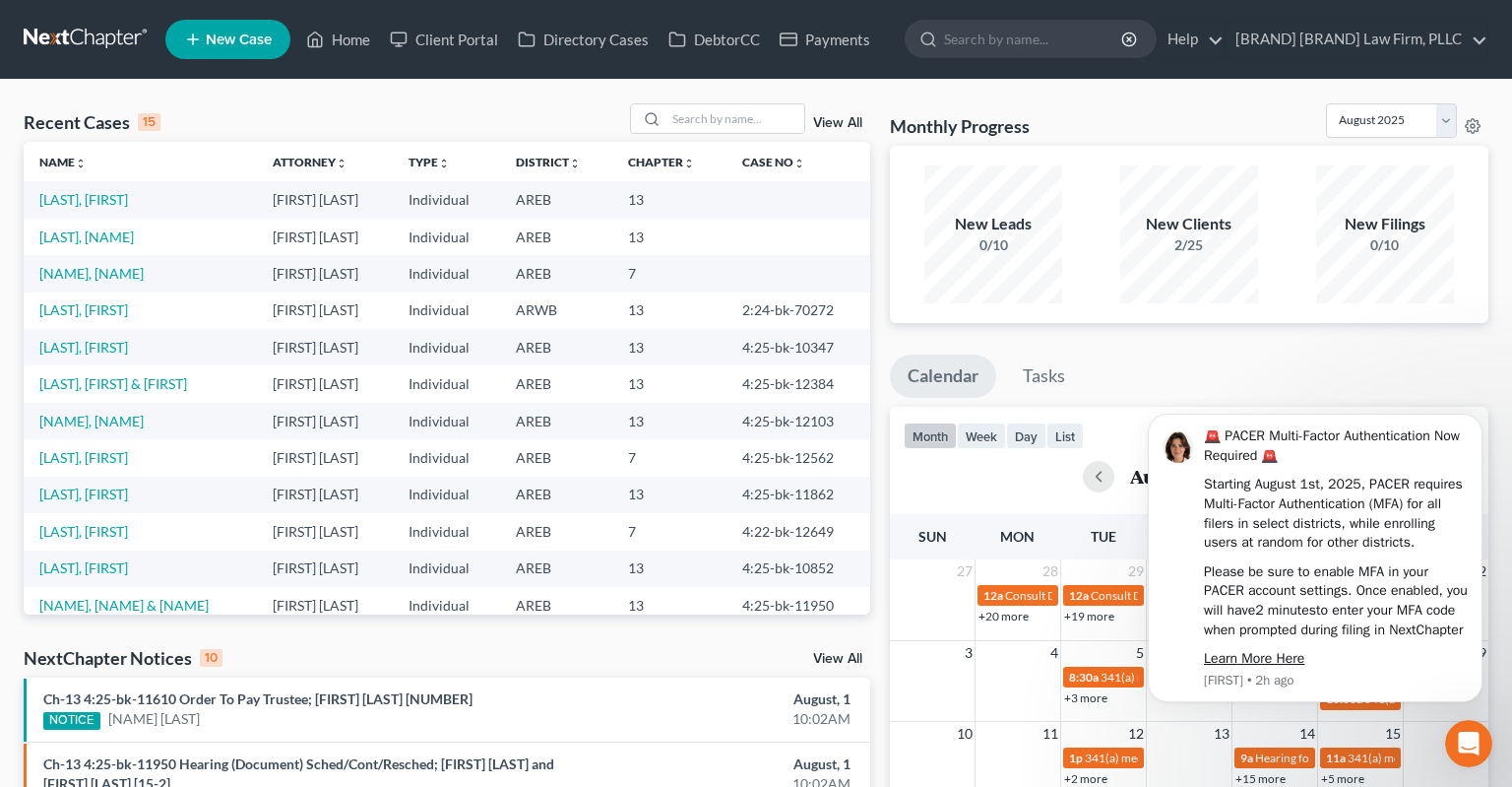 scroll, scrollTop: 0, scrollLeft: 0, axis: both 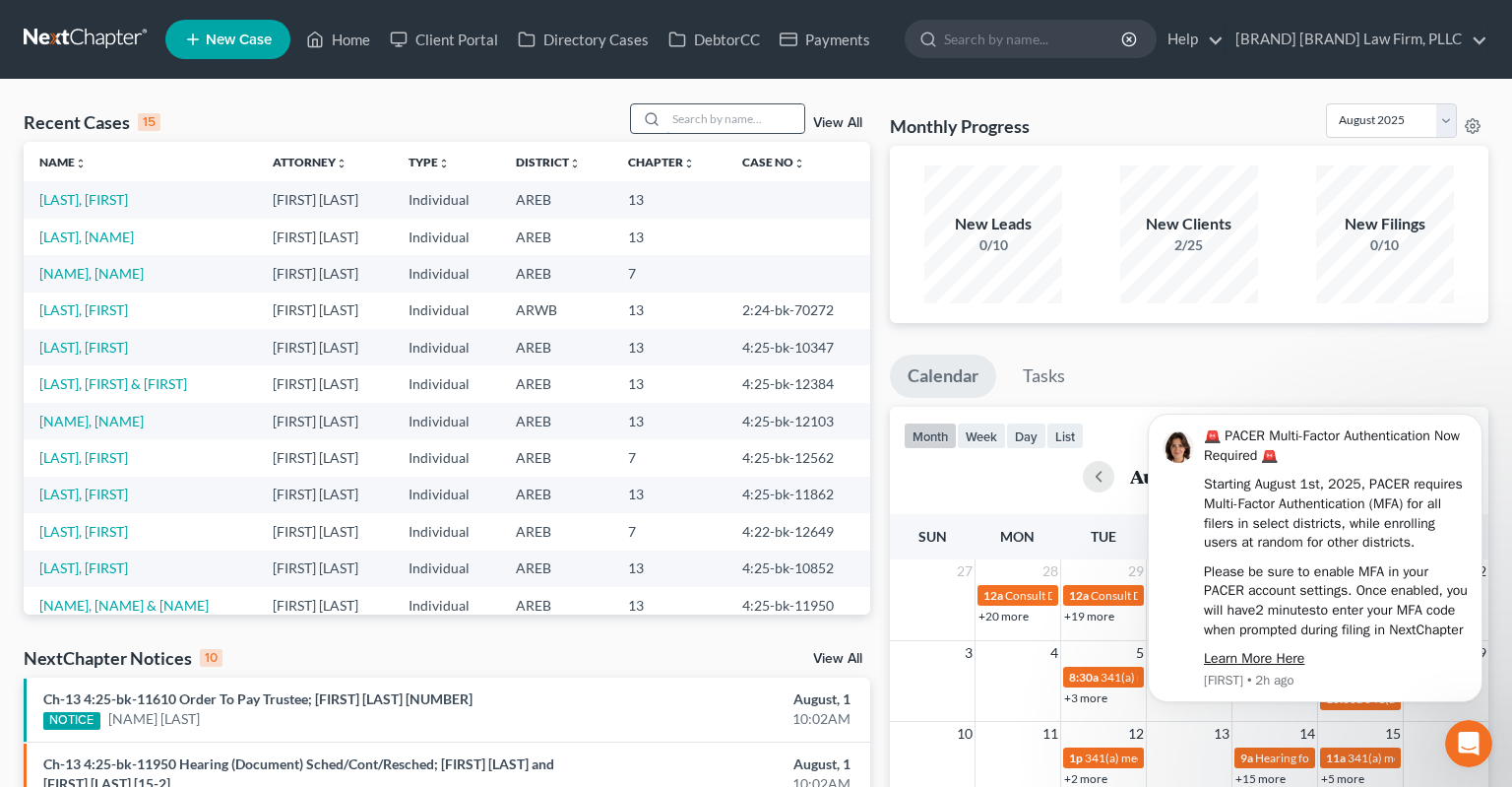 click at bounding box center [735, 118] 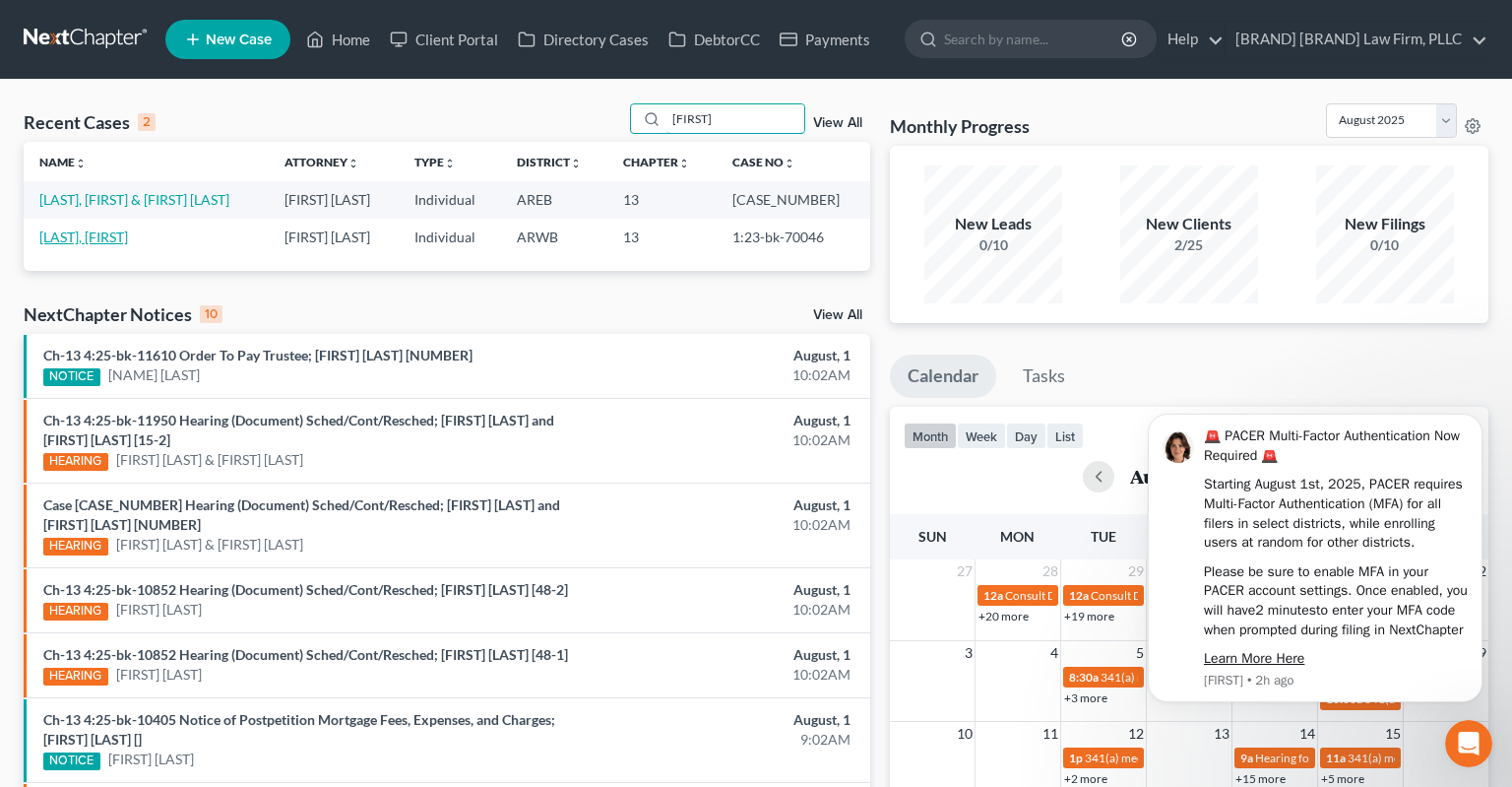 type on "[FIRST]" 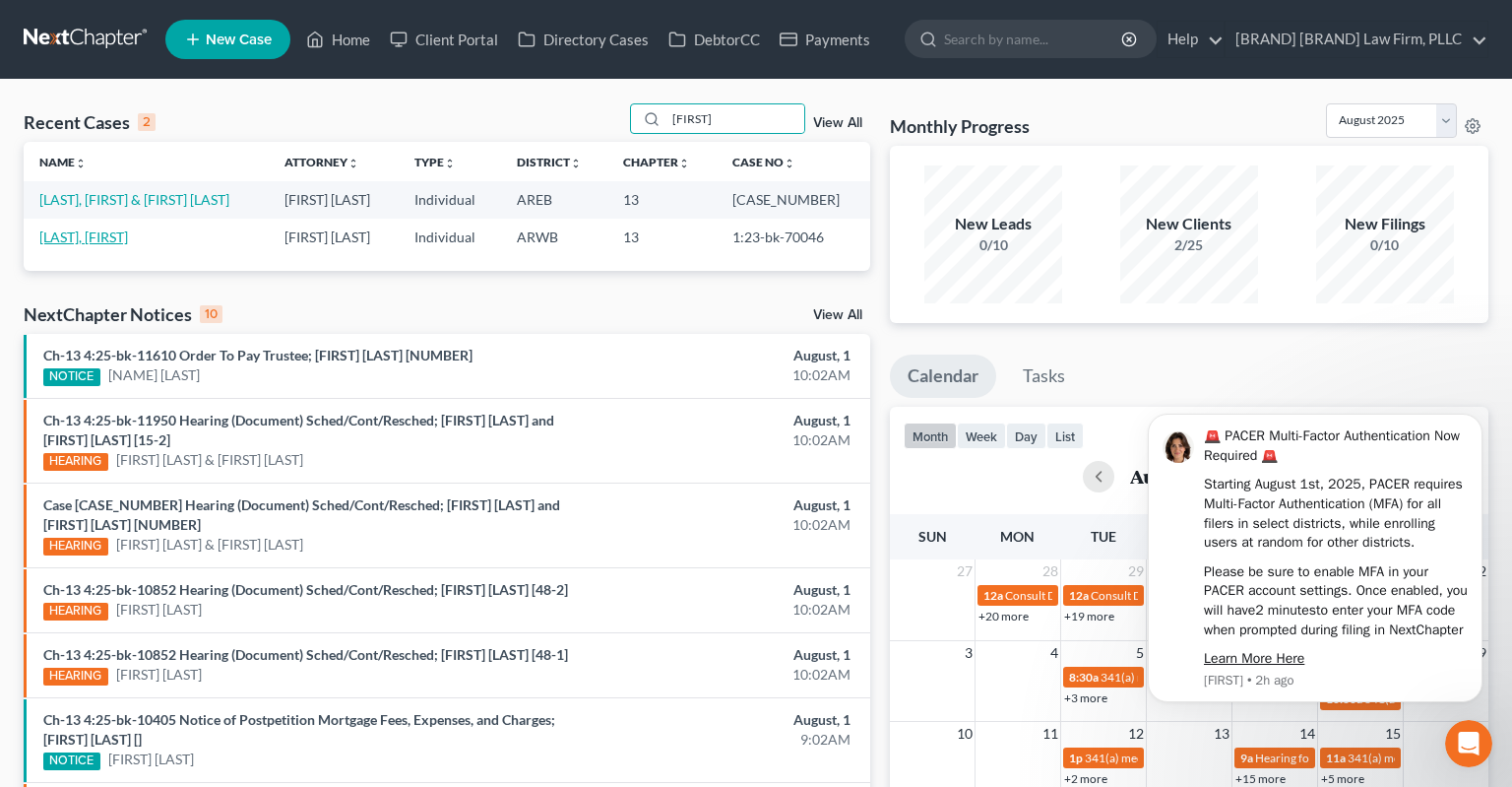 click on "[LAST], [FIRST]" at bounding box center [84, 236] 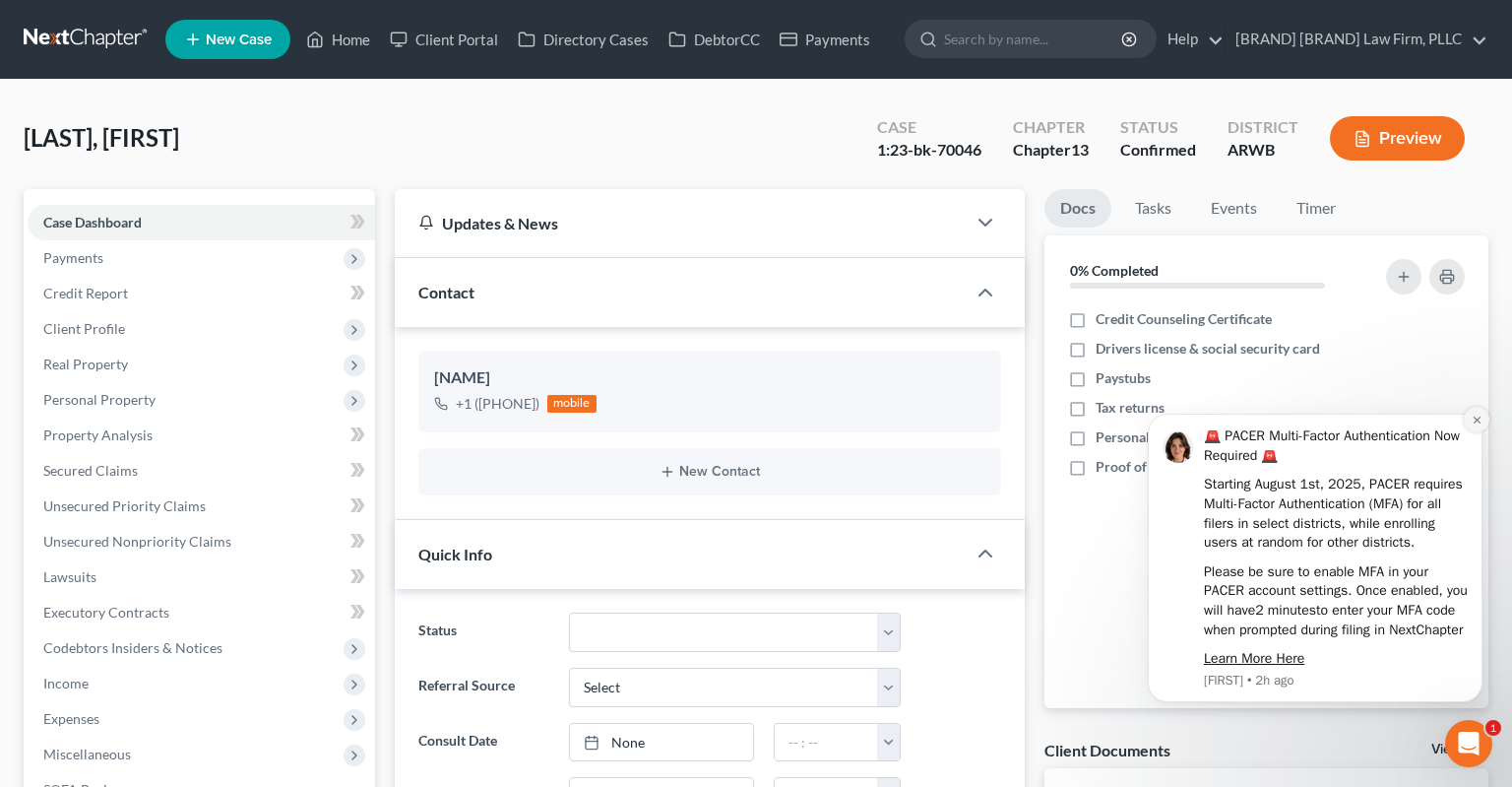 click at bounding box center (1477, 420) 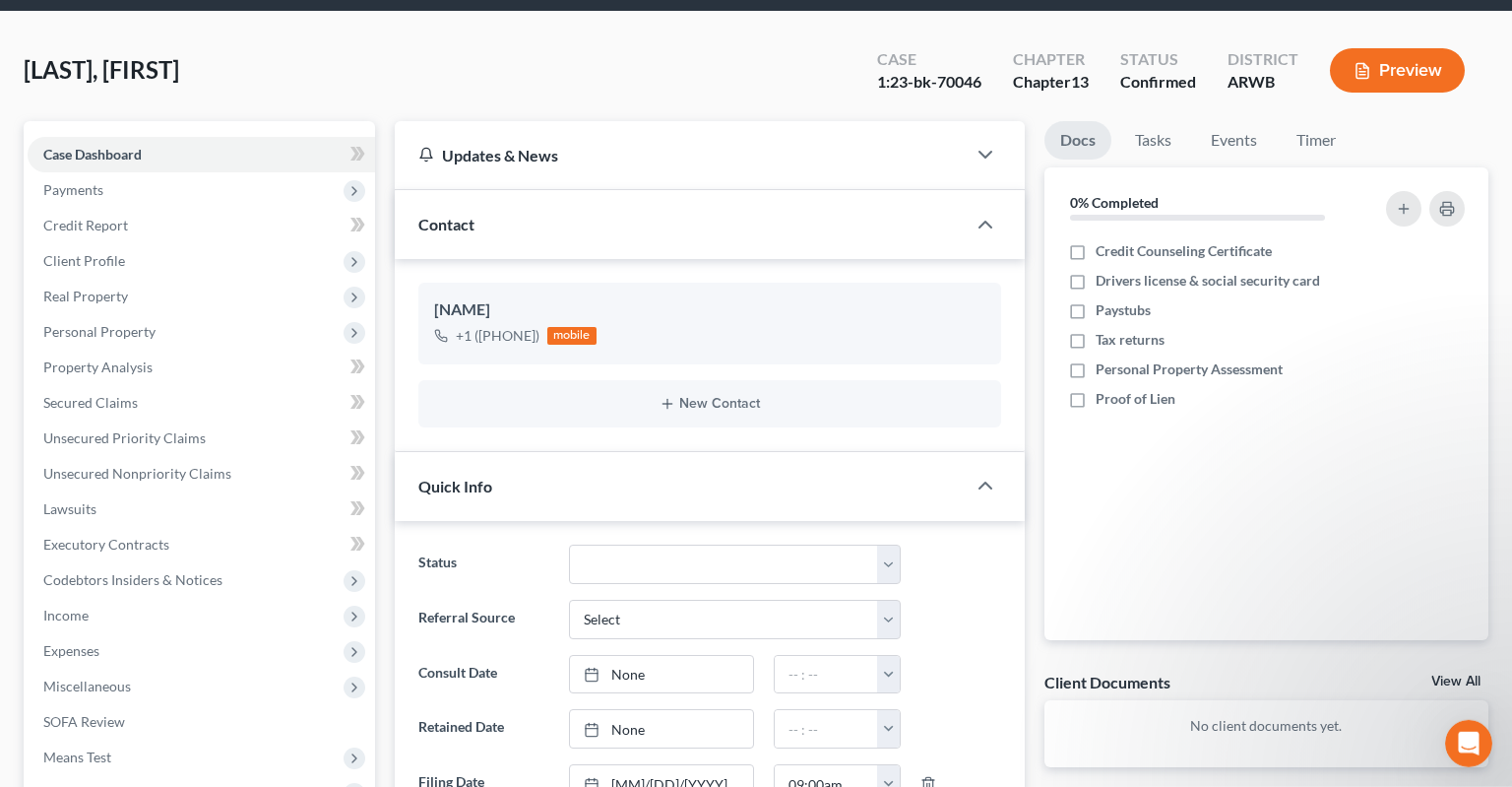 scroll, scrollTop: 416, scrollLeft: 0, axis: vertical 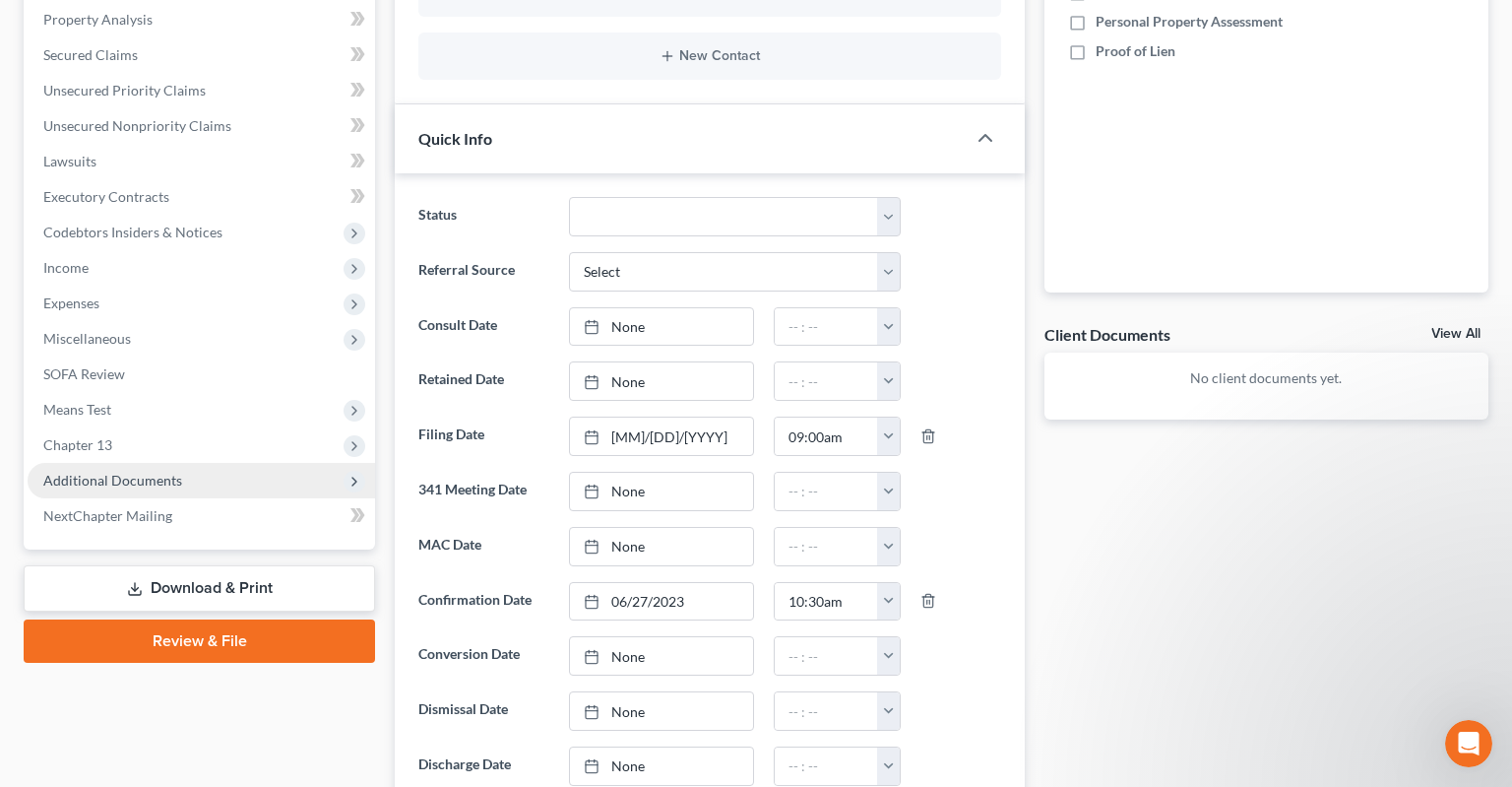 click on "Additional Documents" at bounding box center [201, 481] 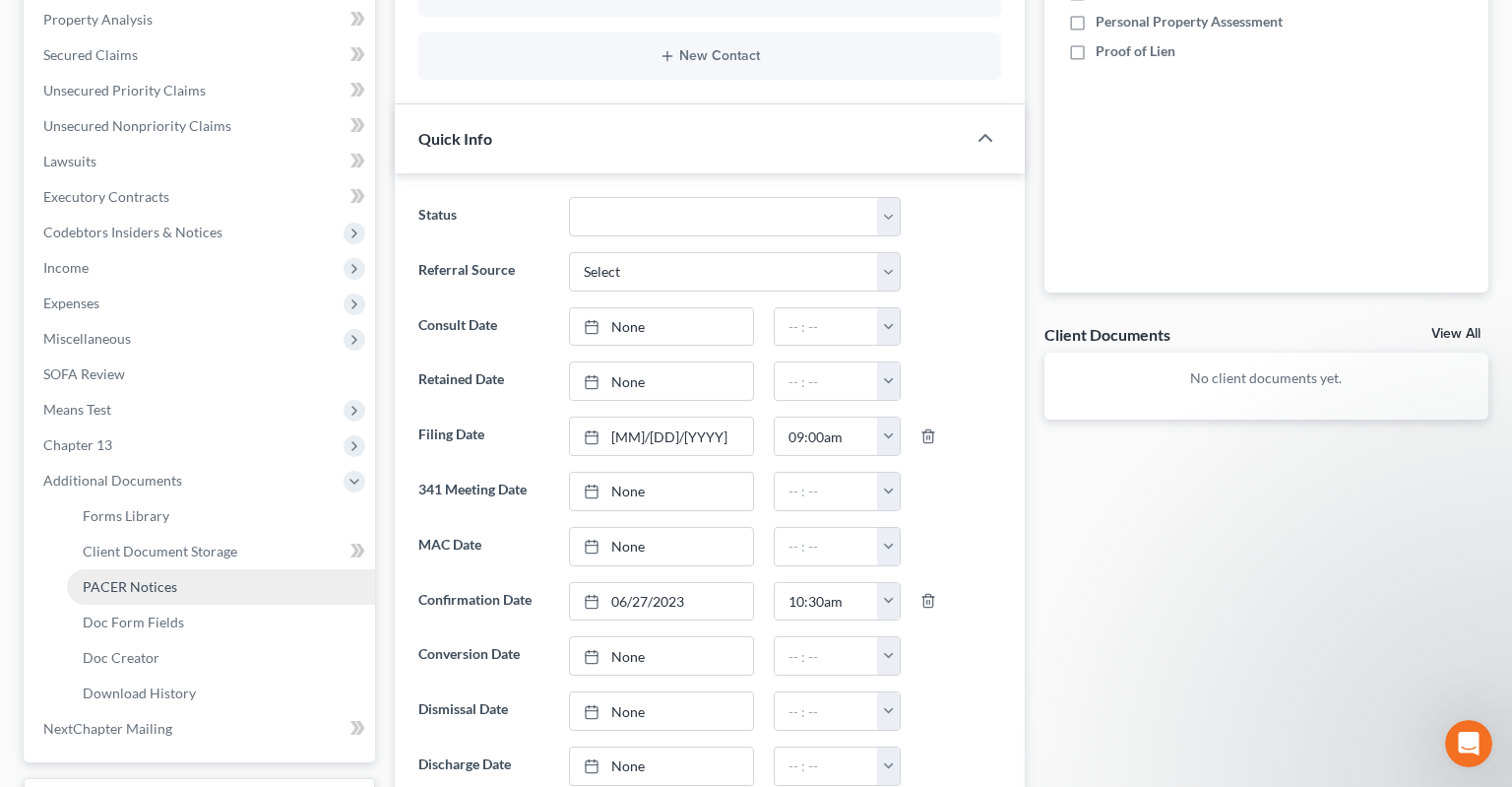 drag, startPoint x: 226, startPoint y: 589, endPoint x: 463, endPoint y: 621, distance: 239.15058 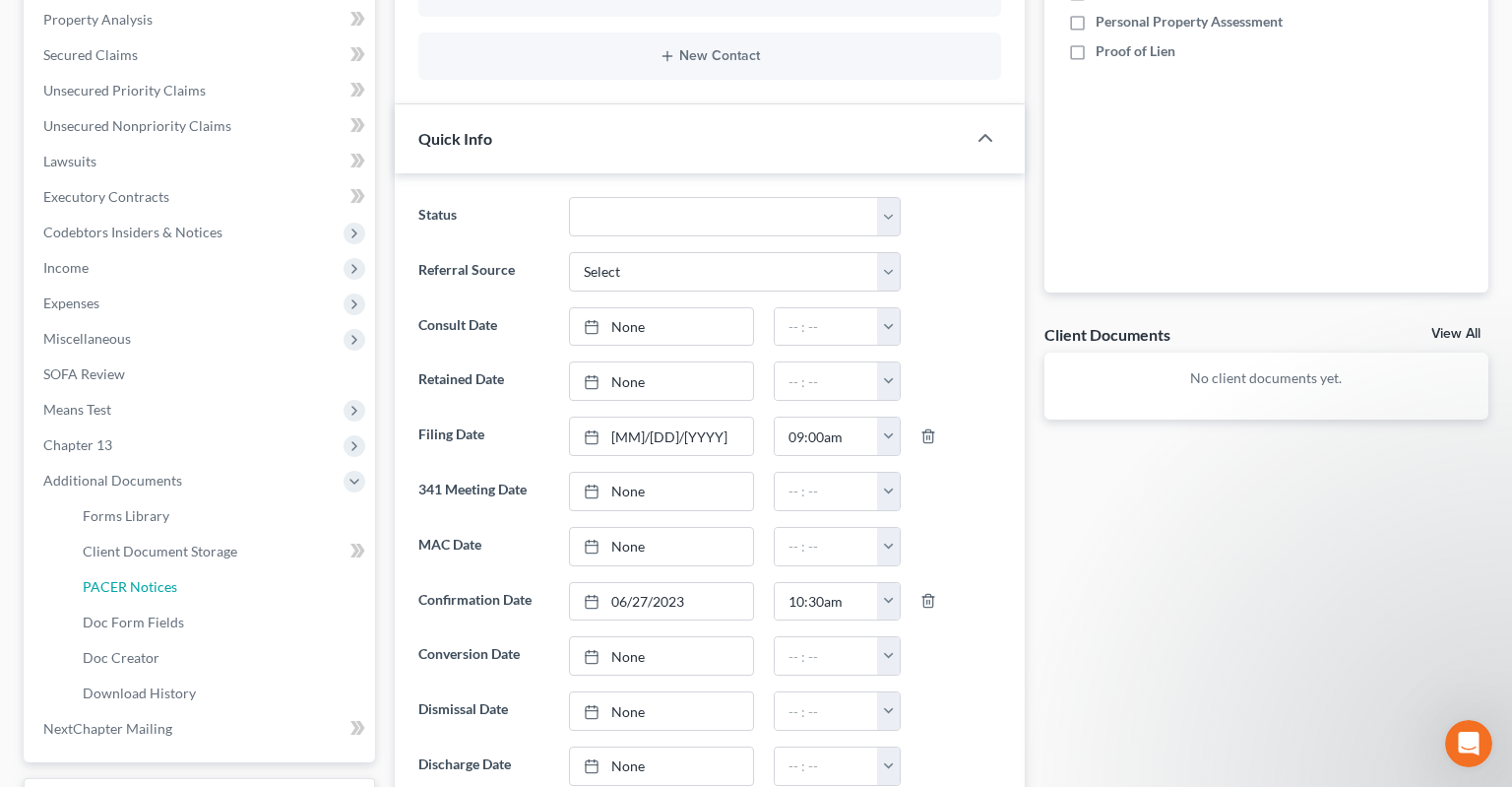 click on "PACER Notices" at bounding box center (220, 587) 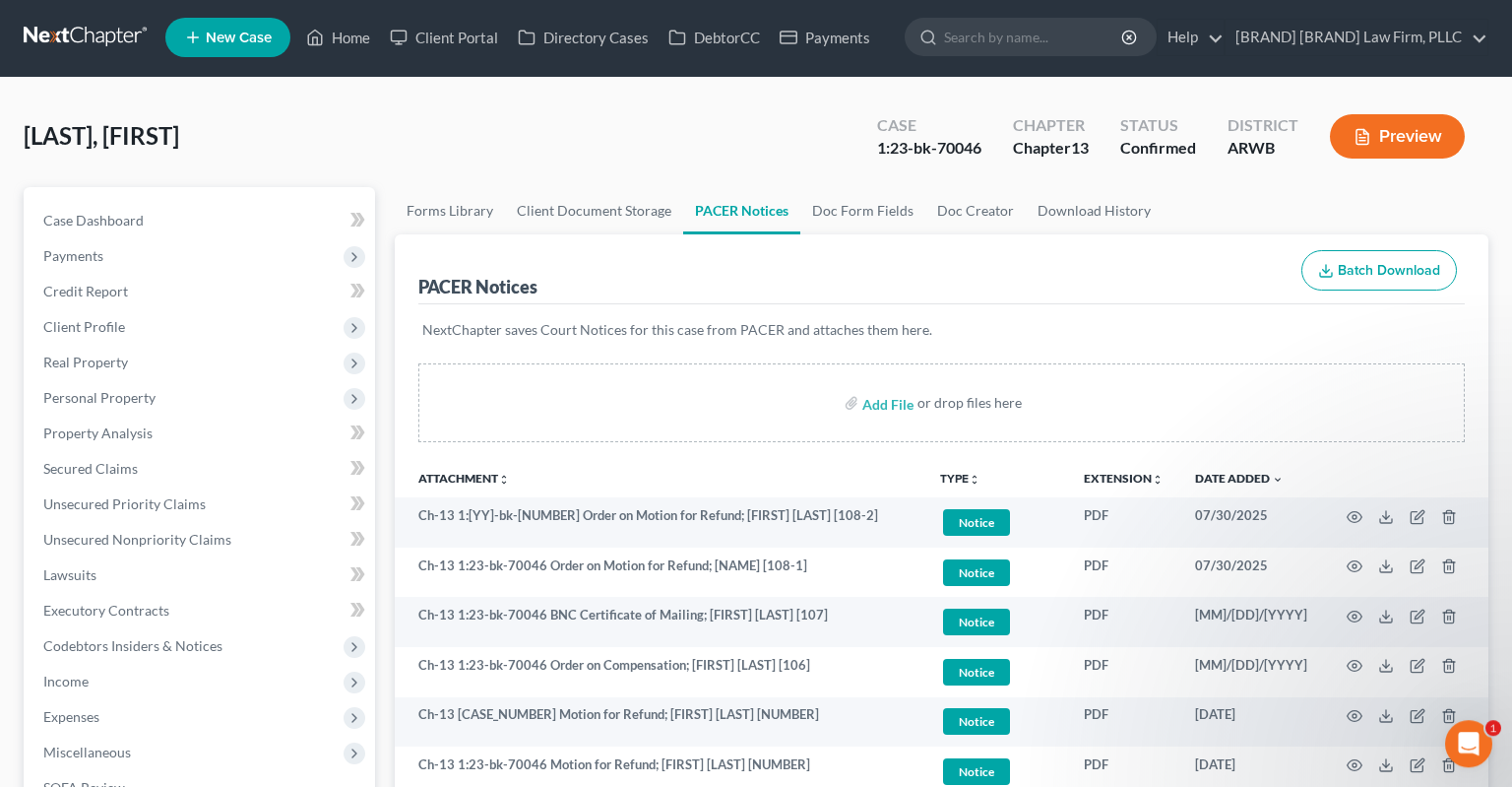 scroll, scrollTop: 0, scrollLeft: 0, axis: both 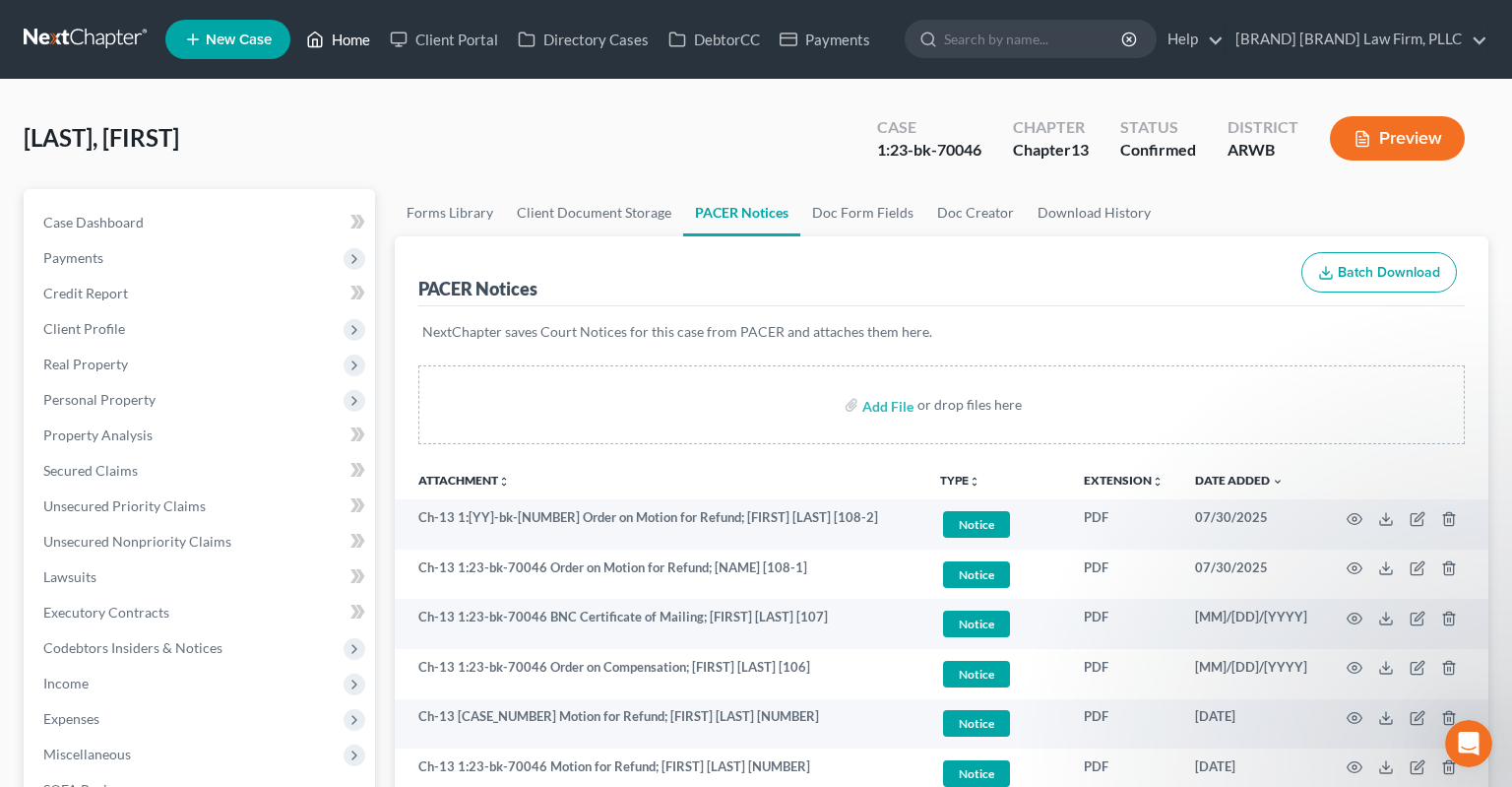 click on "Home" at bounding box center [338, 39] 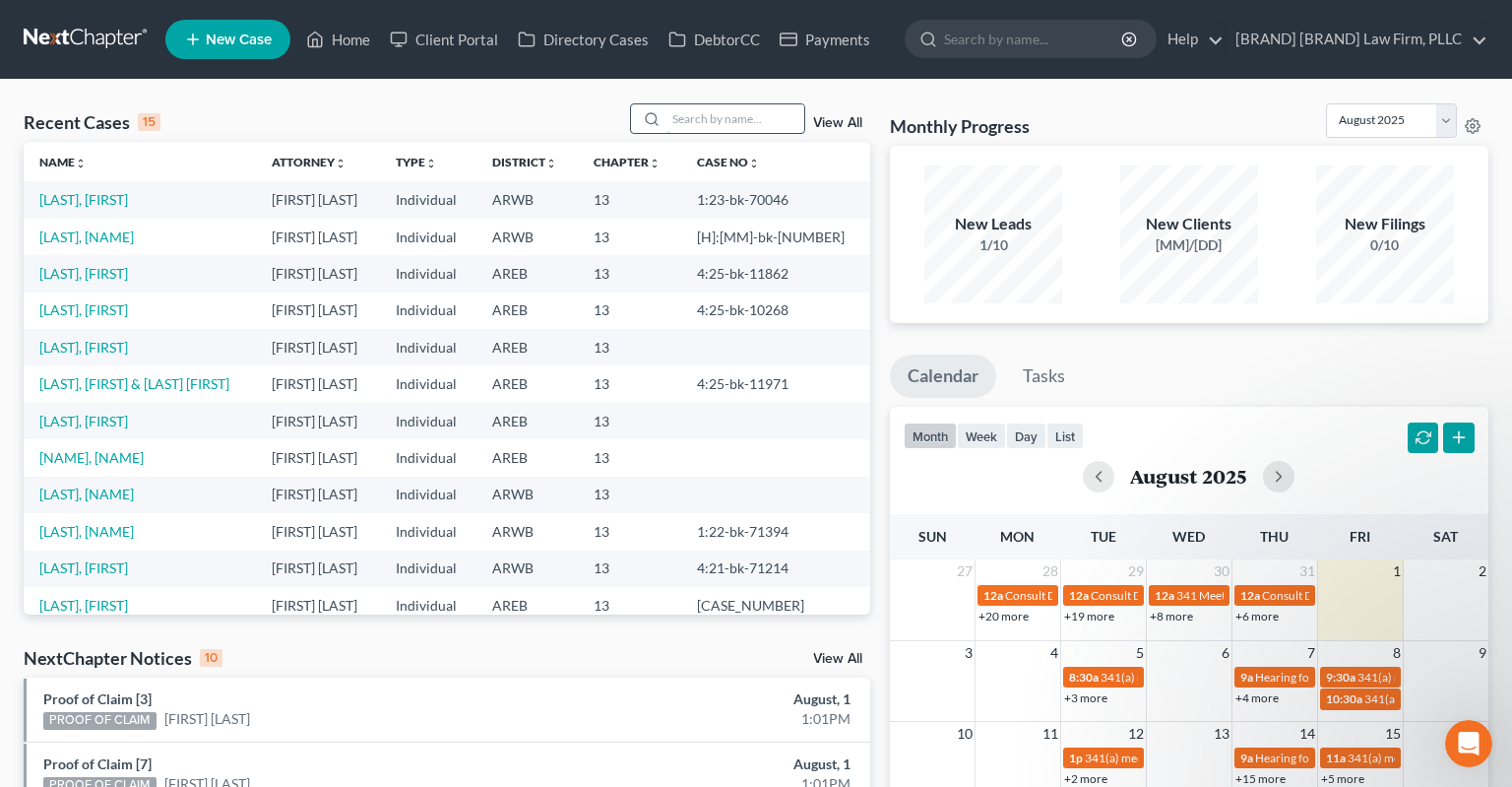 click at bounding box center (735, 118) 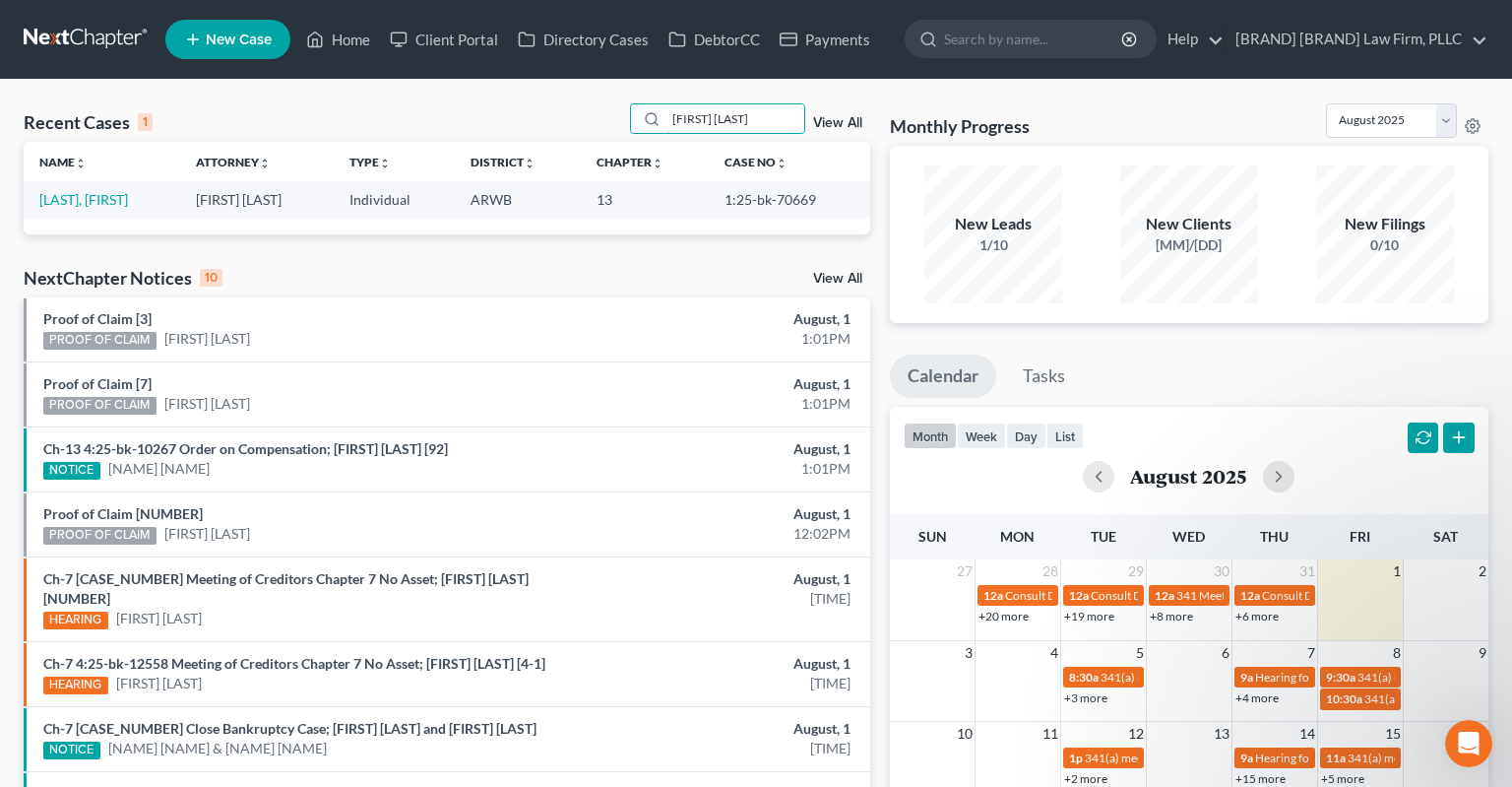 type on "[FIRST] [LAST]" 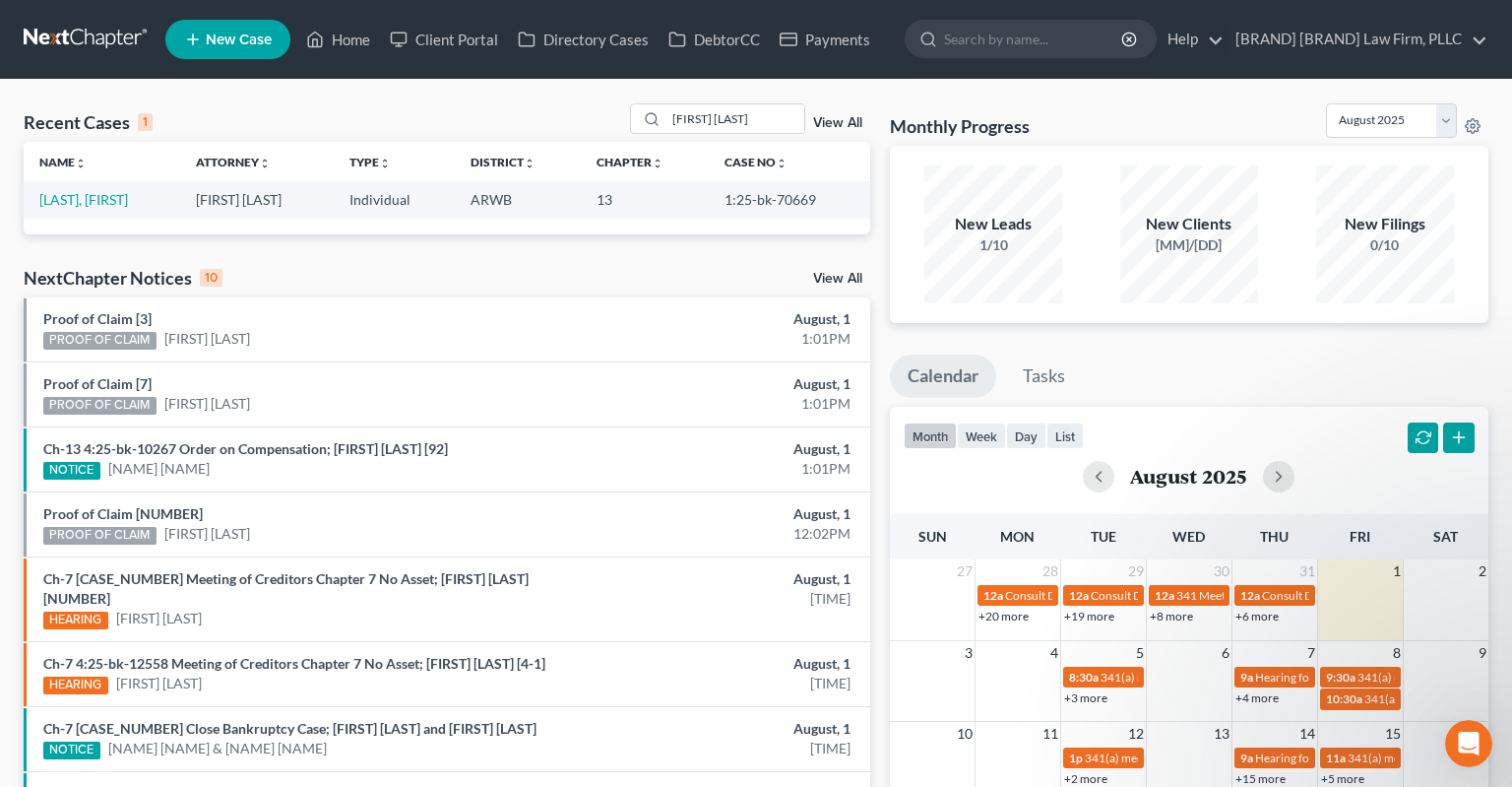 click on "[LAST], [FIRST]" at bounding box center [101, 199] 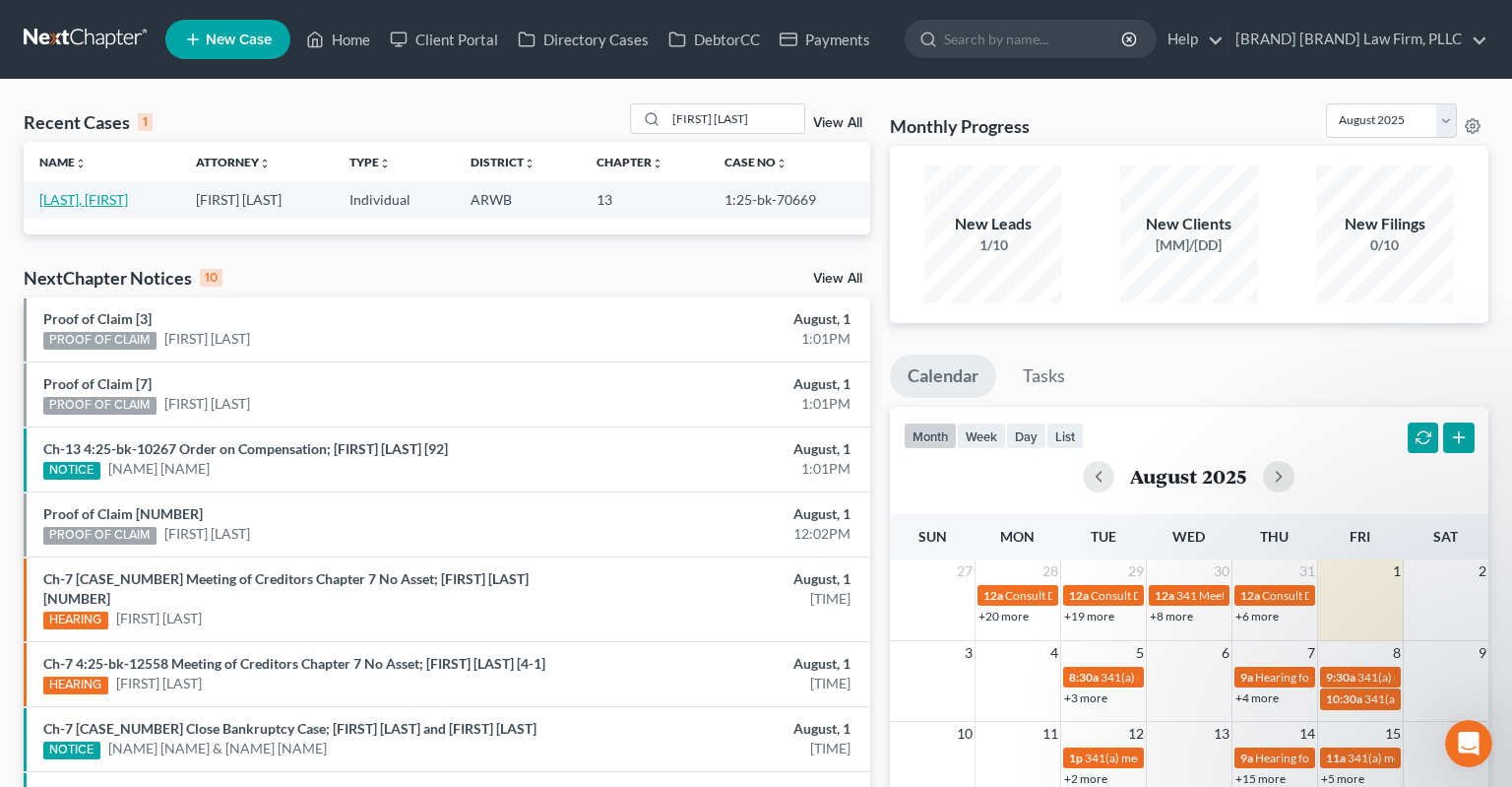 click on "[LAST], [FIRST]" at bounding box center (84, 199) 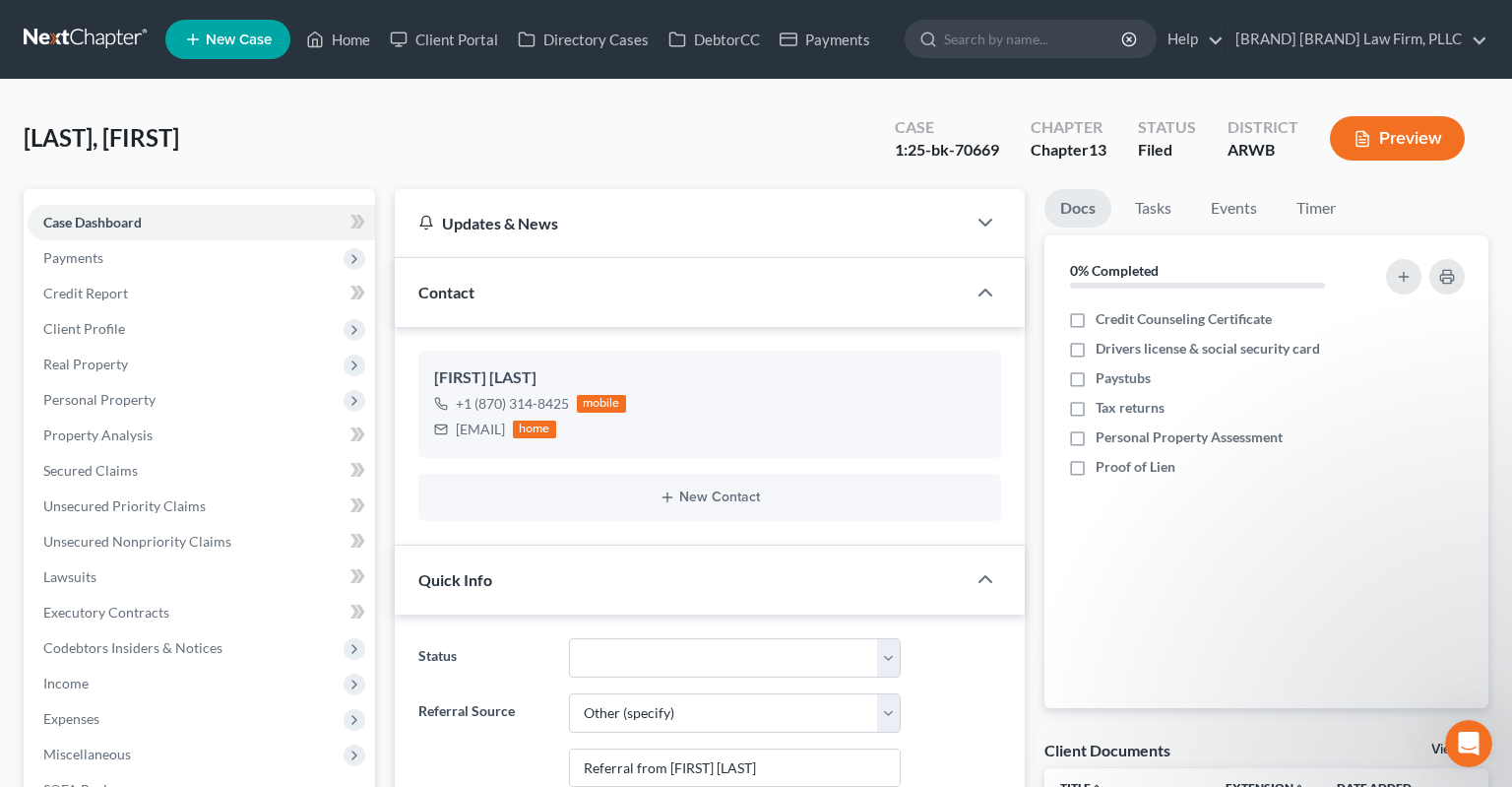 scroll, scrollTop: 416, scrollLeft: 0, axis: vertical 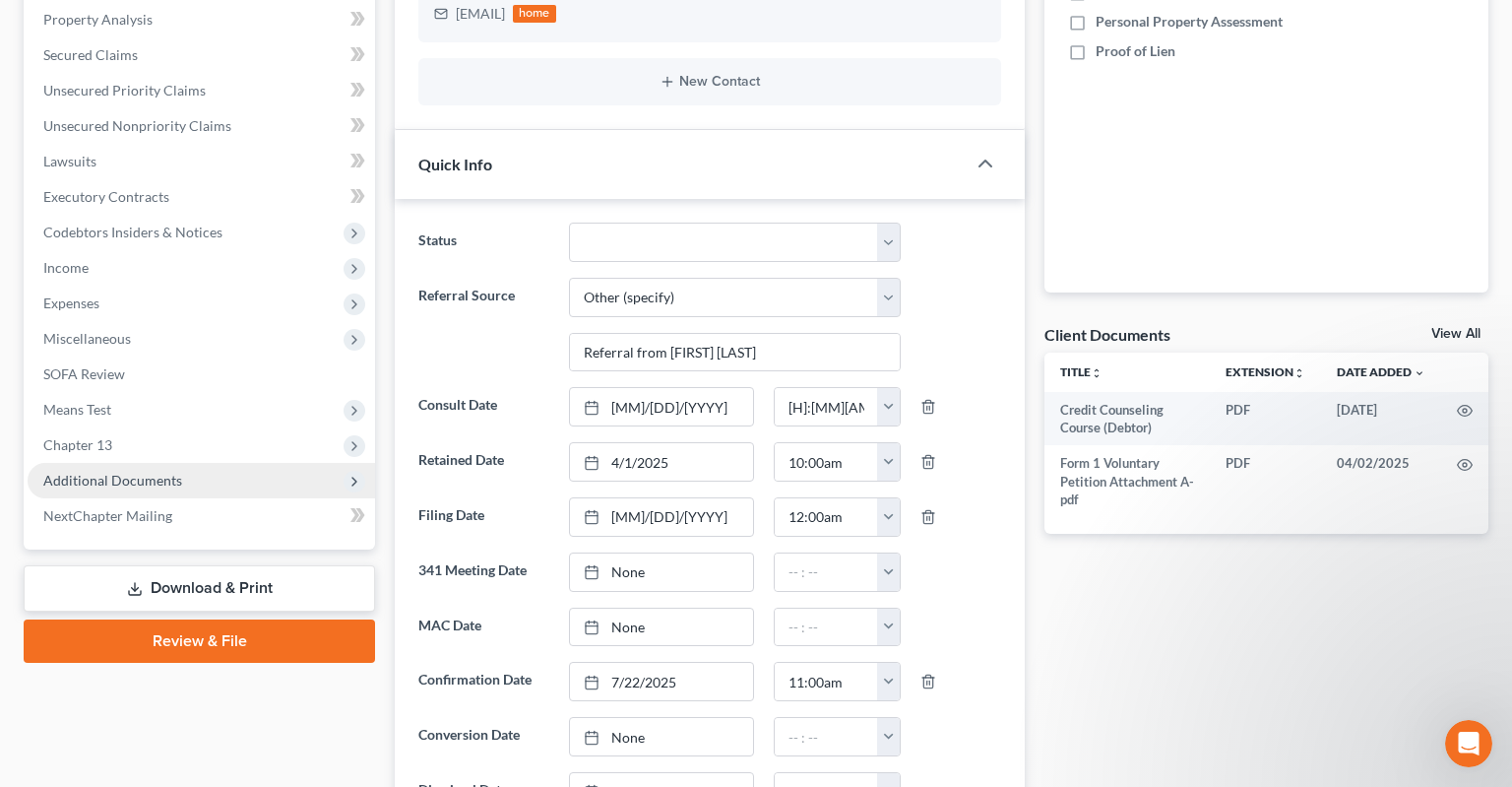 click on "Additional Documents" at bounding box center (201, 481) 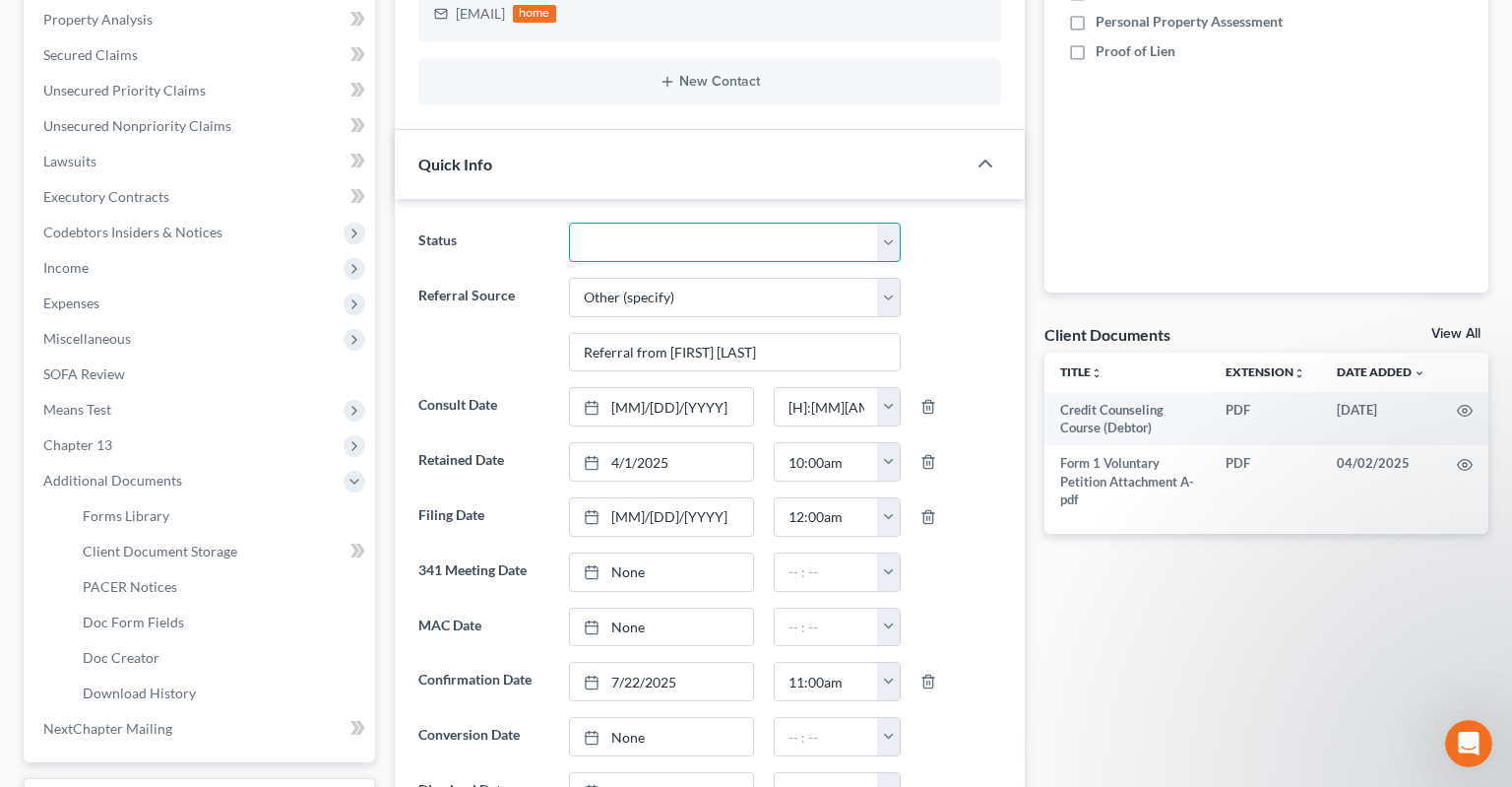 select on "2" 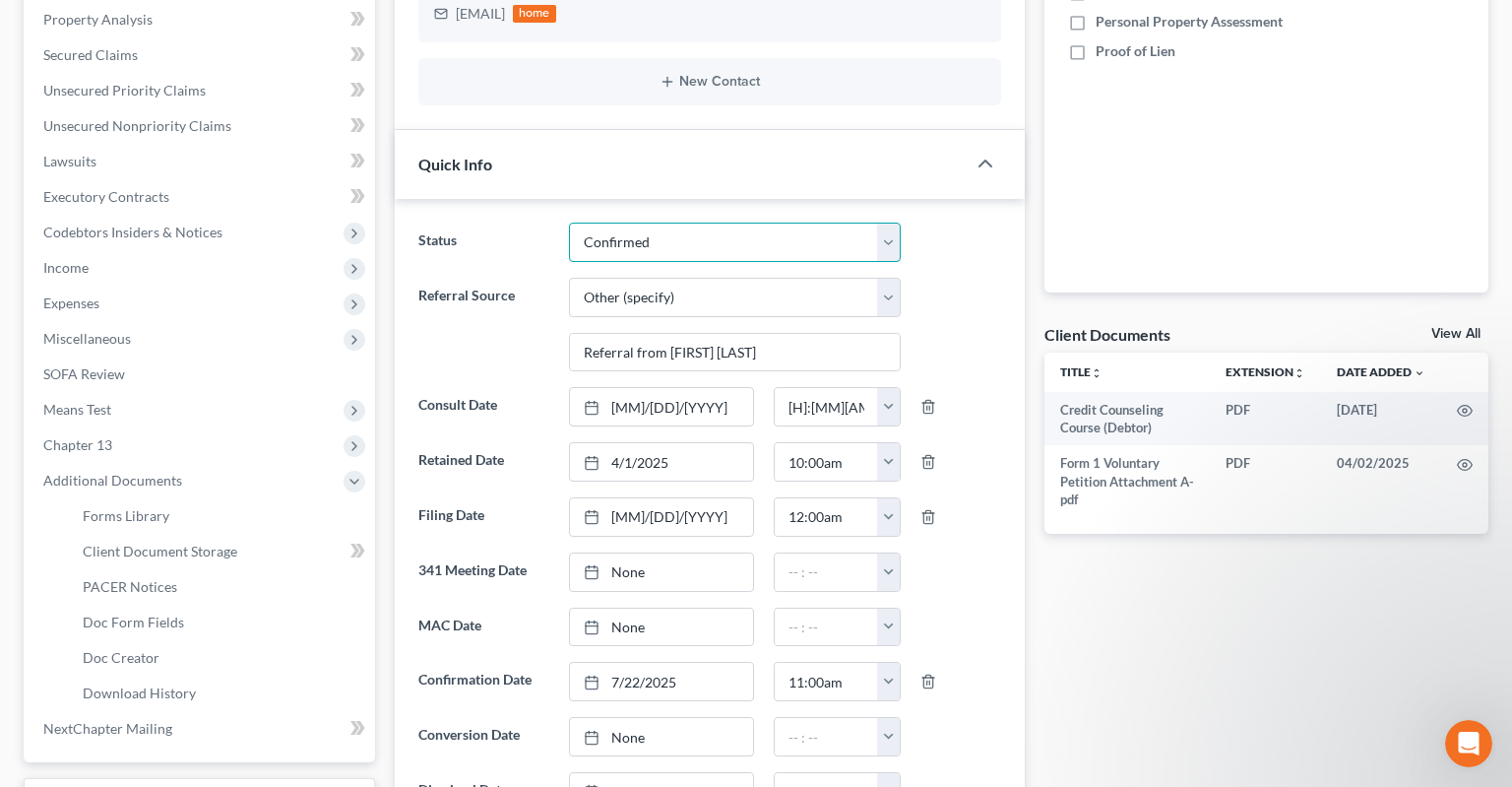 click on "Confirmed" at bounding box center [0, 0] 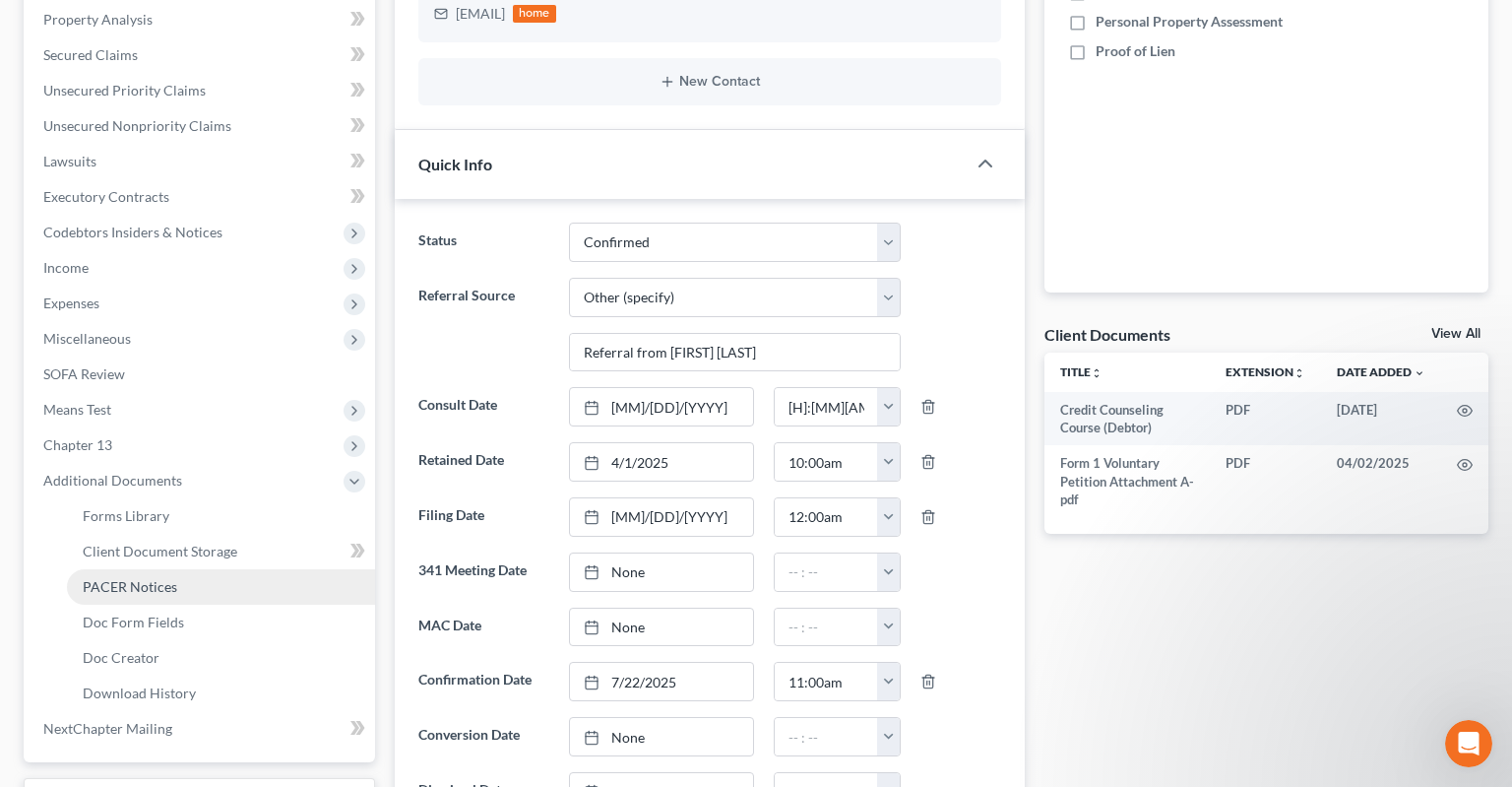 click on "PACER Notices" at bounding box center [220, 587] 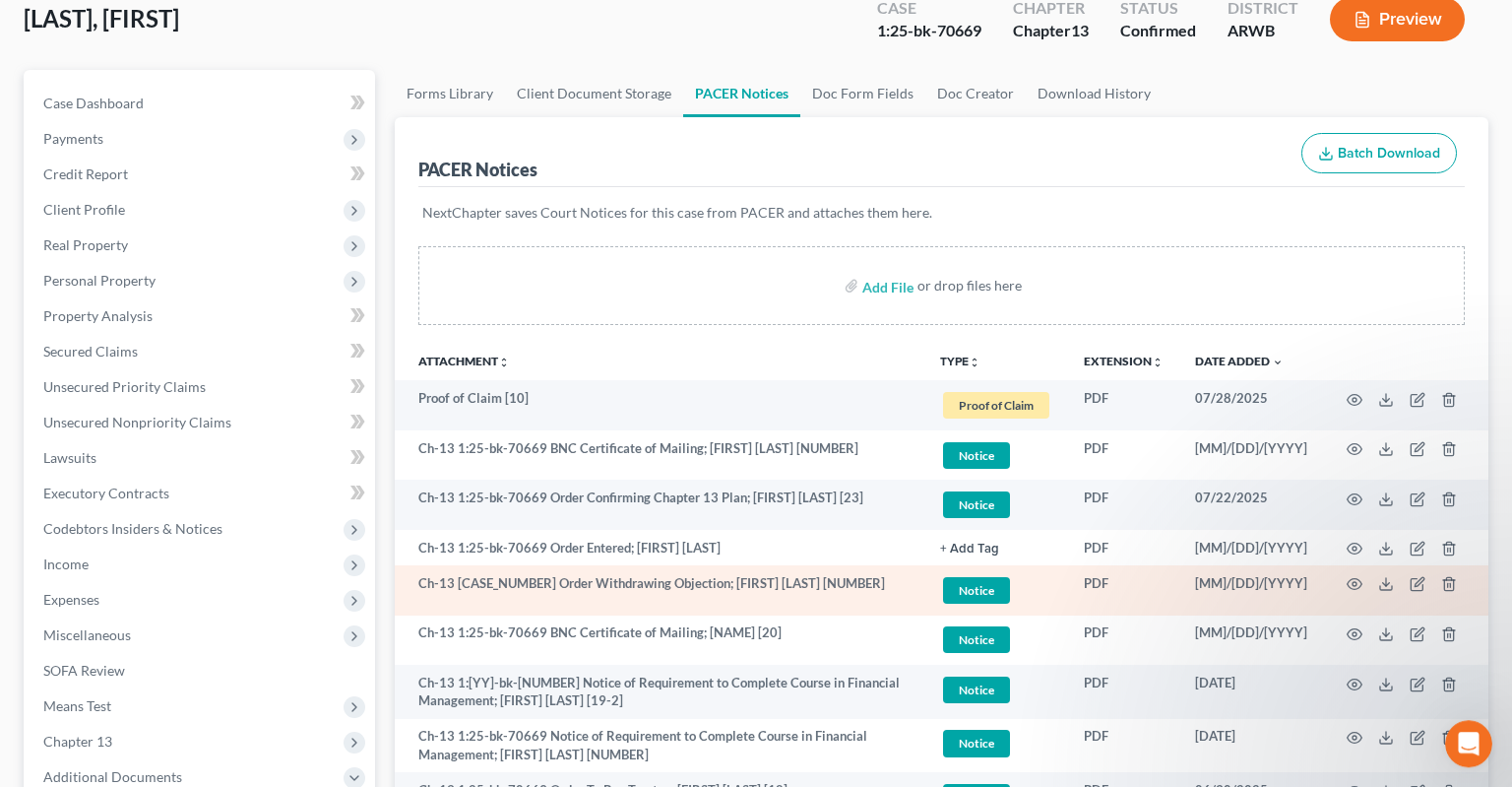scroll, scrollTop: 208, scrollLeft: 0, axis: vertical 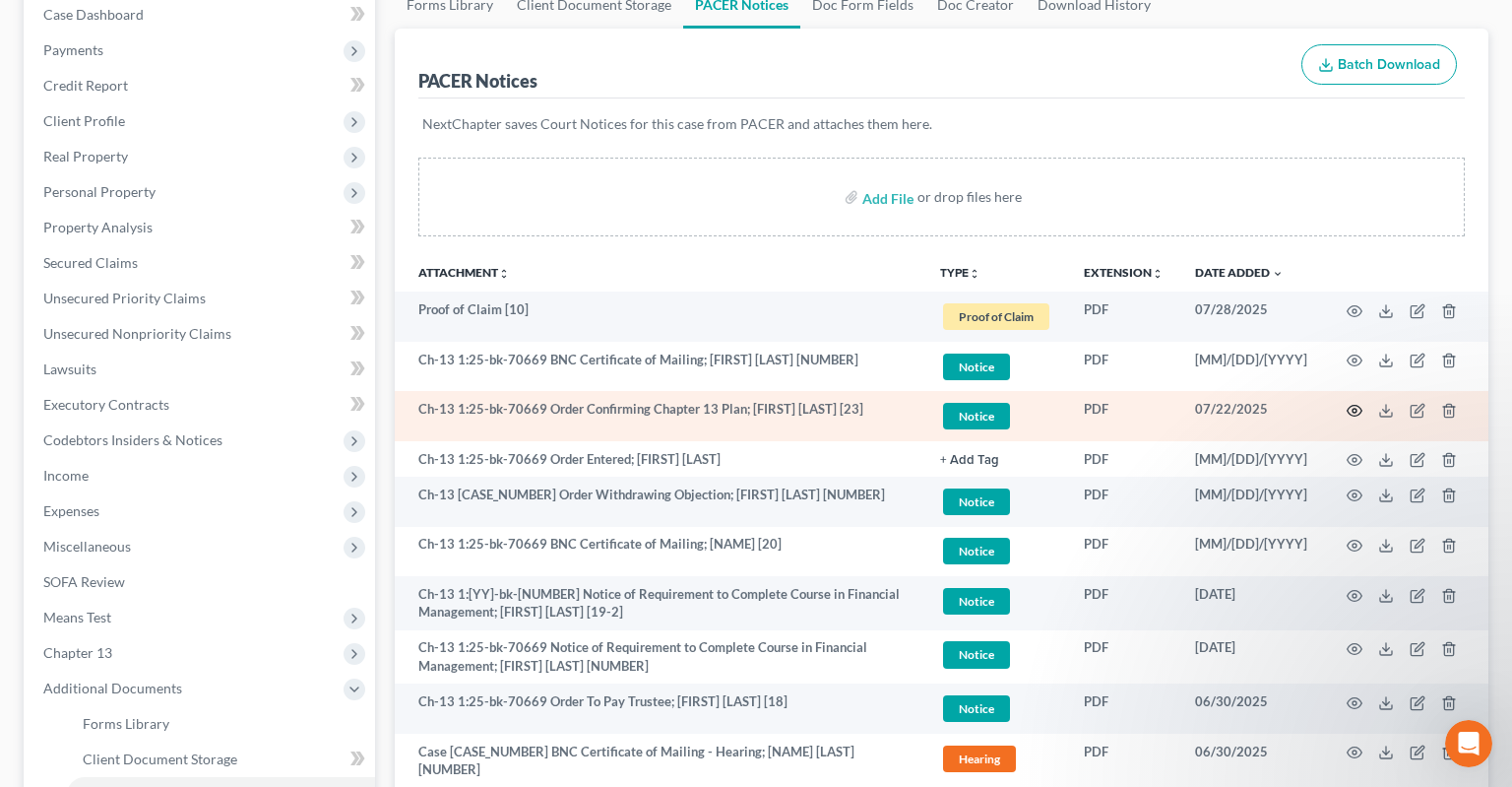 click 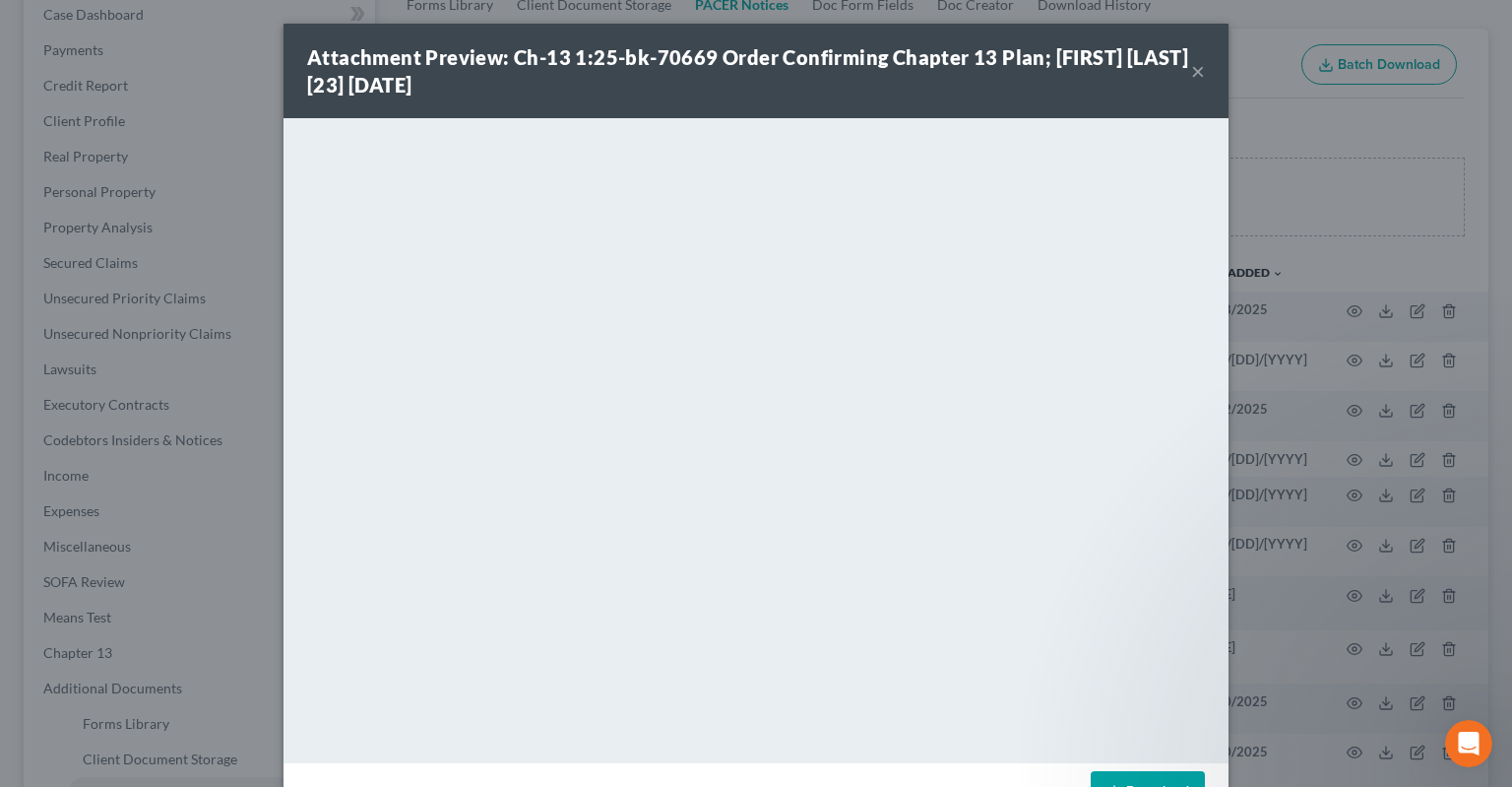 click on "×" at bounding box center (1198, 71) 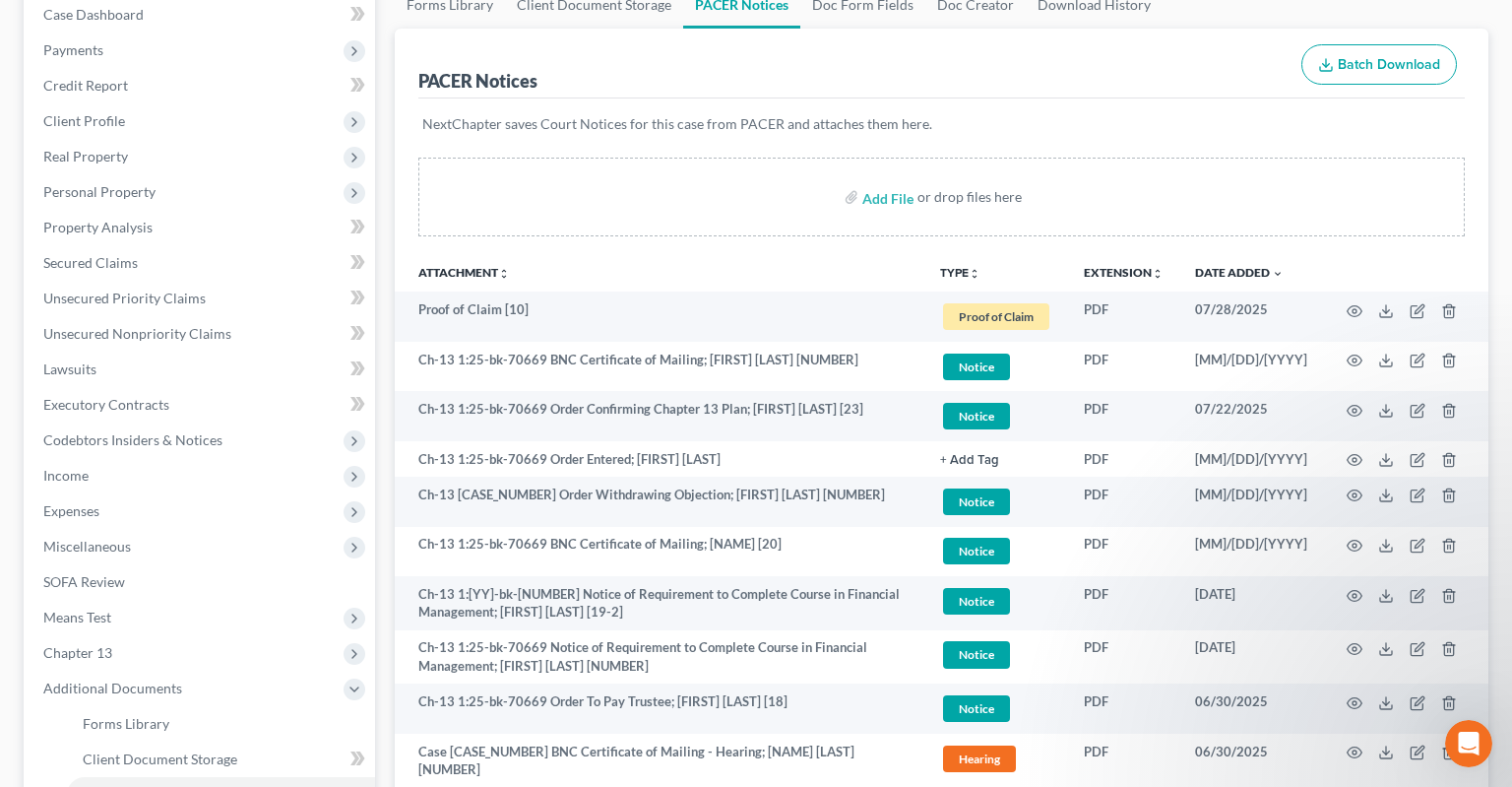 scroll, scrollTop: 0, scrollLeft: 0, axis: both 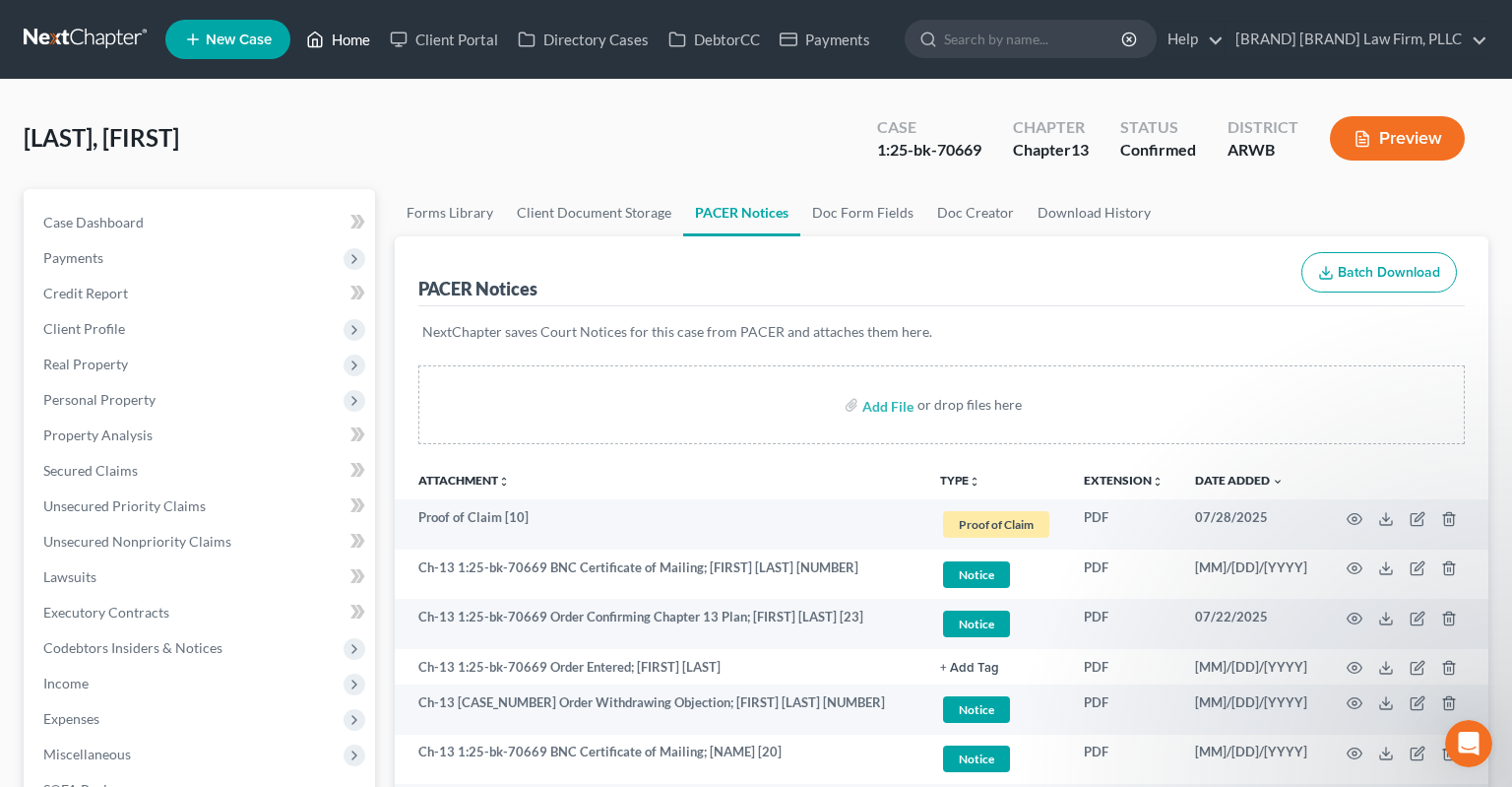 click on "Home" at bounding box center (338, 39) 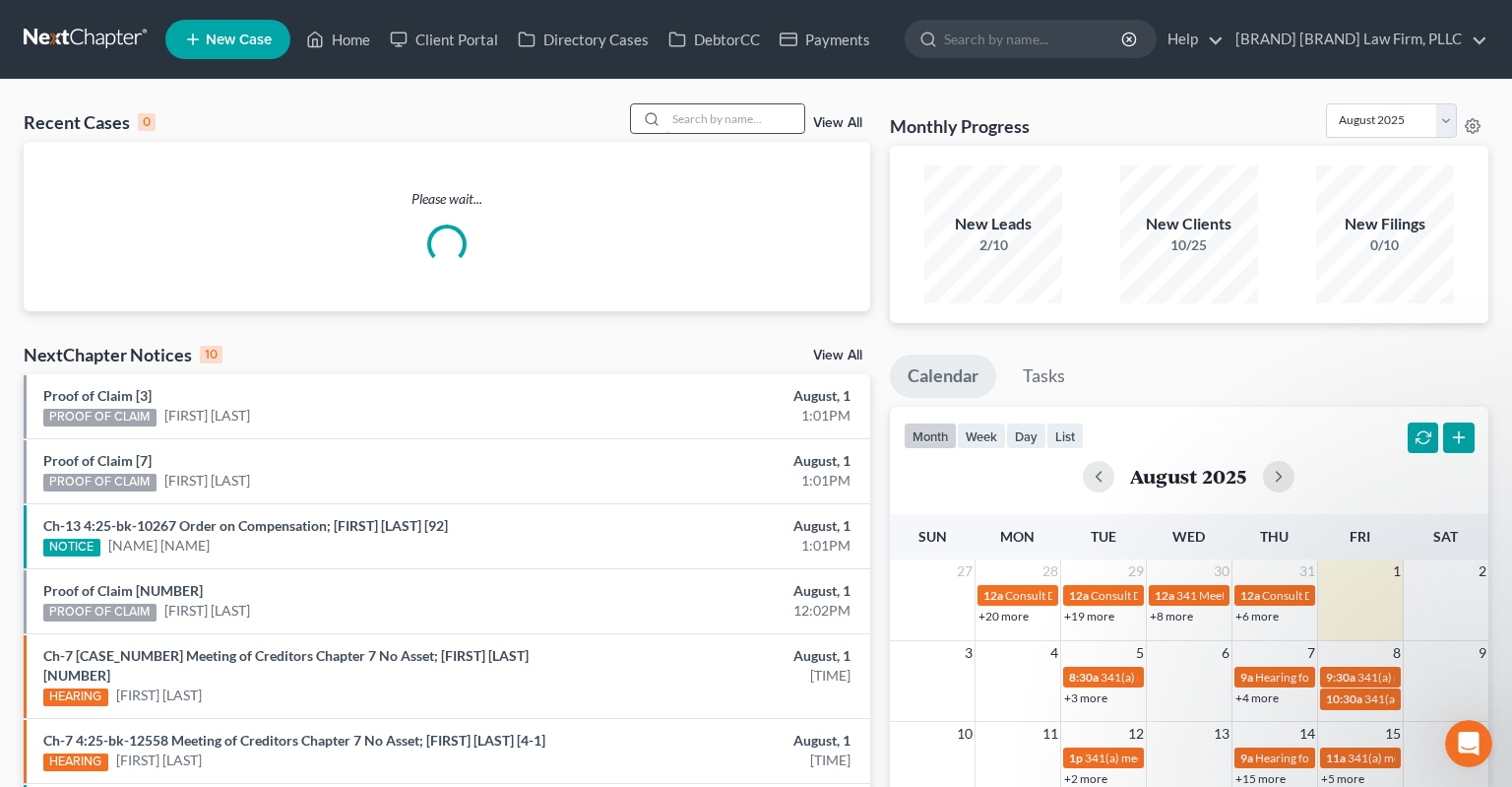 click at bounding box center [735, 118] 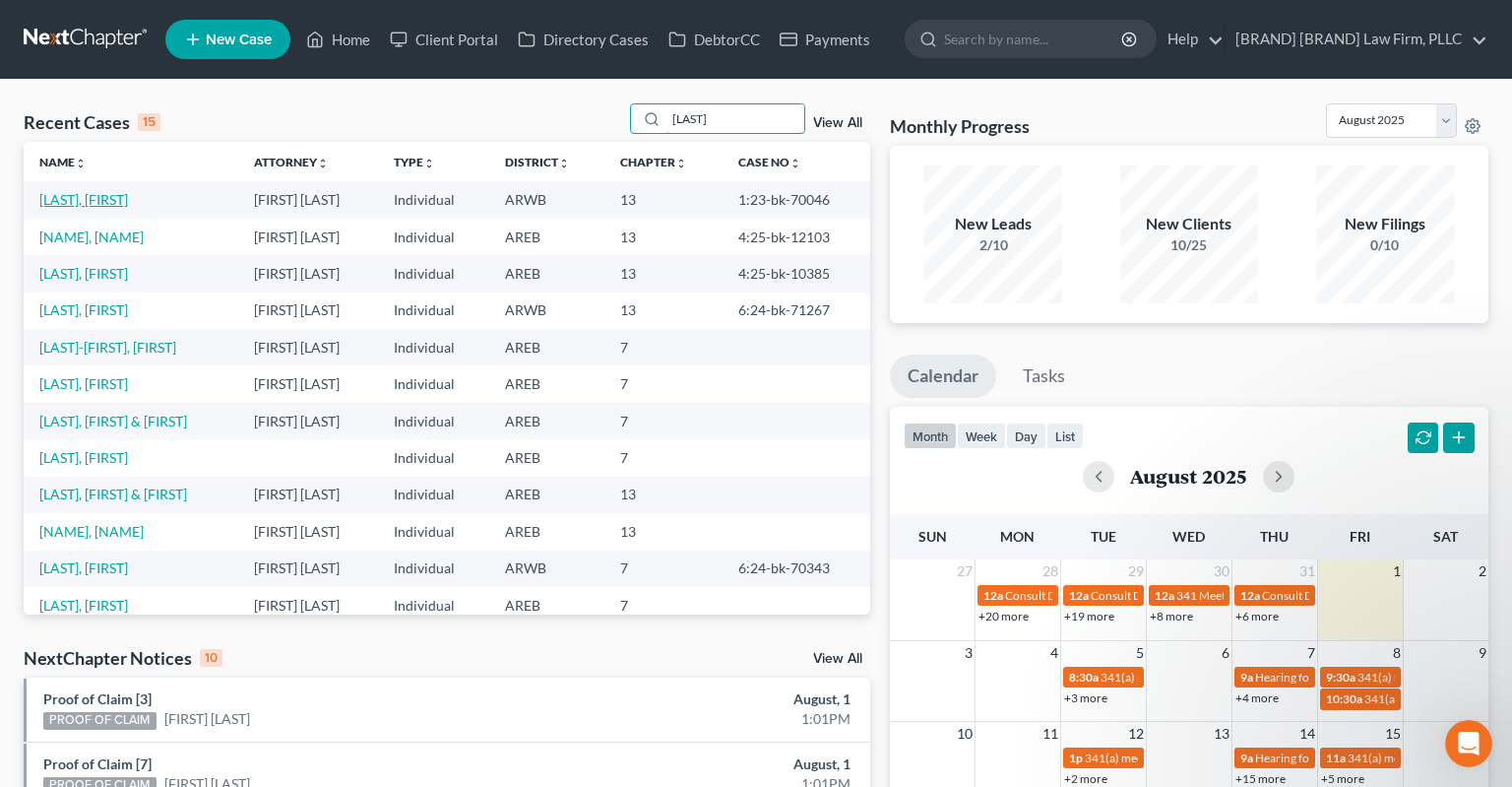 type on "[LAST]" 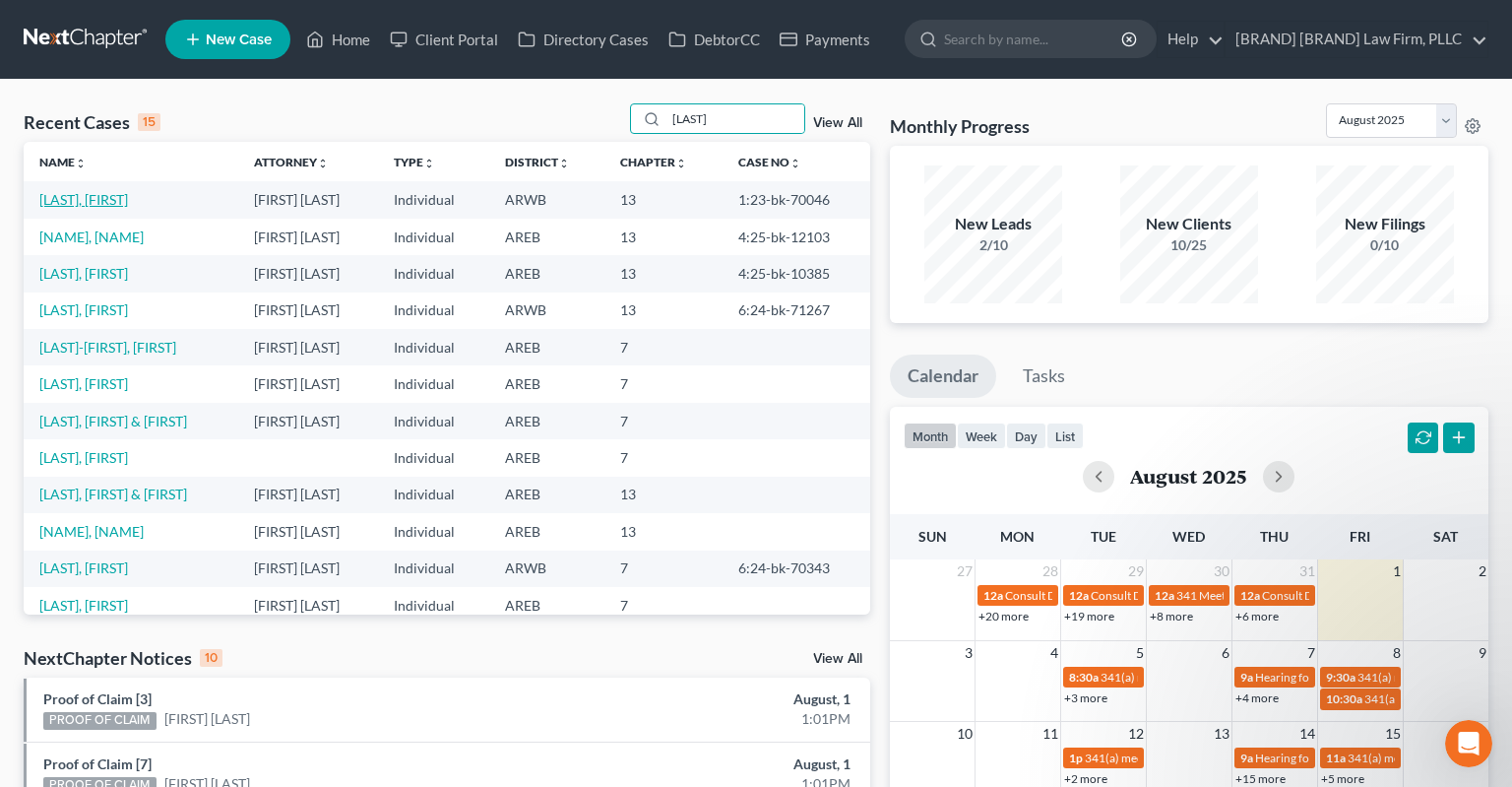 click on "[LAST], [FIRST]" at bounding box center [84, 199] 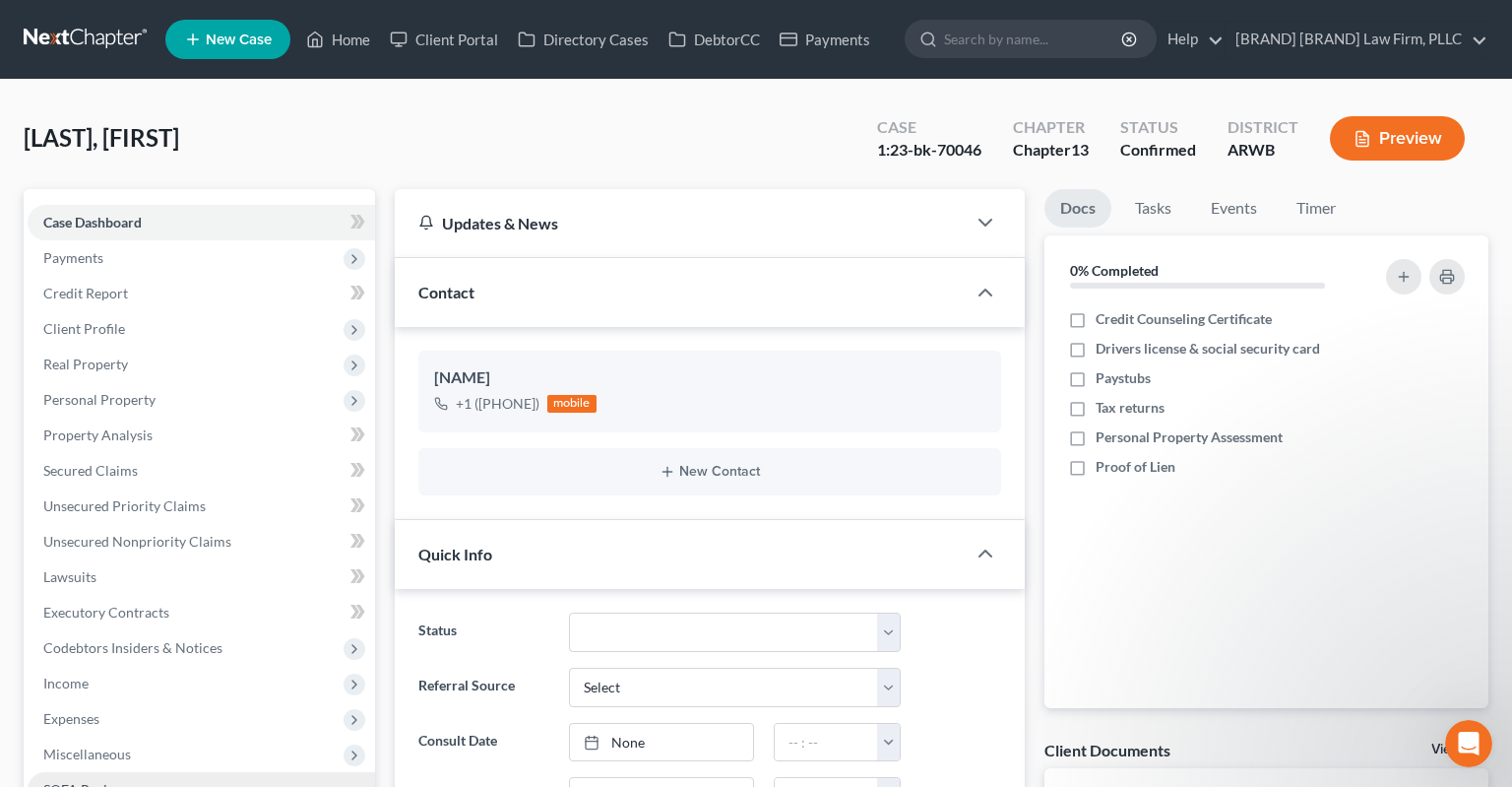 scroll, scrollTop: 416, scrollLeft: 0, axis: vertical 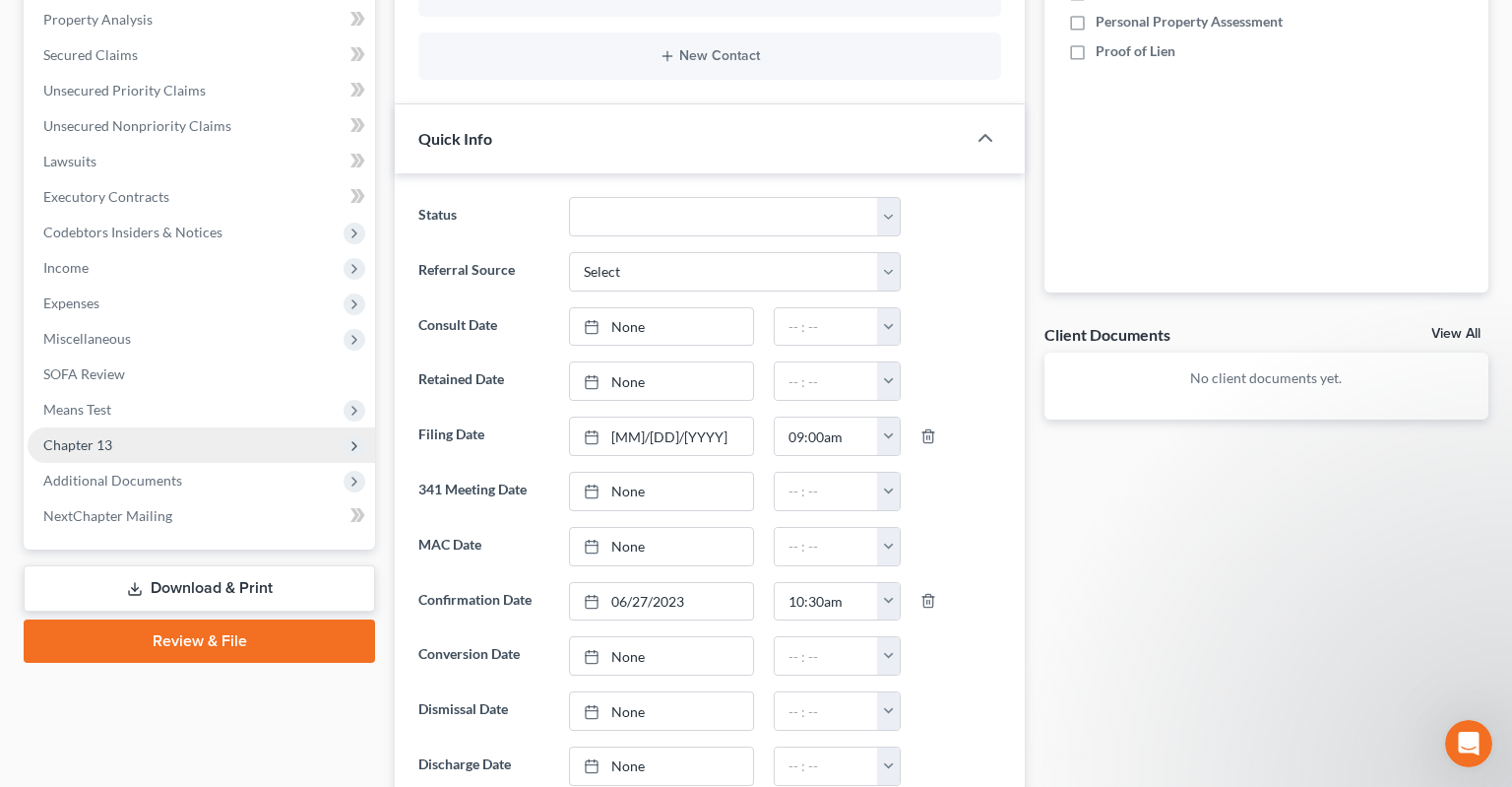 click on "Additional Documents" at bounding box center (201, 481) 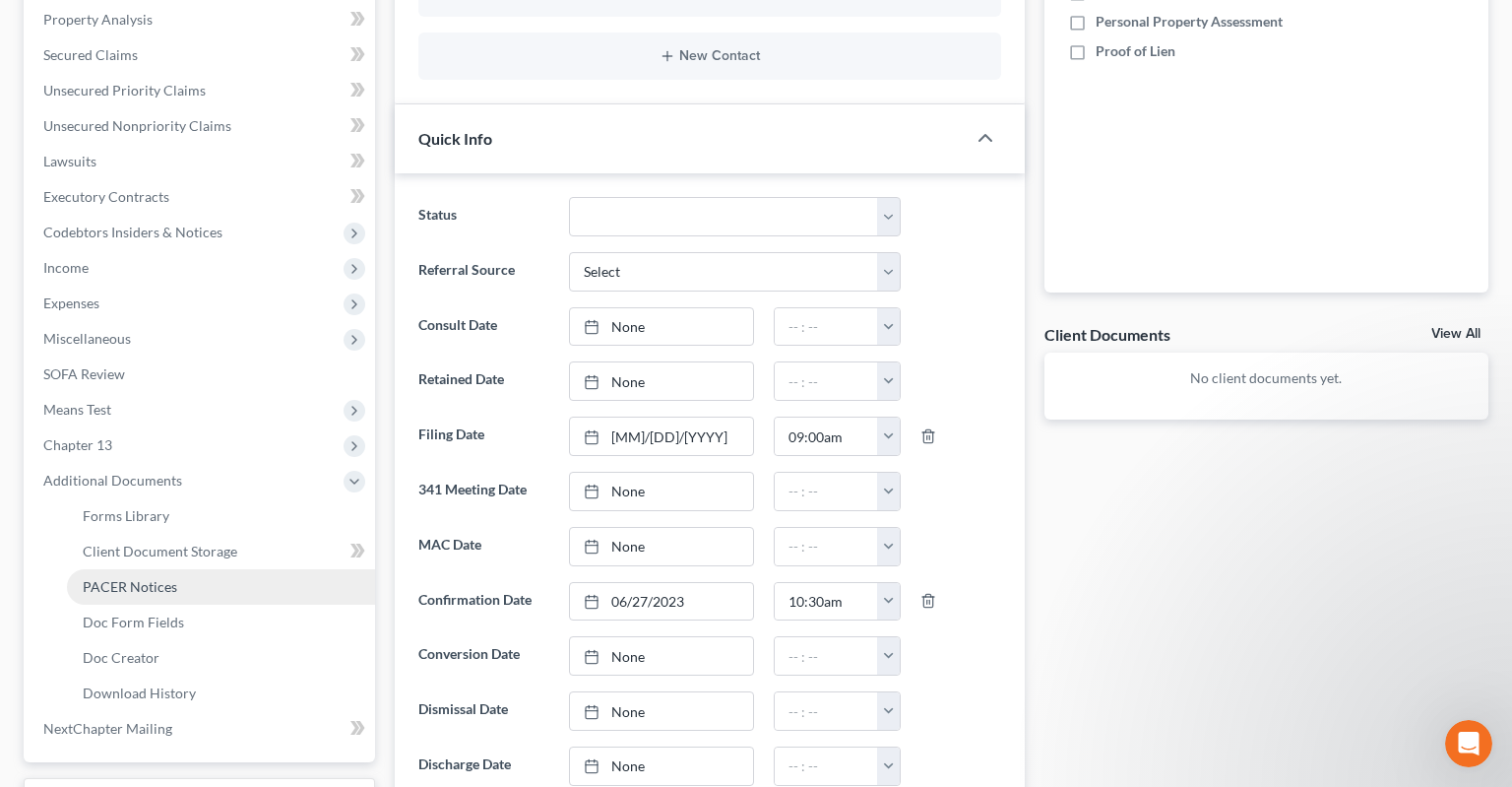 click on "PACER Notices" at bounding box center (220, 587) 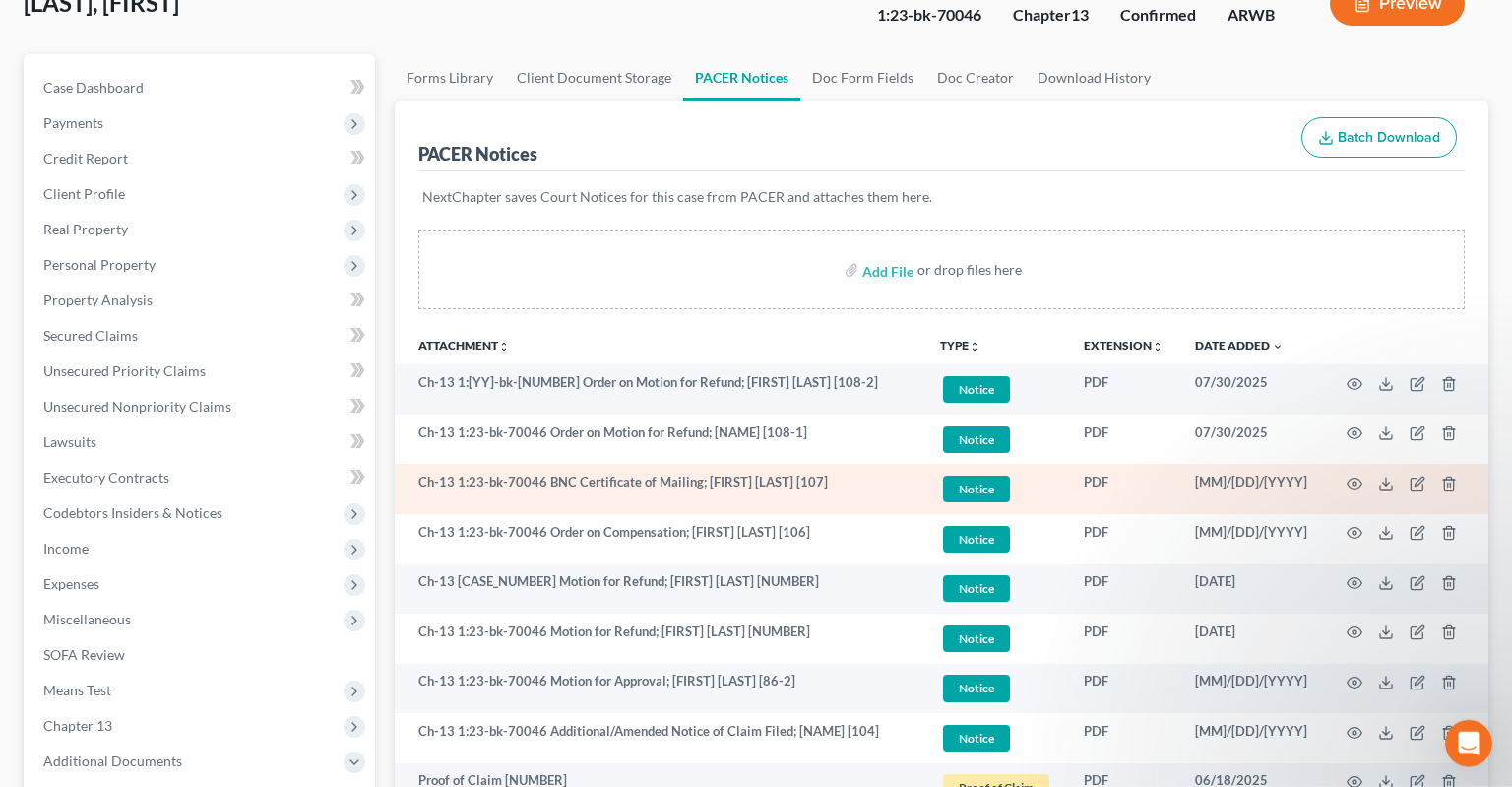 scroll, scrollTop: 208, scrollLeft: 0, axis: vertical 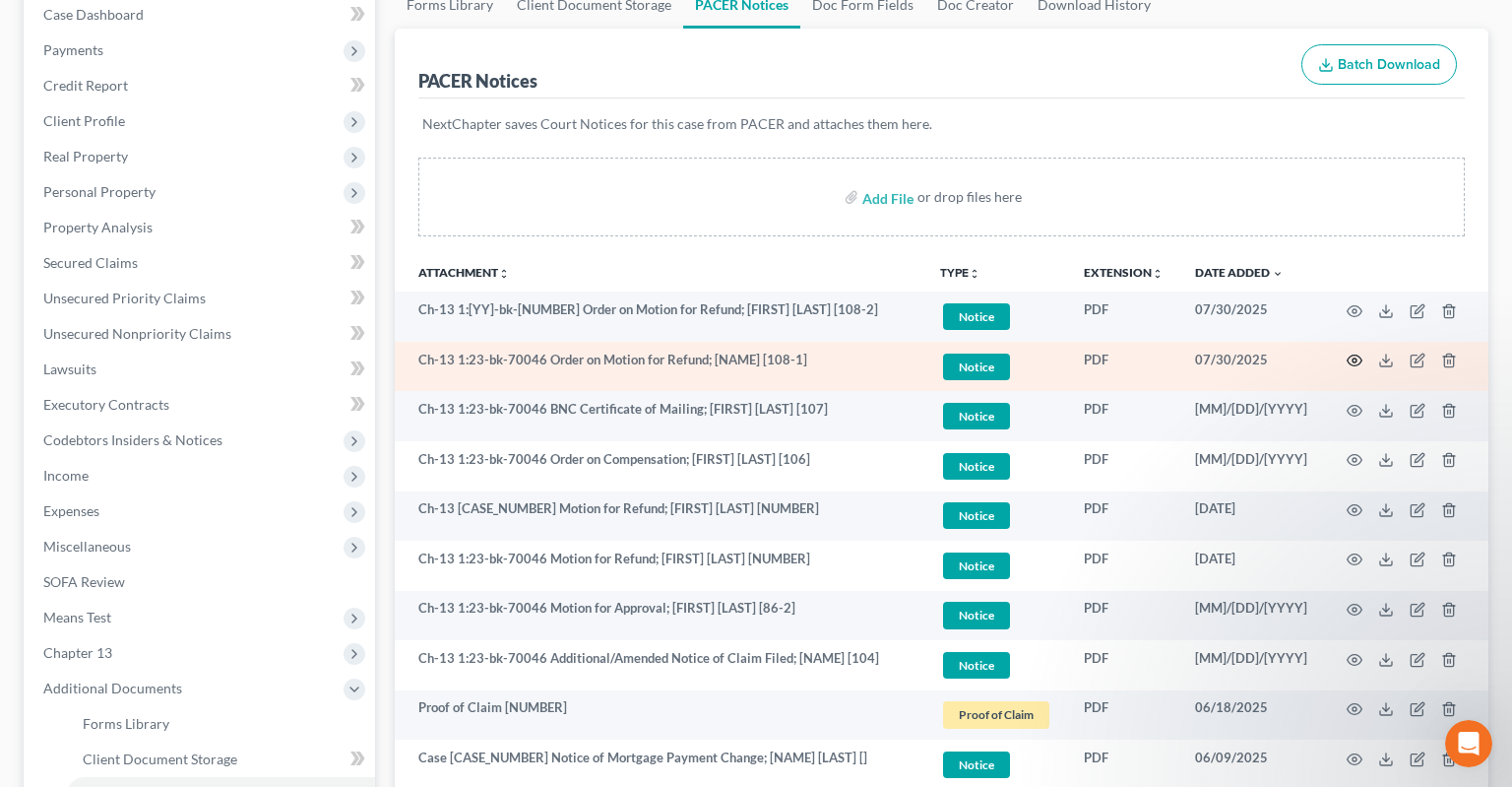 click 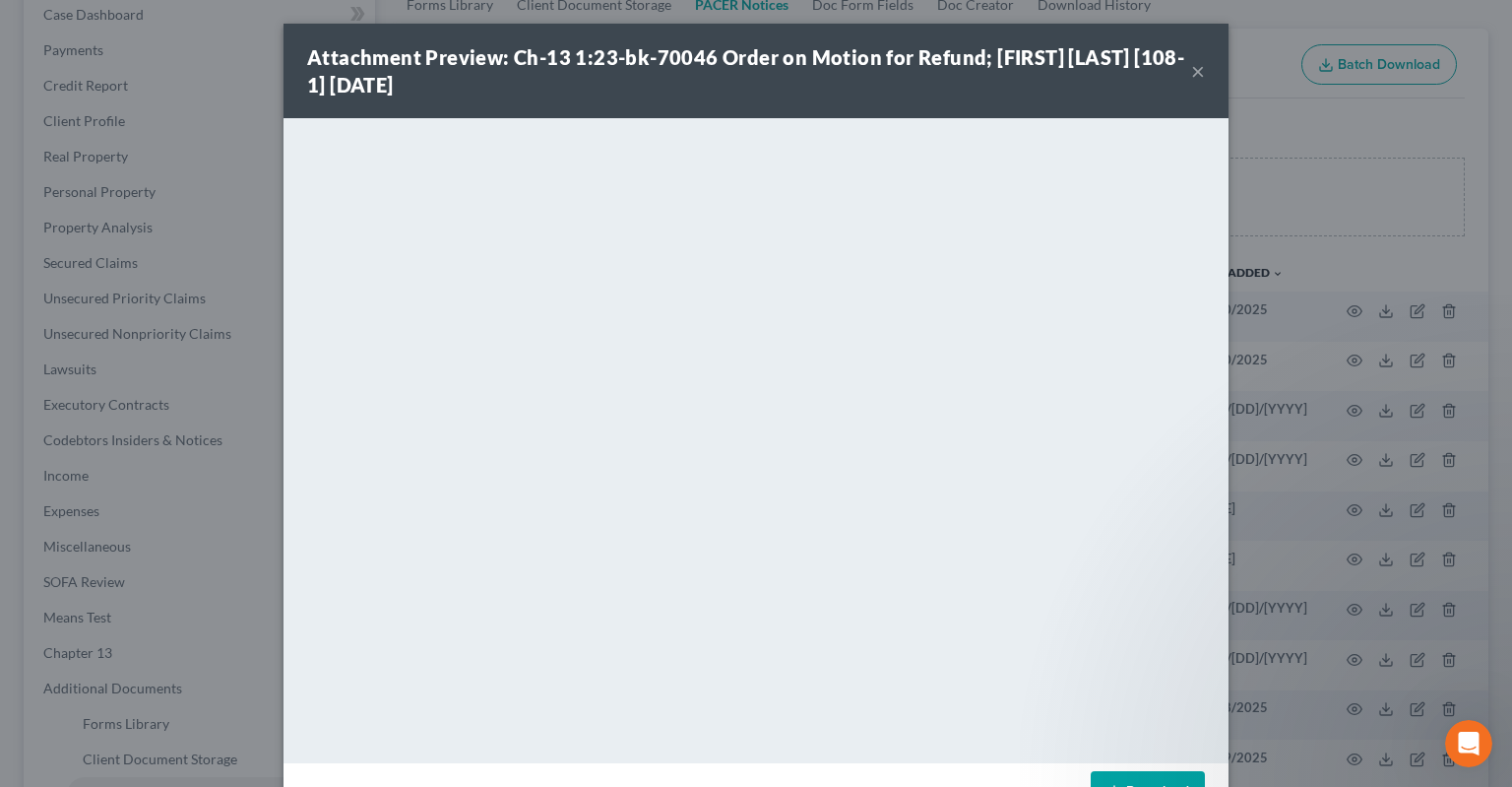 drag, startPoint x: 1190, startPoint y: 66, endPoint x: 1199, endPoint y: 73, distance: 11.401754 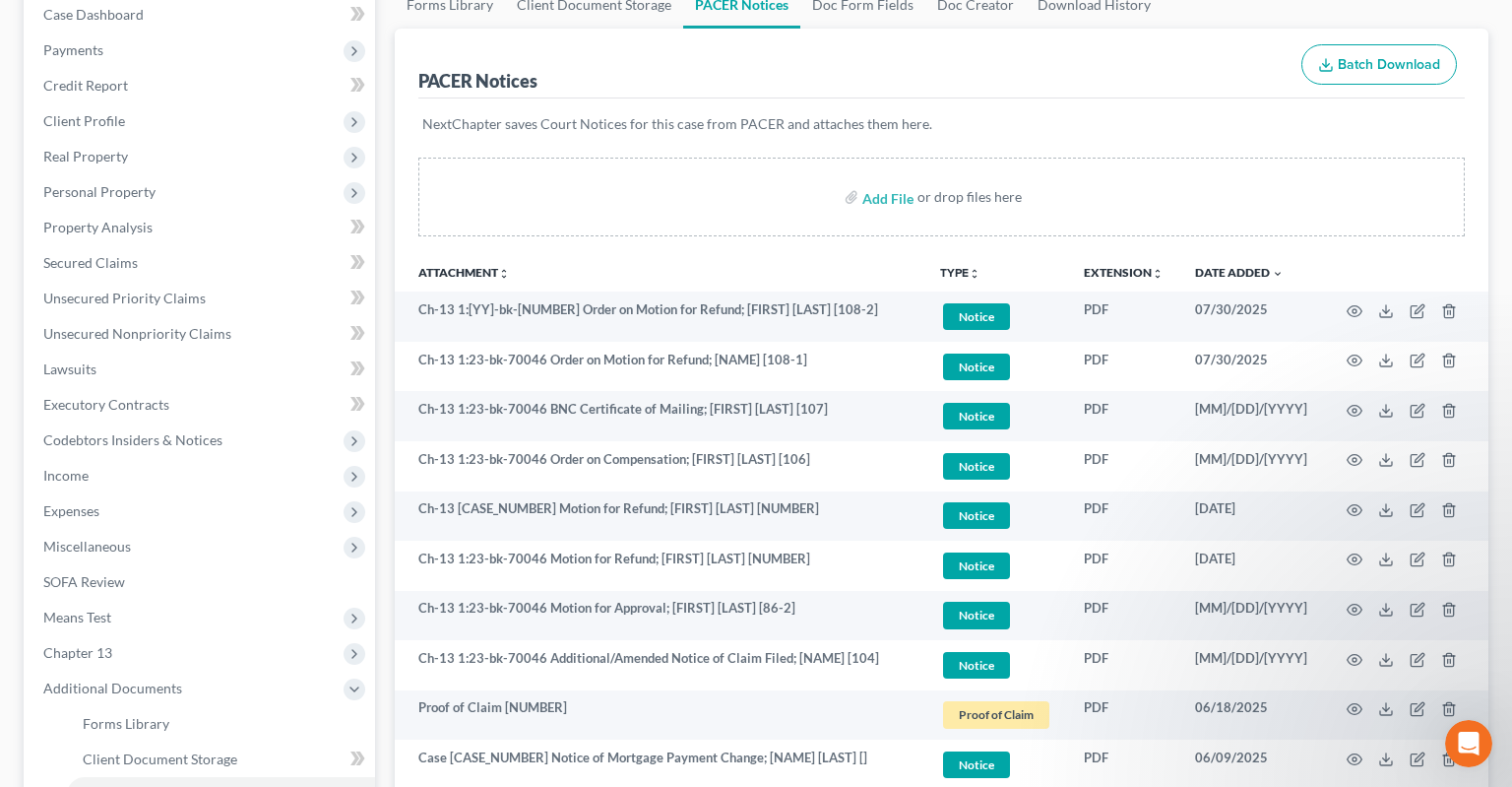 scroll, scrollTop: 0, scrollLeft: 0, axis: both 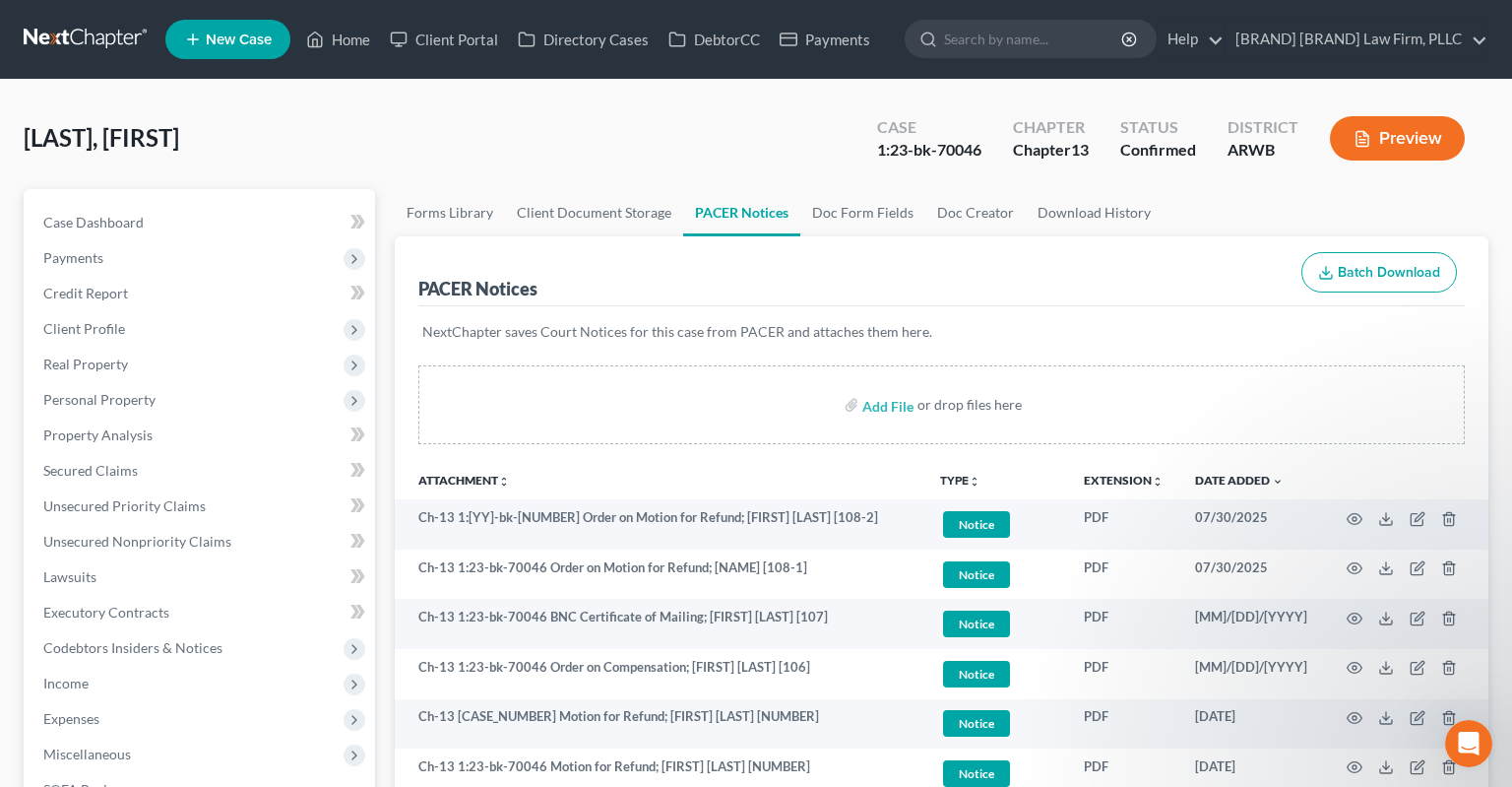 click on "1:23-bk-70046" at bounding box center (929, 150) 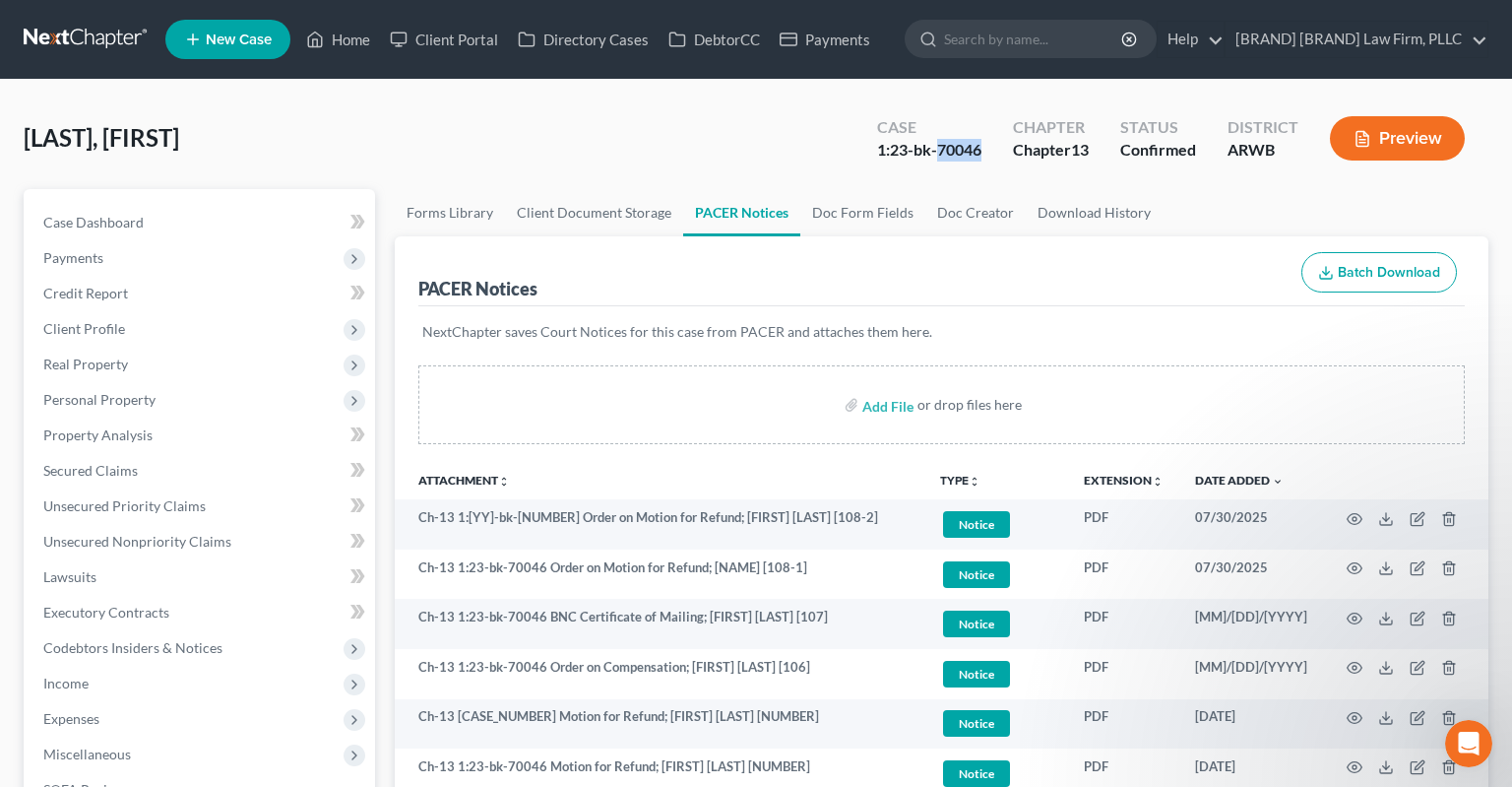click on "1:23-bk-70046" at bounding box center (929, 150) 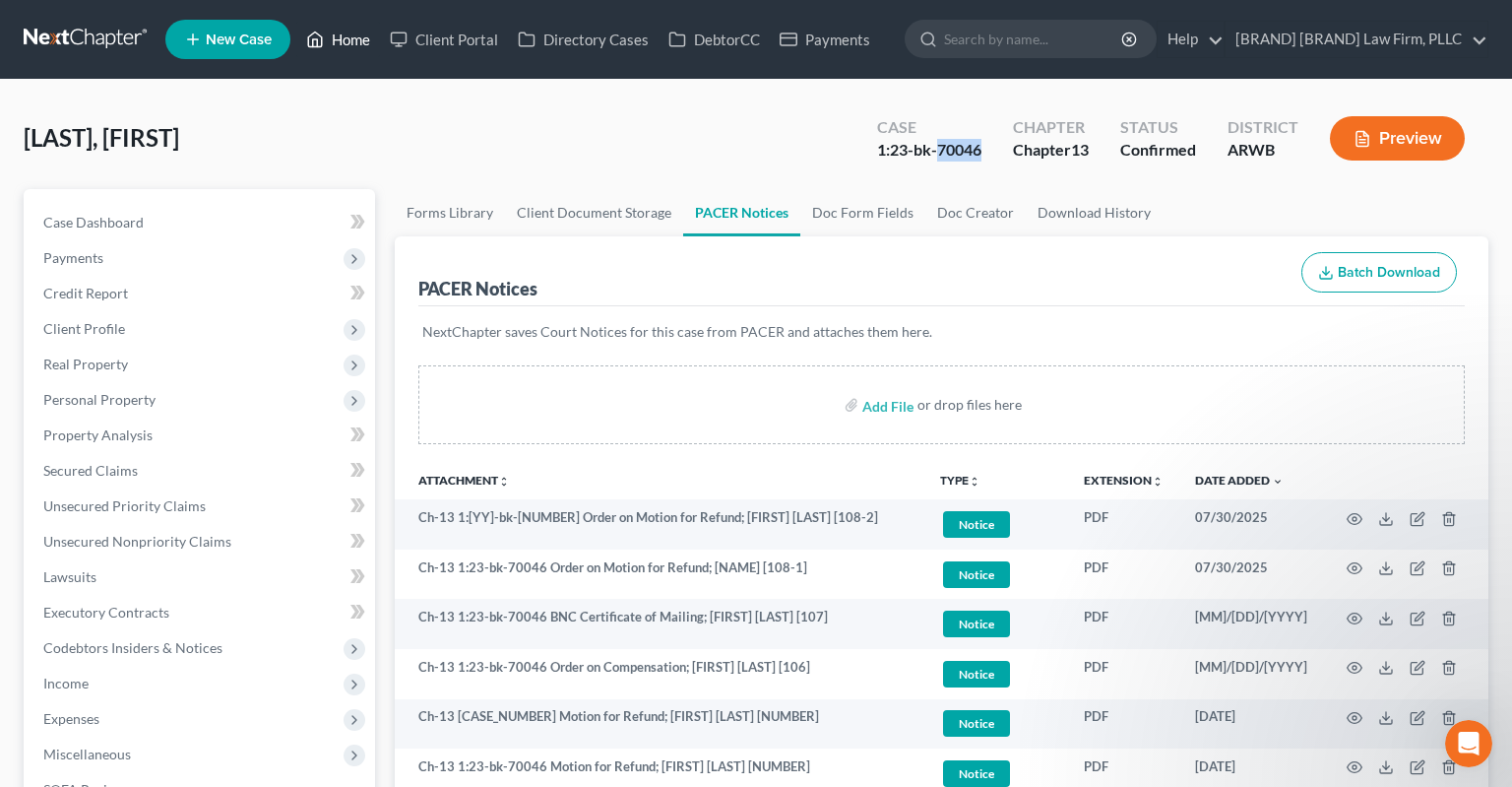 click on "Home" at bounding box center [338, 39] 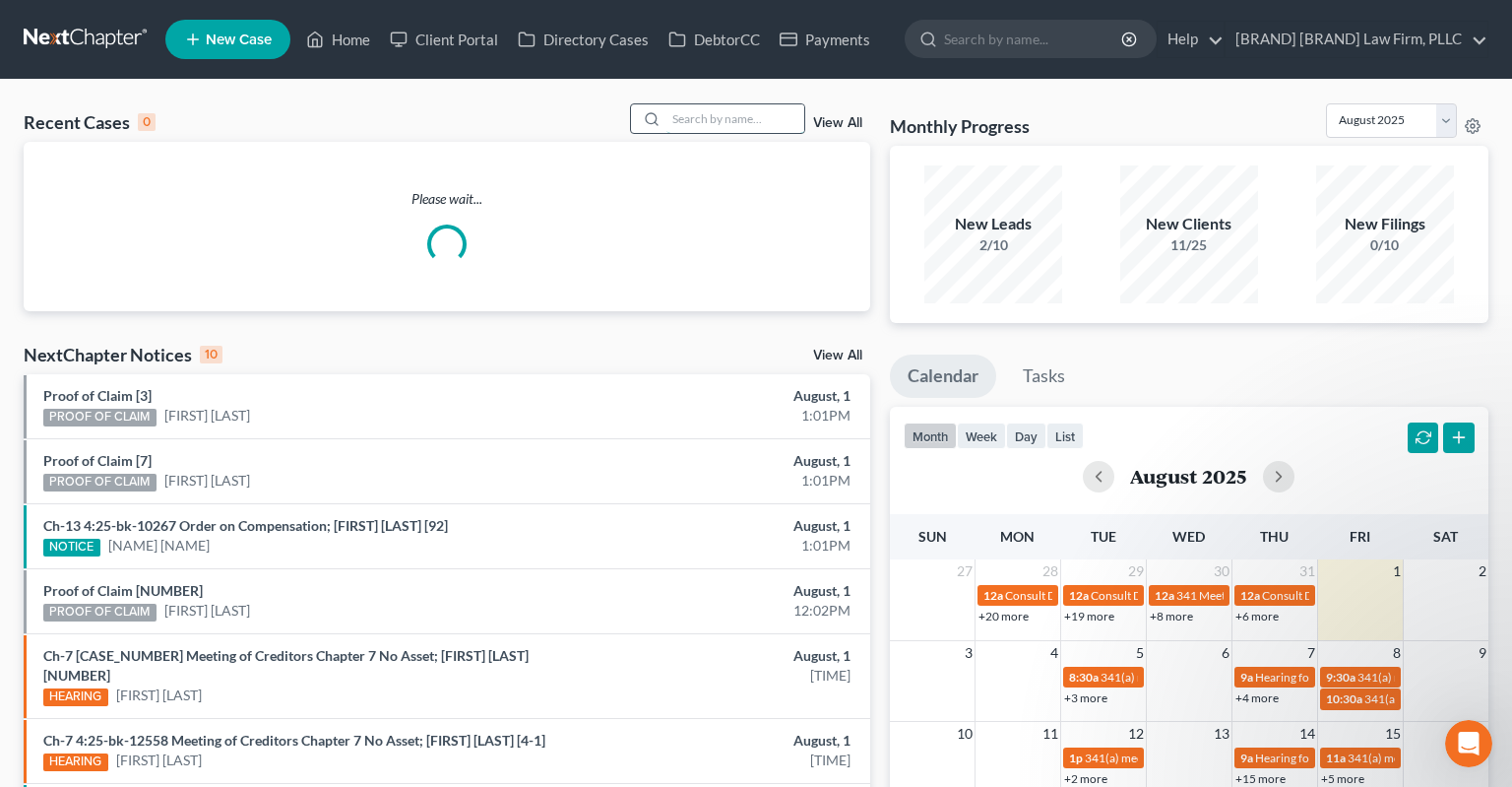 click at bounding box center (735, 118) 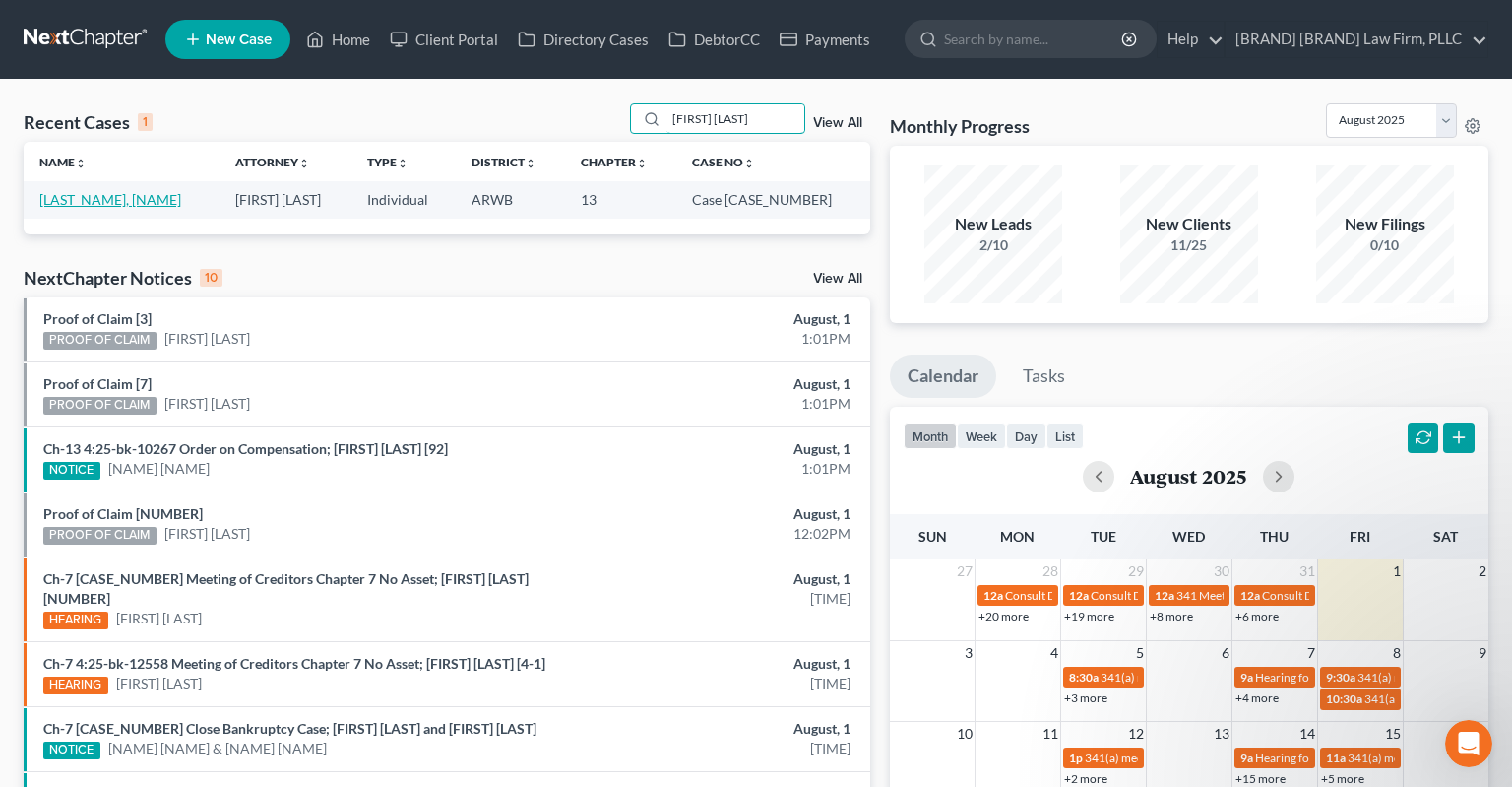 type on "[FIRST] [LAST]" 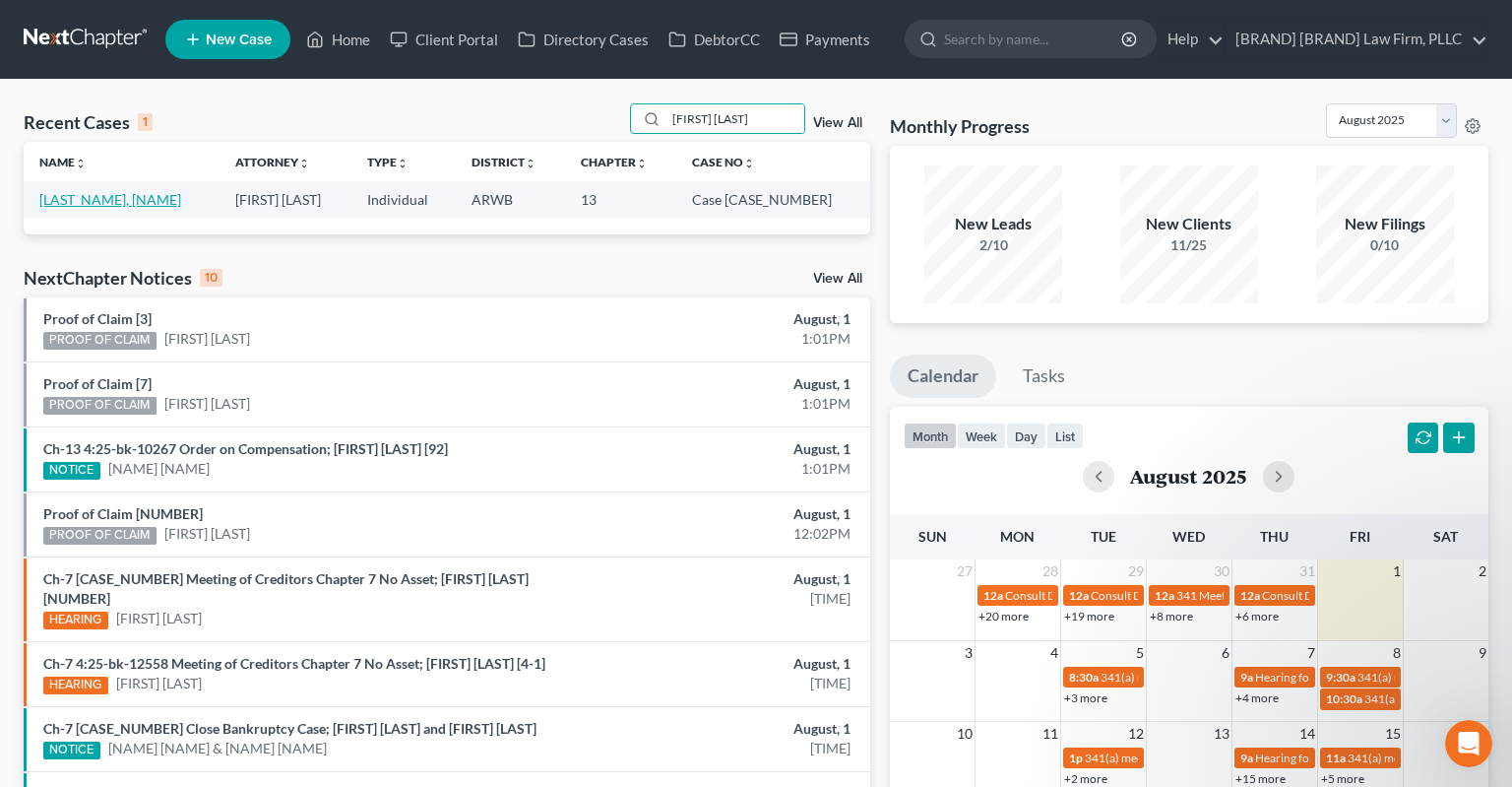 click on "[LAST_NAME], [NAME]" at bounding box center (110, 199) 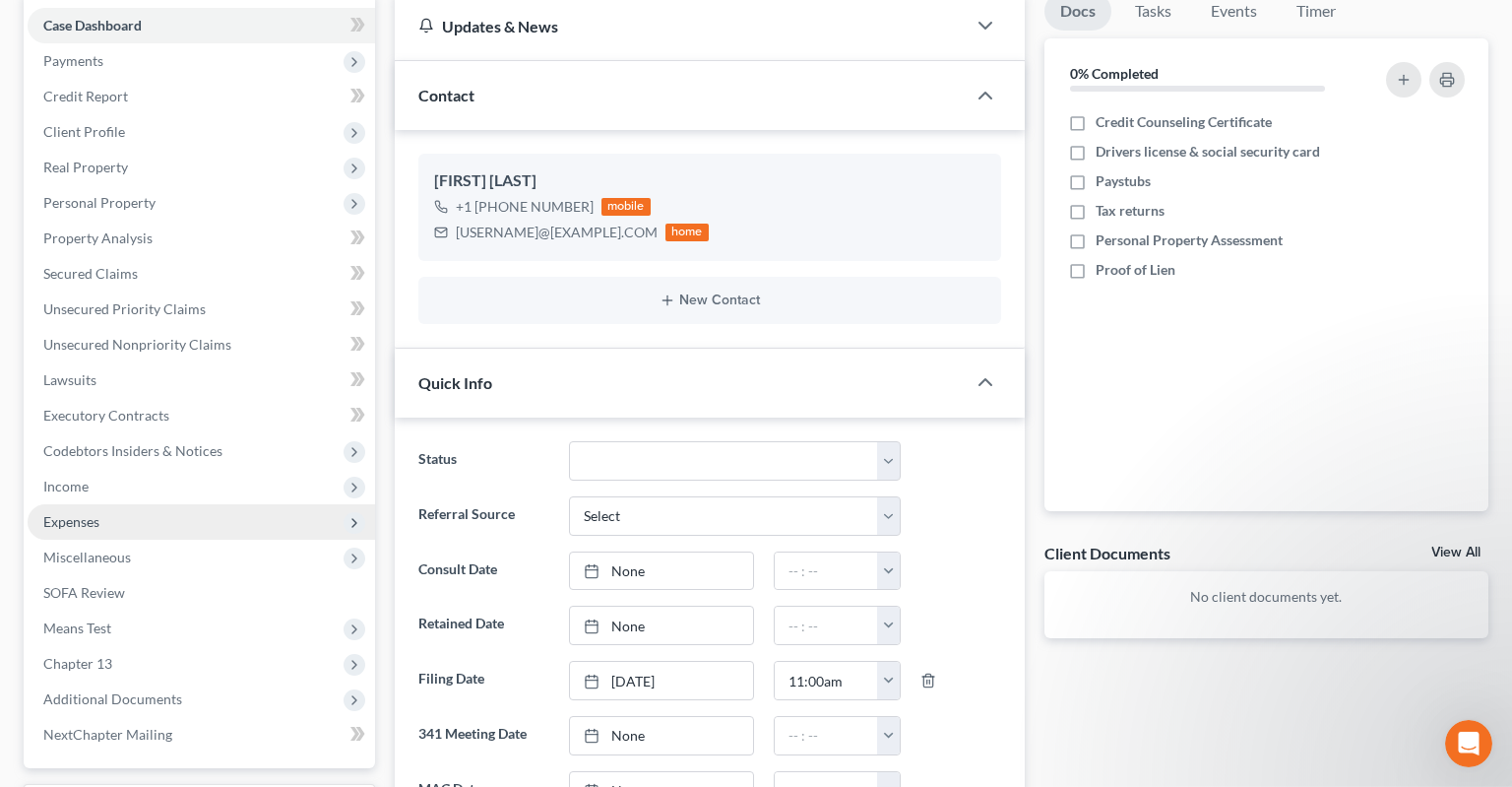 scroll, scrollTop: 416, scrollLeft: 0, axis: vertical 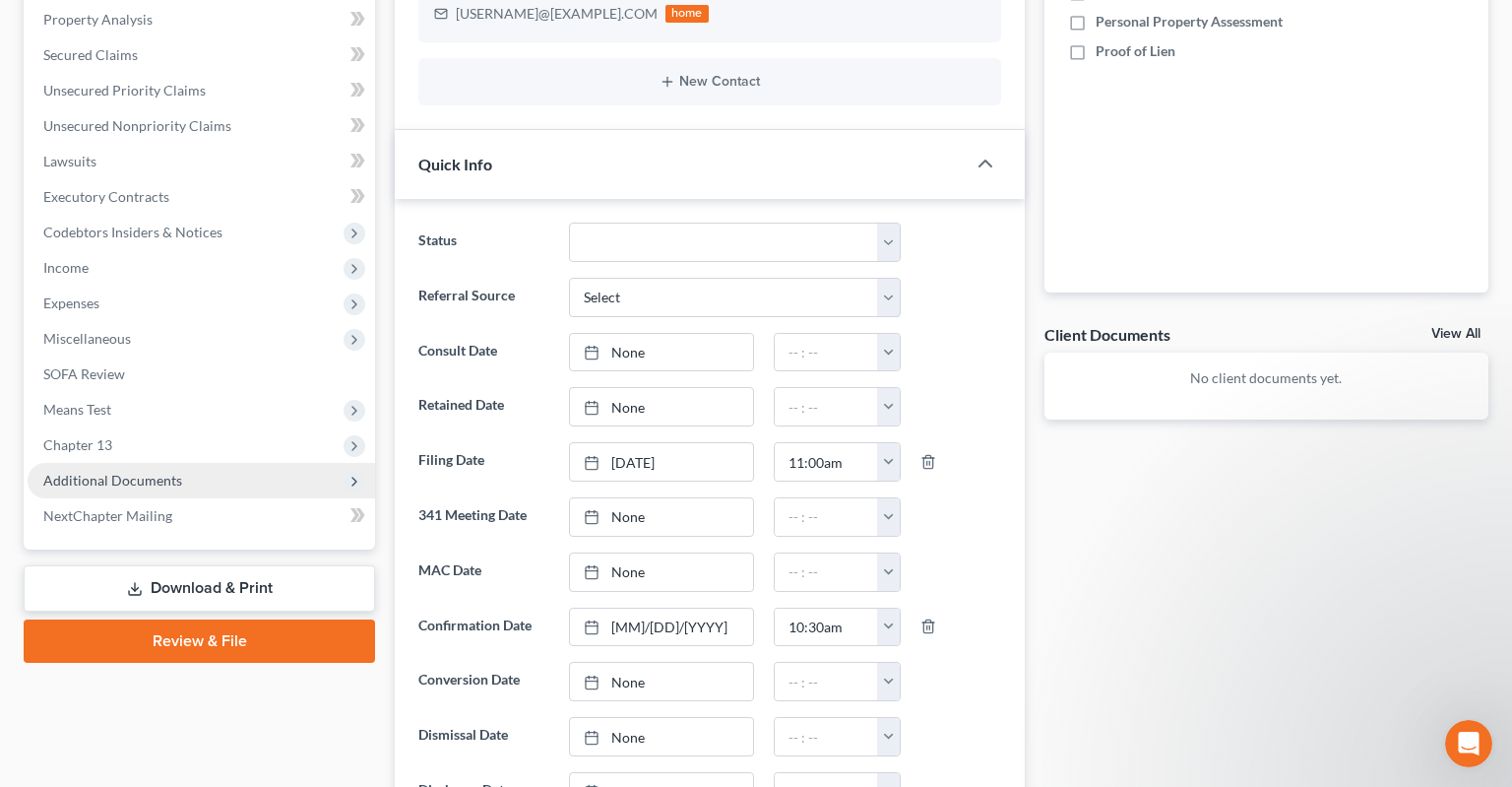 click on "Additional Documents" at bounding box center (201, 481) 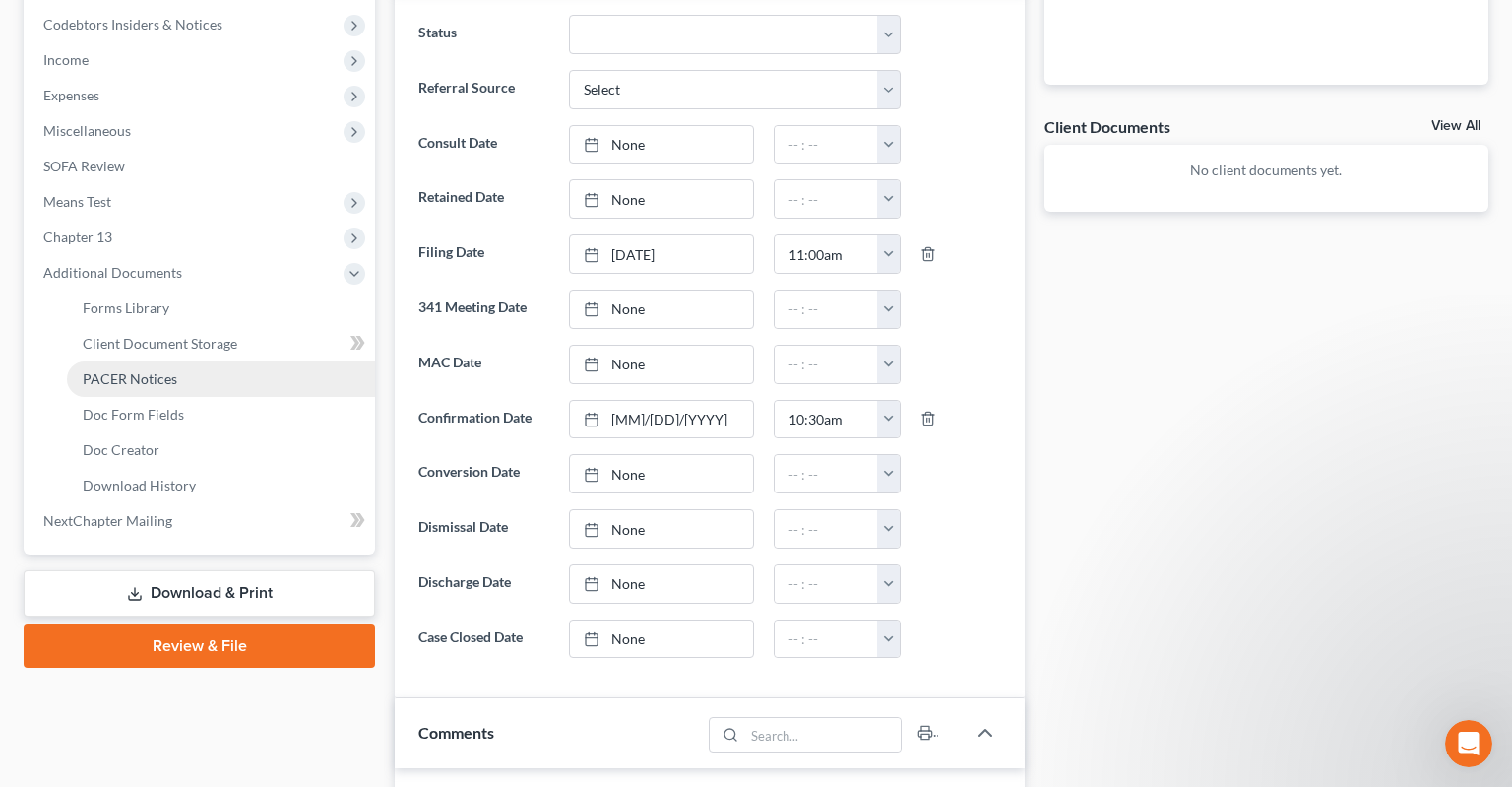 click on "PACER Notices" at bounding box center (220, 379) 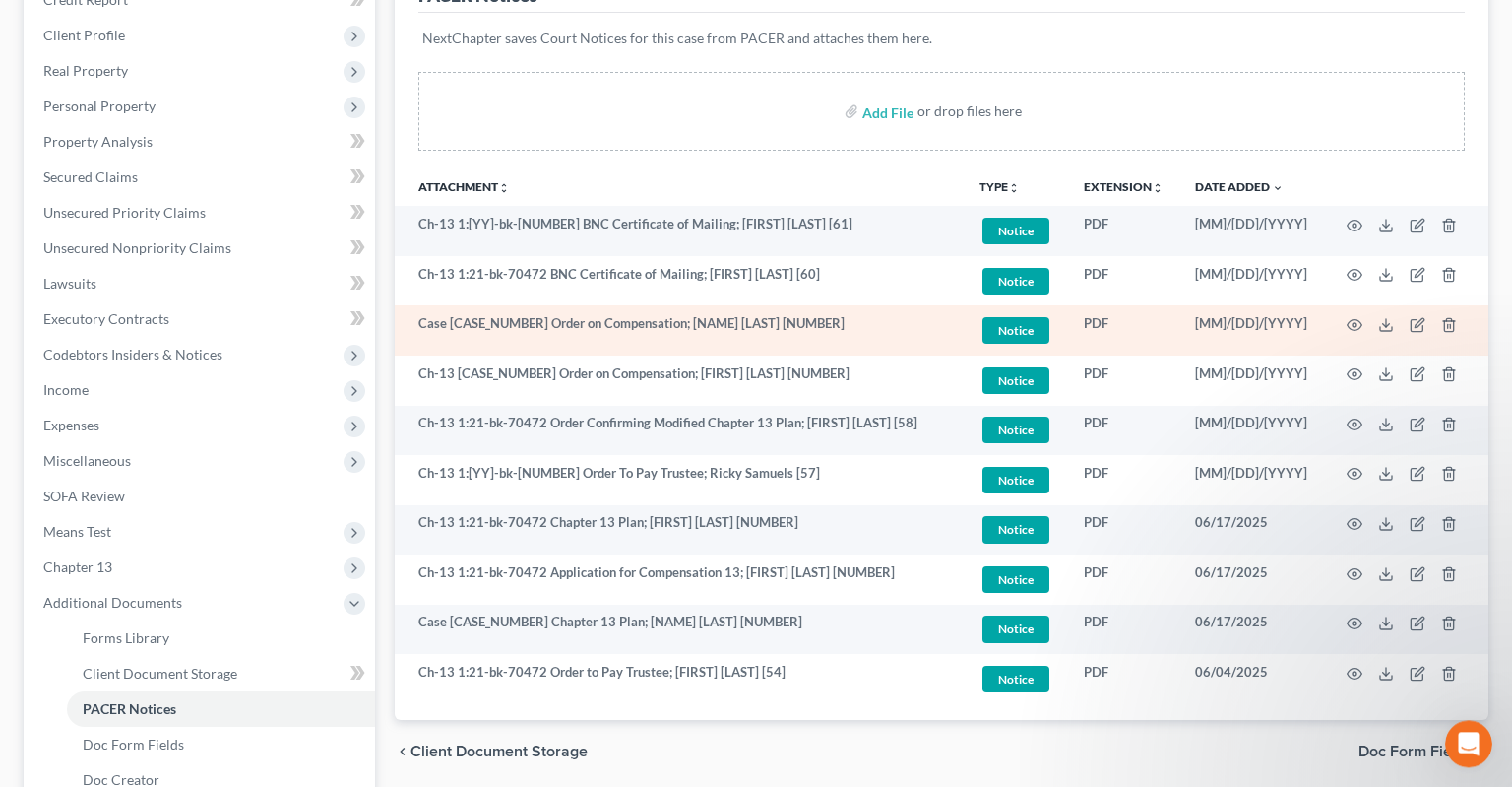 scroll, scrollTop: 311, scrollLeft: 0, axis: vertical 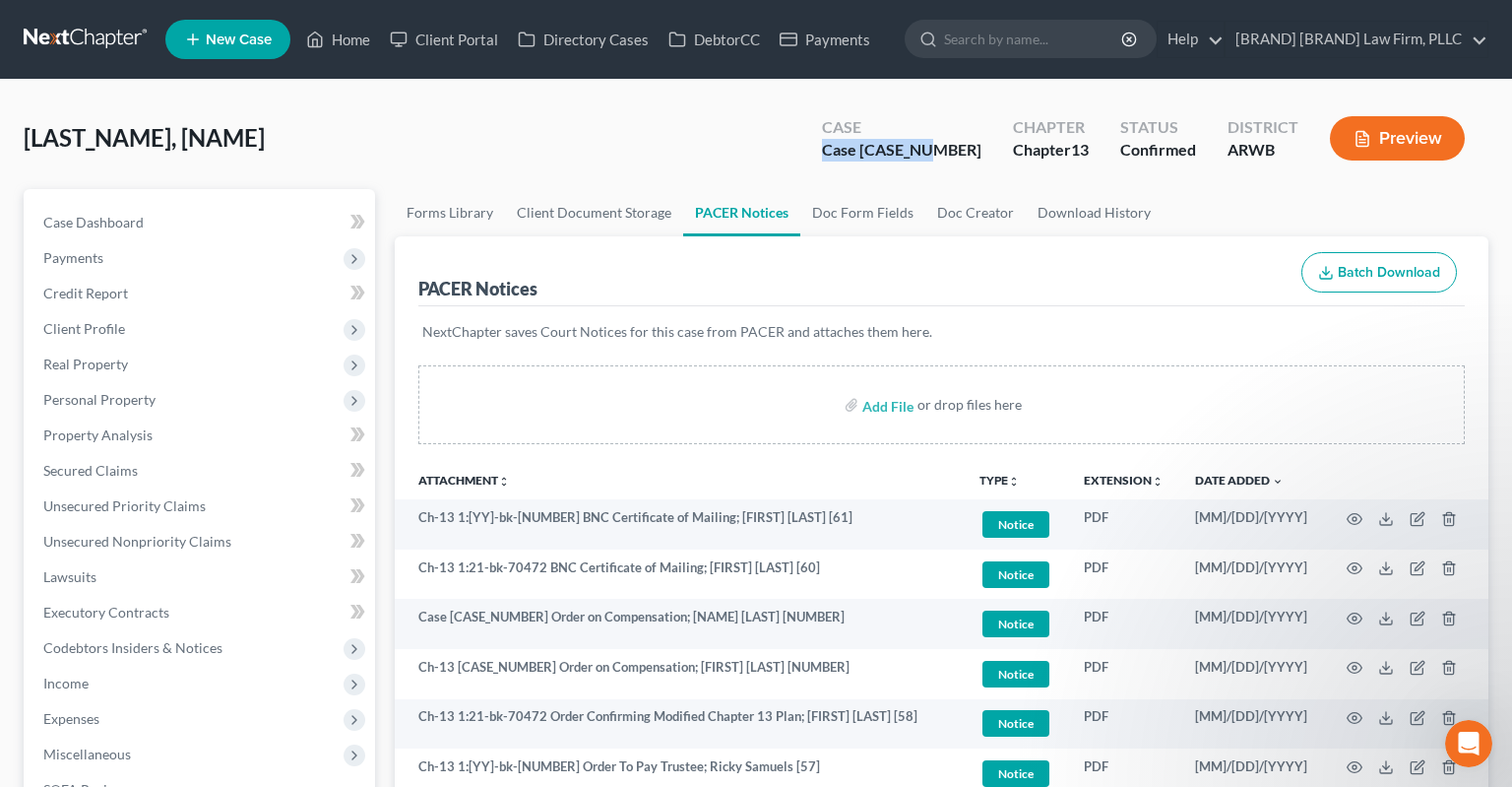 drag, startPoint x: 873, startPoint y: 147, endPoint x: 983, endPoint y: 151, distance: 110.0727 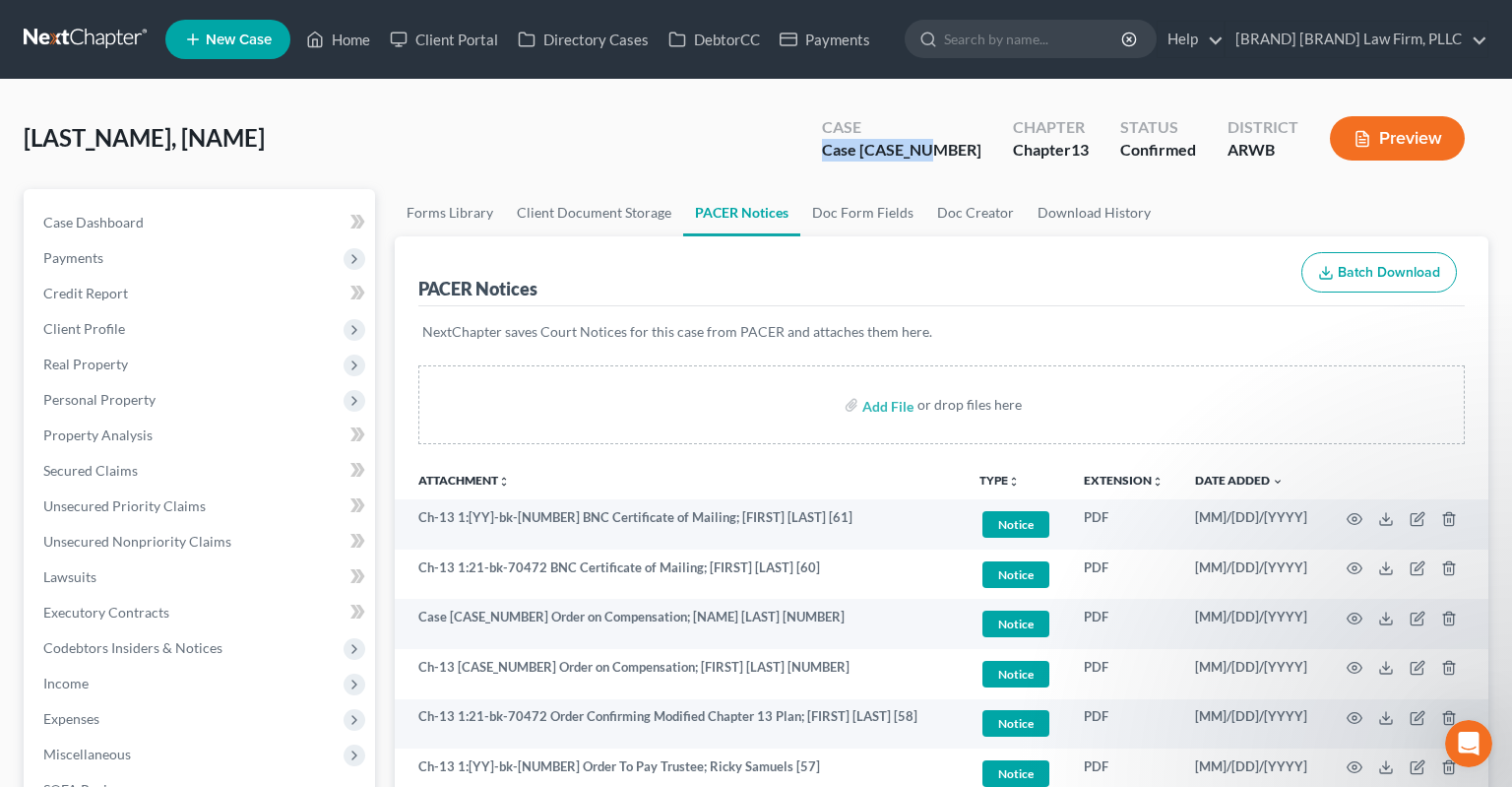 copy on "Case [CASE_NUMBER]" 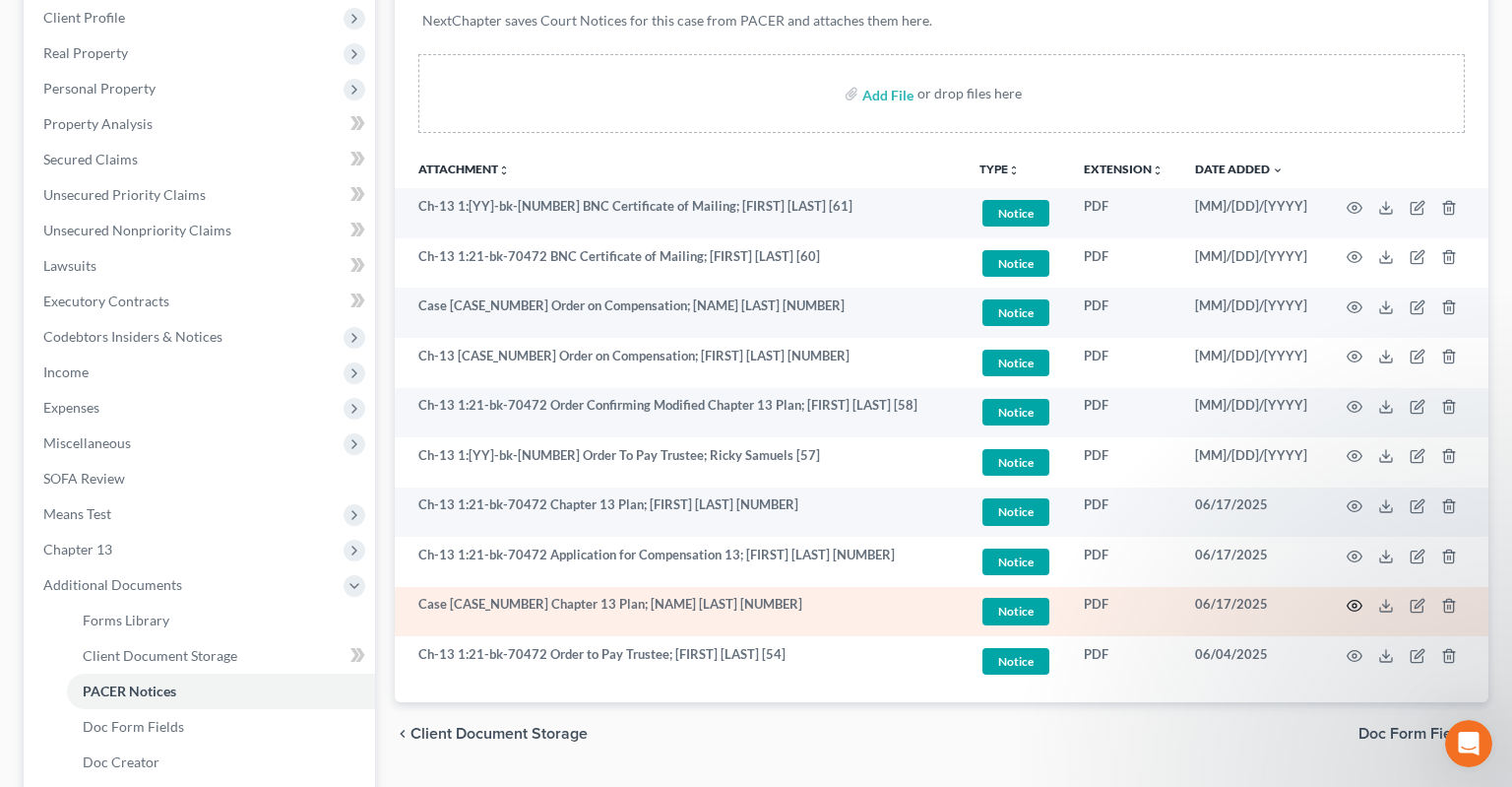 click 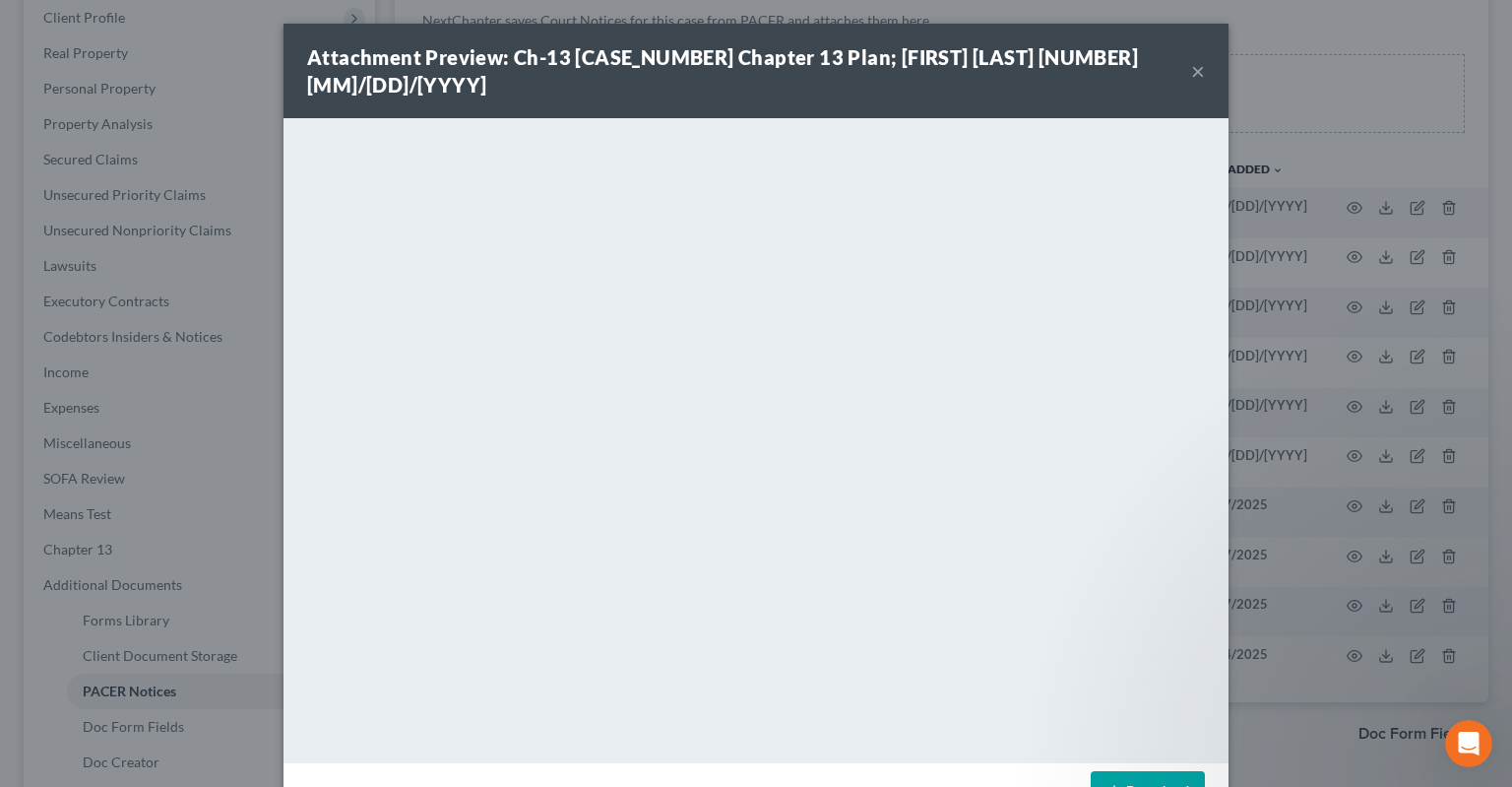 click on "×" at bounding box center [1198, 71] 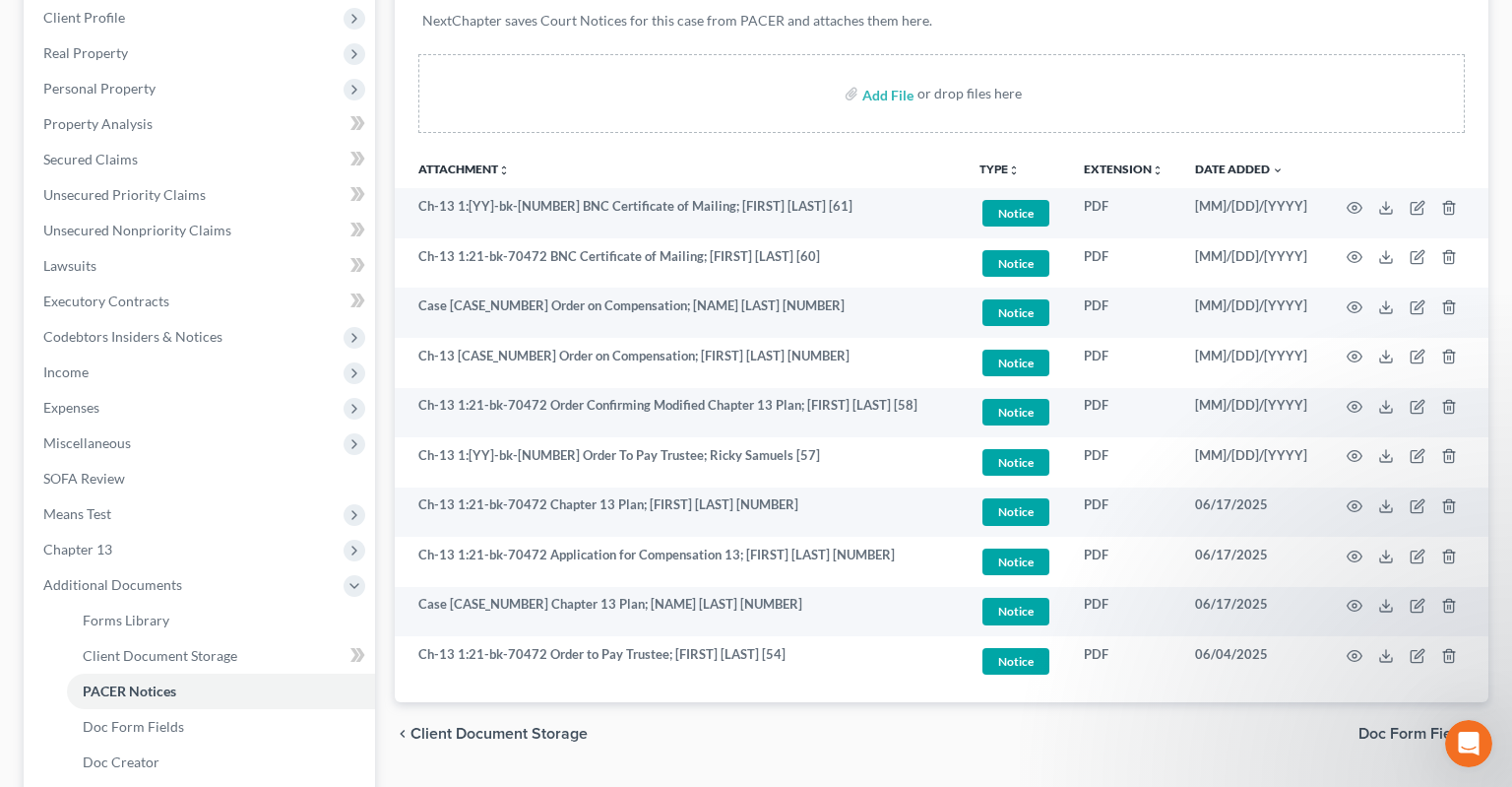 scroll, scrollTop: 0, scrollLeft: 0, axis: both 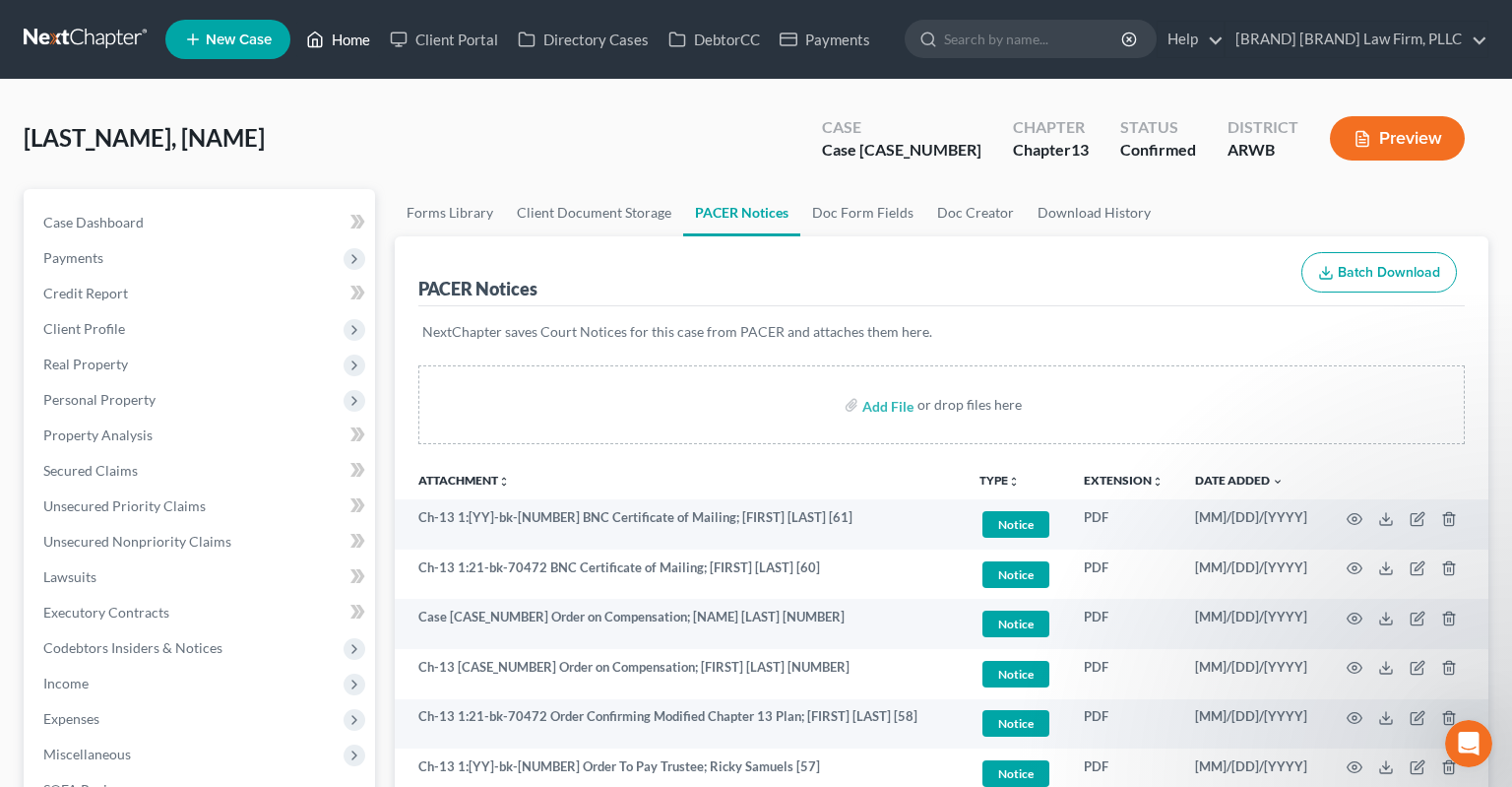 click on "Home" at bounding box center (338, 39) 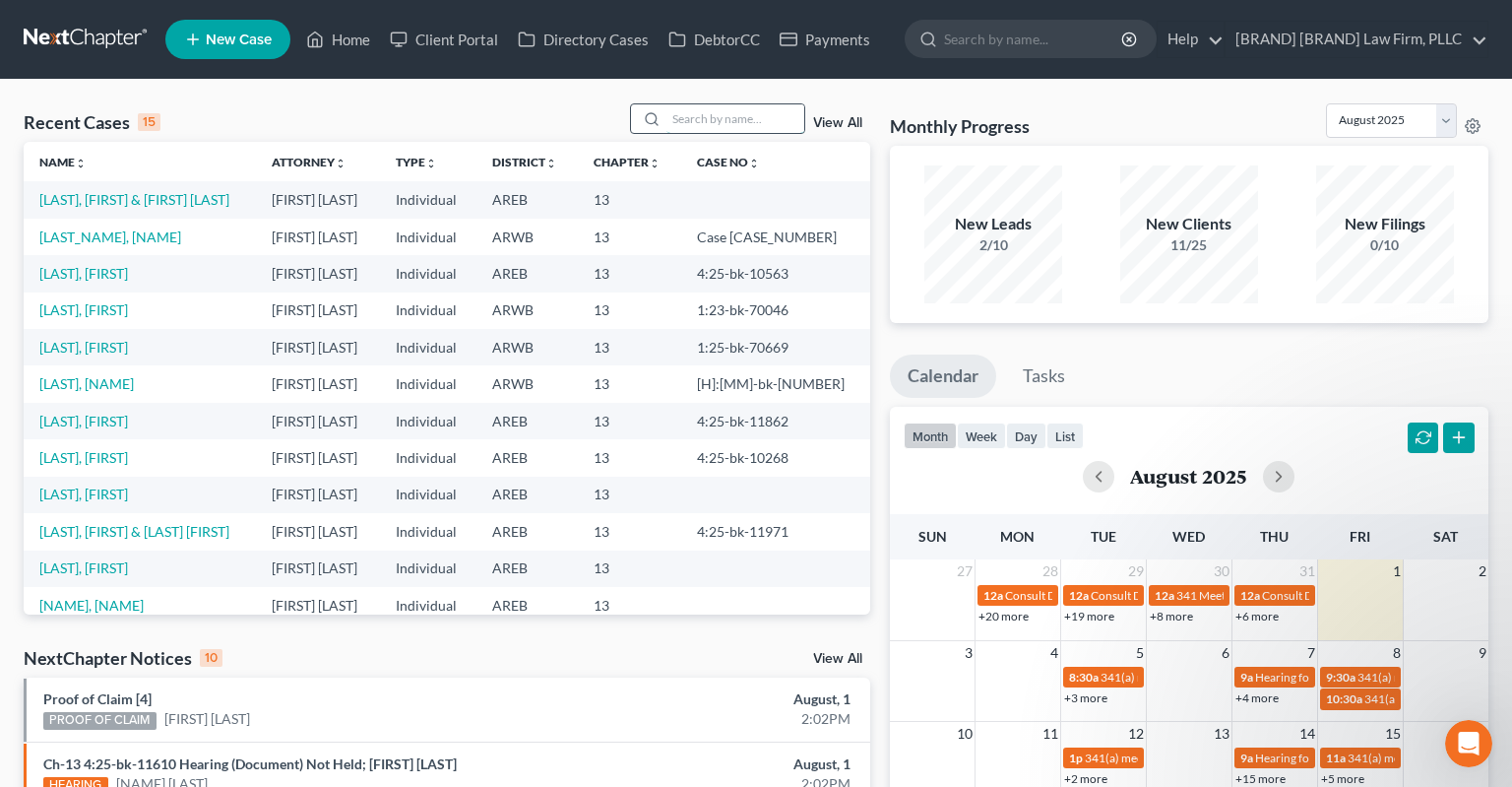click at bounding box center [735, 118] 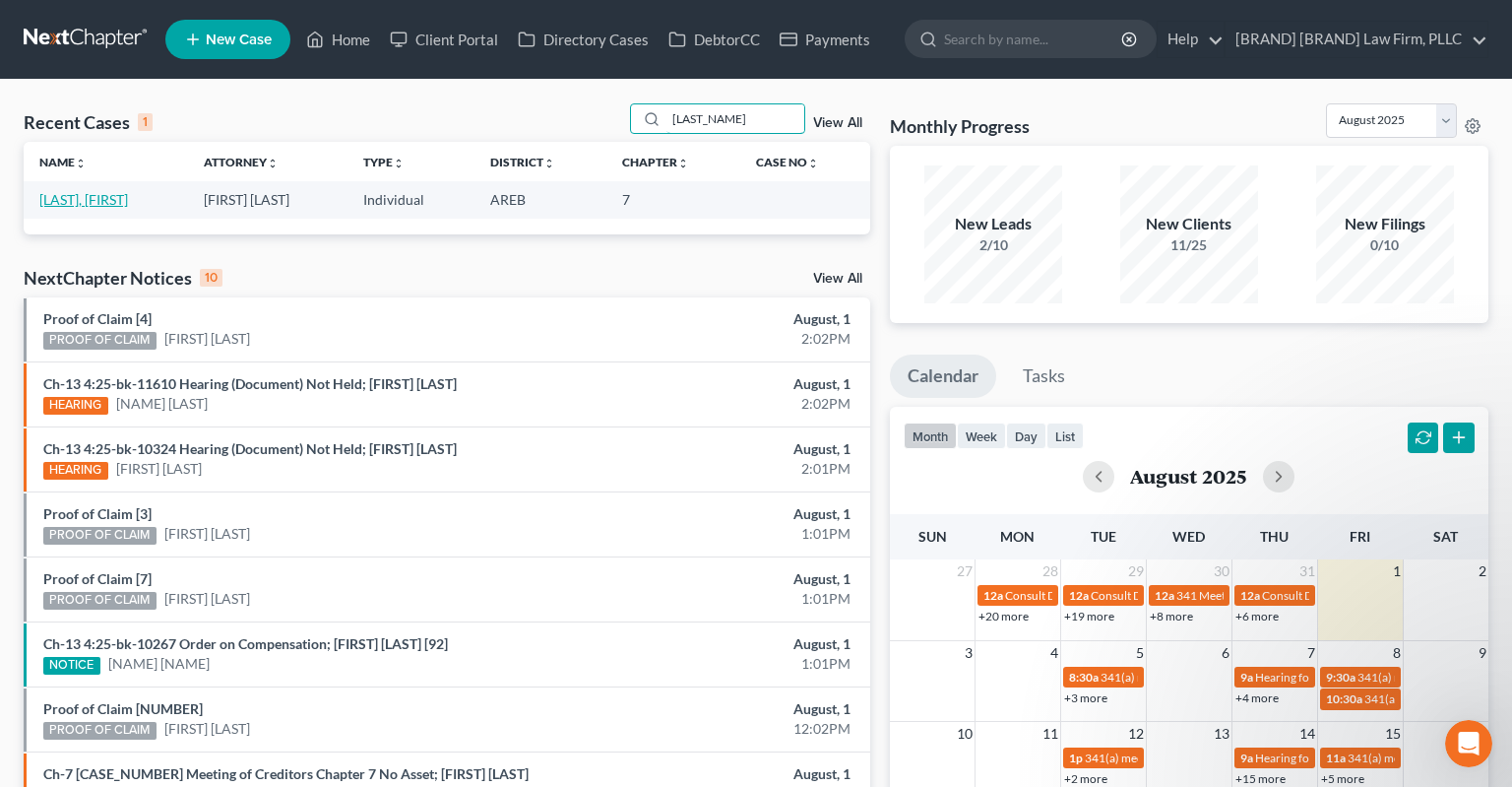 type on "[LAST_NAME]" 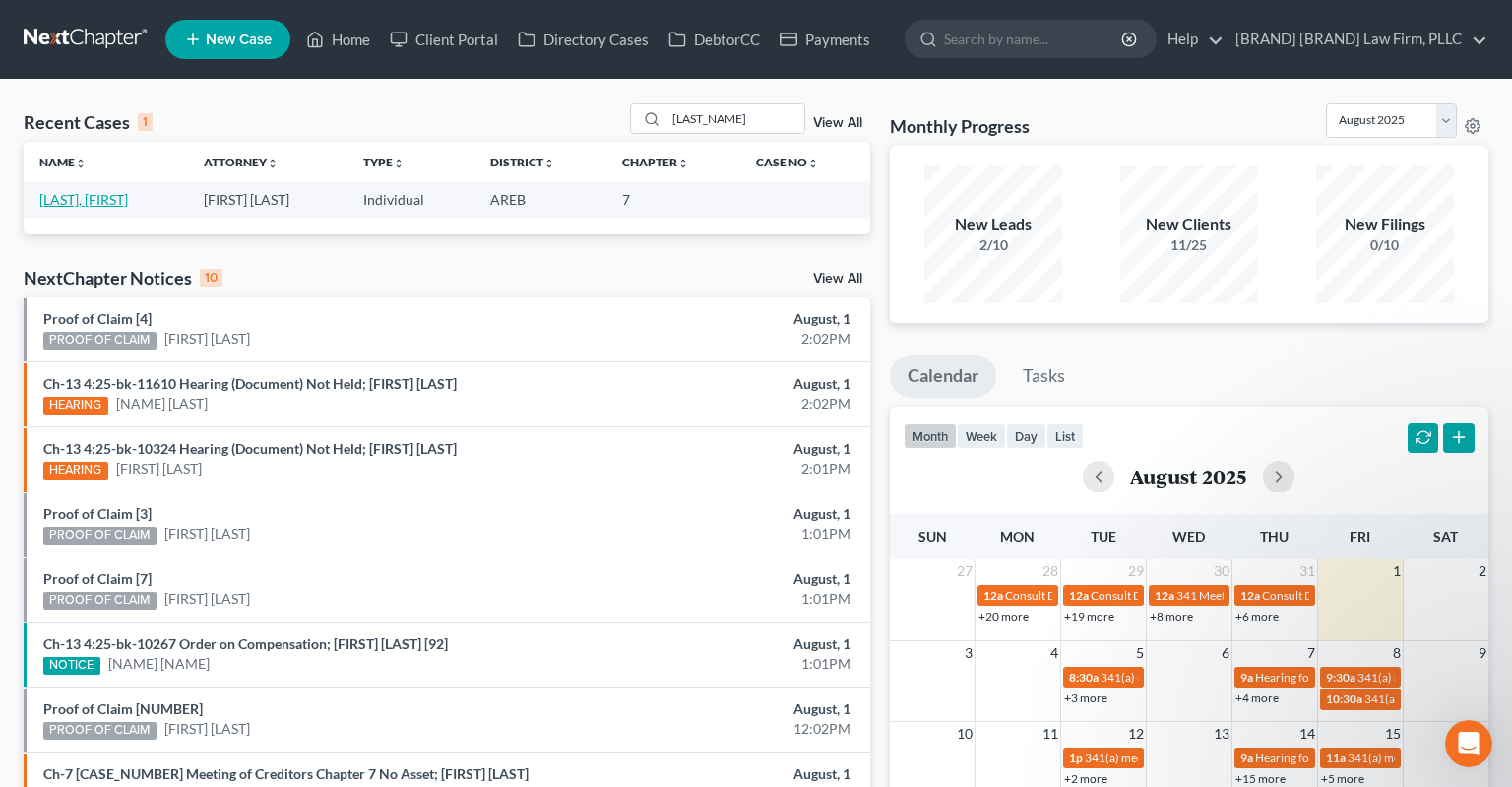 click on "[LAST], [FIRST]" at bounding box center (84, 199) 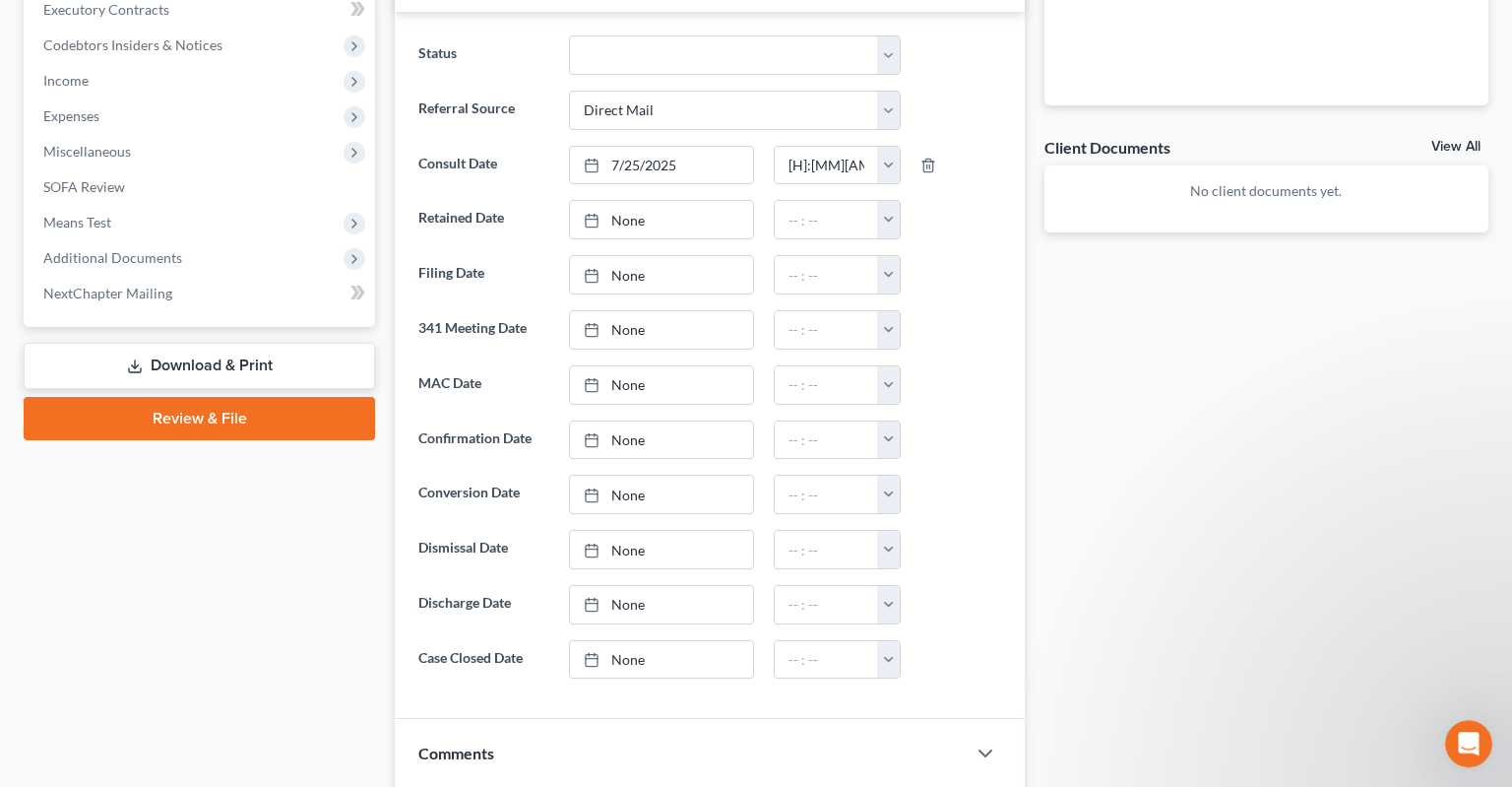 scroll, scrollTop: 532, scrollLeft: 0, axis: vertical 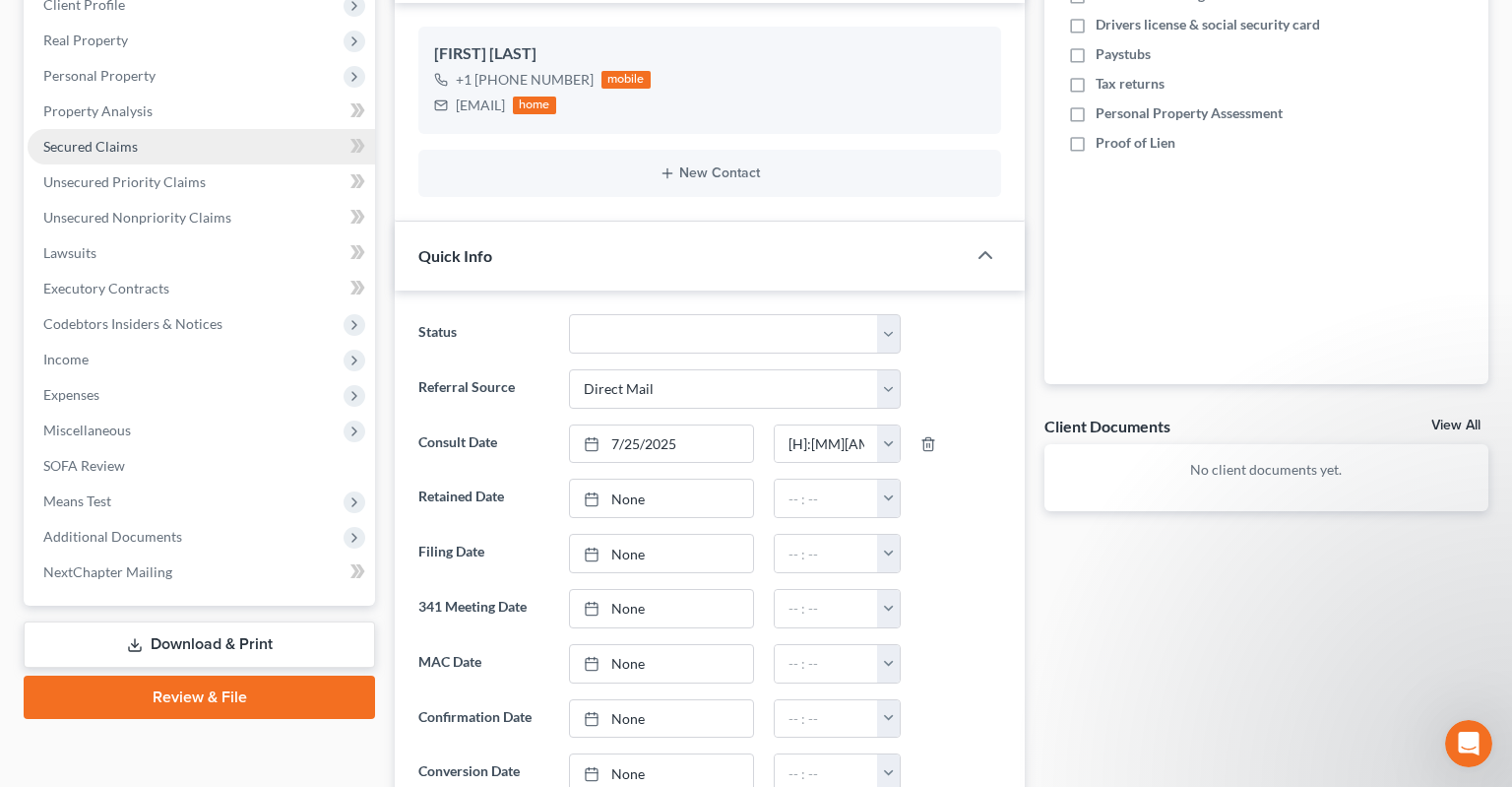 click on "Secured Claims" at bounding box center (201, 147) 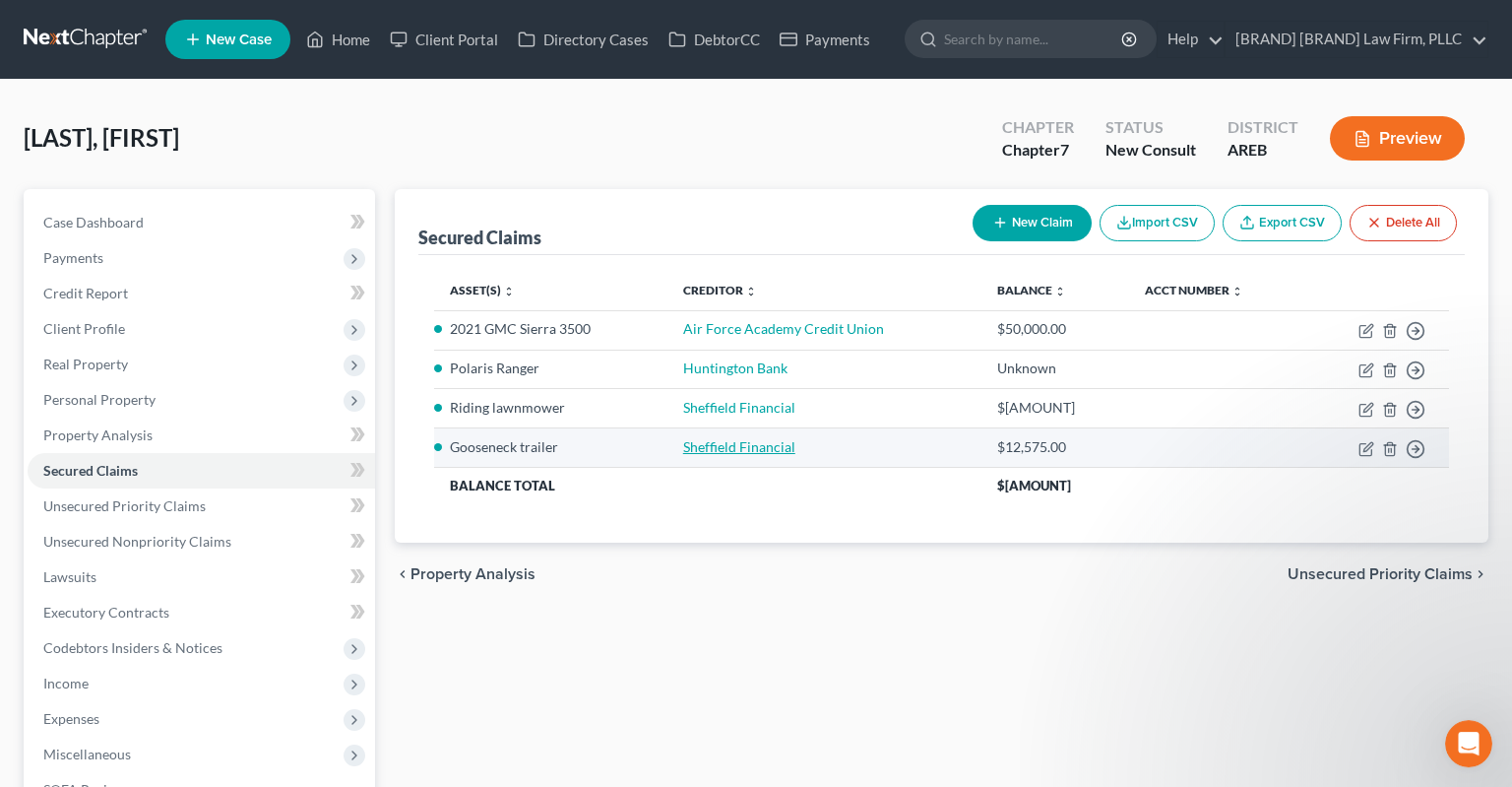scroll, scrollTop: 0, scrollLeft: 0, axis: both 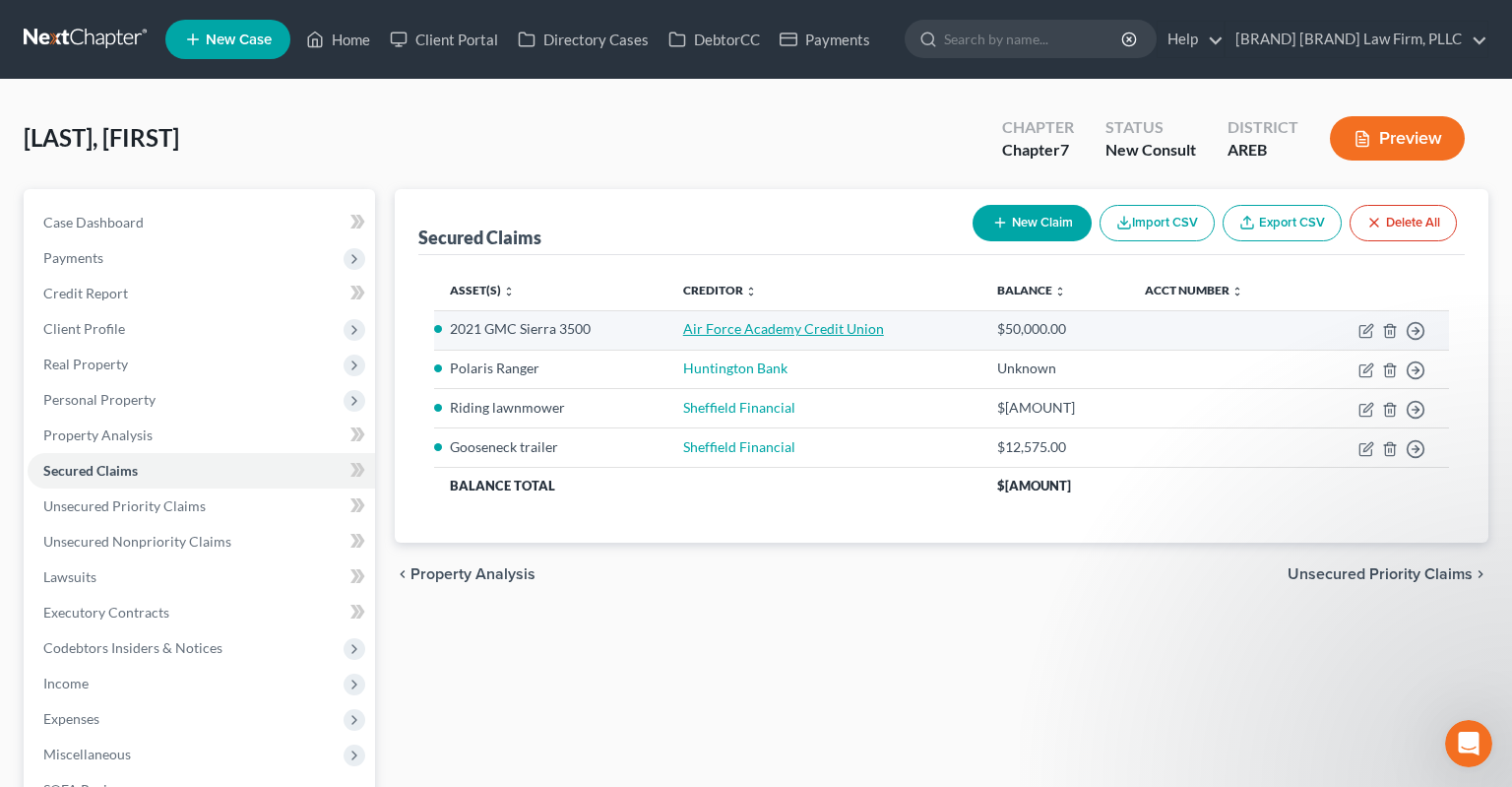 click on "Air Force Academy Credit Union" at bounding box center (784, 328) 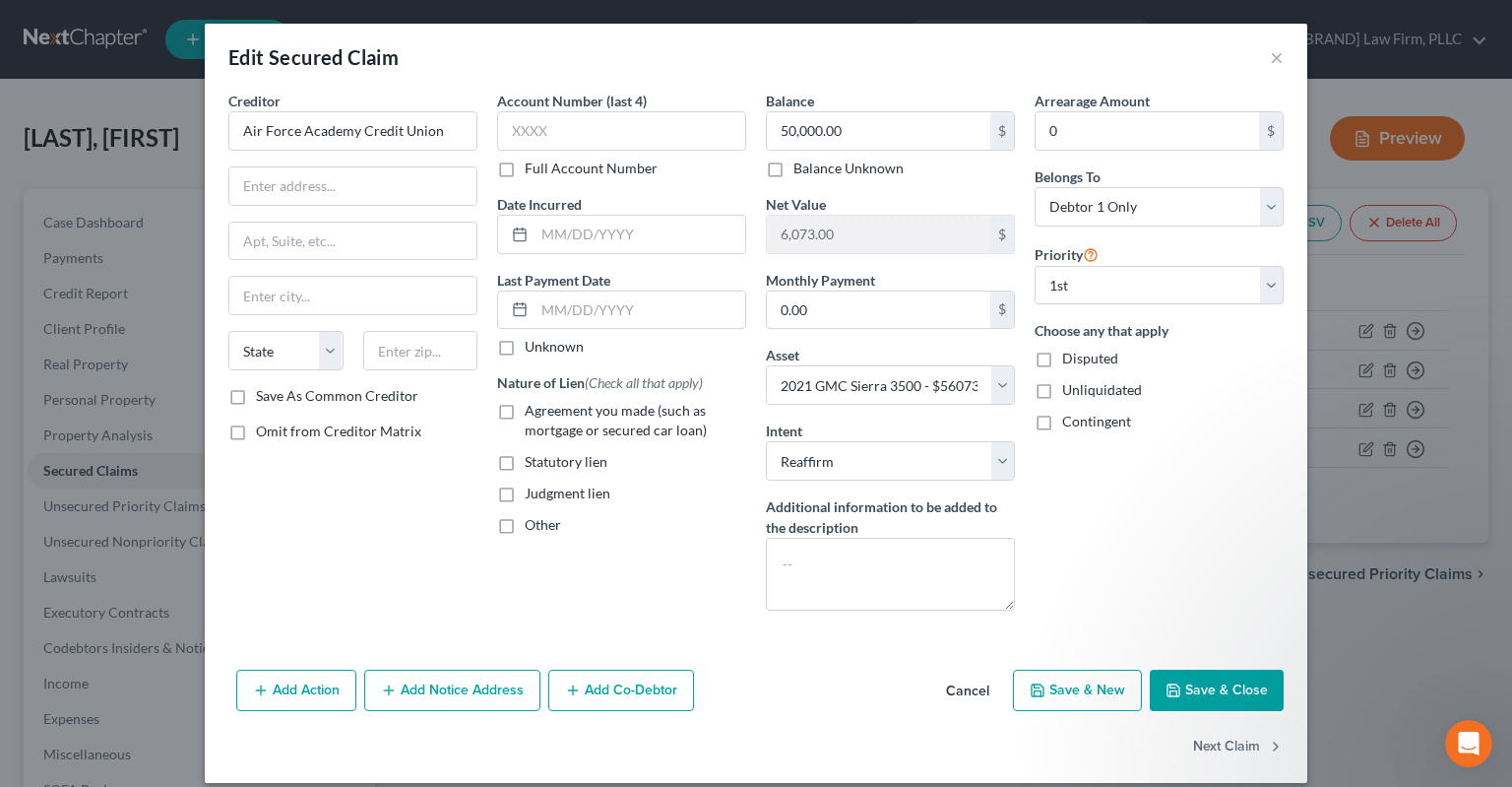 click on "Cancel" at bounding box center [968, 691] 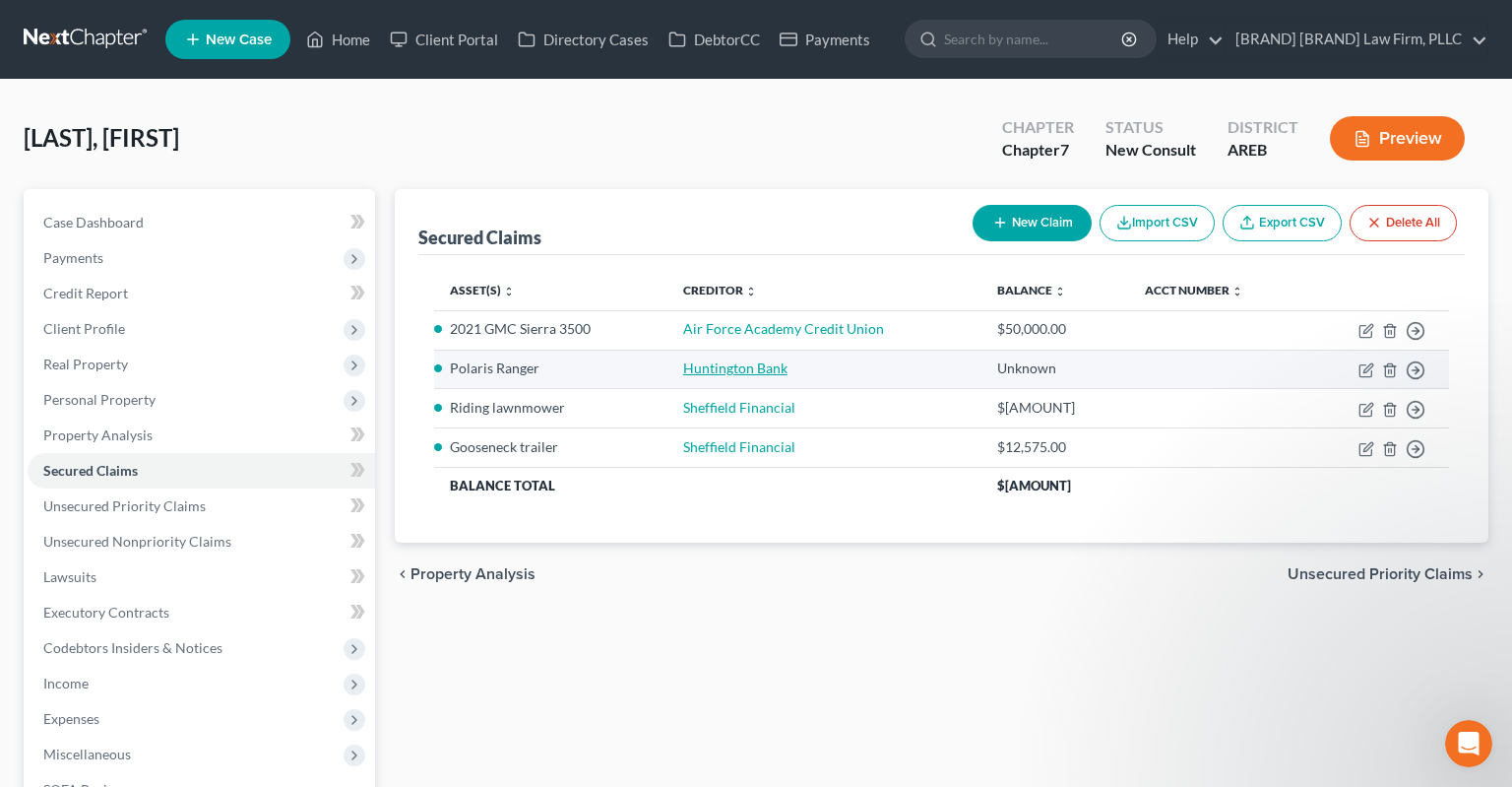 click on "Huntington Bank" at bounding box center [735, 367] 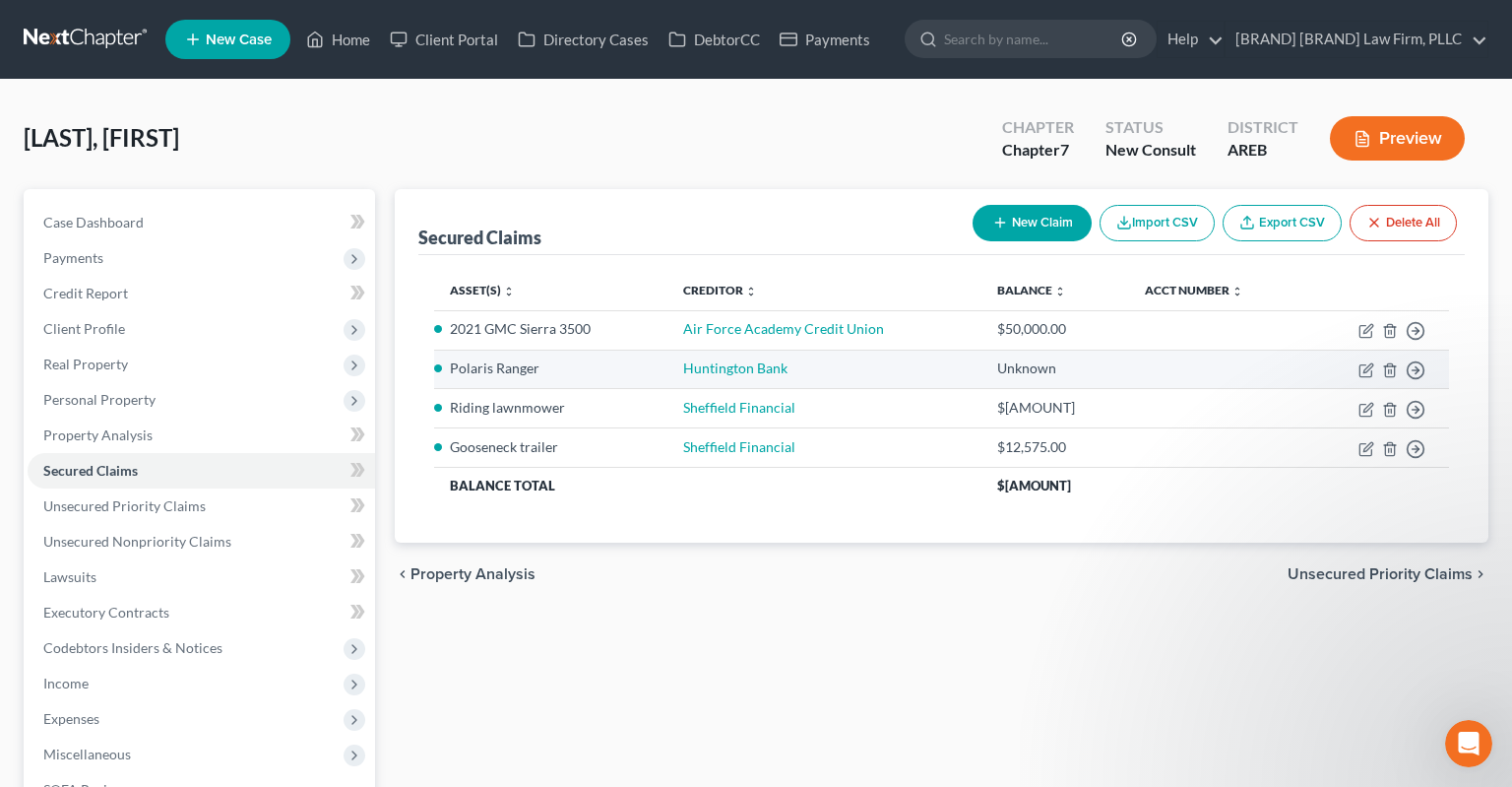 select on "3" 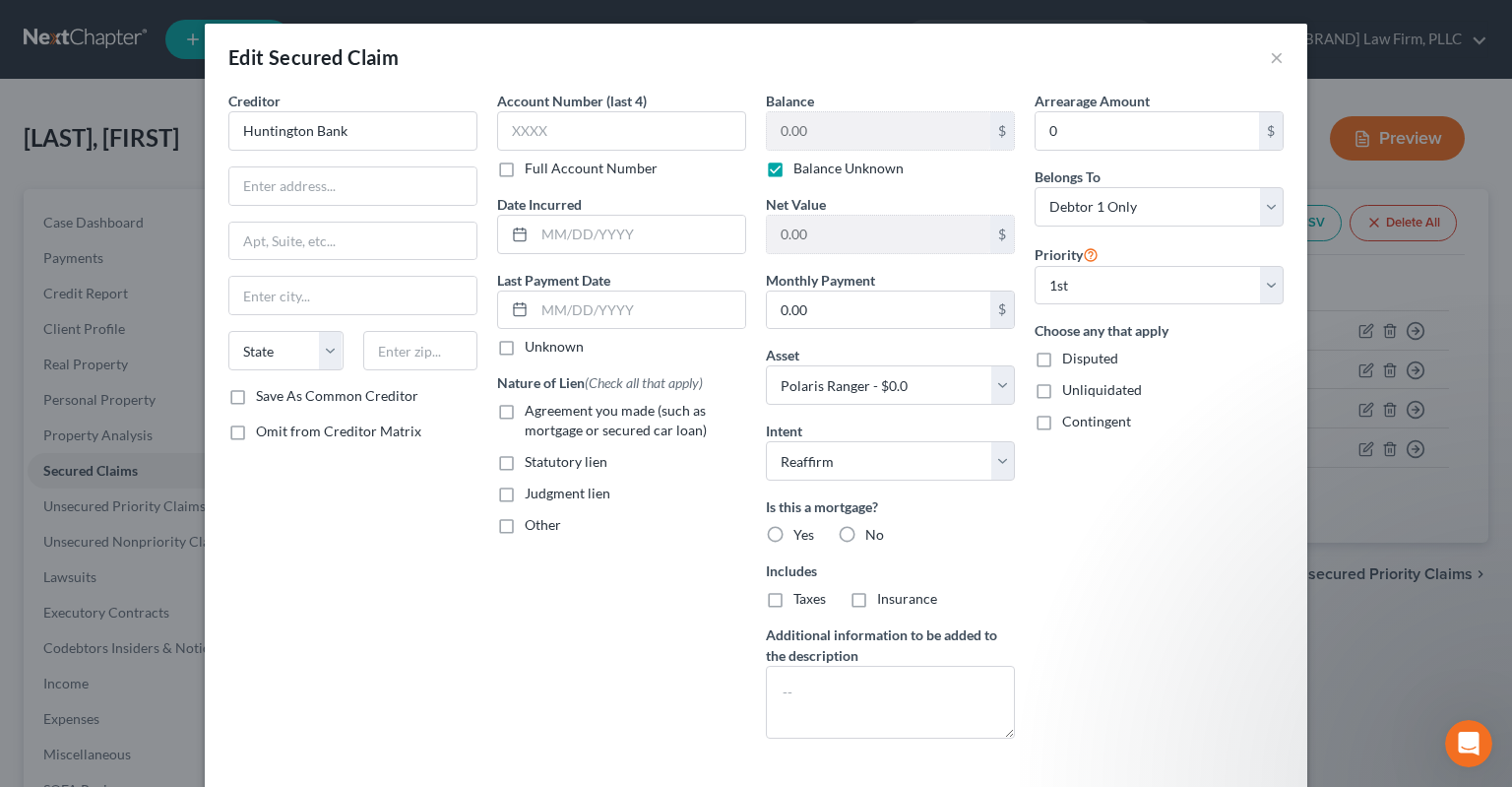 click on "Balance Unknown" at bounding box center (849, 168) 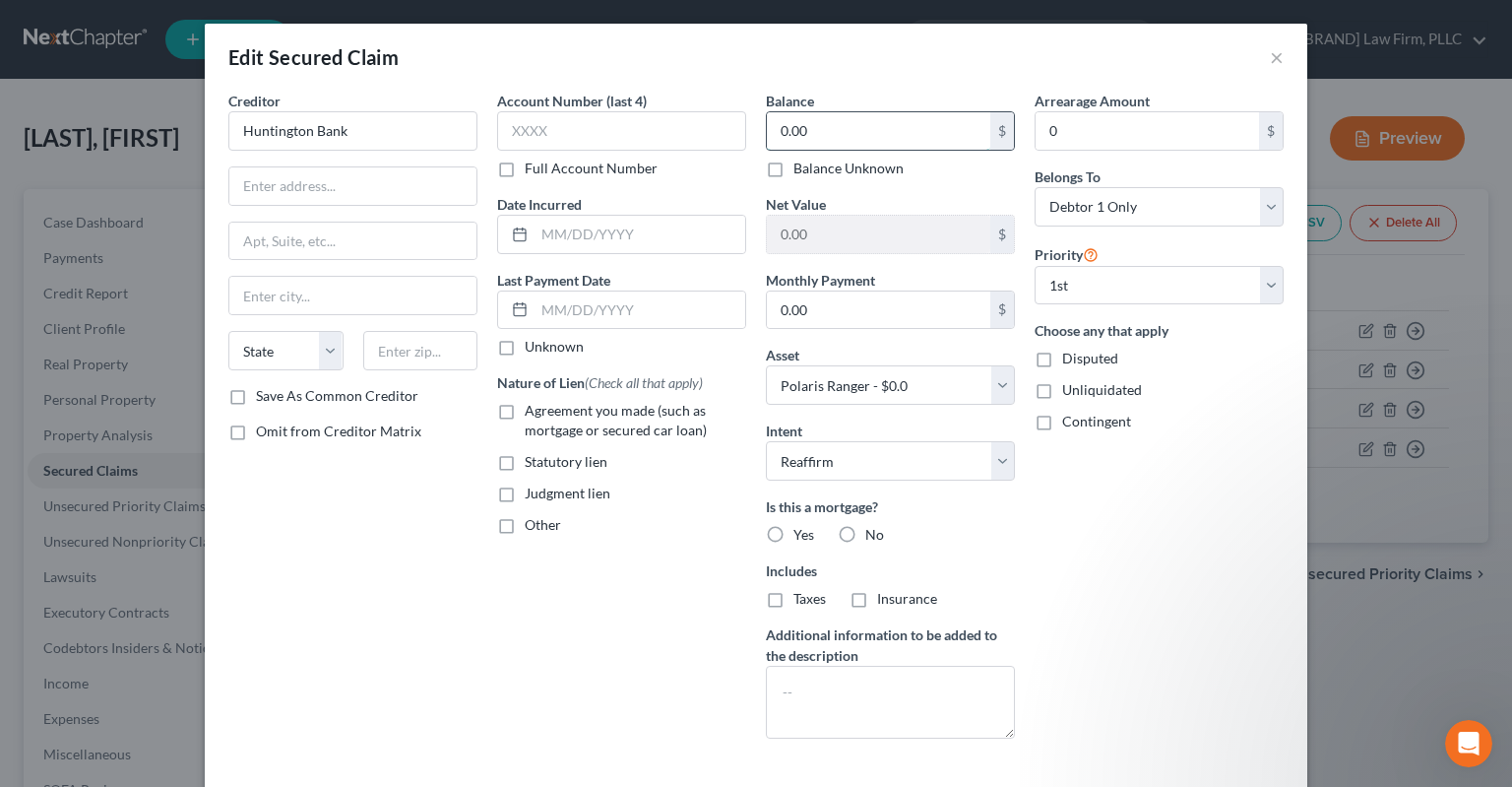 click on "0.00" at bounding box center (878, 131) 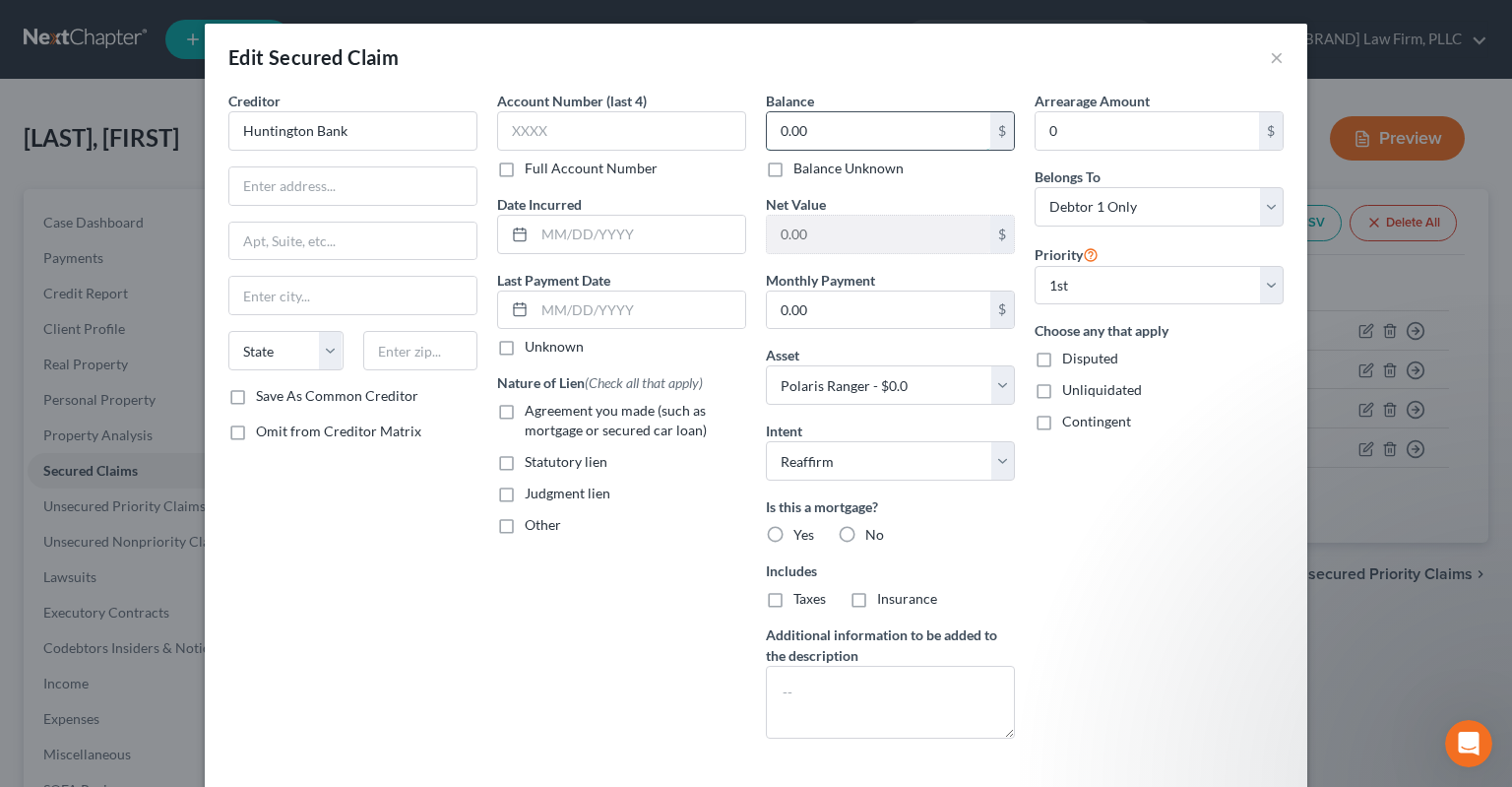 type on "1" 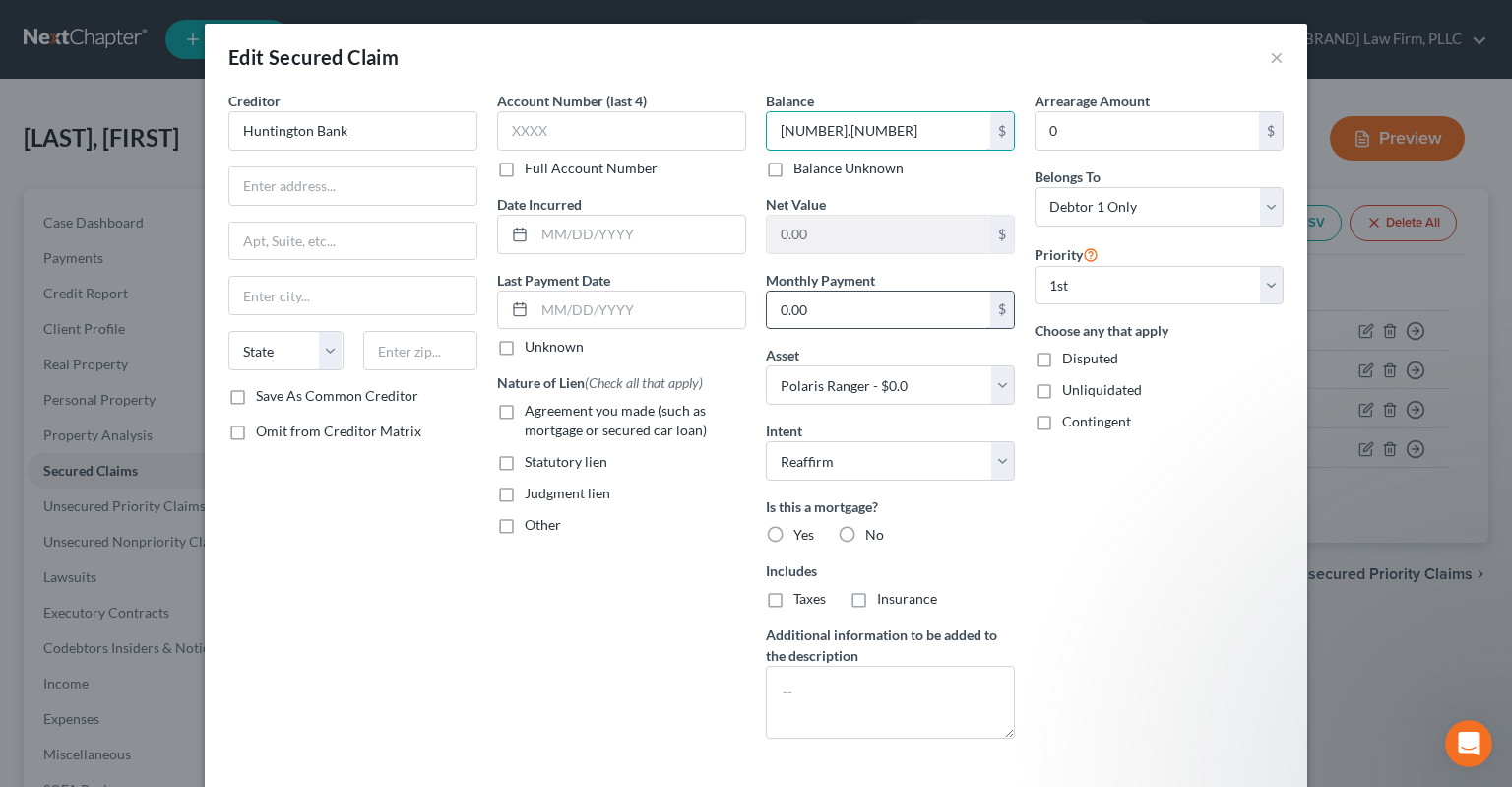 type on "[NUMBER].[NUMBER]" 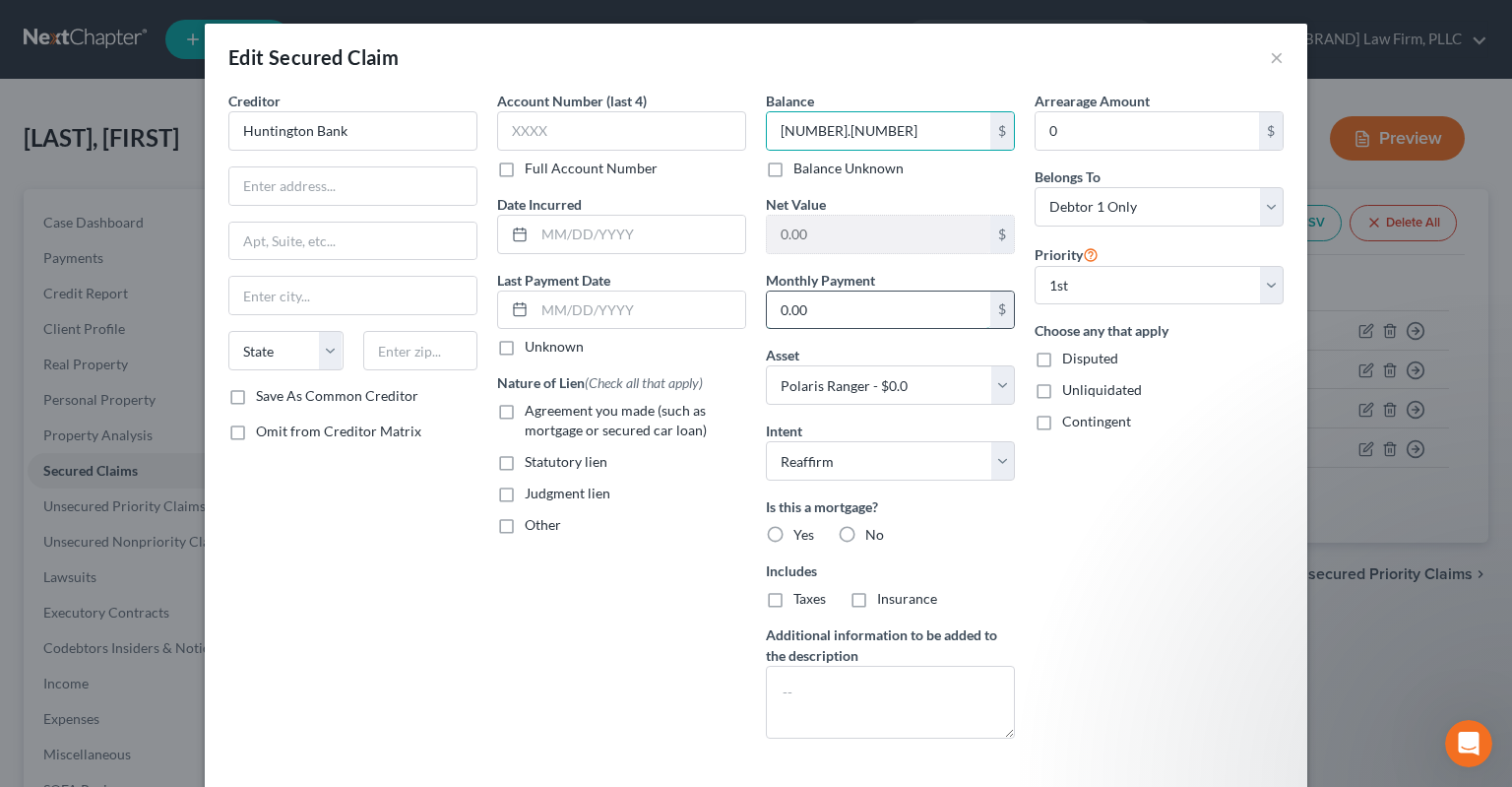 click on "0.00" at bounding box center [878, 310] 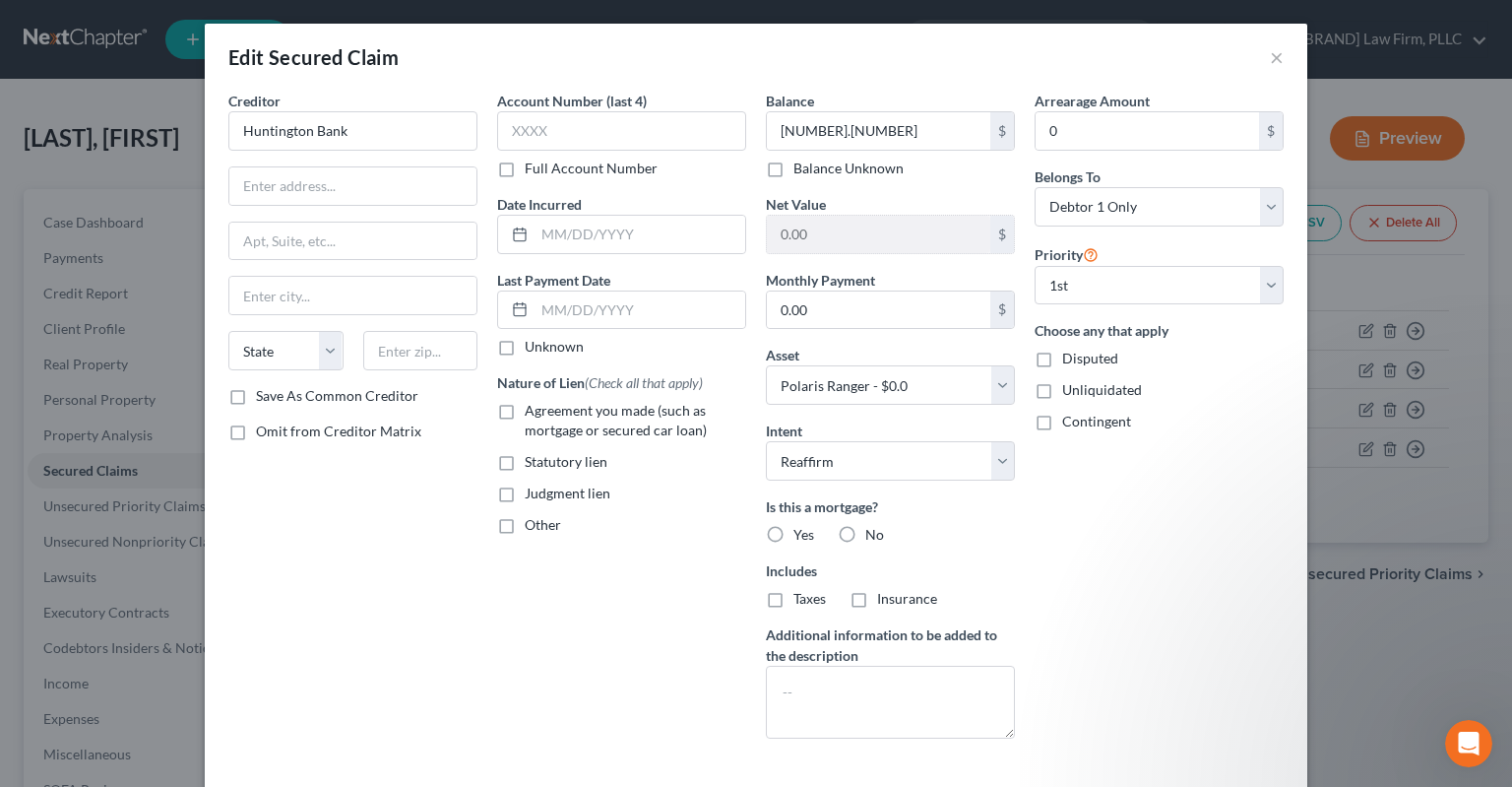 click on "Agreement you made (such as mortgage or secured car loan)" at bounding box center [635, 421] 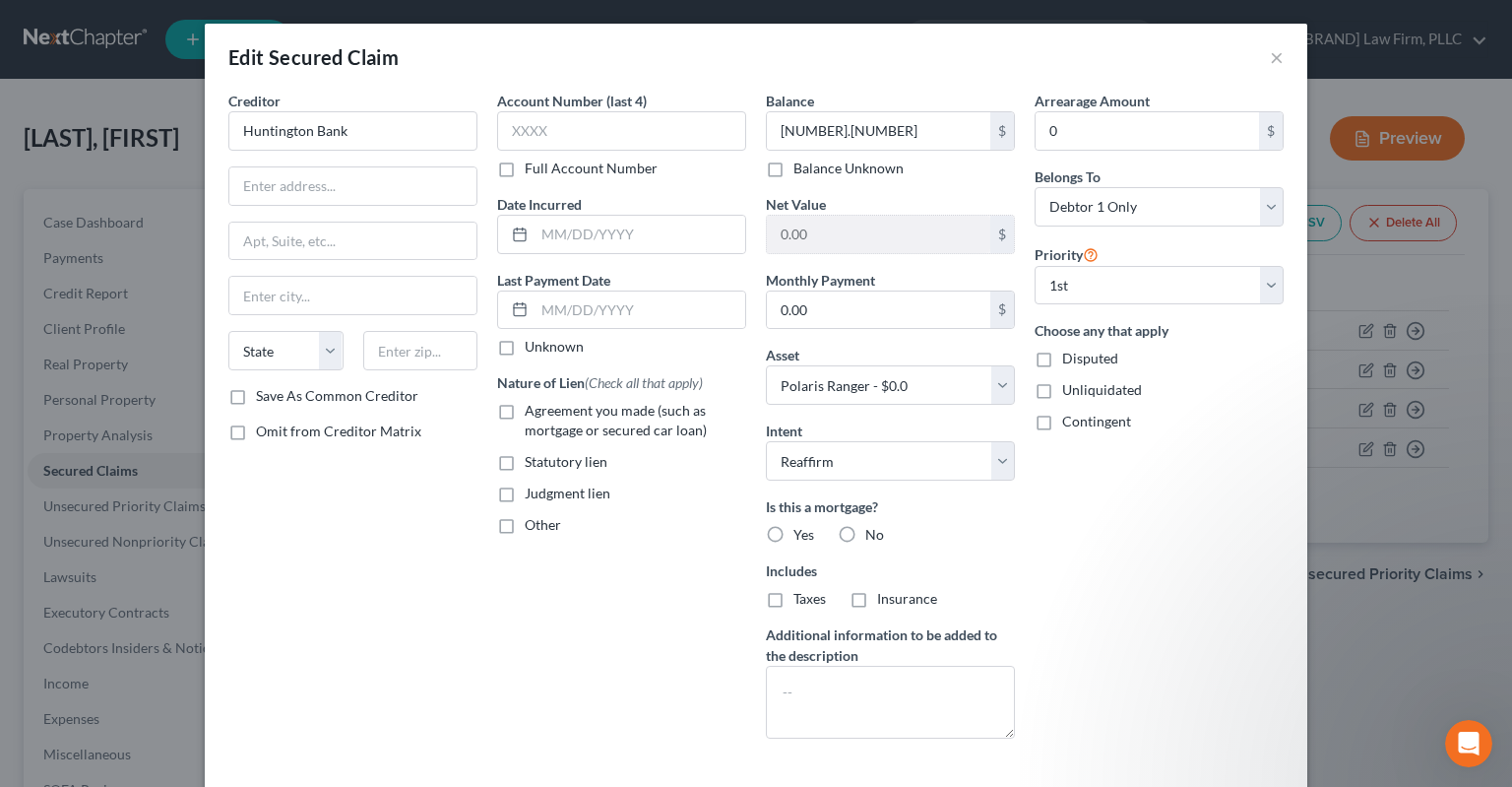 click on "Agreement you made (such as mortgage or secured car loan)" at bounding box center [538, 407] 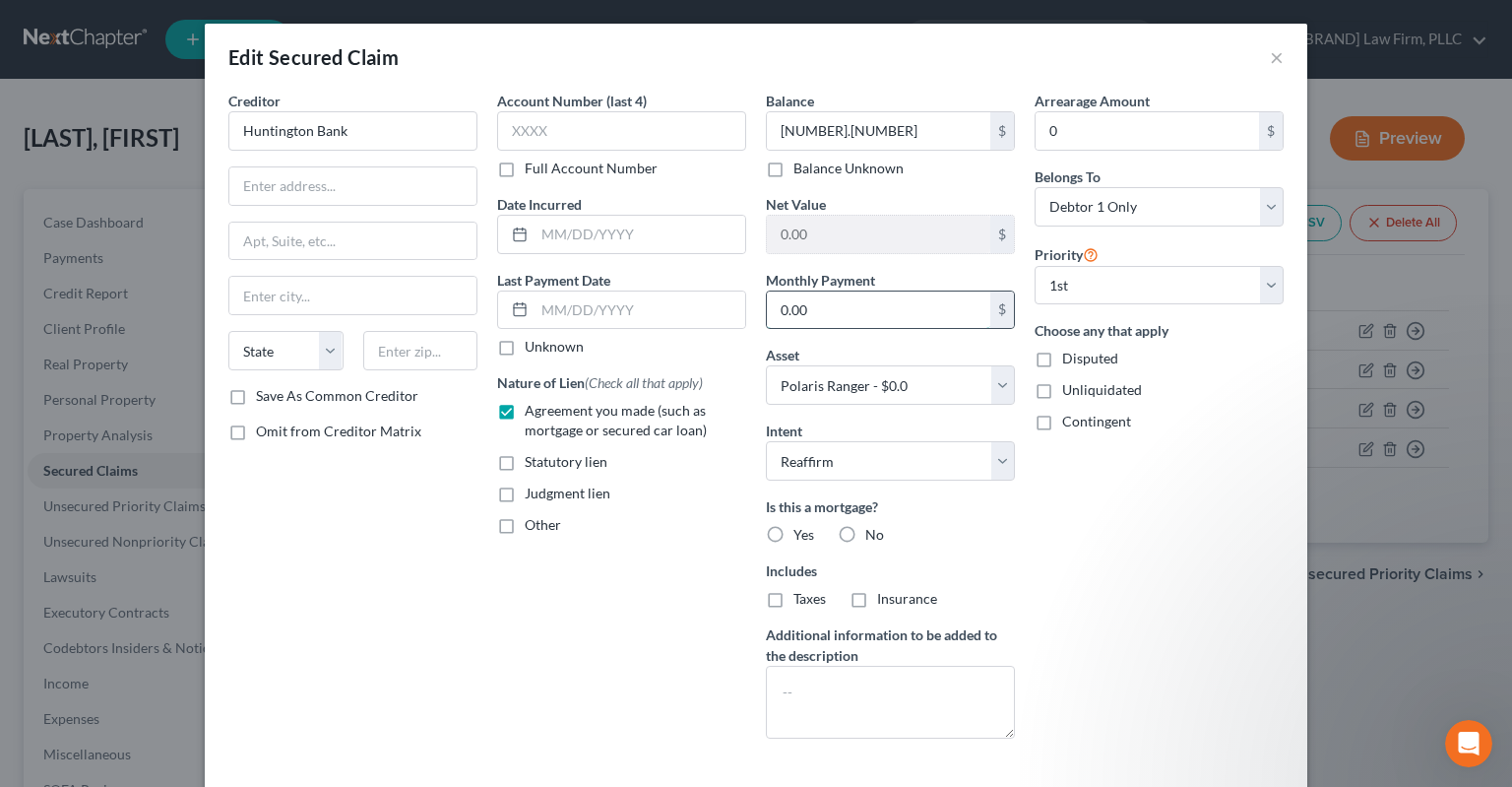 click on "0.00" at bounding box center [878, 310] 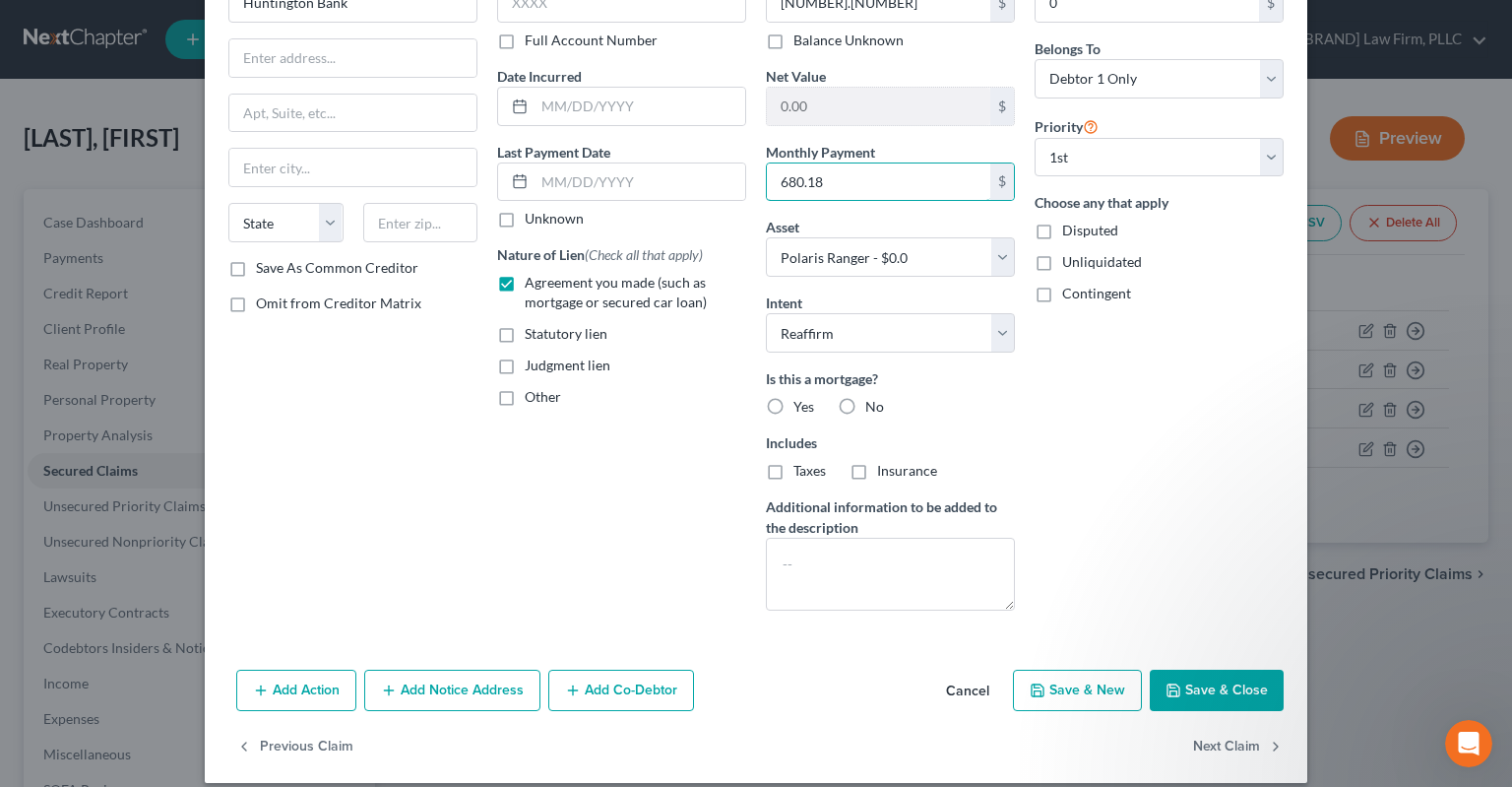 scroll, scrollTop: 146, scrollLeft: 0, axis: vertical 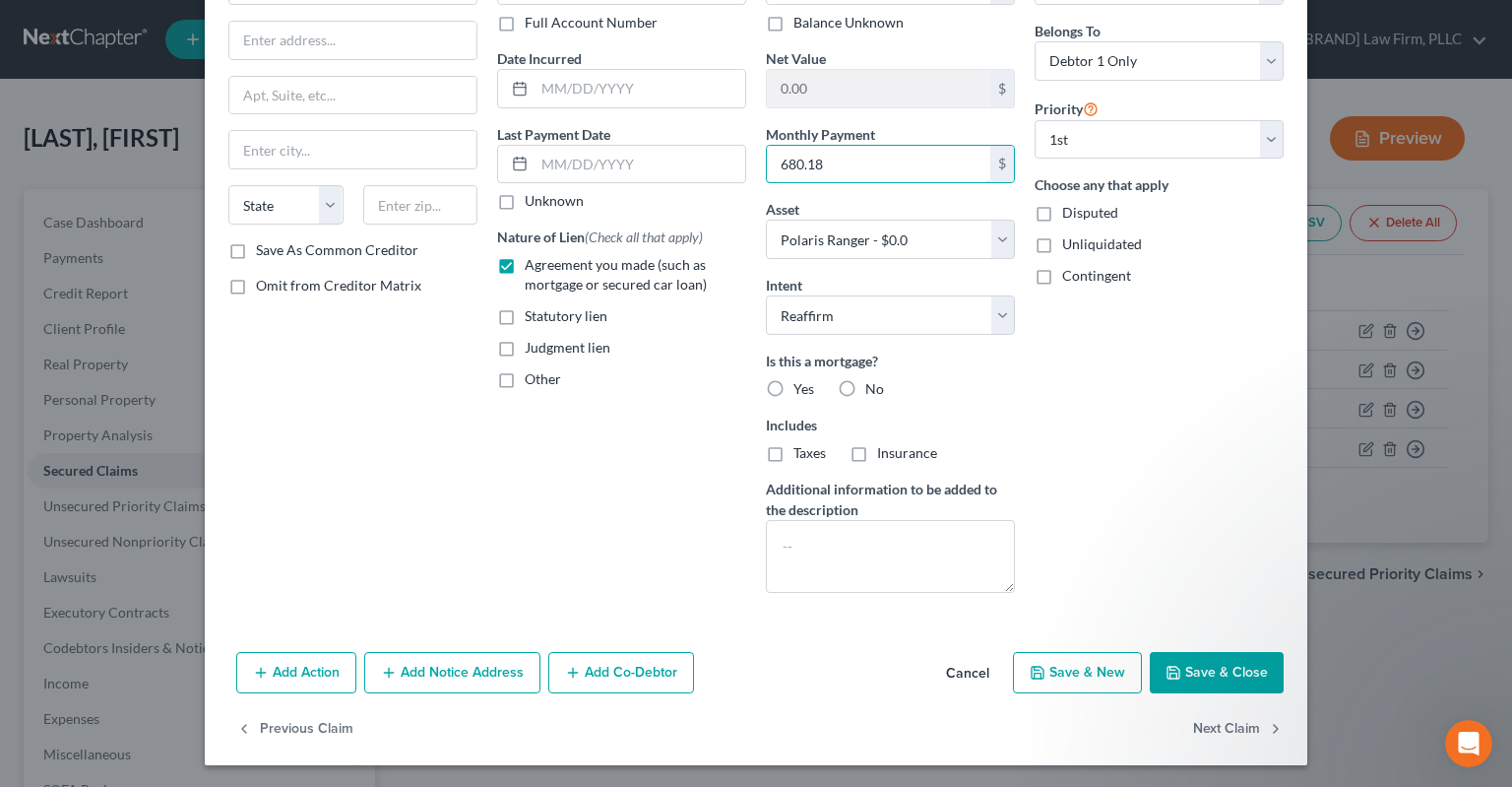 type on "680.18" 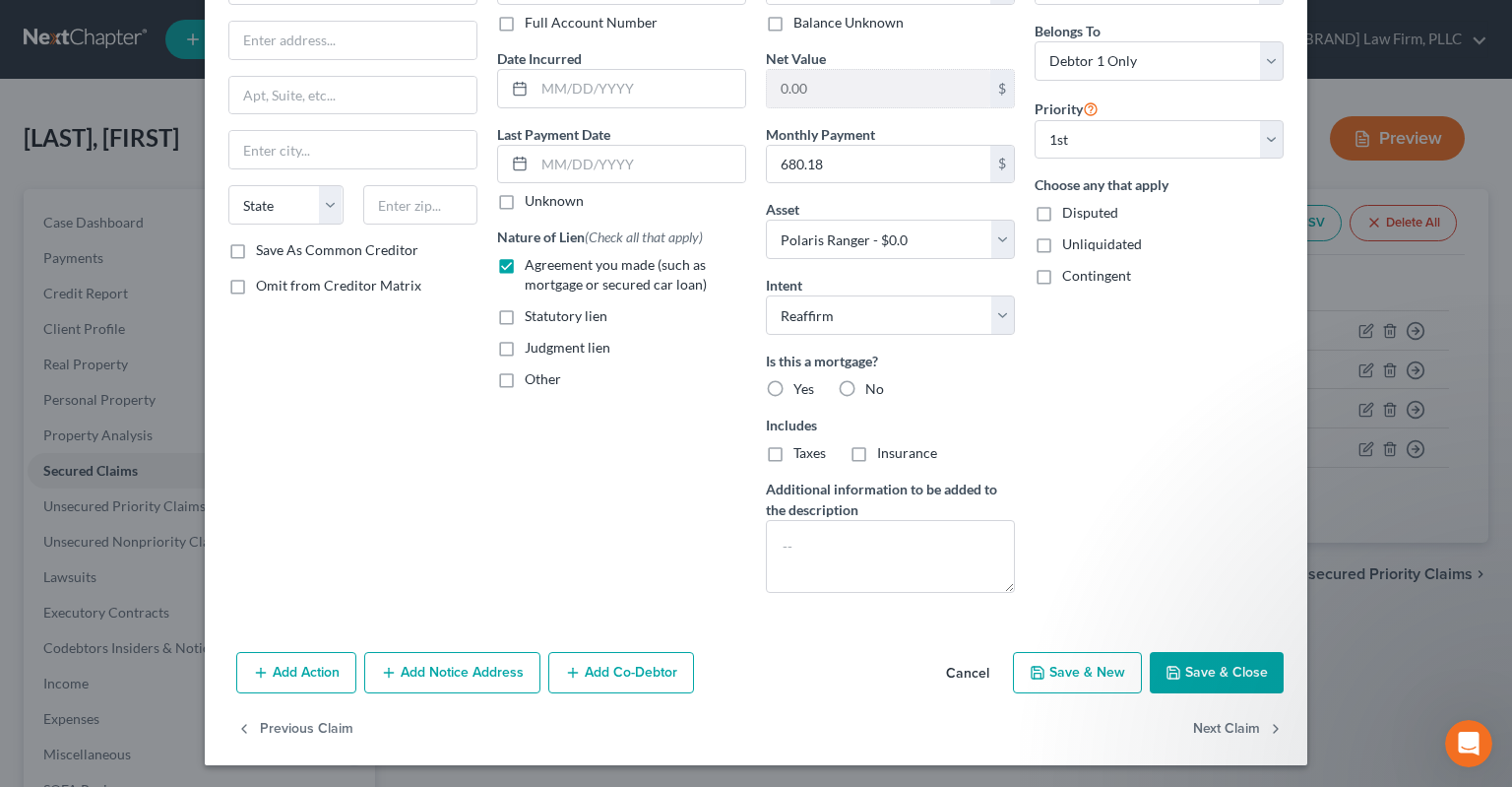 click on "Save & Close" at bounding box center [1217, 673] 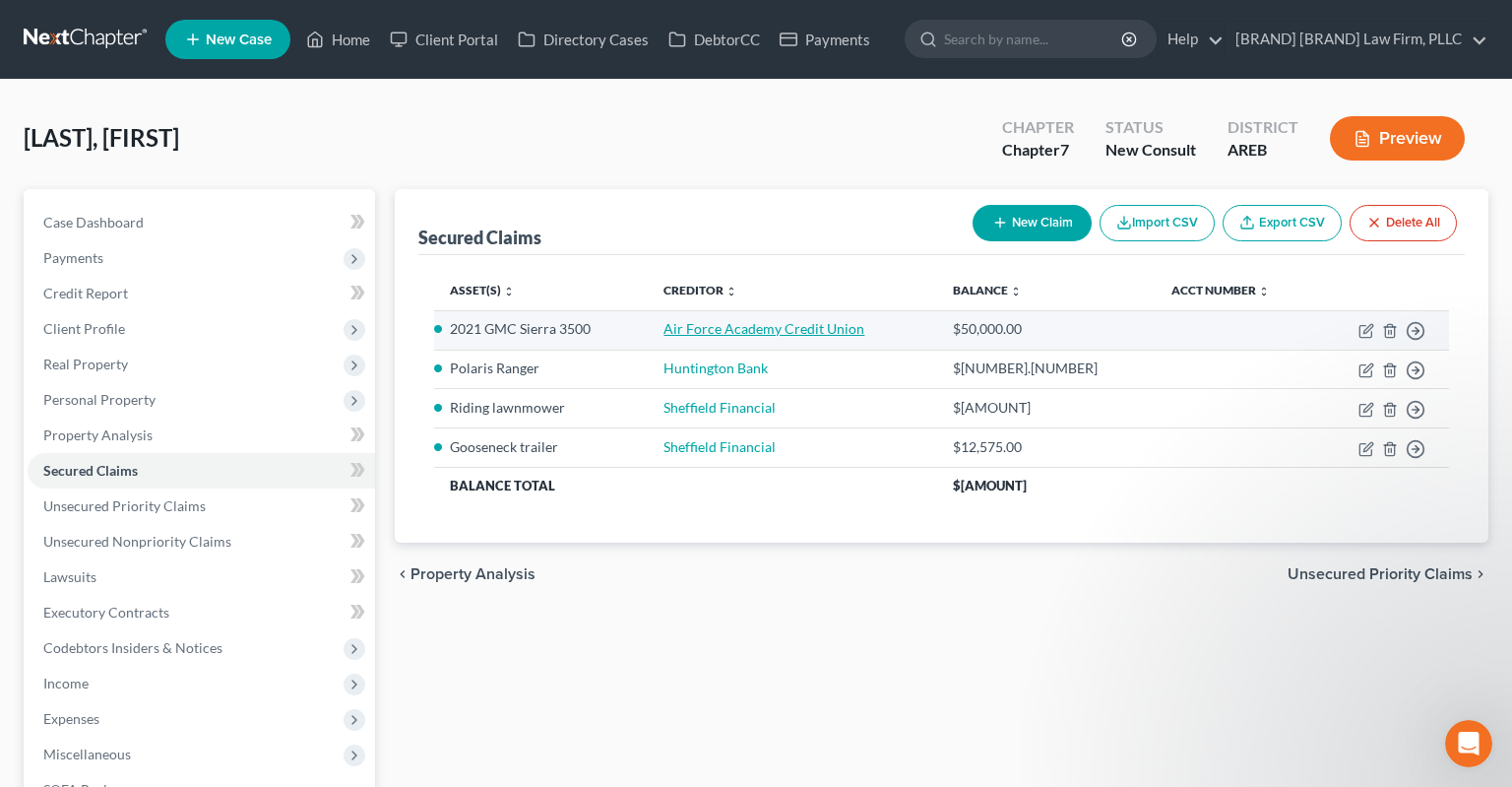 click on "Air Force Academy Credit Union" at bounding box center (764, 328) 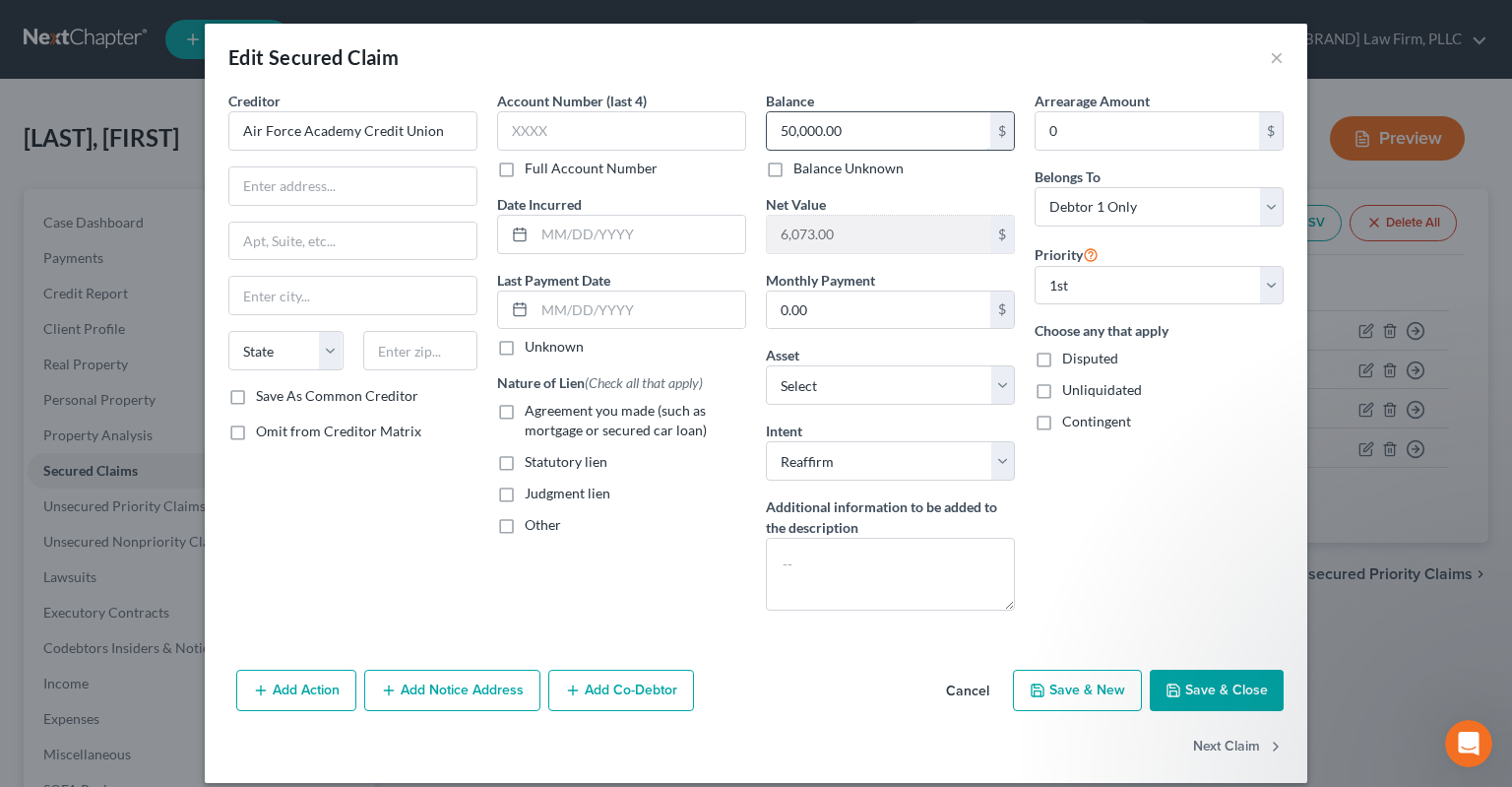 click on "50,000.00" at bounding box center [878, 131] 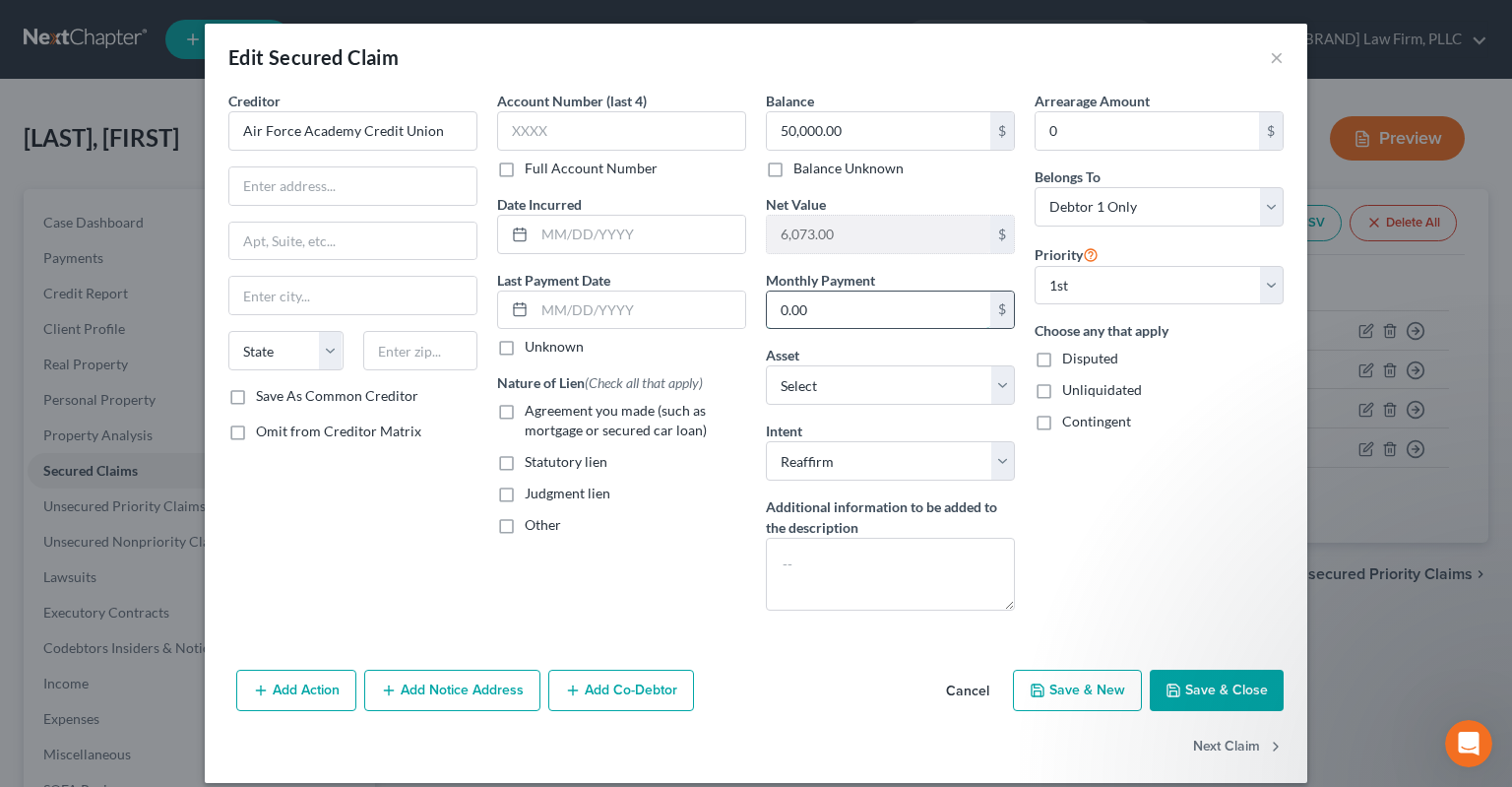 drag, startPoint x: 852, startPoint y: 293, endPoint x: 868, endPoint y: 319, distance: 30.52868 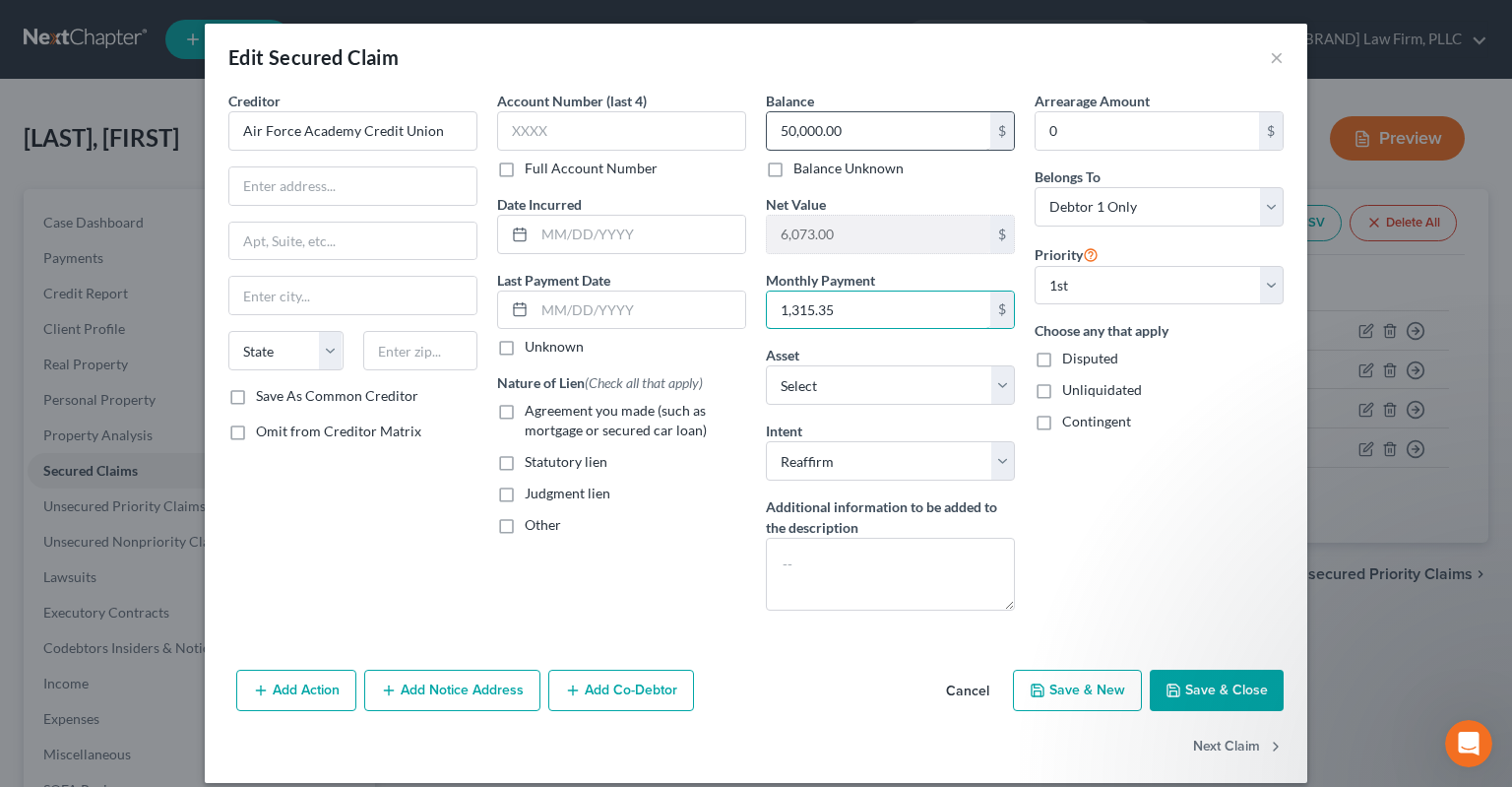 type on "1,315.35" 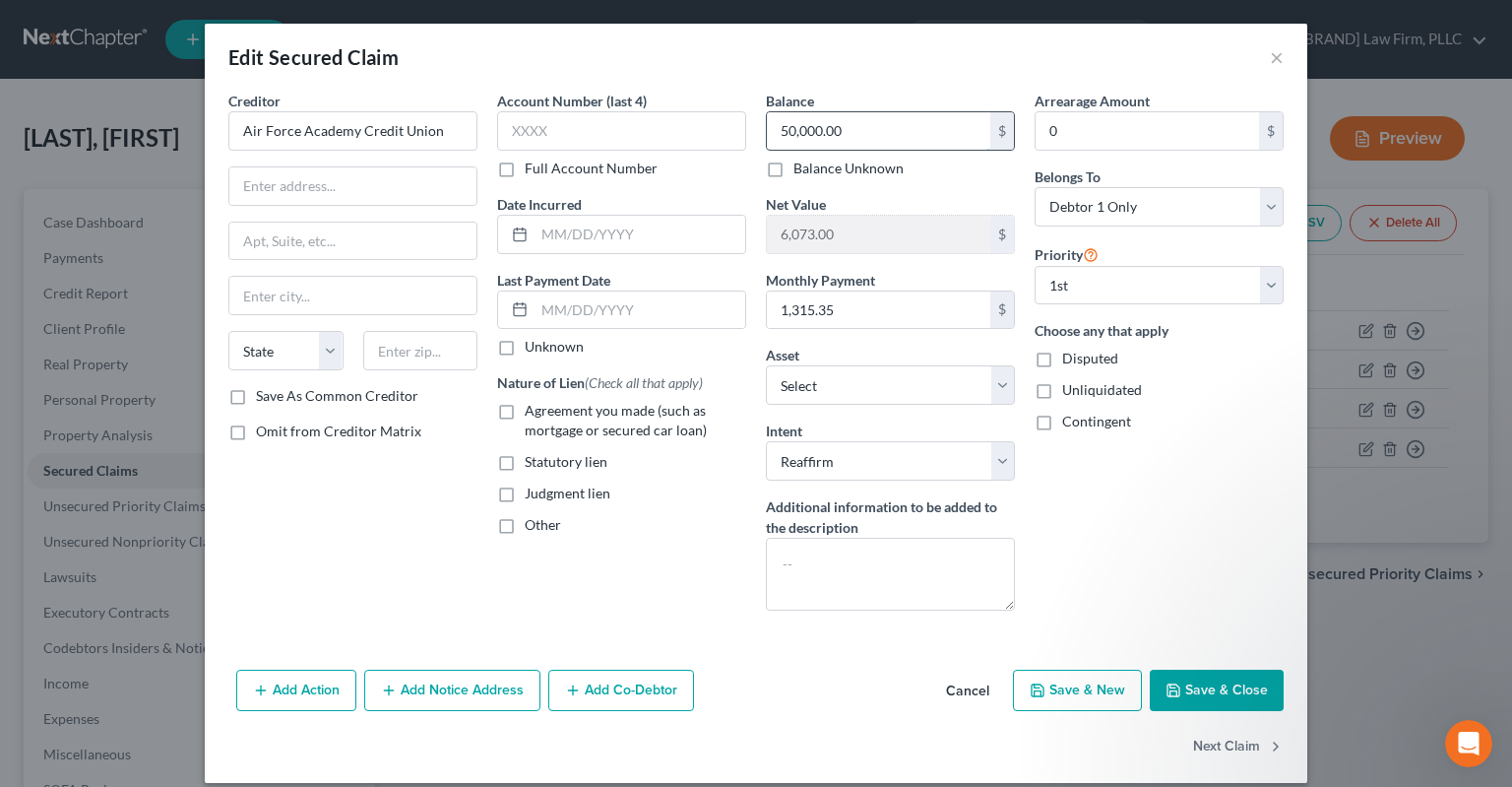 click on "50,000.00" at bounding box center [878, 131] 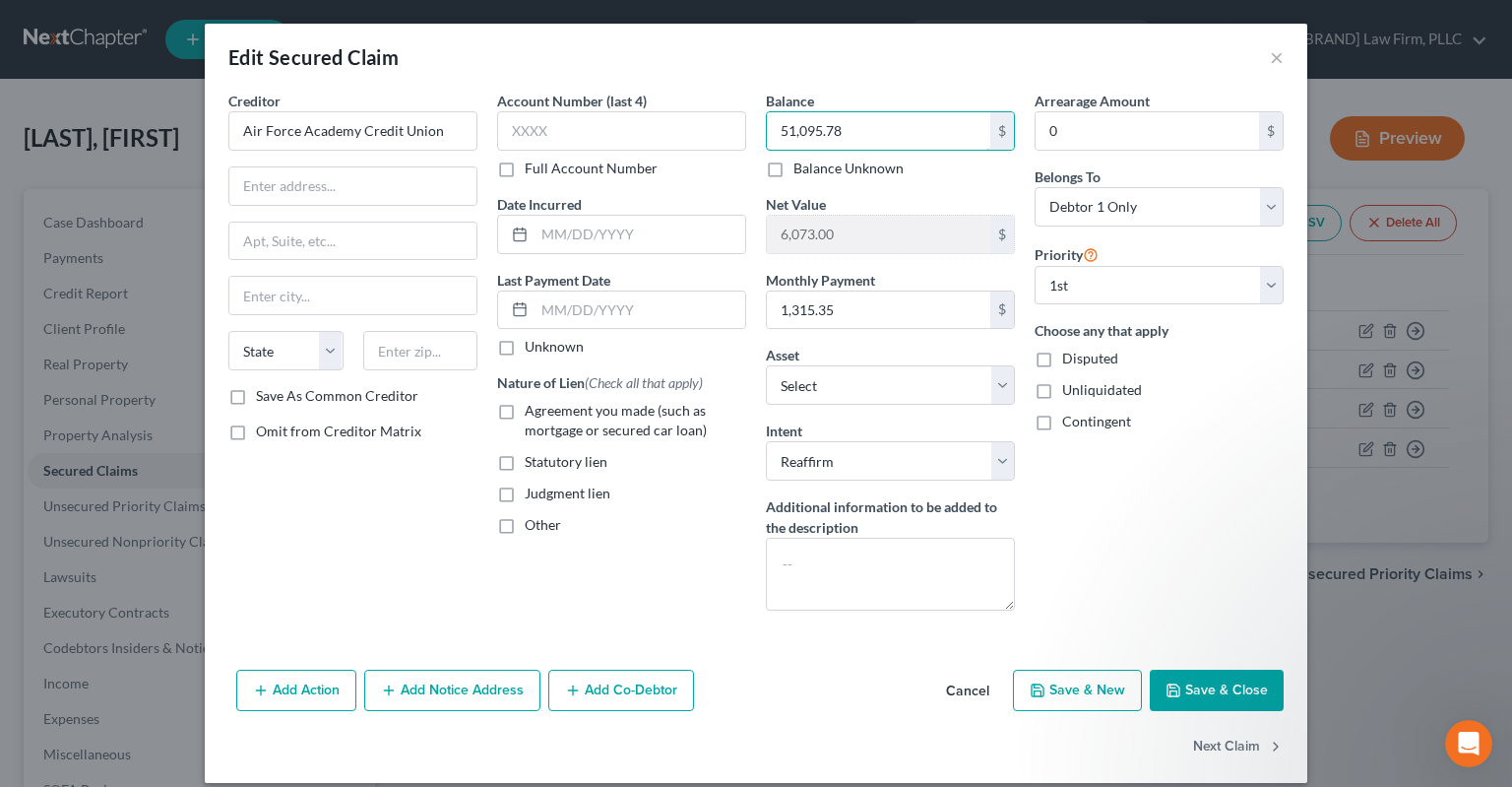 type on "51,095.78" 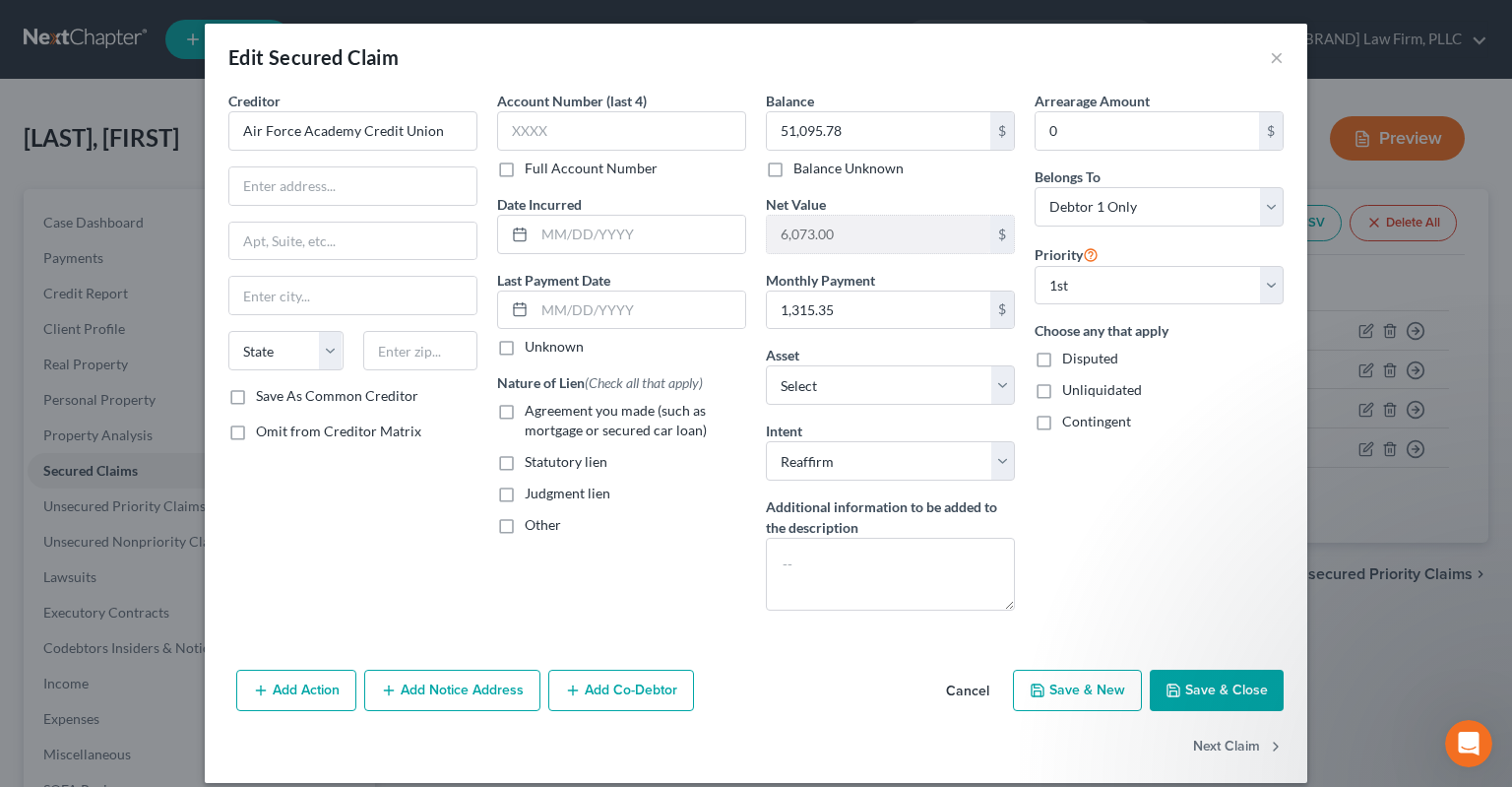 click on "Save & Close" at bounding box center [1217, 690] 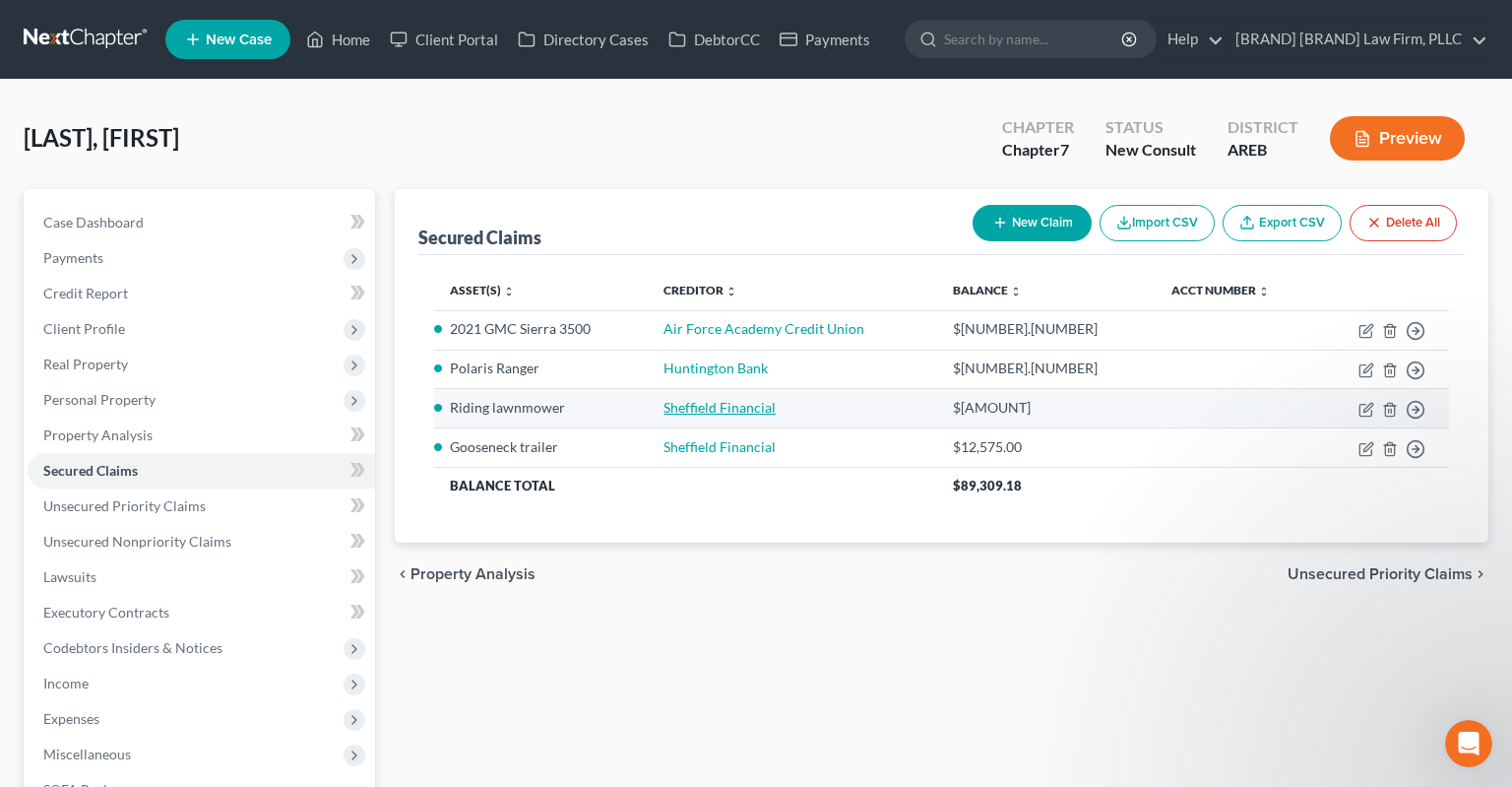 click on "Sheffield Financial" at bounding box center [720, 407] 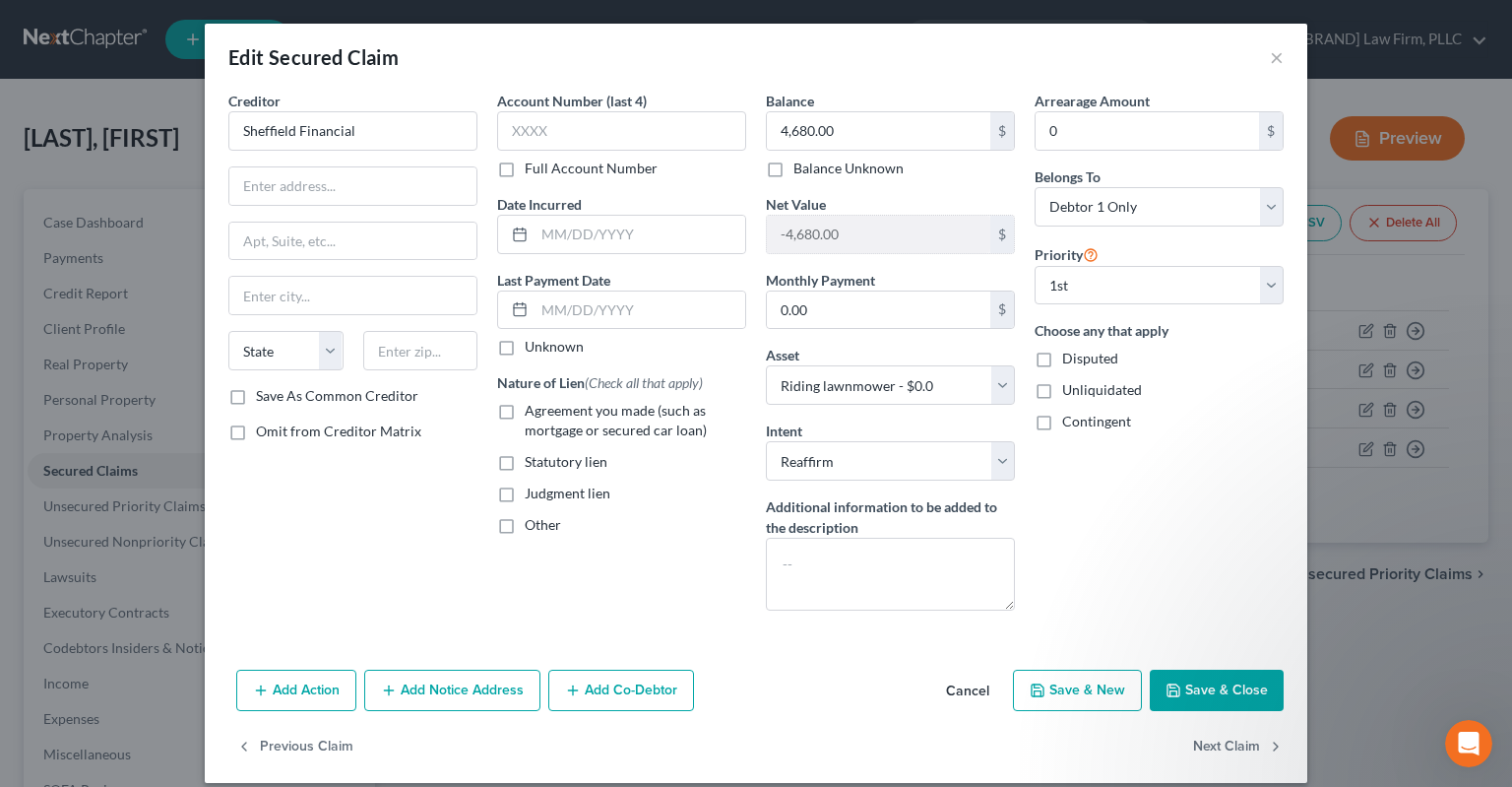 click on "Cancel" at bounding box center (968, 691) 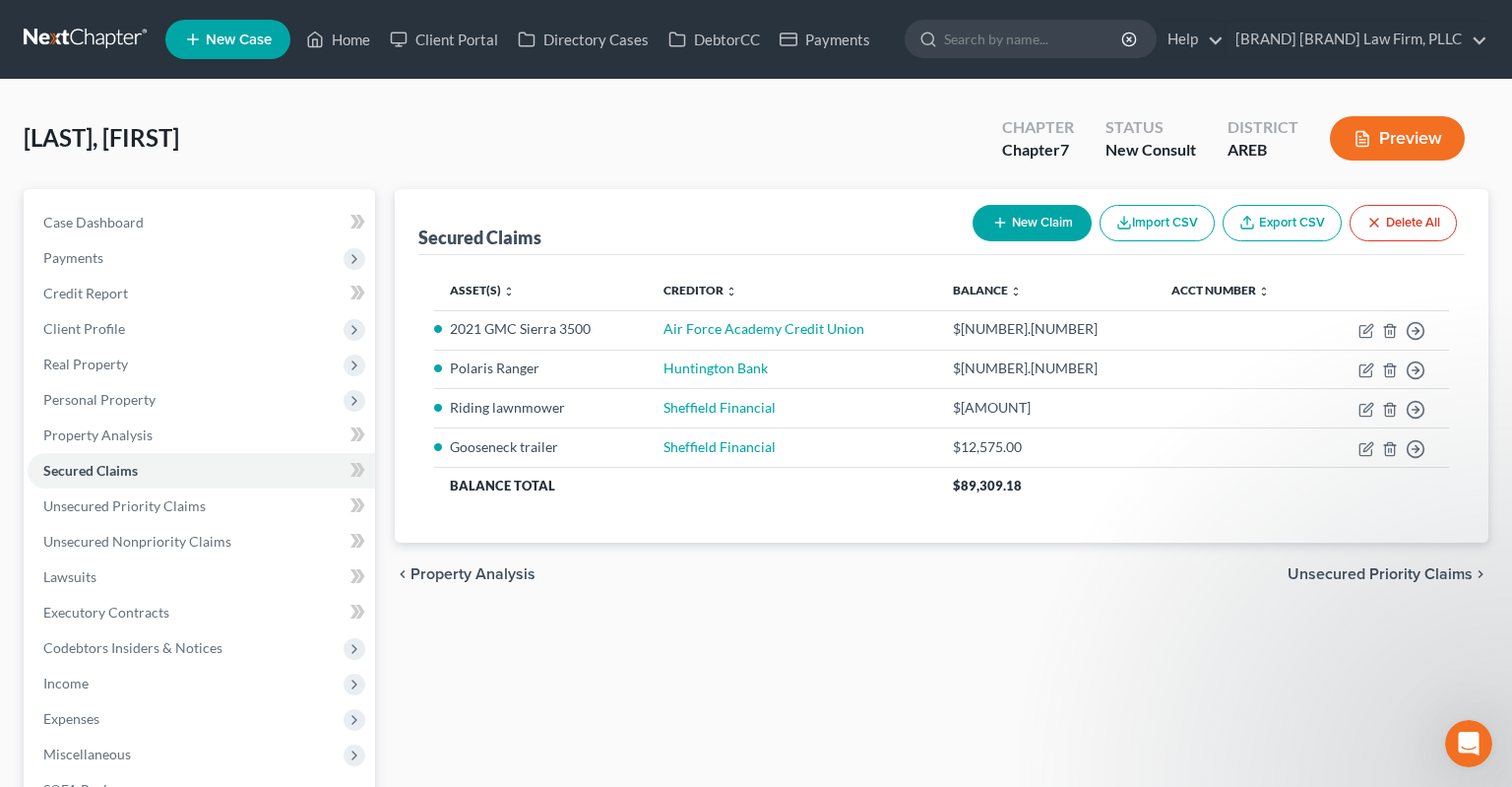click on "New Claim" at bounding box center (1032, 223) 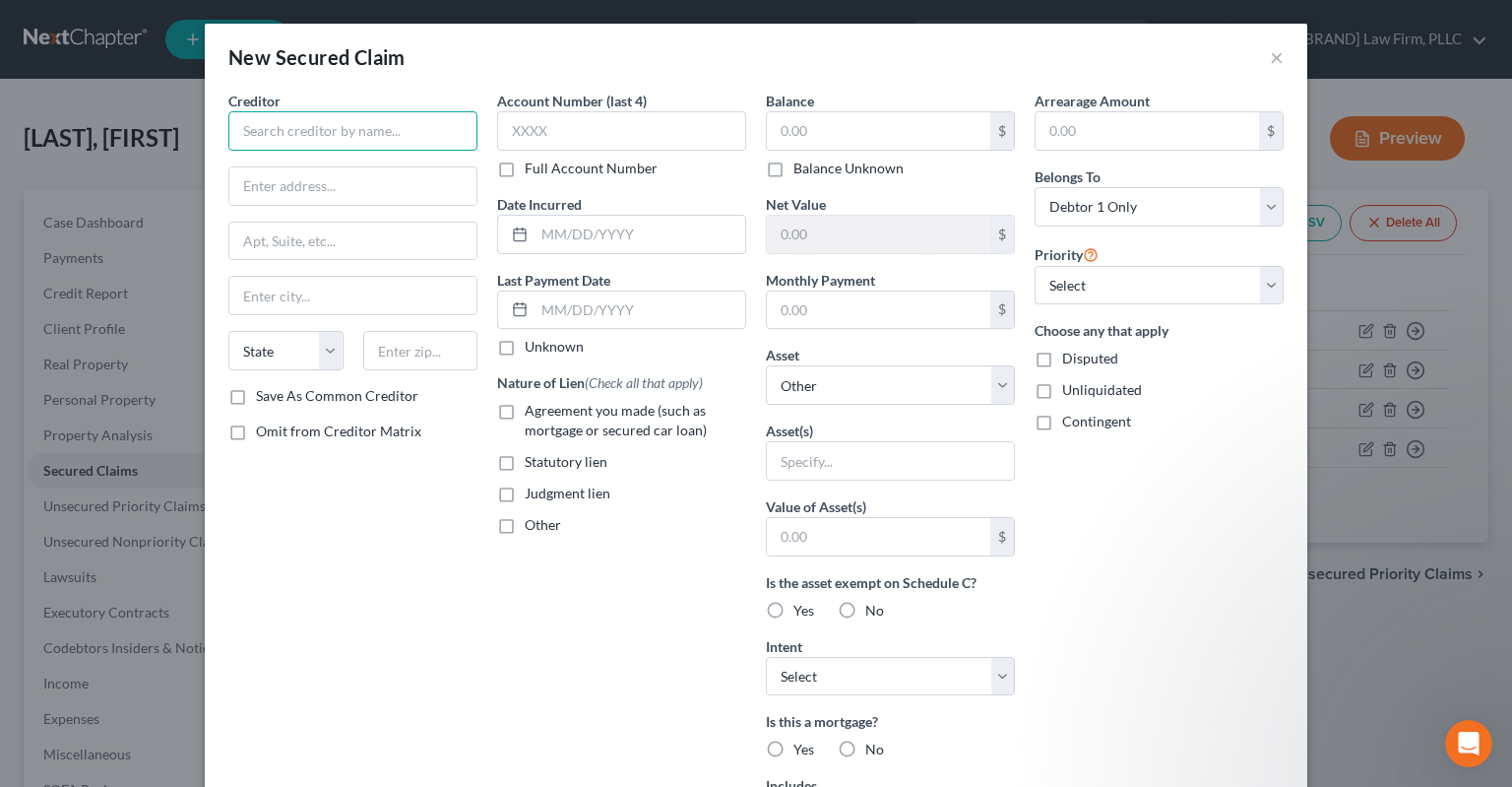 click at bounding box center (352, 131) 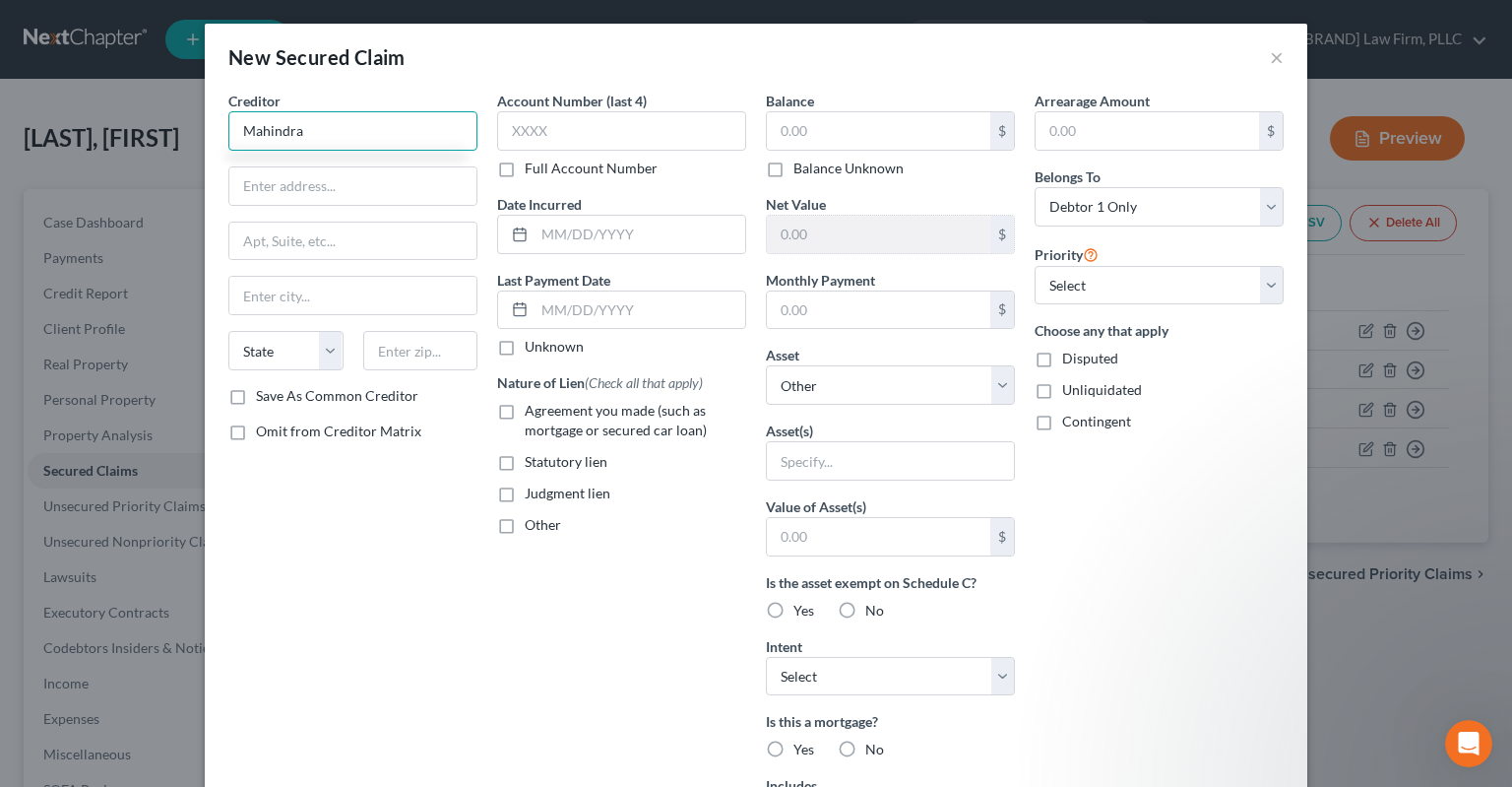type on "Mahindra" 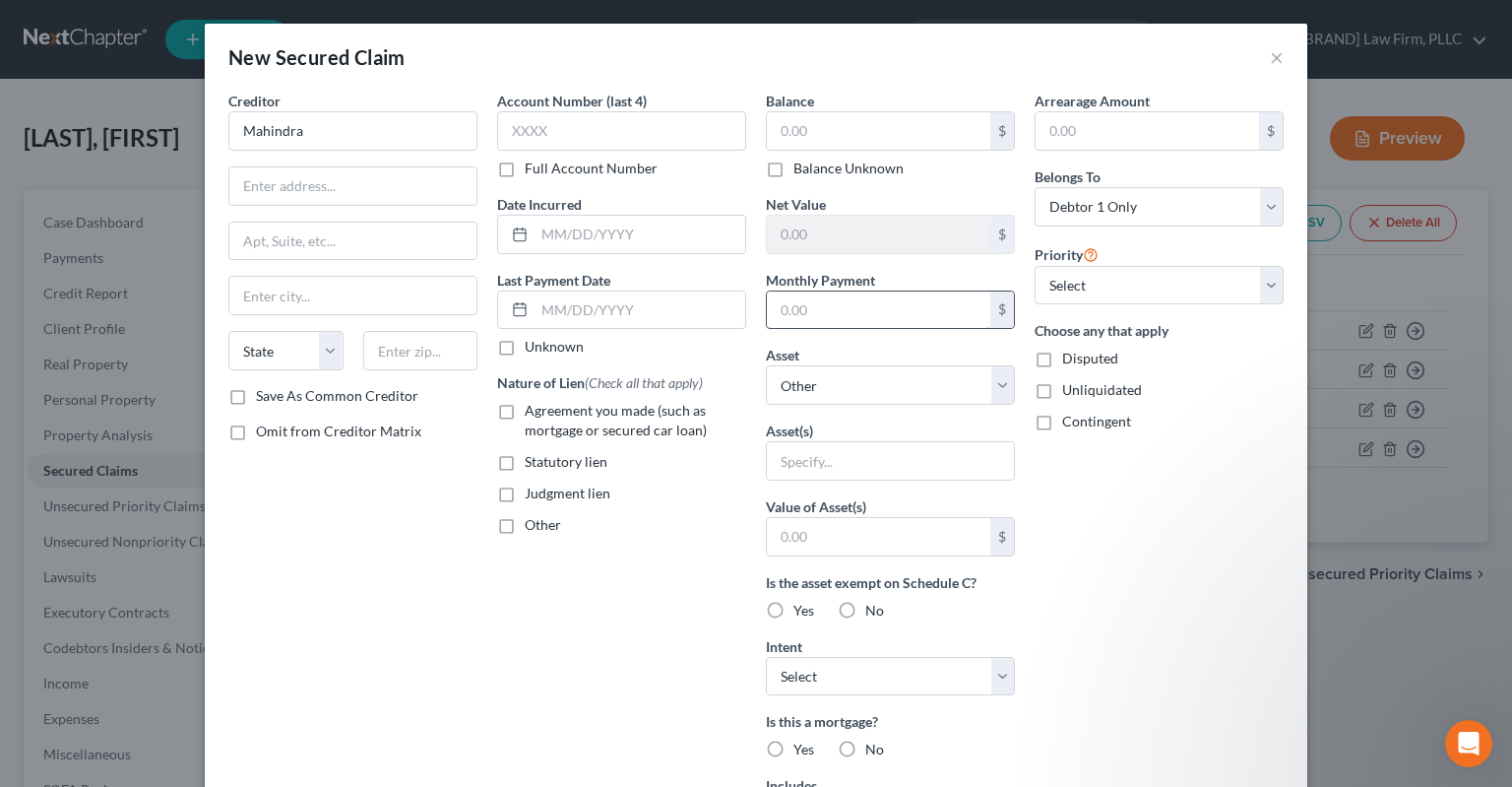 drag, startPoint x: 855, startPoint y: 329, endPoint x: 857, endPoint y: 318, distance: 11.18034 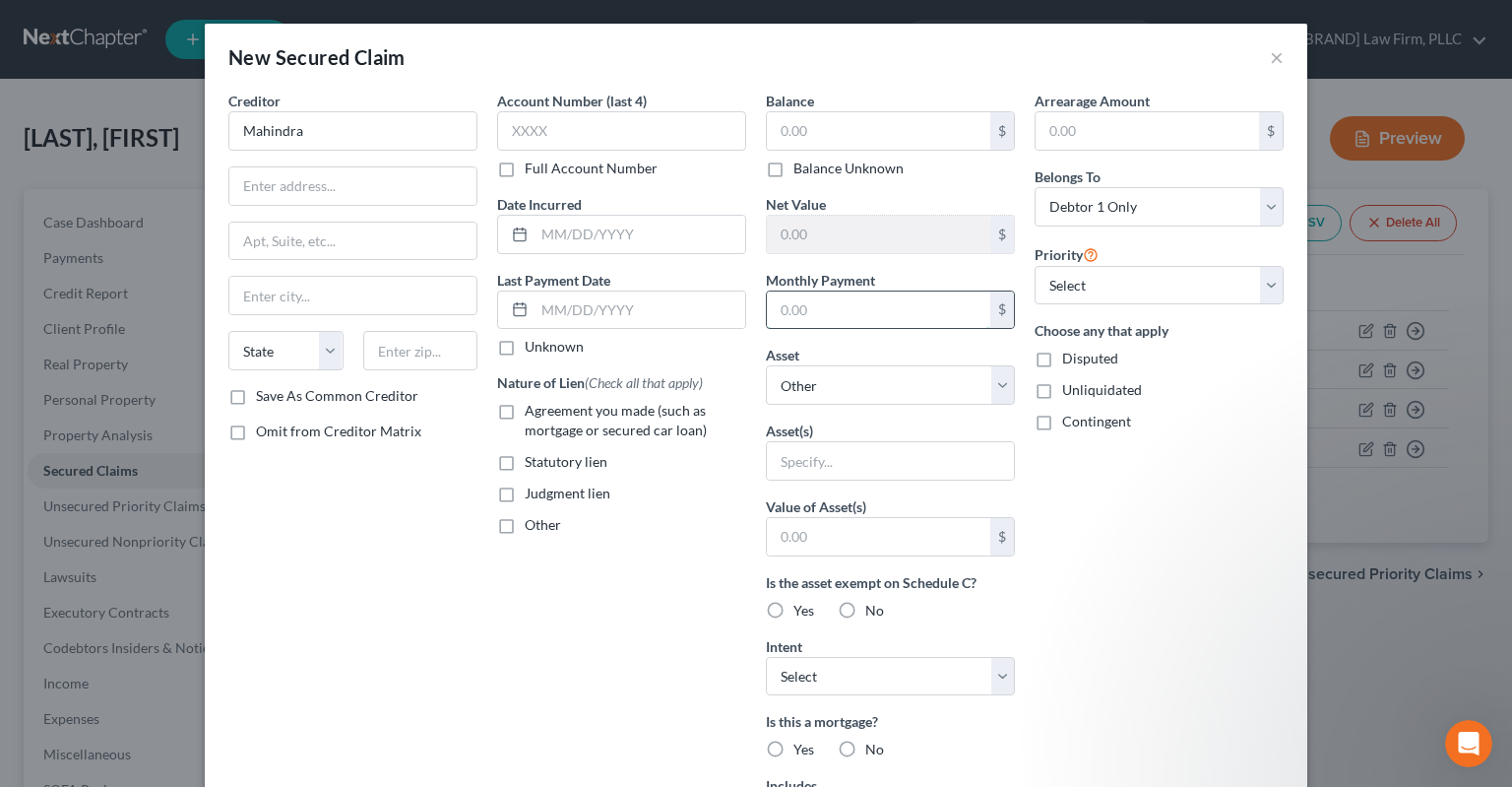 click at bounding box center [878, 310] 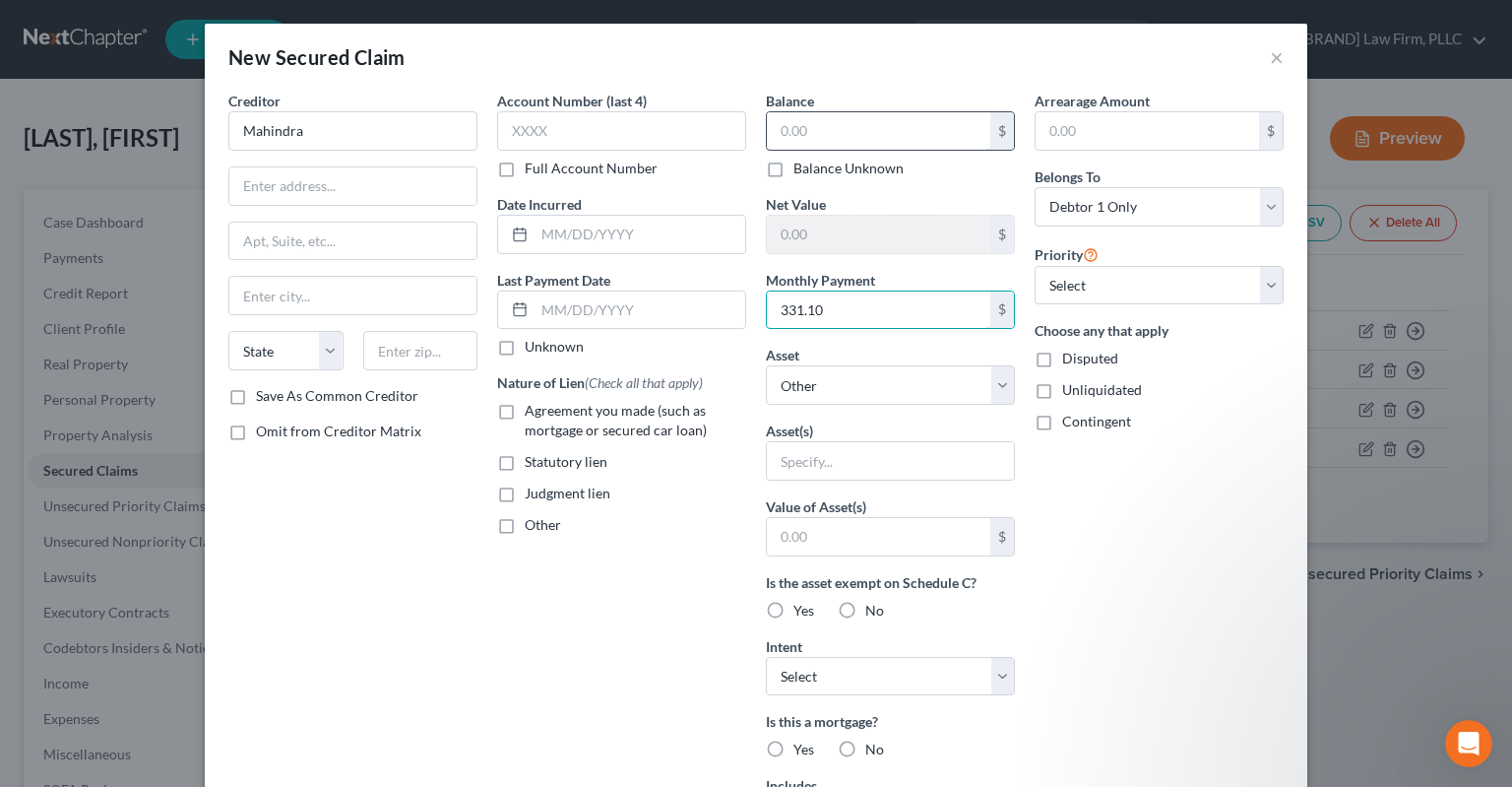 type on "331.10" 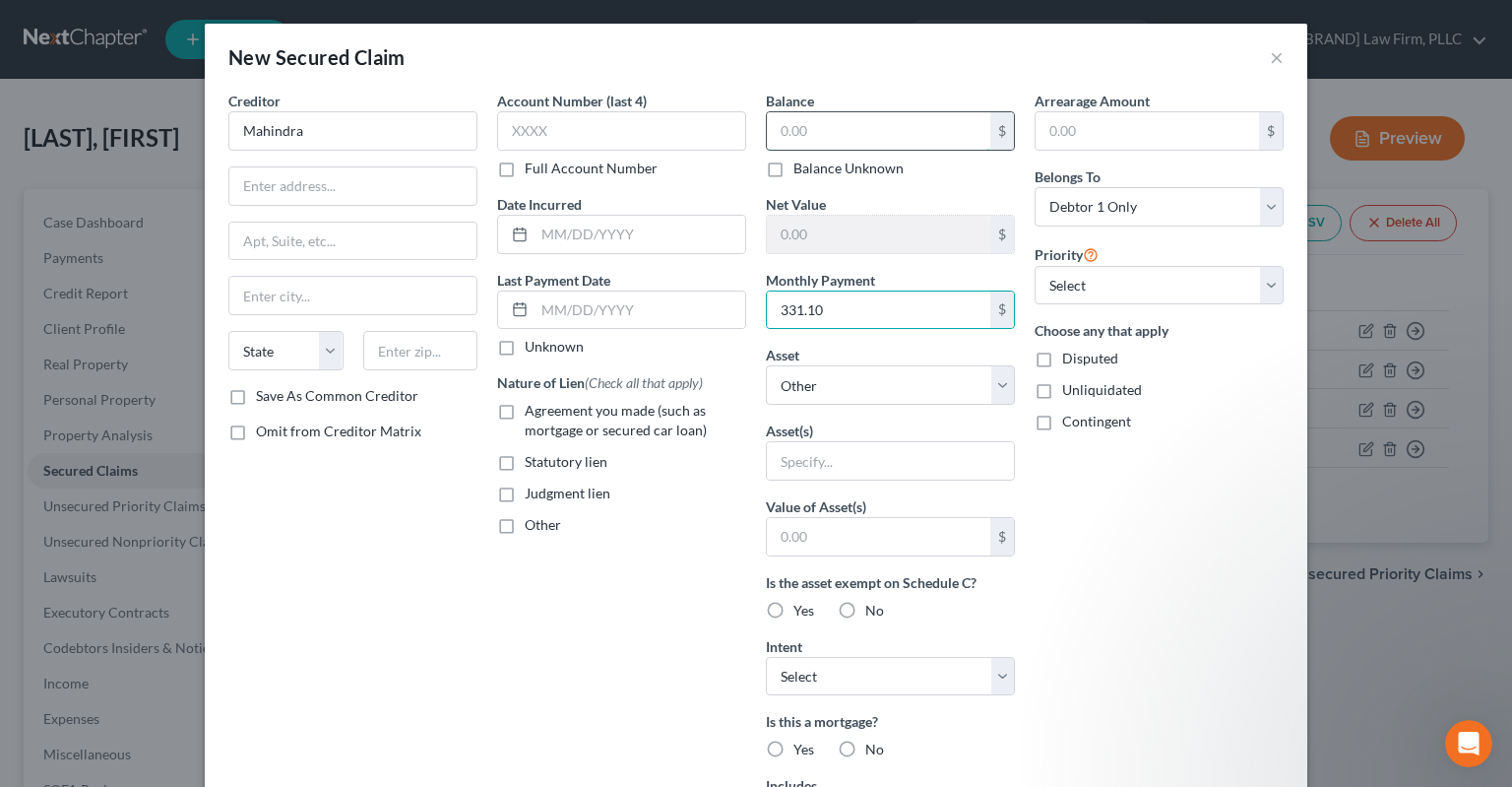 click at bounding box center (878, 131) 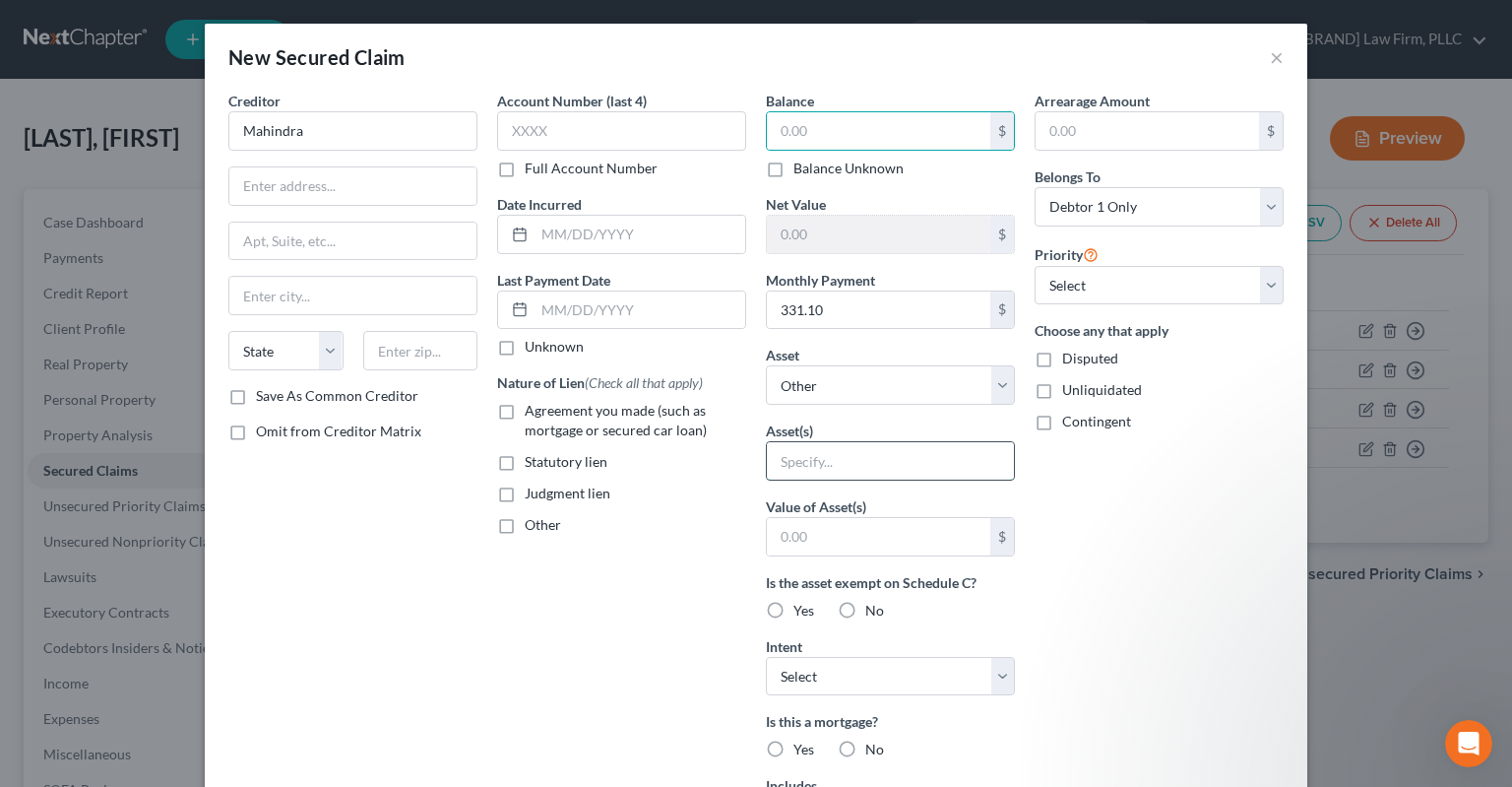 click at bounding box center (890, 461) 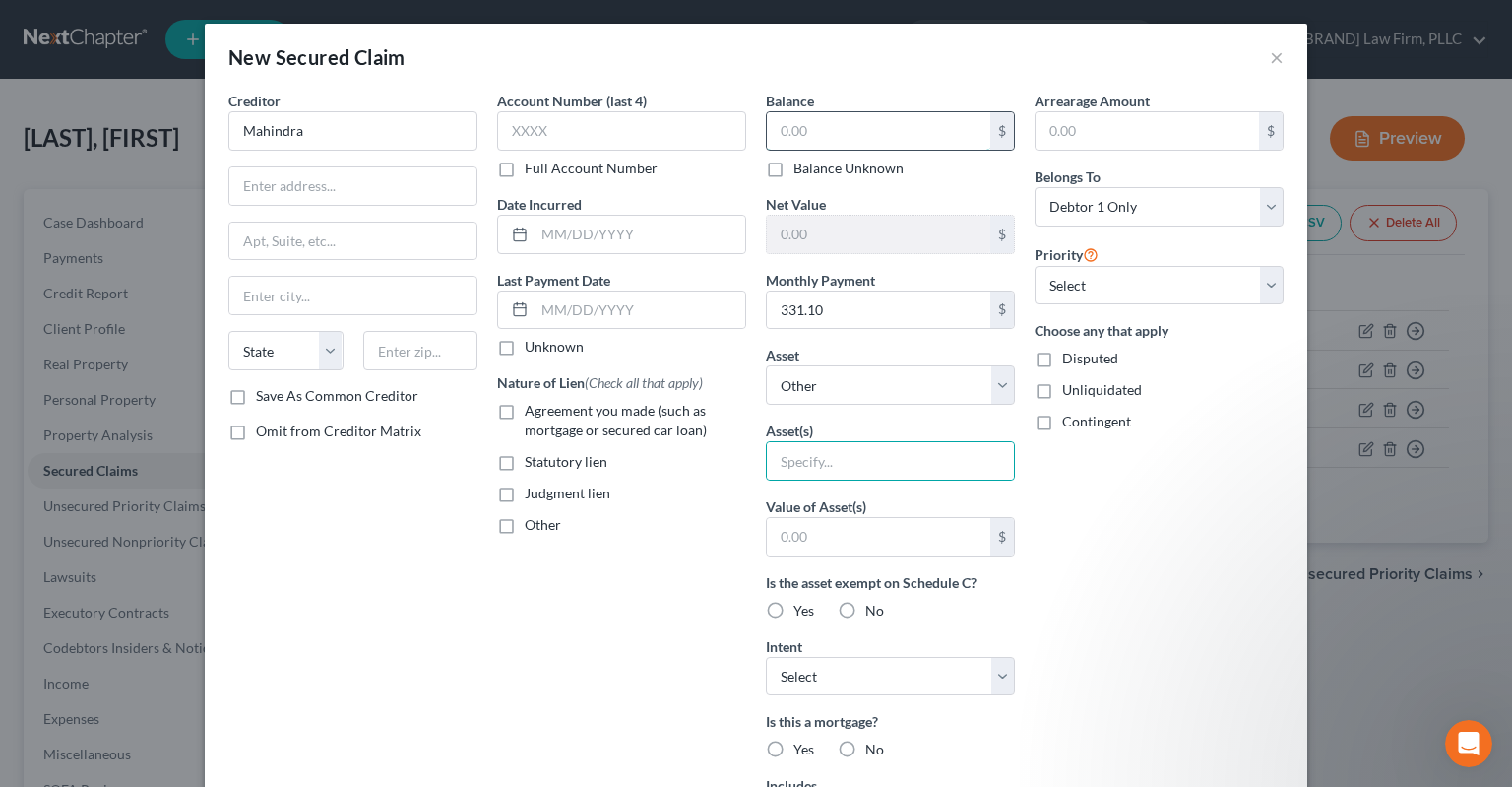 click at bounding box center [878, 131] 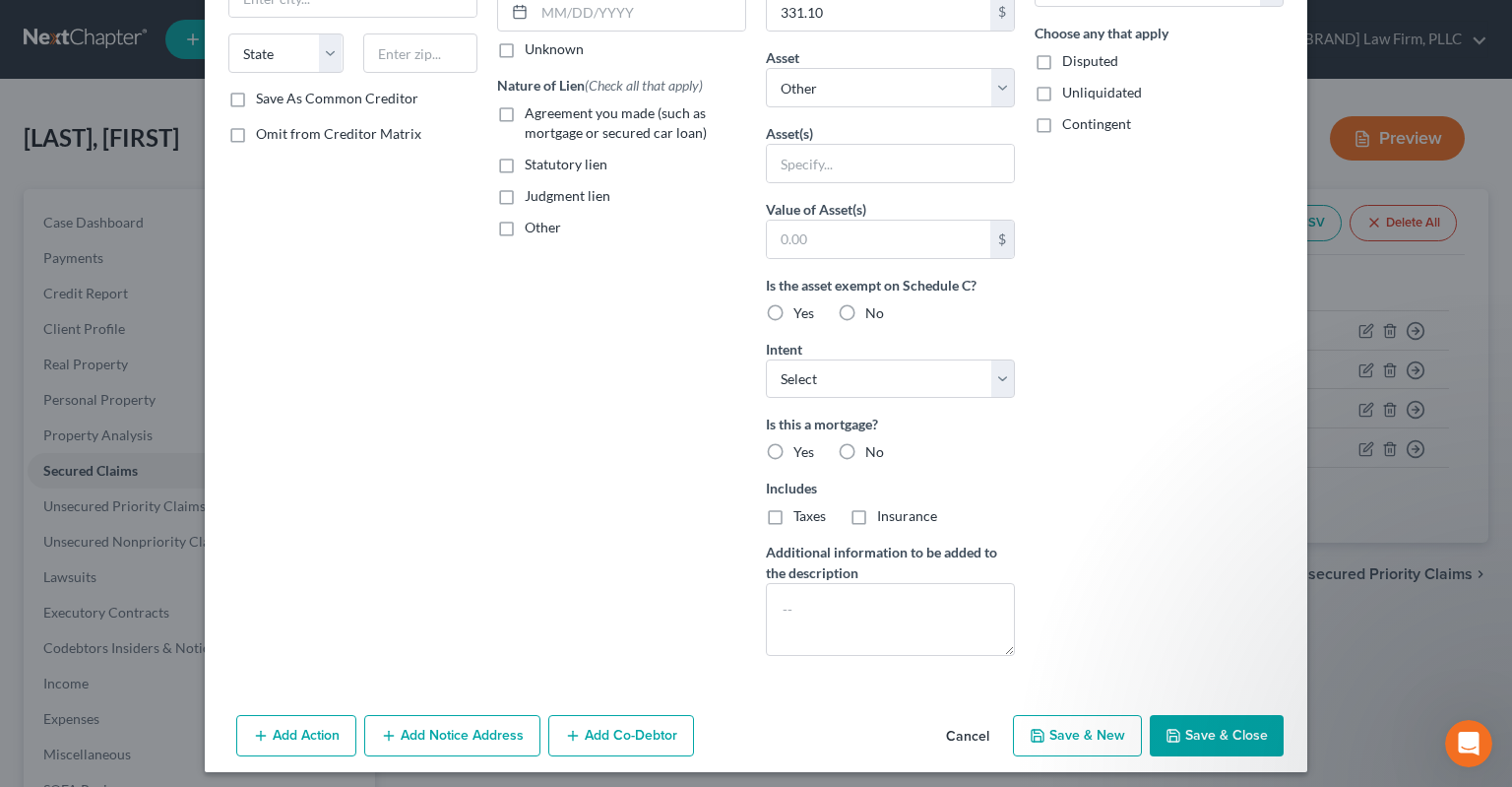 scroll, scrollTop: 0, scrollLeft: 0, axis: both 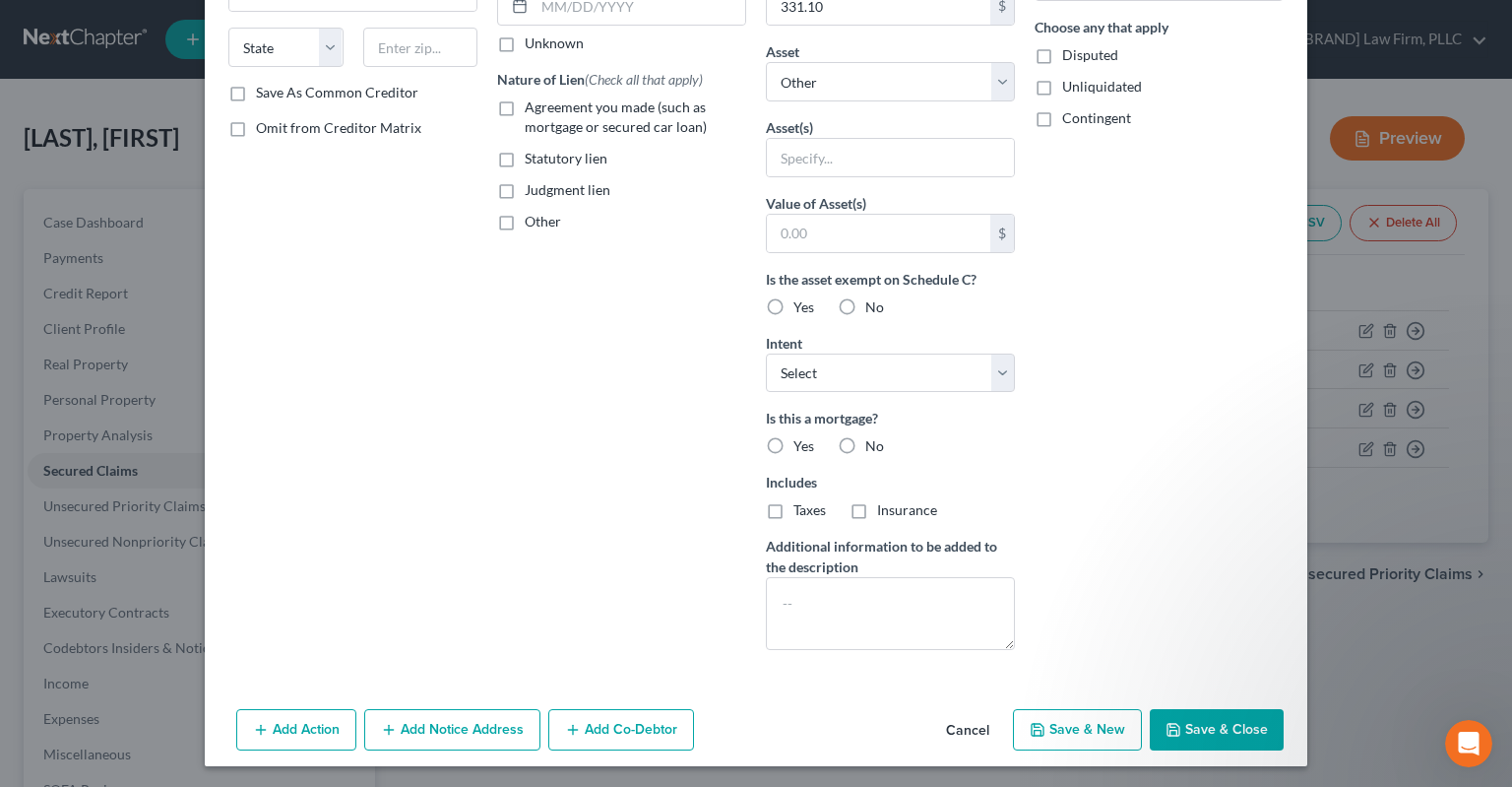 type on "11,374.44" 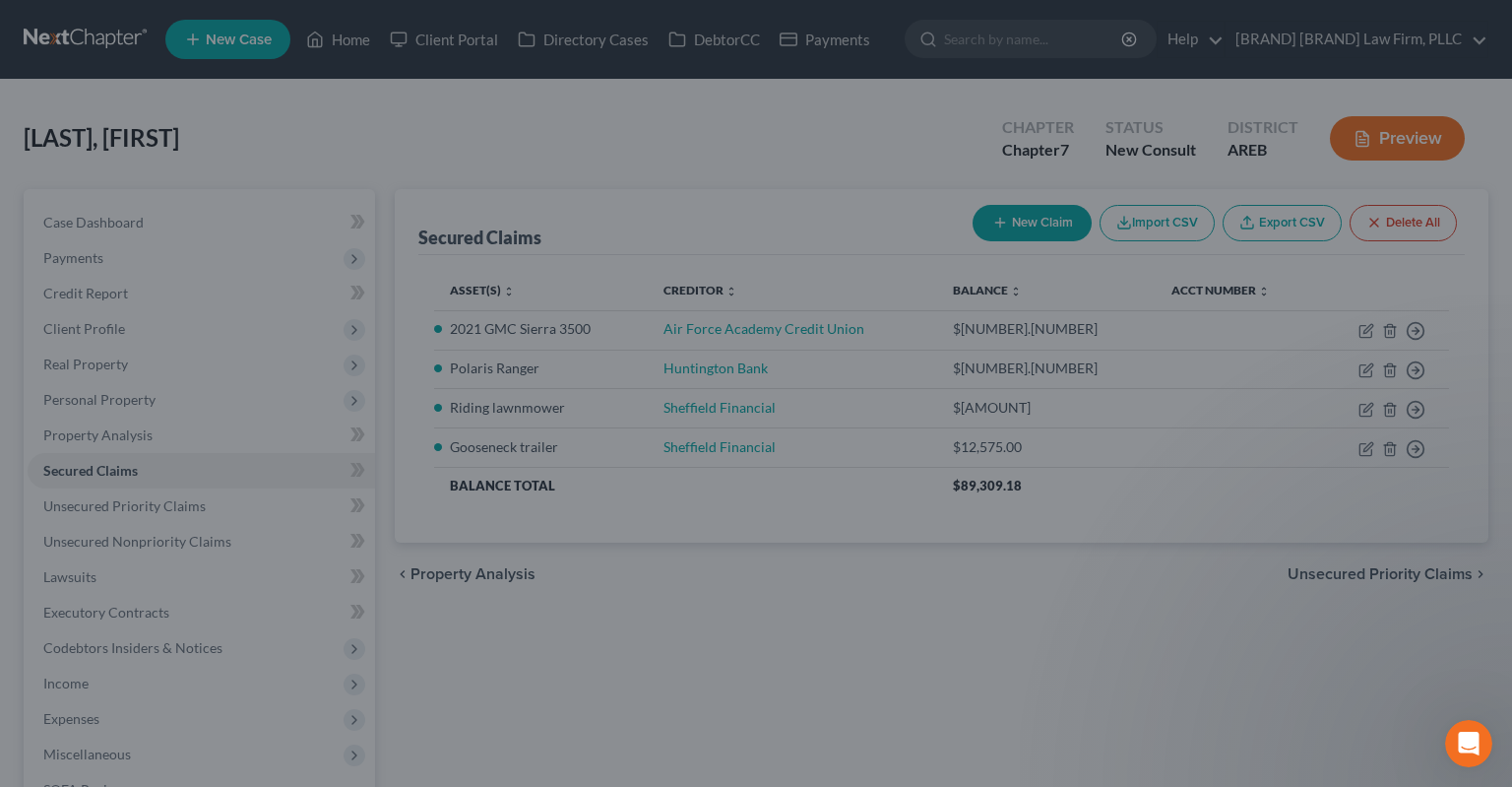 select 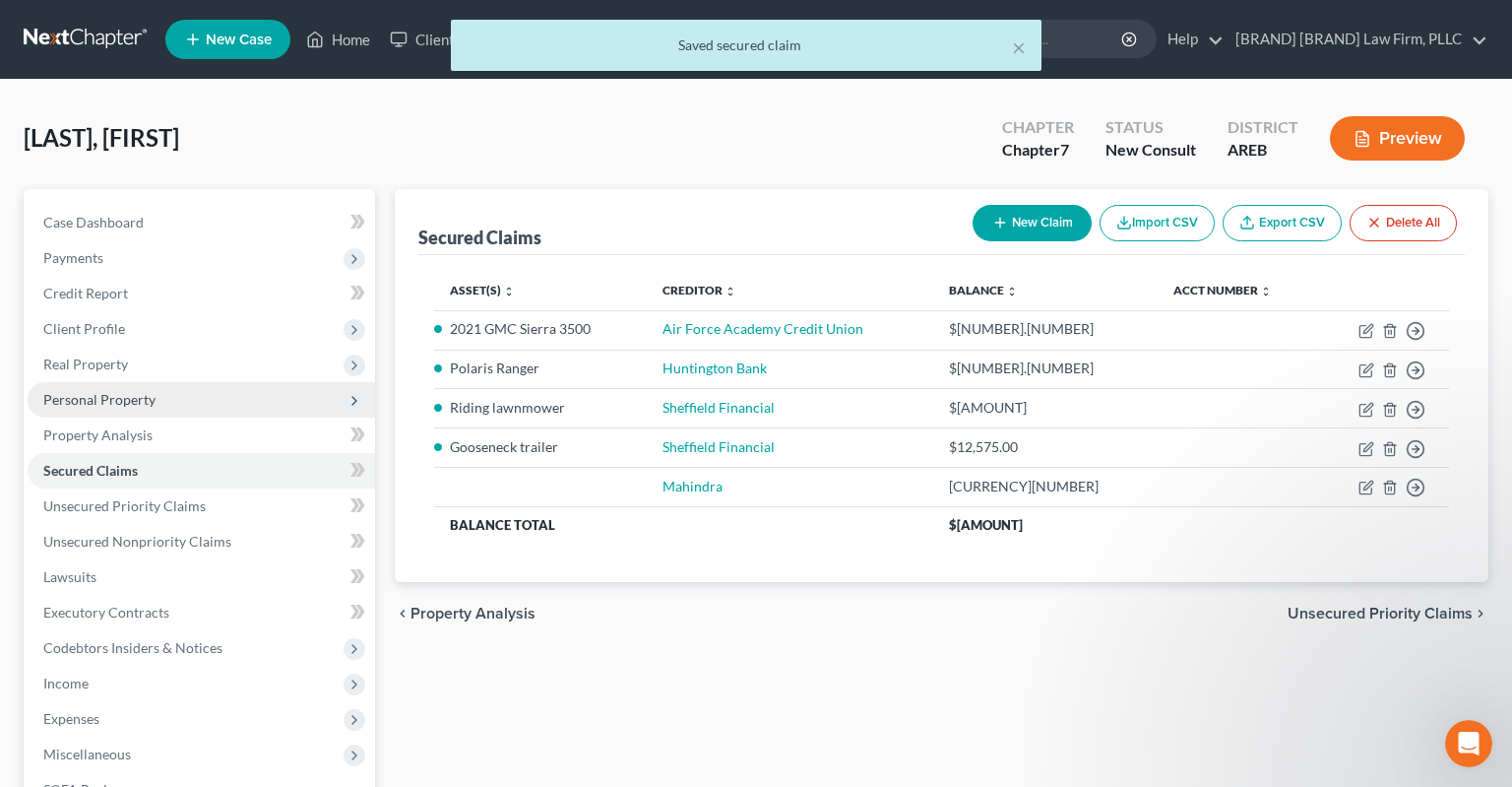 click on "Personal Property" at bounding box center (201, 400) 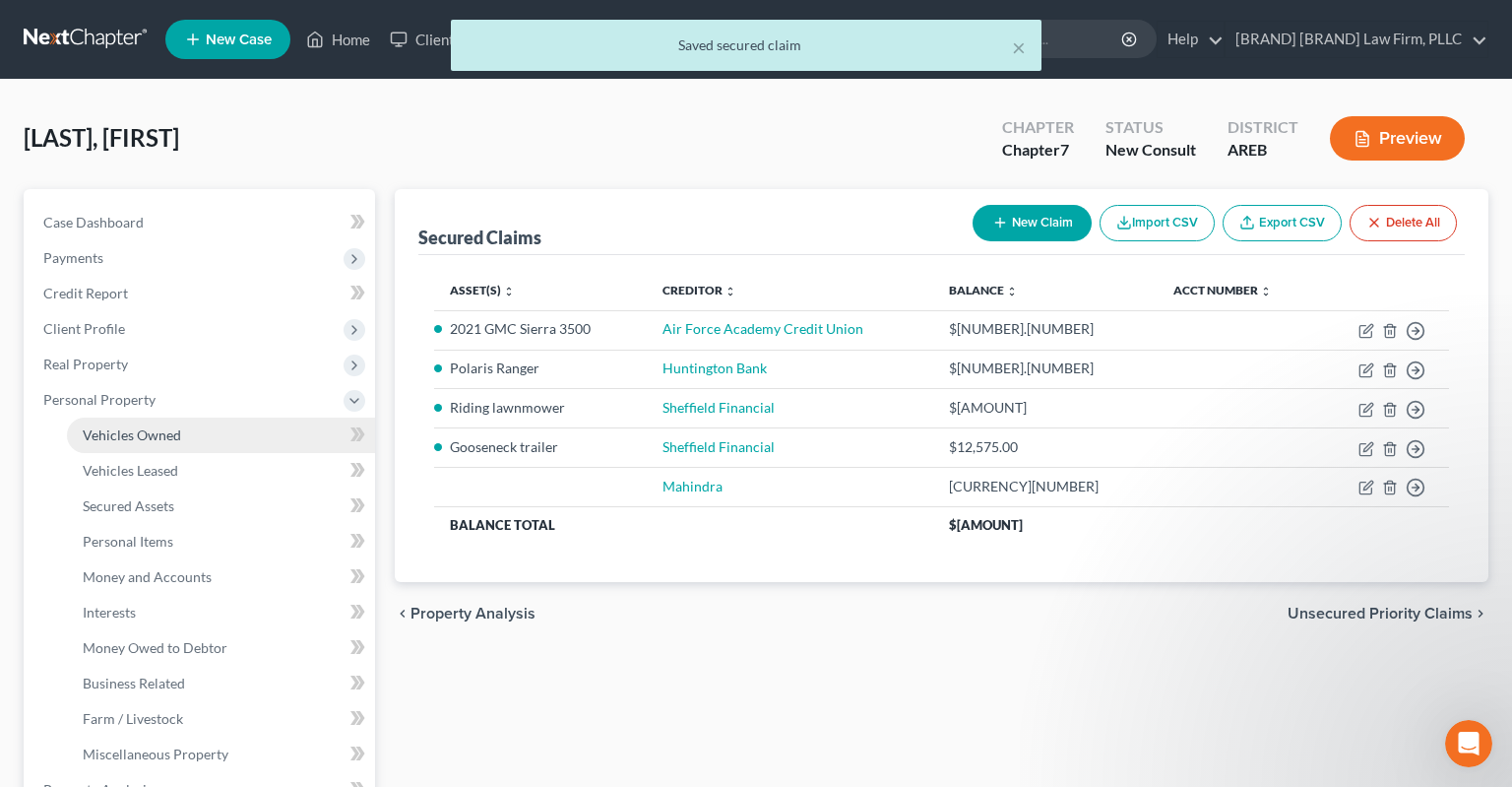 click on "Vehicles Owned" at bounding box center (220, 435) 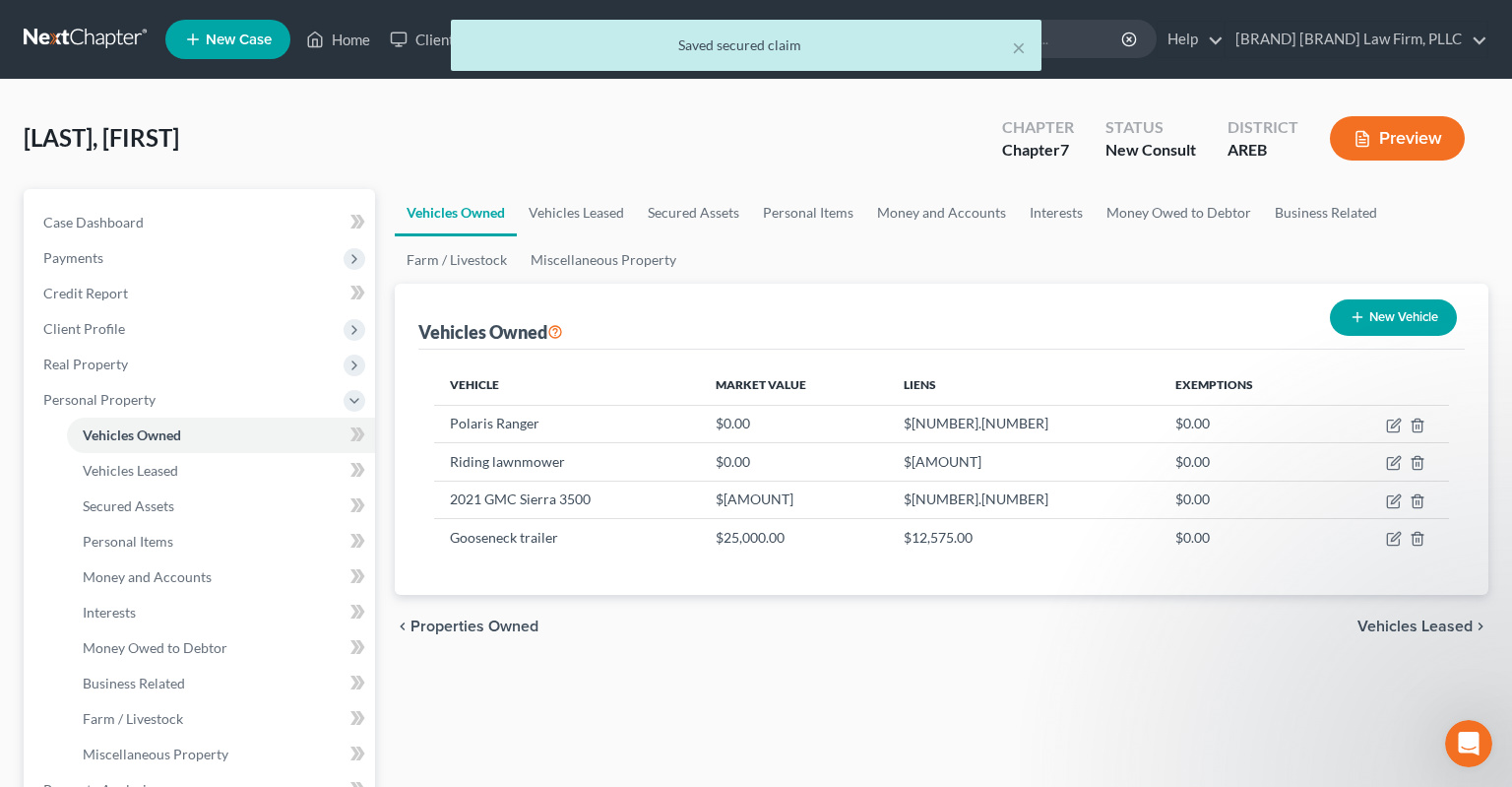 click on "New Vehicle" at bounding box center [1393, 317] 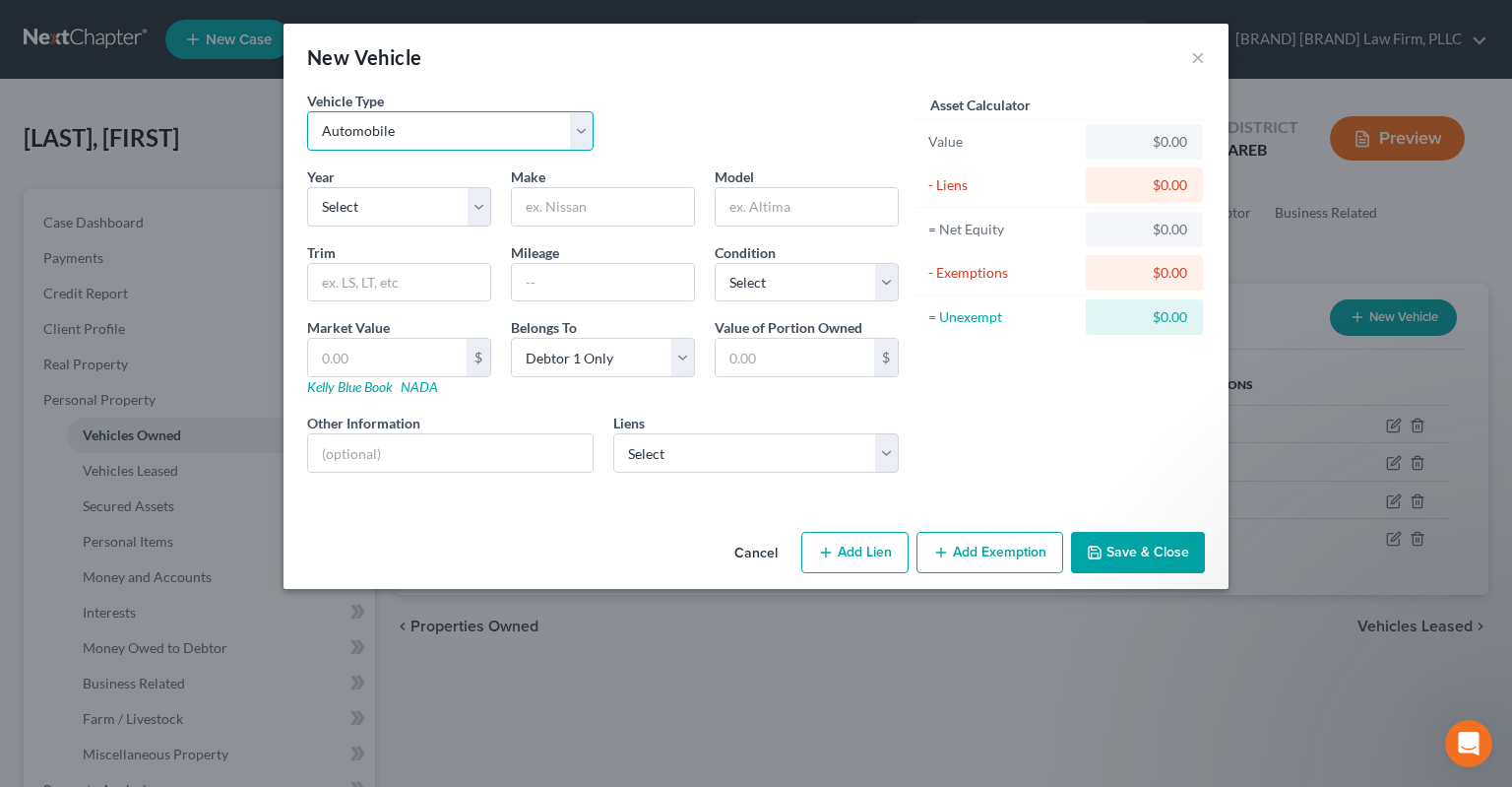 select on "7" 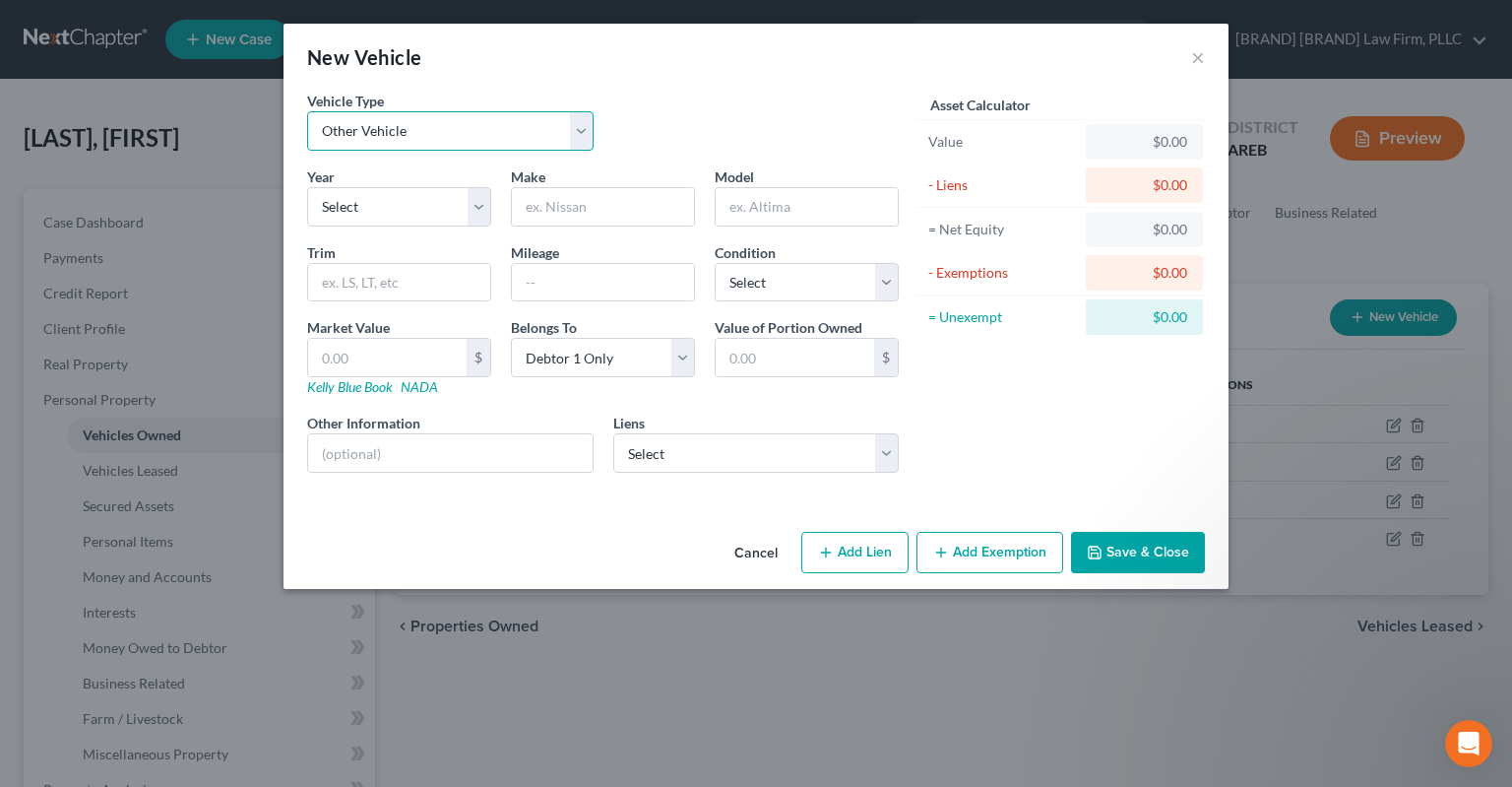 click on "Other Vehicle" at bounding box center (0, 0) 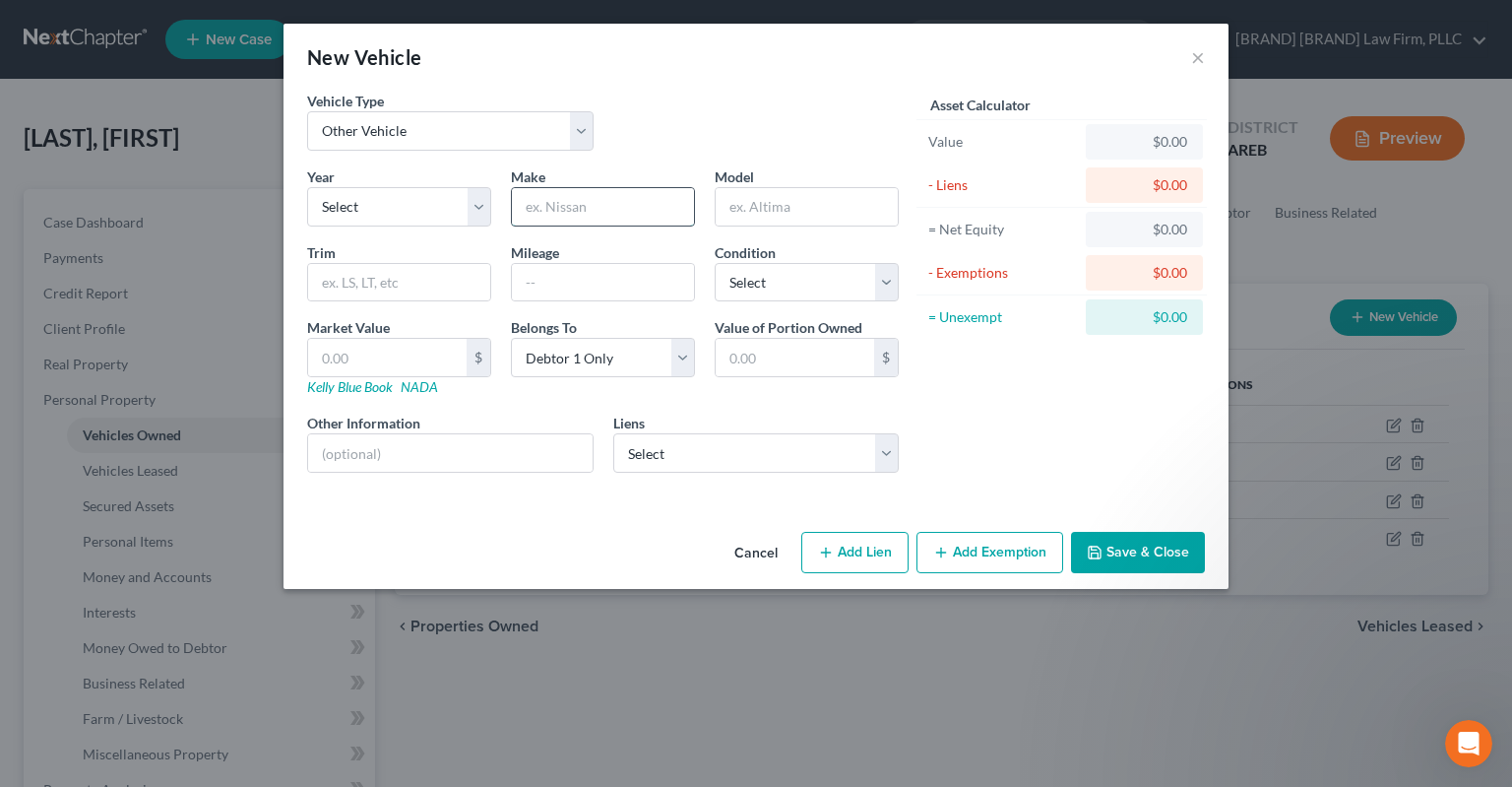click at bounding box center (602, 207) 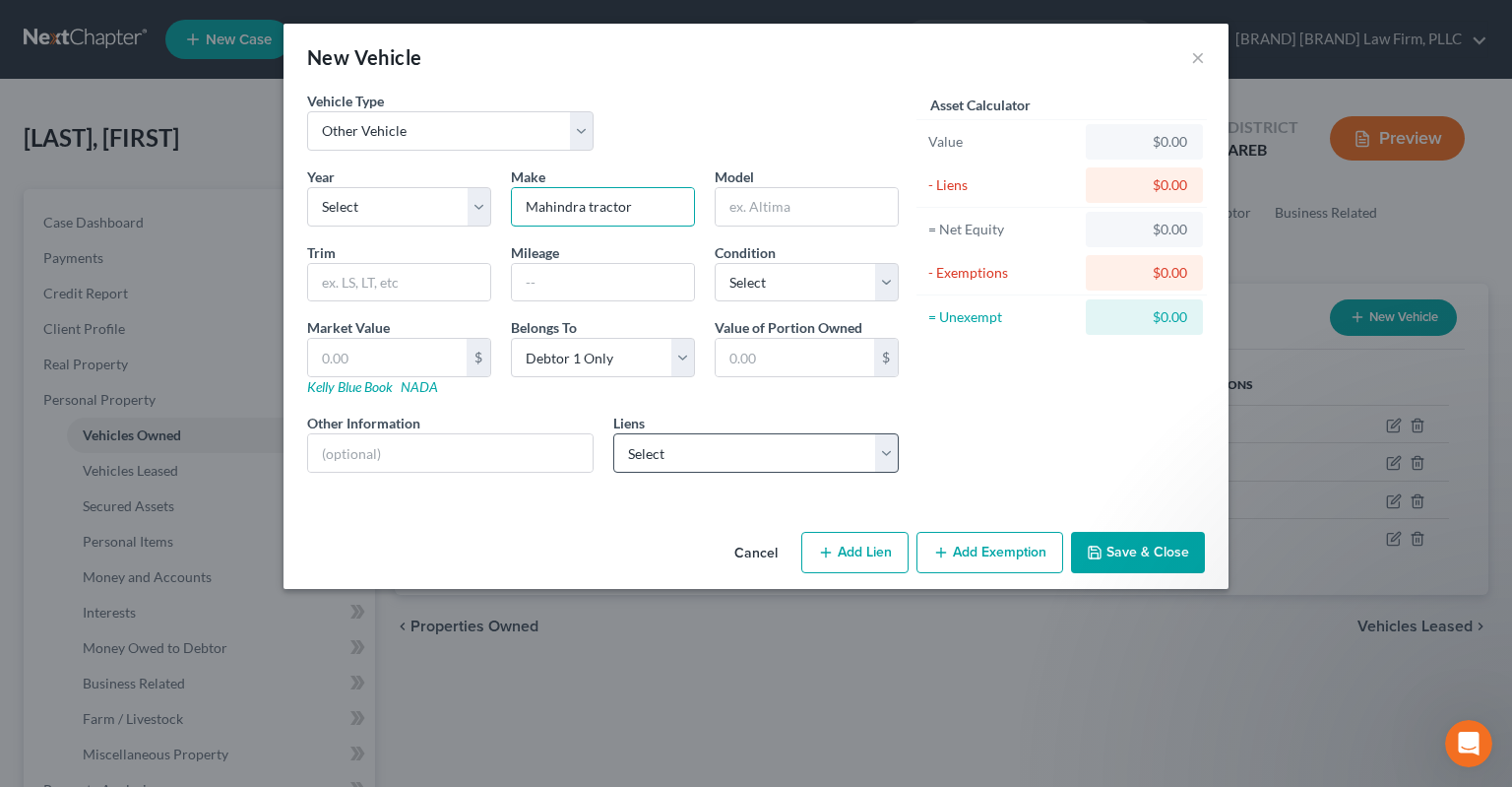 type on "Mahindra tractor" 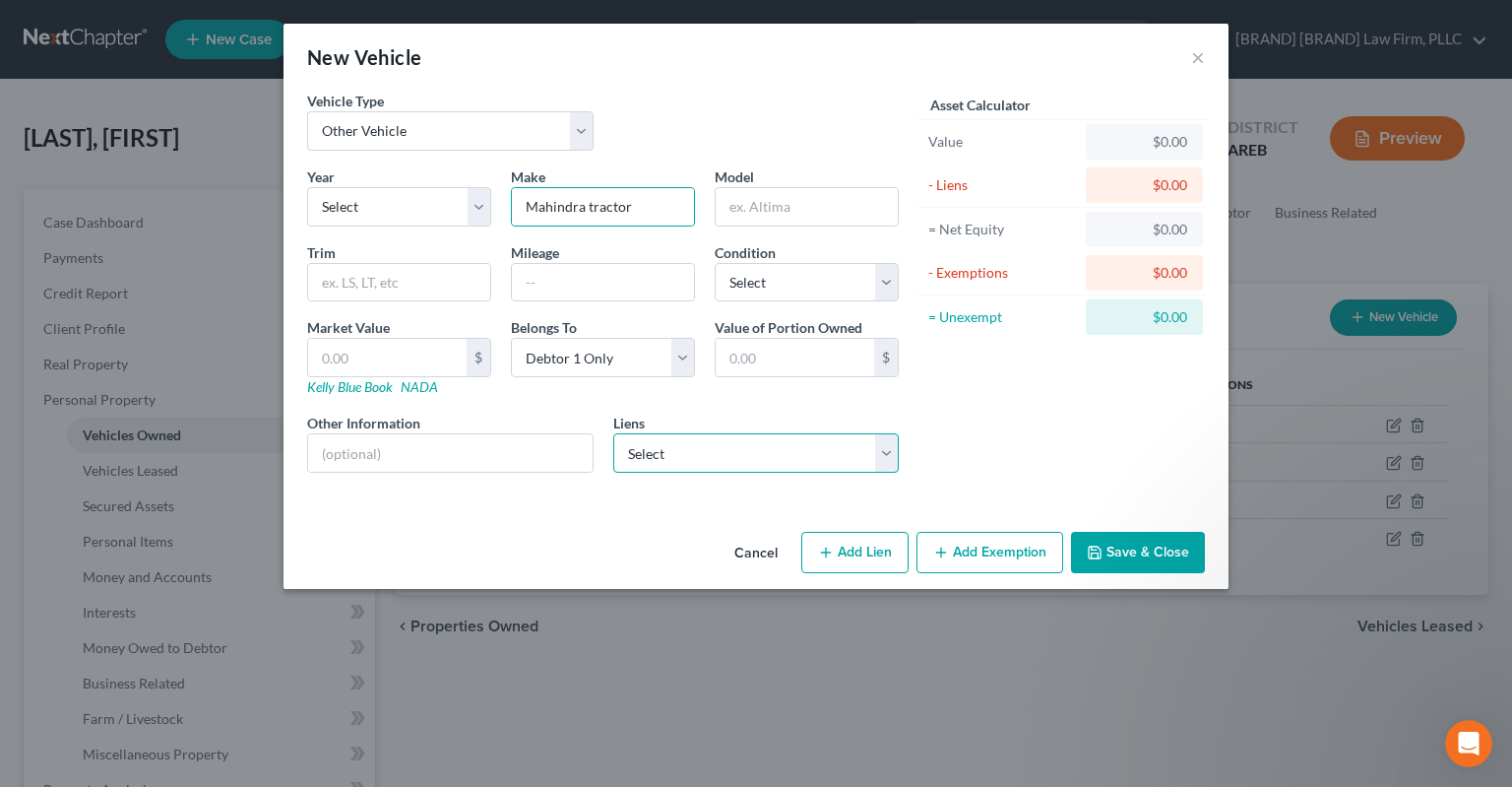 click on "Select Mahindra - $11,374.44" at bounding box center [756, 453] 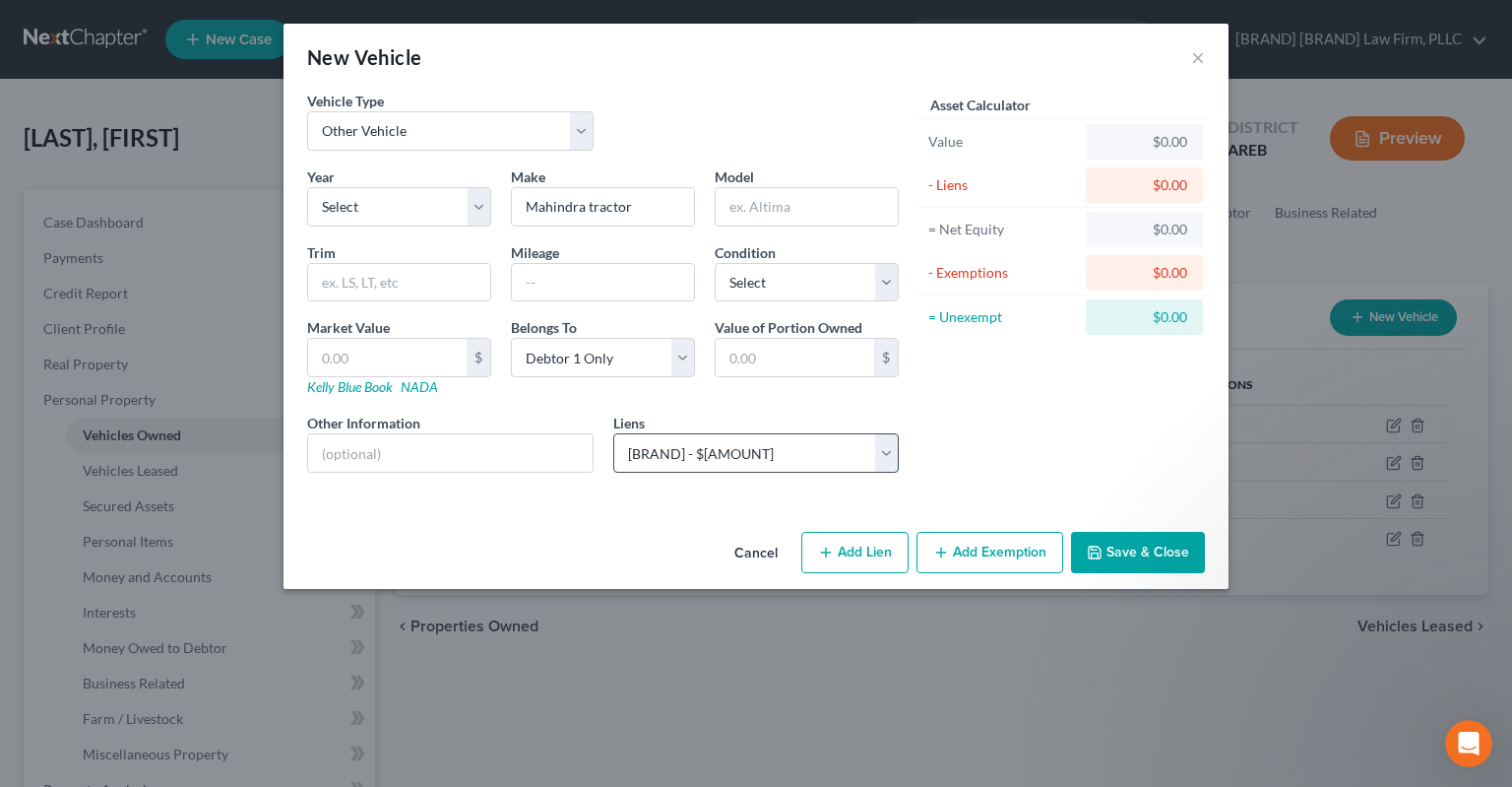 select on "0" 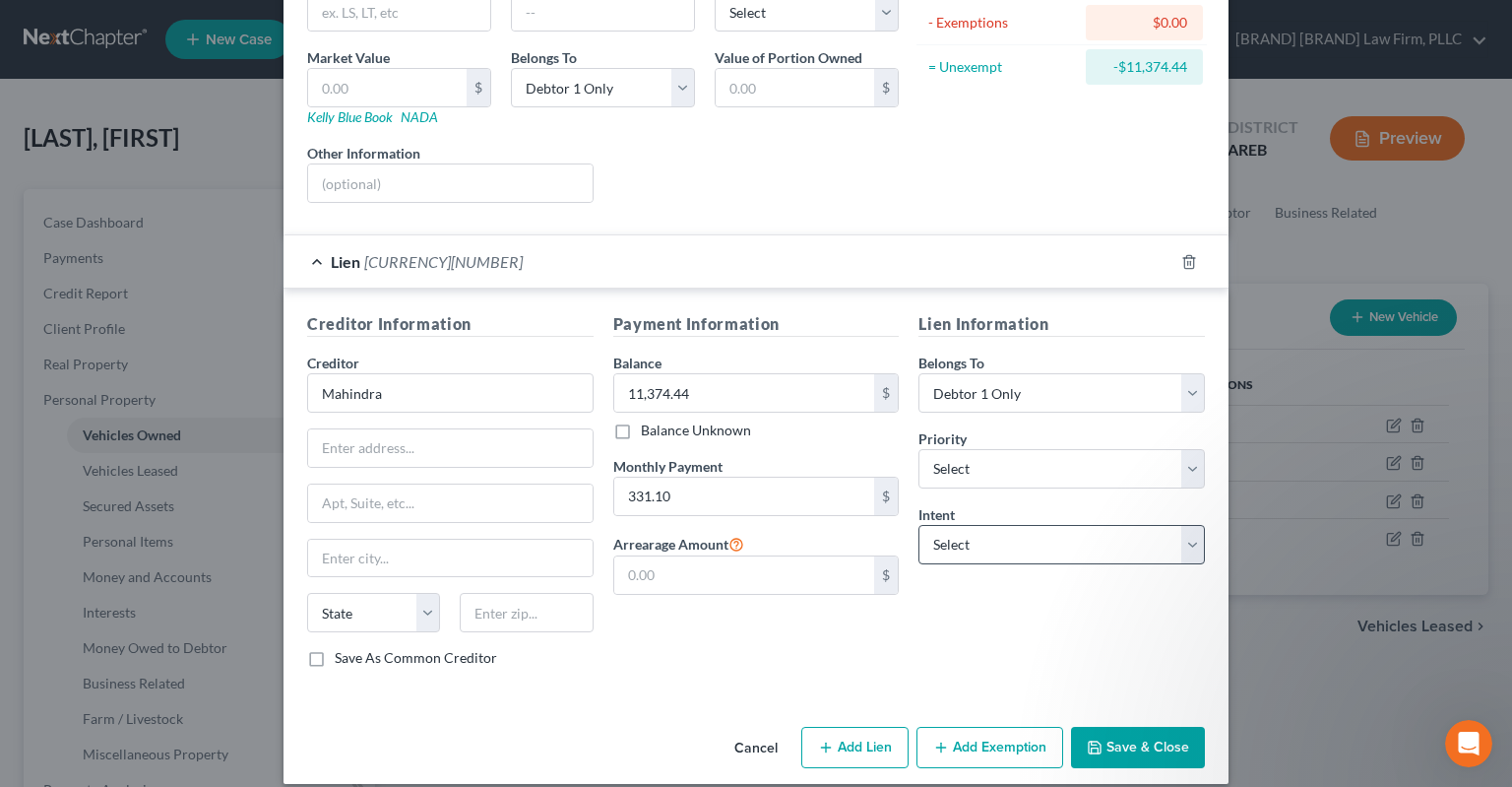 scroll, scrollTop: 286, scrollLeft: 0, axis: vertical 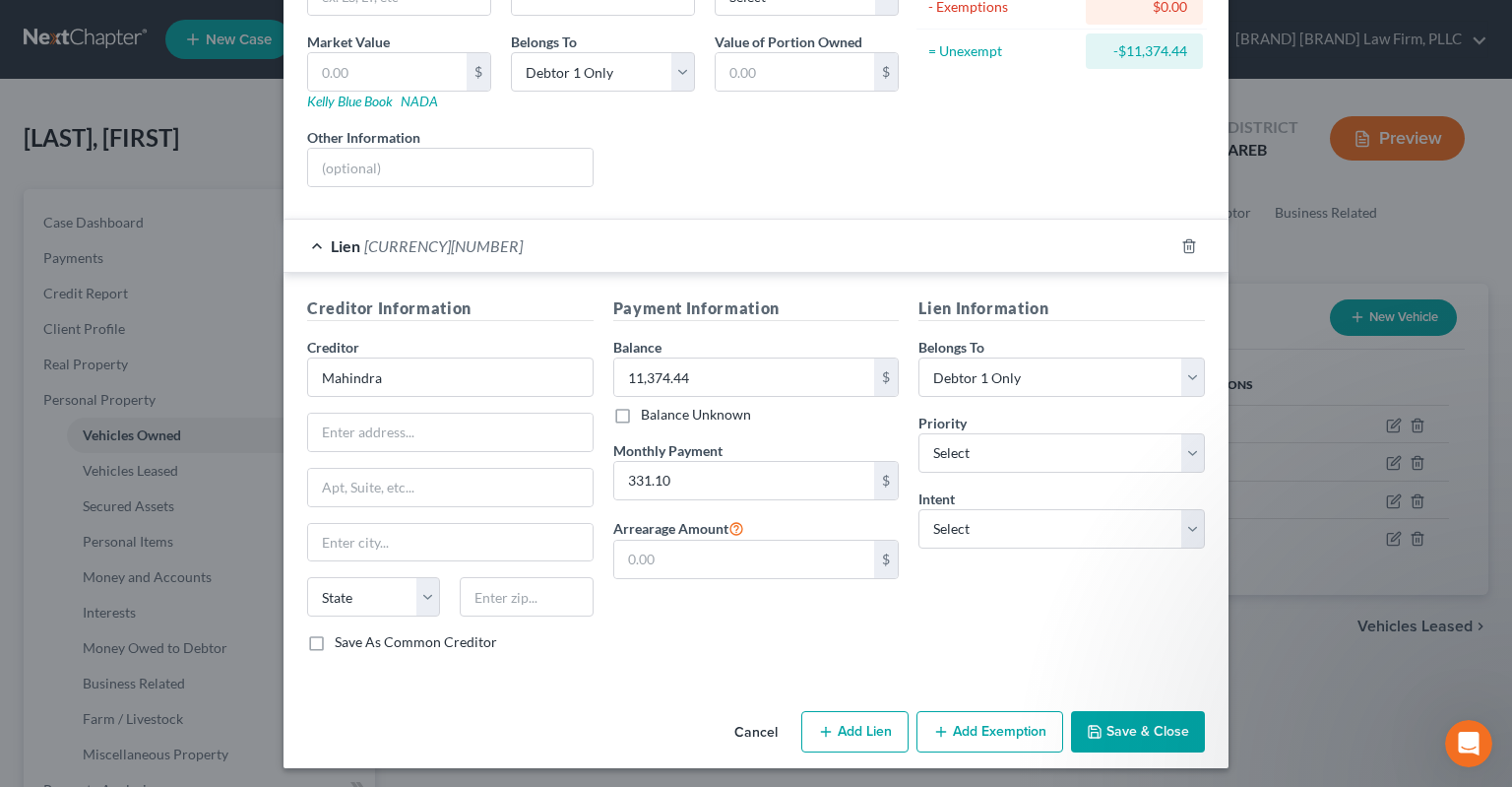 click on "Save & Close" at bounding box center (1138, 732) 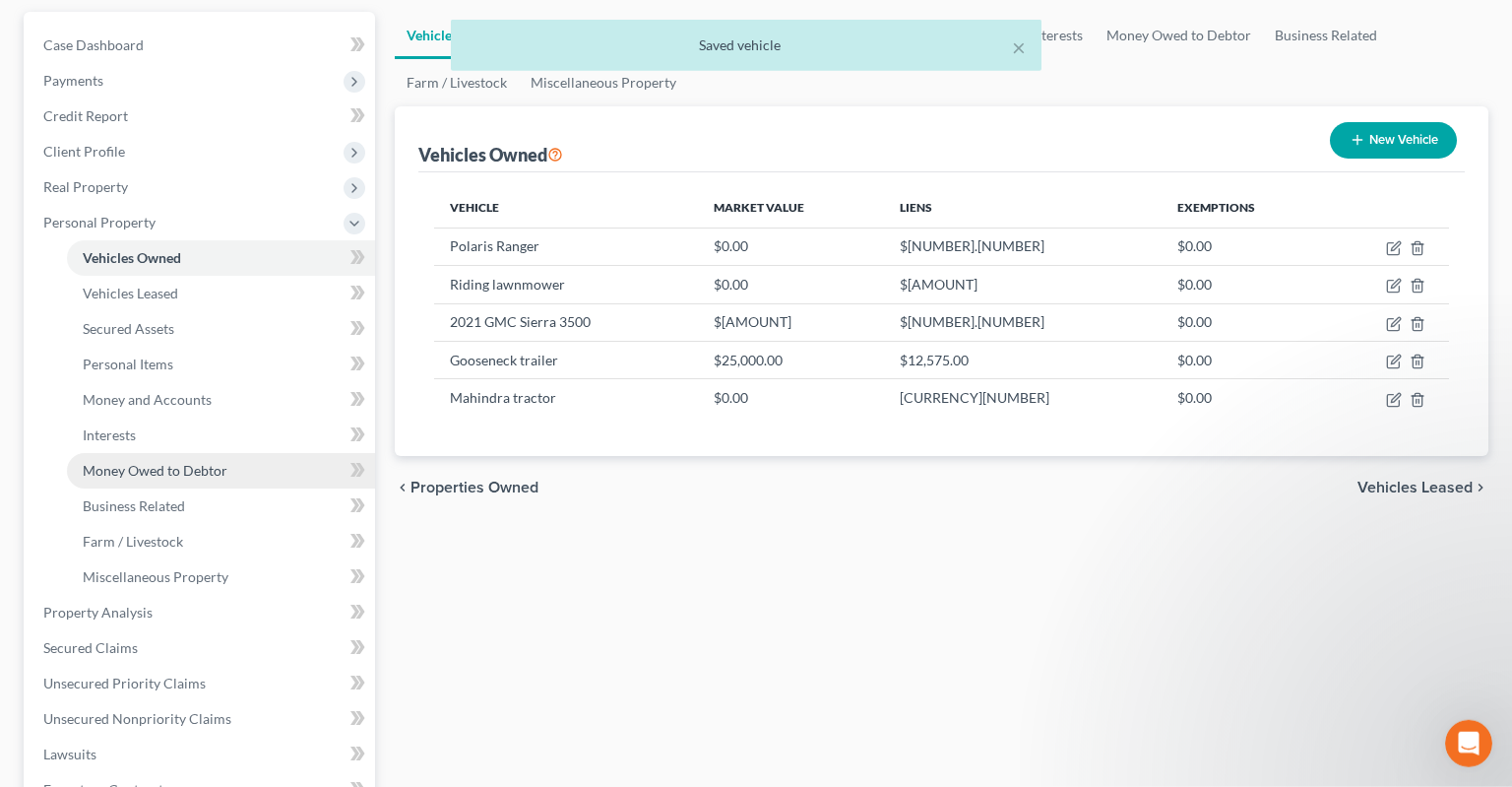 scroll, scrollTop: 208, scrollLeft: 0, axis: vertical 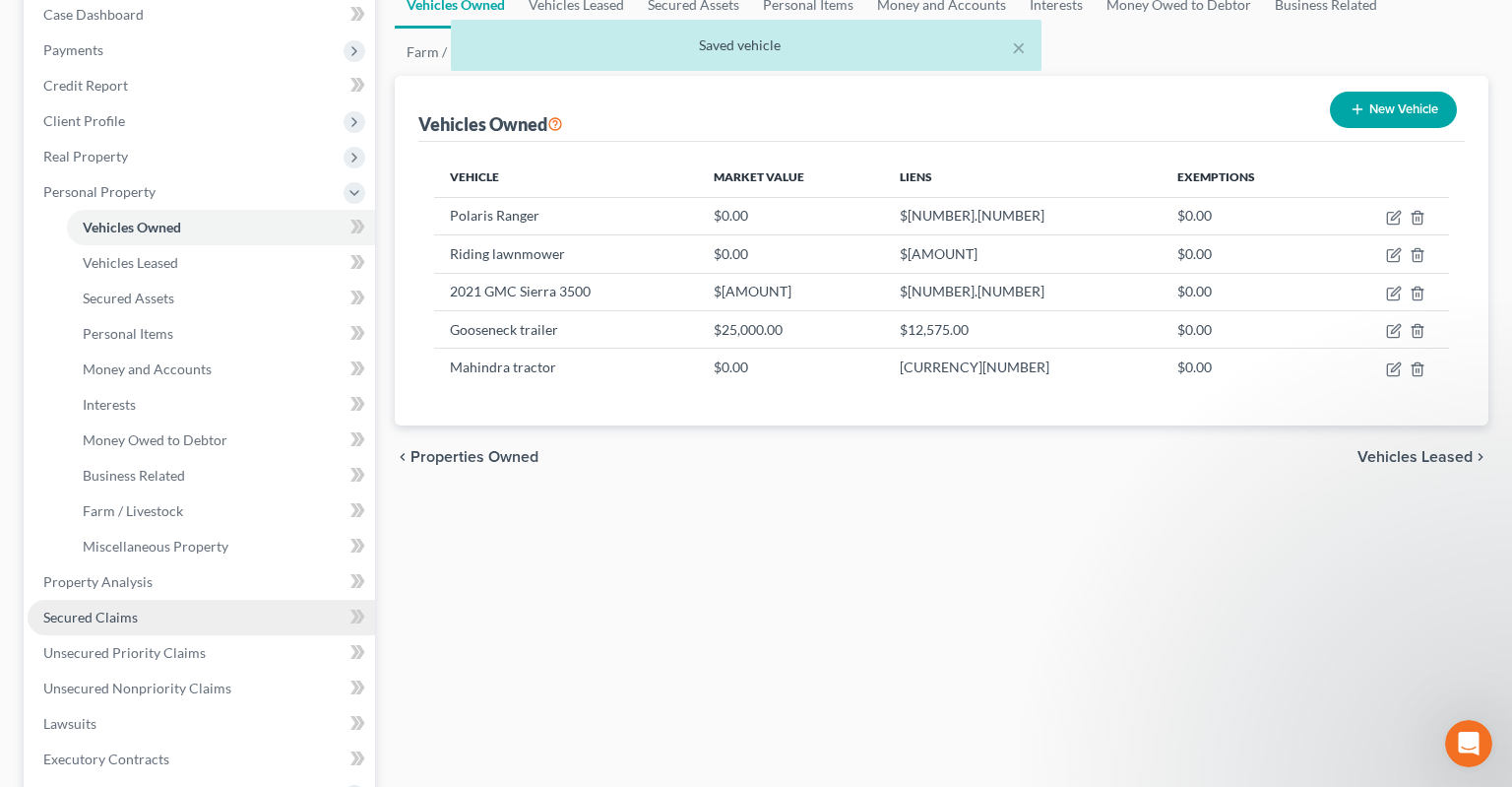 click on "Secured Claims" at bounding box center [201, 618] 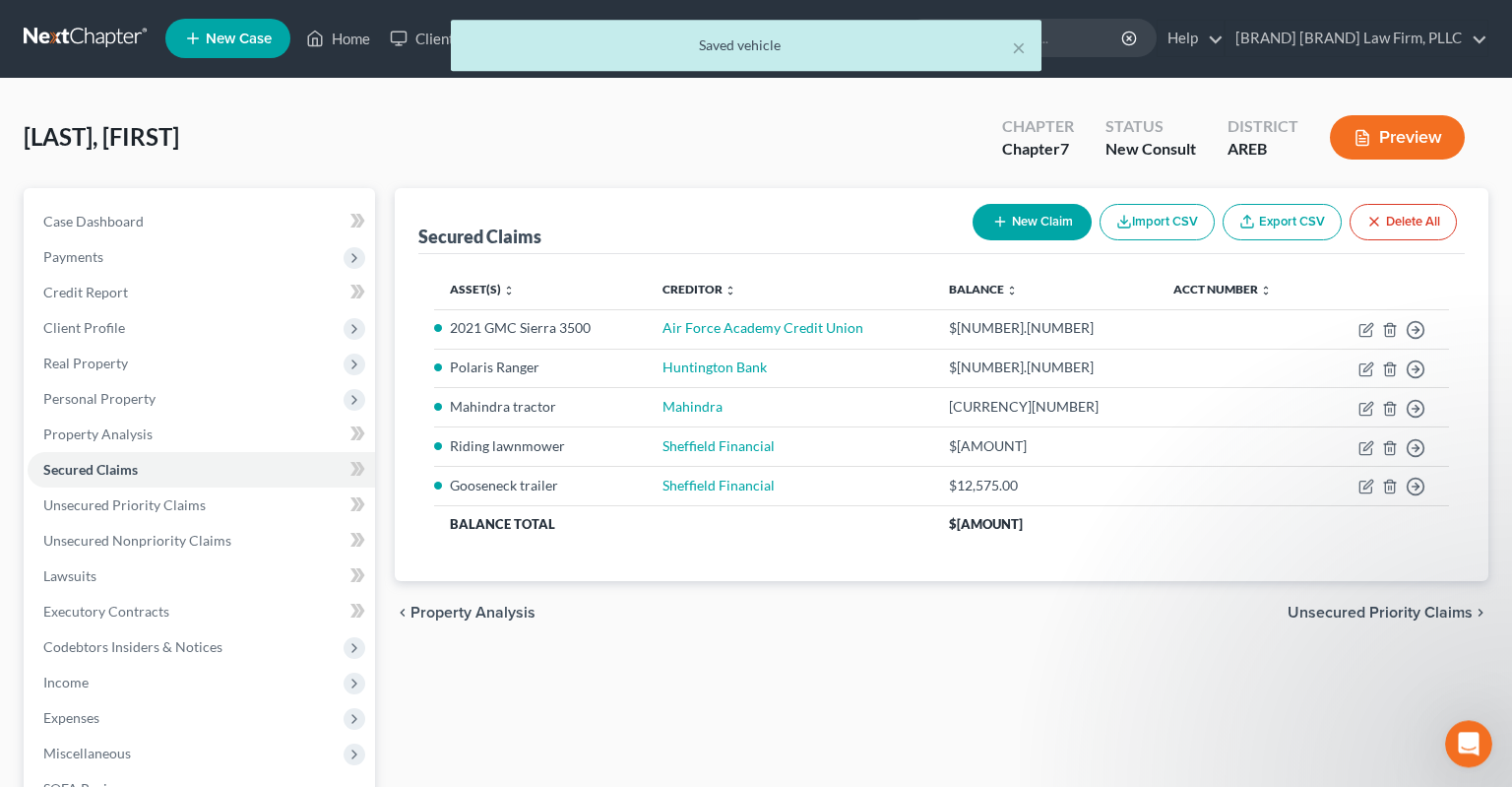 scroll, scrollTop: 0, scrollLeft: 0, axis: both 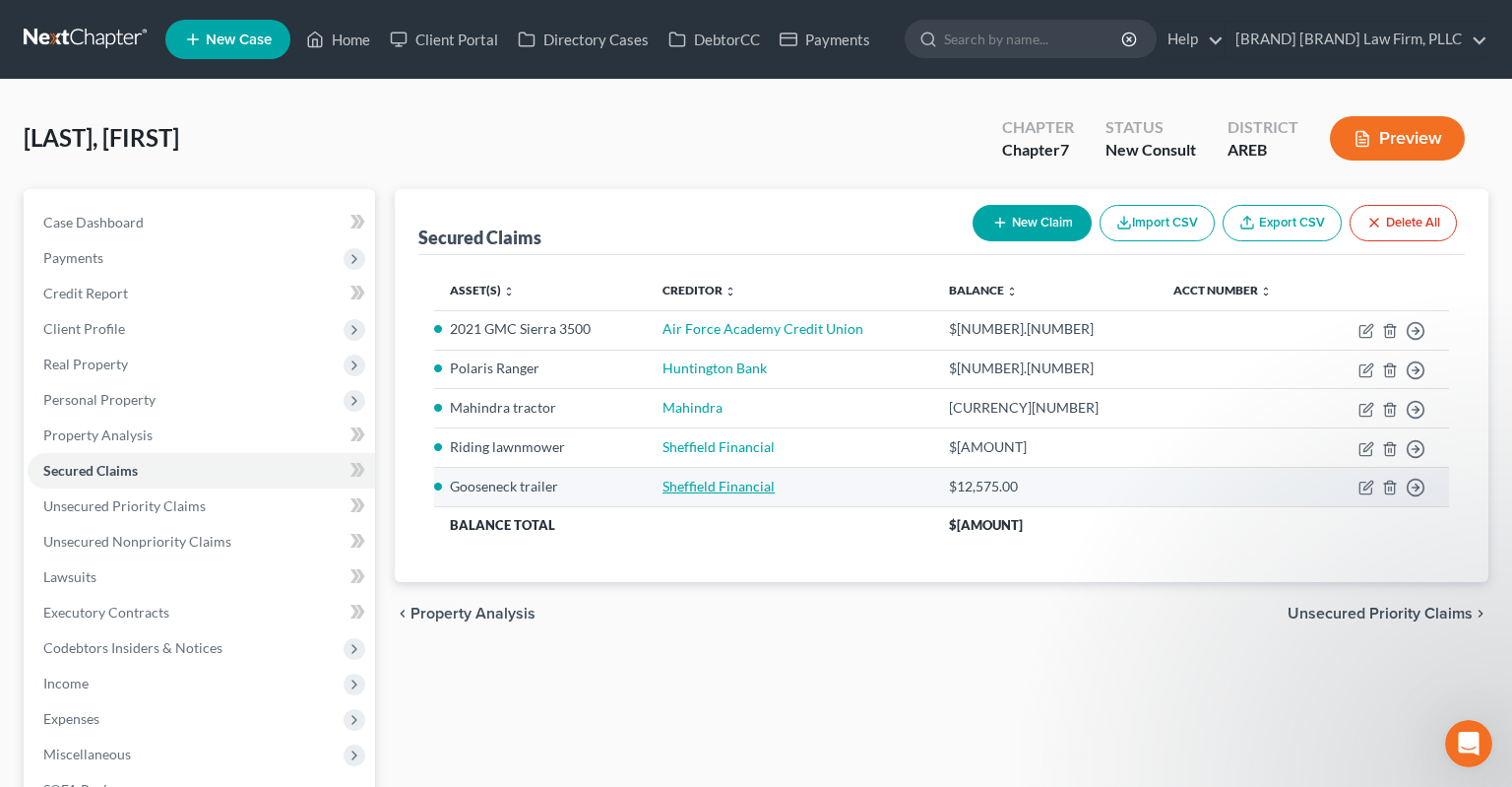 click on "Sheffield Financial" at bounding box center (719, 486) 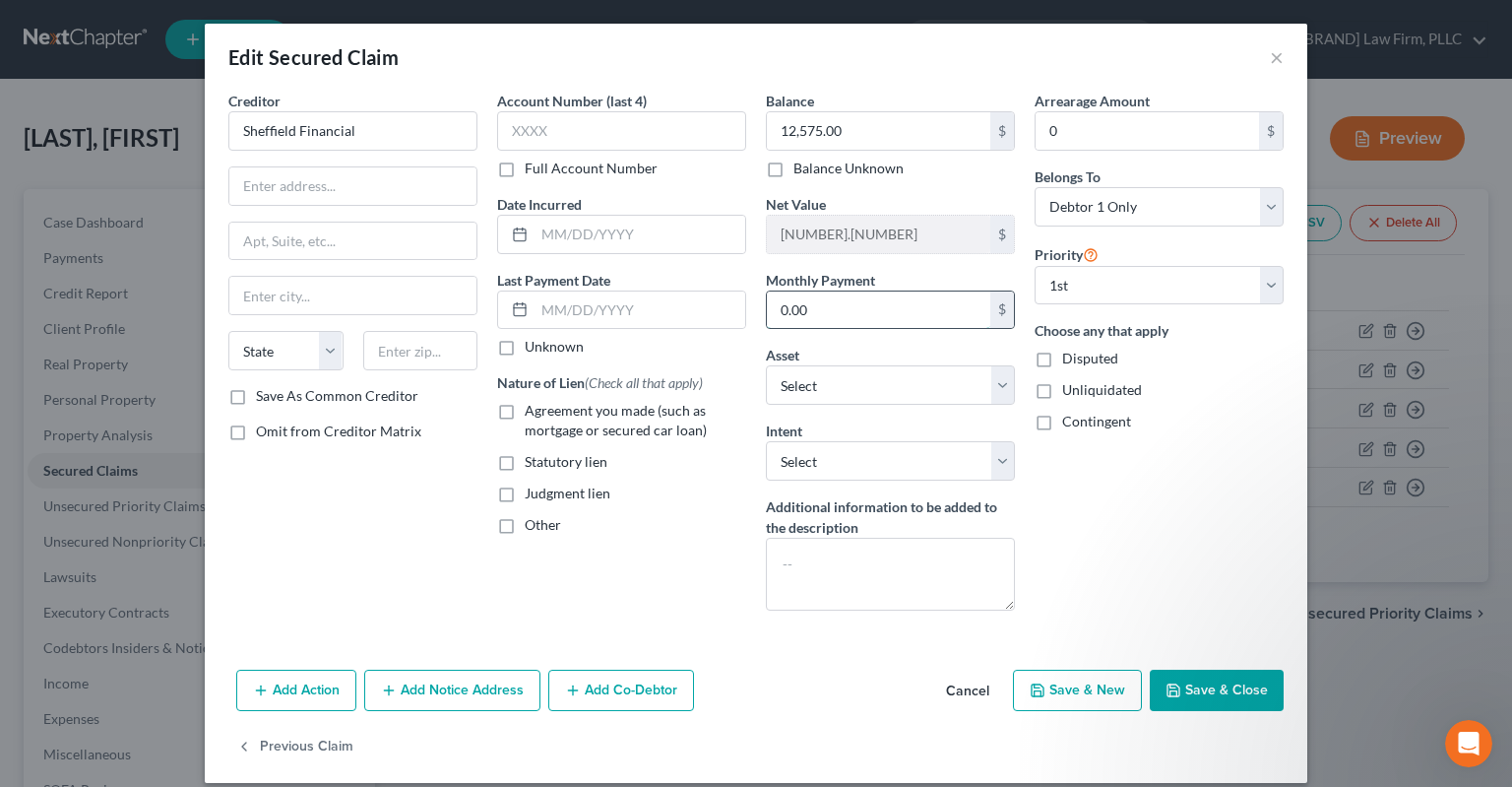 click on "0.00" at bounding box center [878, 310] 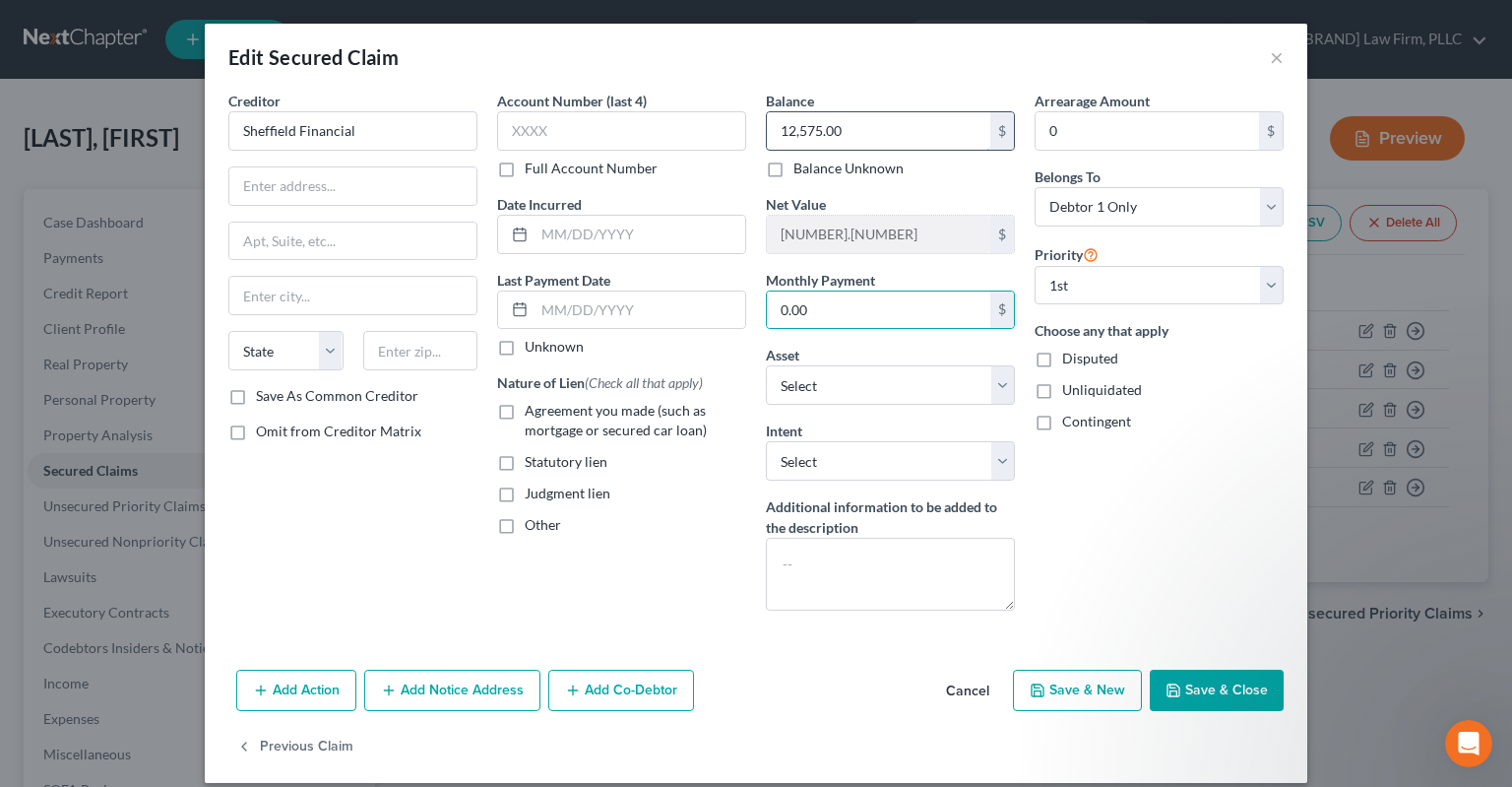 click on "12,575.00" at bounding box center (878, 131) 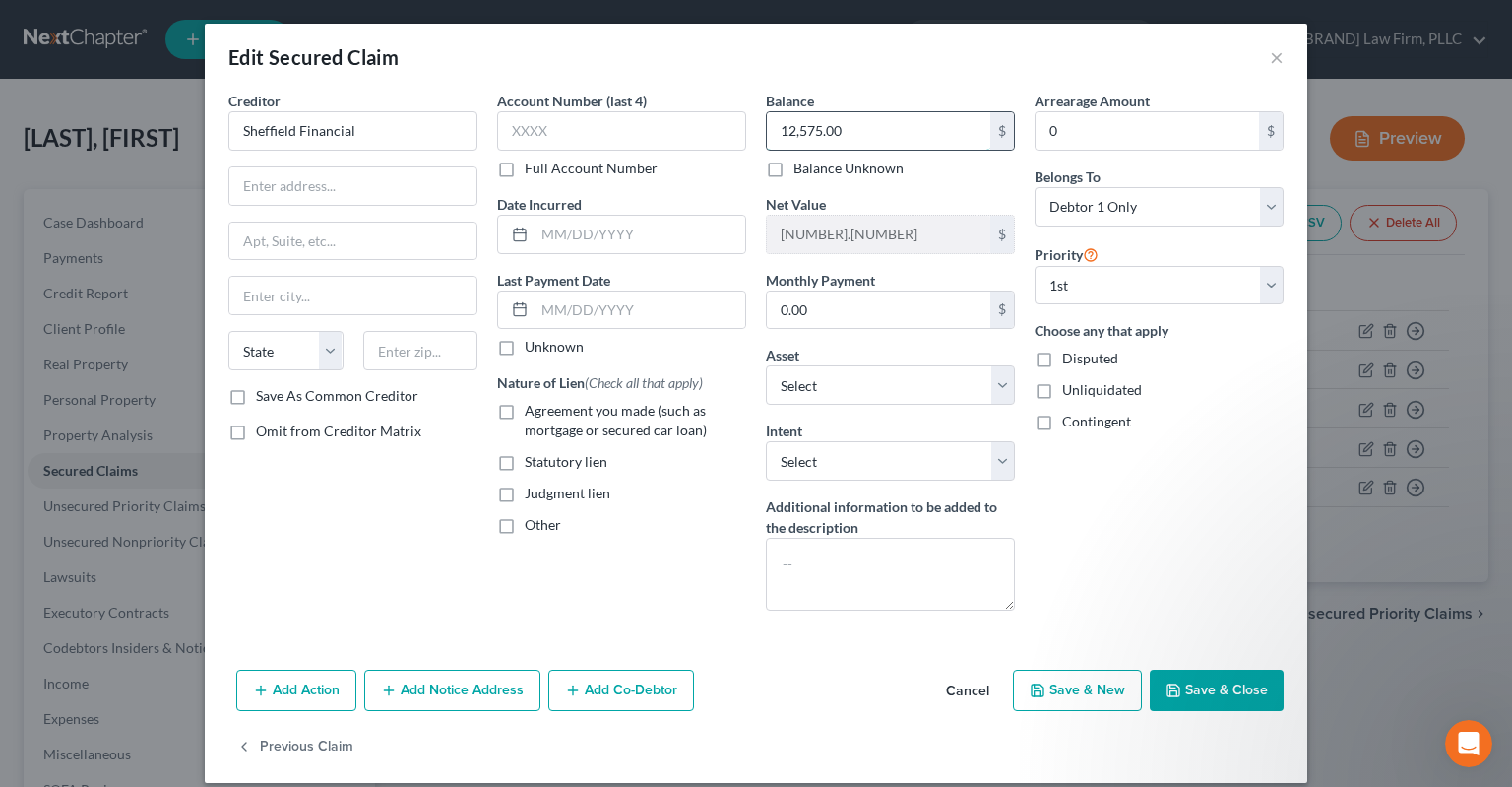 click on "12,575.00" at bounding box center (878, 131) 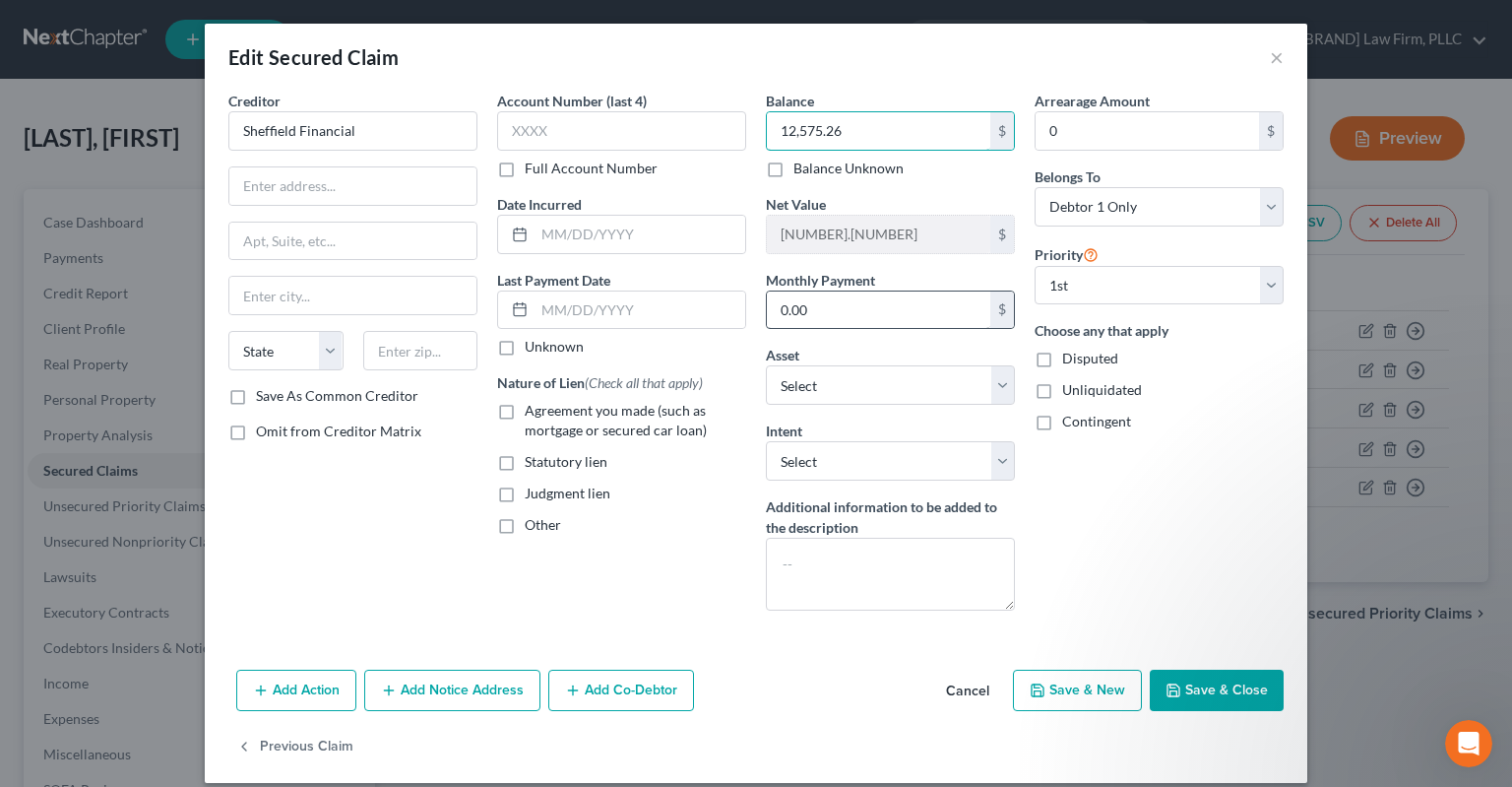 type on "12,575.26" 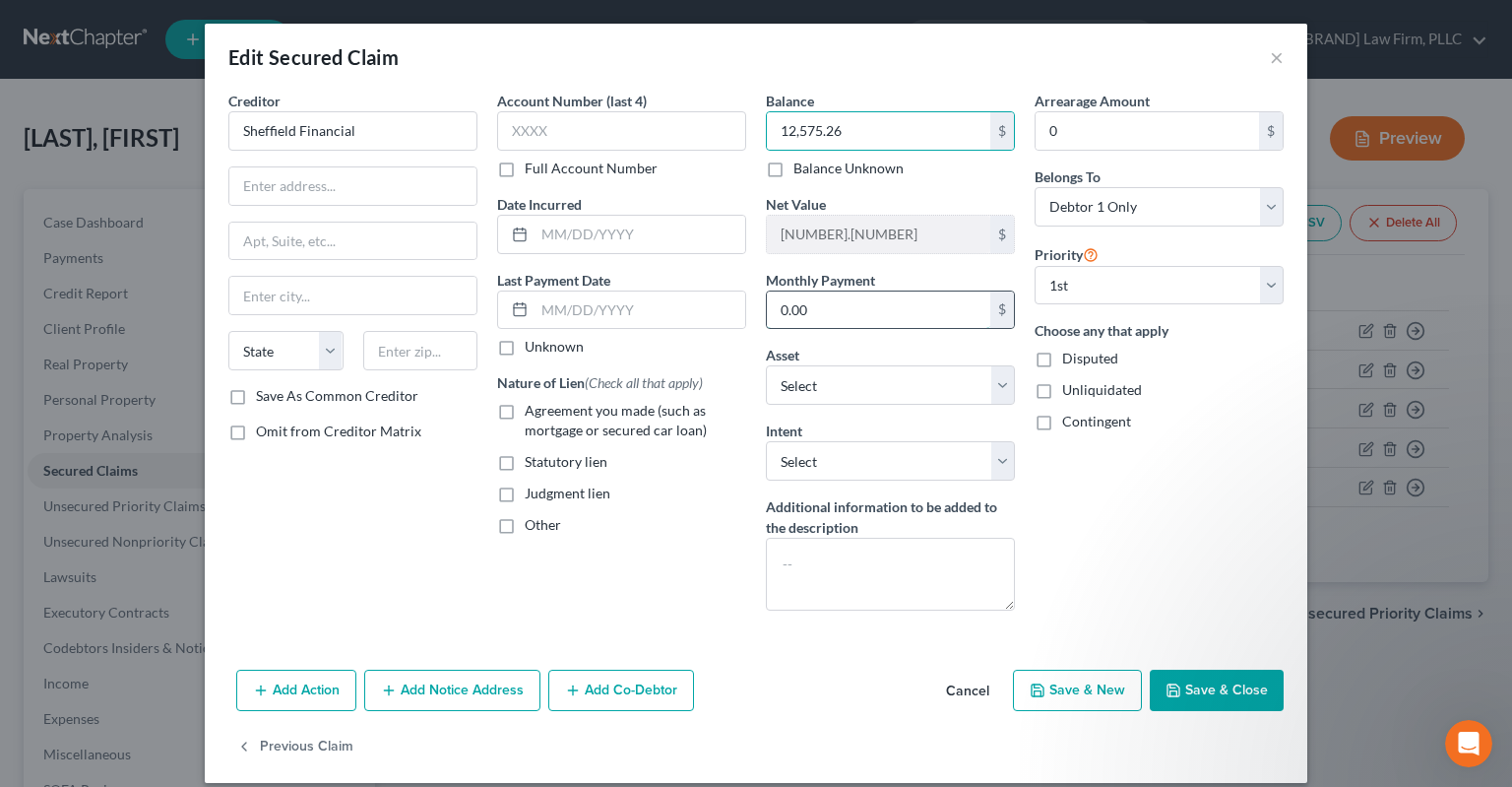 click on "0.00" at bounding box center (878, 310) 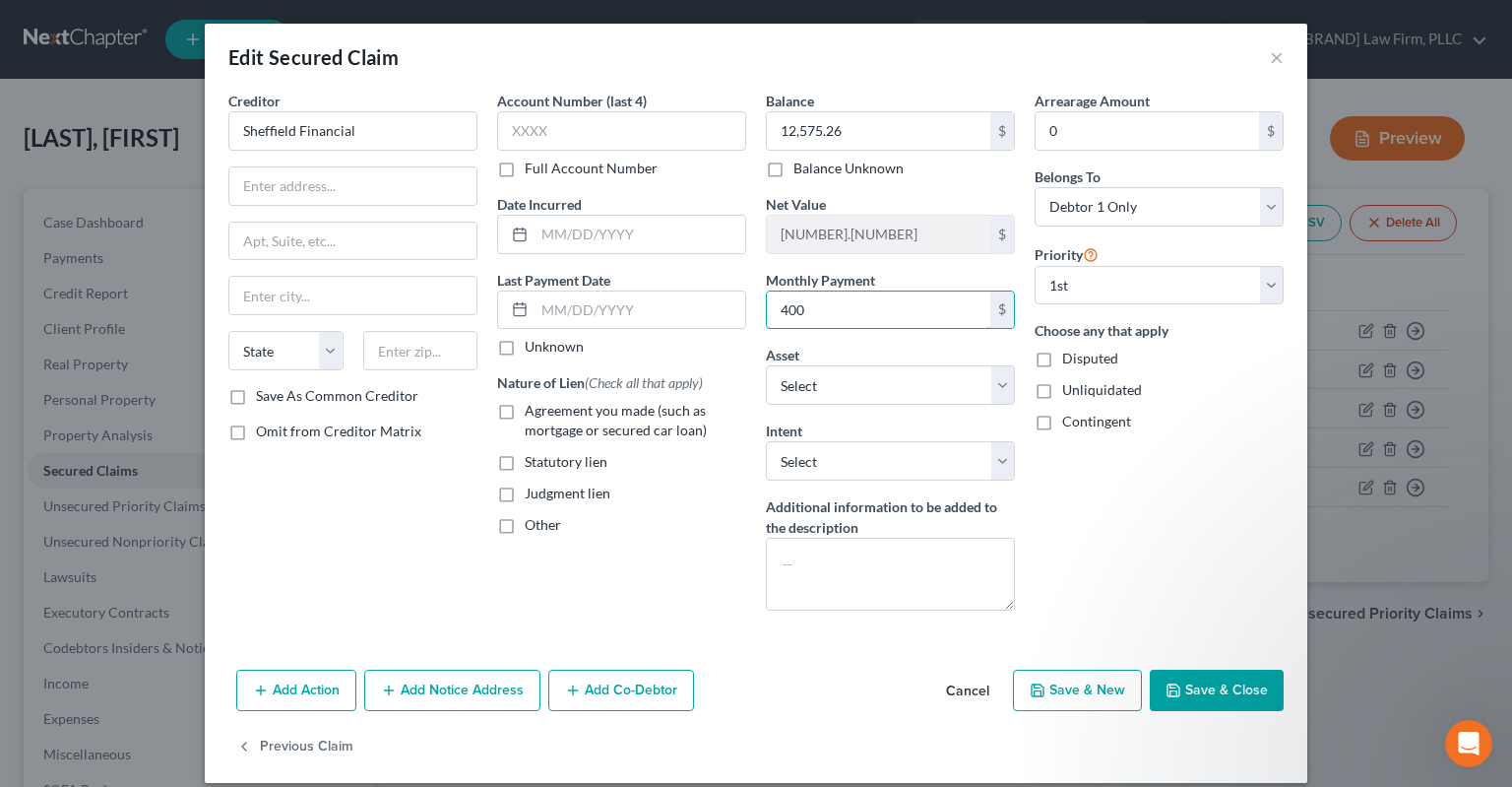 type on "400" 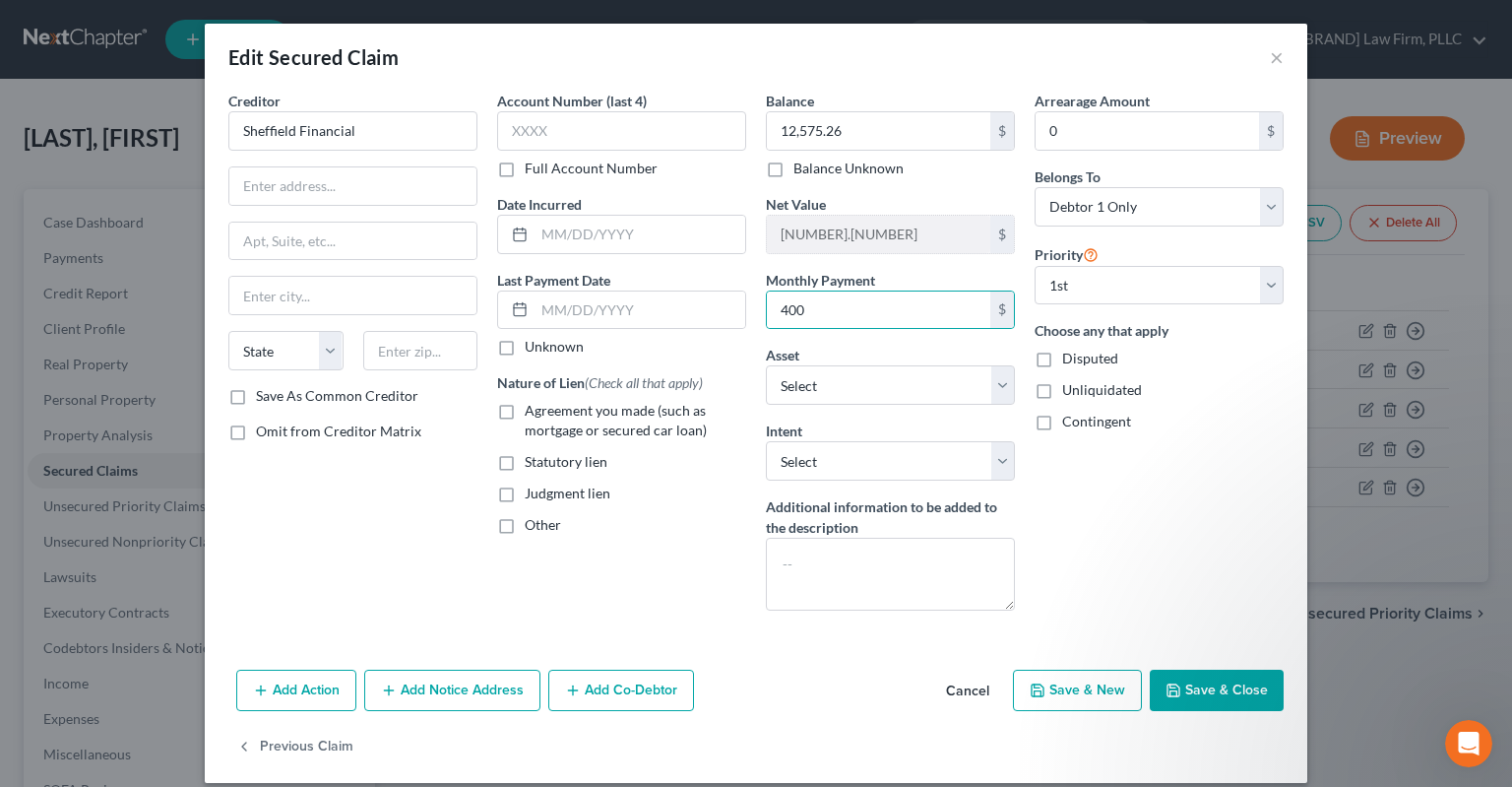 click 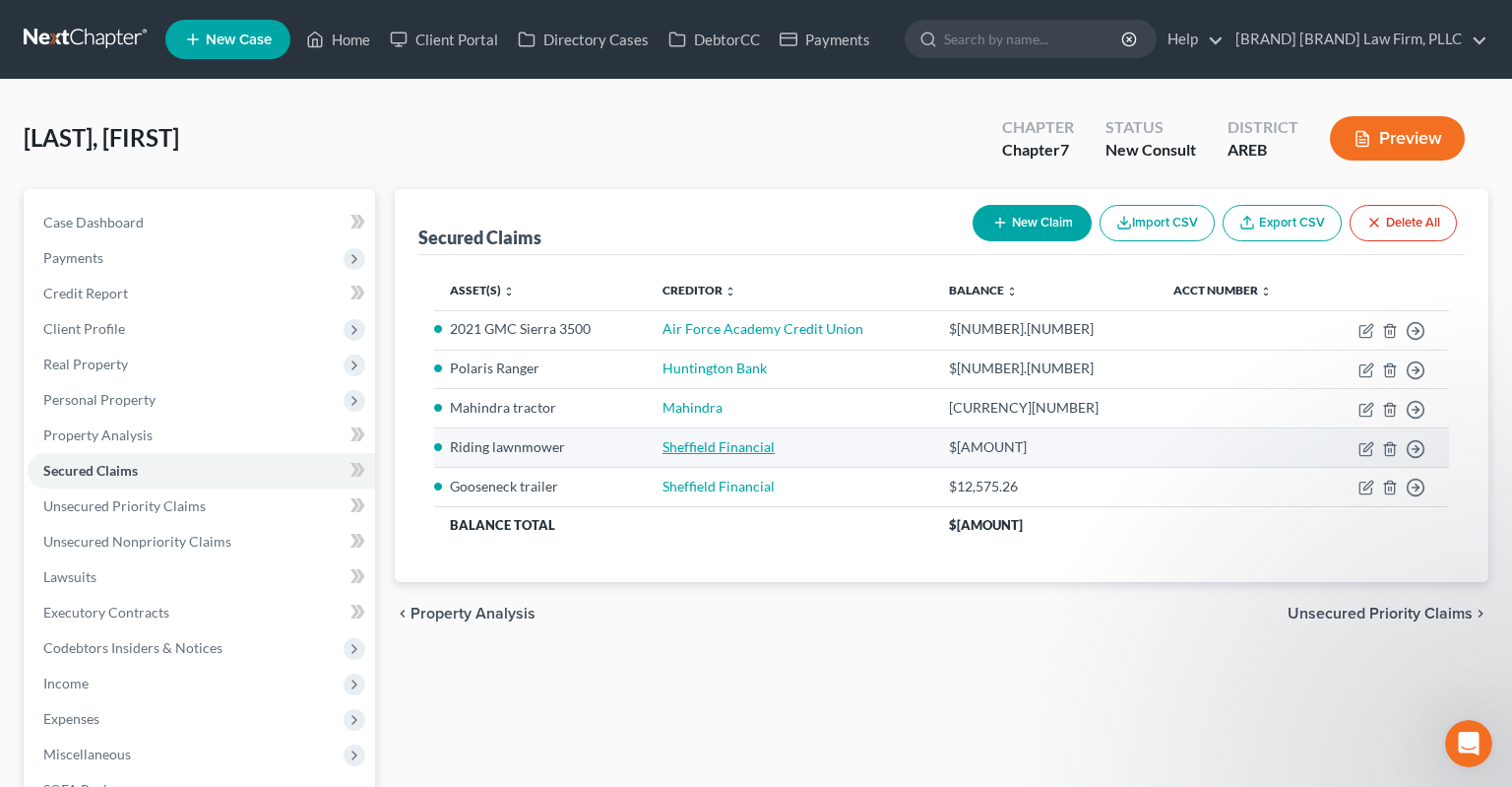 click on "Sheffield Financial" at bounding box center (719, 446) 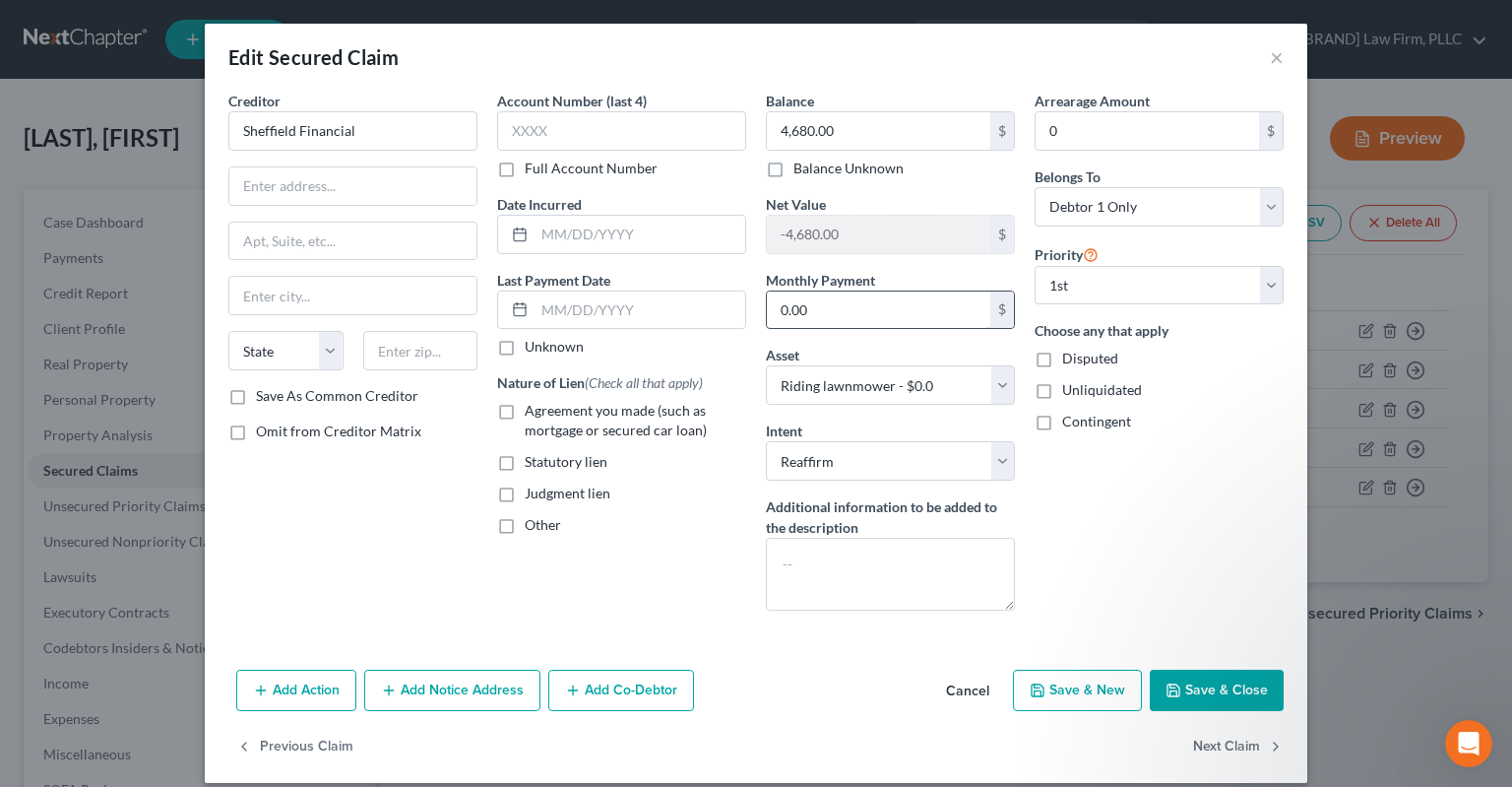 click on "0.00" at bounding box center (878, 310) 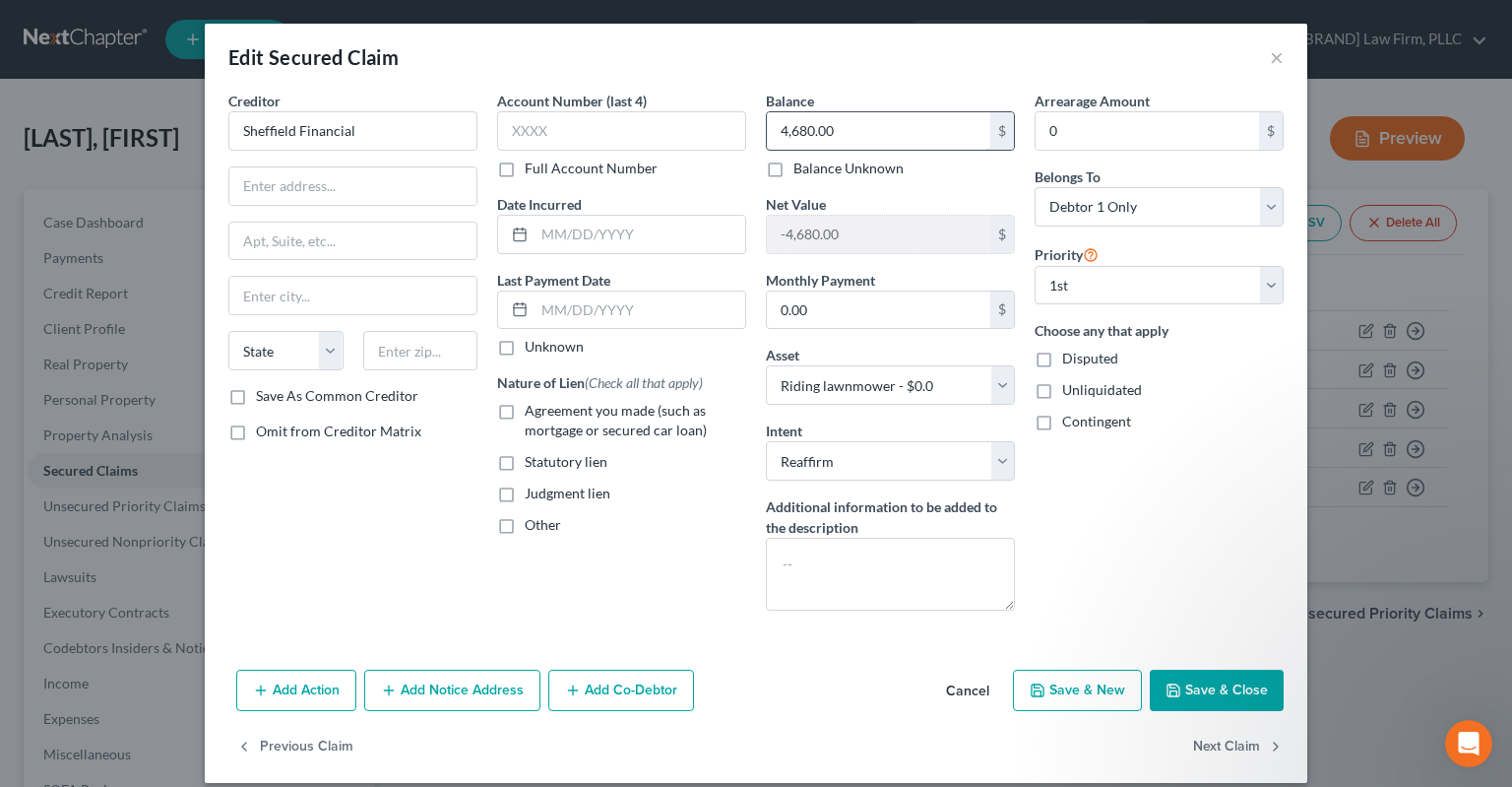 drag, startPoint x: 843, startPoint y: 118, endPoint x: 802, endPoint y: 131, distance: 43.011626 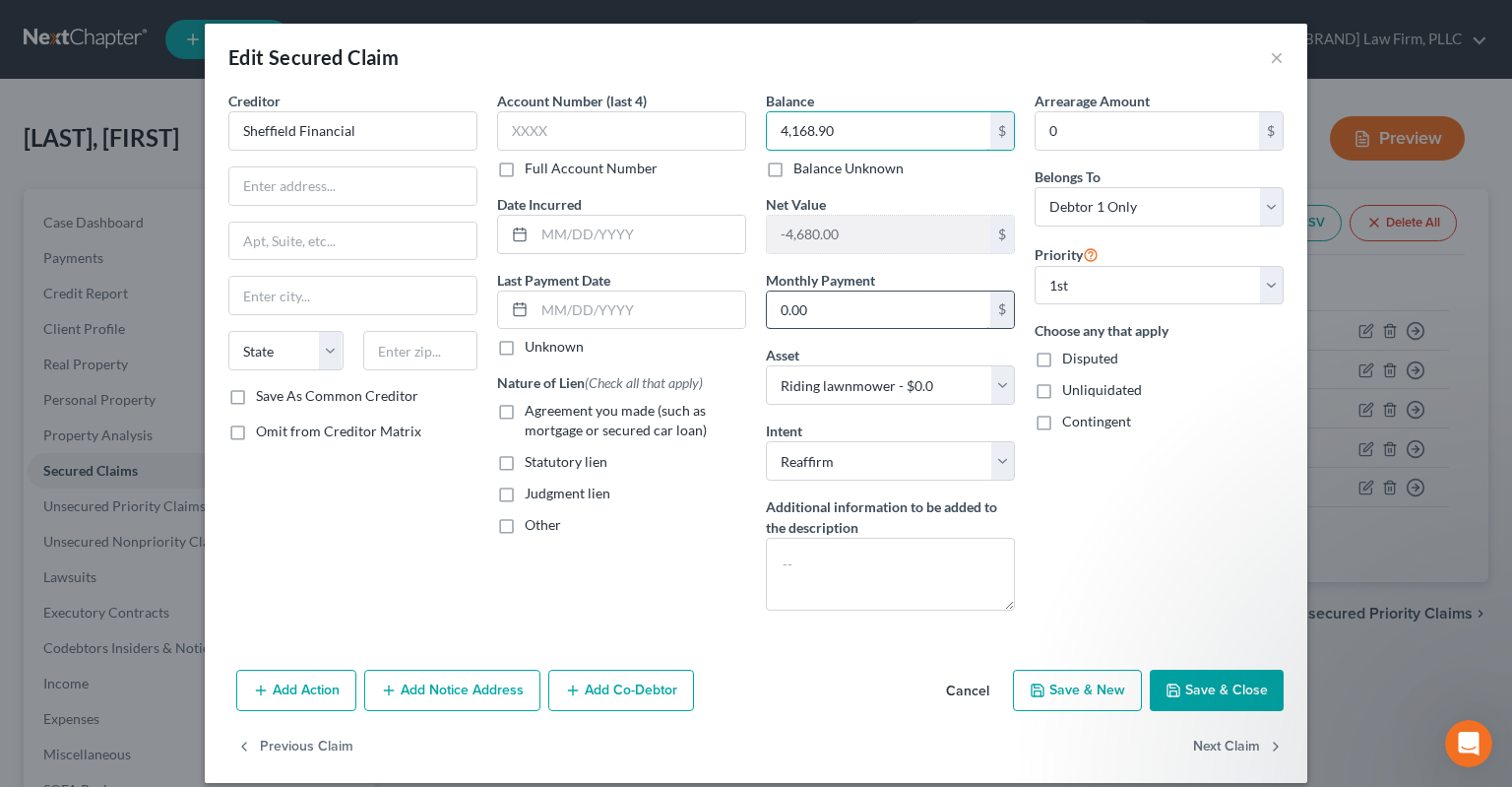 type on "4,168.90" 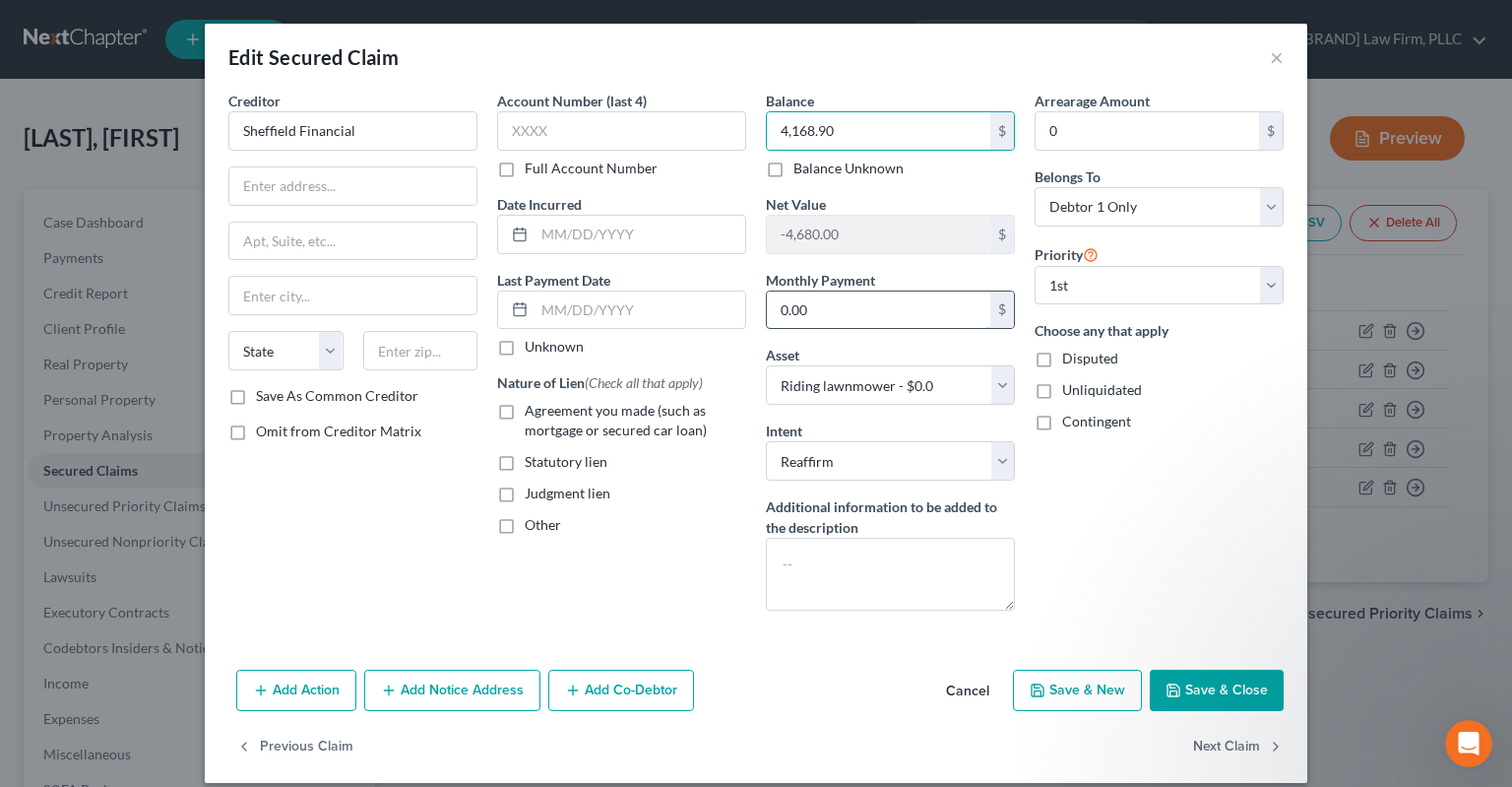 click on "0.00" at bounding box center (878, 310) 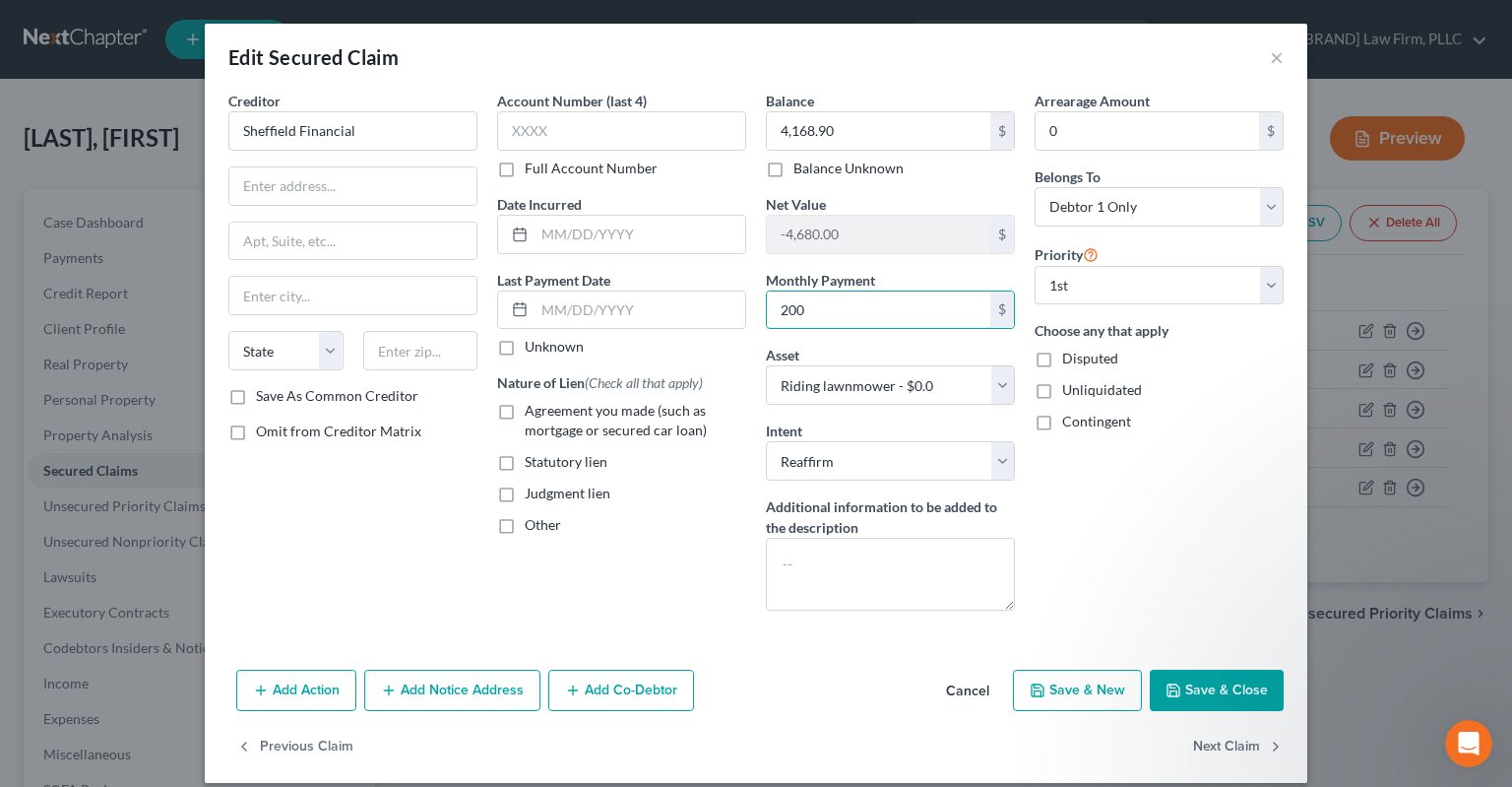 type on "200" 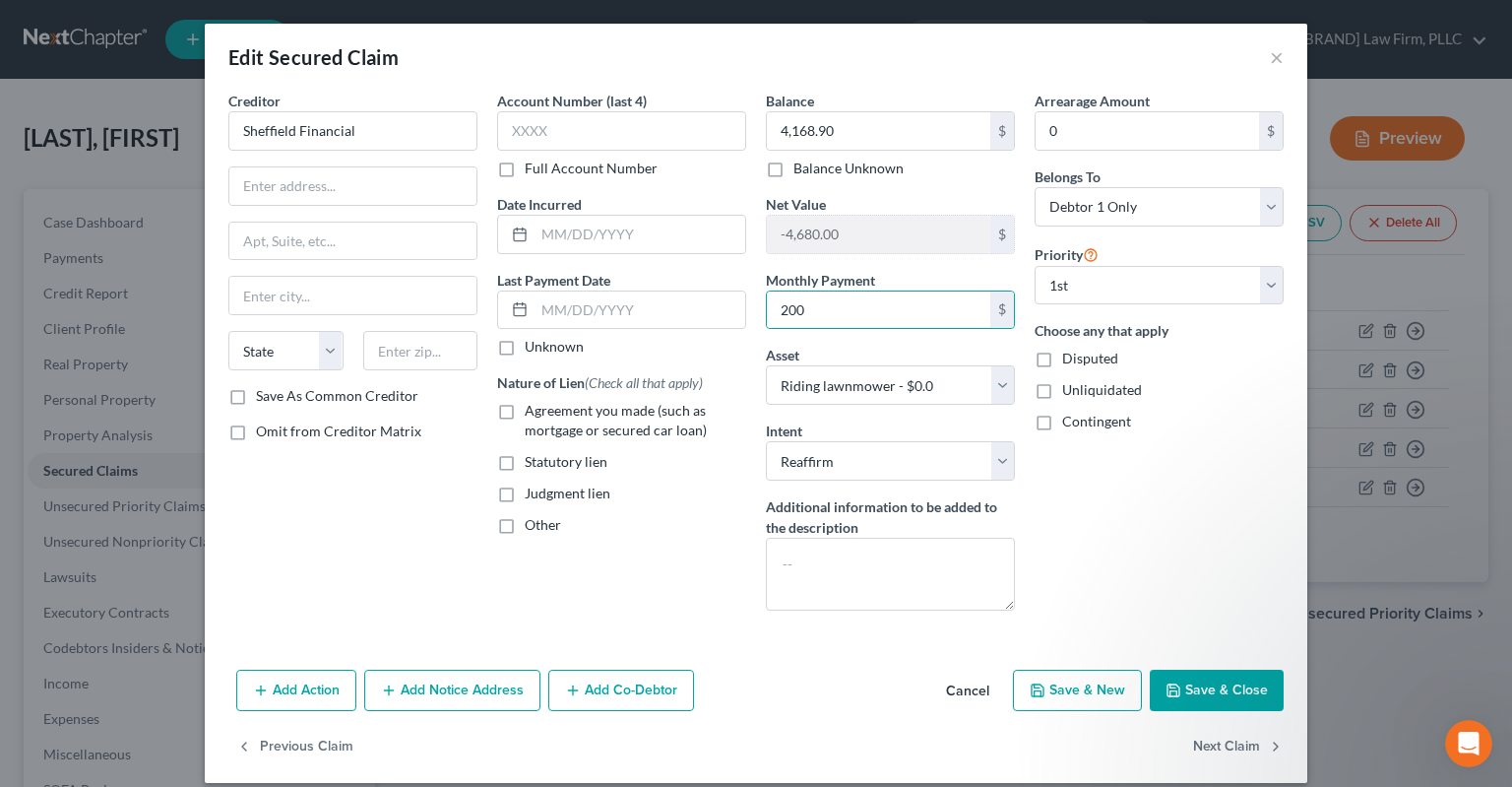 click on "Save & Close" at bounding box center (1217, 690) 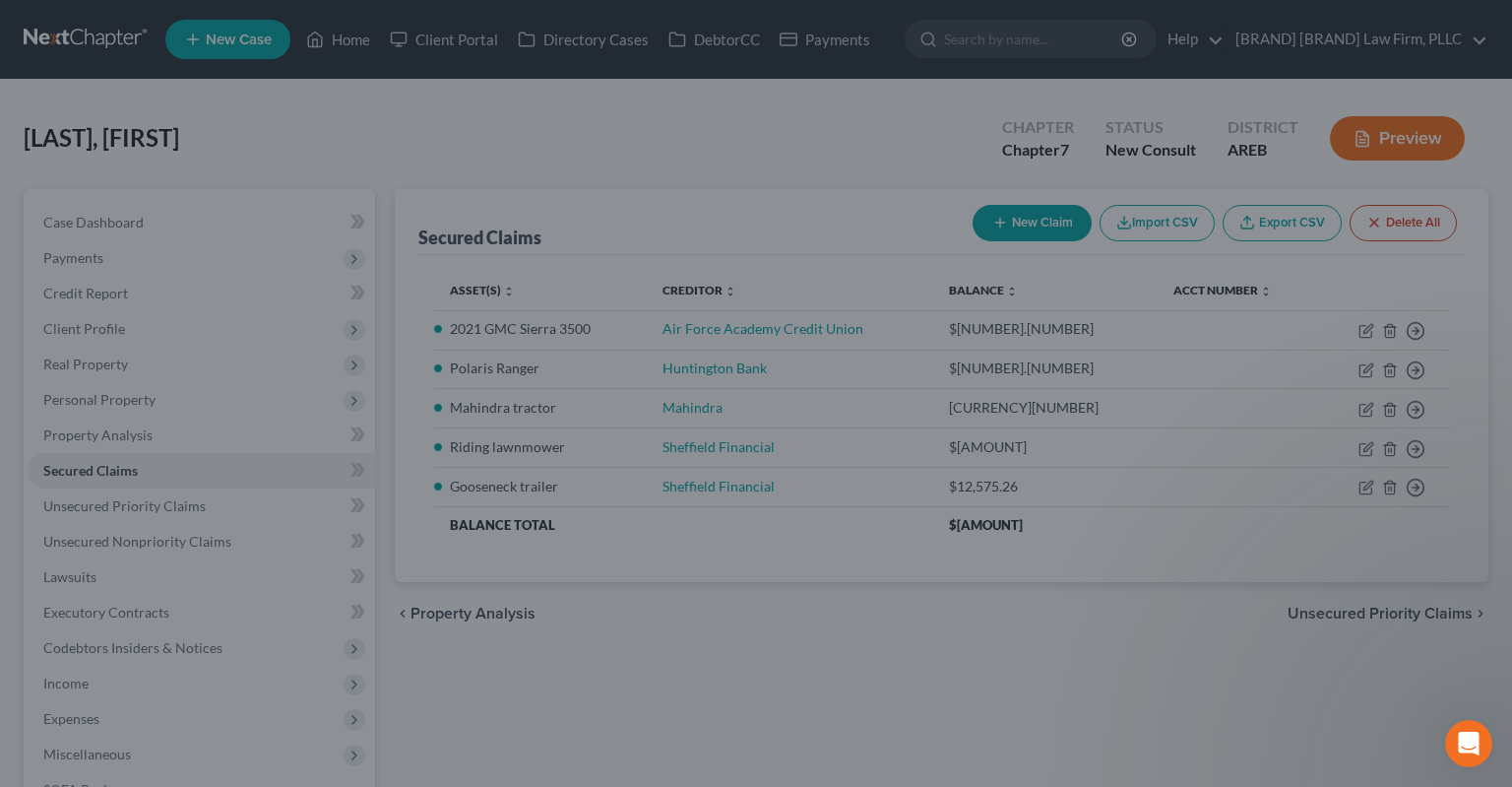 select 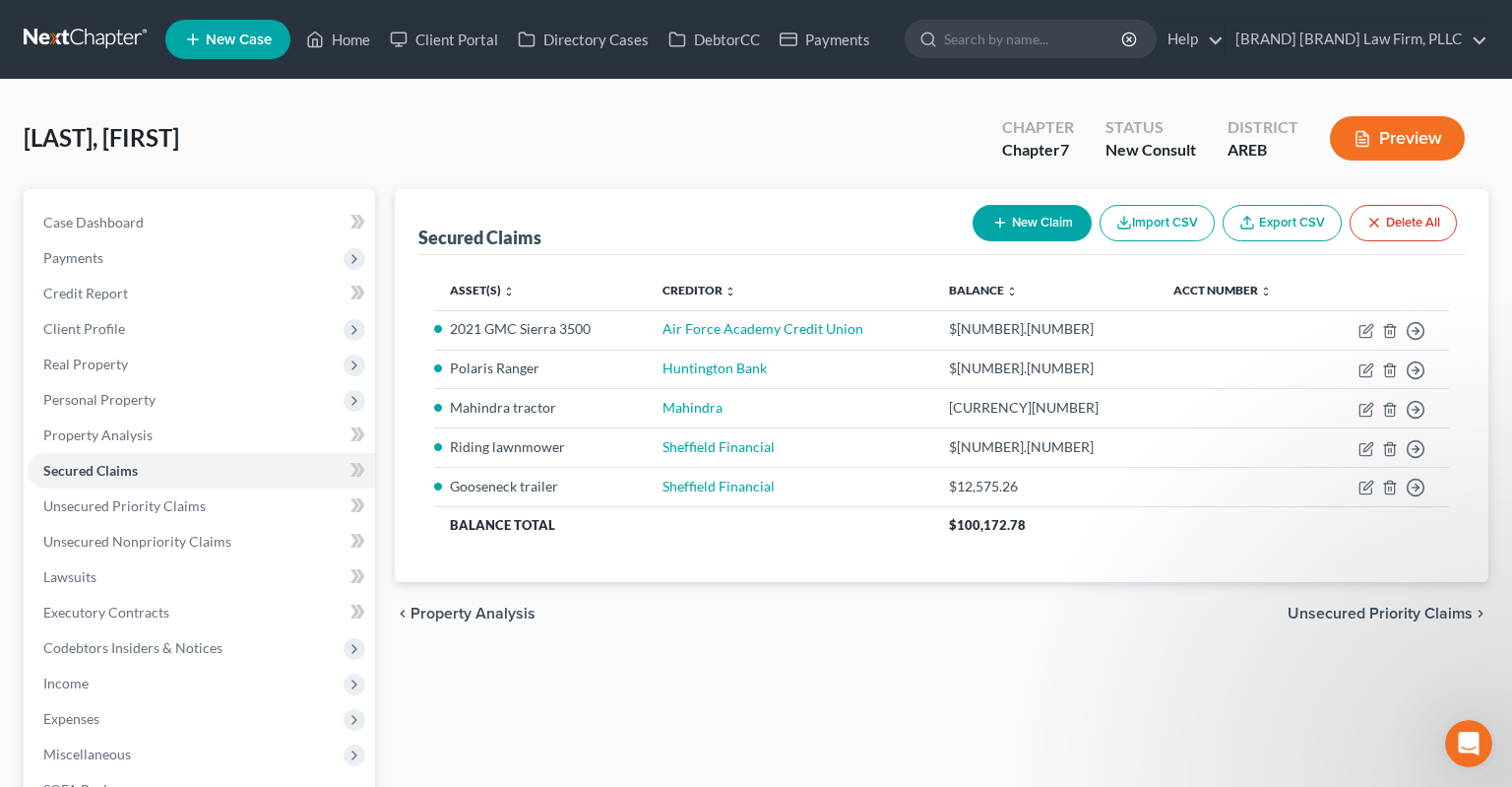 click on "Secured Claims New Claim
Import CSV
Export CSV Delete All
Asset(s)  expand_more   expand_less   unfold_more Creditor  expand_more   expand_less   unfold_more Balance  expand_more   expand_less   unfold_more Acct Number  expand_more   expand_less   unfold_more 2021 GMC Sierra 3500 Air Force Academy Credit Union   $[PRICE] Move to E Move to F Move to G Move to Notice Only Polaris Ranger Huntington Bank   $[PRICE] Move to E Move to F Move to G Move to Notice Only Mahindra tractor Mahindra   $[PRICE] Move to E Move to F Move to G Move to Notice Only Riding lawnmower Sheffield Financial   $[PRICE] Move to E Move to F Move to G Move to Notice Only Gooseneck trailer Sheffield Financial   $[PRICE] Move to E Move to F Move to G Move to Notice Only Balance Total $[PRICE]
Previous
1
Next
chevron_left
Property Analysis
Unsecured Priority Claims
chevron_right" at bounding box center [941, 616] 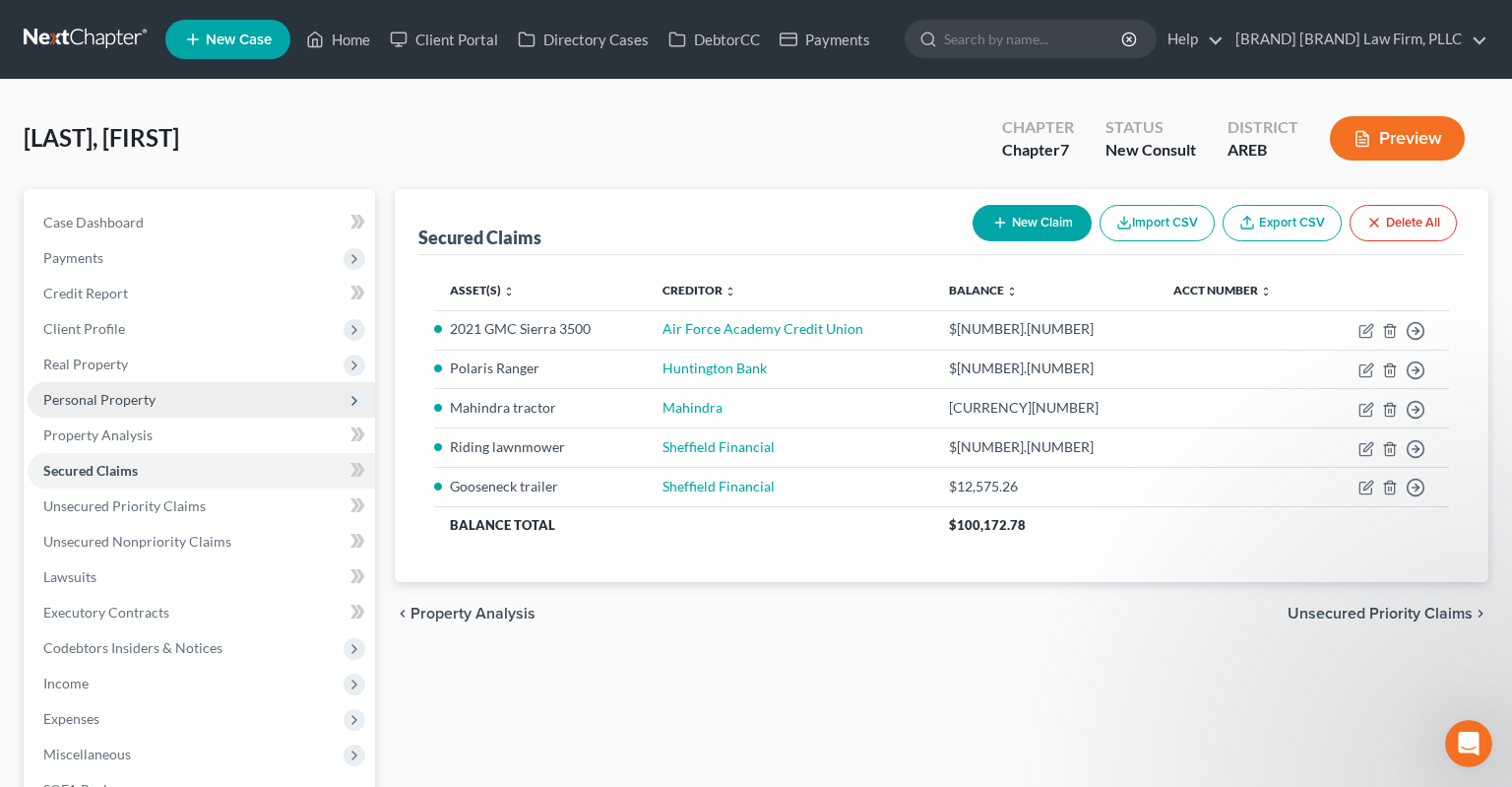 click on "Personal Property" at bounding box center [201, 400] 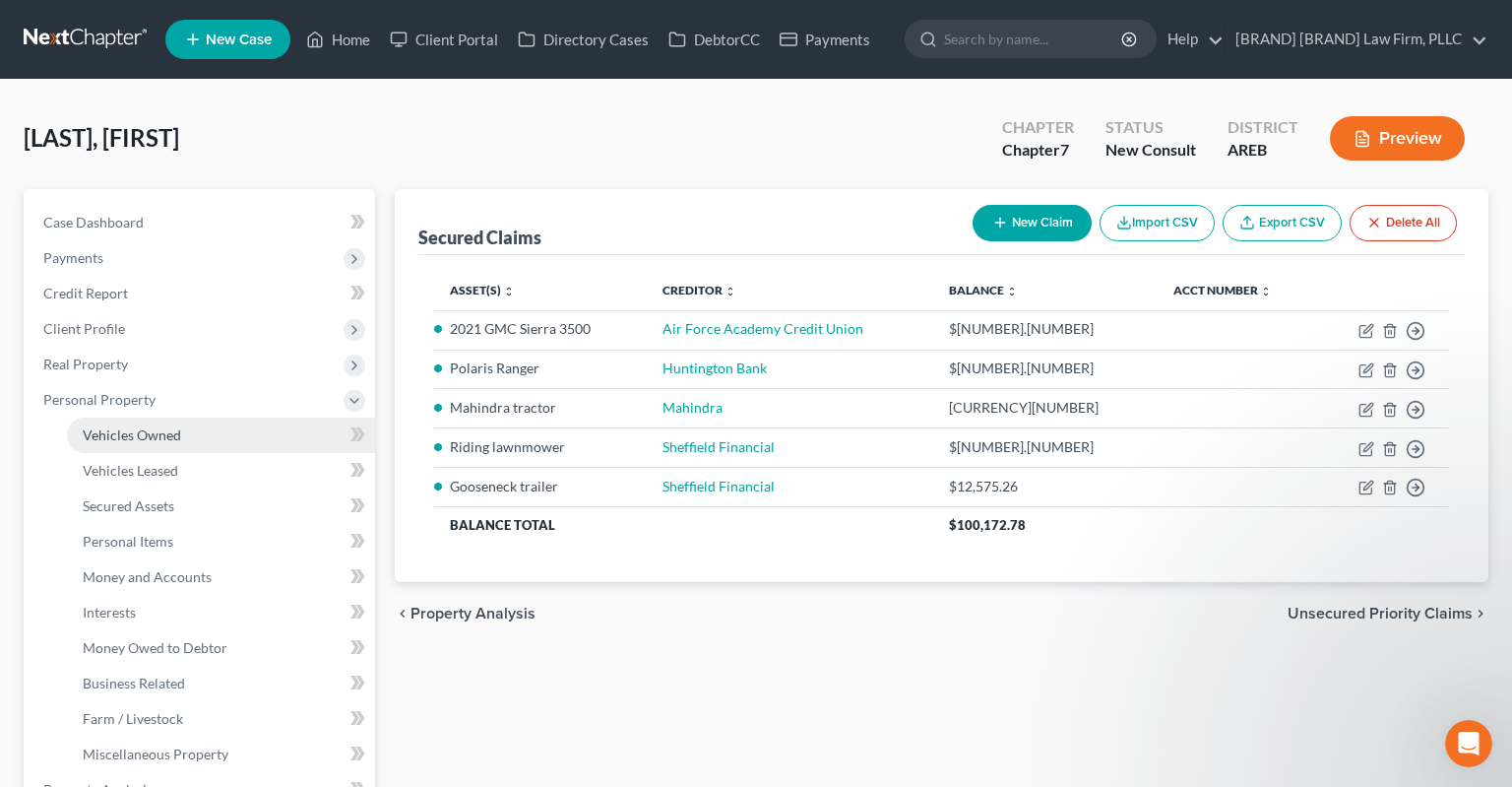click on "Vehicles Owned" at bounding box center (220, 435) 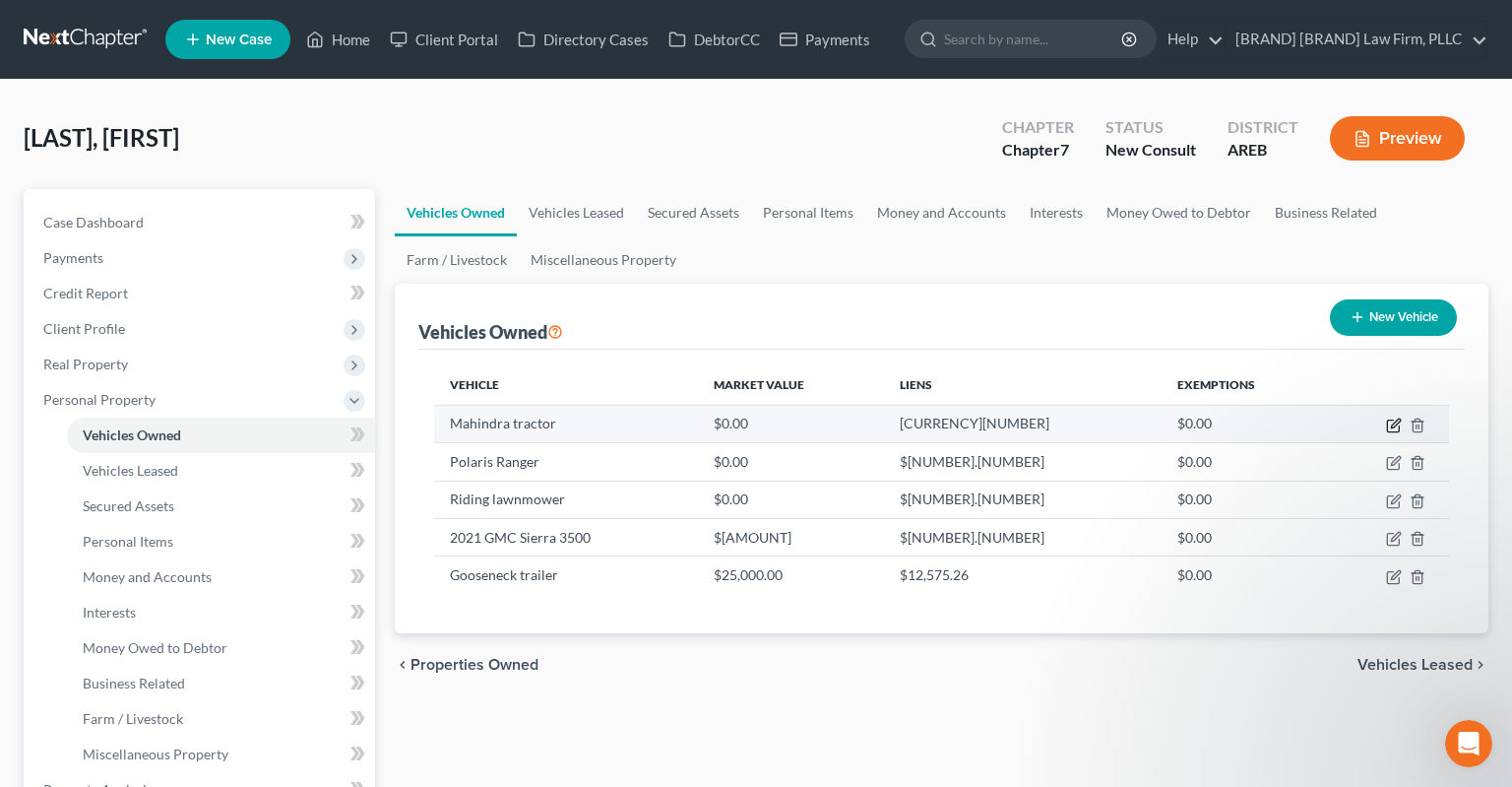 click 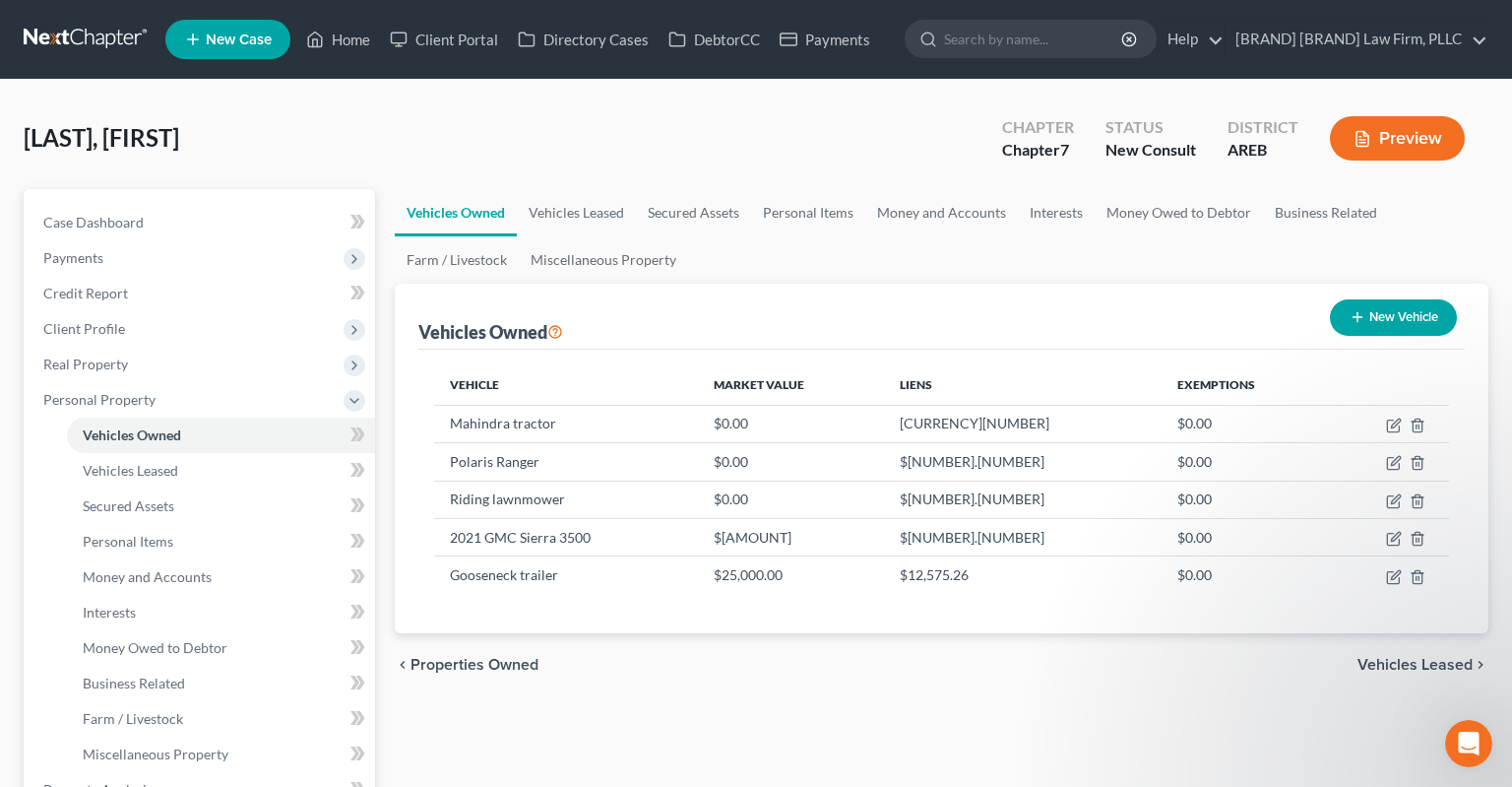 select on "7" 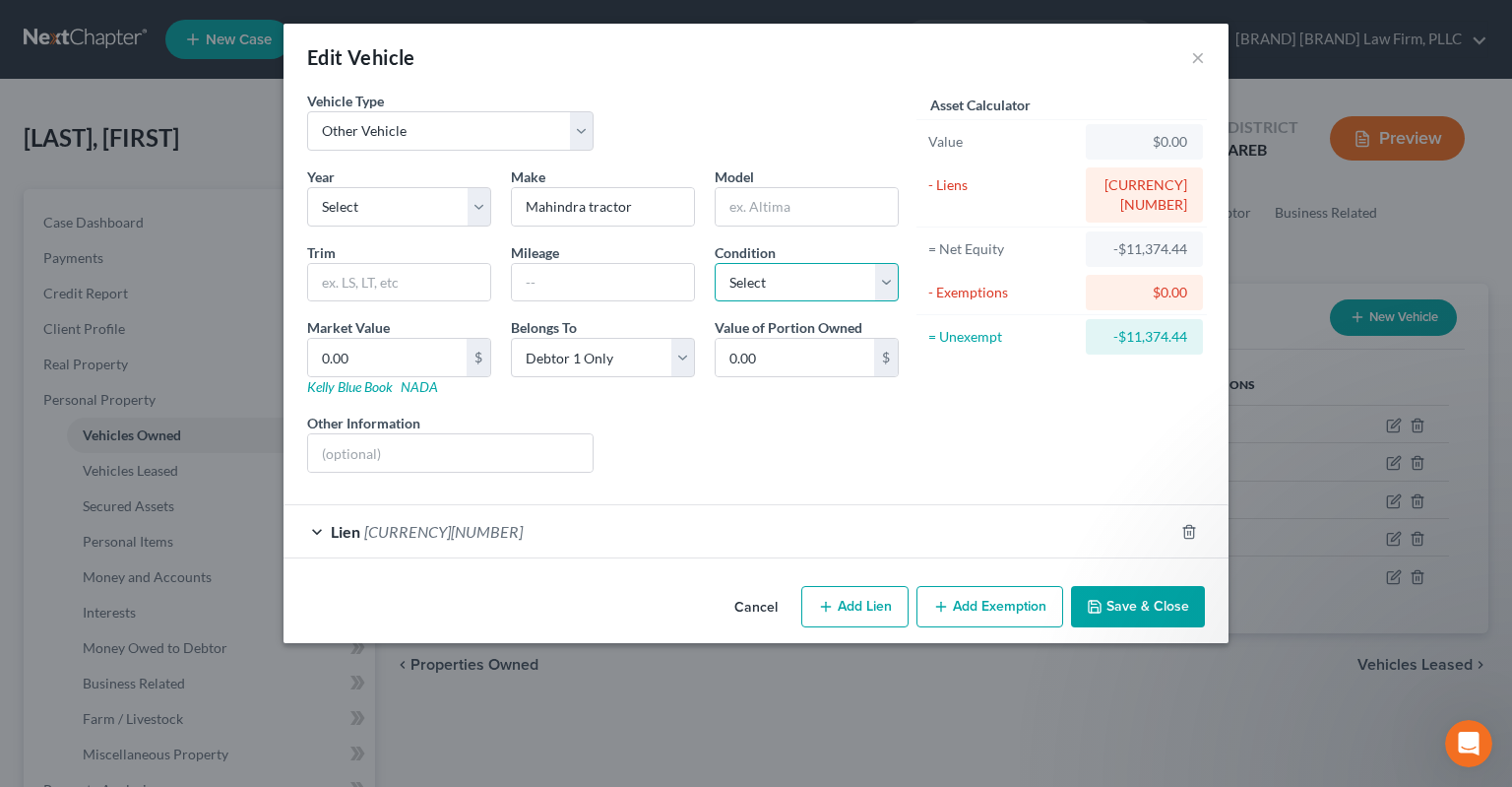 click on "Select Excellent Very Good Good Fair Poor" at bounding box center [806, 283] 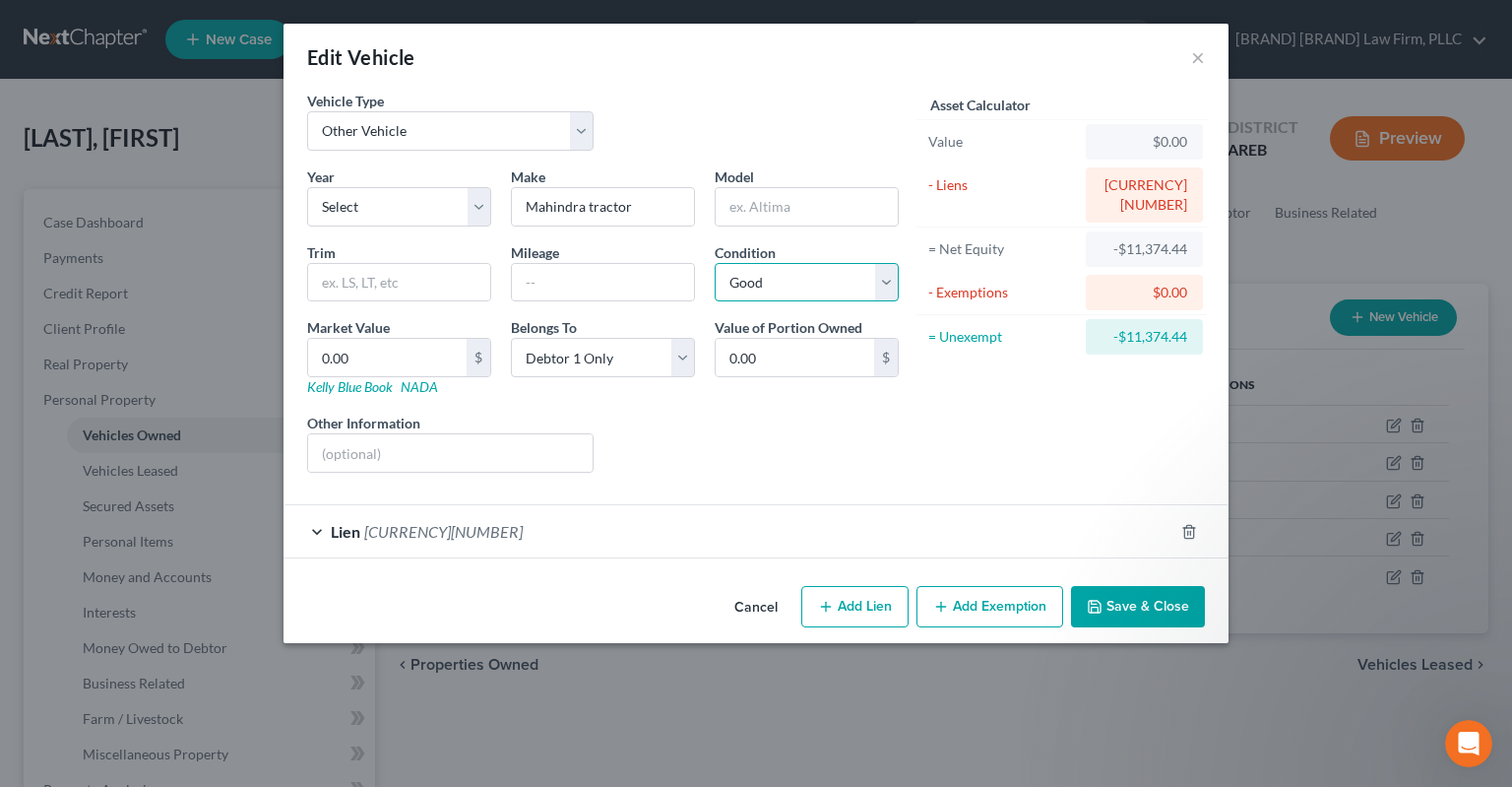 click on "Good" at bounding box center (0, 0) 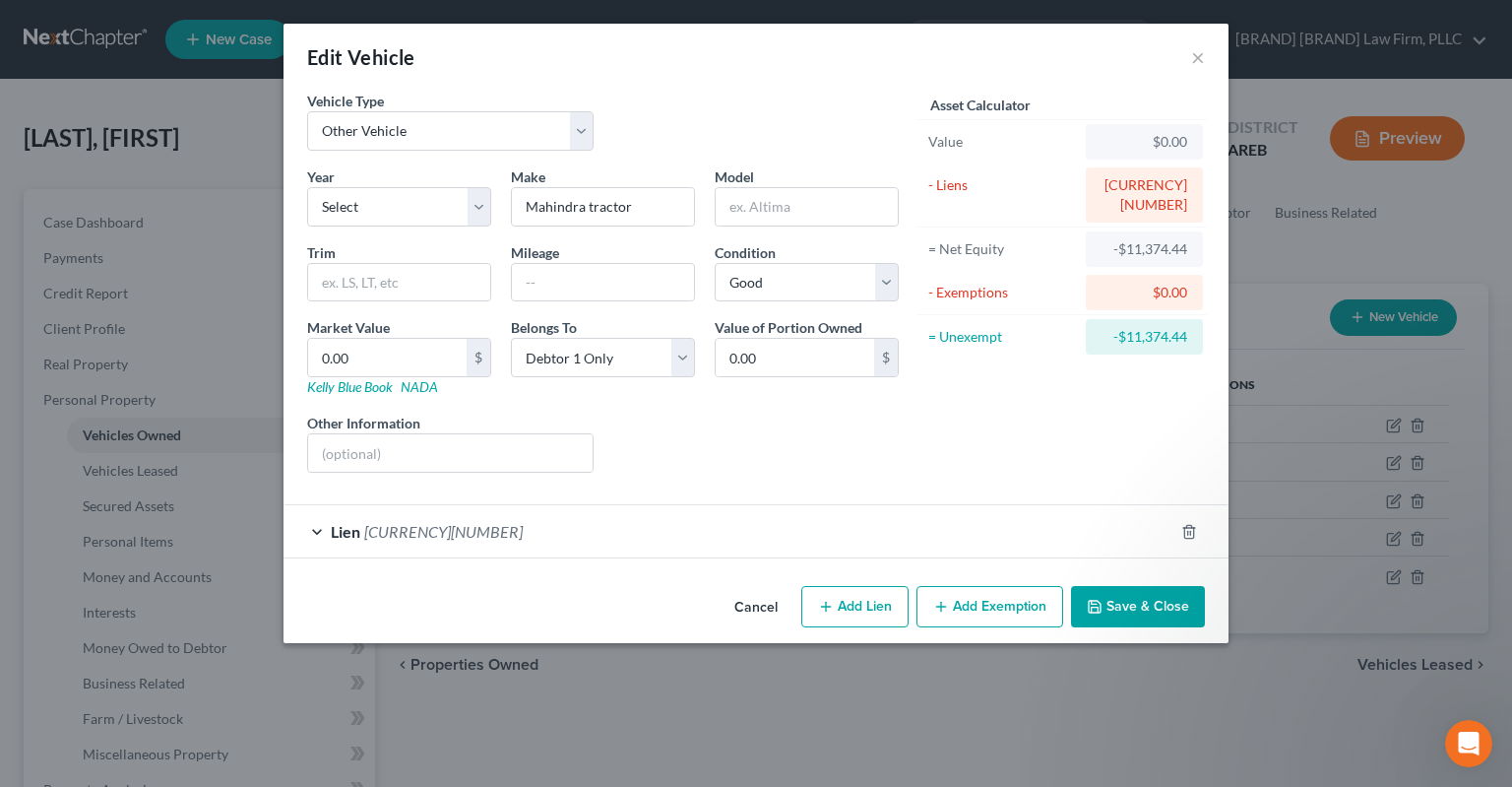 click on "Liens
Select" at bounding box center [756, 442] 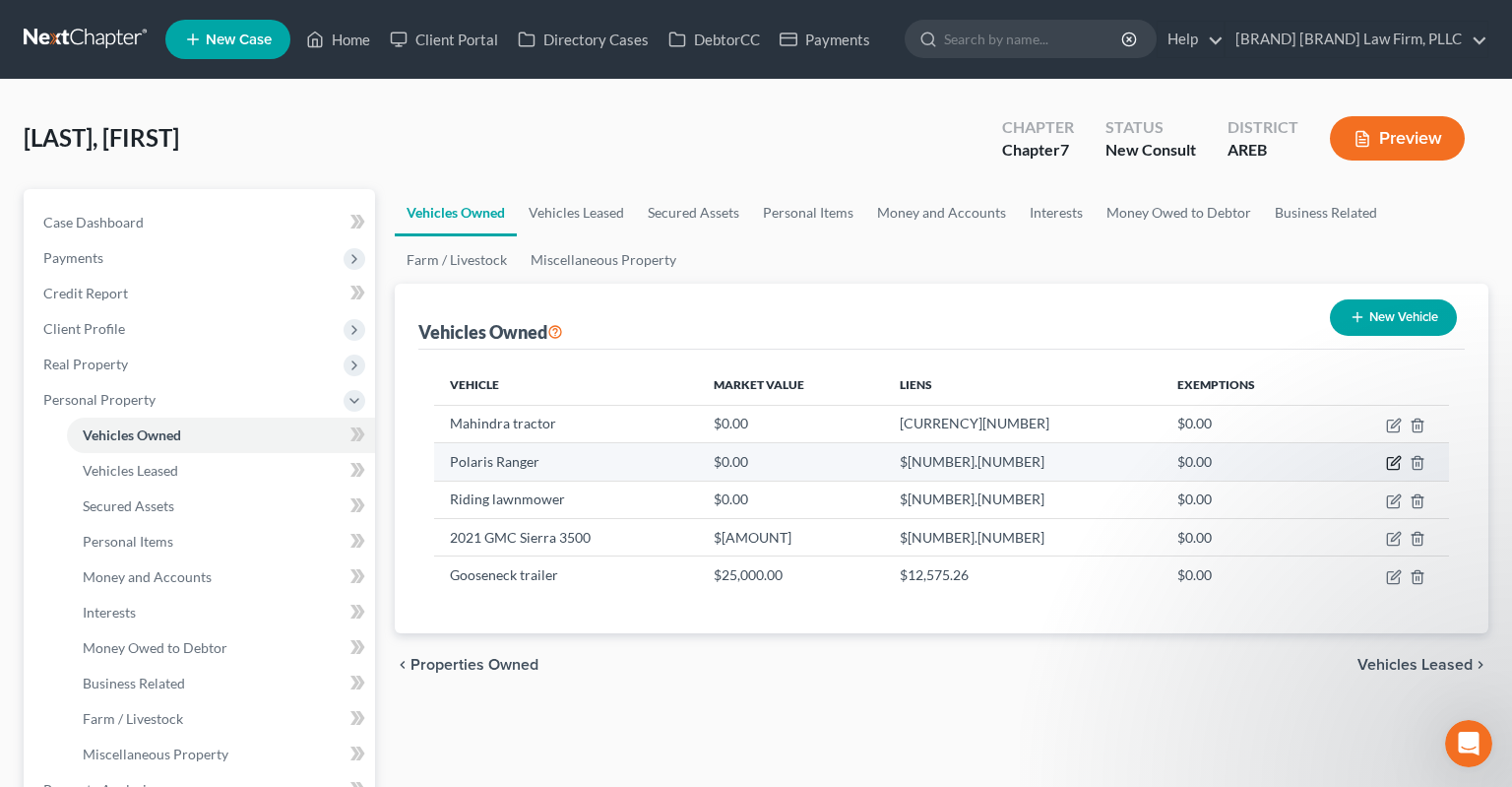 click 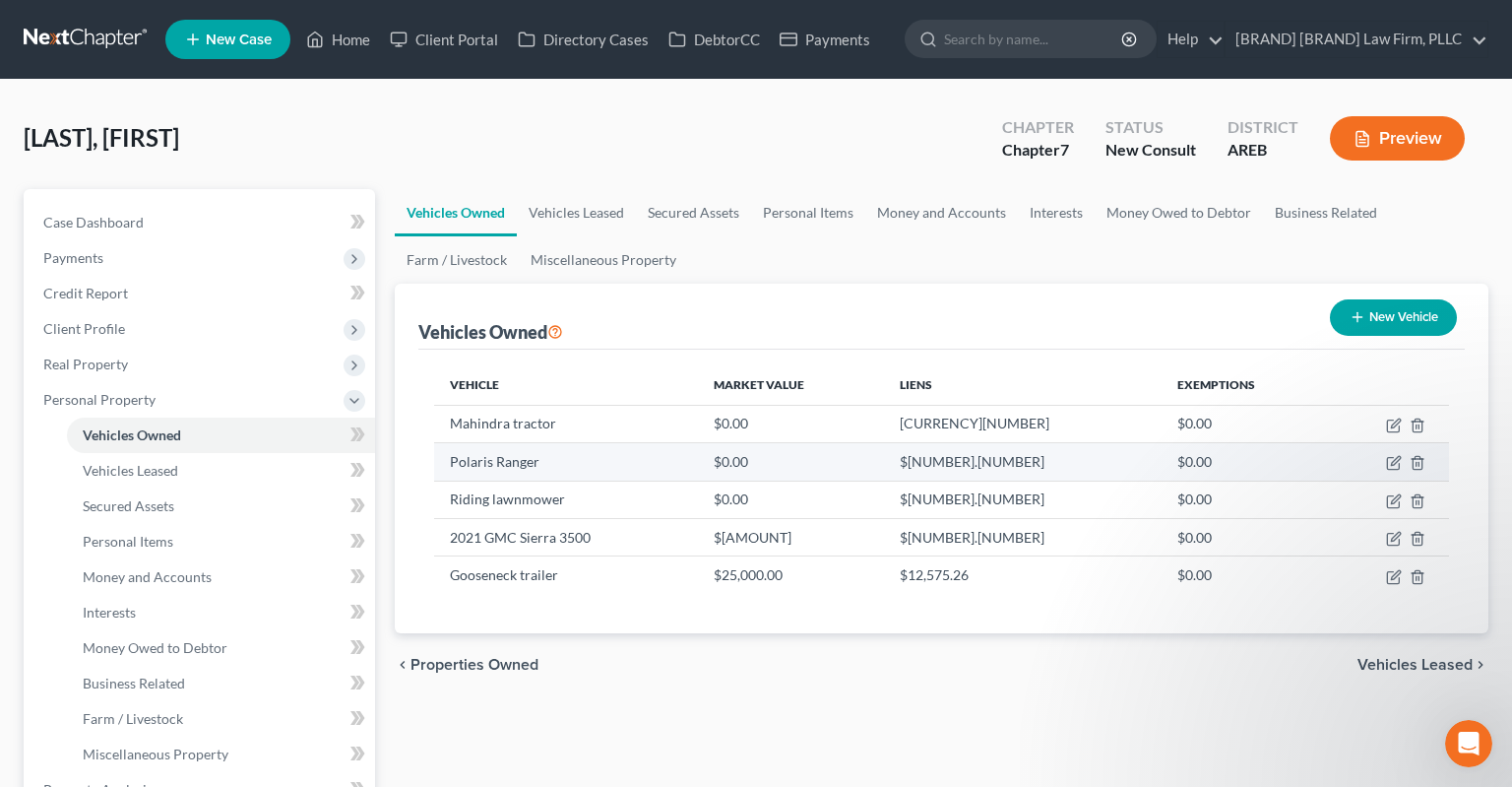 select on "0" 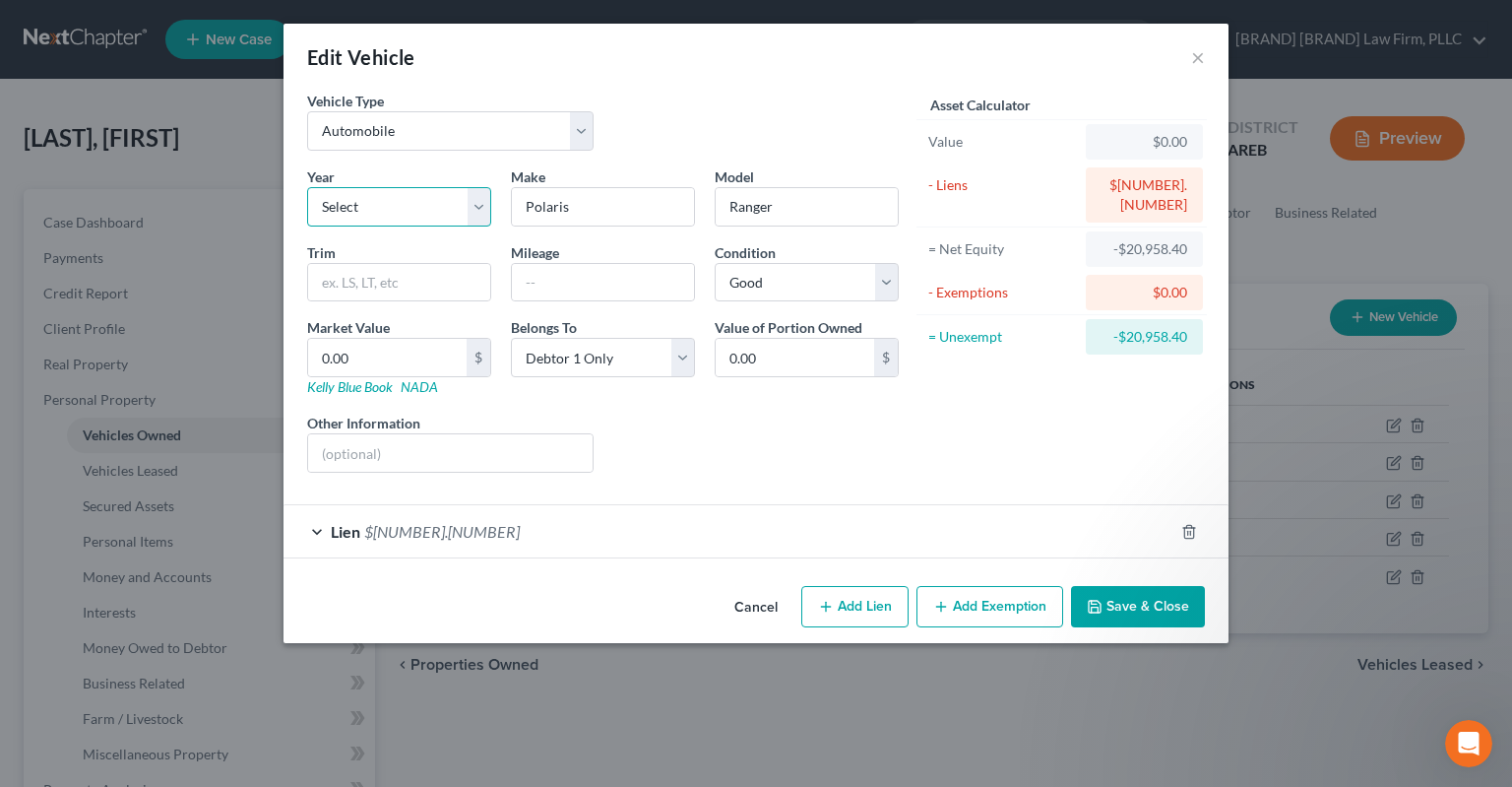 select on "3" 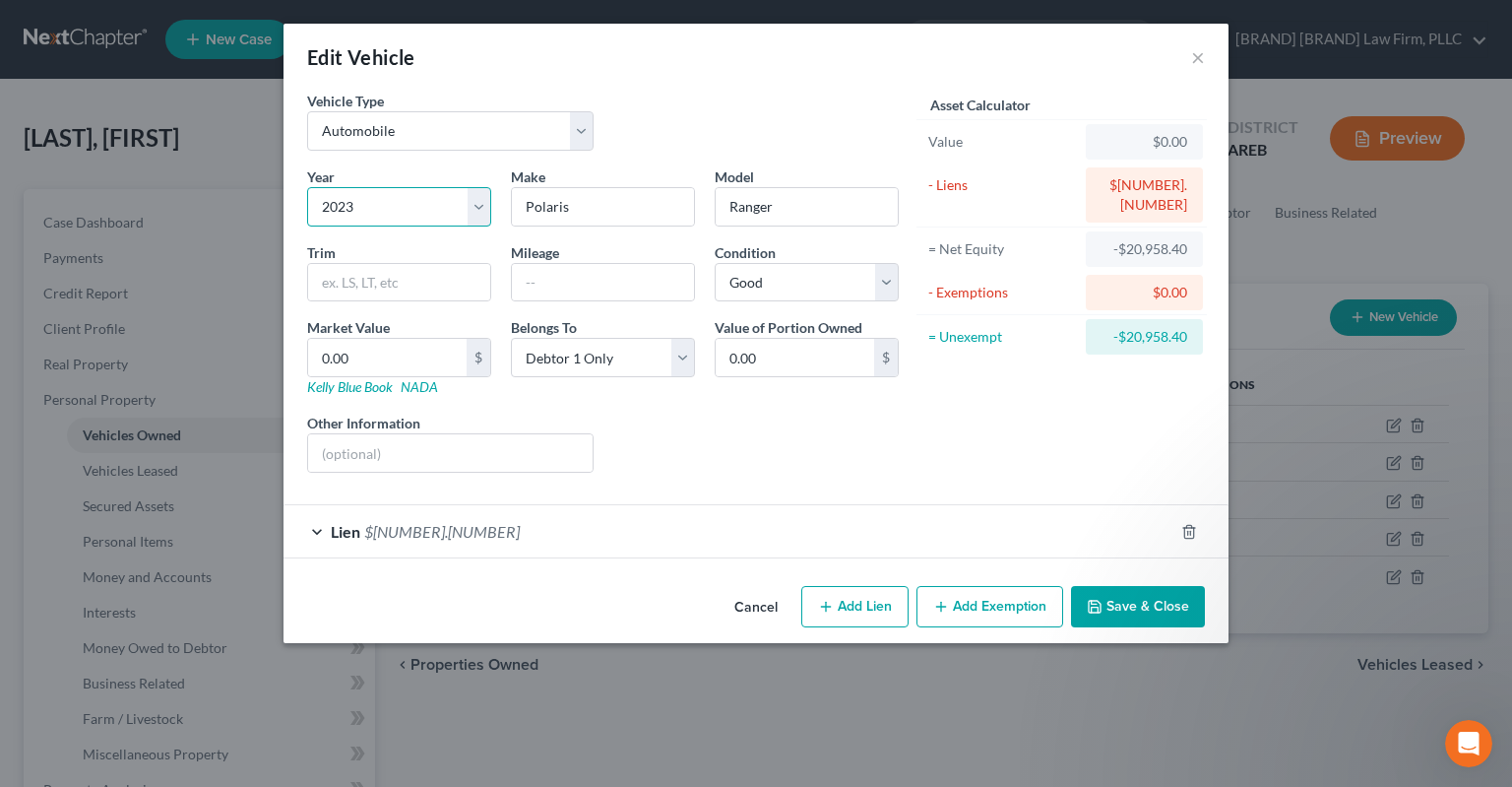 click on "2023" at bounding box center (0, 0) 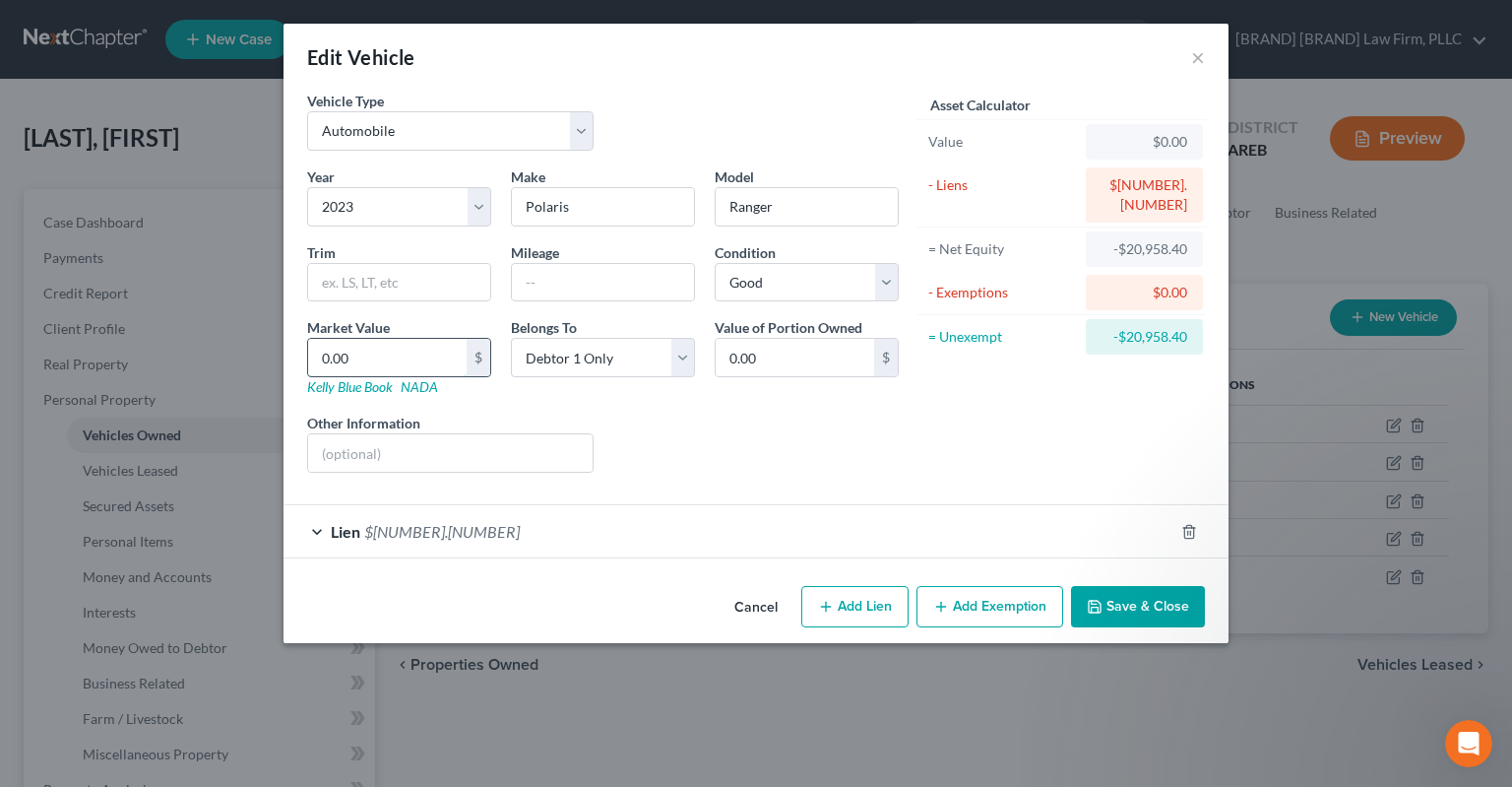 click on "0.00" at bounding box center [387, 358] 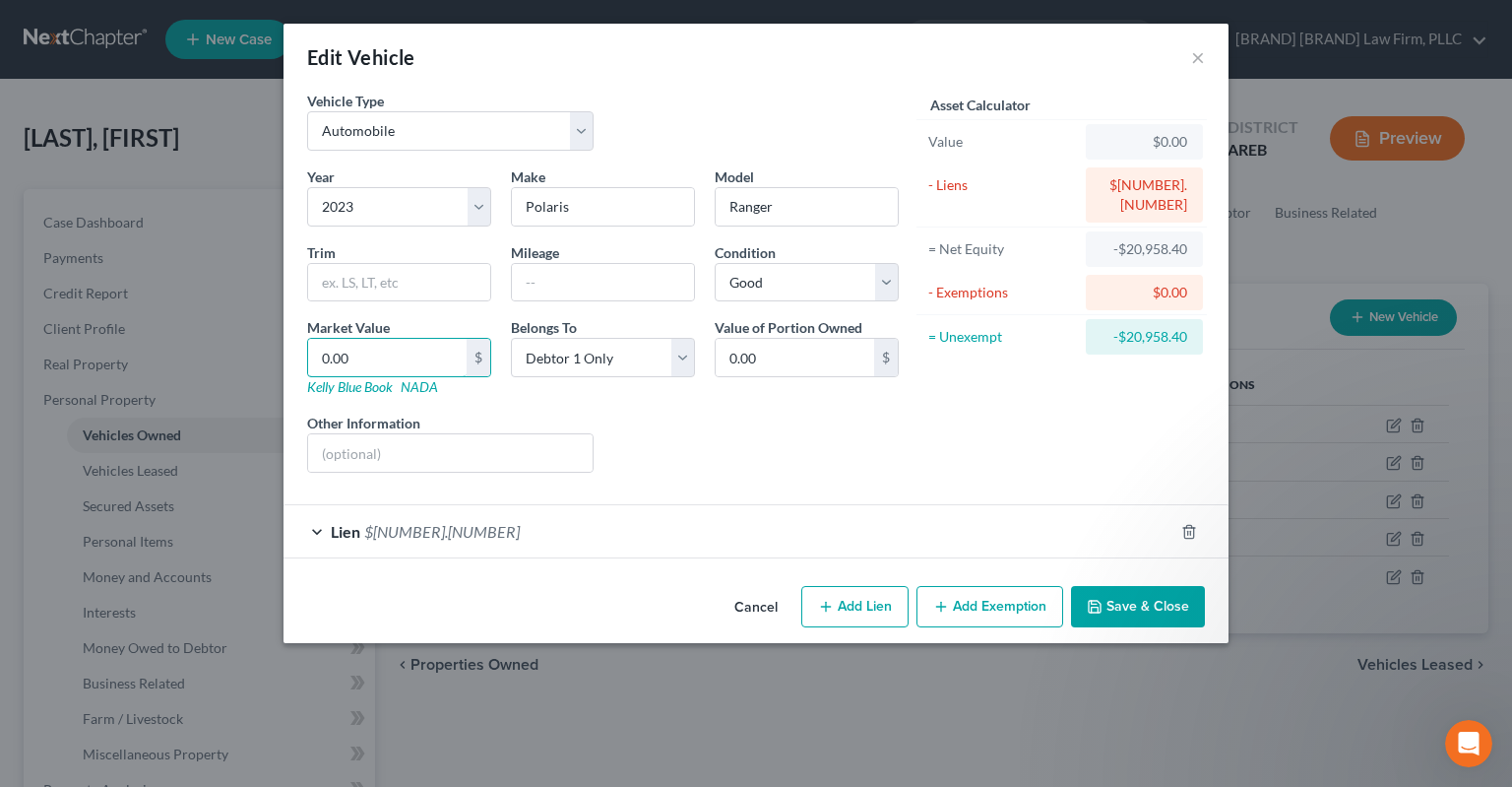 type on "2" 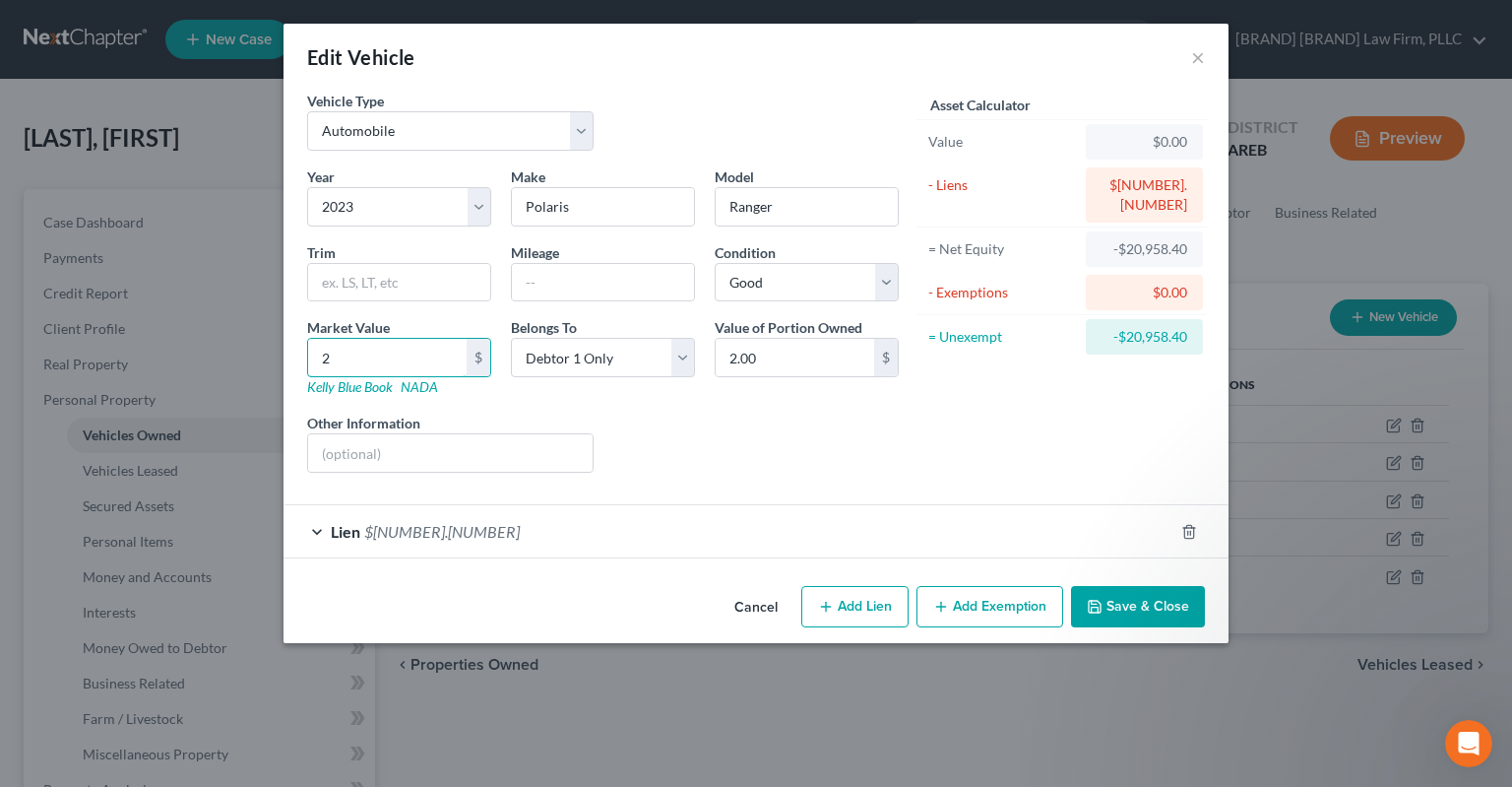 type on "25" 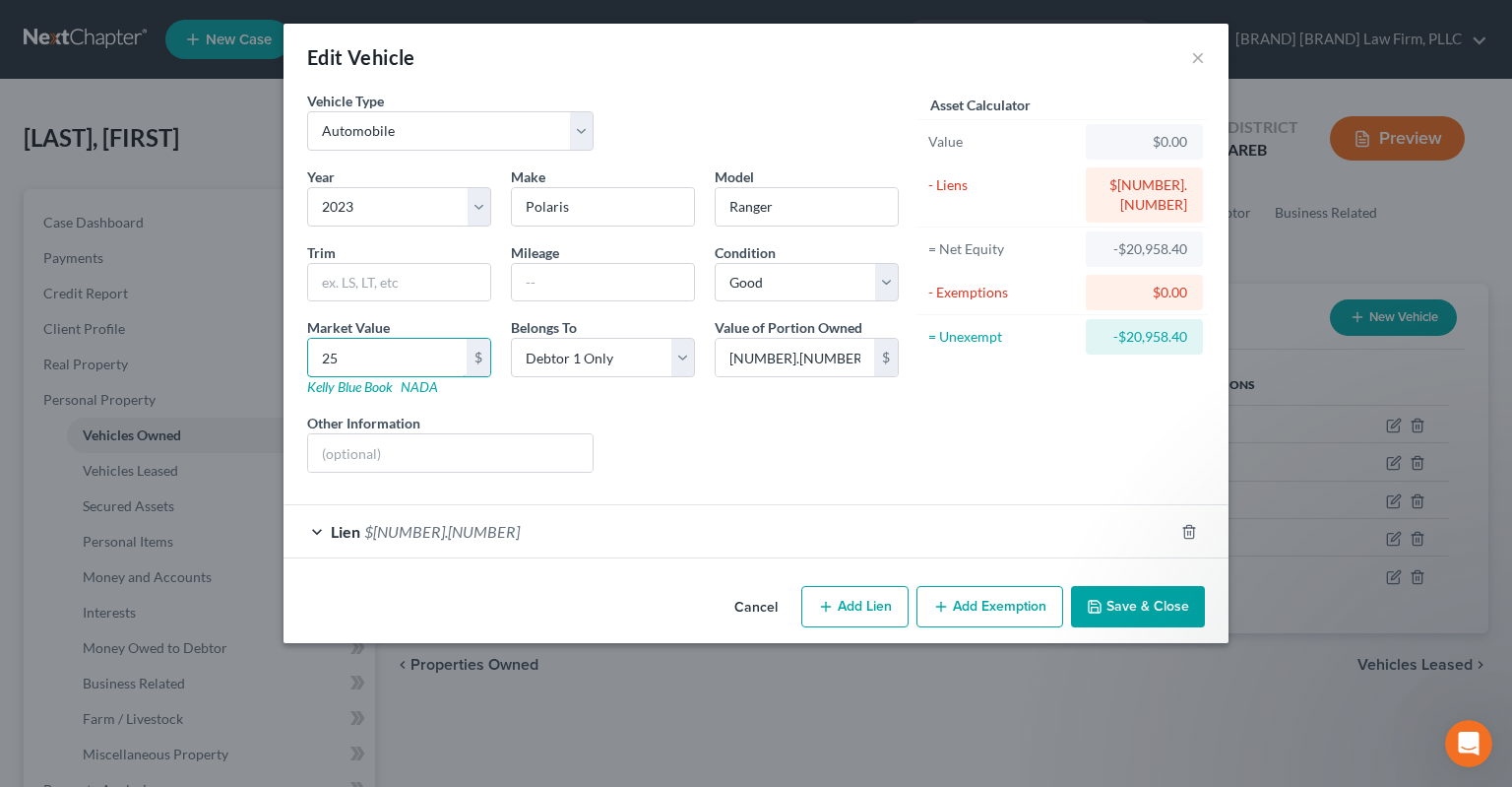 type on "250" 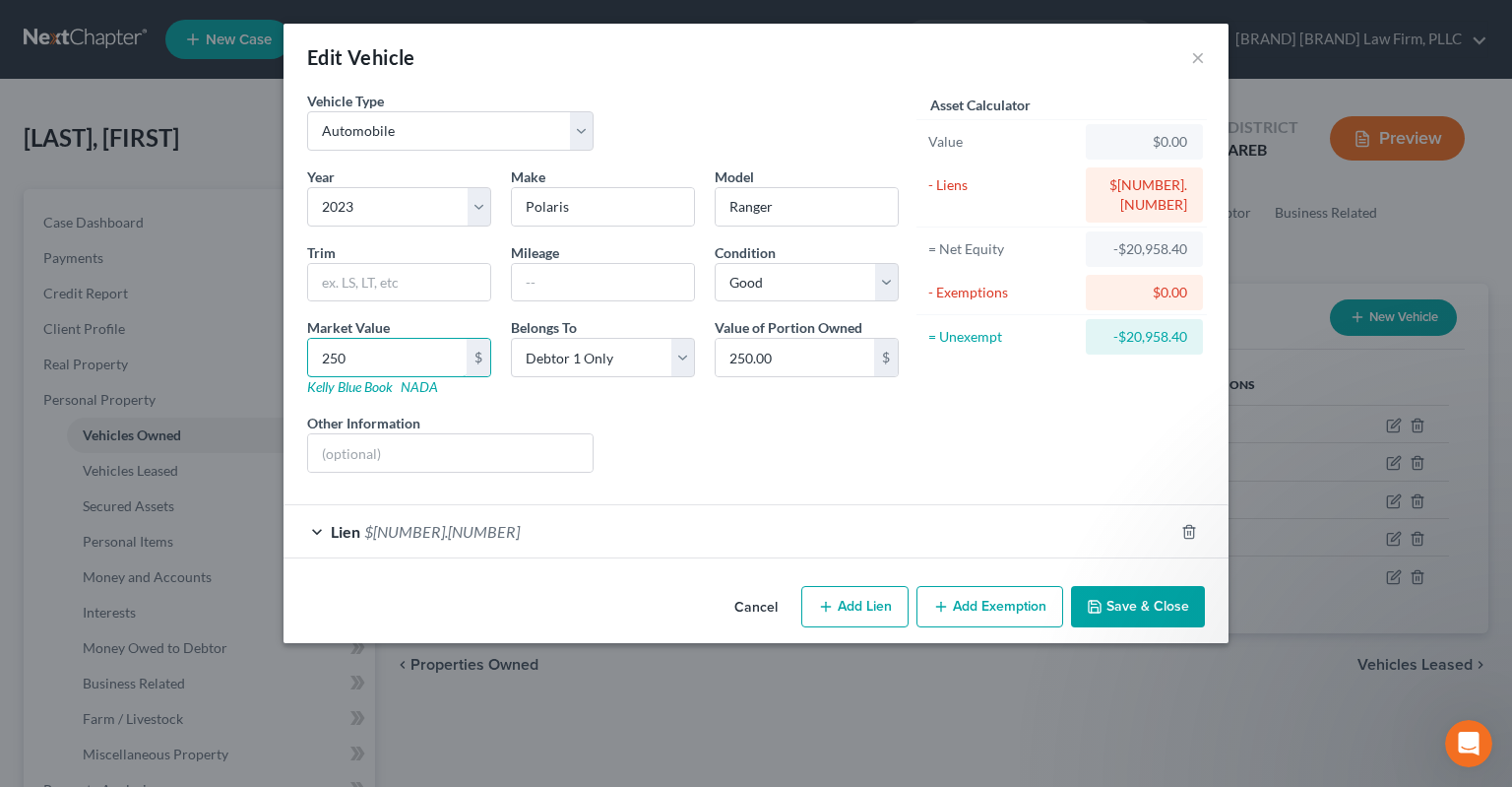 type on "2500" 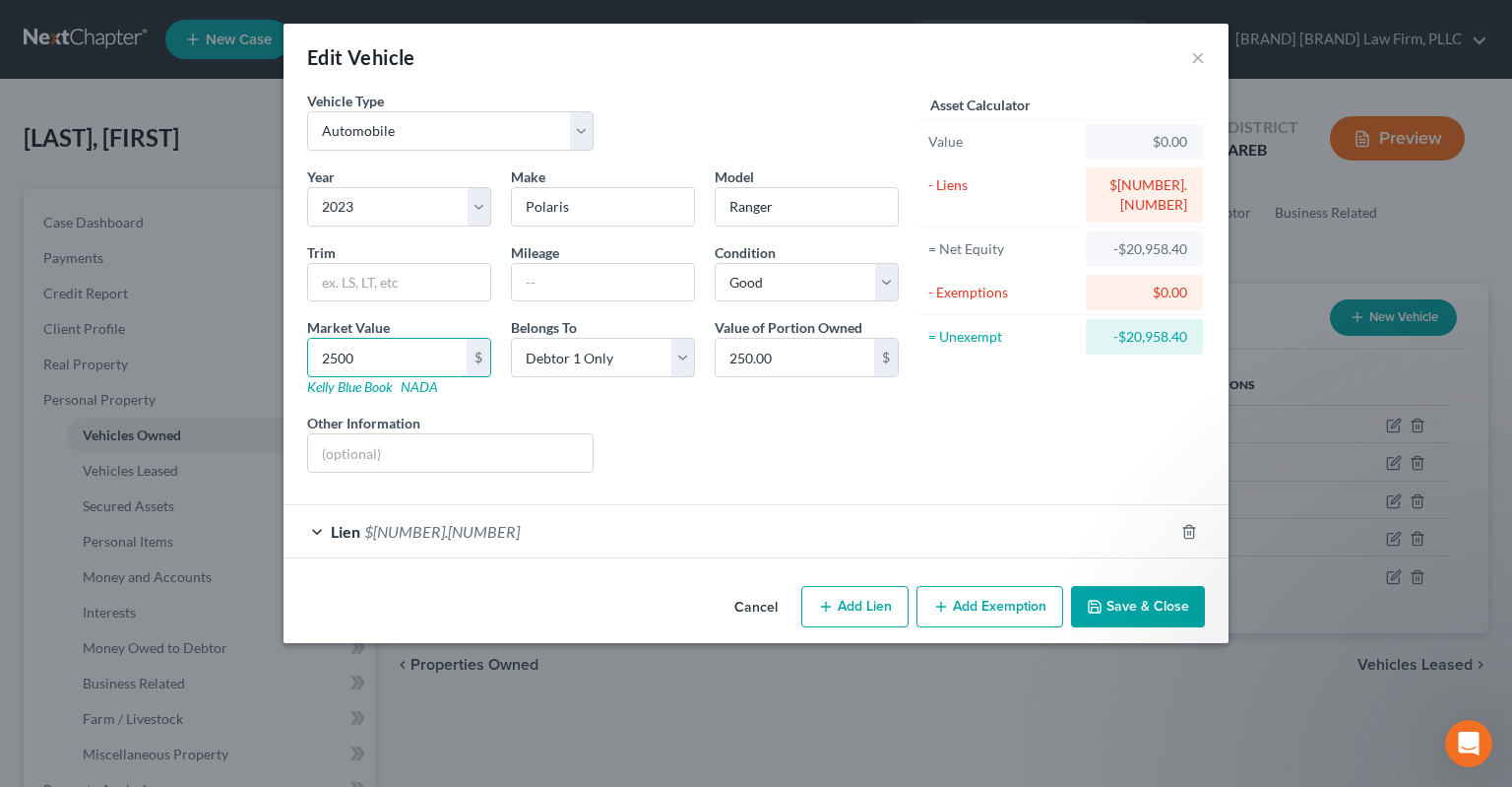 type on "2,500.00" 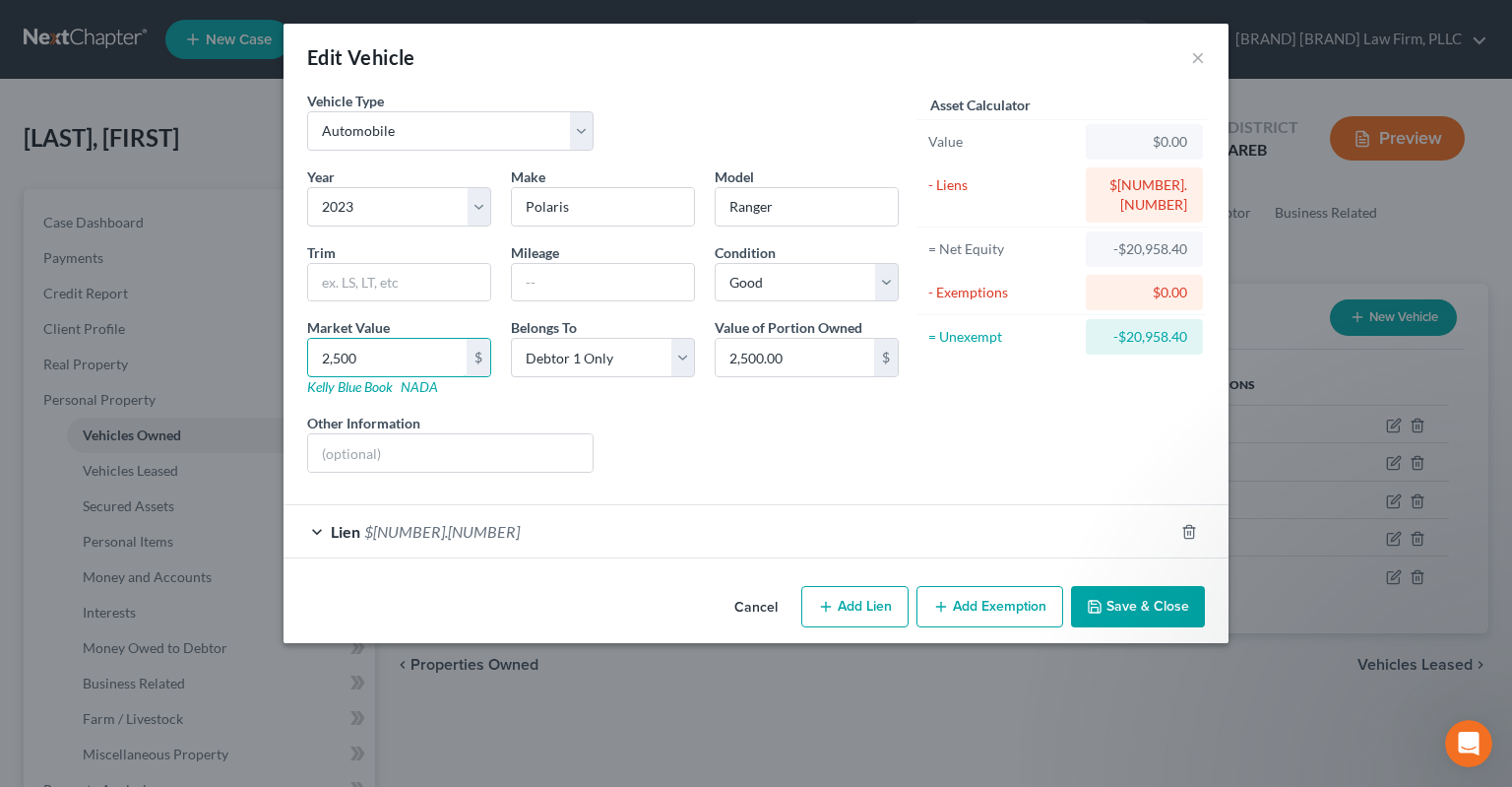 type on "2,5000" 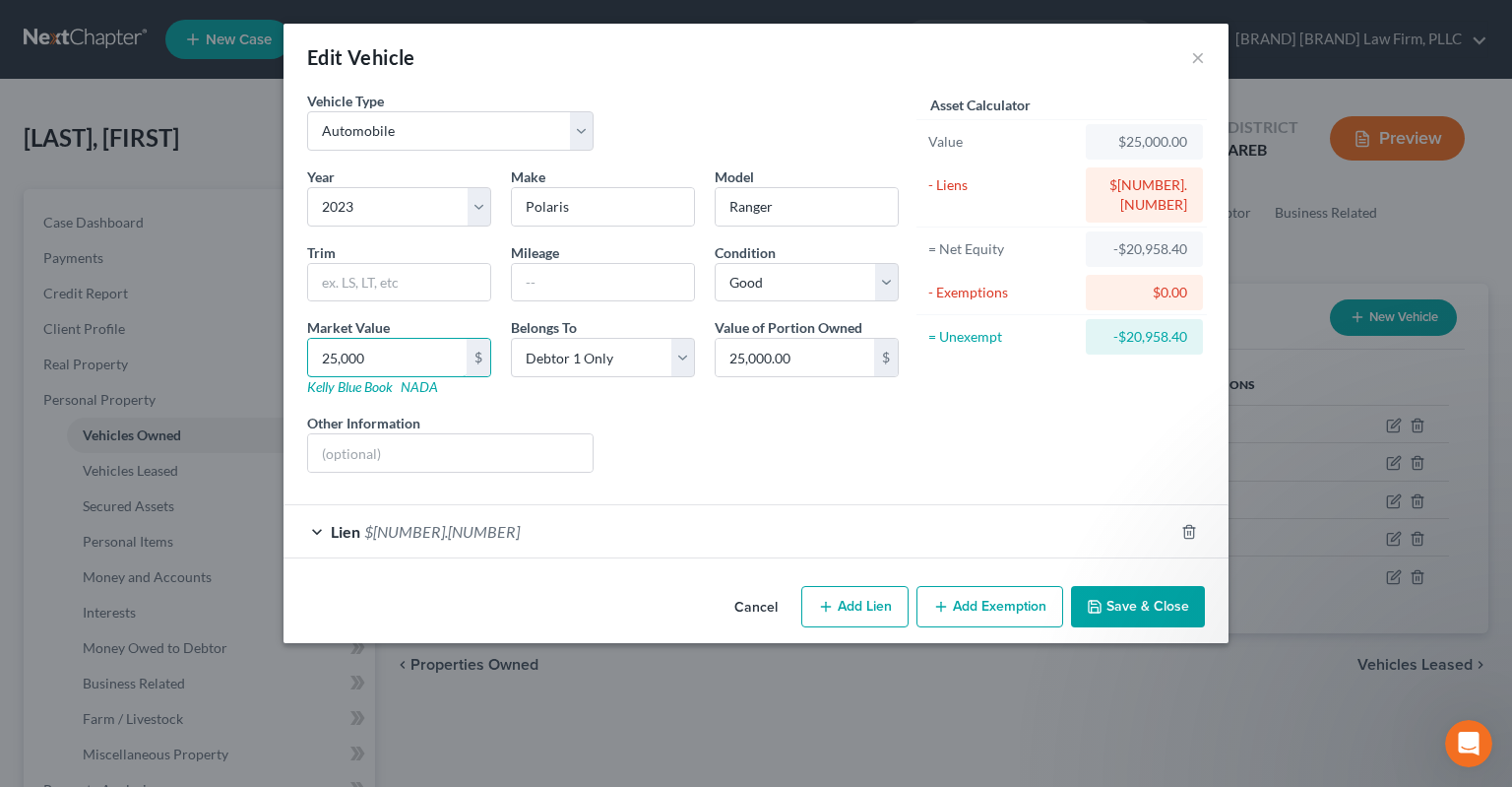 type on "[NUMBER].[NUMBER]" 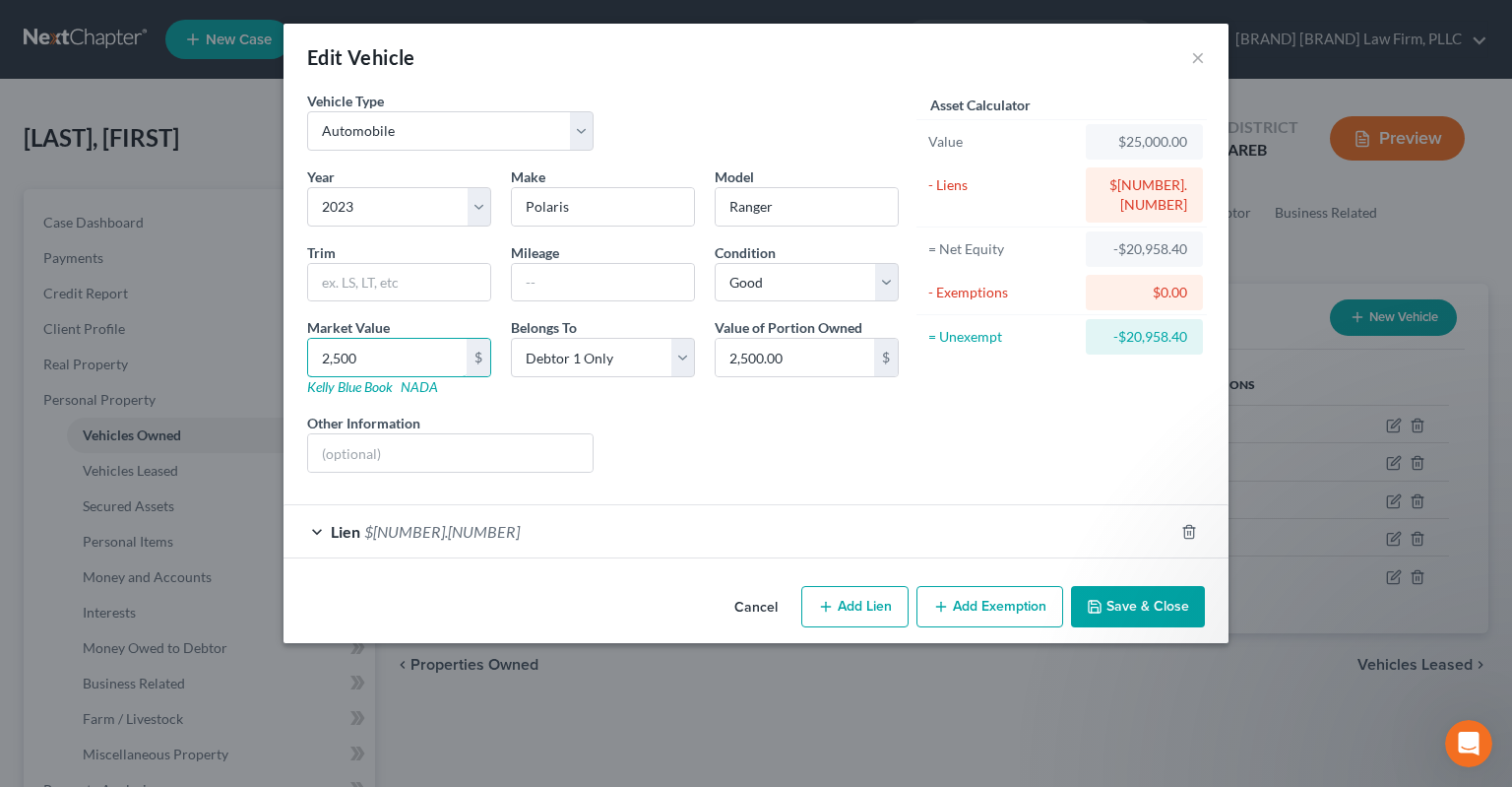 type on "[NUMBER],[NUMBER]" 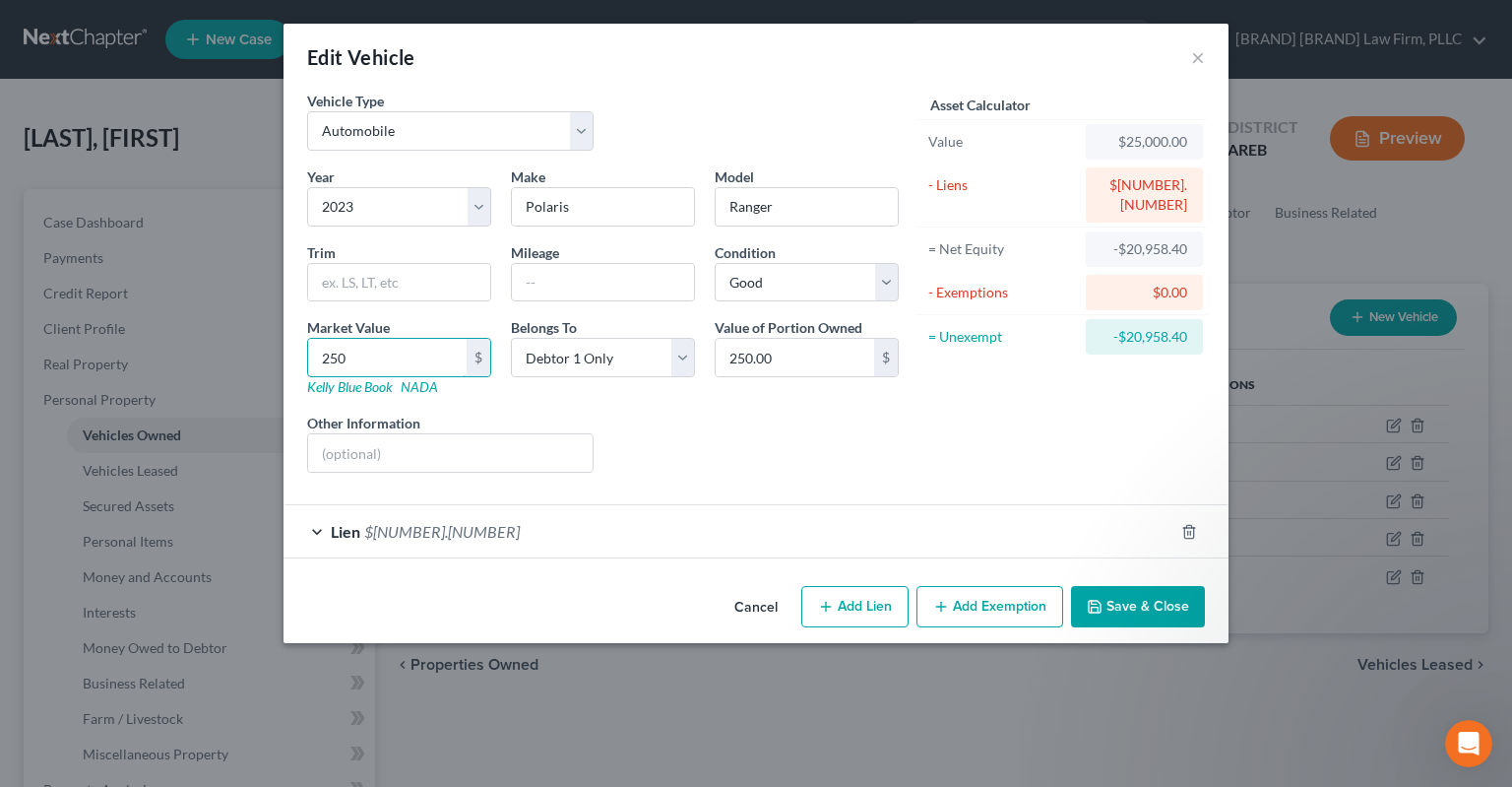 type on "25" 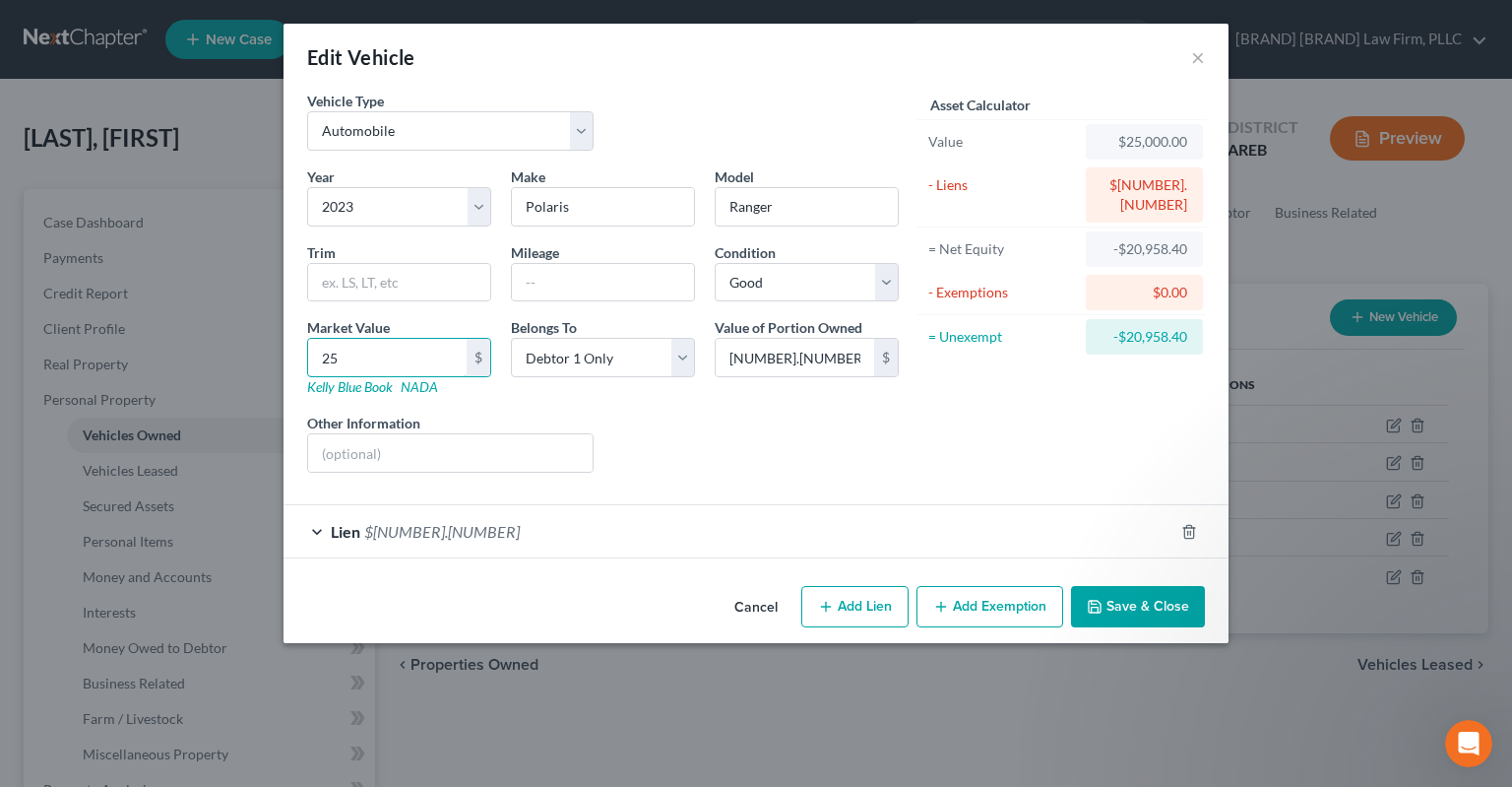type on "2" 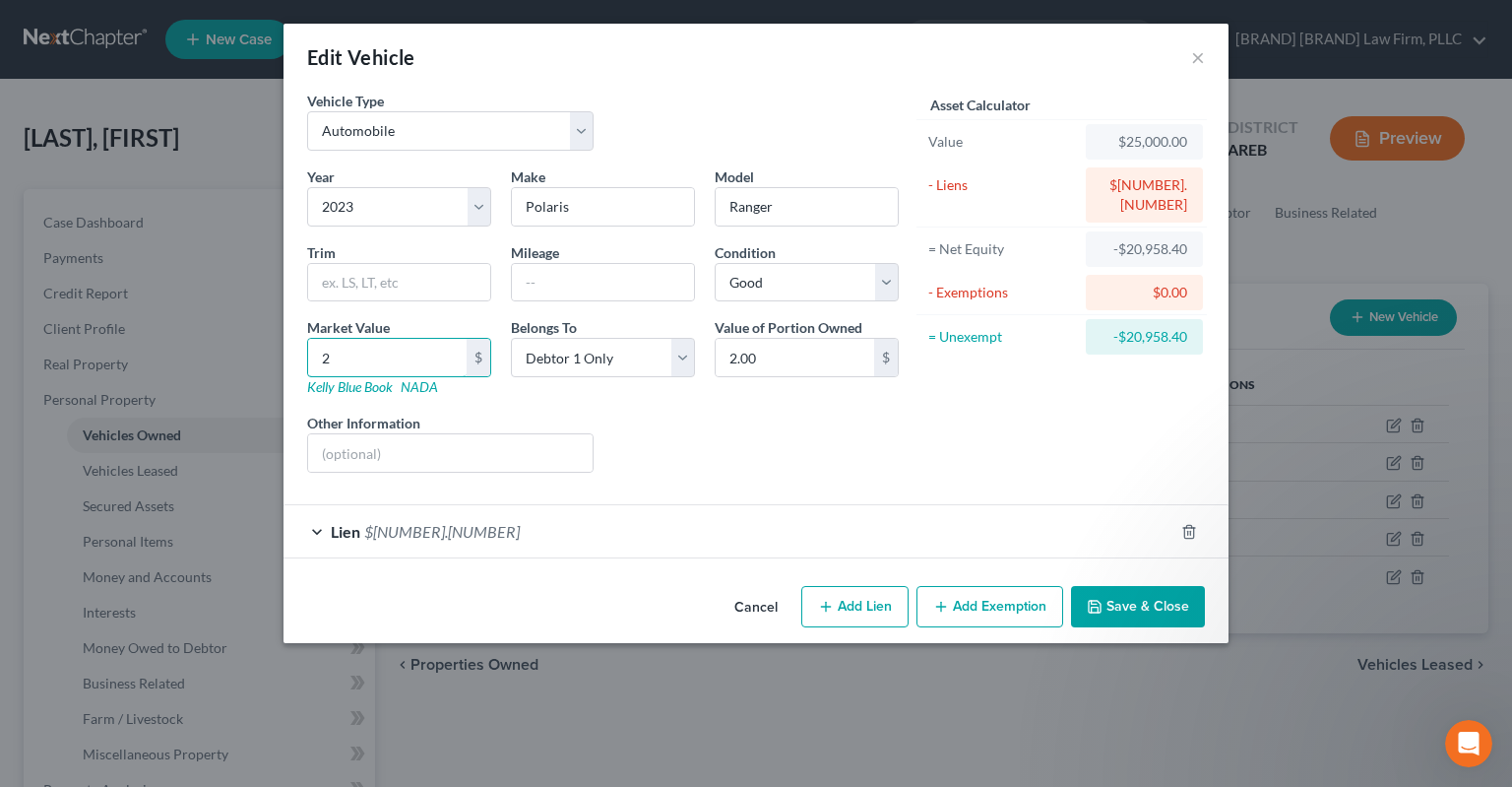 type 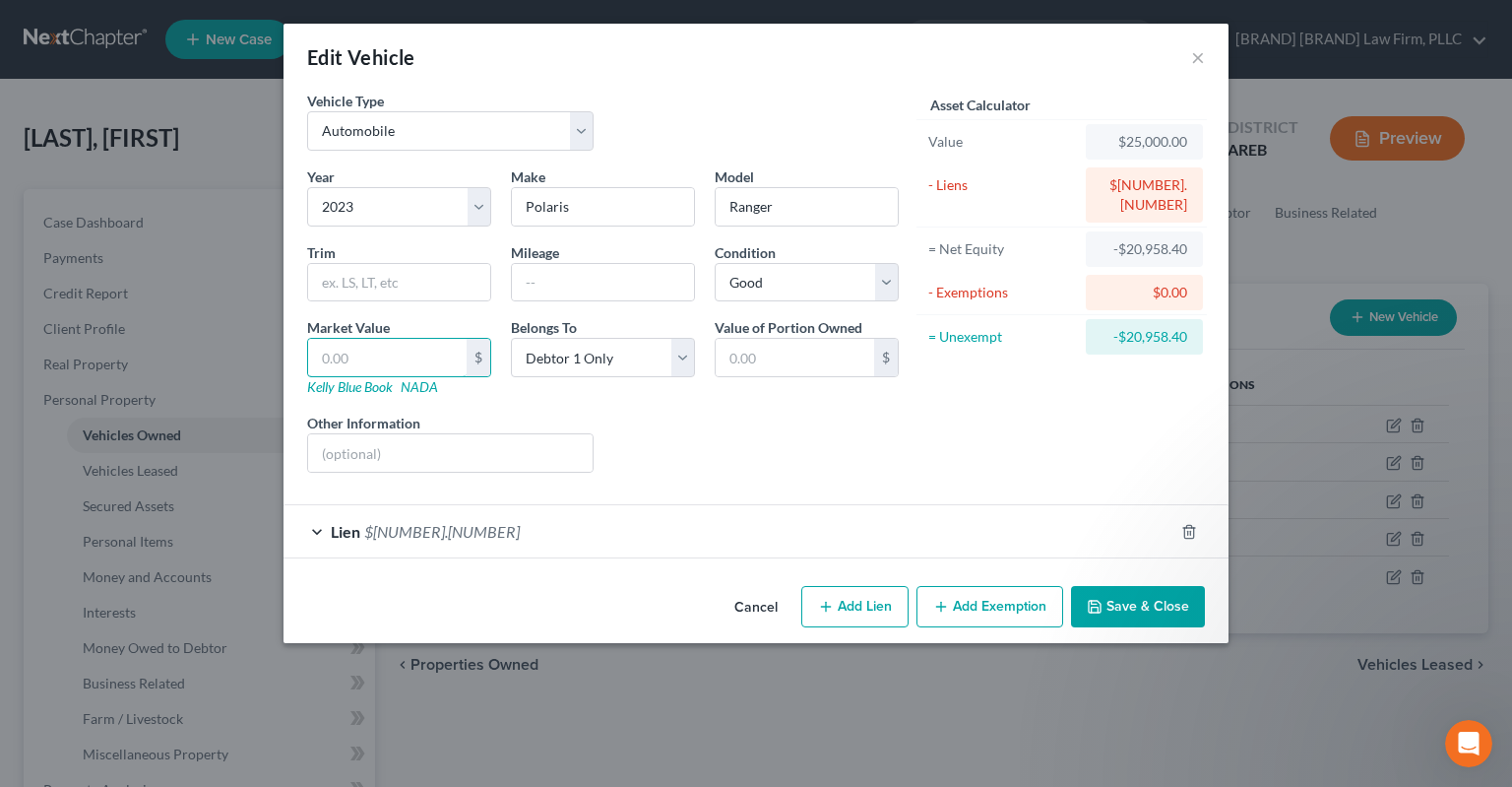 type on "3" 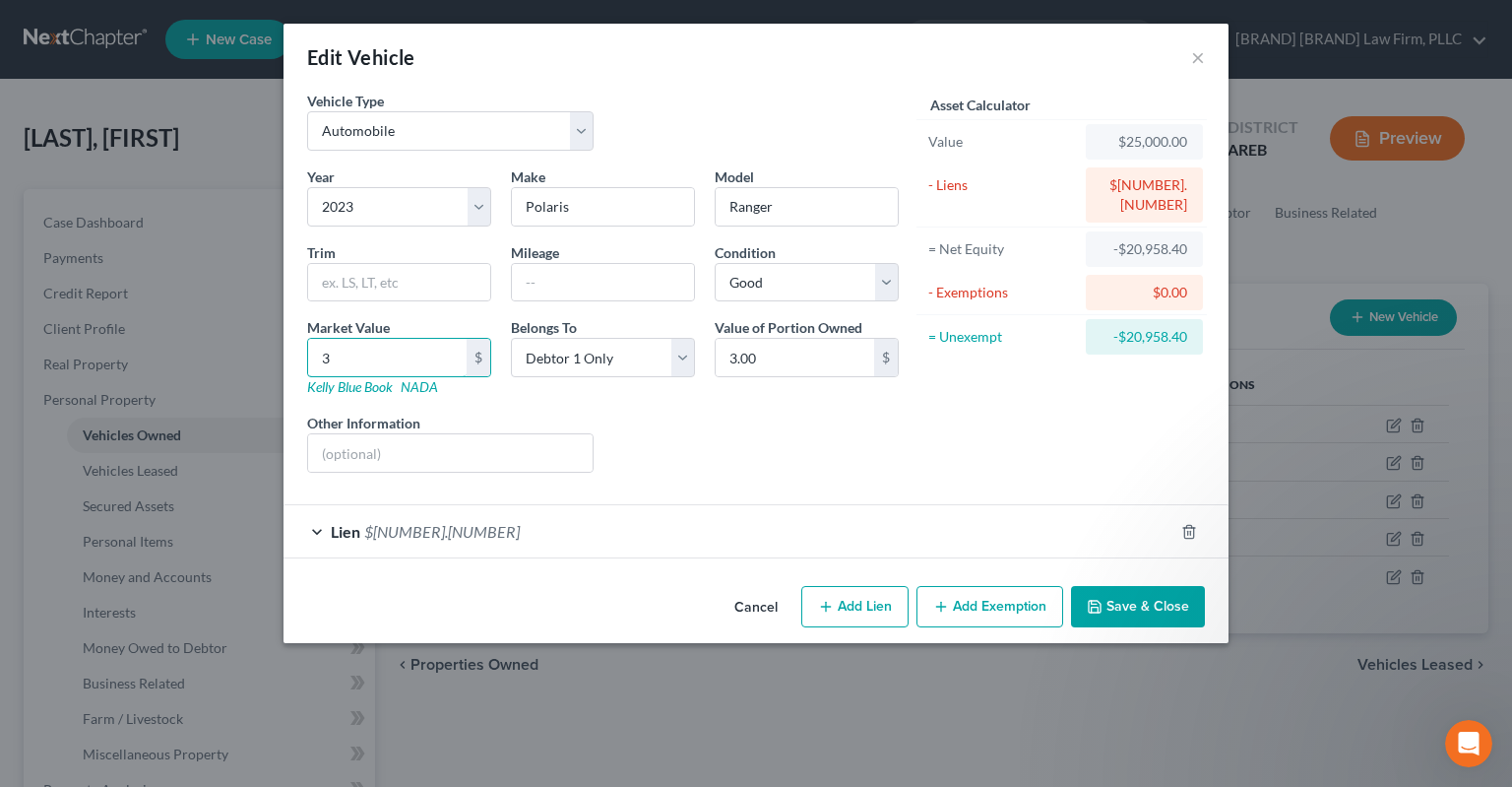type on "30" 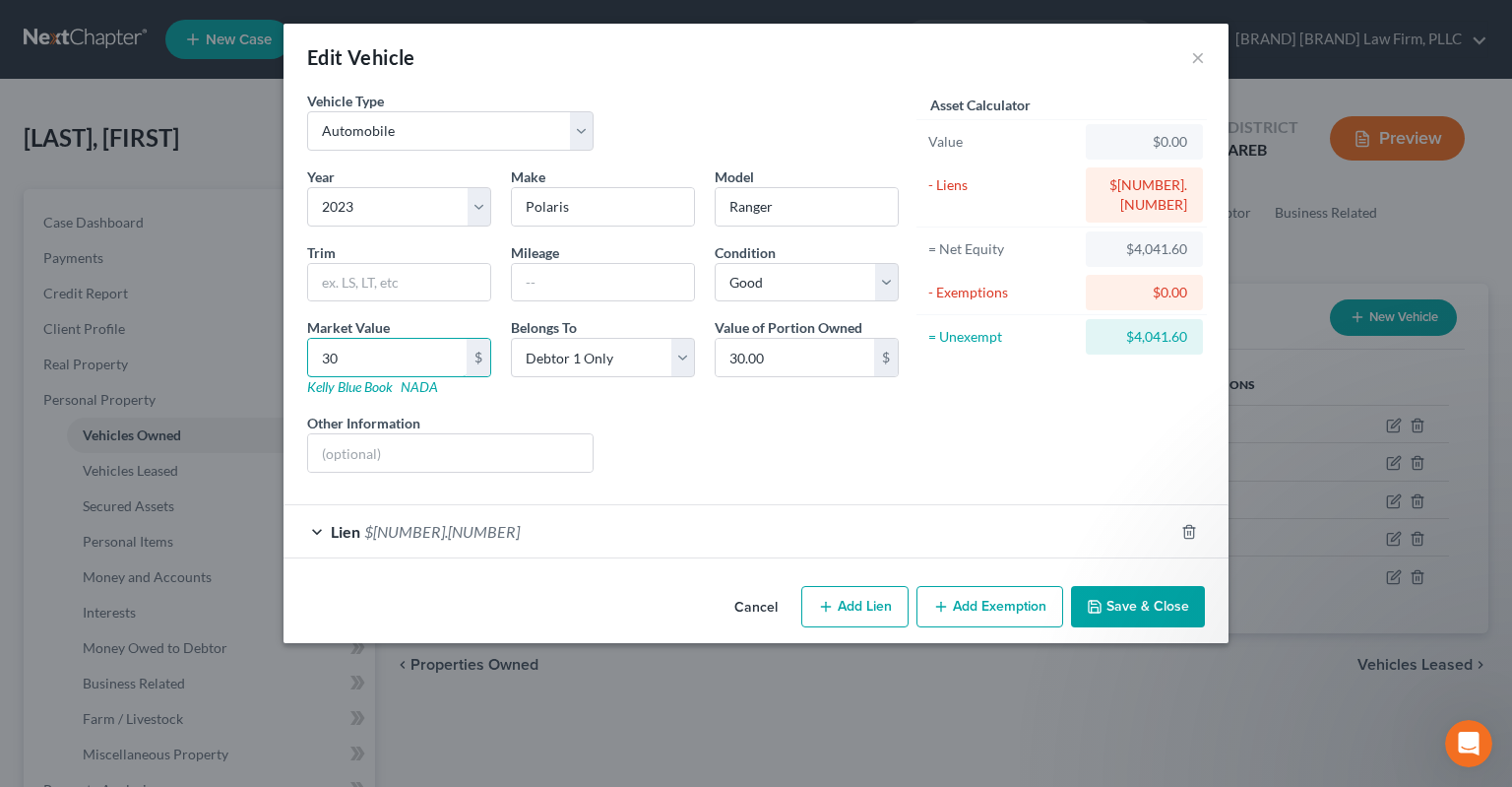 type on "[NUMBER]" 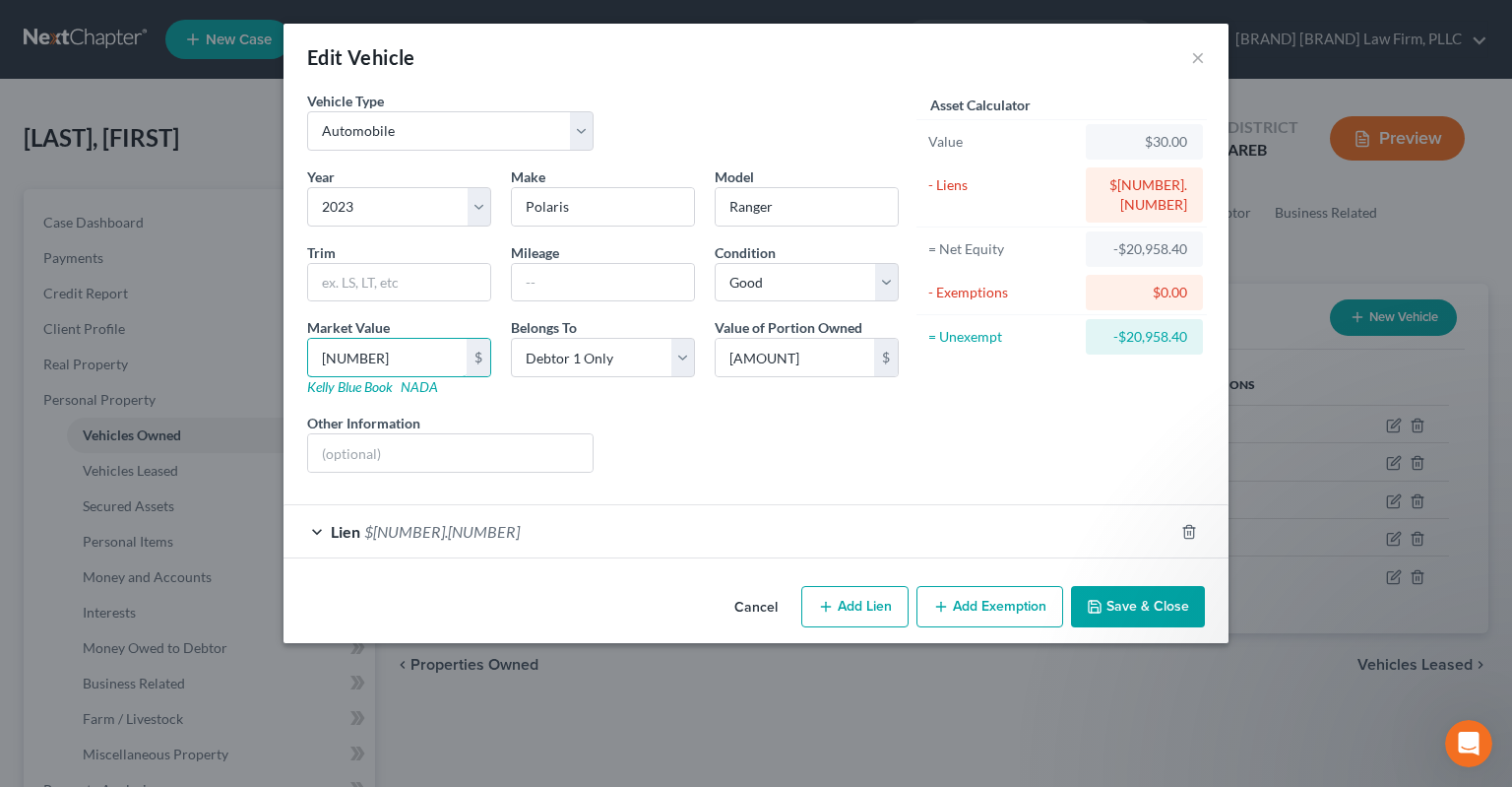 type on "[NUMBER]" 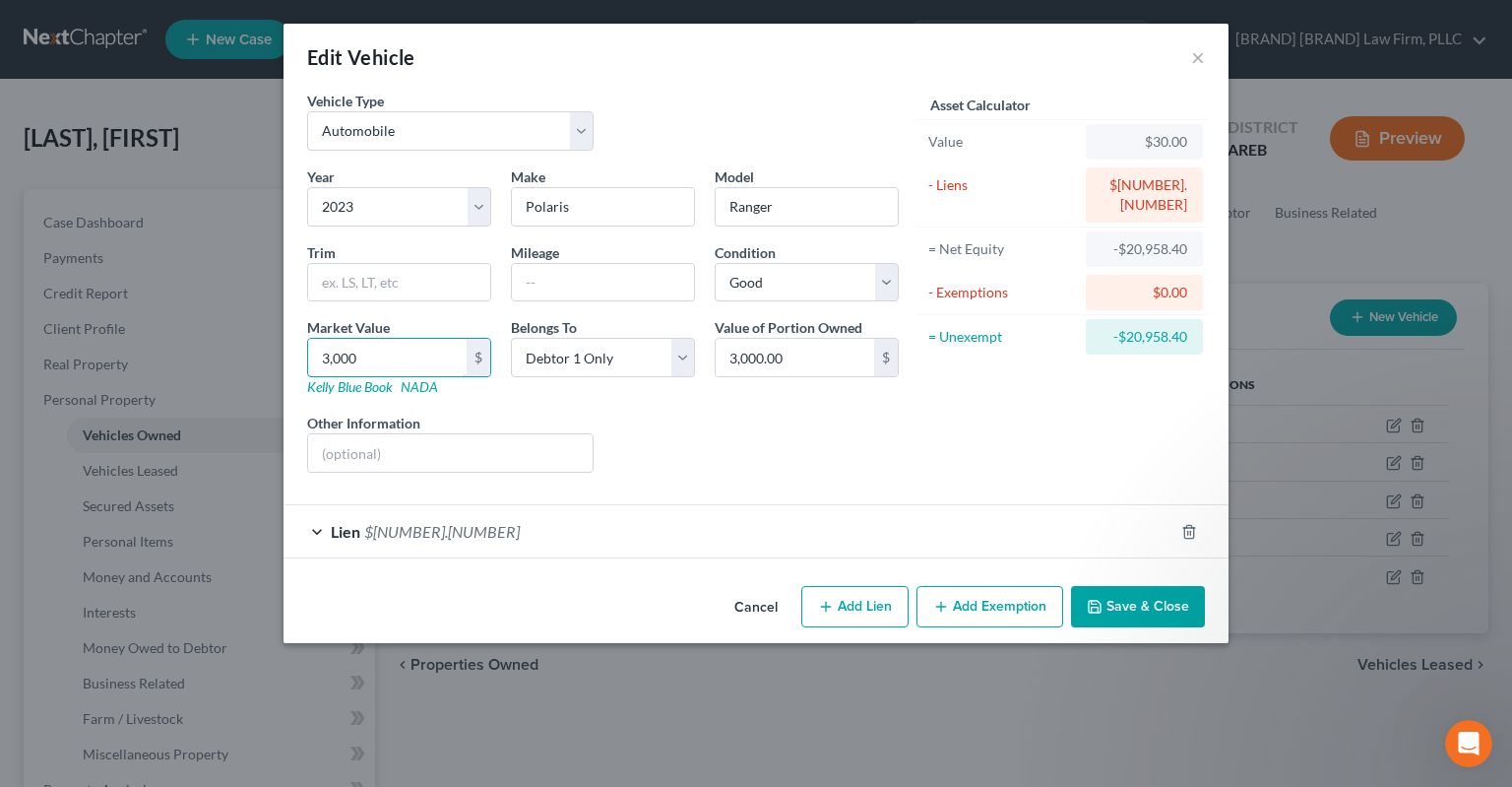 type on "3,0000" 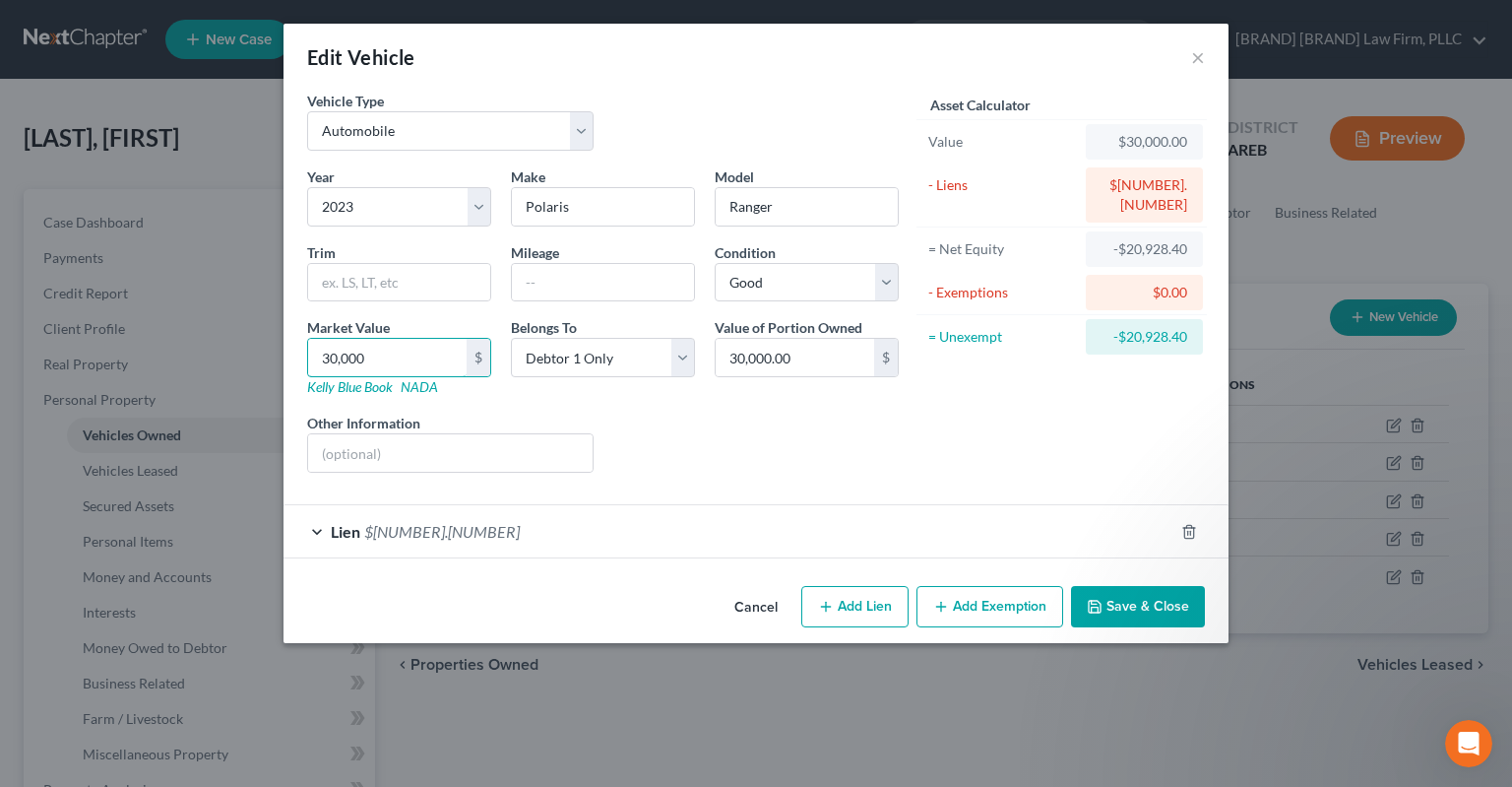 type on "30,000" 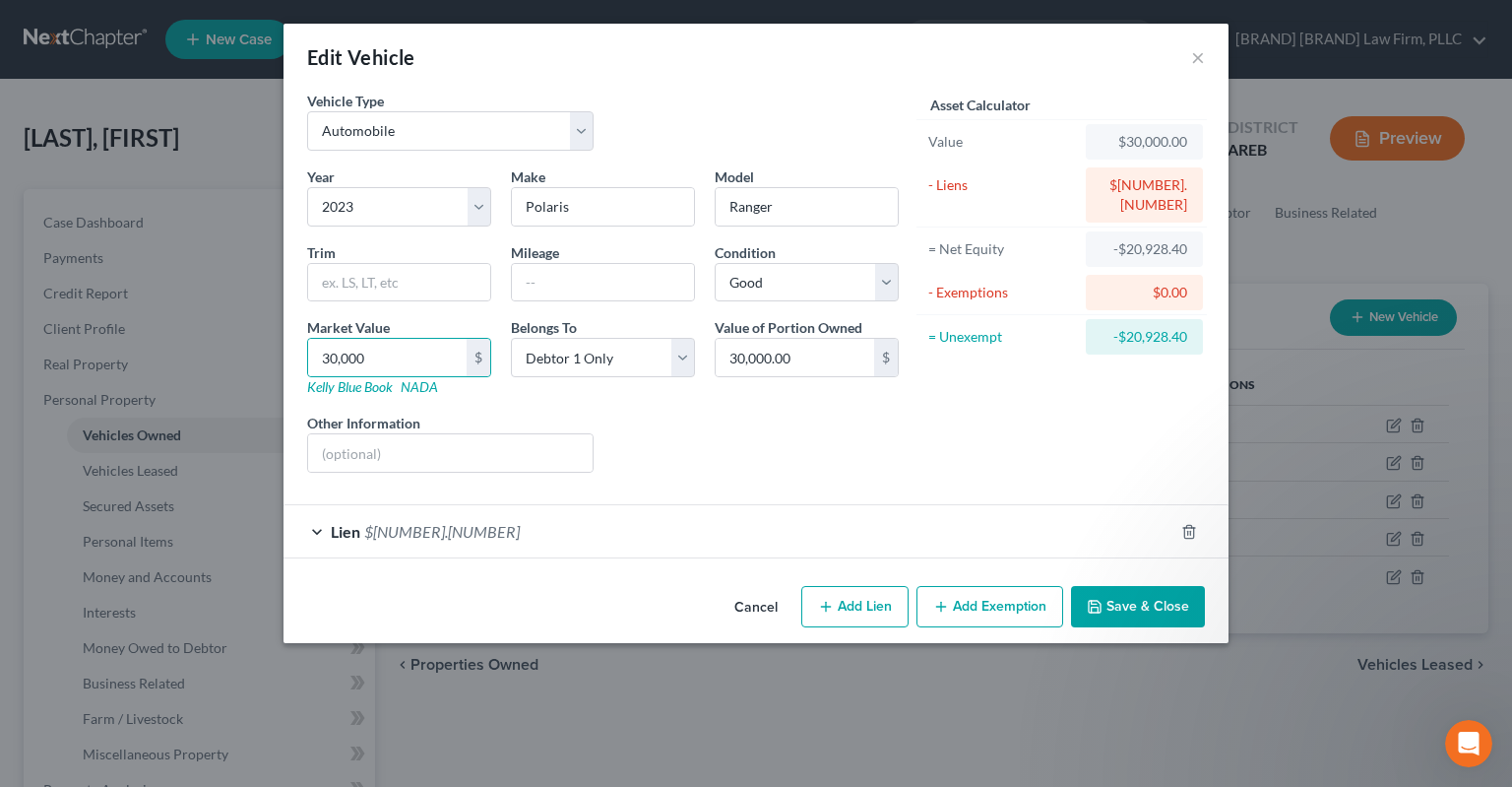 click on "Save & Close" at bounding box center [1138, 607] 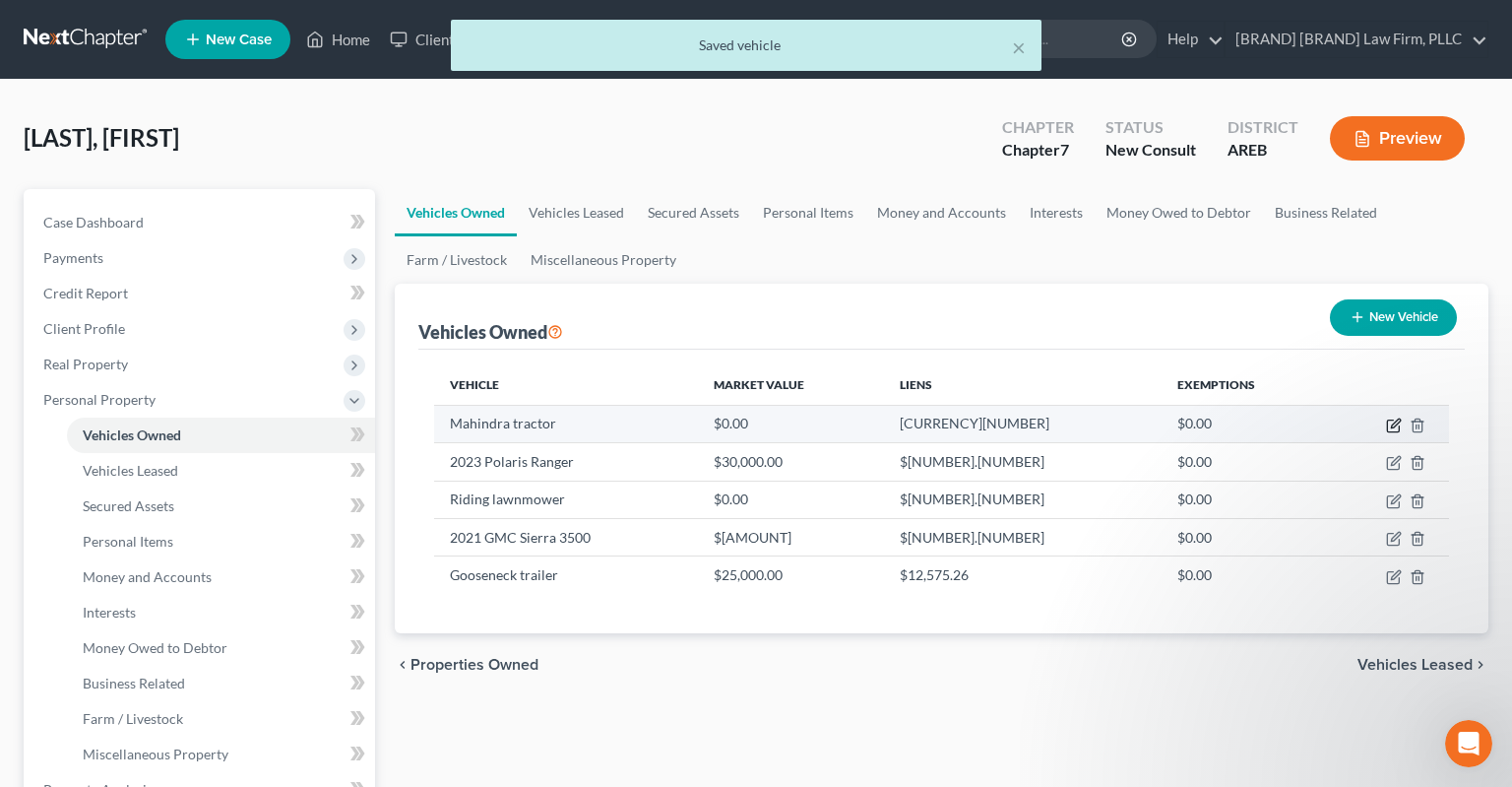 click 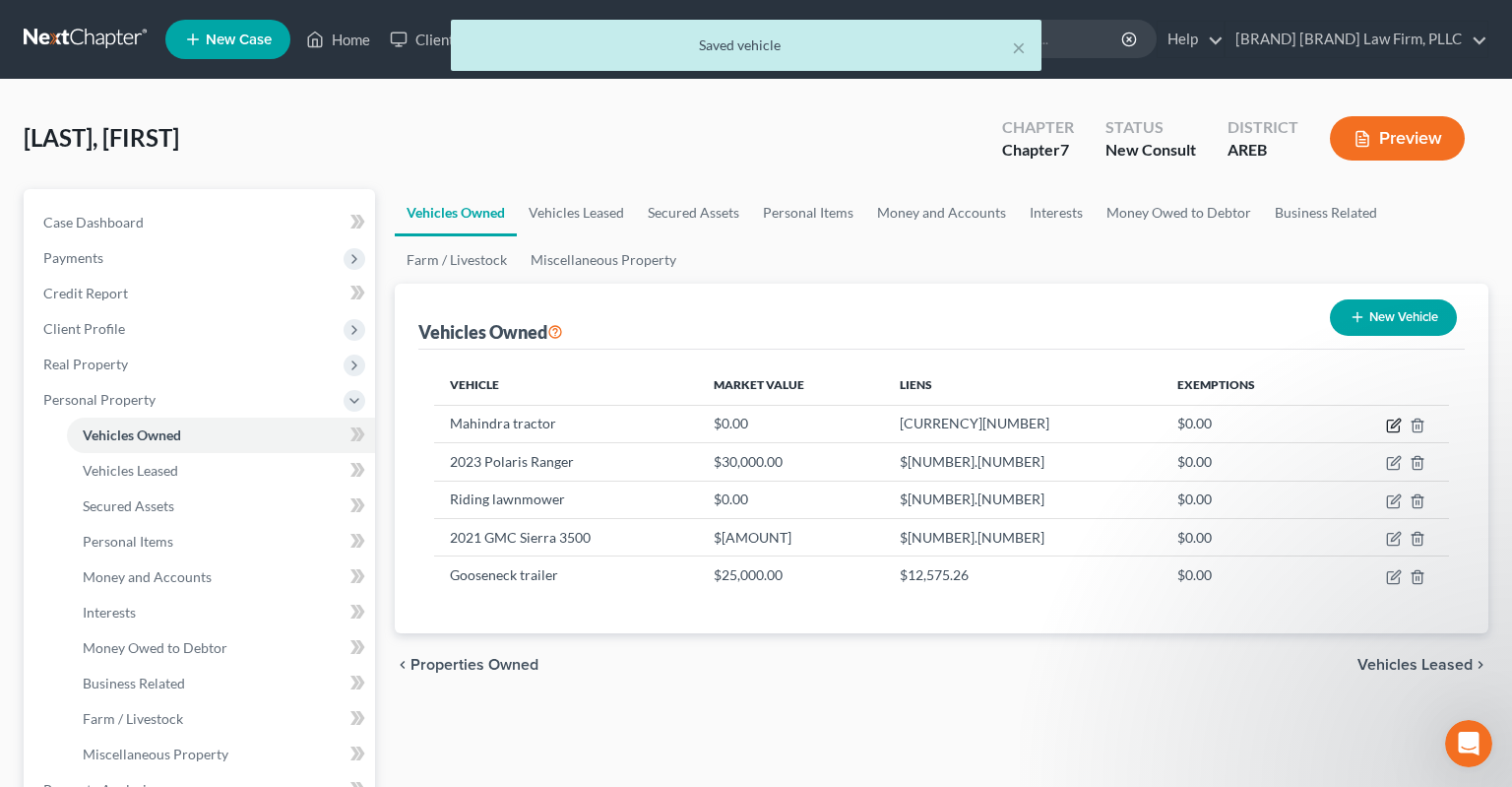 select on "7" 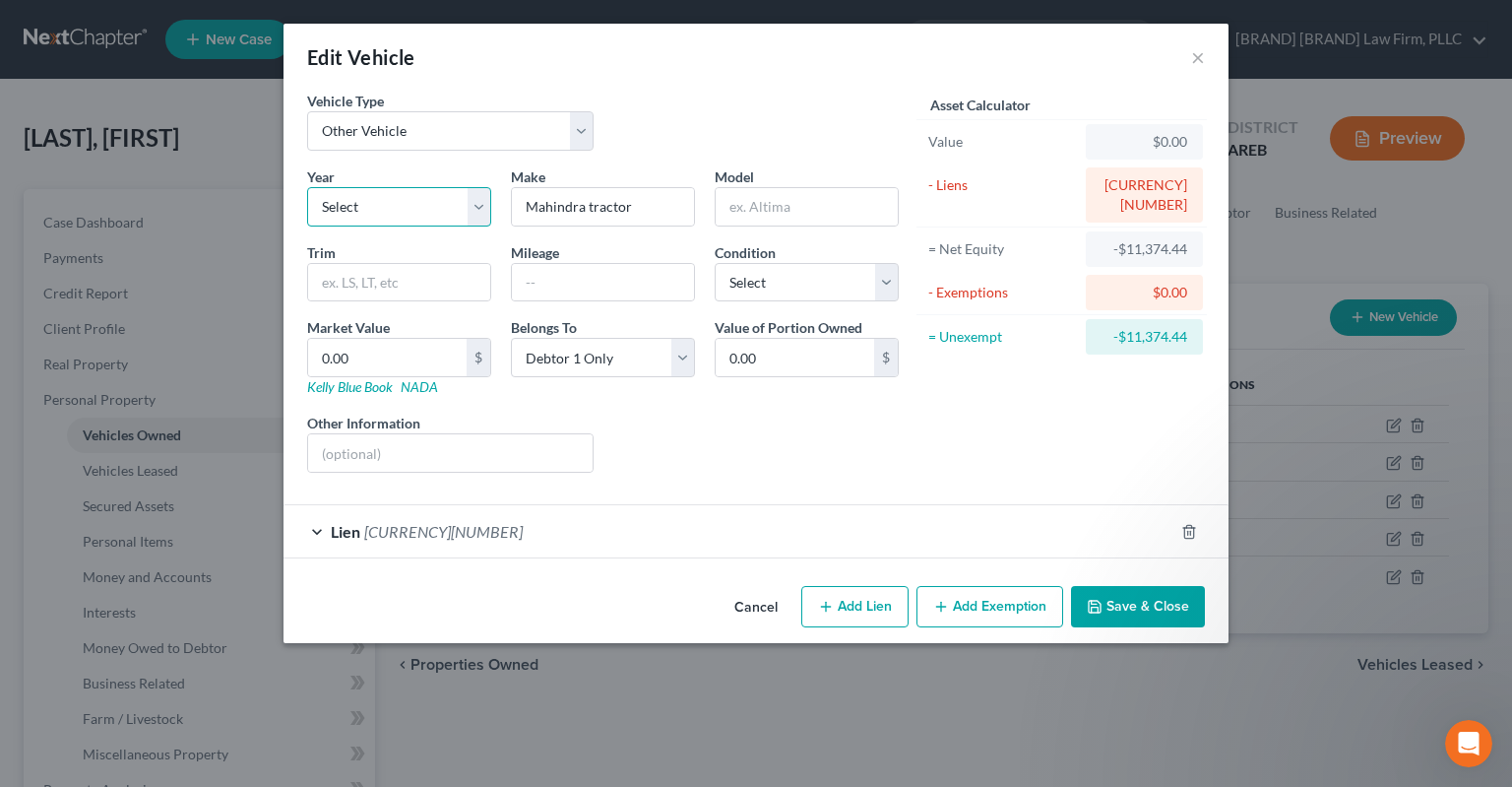 click on "Select 2026 2025 2024 2023 2022 2021 2020 2019 2018 2017 2016 2015 2014 2013 2012 2011 2010 2009 2008 2007 2006 2005 2004 2003 2002 2001 2000 1999 1998 1997 1996 1995 1994 1993 1992 1991 1990 1989 1988 1987 1986 1985 1984 1983 1982 1981 1980 1979 1978 1977 1976 1975 1974 1973 1972 1971 1970 1969 1968 1967 1966 1965 1964 1963 1962 1961 1960 1959 1958 1957 1956 1955 1954 1953 1952 1951 1950 1949 1948 1947 1946 1945 1944 1943 1942 1941 1940 1939 1938 1937 1936 1935 1934 1933 1932 1931 1930 1929 1928 1927 1926 1925 1924 1923 1922 1921 1920 1919 1918 1917 1916 1915 1914 1913 1912 1911 1910 1909 1908 1907 1906 1905 1904 1903 1902 1901" at bounding box center [399, 207] 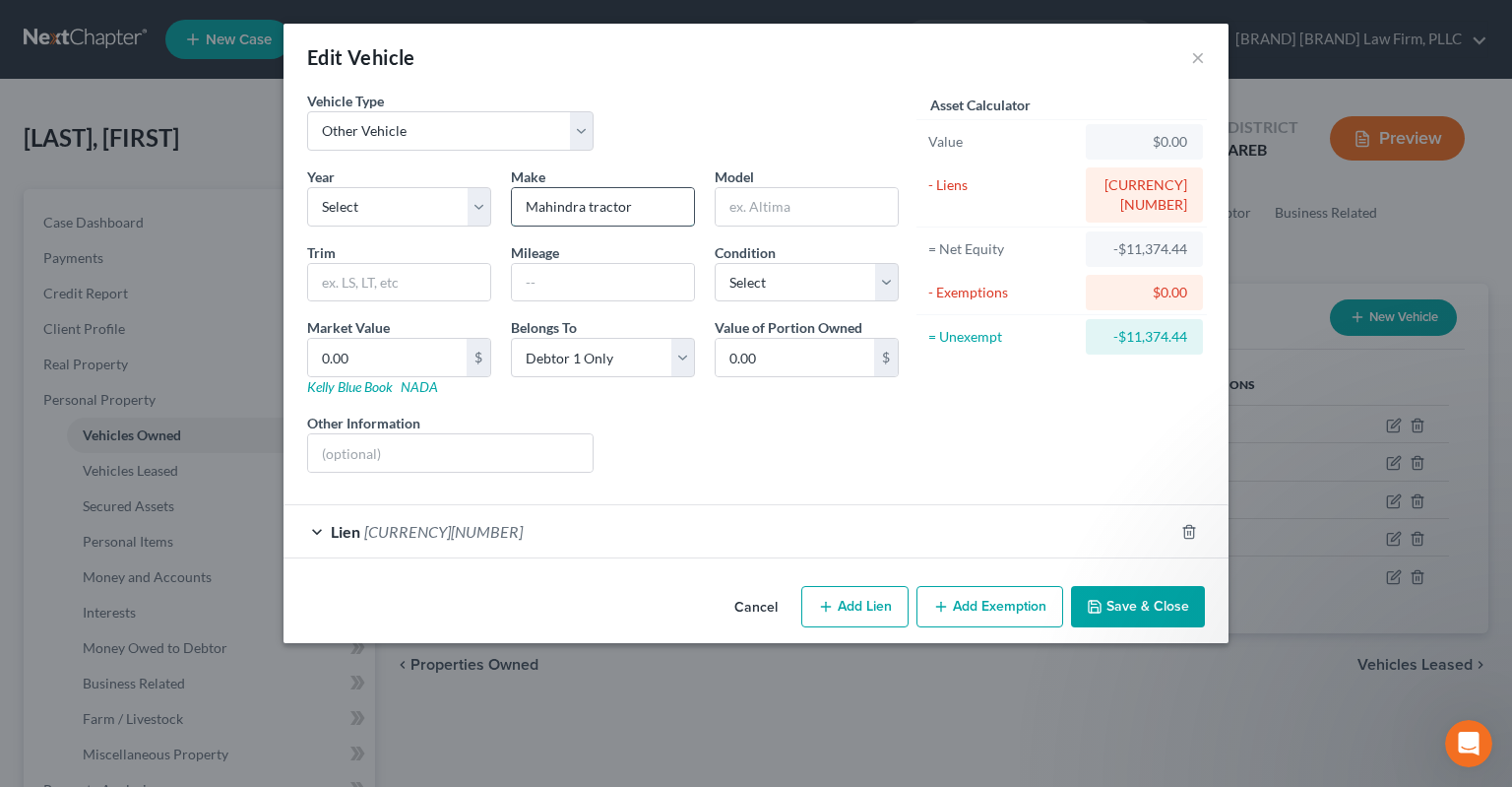 drag, startPoint x: 474, startPoint y: 210, endPoint x: 695, endPoint y: 206, distance: 221.0362 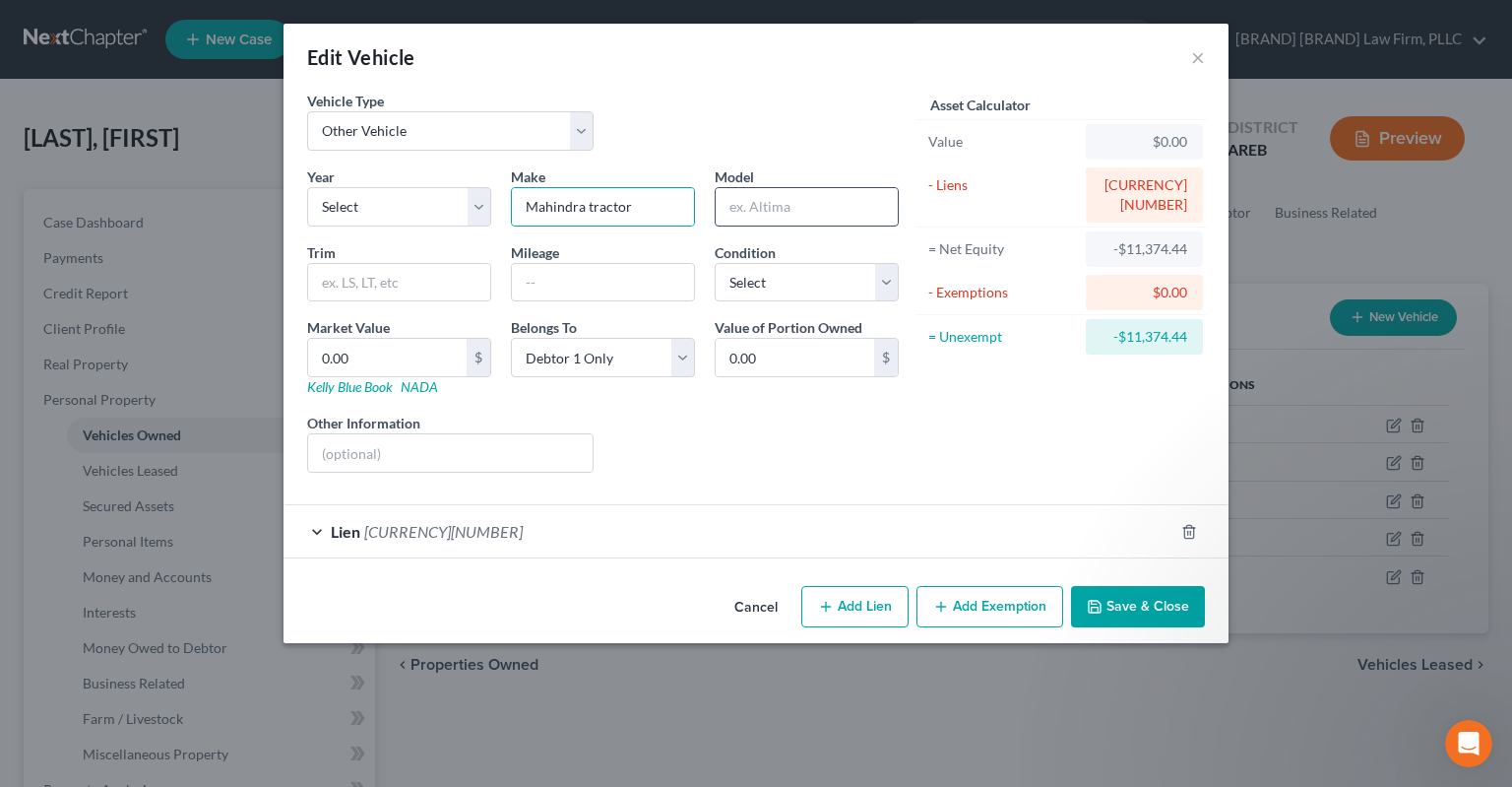 click at bounding box center [806, 207] 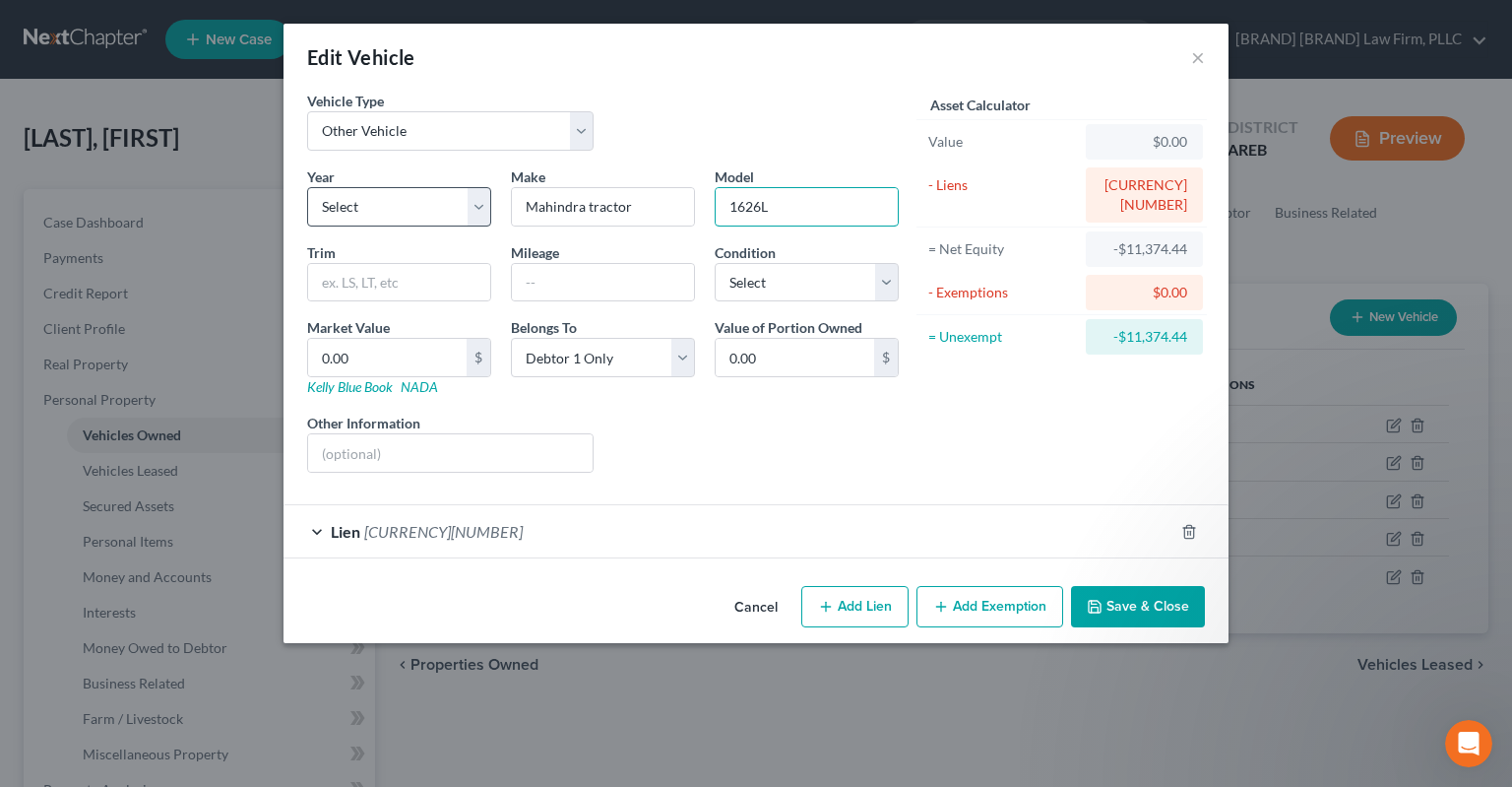type on "1626L" 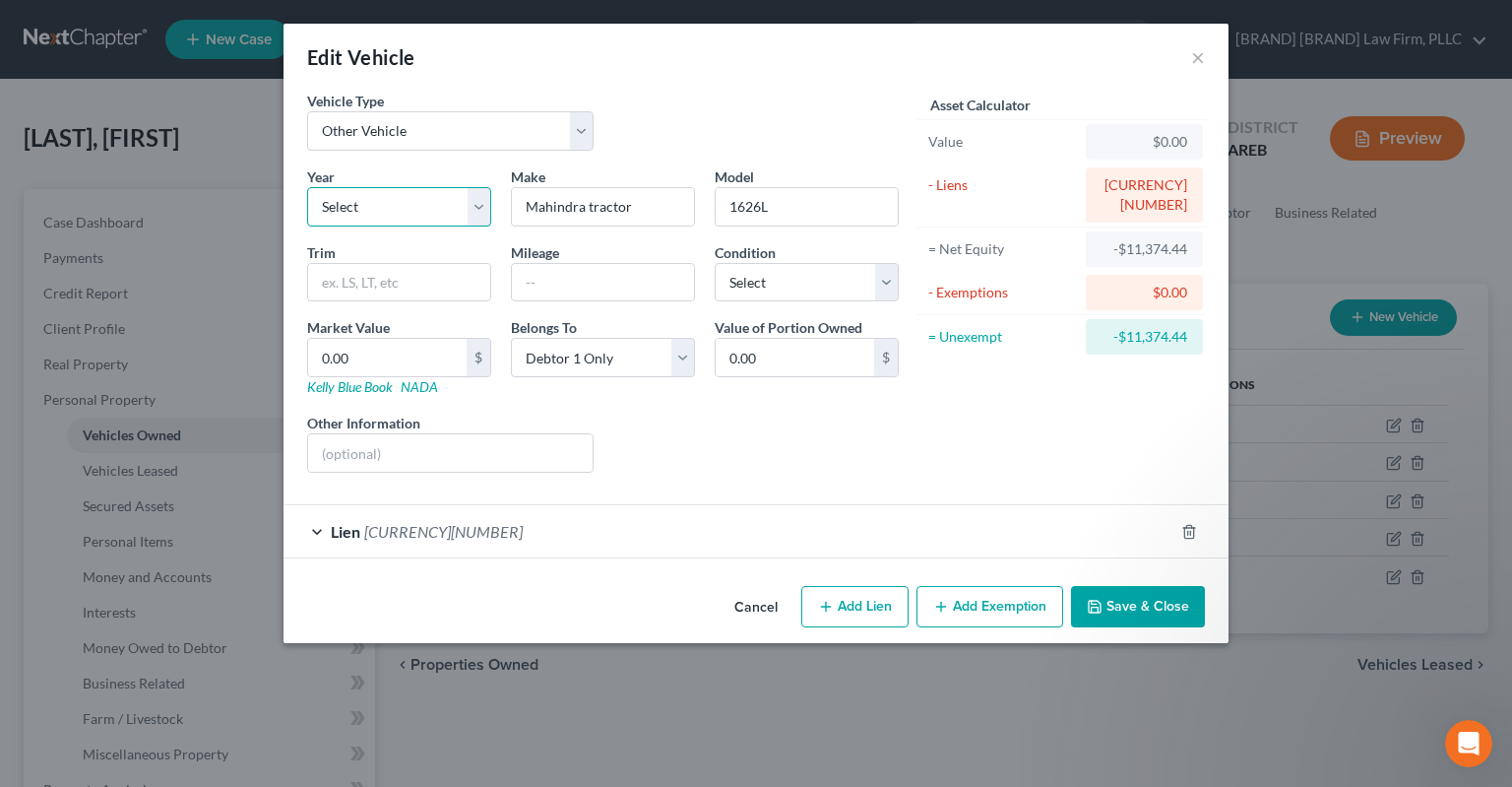 click on "Select 2026 2025 2024 2023 2022 2021 2020 2019 2018 2017 2016 2015 2014 2013 2012 2011 2010 2009 2008 2007 2006 2005 2004 2003 2002 2001 2000 1999 1998 1997 1996 1995 1994 1993 1992 1991 1990 1989 1988 1987 1986 1985 1984 1983 1982 1981 1980 1979 1978 1977 1976 1975 1974 1973 1972 1971 1970 1969 1968 1967 1966 1965 1964 1963 1962 1961 1960 1959 1958 1957 1956 1955 1954 1953 1952 1951 1950 1949 1948 1947 1946 1945 1944 1943 1942 1941 1940 1939 1938 1937 1936 1935 1934 1933 1932 1931 1930 1929 1928 1927 1926 1925 1924 1923 1922 1921 1920 1919 1918 1917 1916 1915 1914 1913 1912 1911 1910 1909 1908 1907 1906 1905 1904 1903 1902 1901" at bounding box center (399, 207) 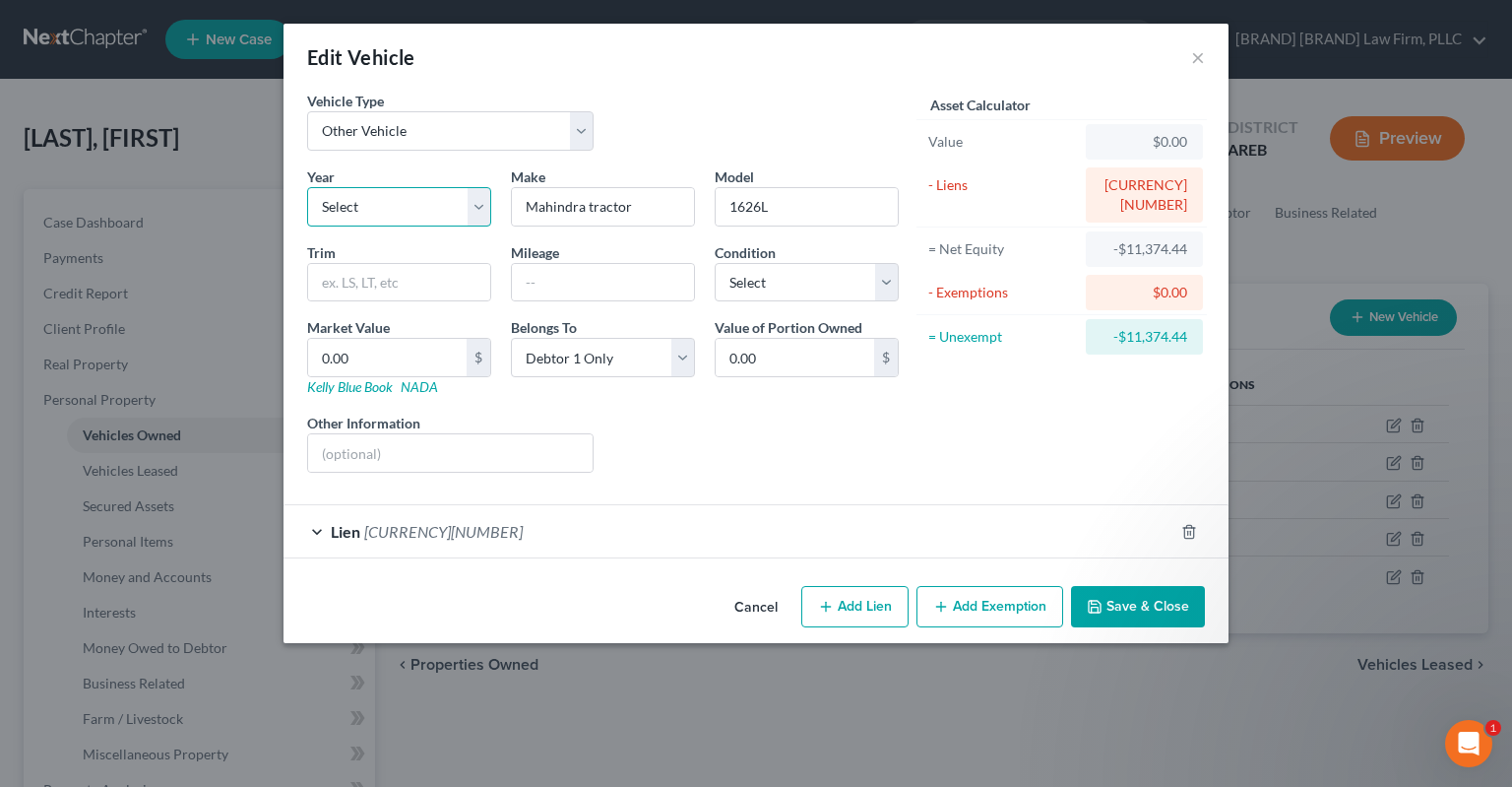 select on "3" 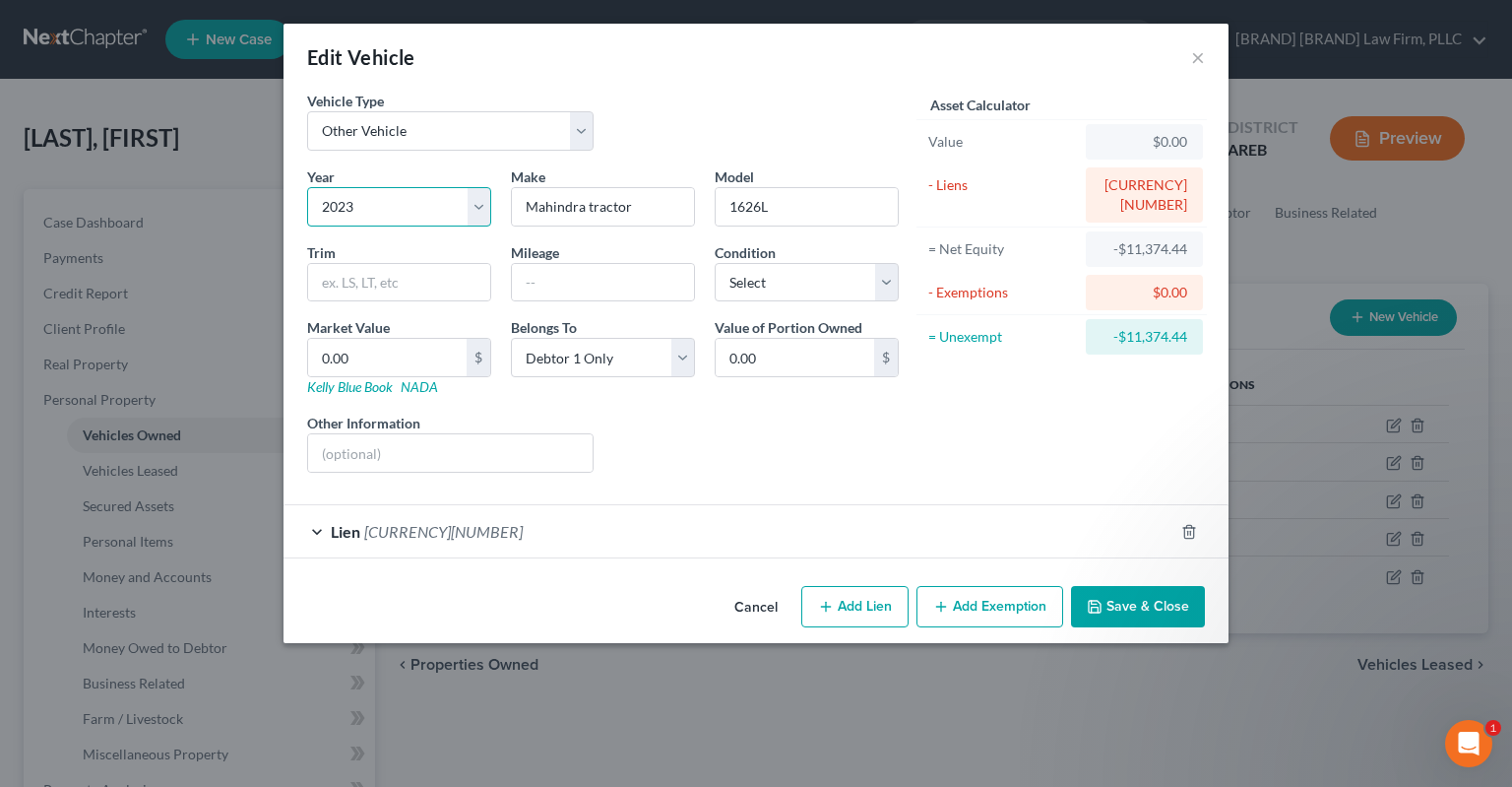 click on "2023" at bounding box center [0, 0] 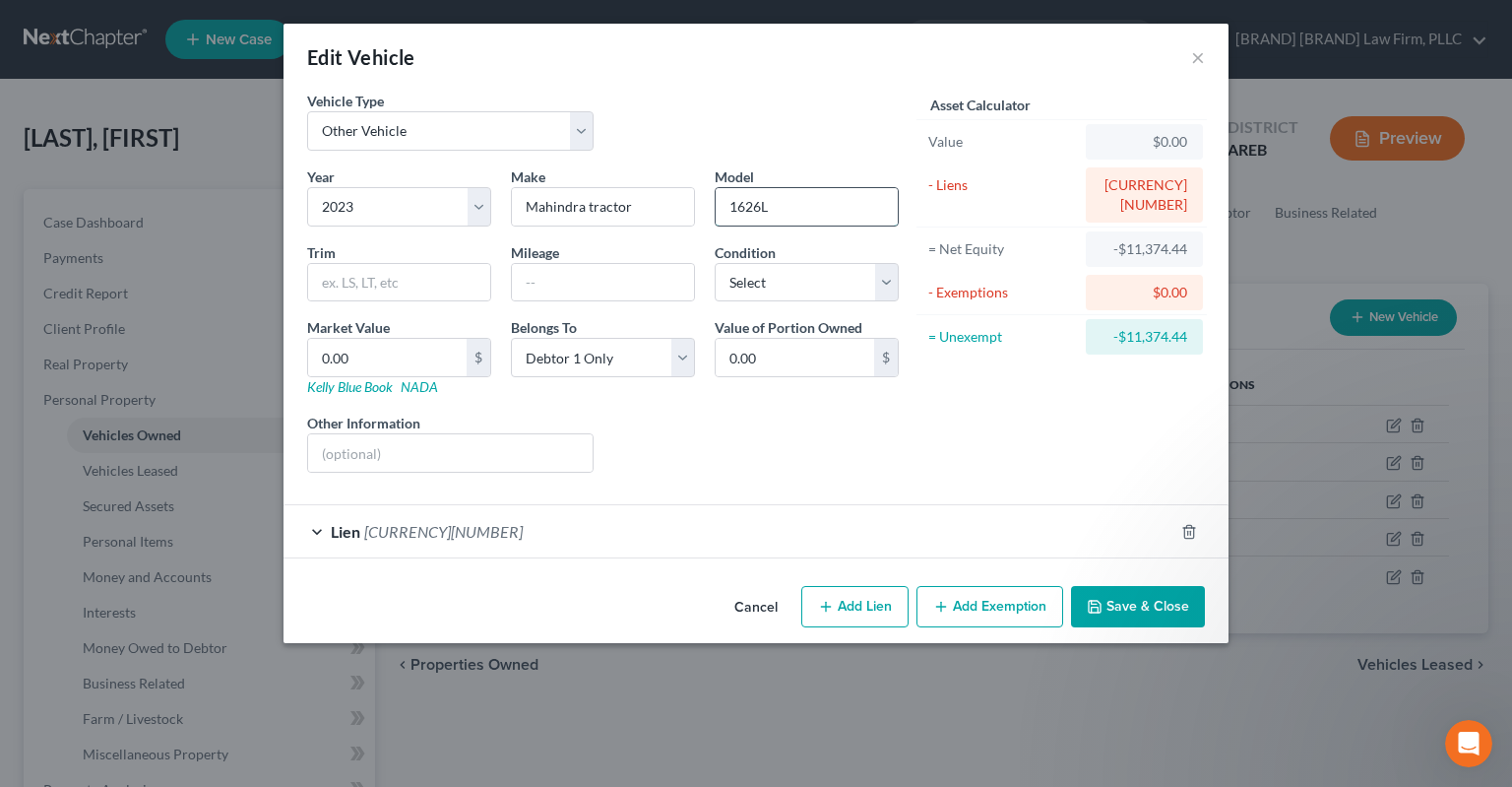 drag, startPoint x: 794, startPoint y: 212, endPoint x: 663, endPoint y: 202, distance: 131.38112 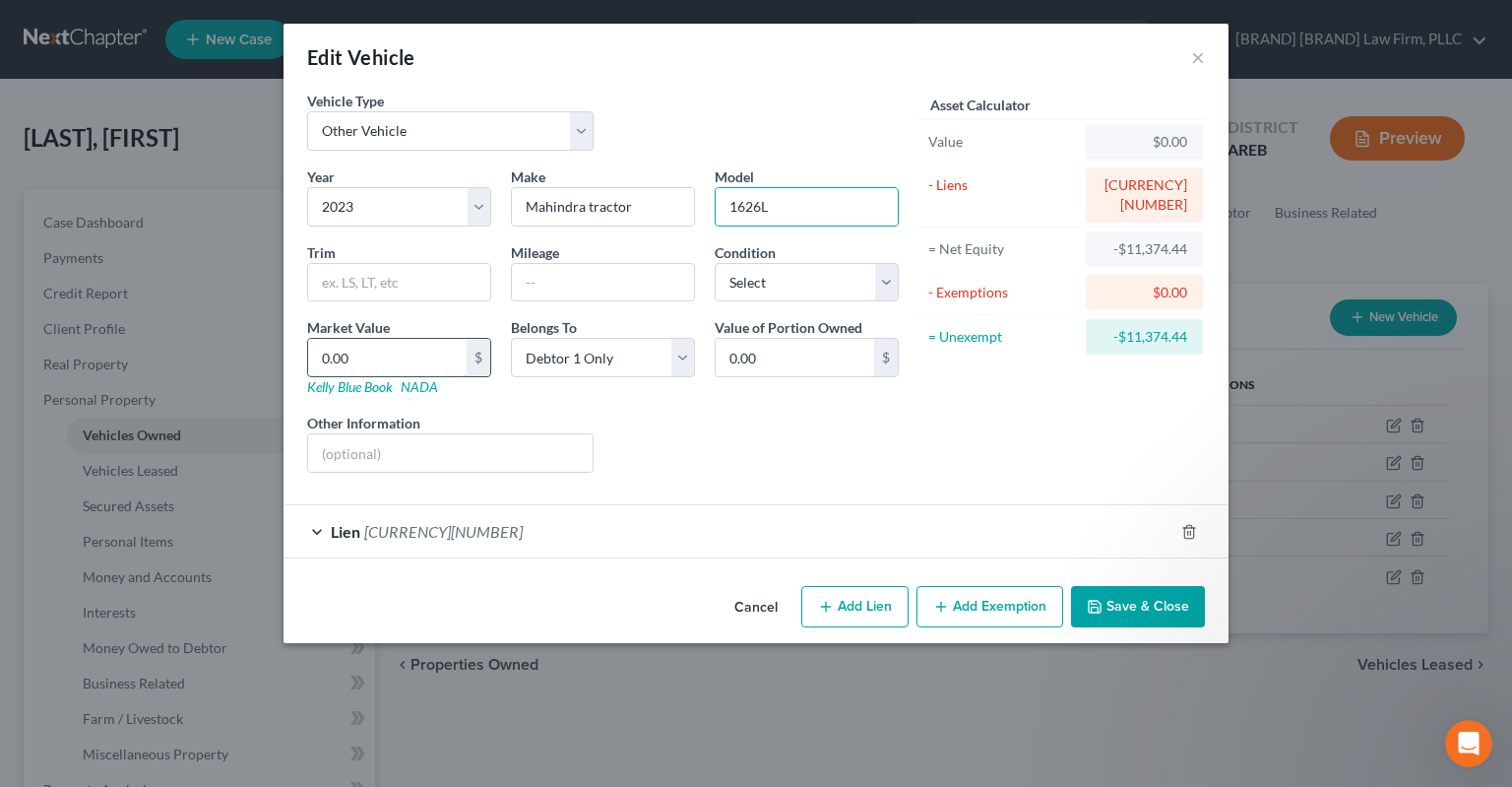 click on "0.00" at bounding box center [387, 358] 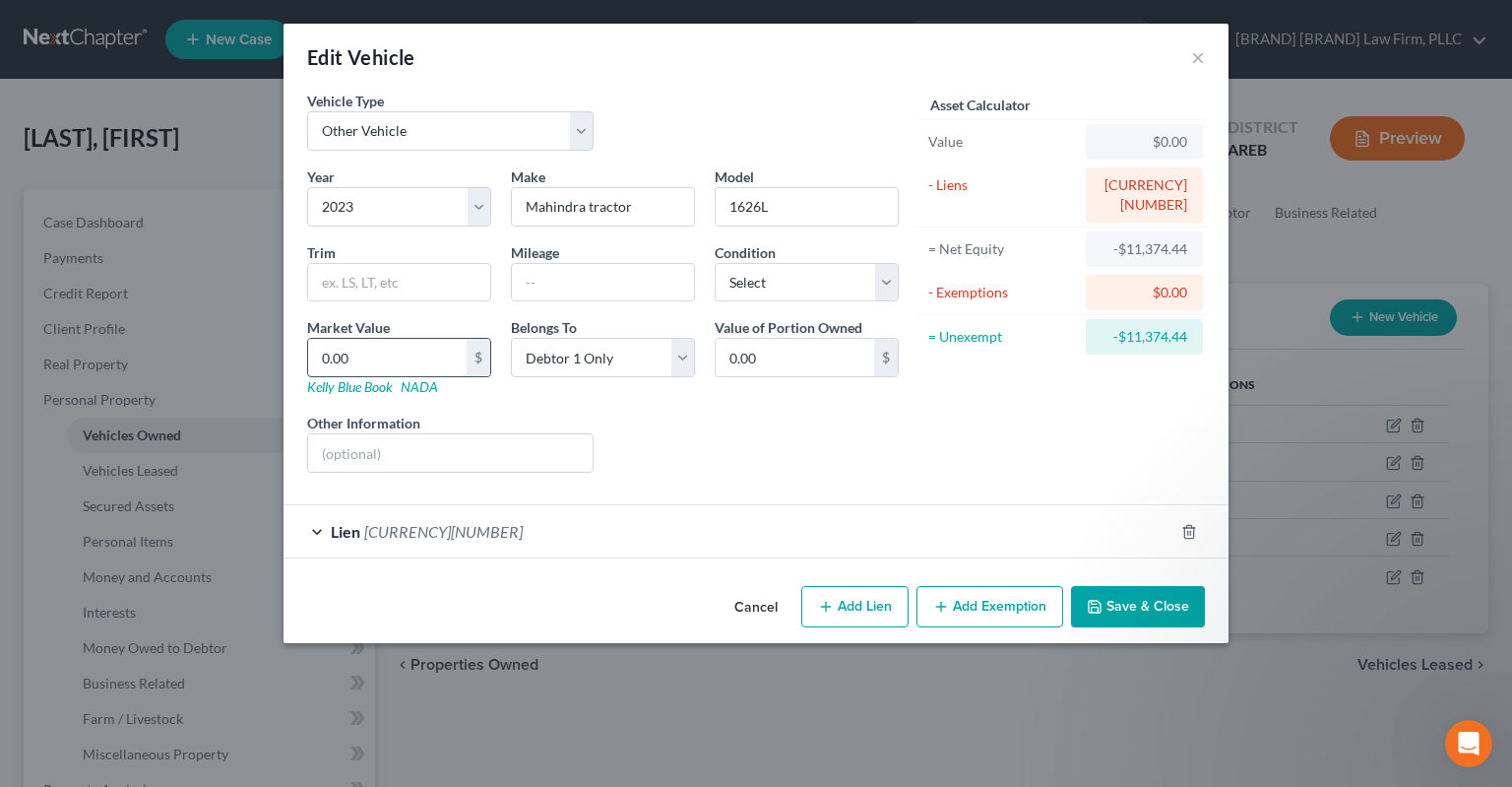 click on "0.00" at bounding box center (387, 358) 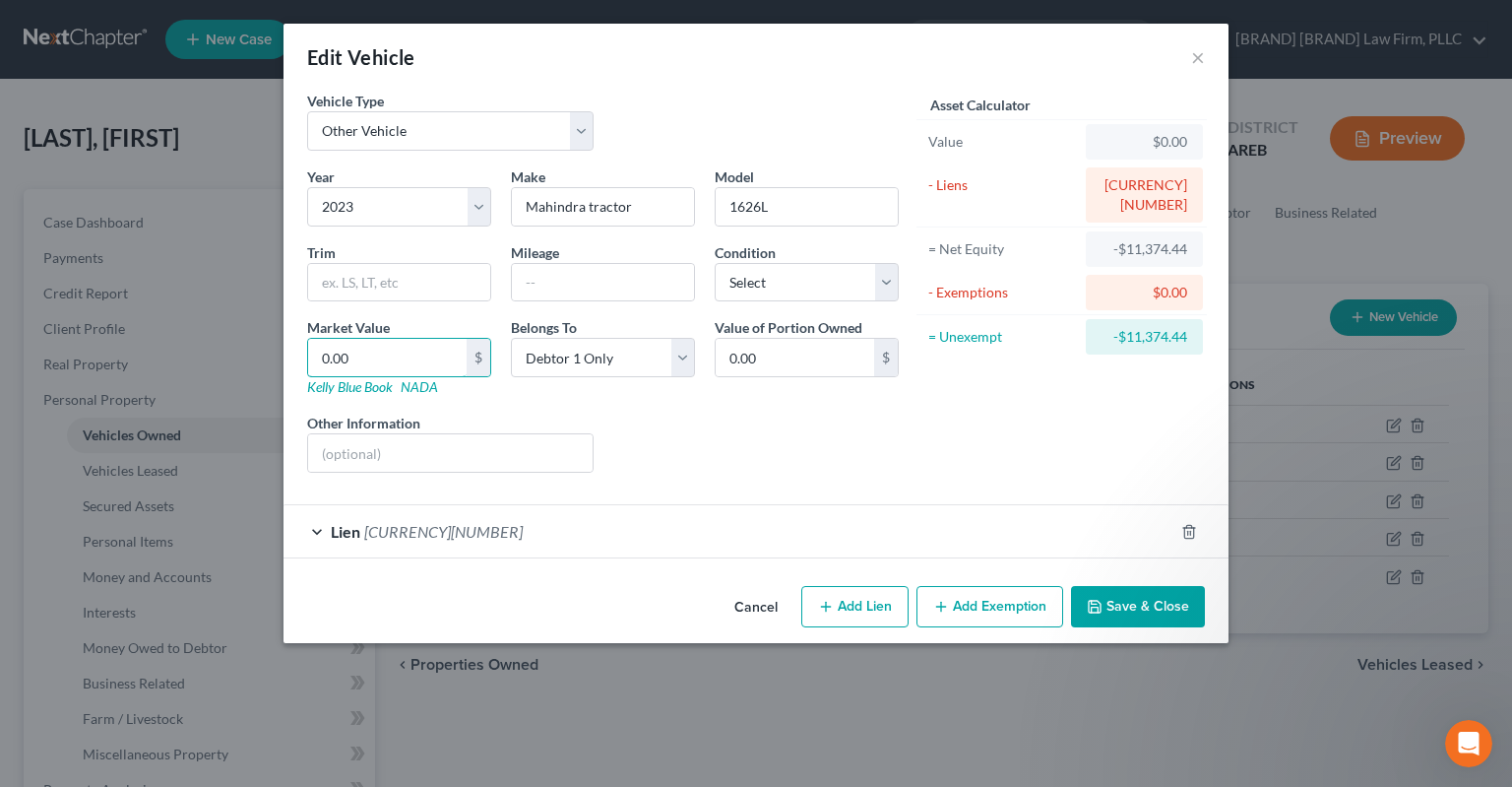 drag, startPoint x: 290, startPoint y: 342, endPoint x: 262, endPoint y: 342, distance: 28 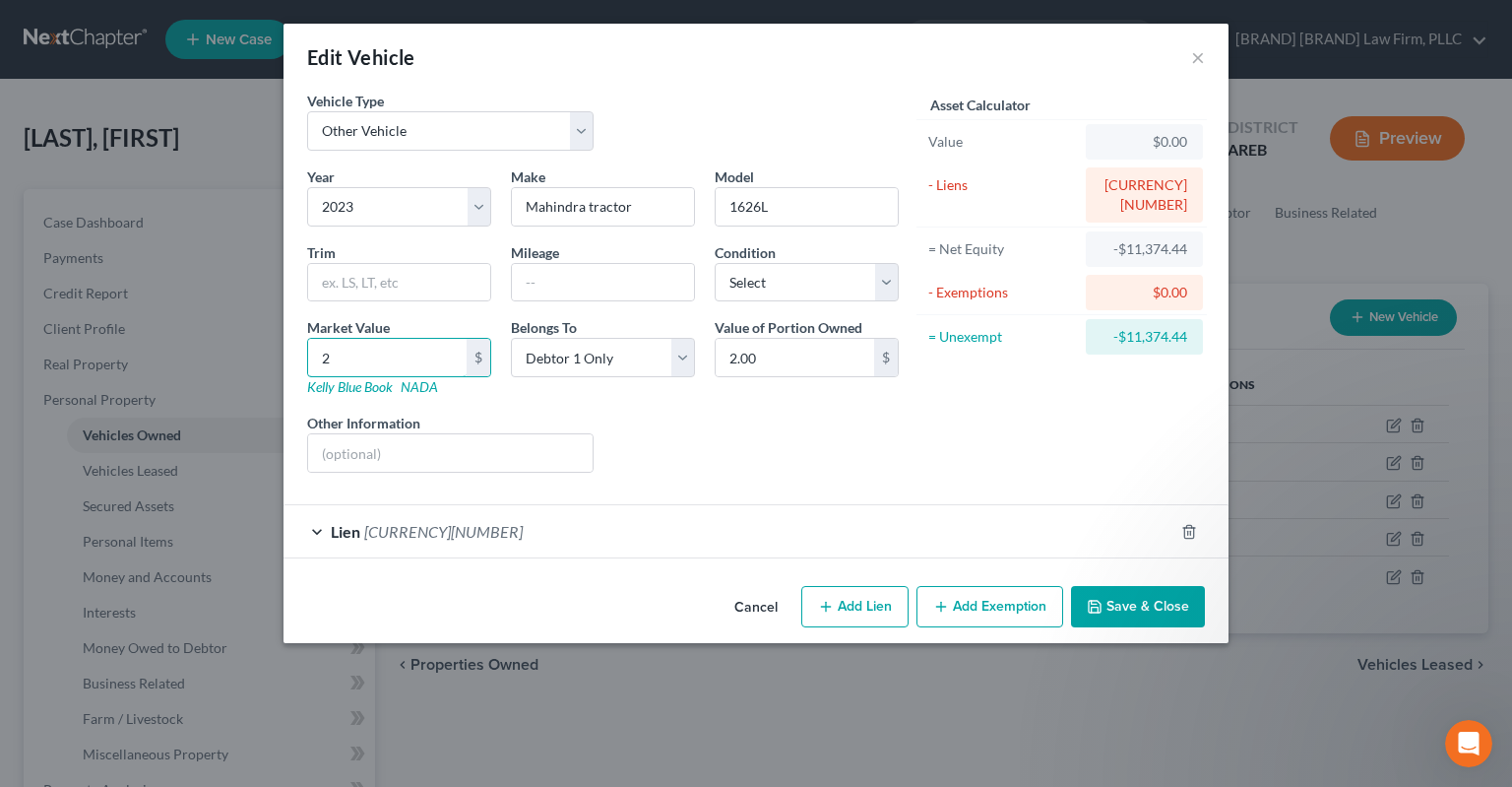 type on "23" 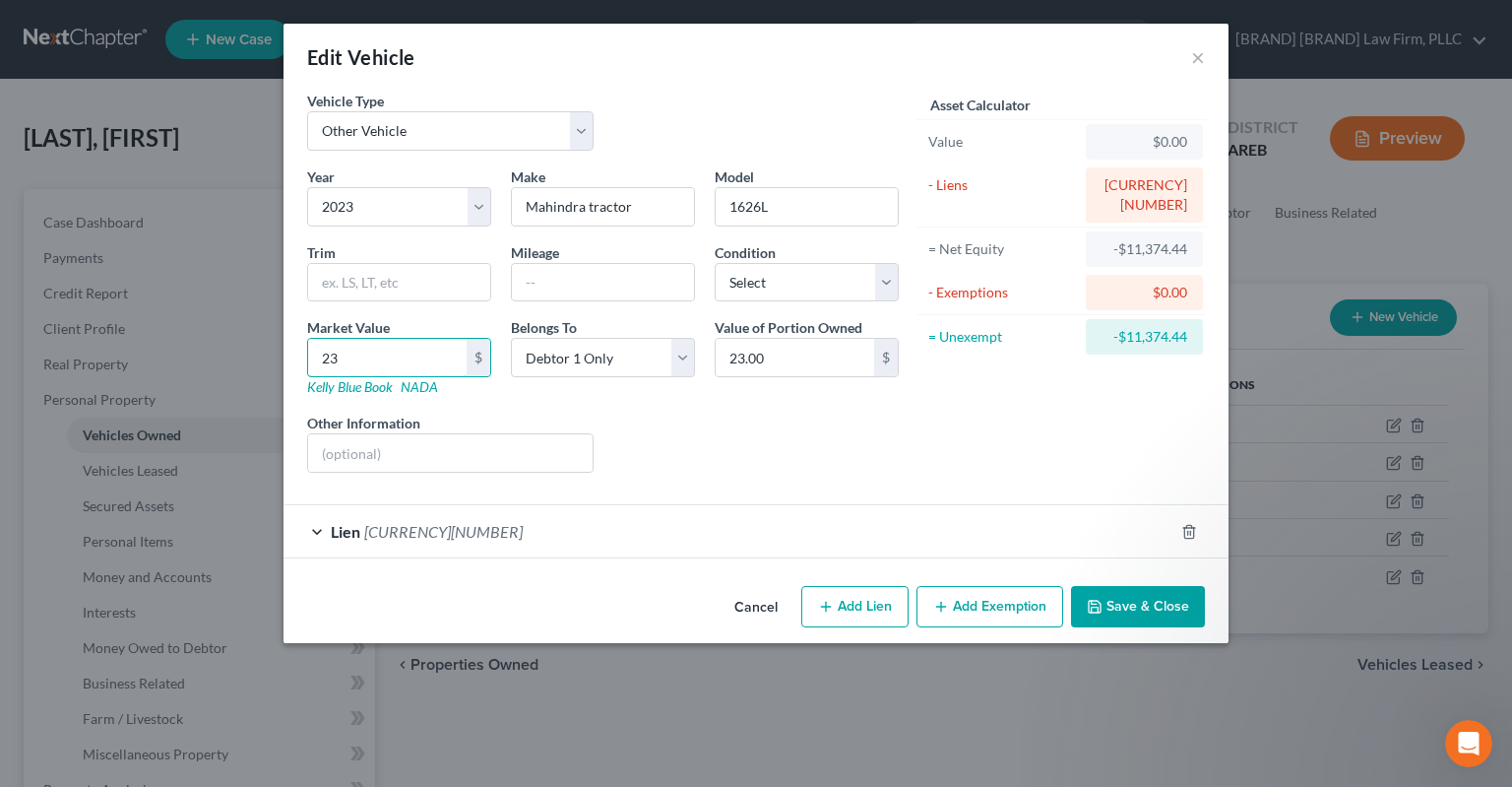 type on "230" 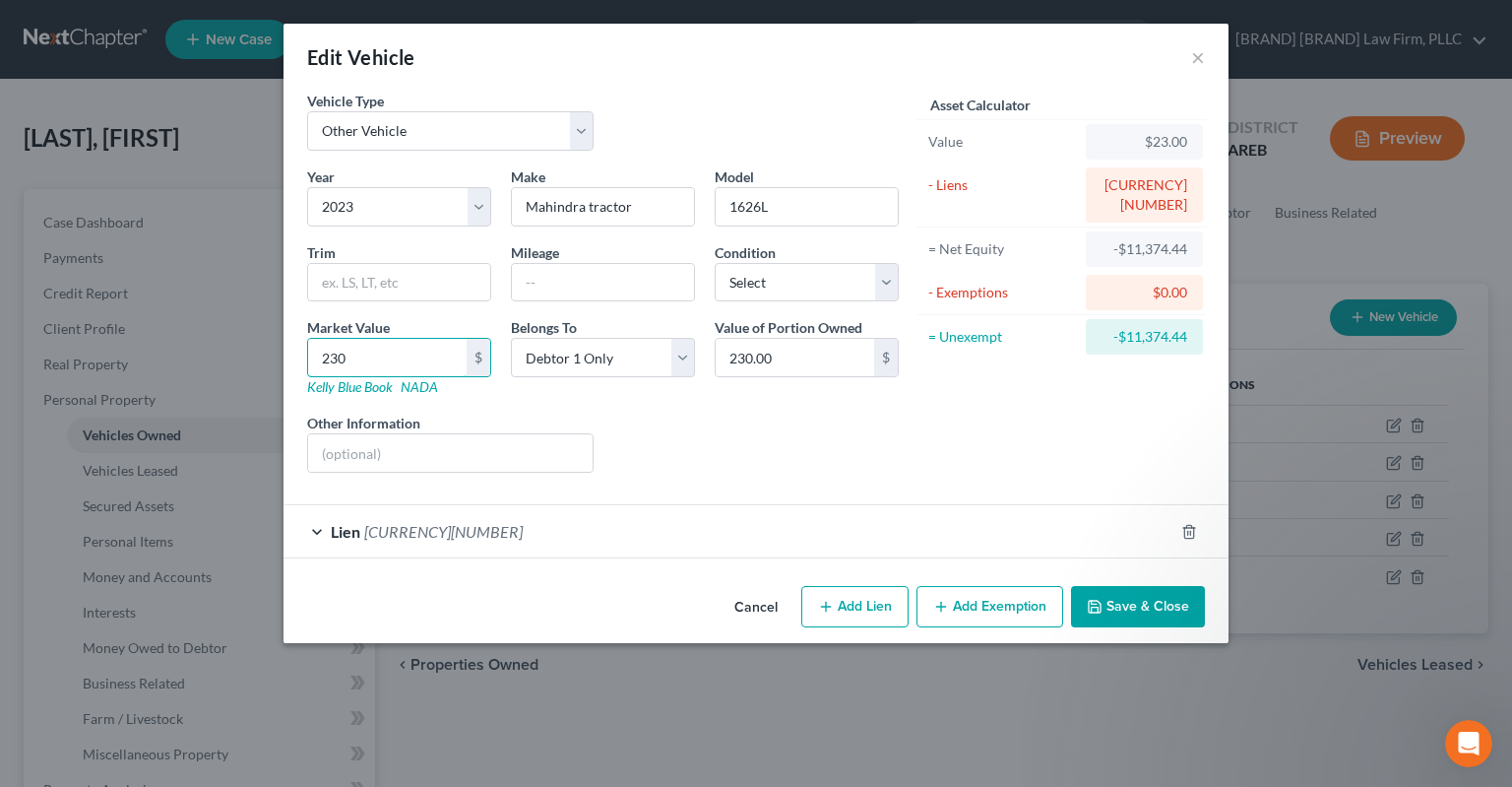 type on "2300" 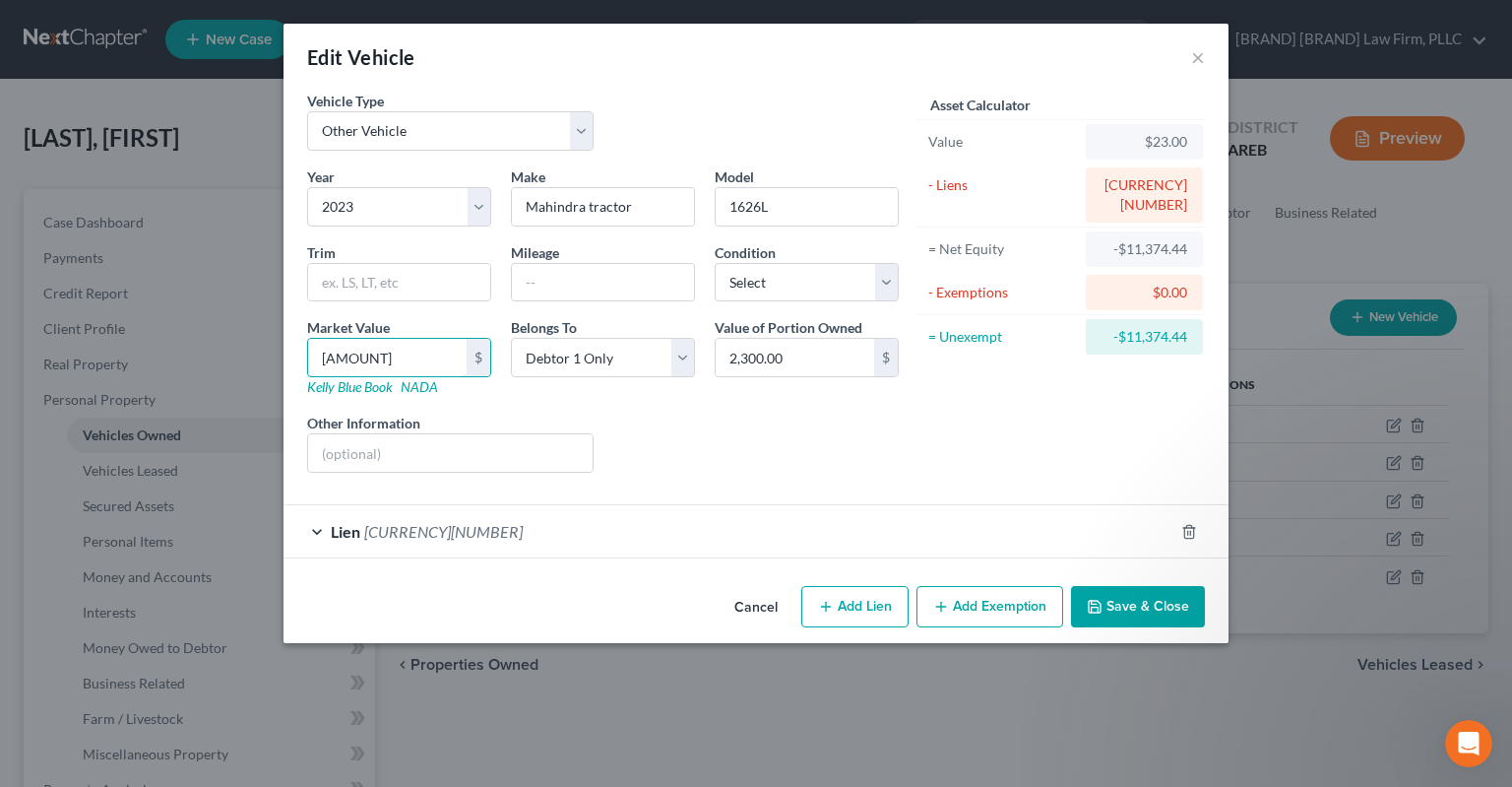 type on "2,3000" 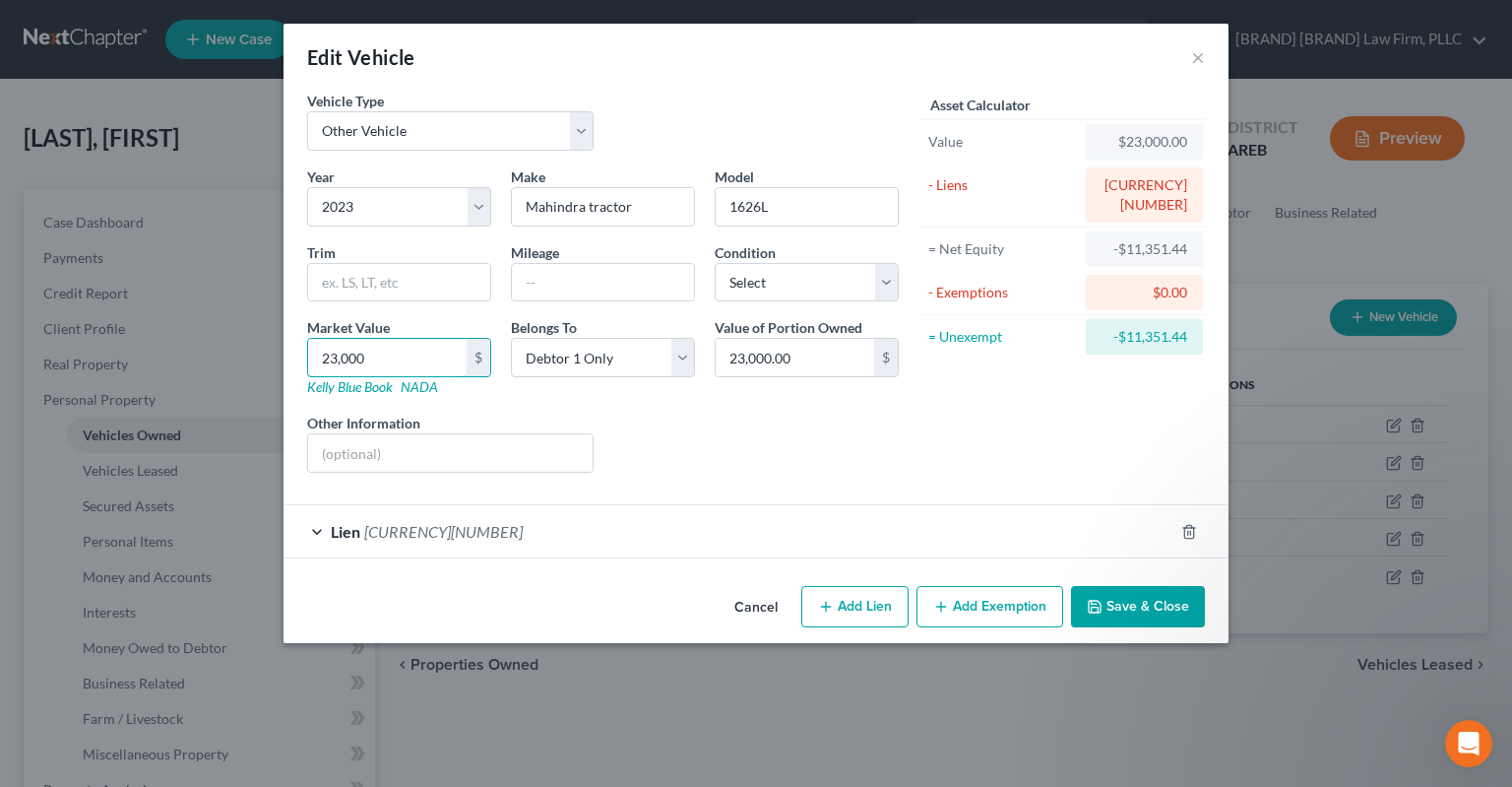 type on "23,000" 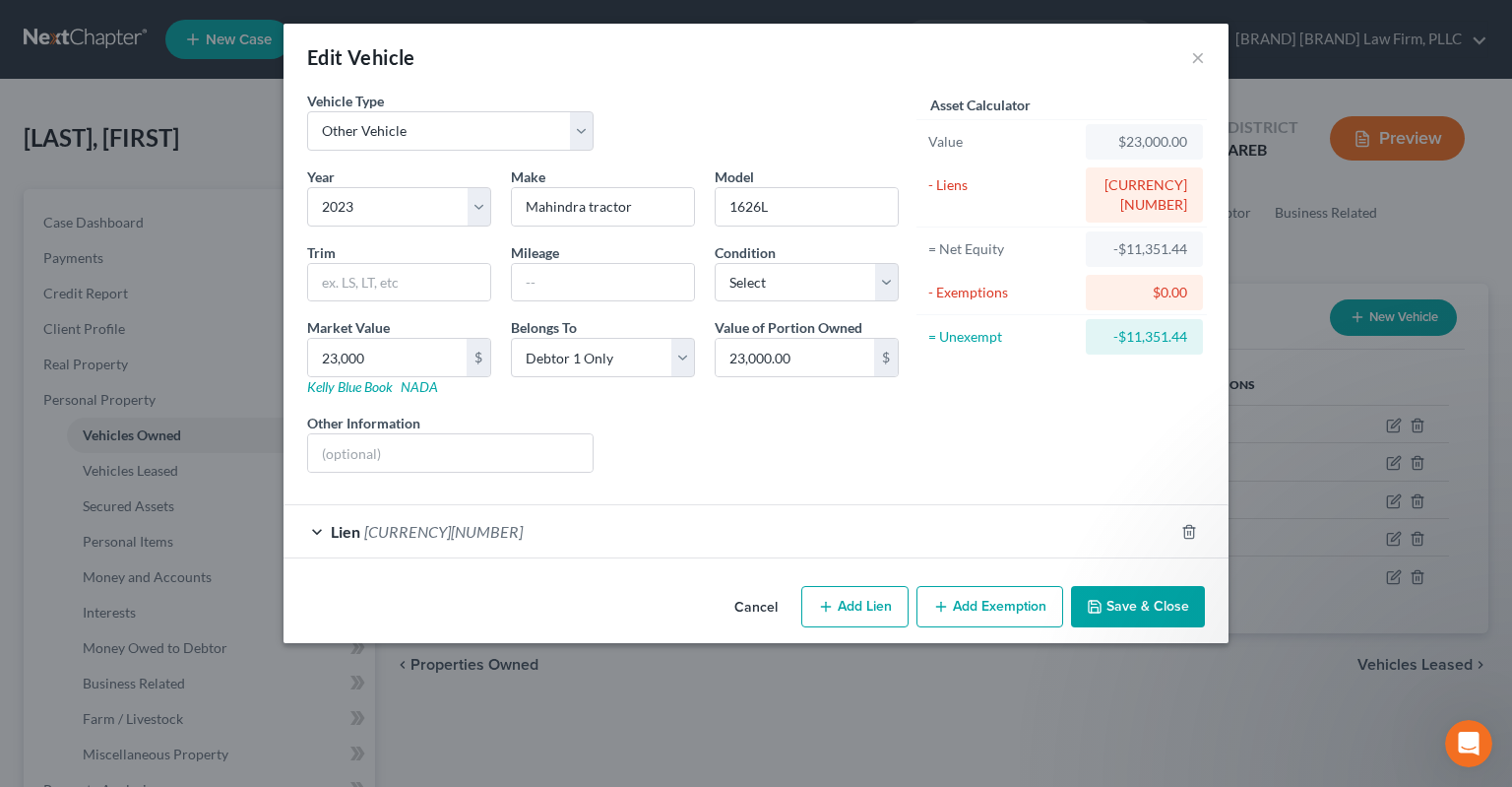 click on "Save & Close" at bounding box center [1138, 607] 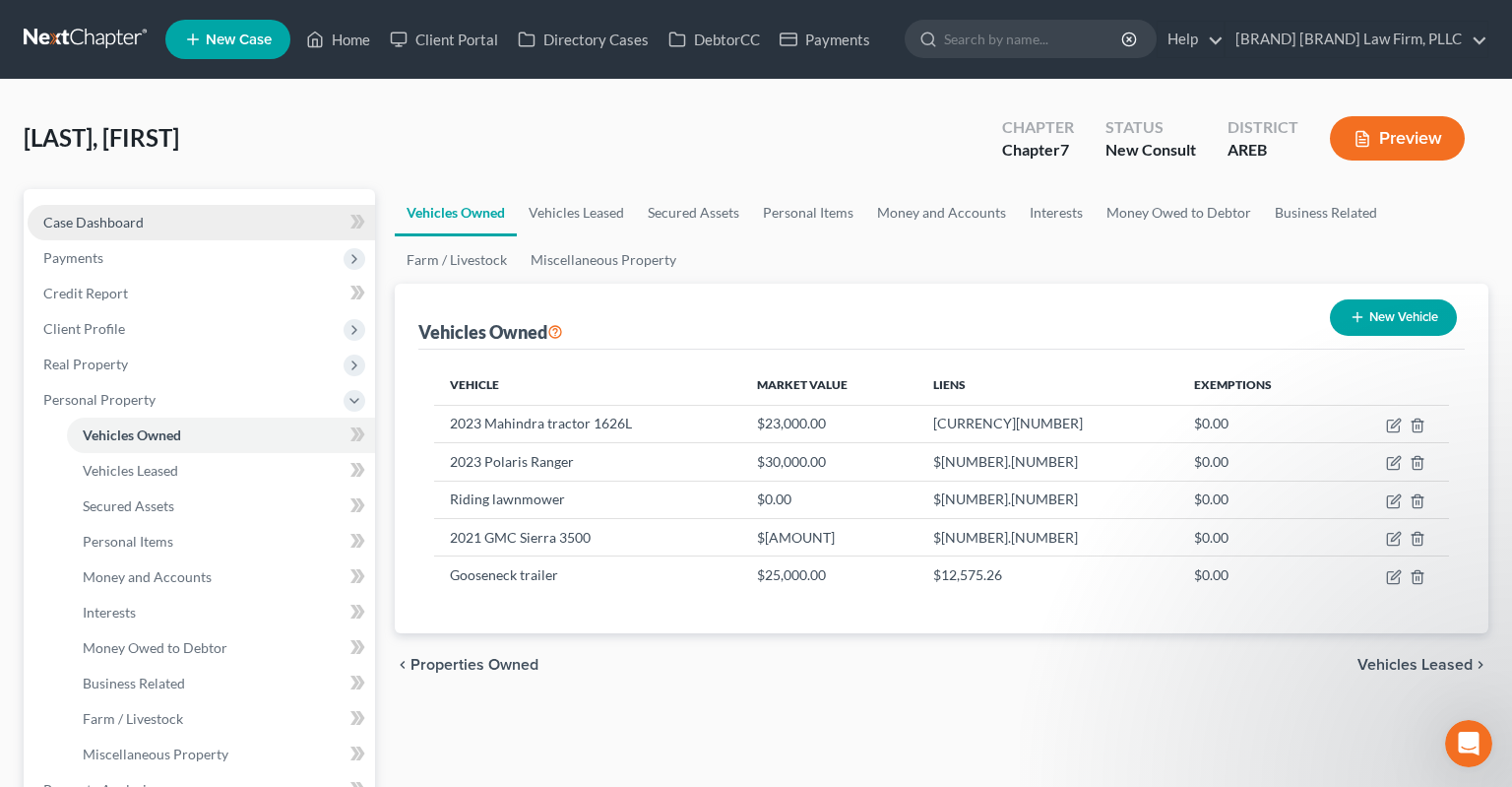 click on "Case Dashboard" at bounding box center (201, 223) 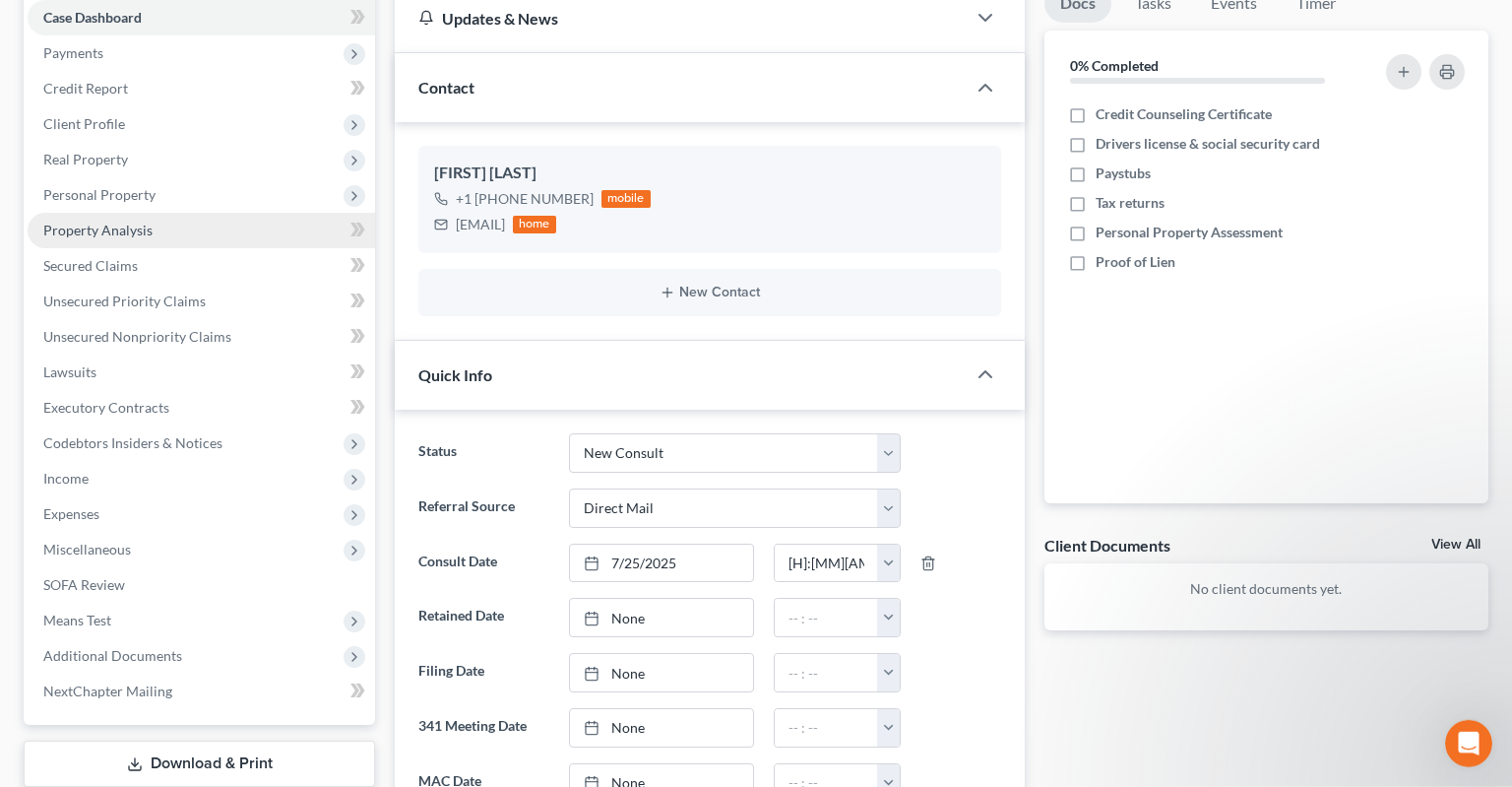 scroll, scrollTop: 208, scrollLeft: 0, axis: vertical 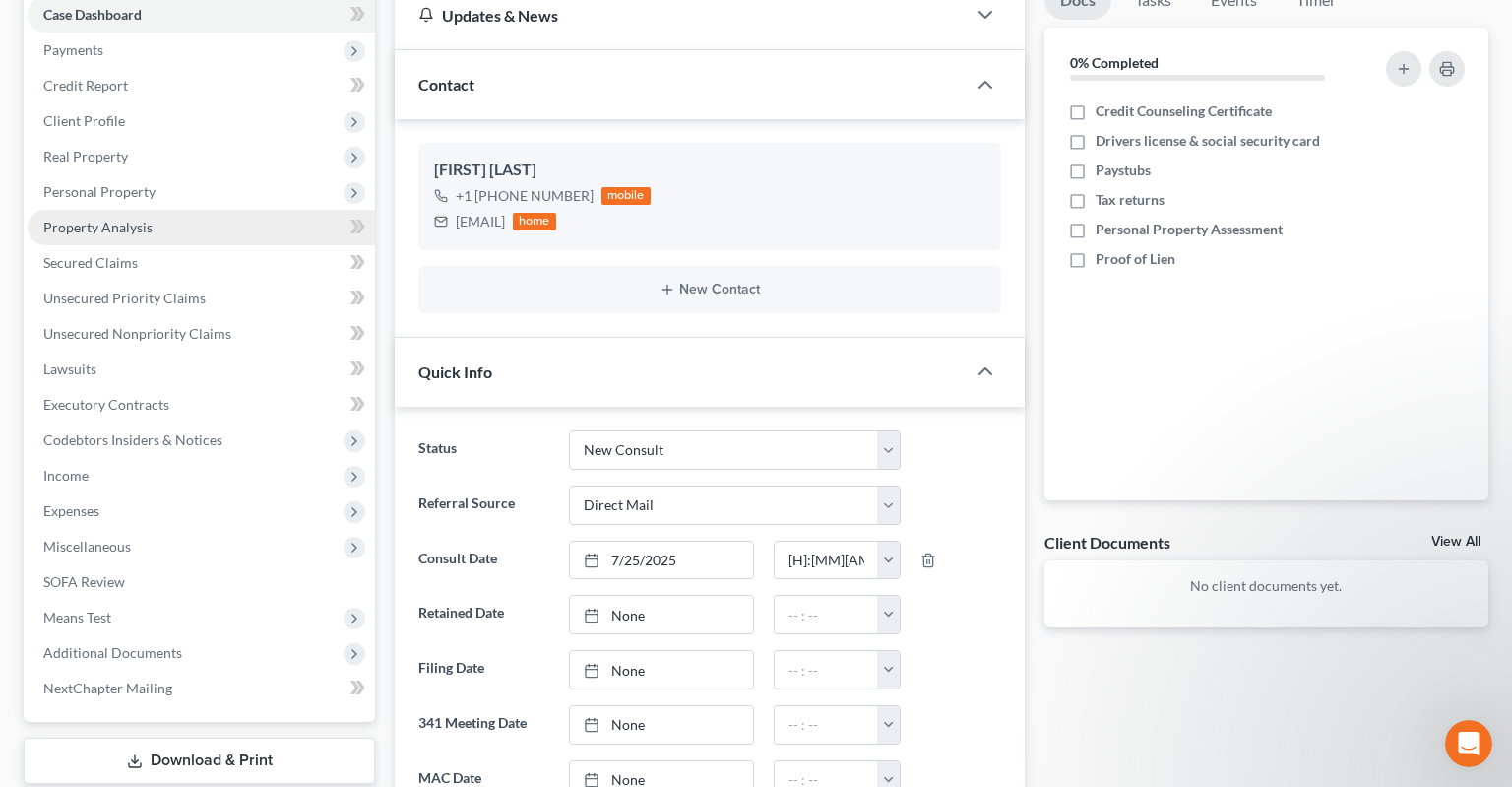 click on "Property Analysis" at bounding box center [201, 228] 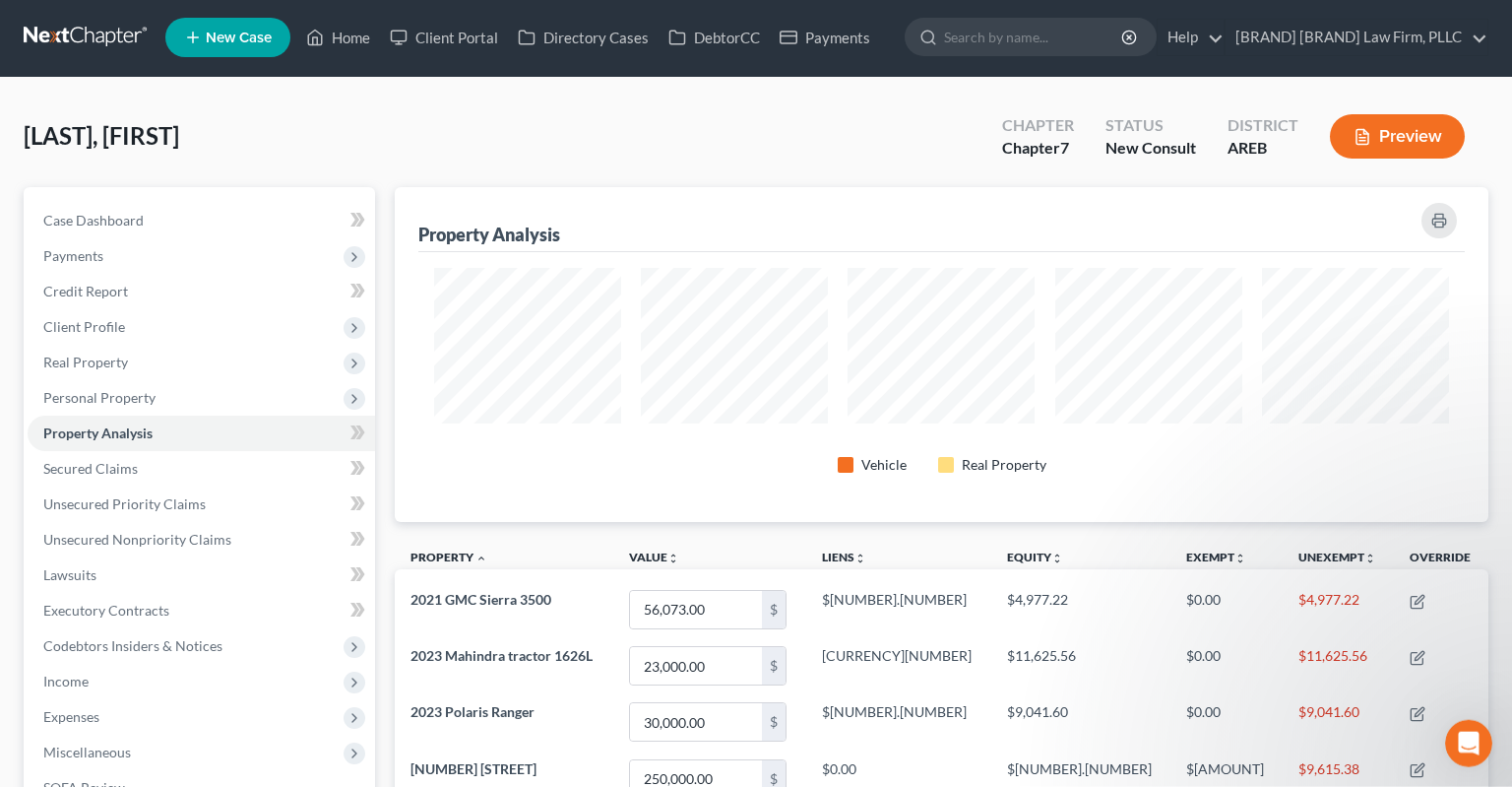 scroll, scrollTop: 0, scrollLeft: 0, axis: both 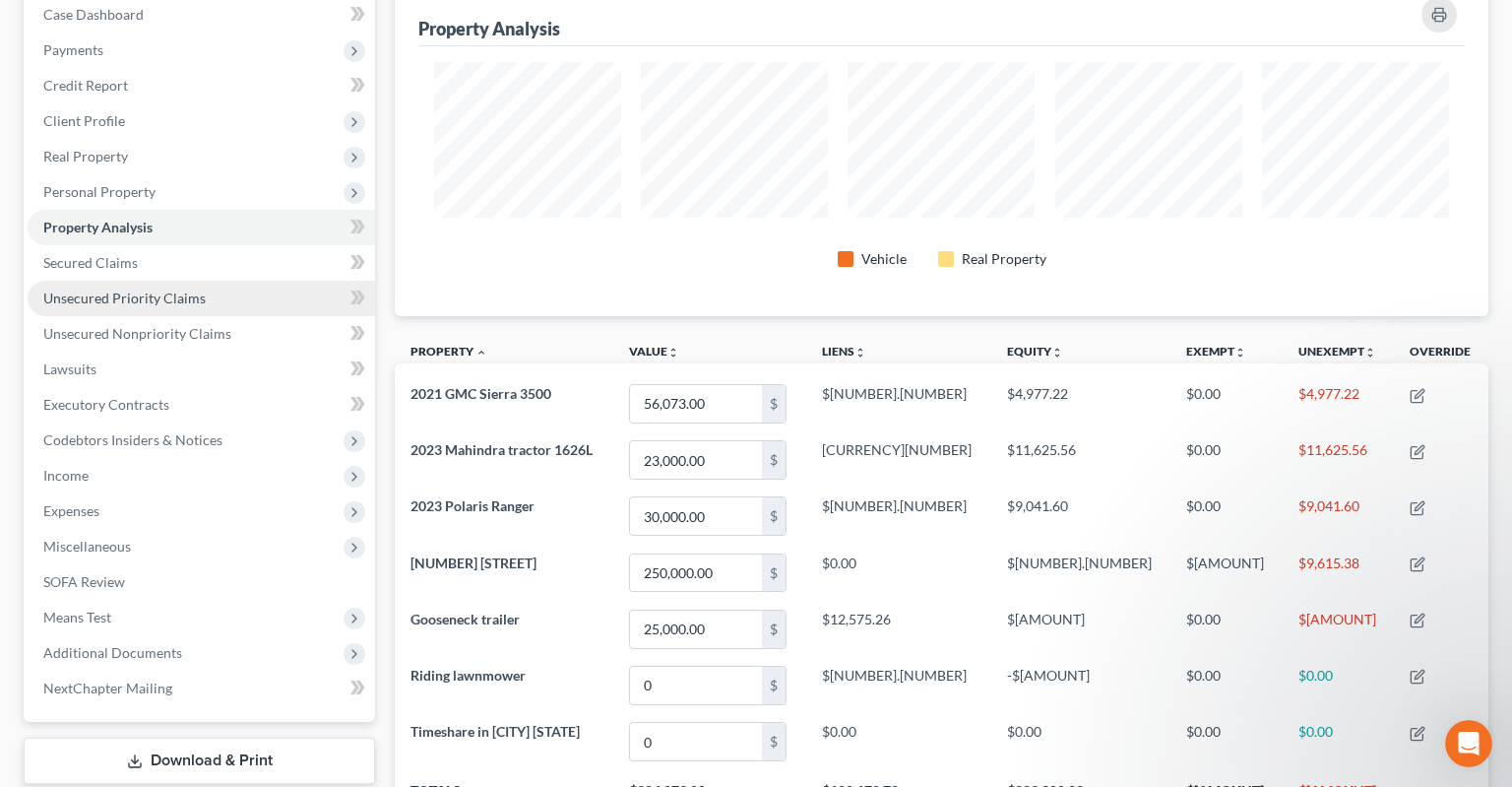 click on "Unsecured Priority Claims" at bounding box center (201, 298) 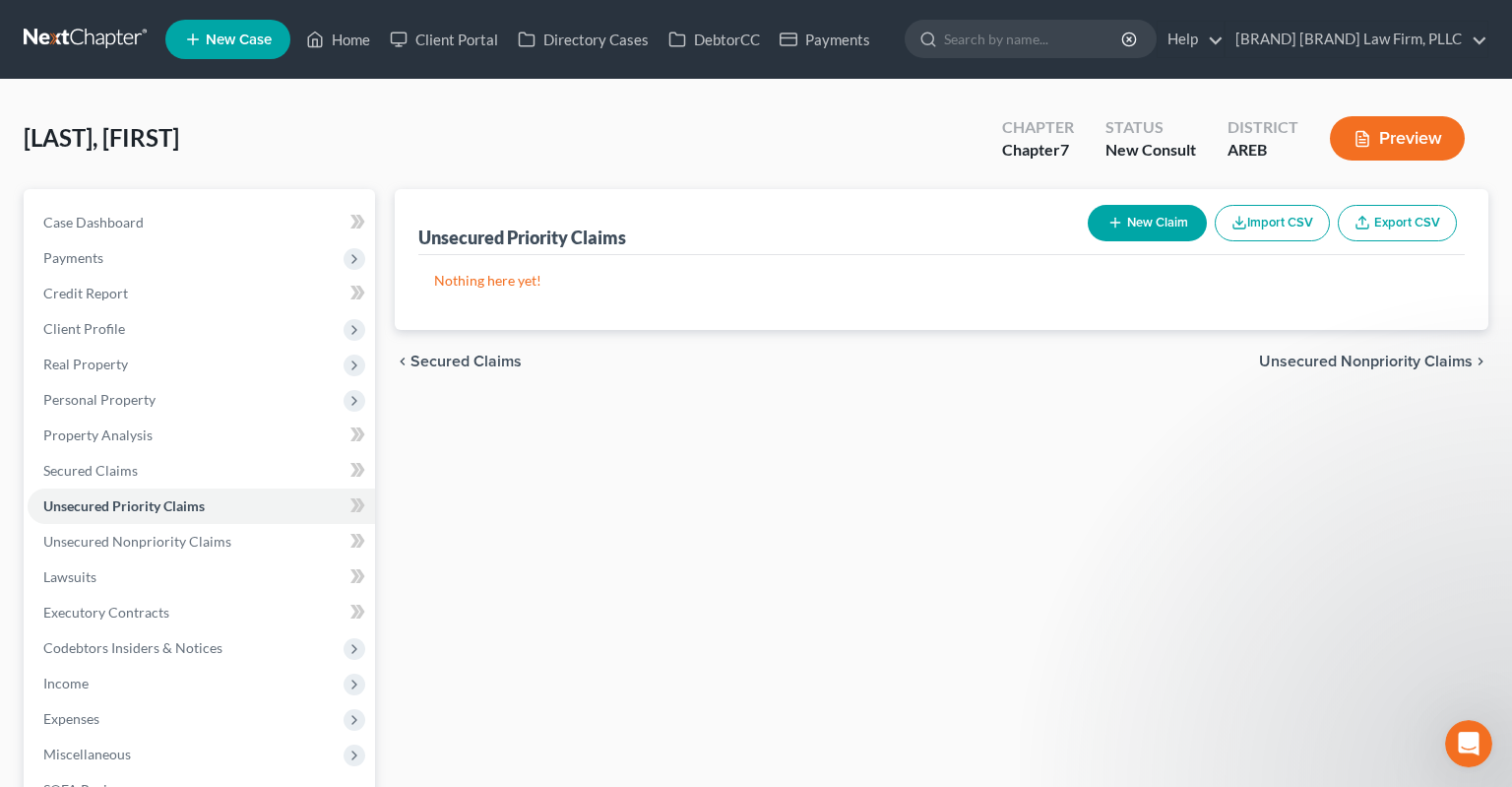 scroll, scrollTop: 0, scrollLeft: 0, axis: both 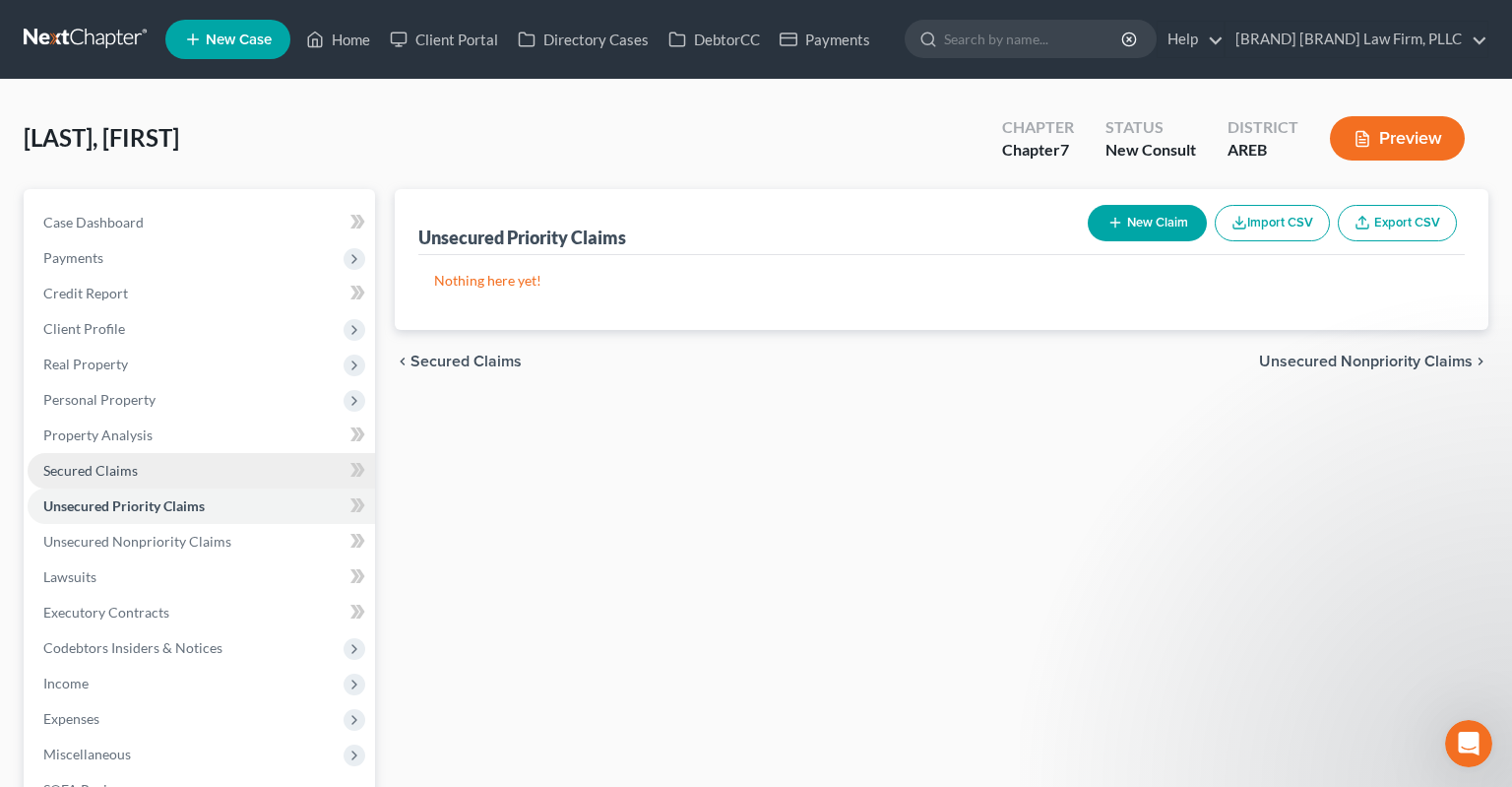 click on "Secured Claims" at bounding box center (201, 471) 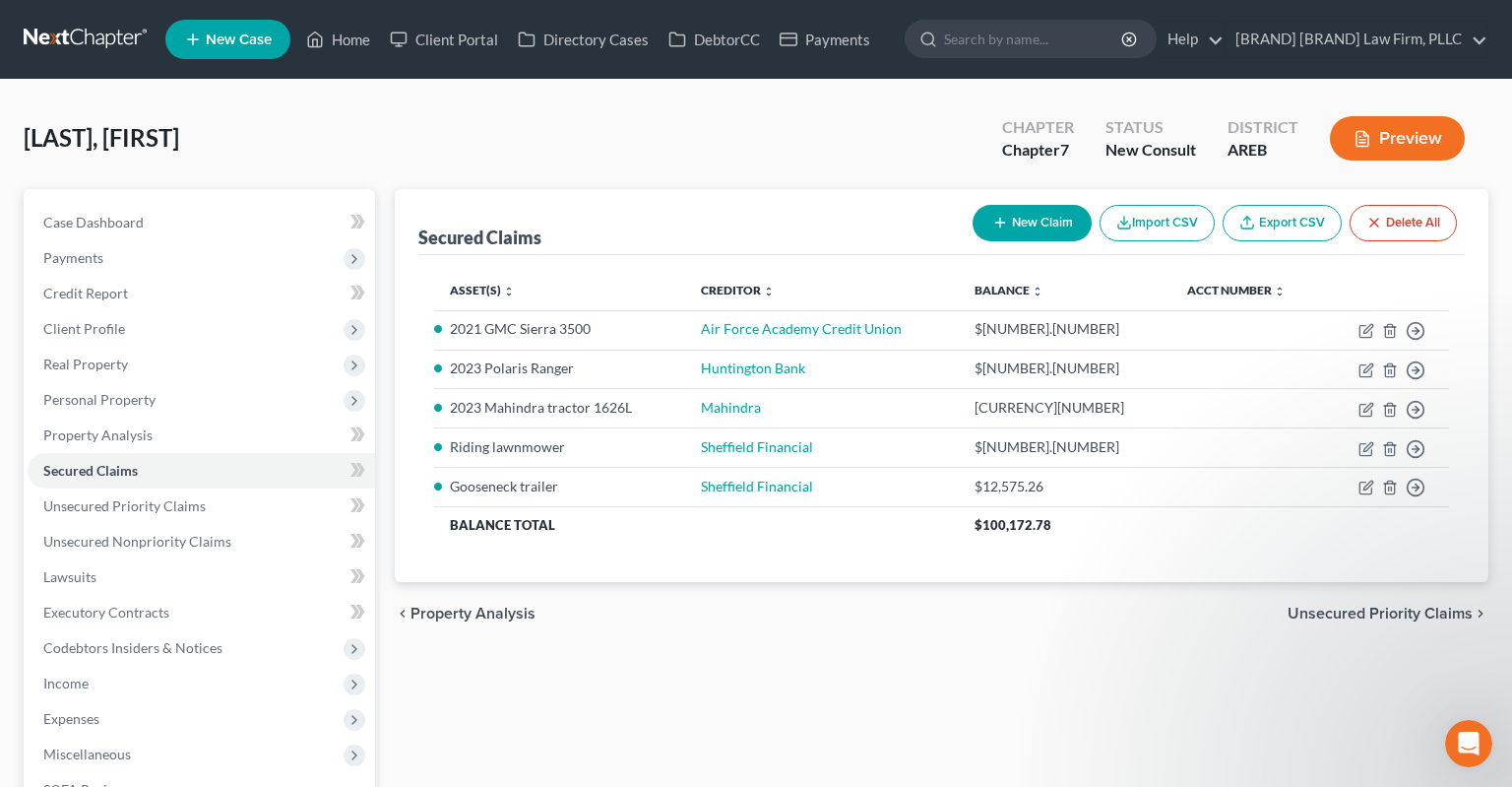 click on "New Claim" at bounding box center (1032, 223) 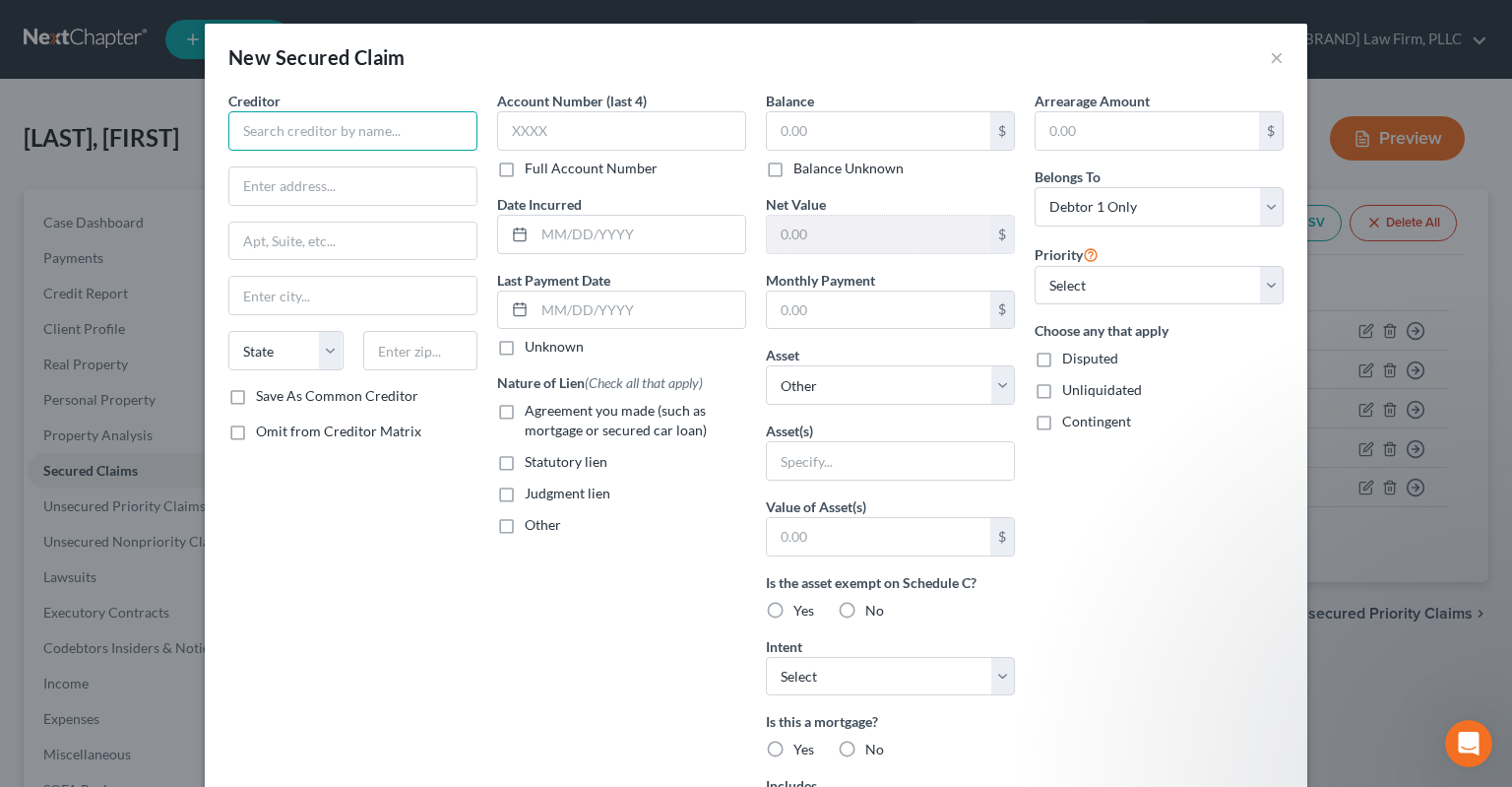 drag, startPoint x: 422, startPoint y: 136, endPoint x: 408, endPoint y: 144, distance: 16 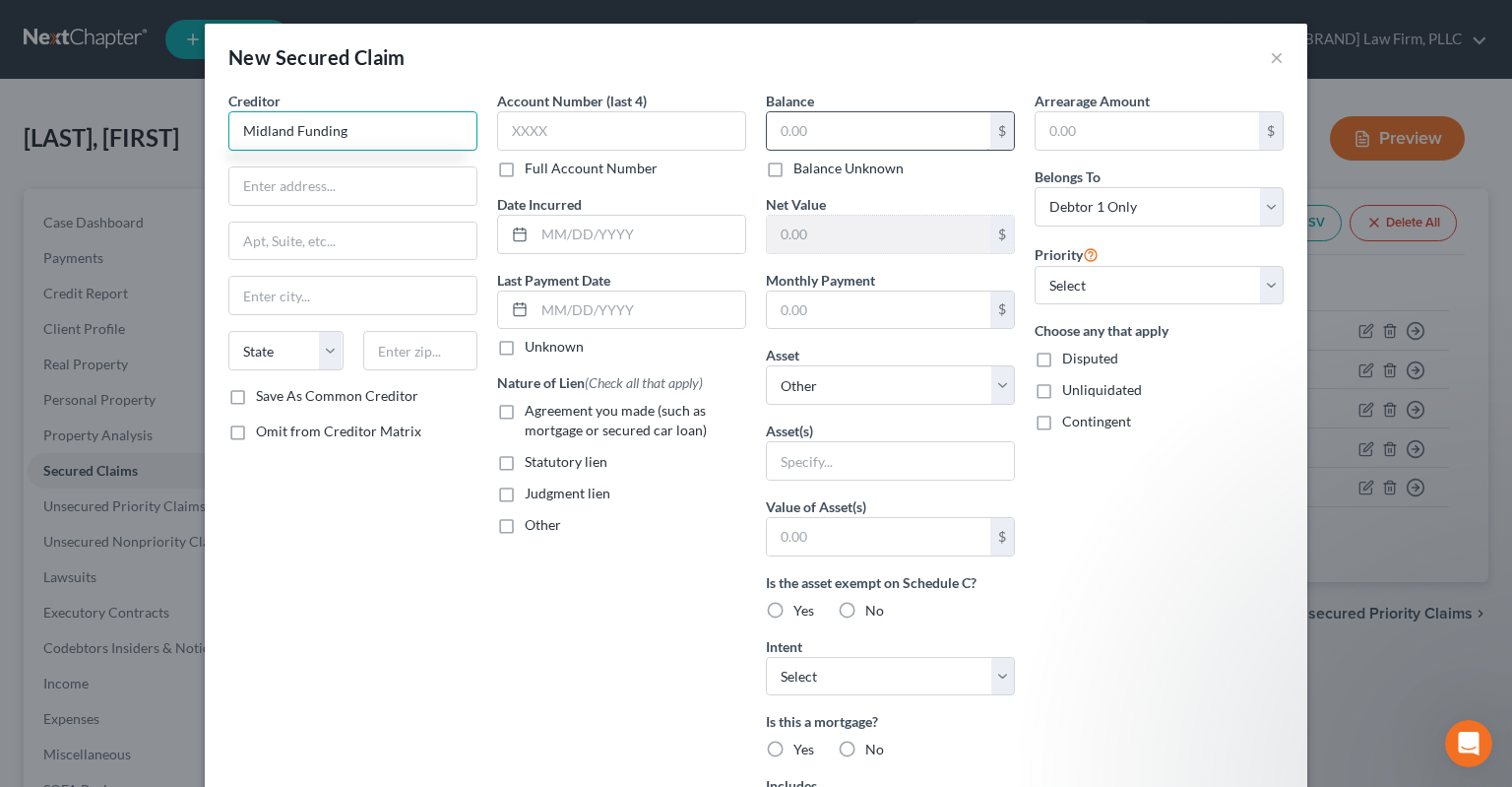 type on "Midland Funding" 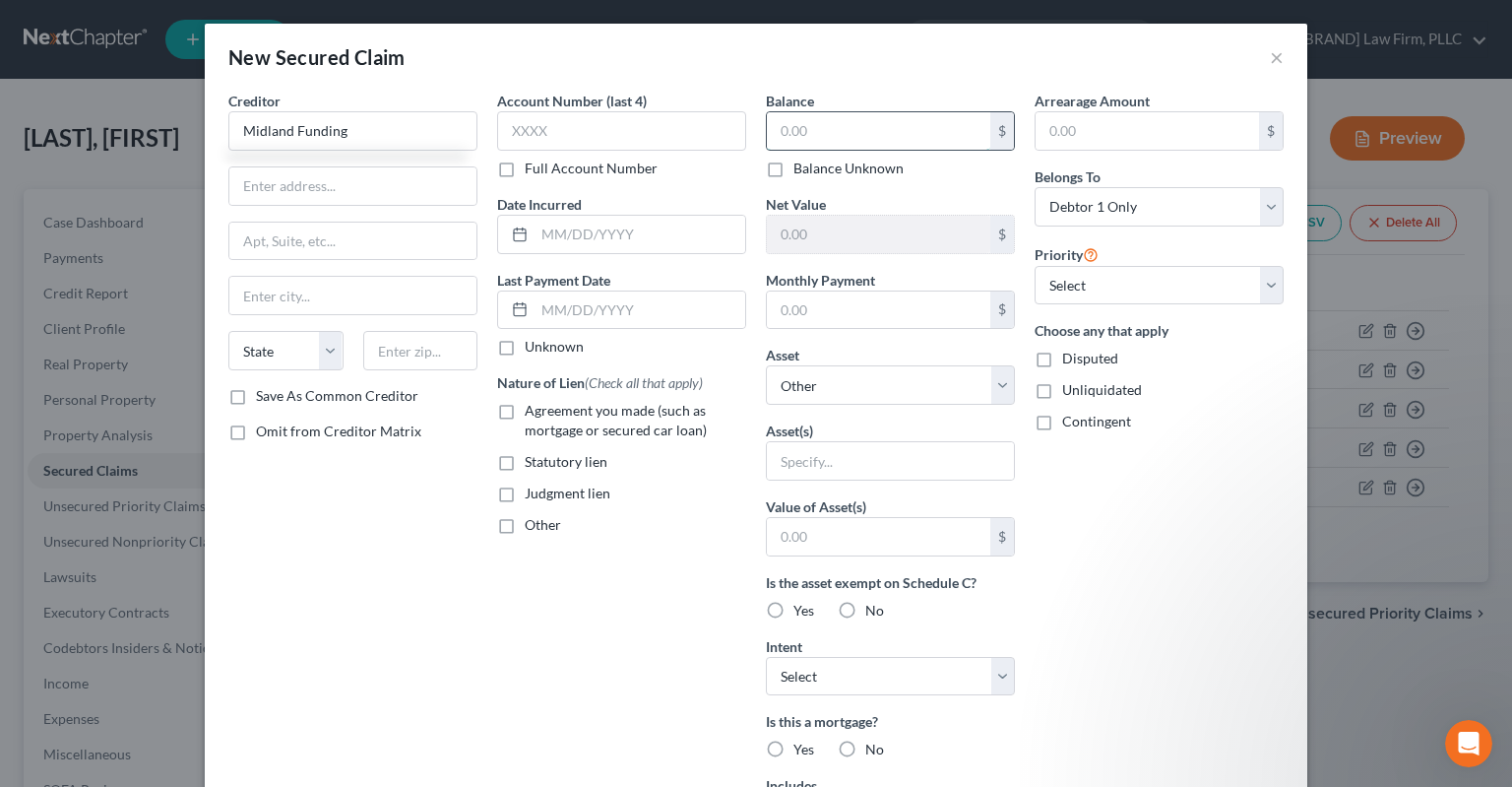click at bounding box center (878, 131) 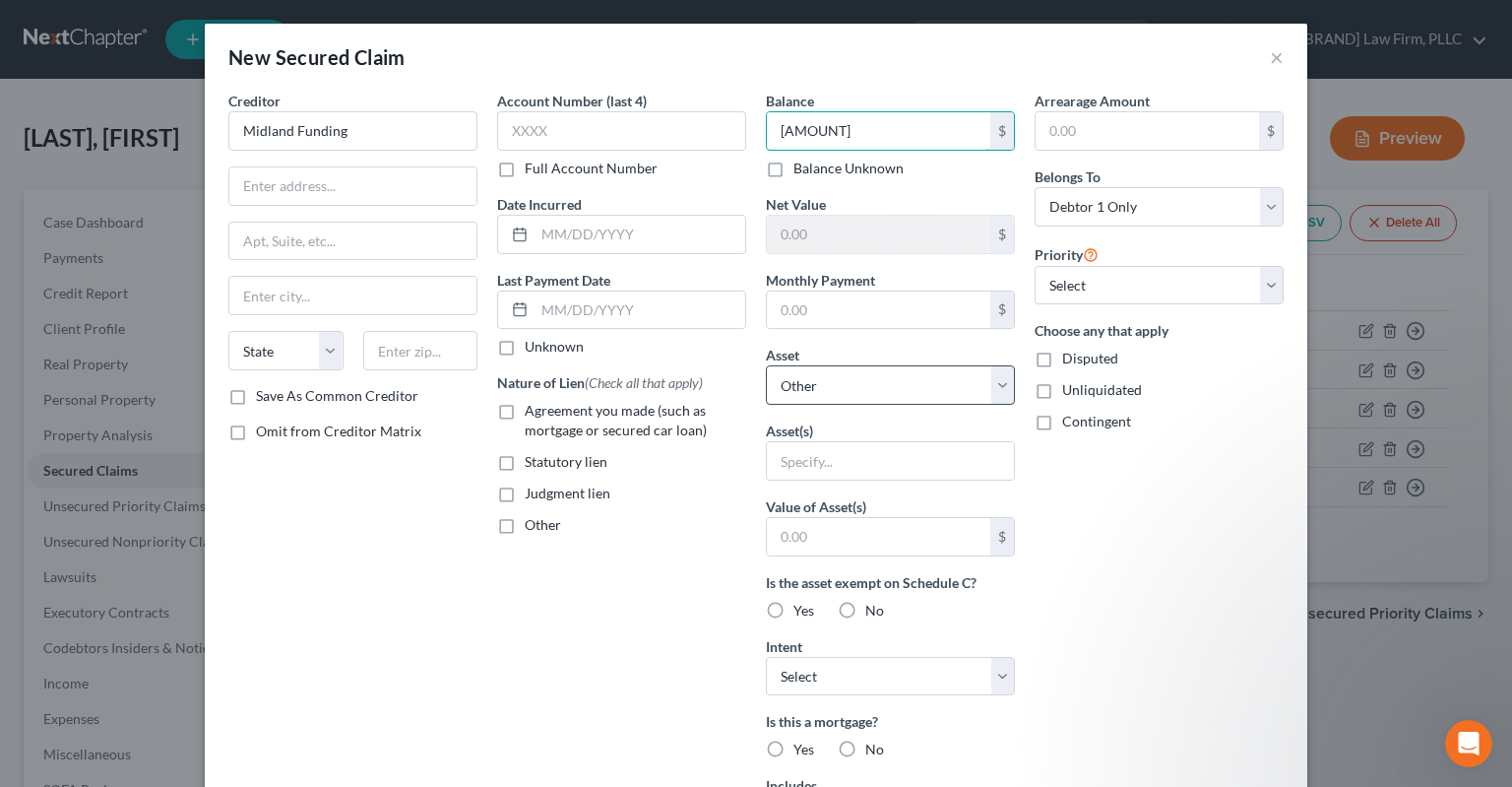 type on "[AMOUNT]" 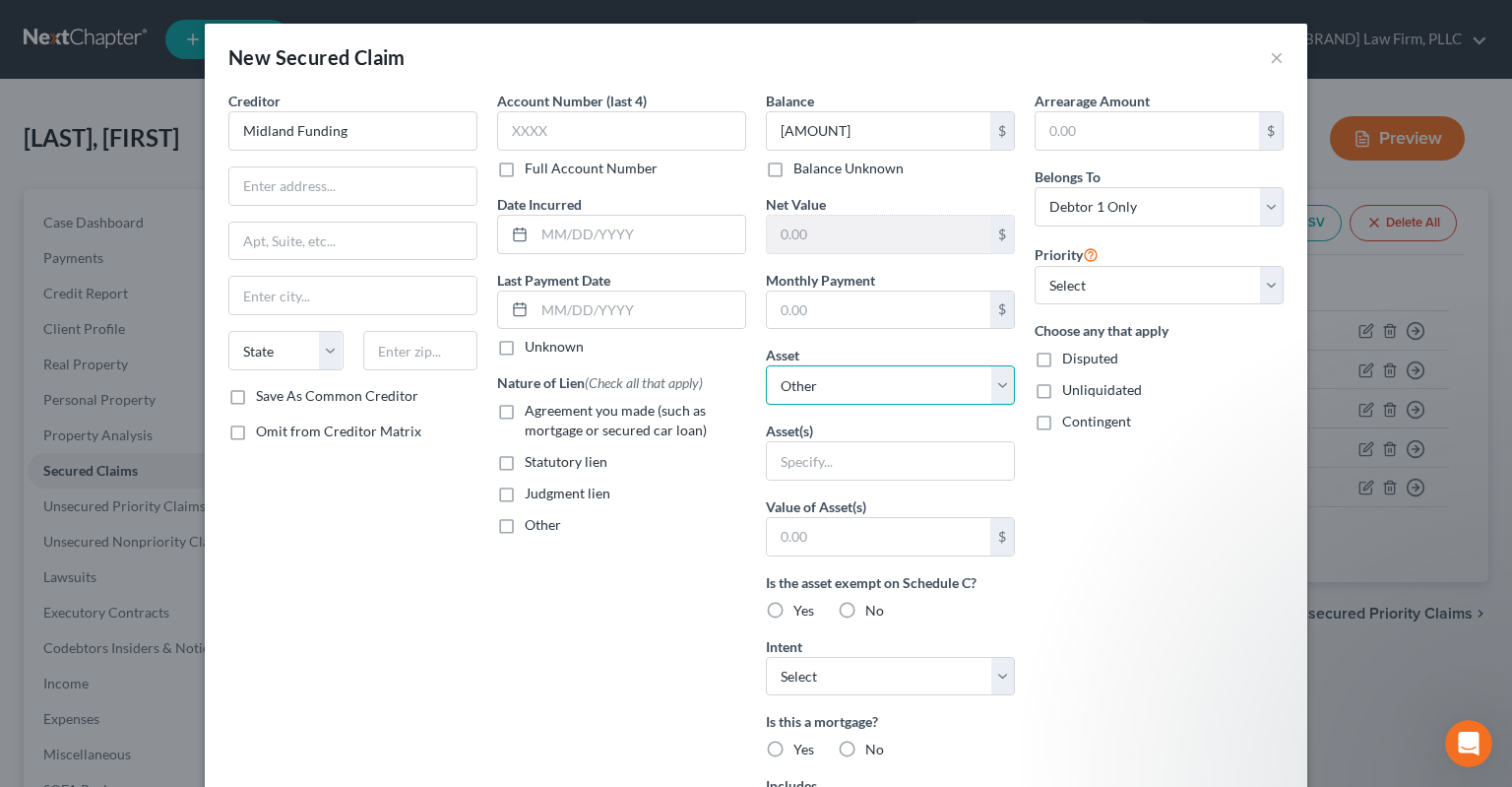 select on "5" 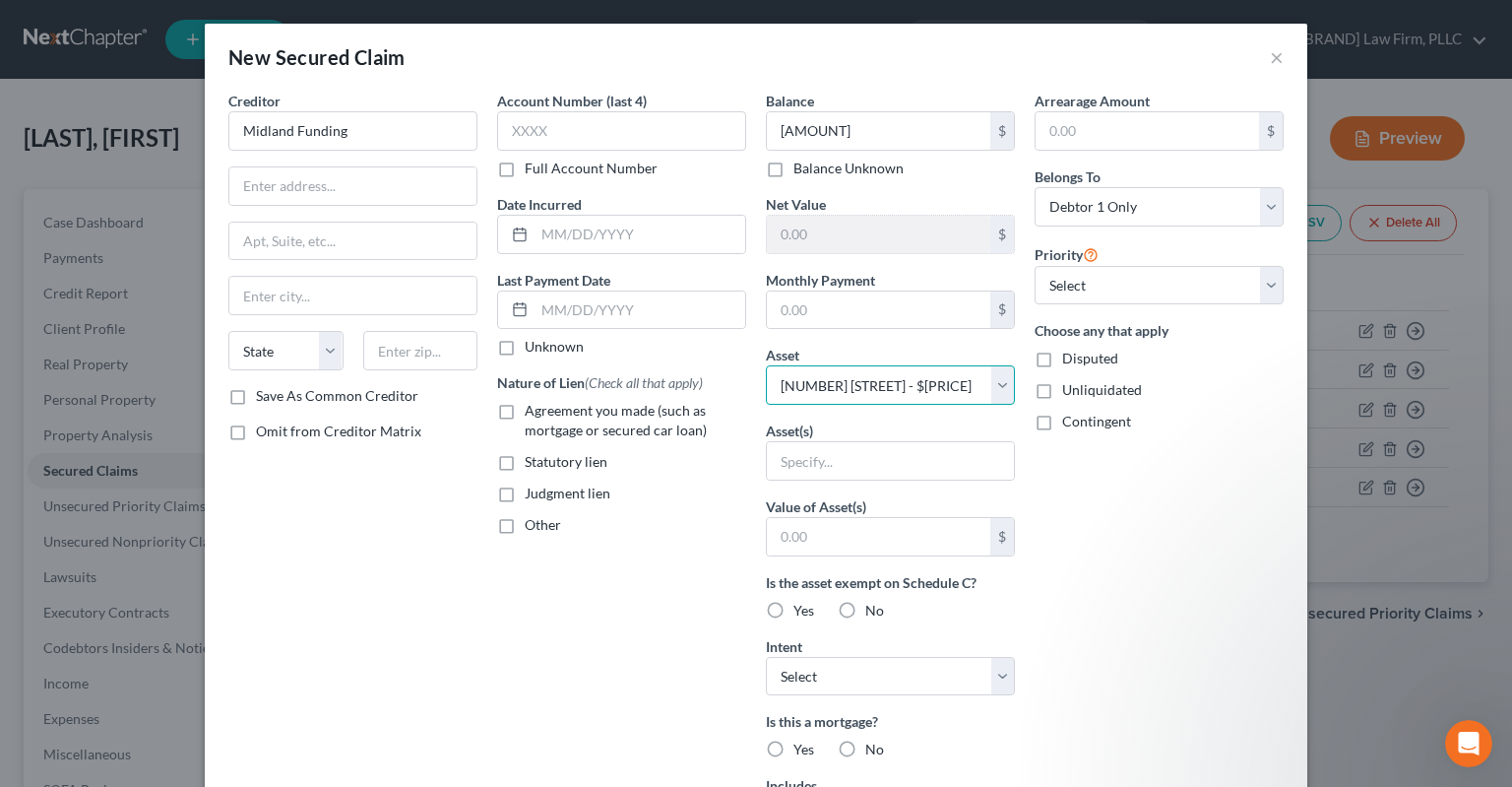 click on "[NUMBER] [STREET] - $[PRICE]" at bounding box center (0, 0) 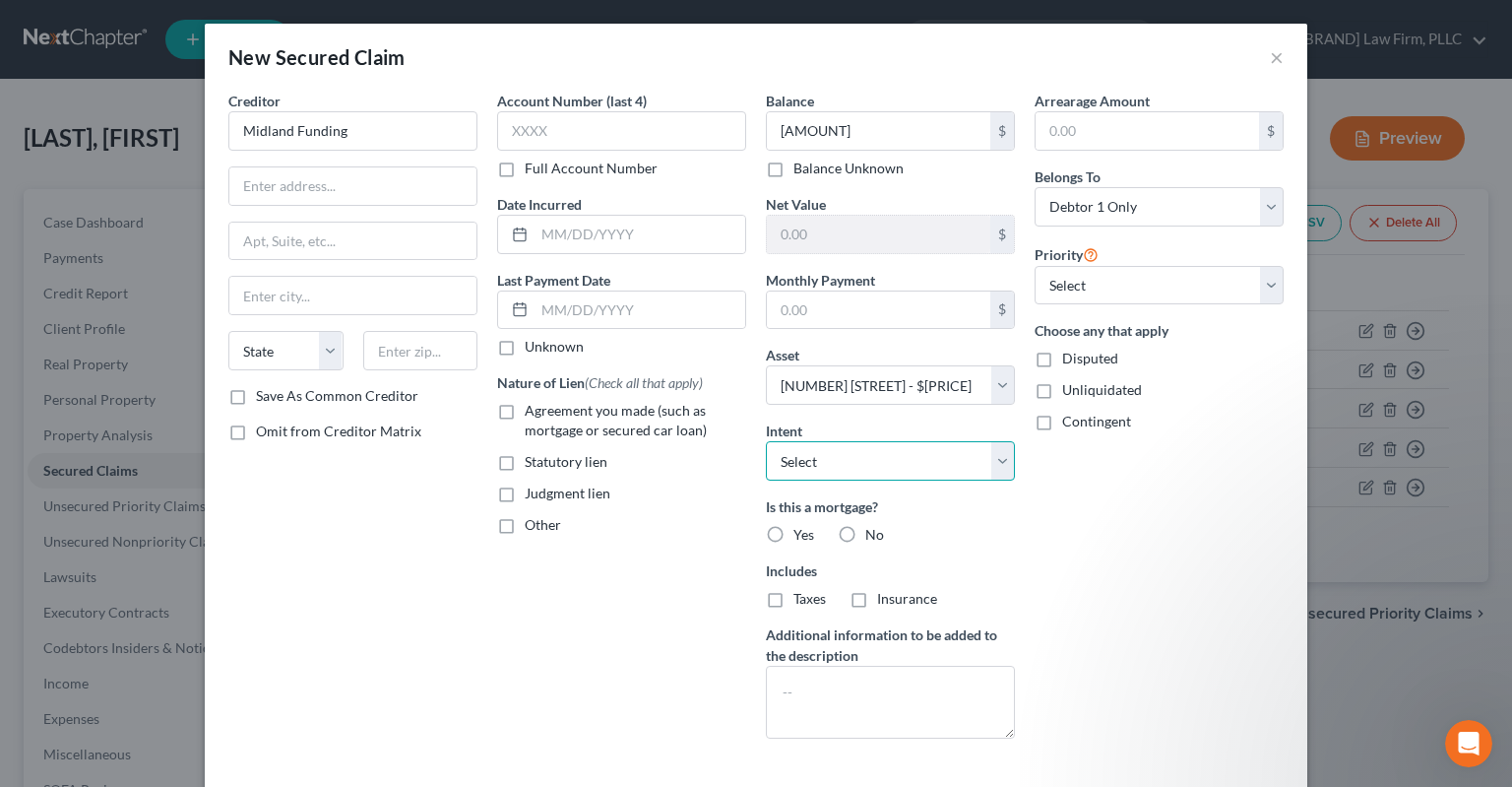 click on "Select Surrender Redeem Reaffirm Avoid Other" at bounding box center (890, 461) 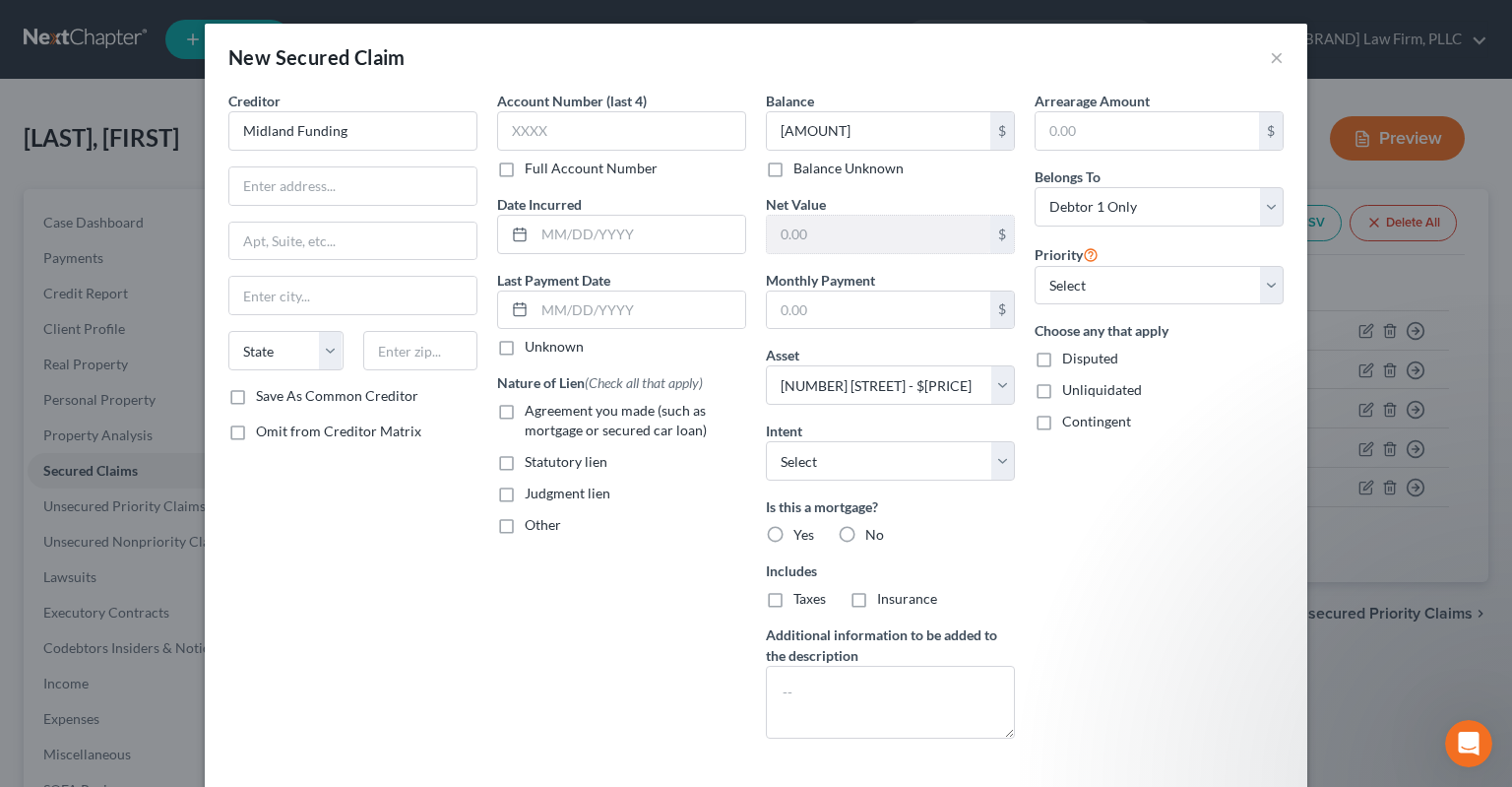 drag, startPoint x: 846, startPoint y: 459, endPoint x: 1141, endPoint y: 534, distance: 304.385 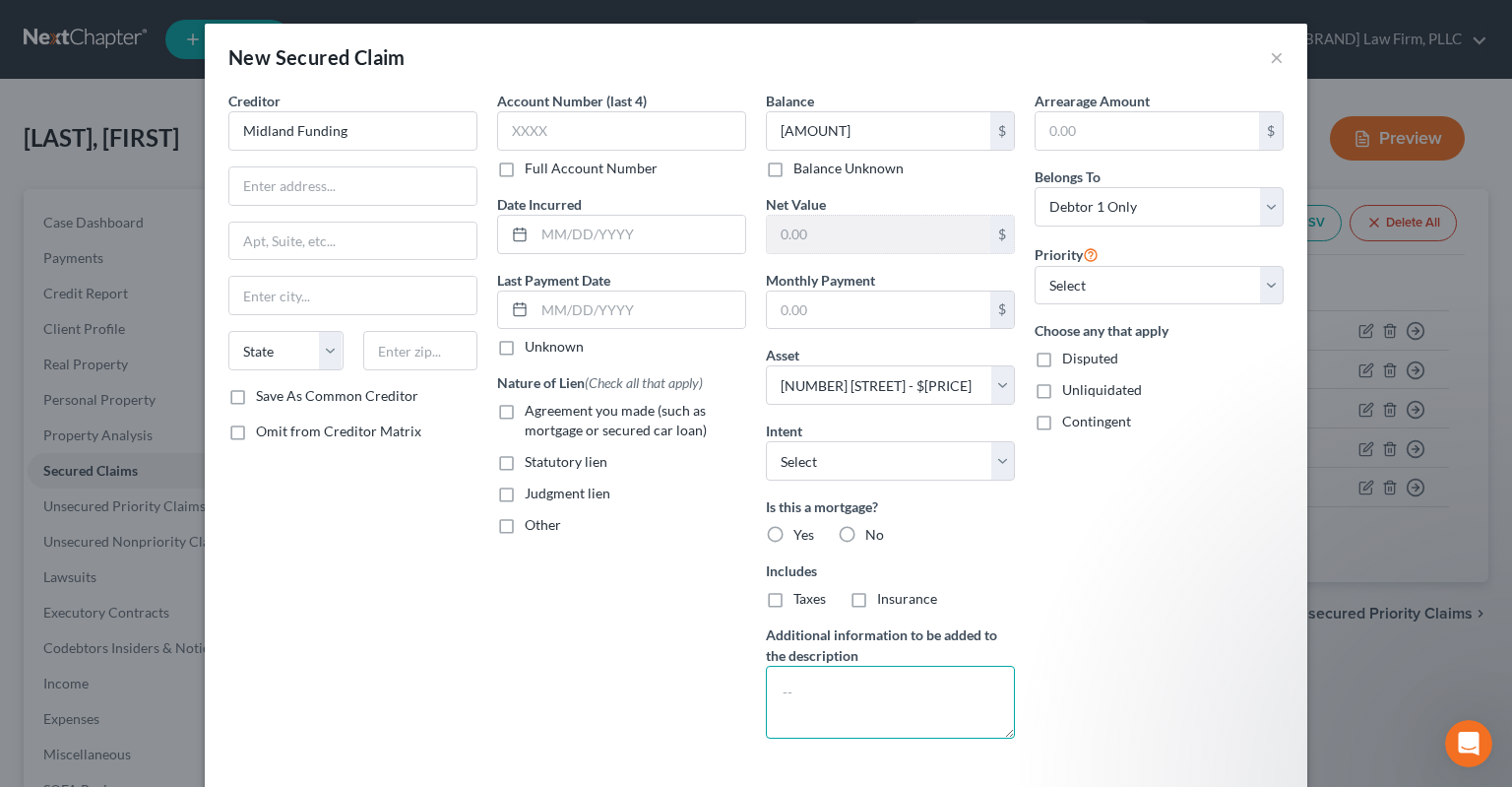 click at bounding box center (890, 702) 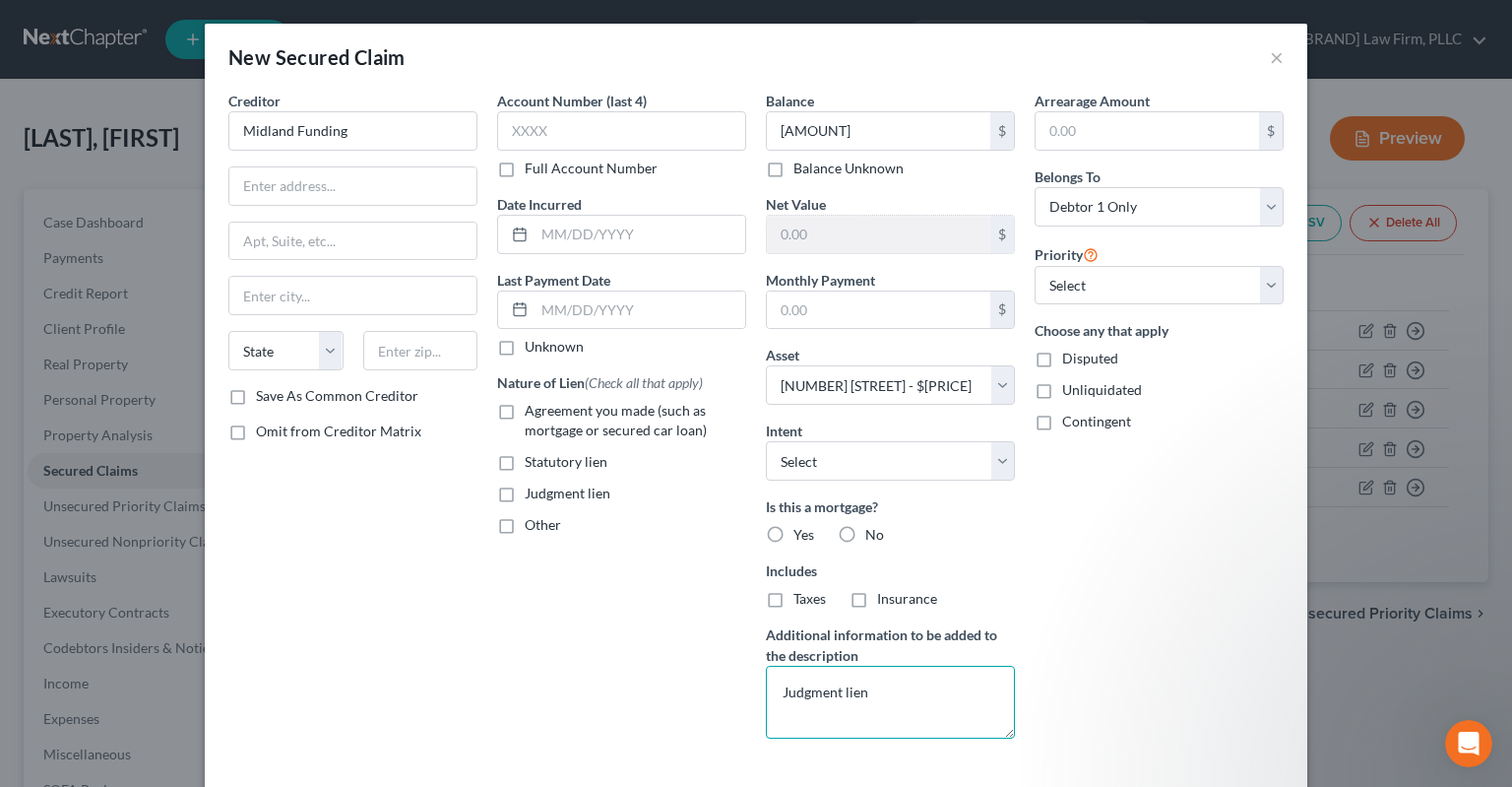 type on "Judgment lien" 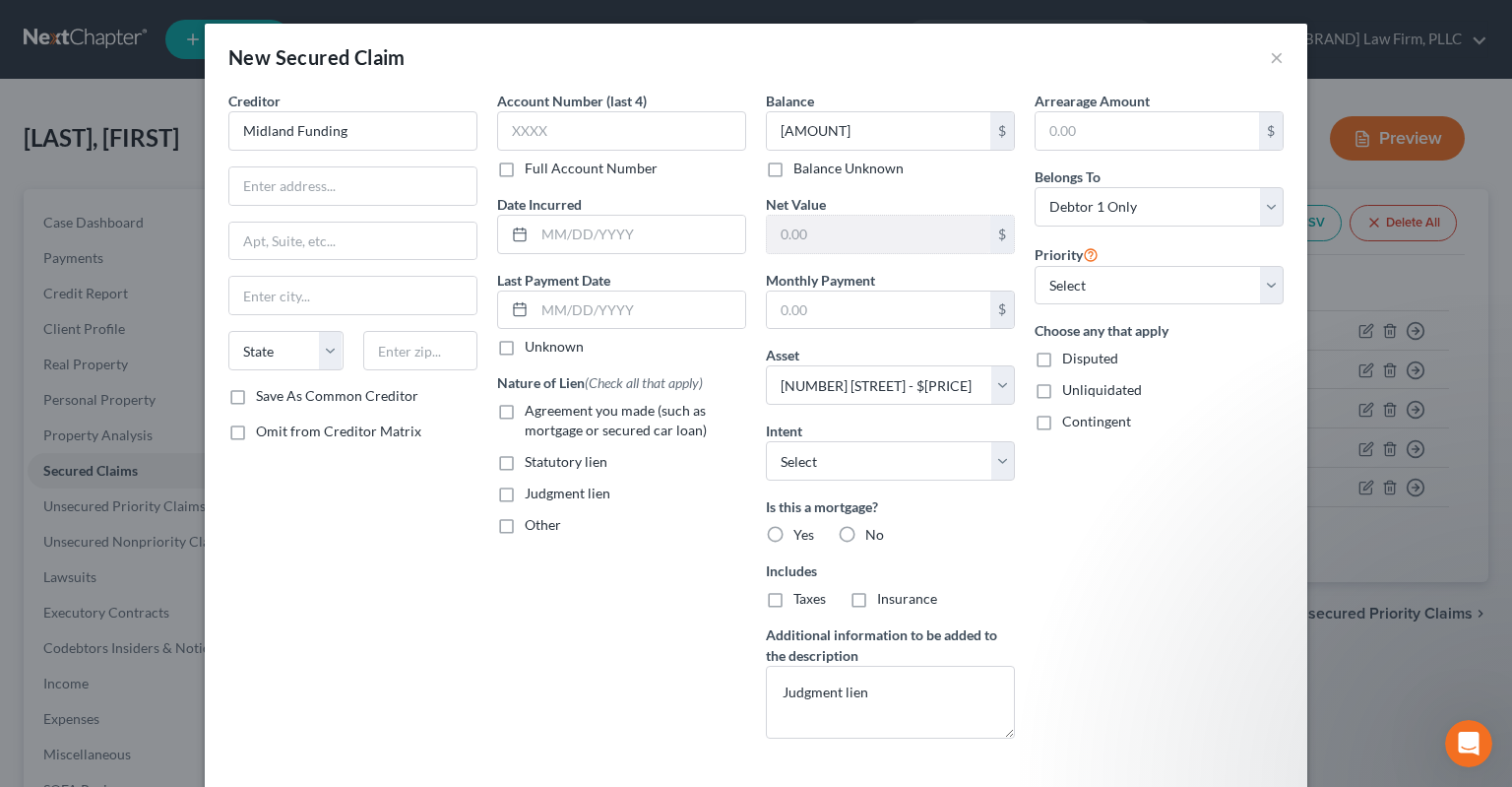 click on "Judgment lien" at bounding box center [567, 492] 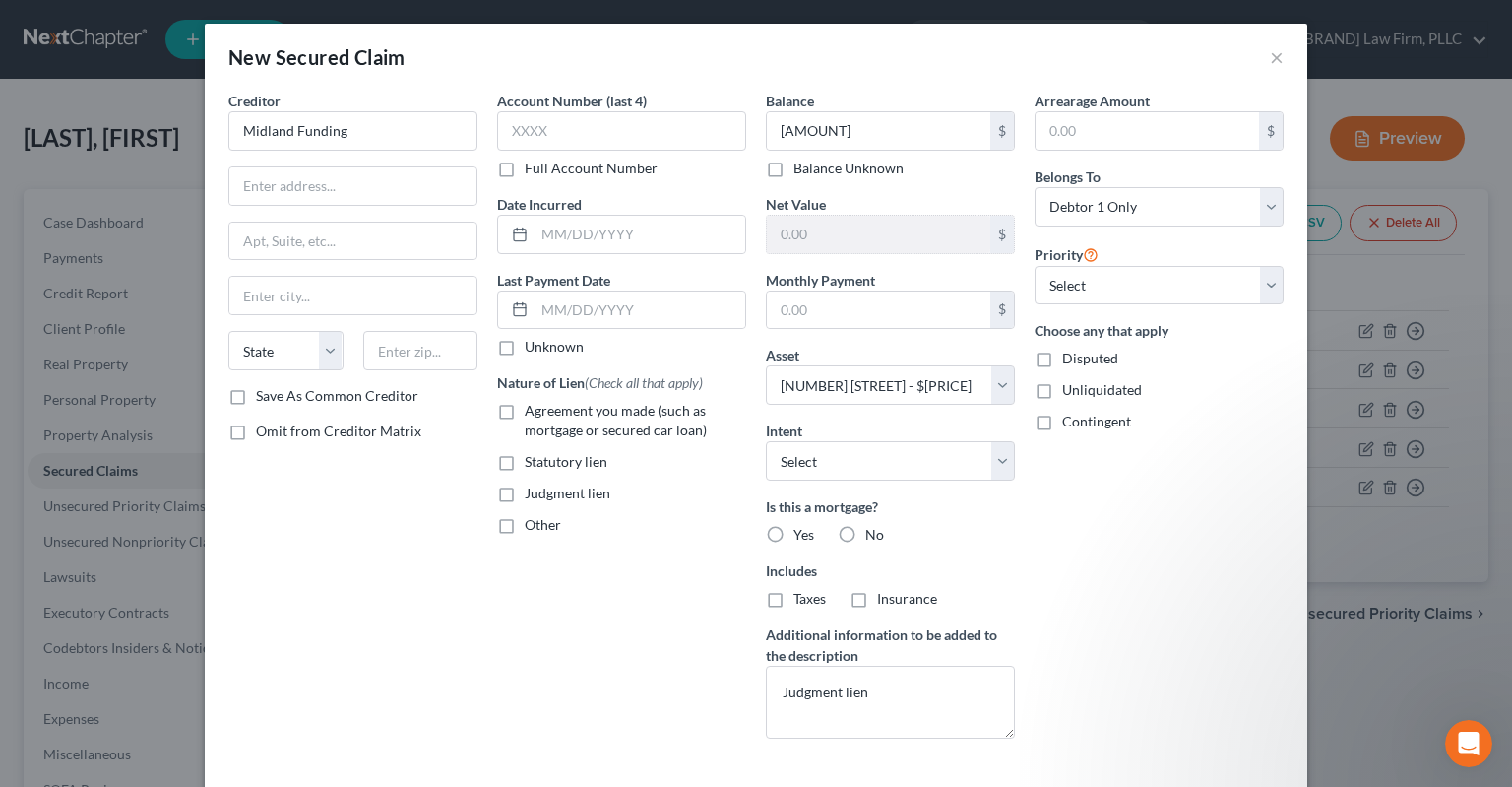 click on "Judgment lien" at bounding box center [538, 490] 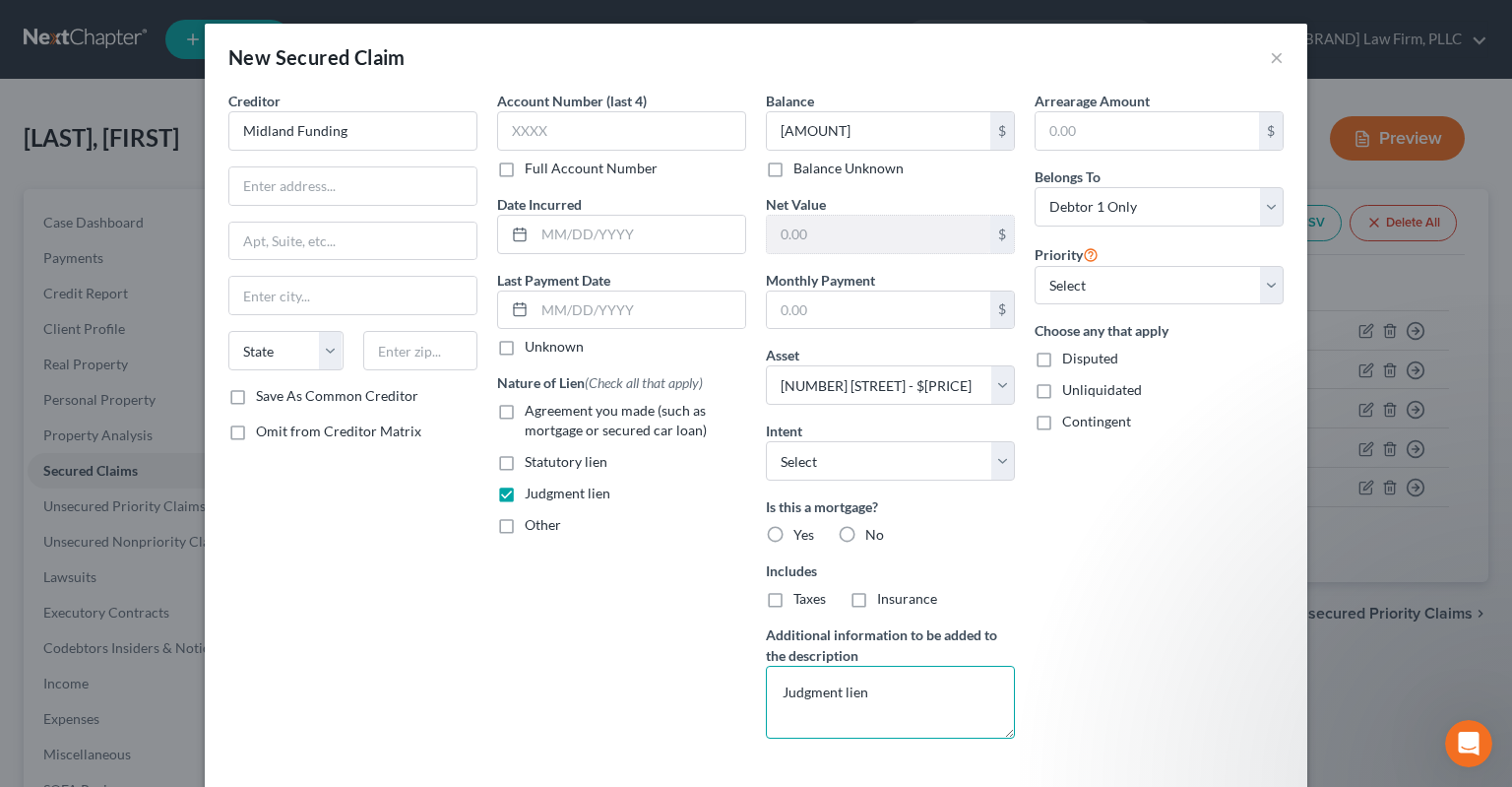 drag, startPoint x: 825, startPoint y: 664, endPoint x: 607, endPoint y: 627, distance: 221.11762 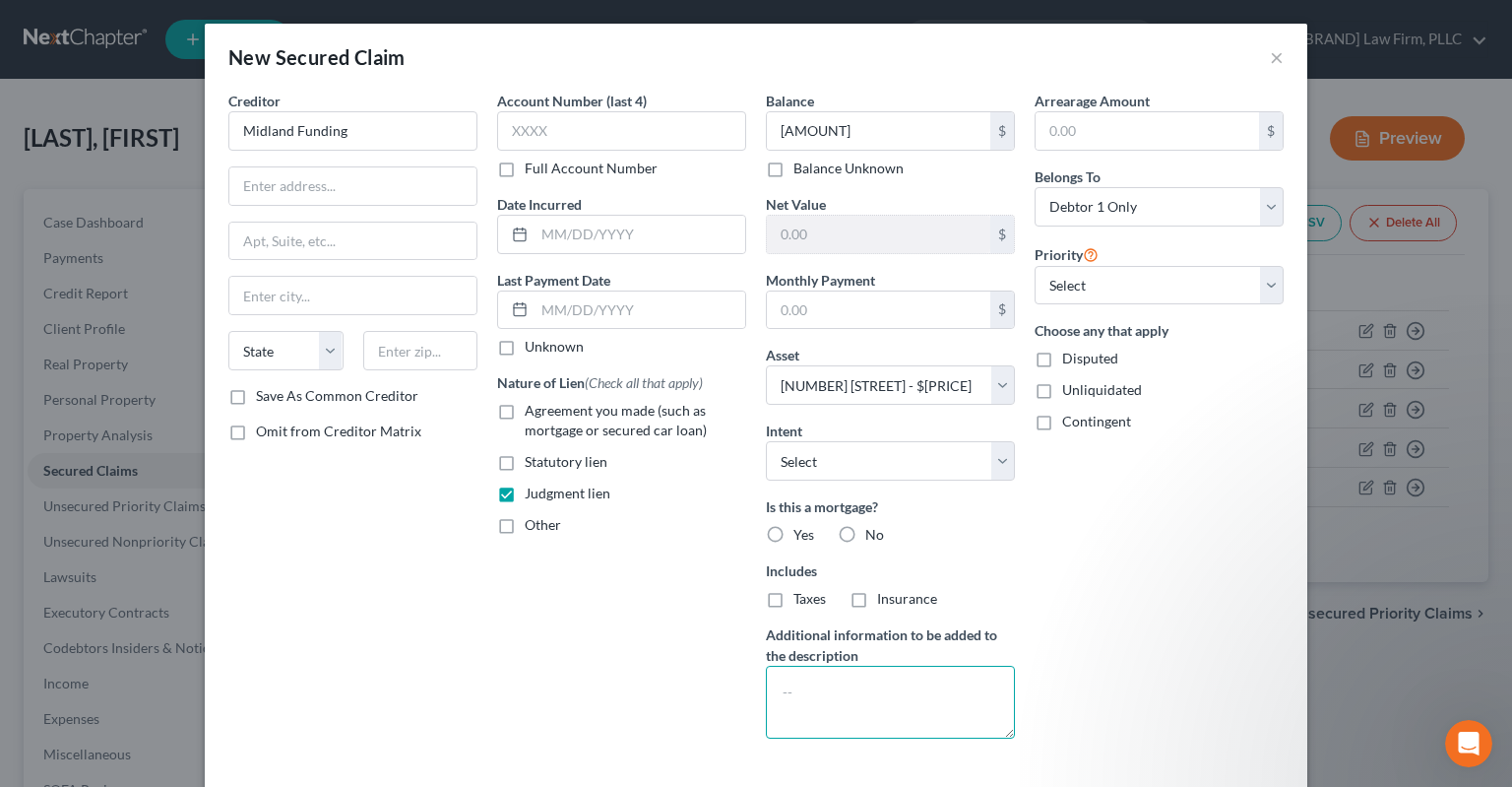 type 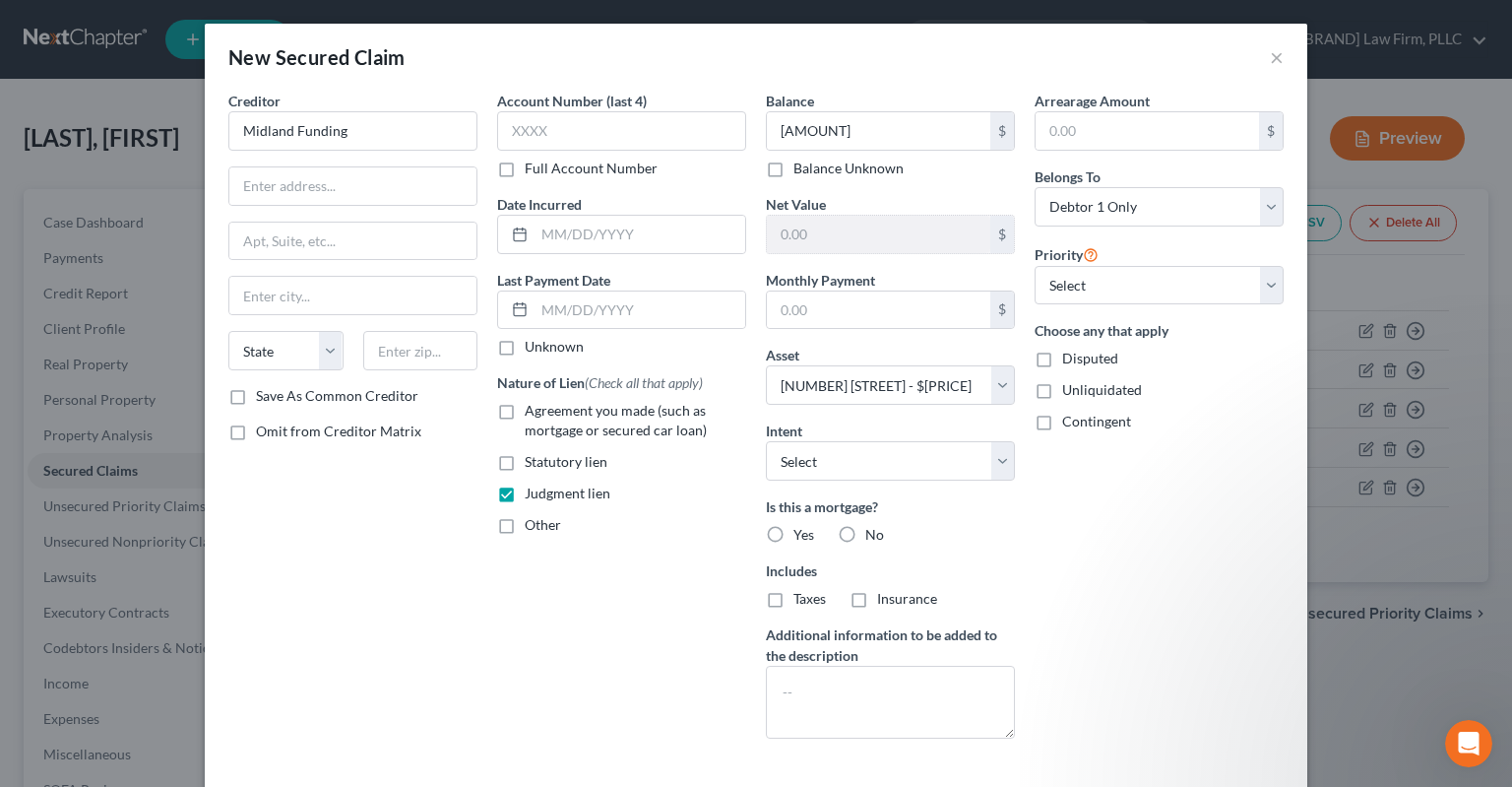 click on "Arrearage Amount $
Belongs To
*
Select Debtor 1 Only Debtor 2 Only Debtor 1 And Debtor 2 Only At Least One Of The Debtors And Another Community Property Priority  Select 1st 2nd 3rd 4th 5th 6th 7th 8th 9th 10th 11th 12th 13th 14th 15th 16th 17th 18th 19th 20th 21th 22th 23th 24th 25th 26th 27th 28th 29th 30th Choose any that apply Disputed Unliquidated Contingent" at bounding box center (1159, 423) 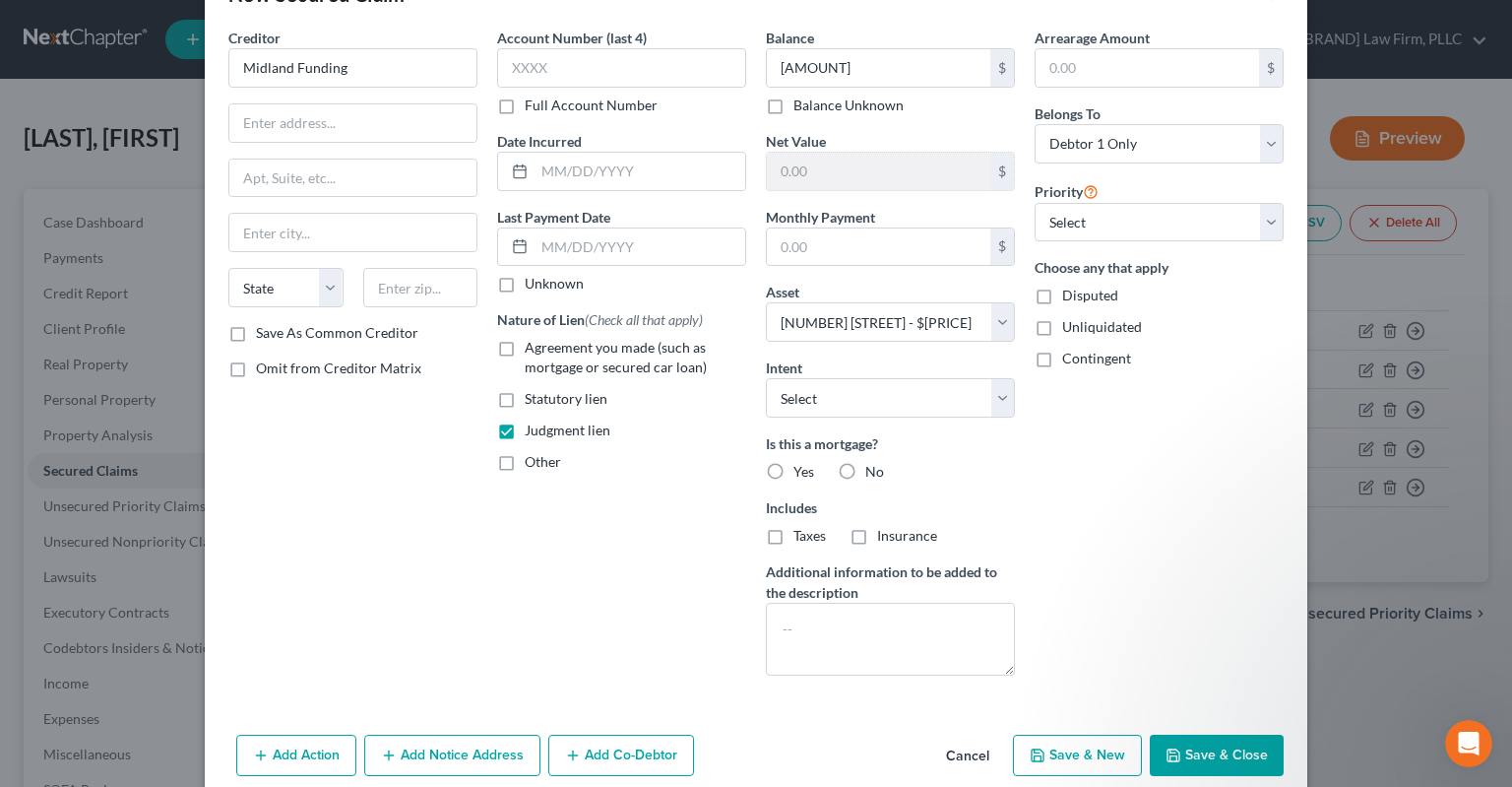 scroll, scrollTop: 89, scrollLeft: 0, axis: vertical 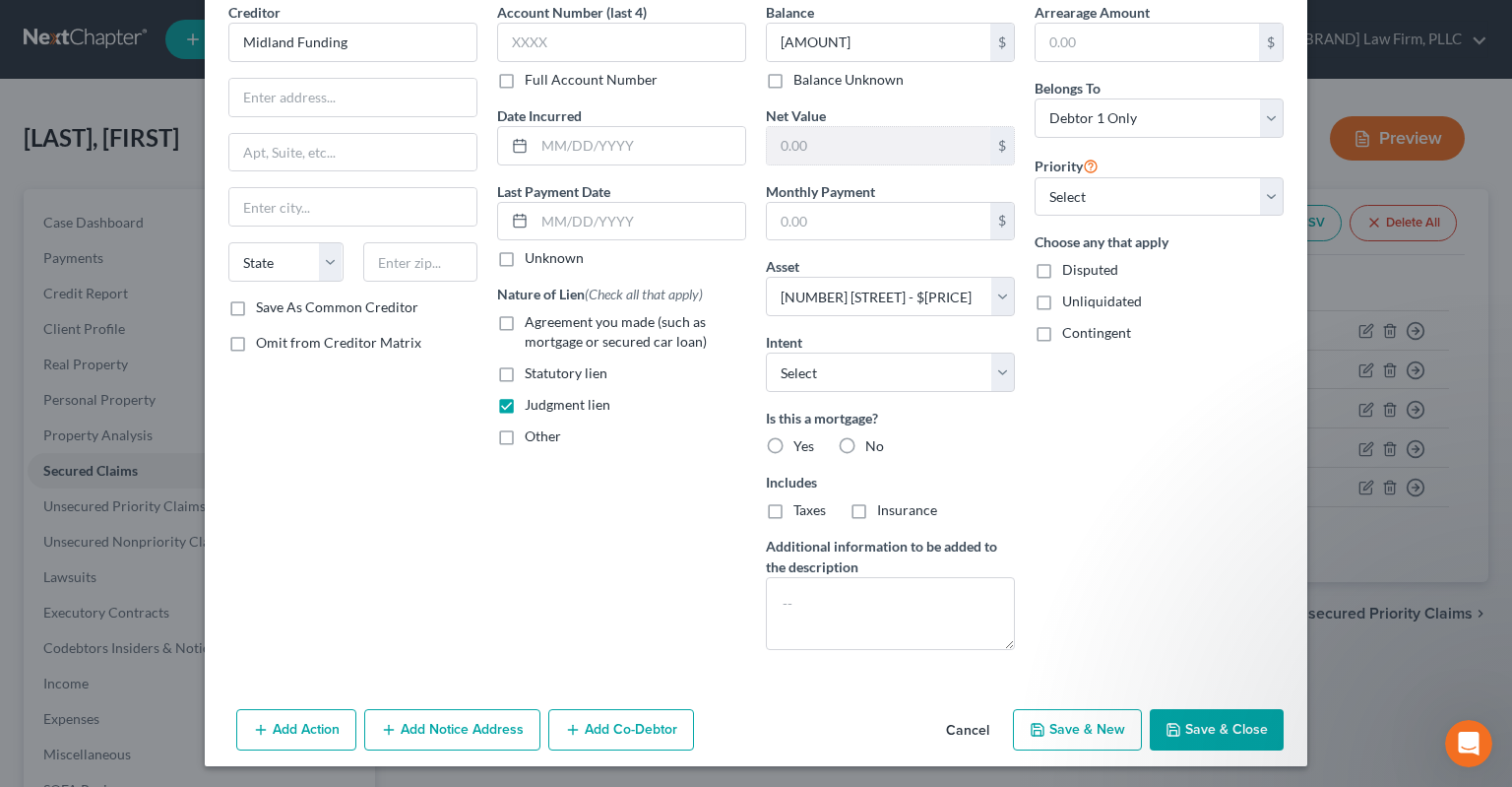click on "Save & Close" at bounding box center (1217, 730) 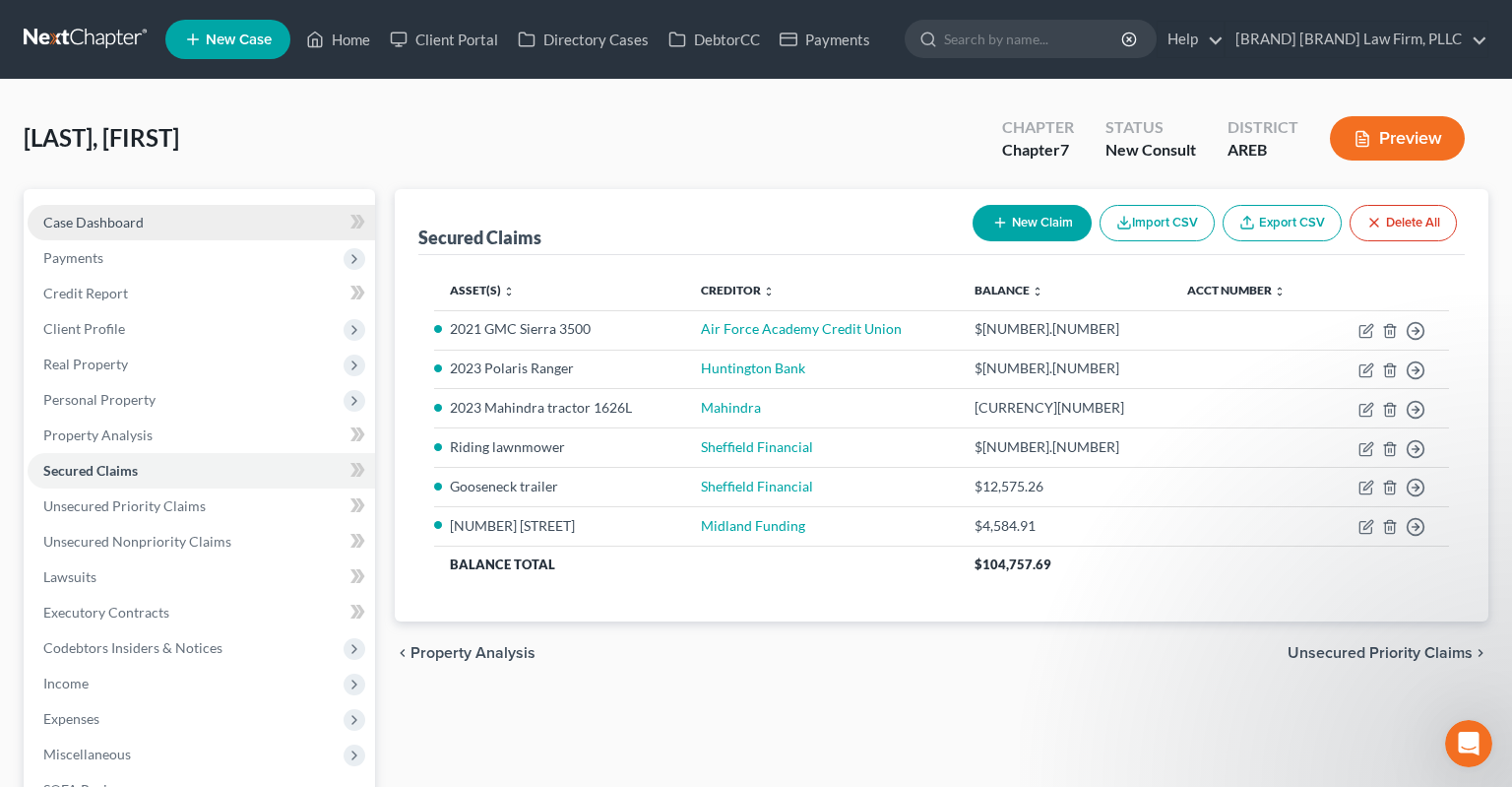 click on "Case Dashboard" at bounding box center [94, 222] 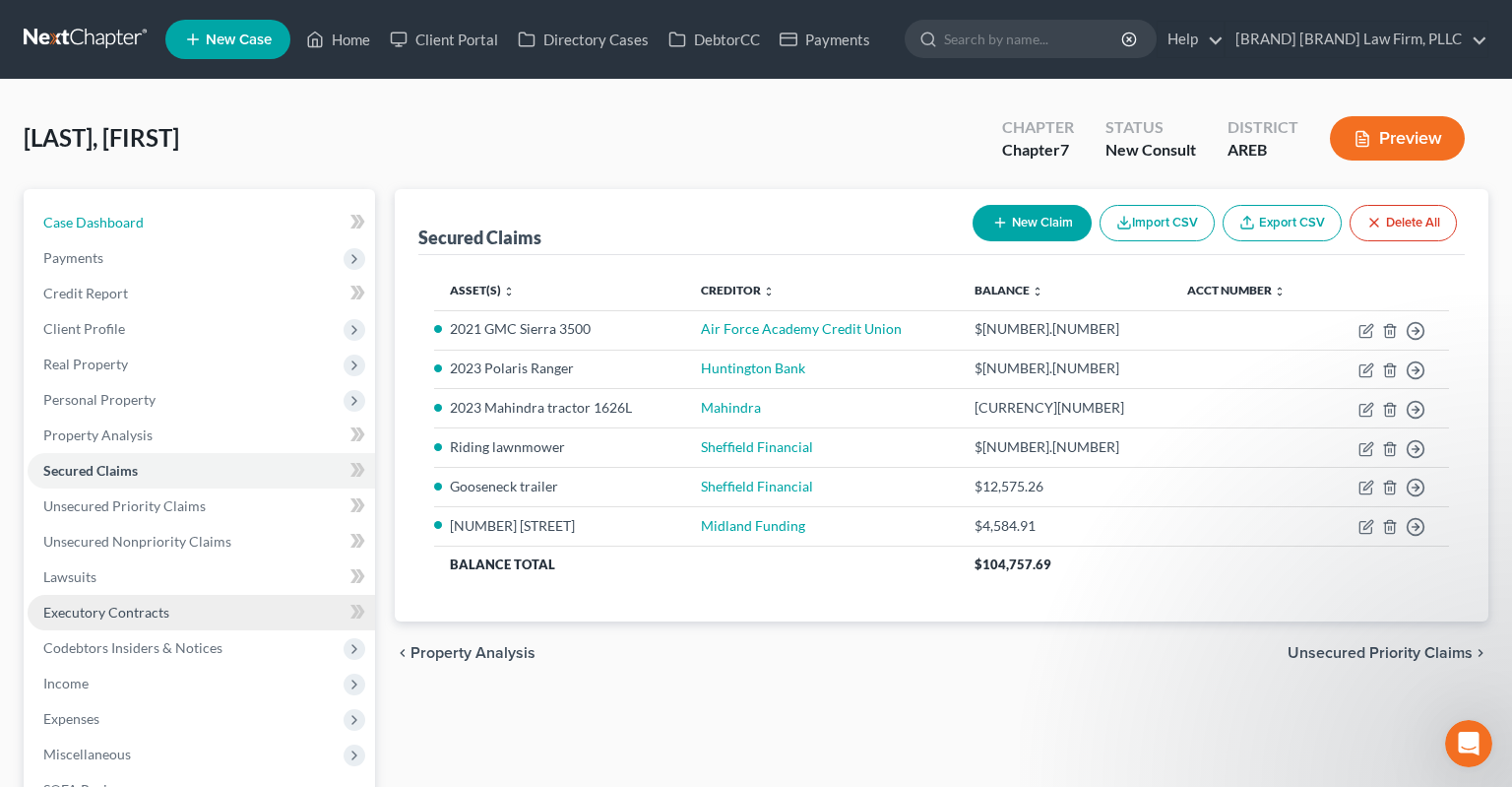 select on "2" 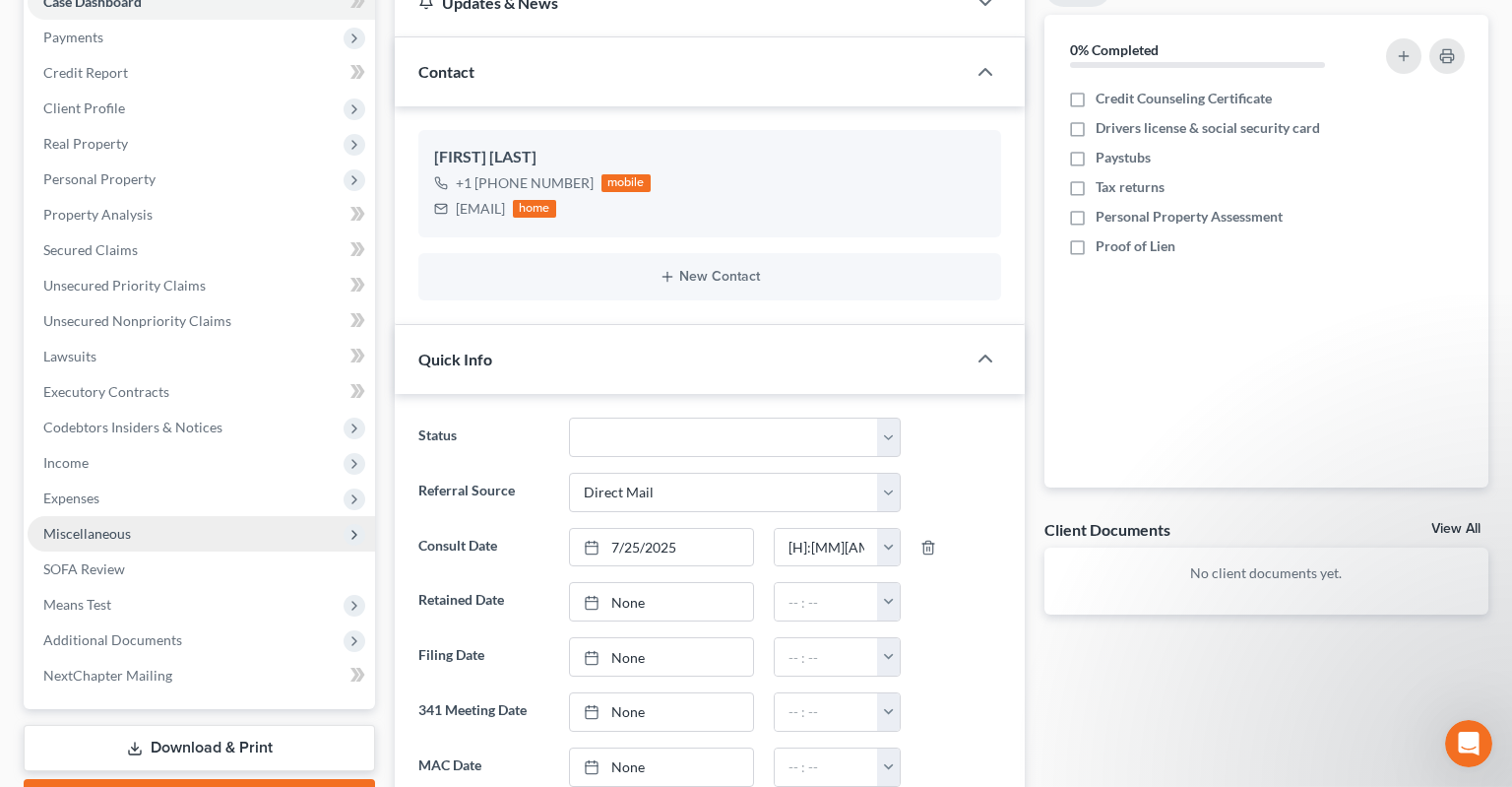 scroll, scrollTop: 311, scrollLeft: 0, axis: vertical 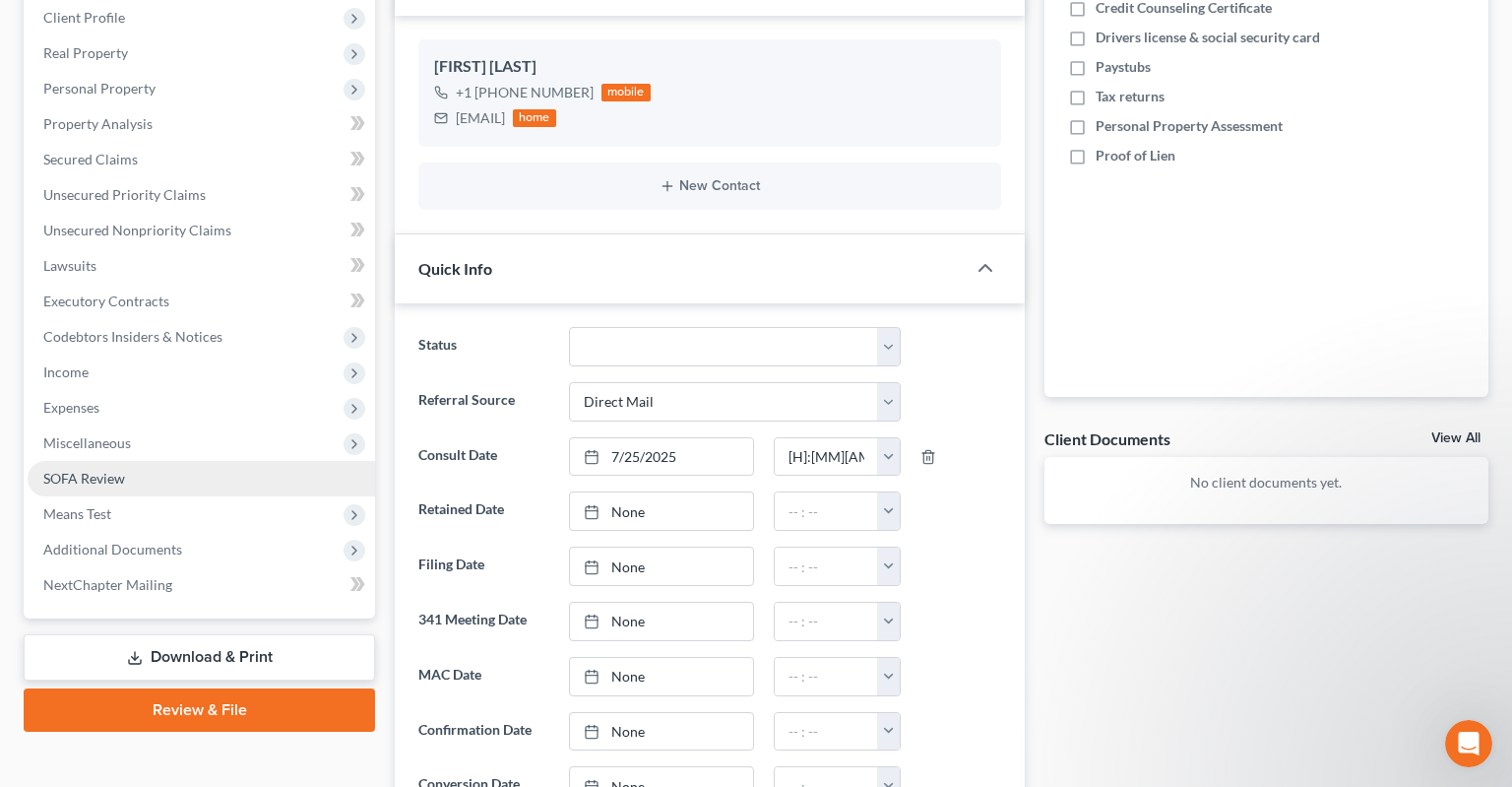 drag, startPoint x: 195, startPoint y: 510, endPoint x: 226, endPoint y: 488, distance: 38.01316 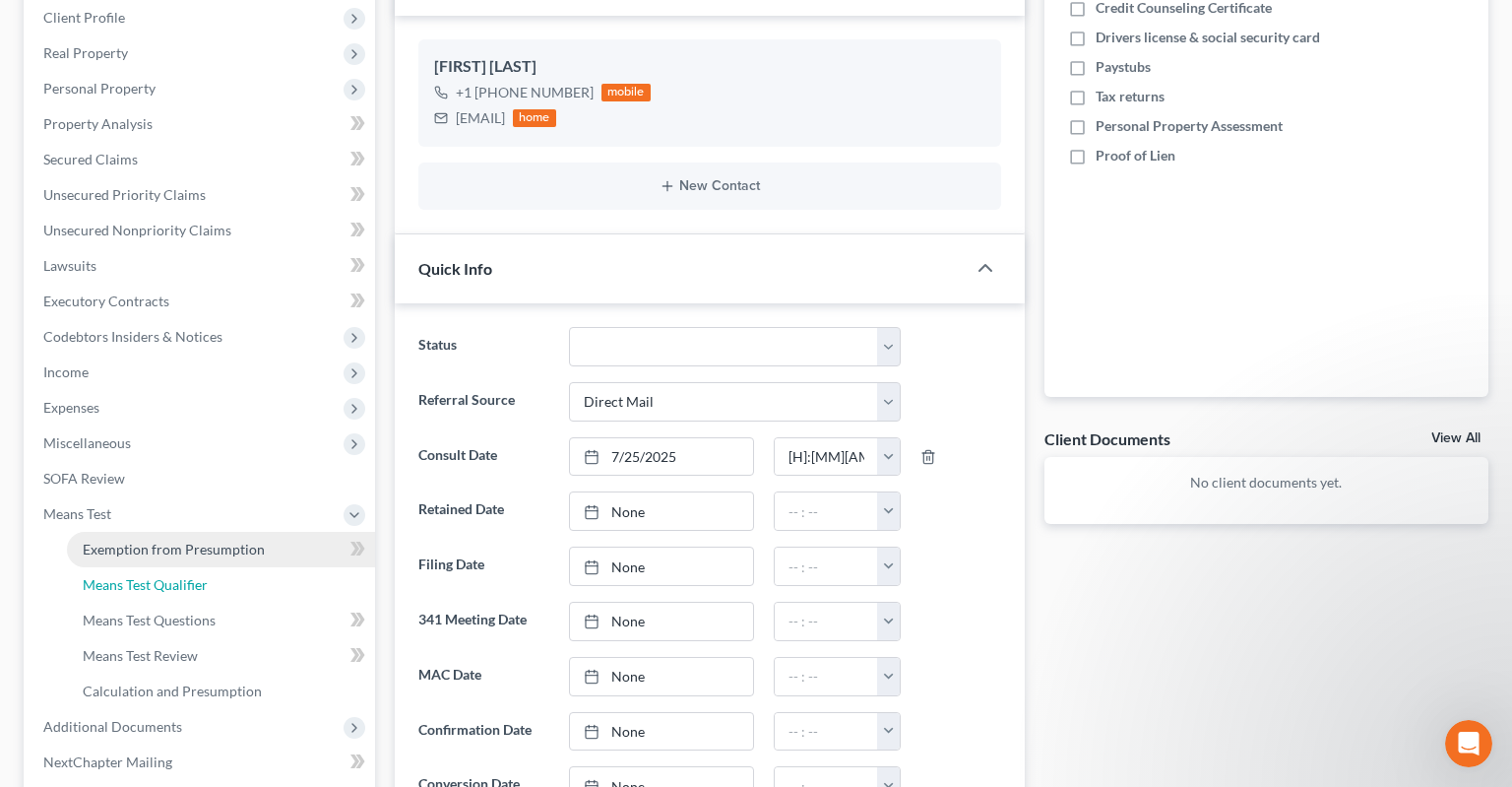 click on "Means Test Qualifier" at bounding box center (220, 585) 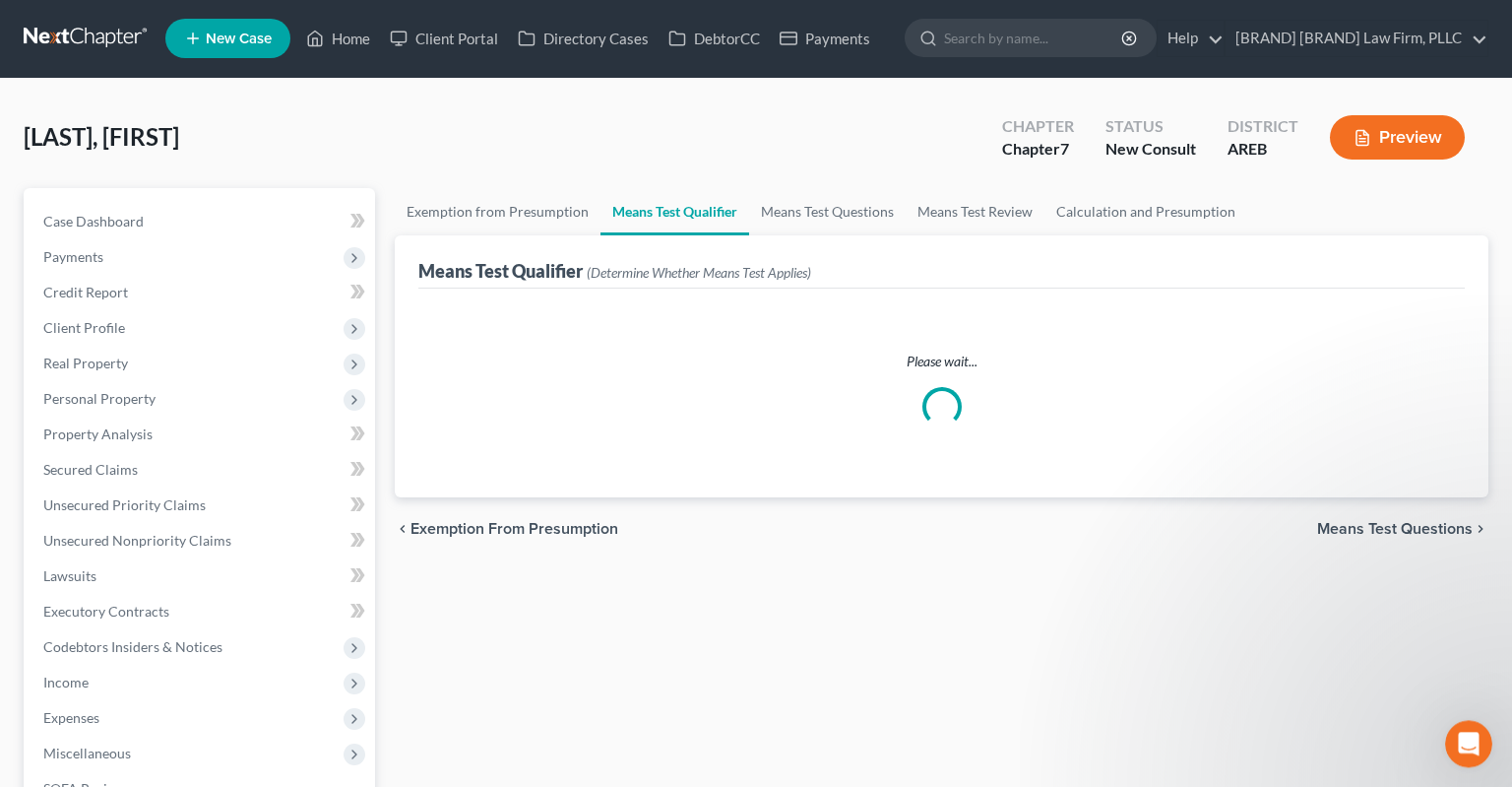 scroll, scrollTop: 0, scrollLeft: 0, axis: both 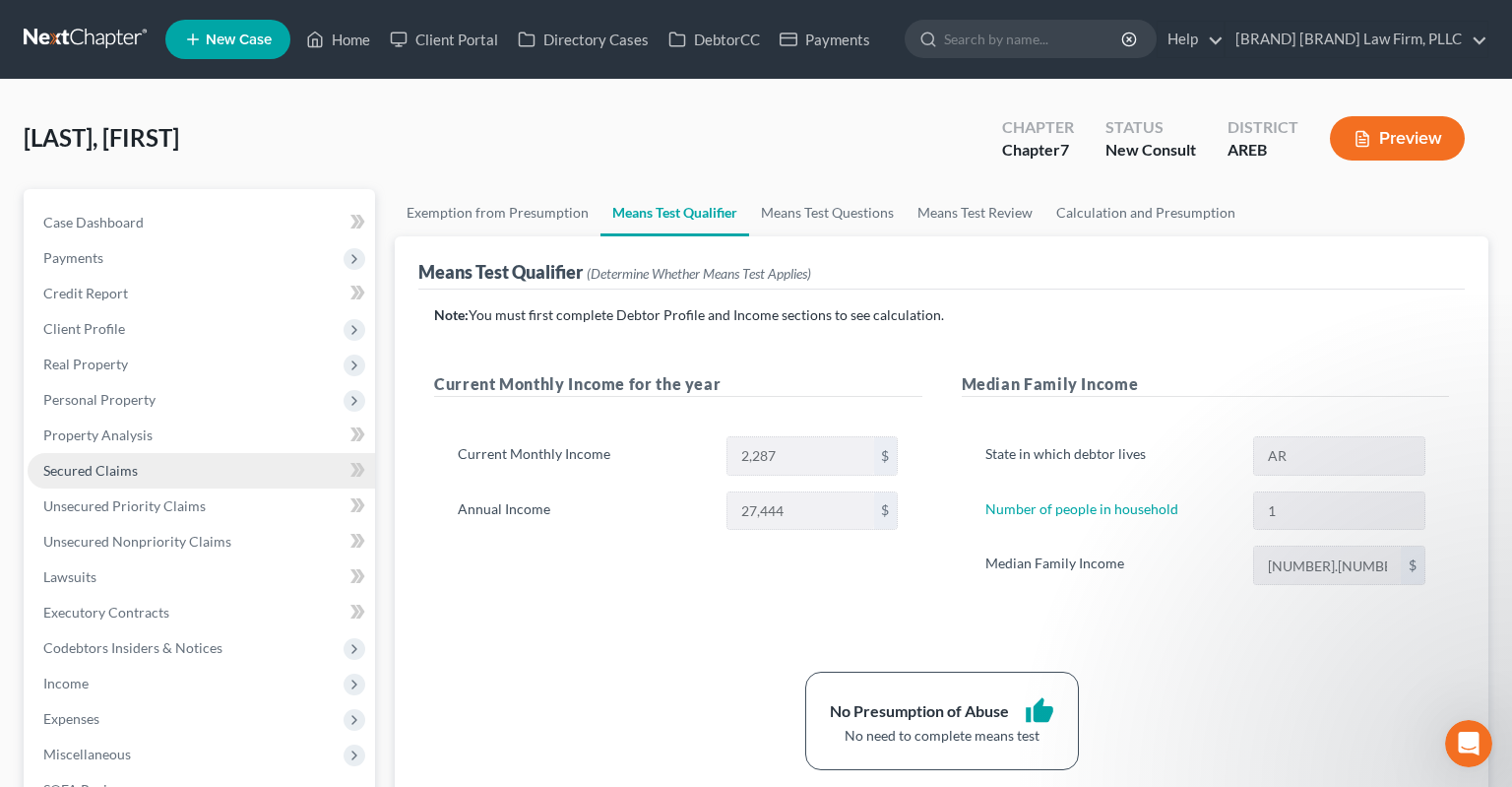 click on "Secured Claims" at bounding box center (201, 471) 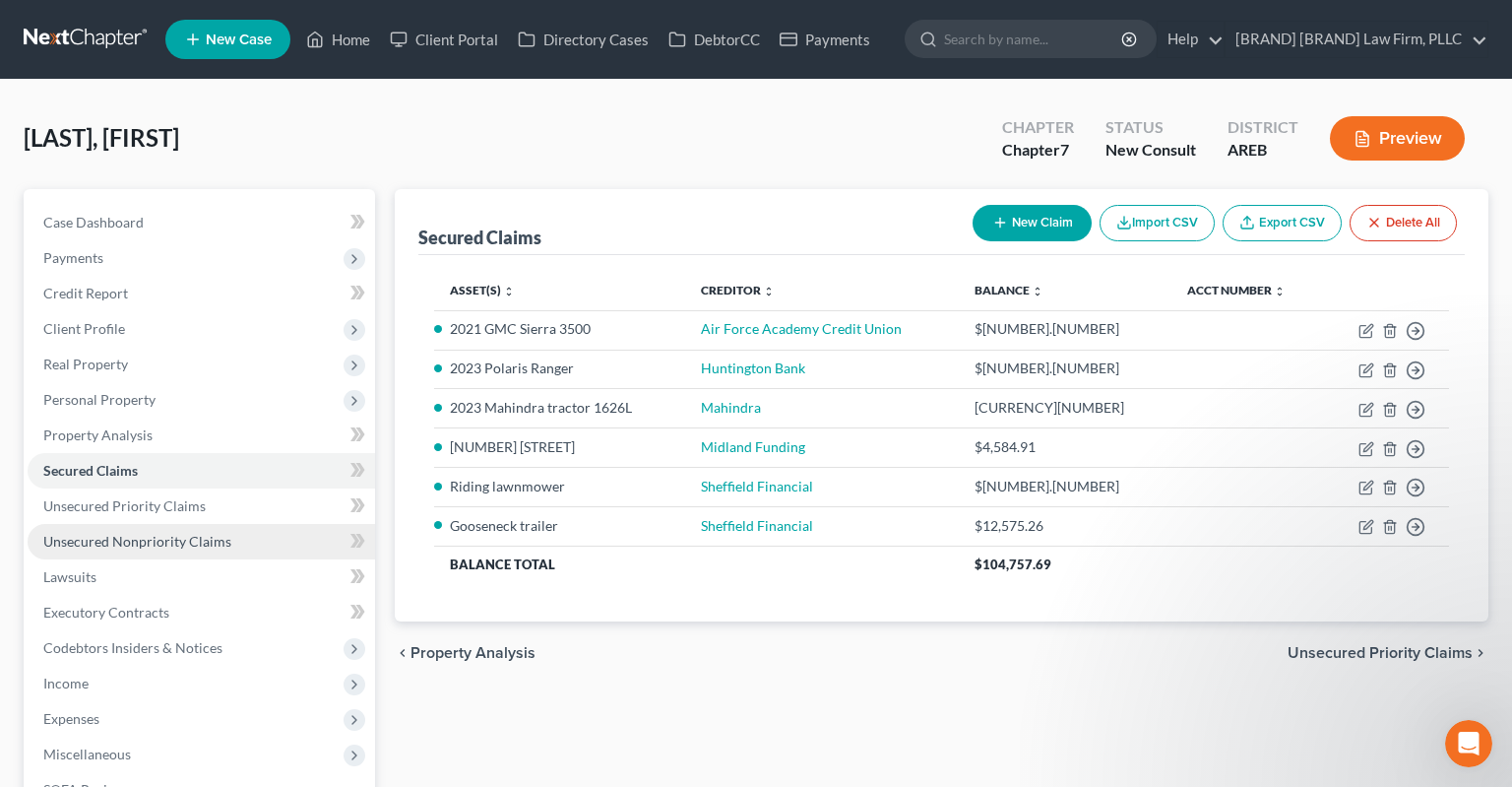 click on "Unsecured Nonpriority Claims" at bounding box center (137, 541) 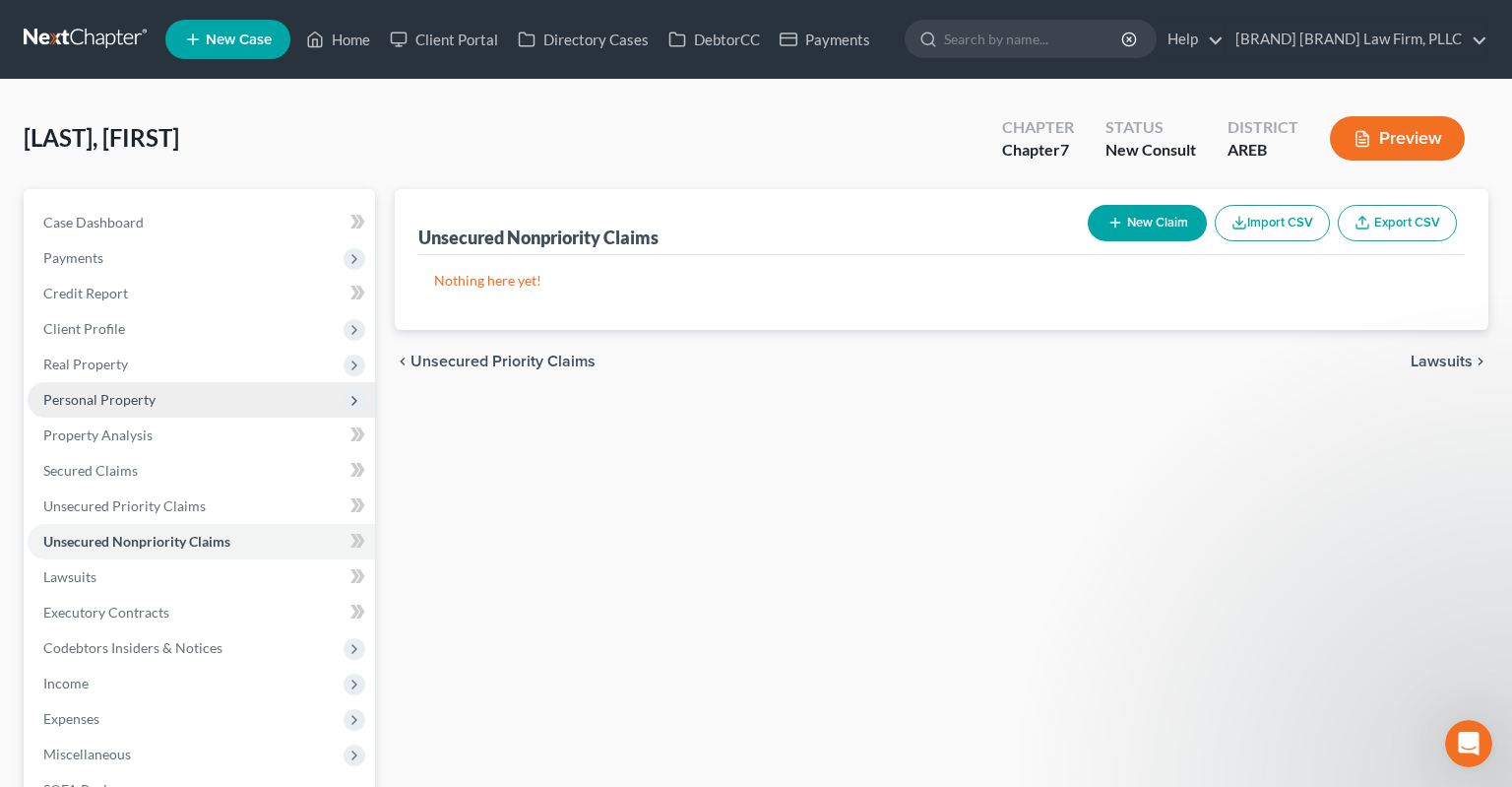 click on "Personal Property" at bounding box center (201, 400) 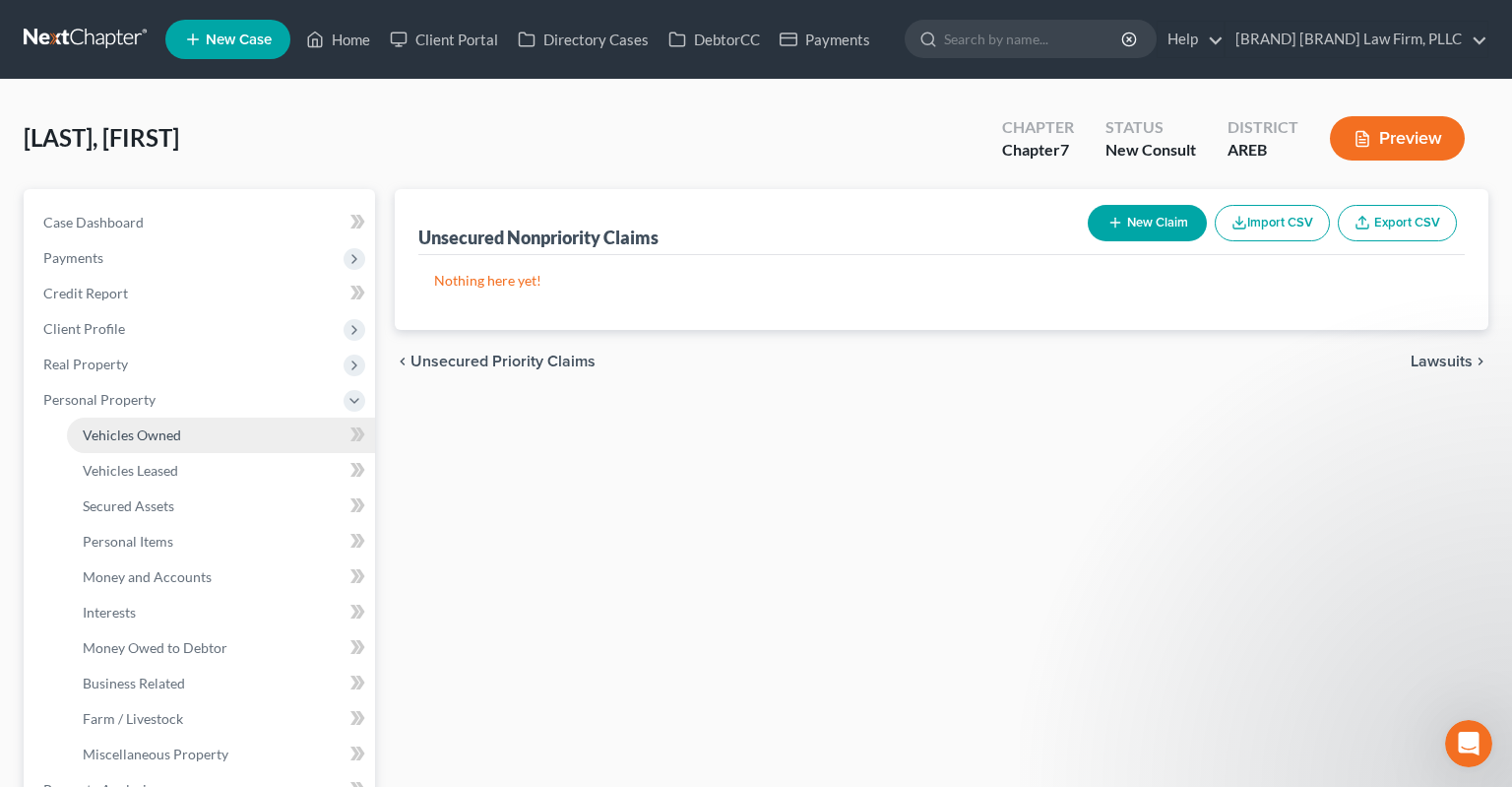 click on "Vehicles Owned" at bounding box center (220, 435) 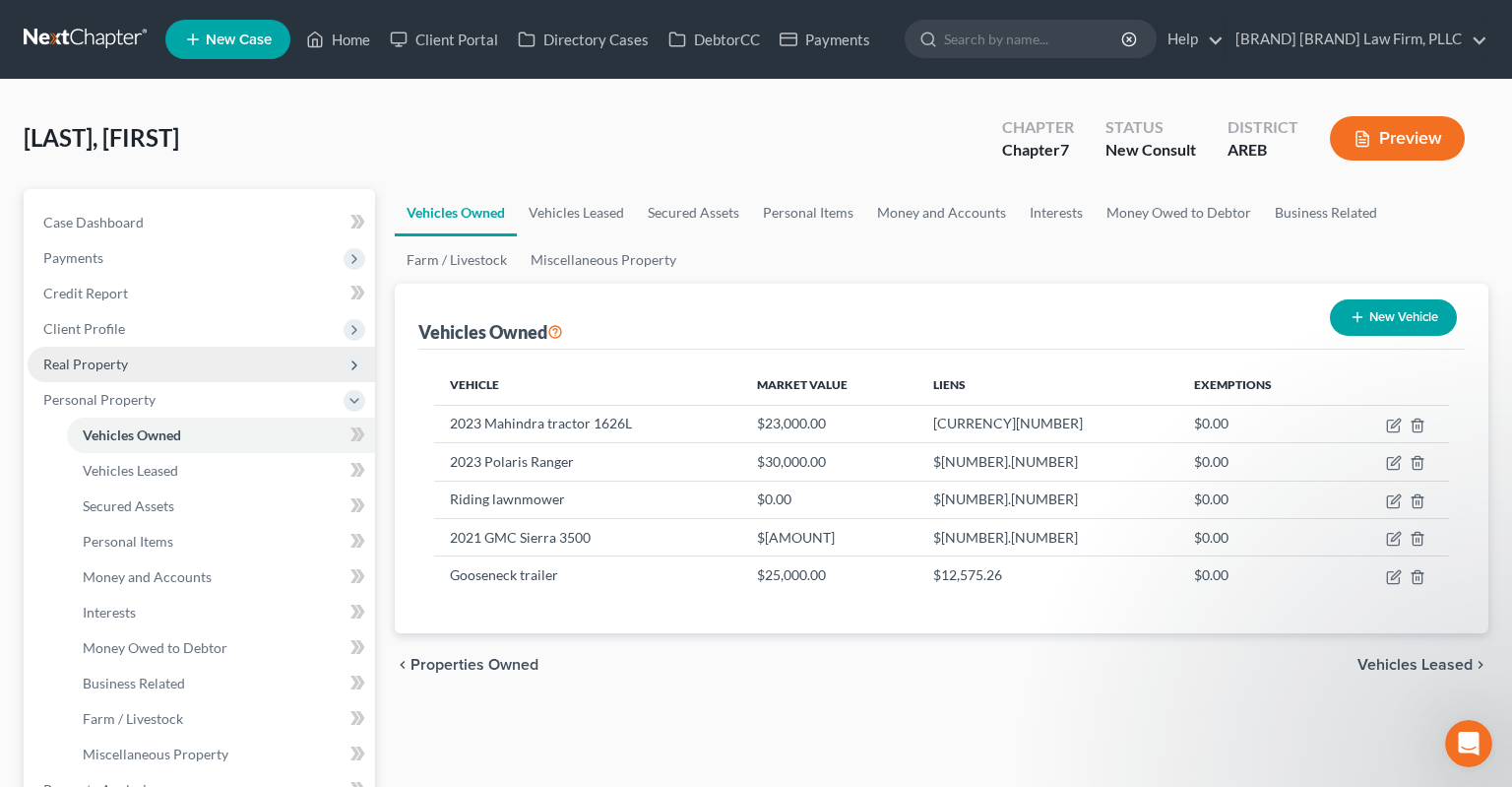 click on "Real Property" at bounding box center (201, 364) 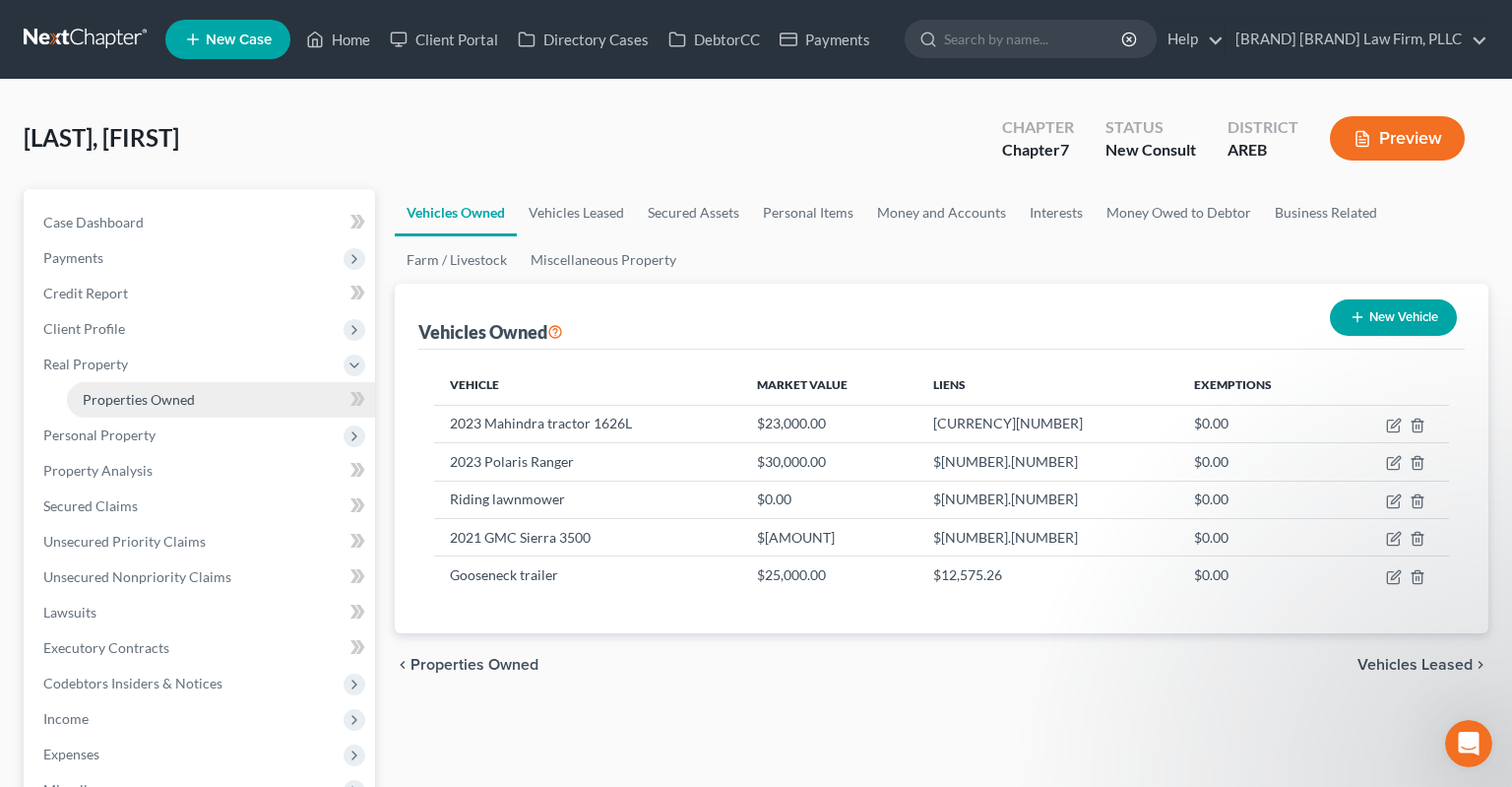 click on "Properties Owned" at bounding box center (220, 400) 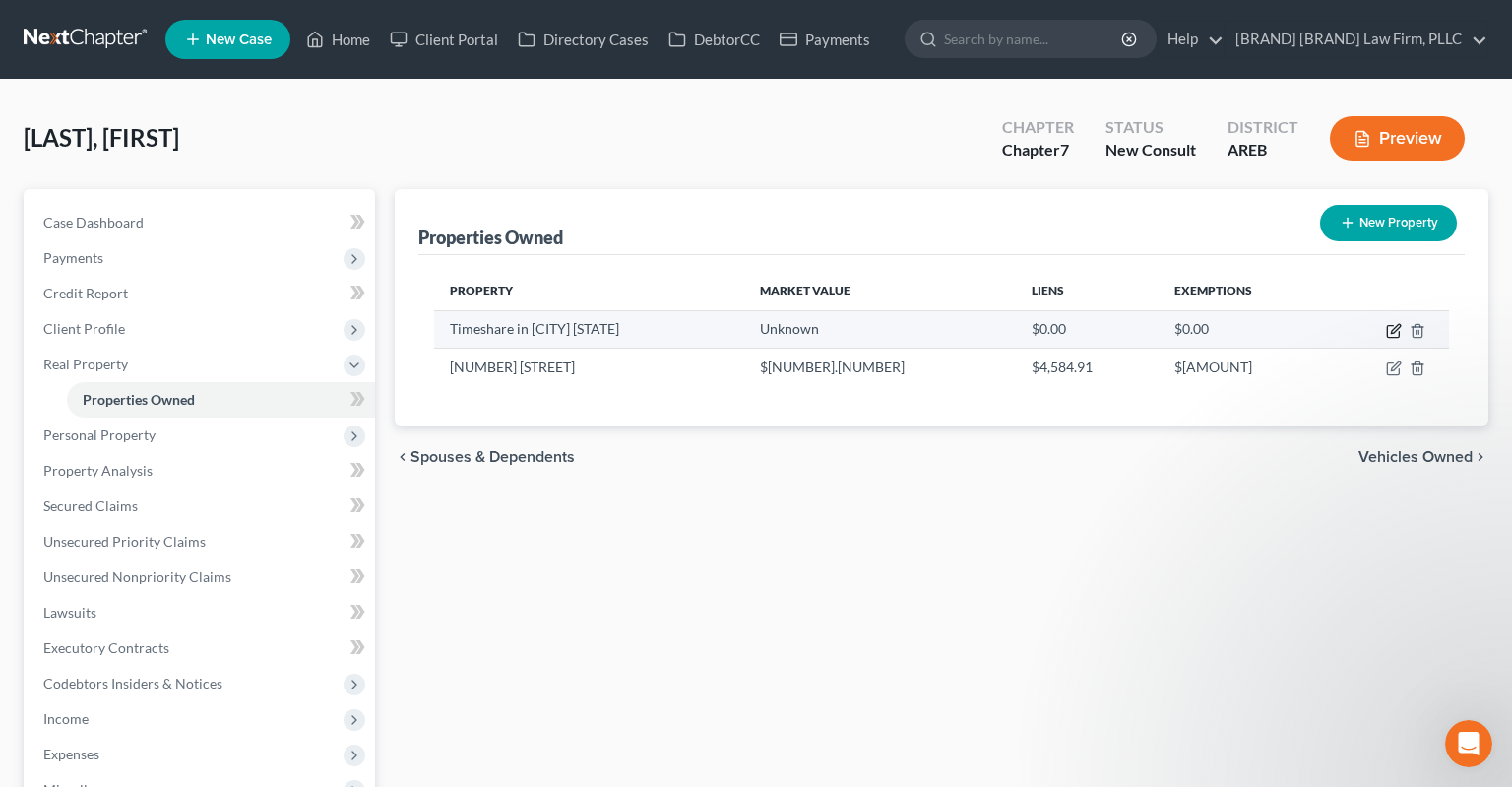 click 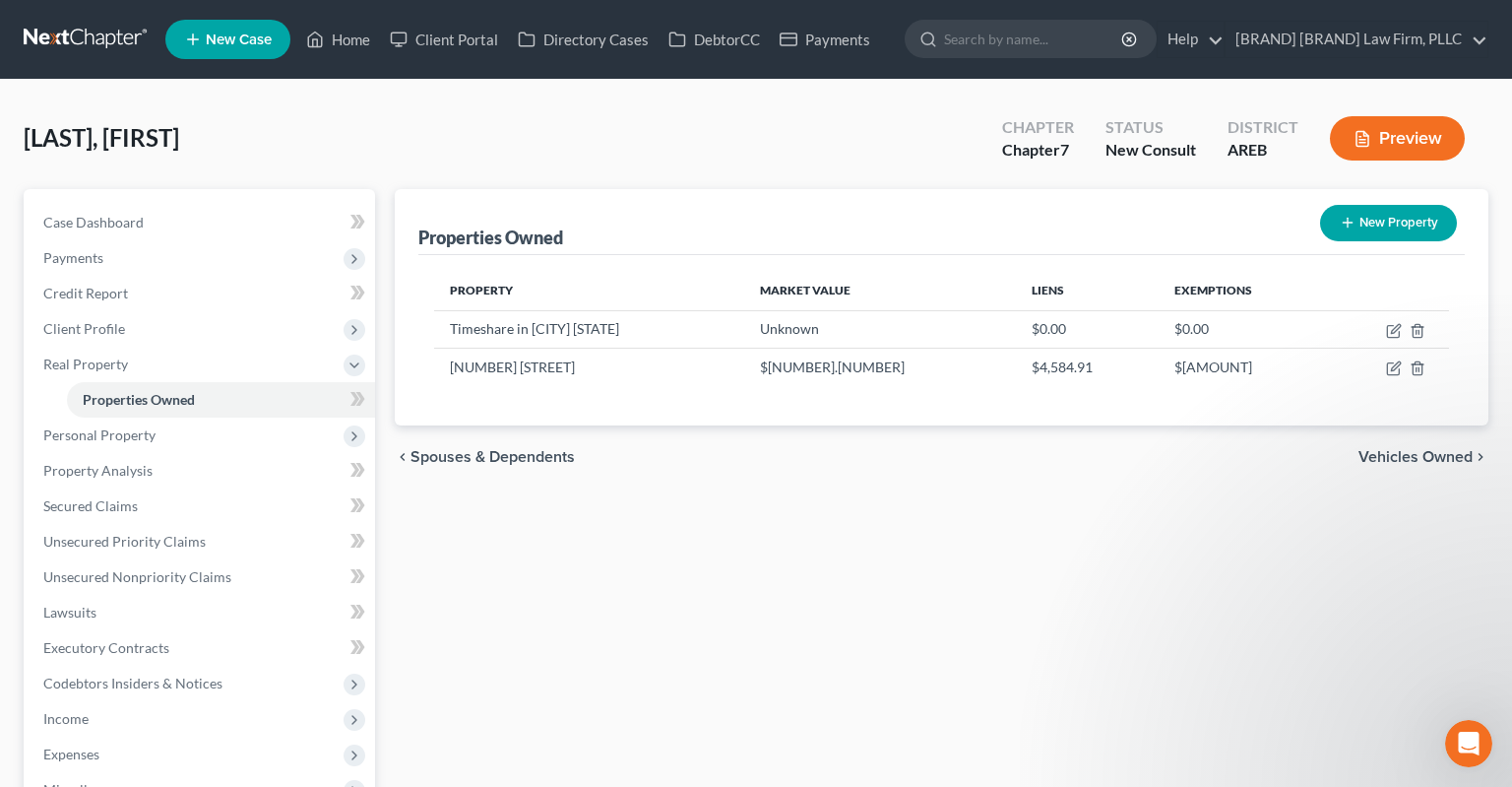 select on "2" 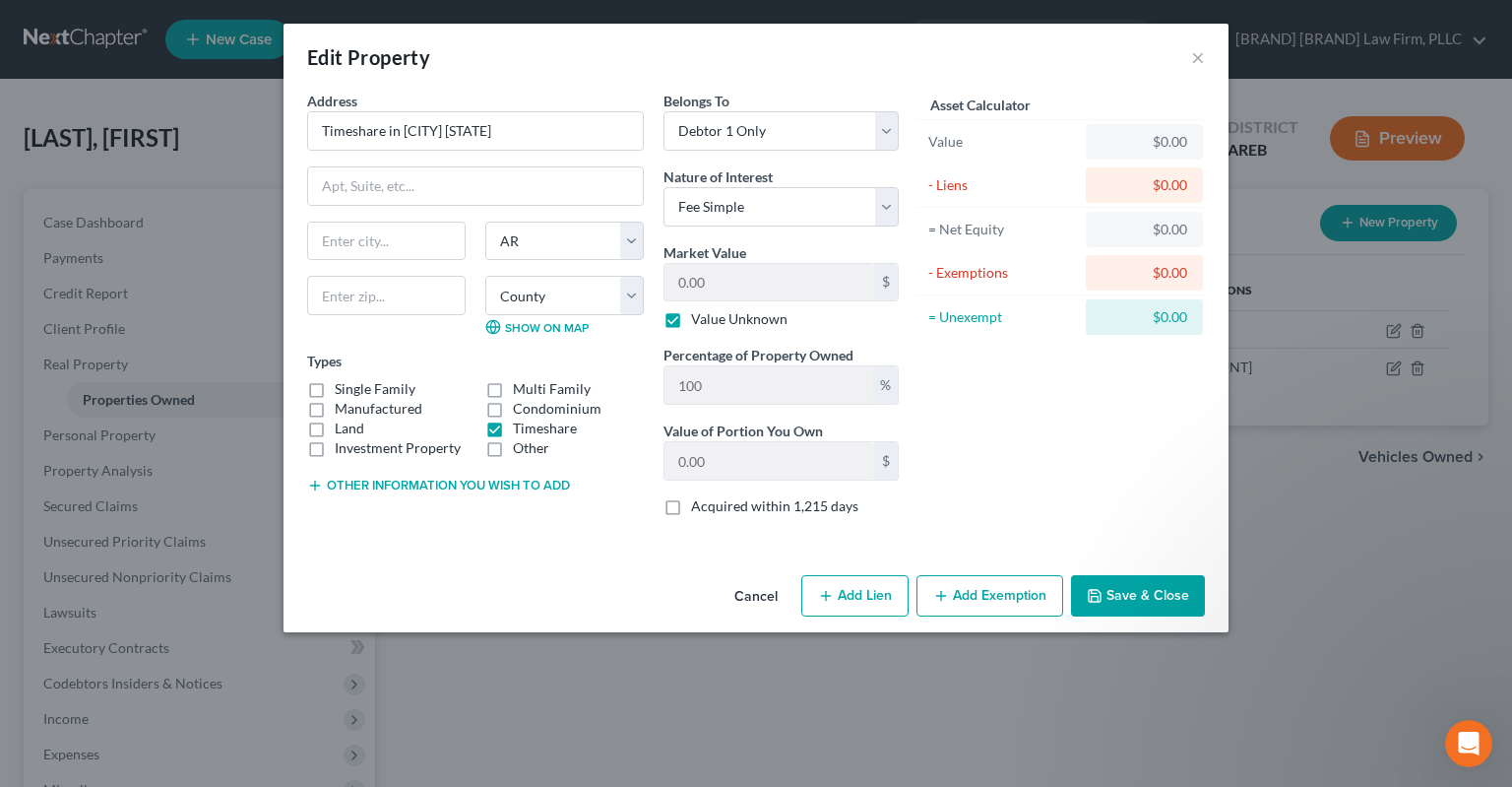 click on "Cancel" at bounding box center (756, 597) 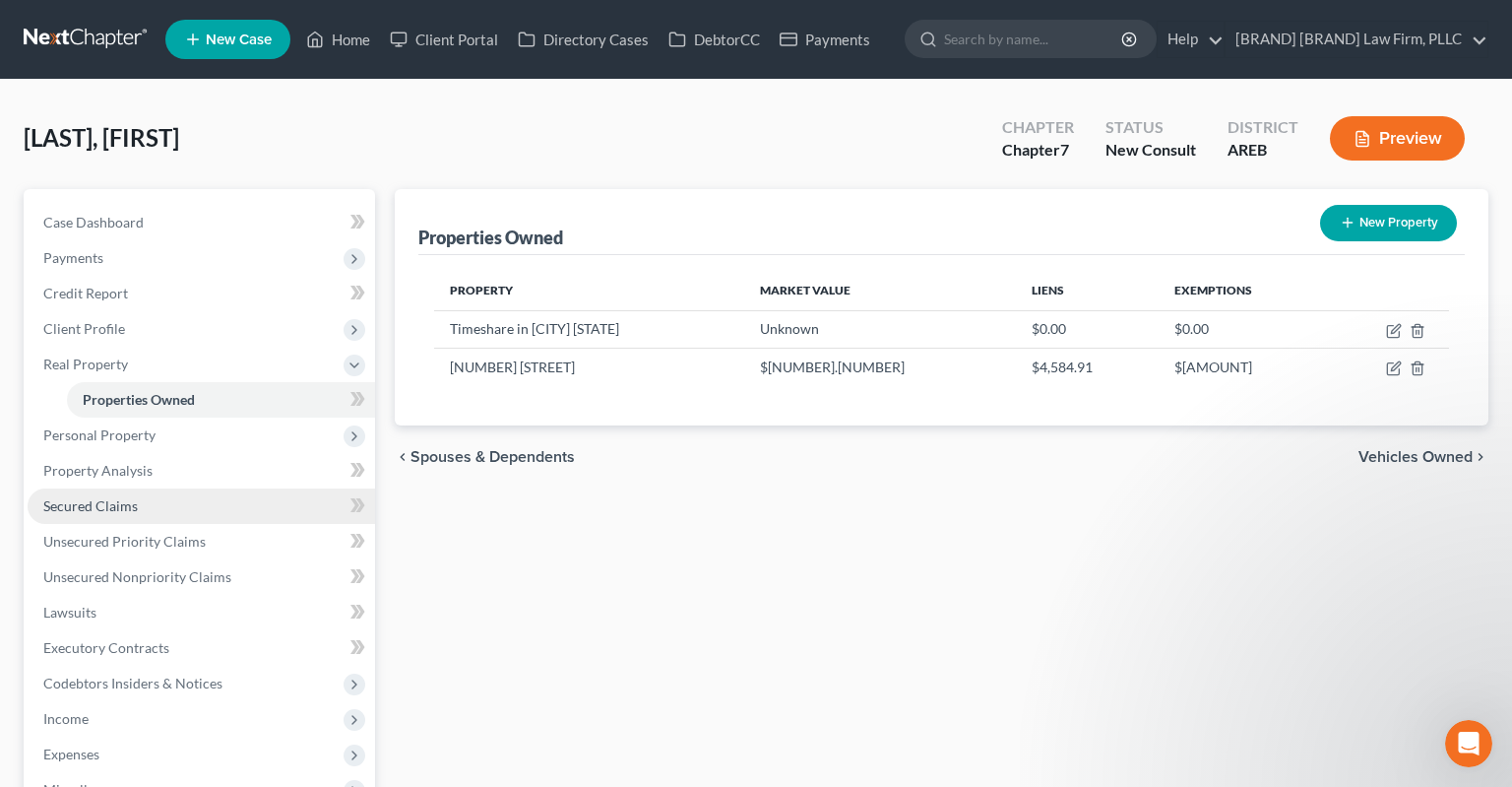 click on "Secured Claims" at bounding box center [201, 506] 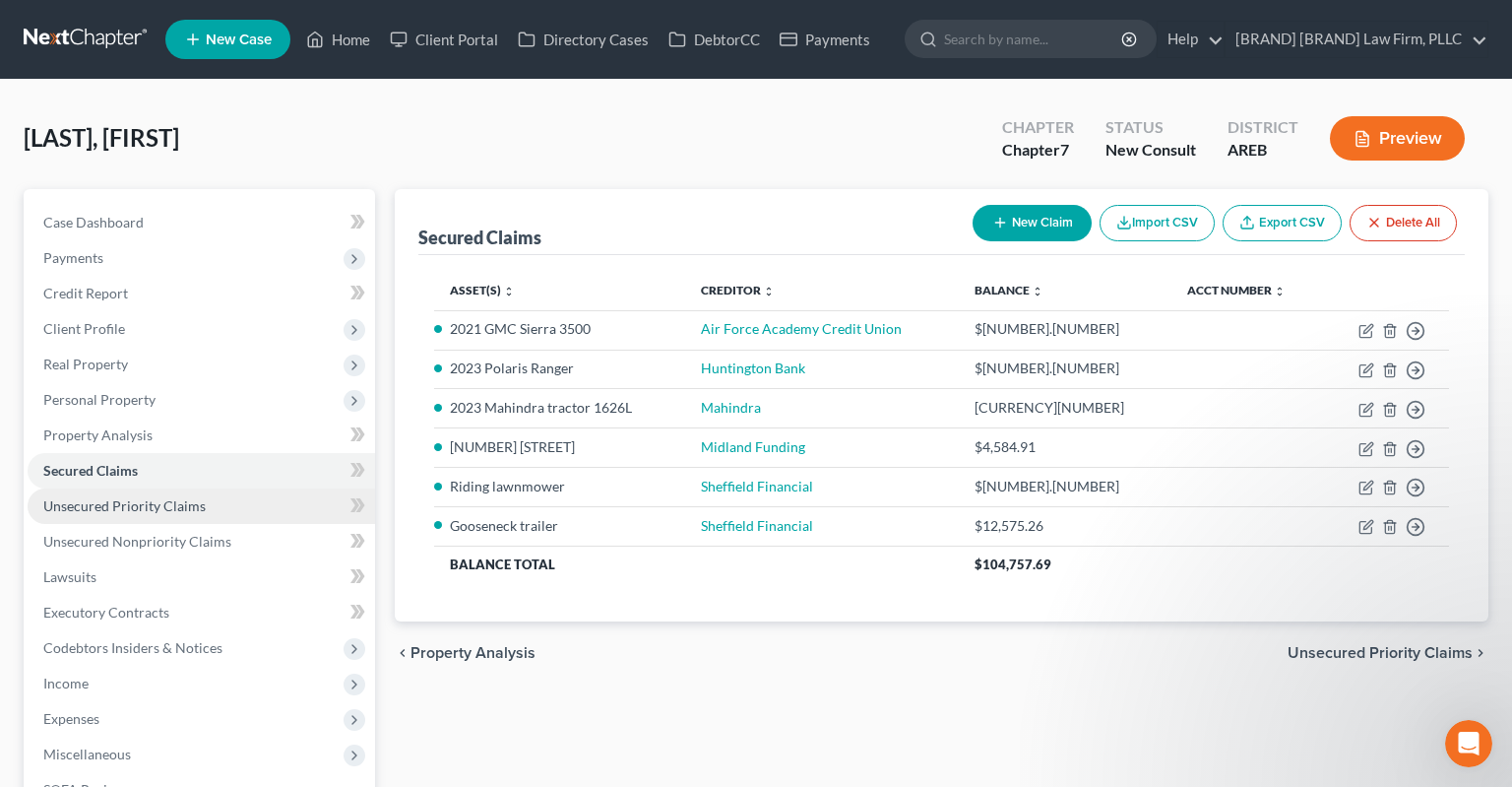 click on "Unsecured Priority Claims" at bounding box center (201, 506) 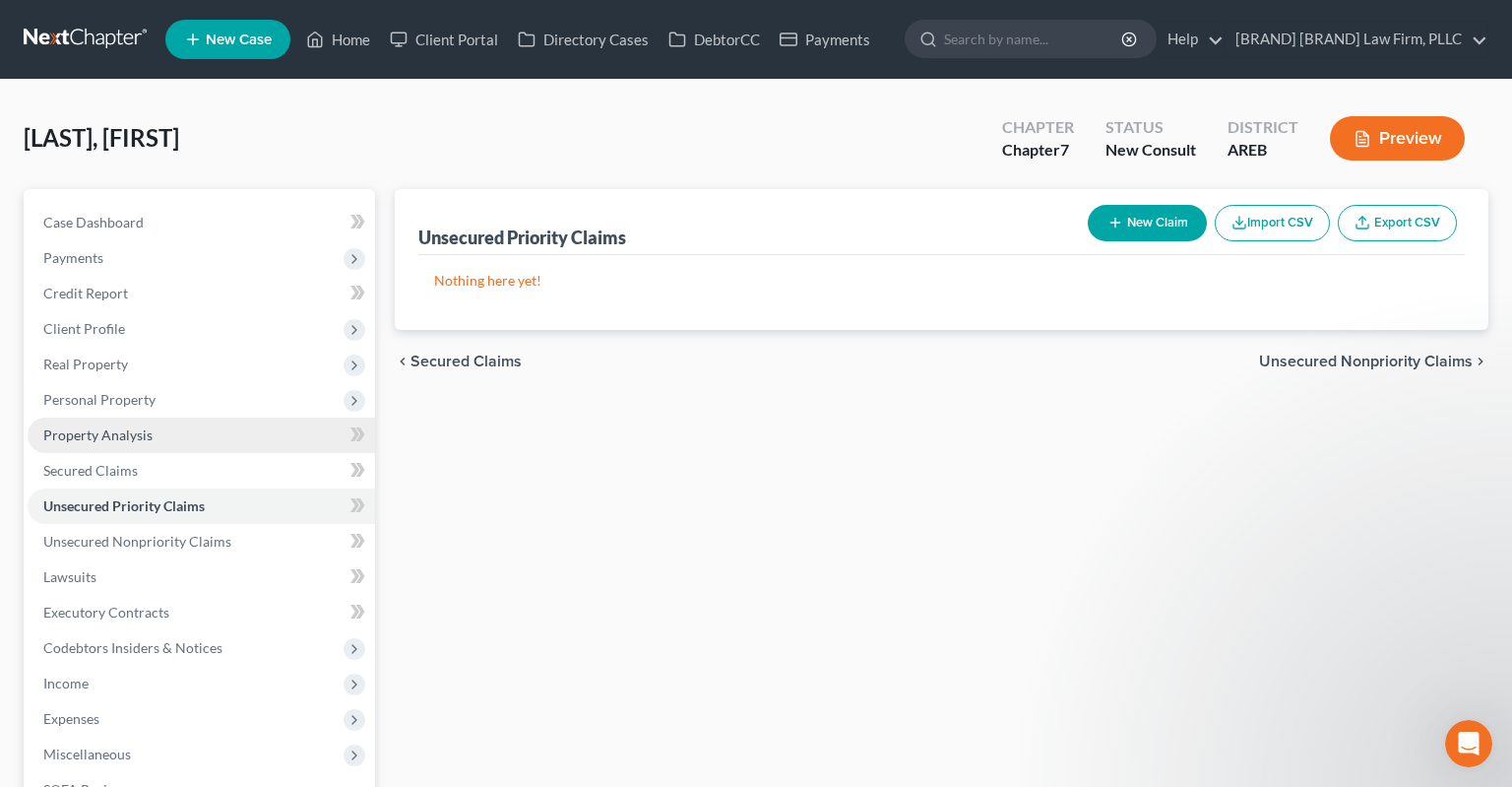 click on "Property Analysis" at bounding box center (201, 435) 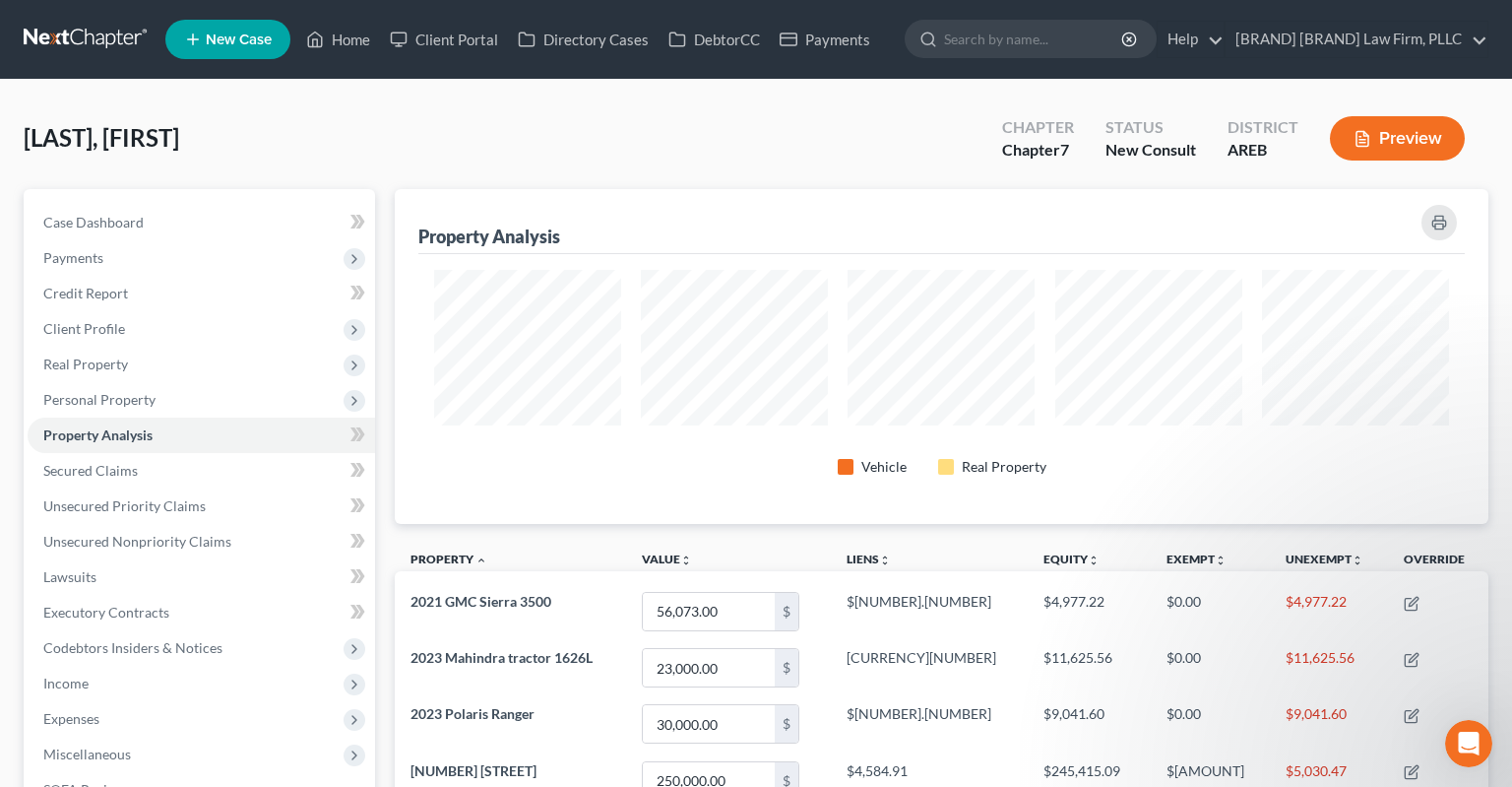 scroll, scrollTop: 984646, scrollLeft: 983280, axis: both 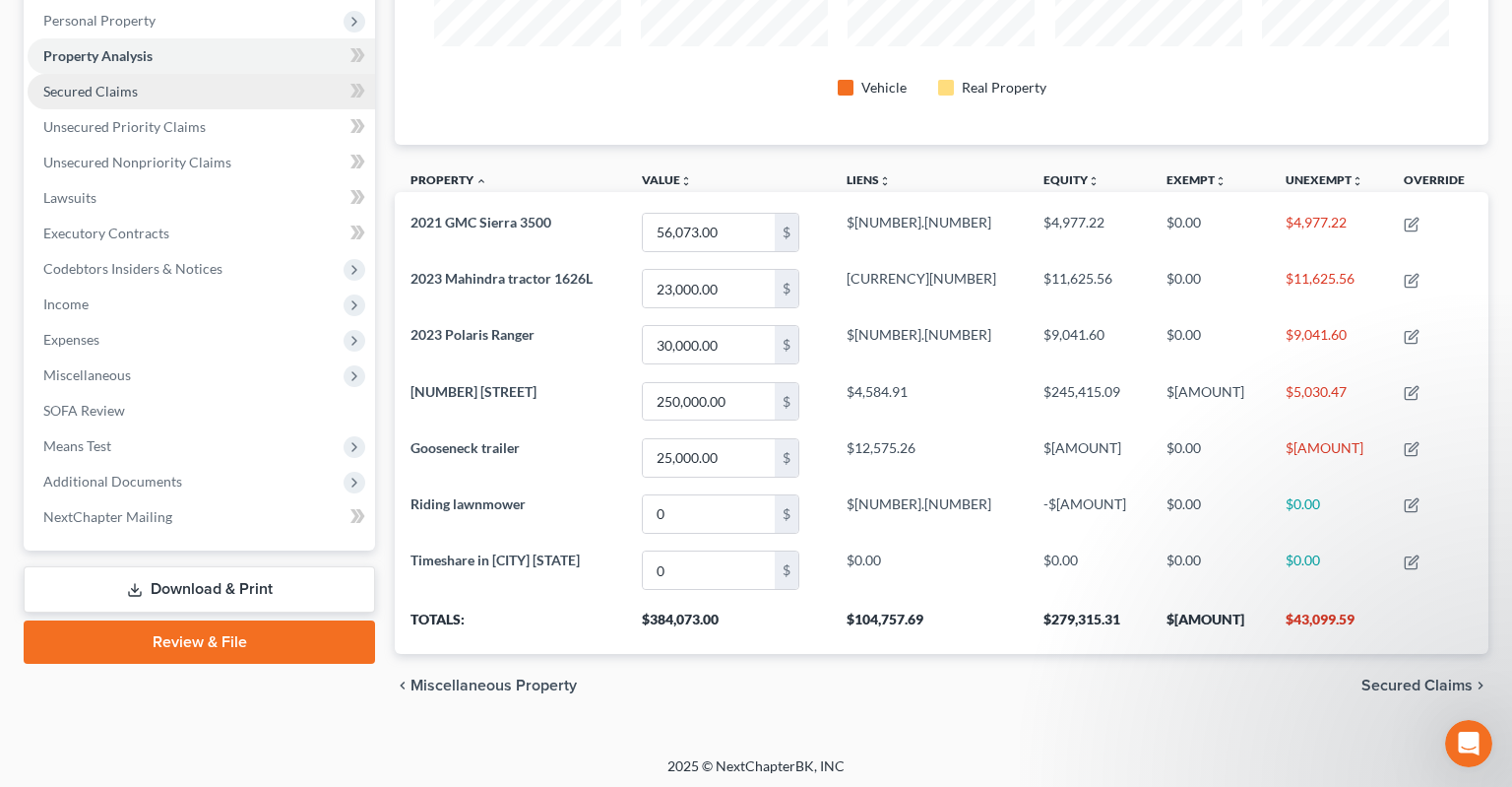 click on "Secured Claims" at bounding box center [201, 92] 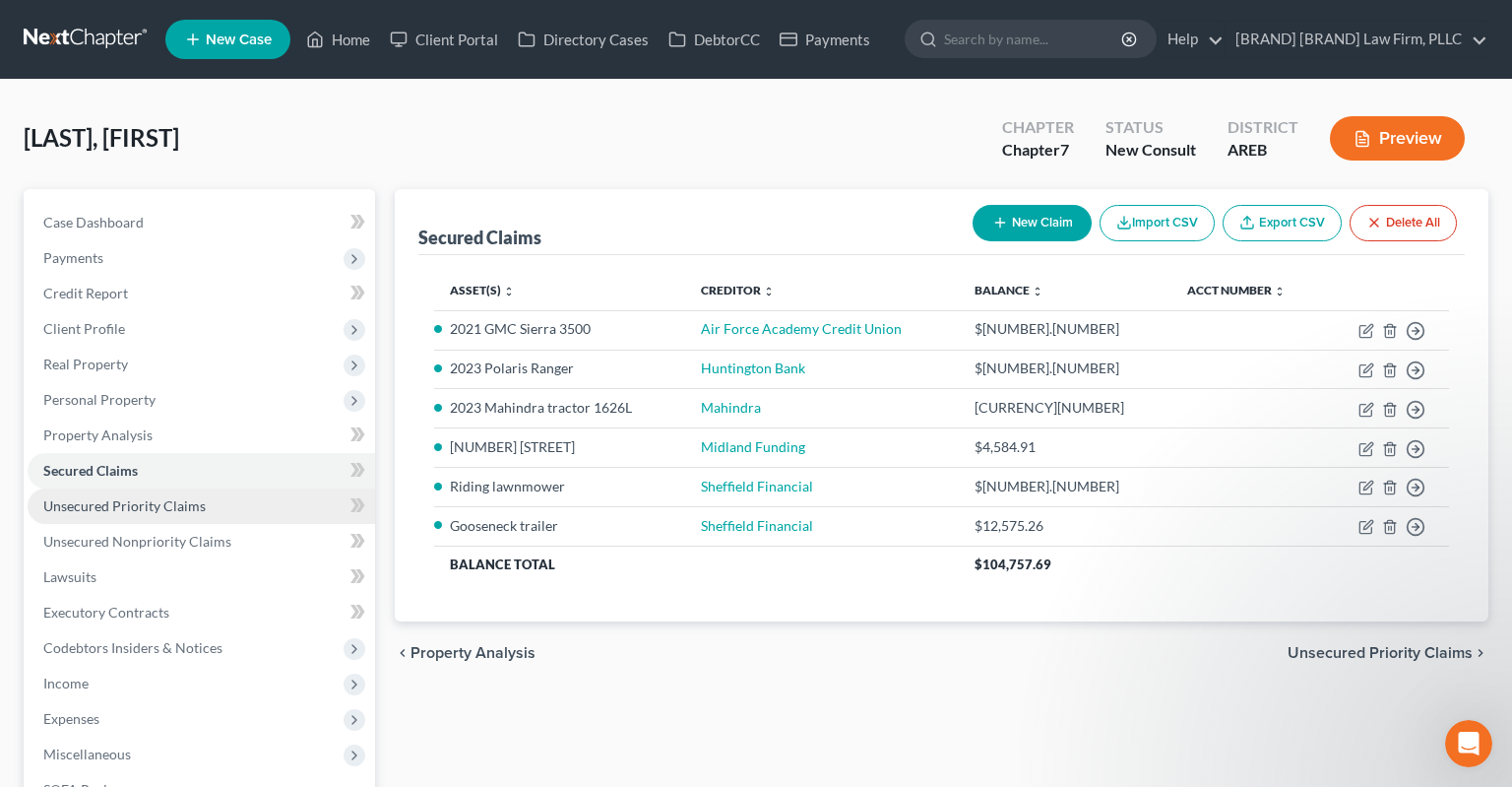 scroll, scrollTop: 311, scrollLeft: 0, axis: vertical 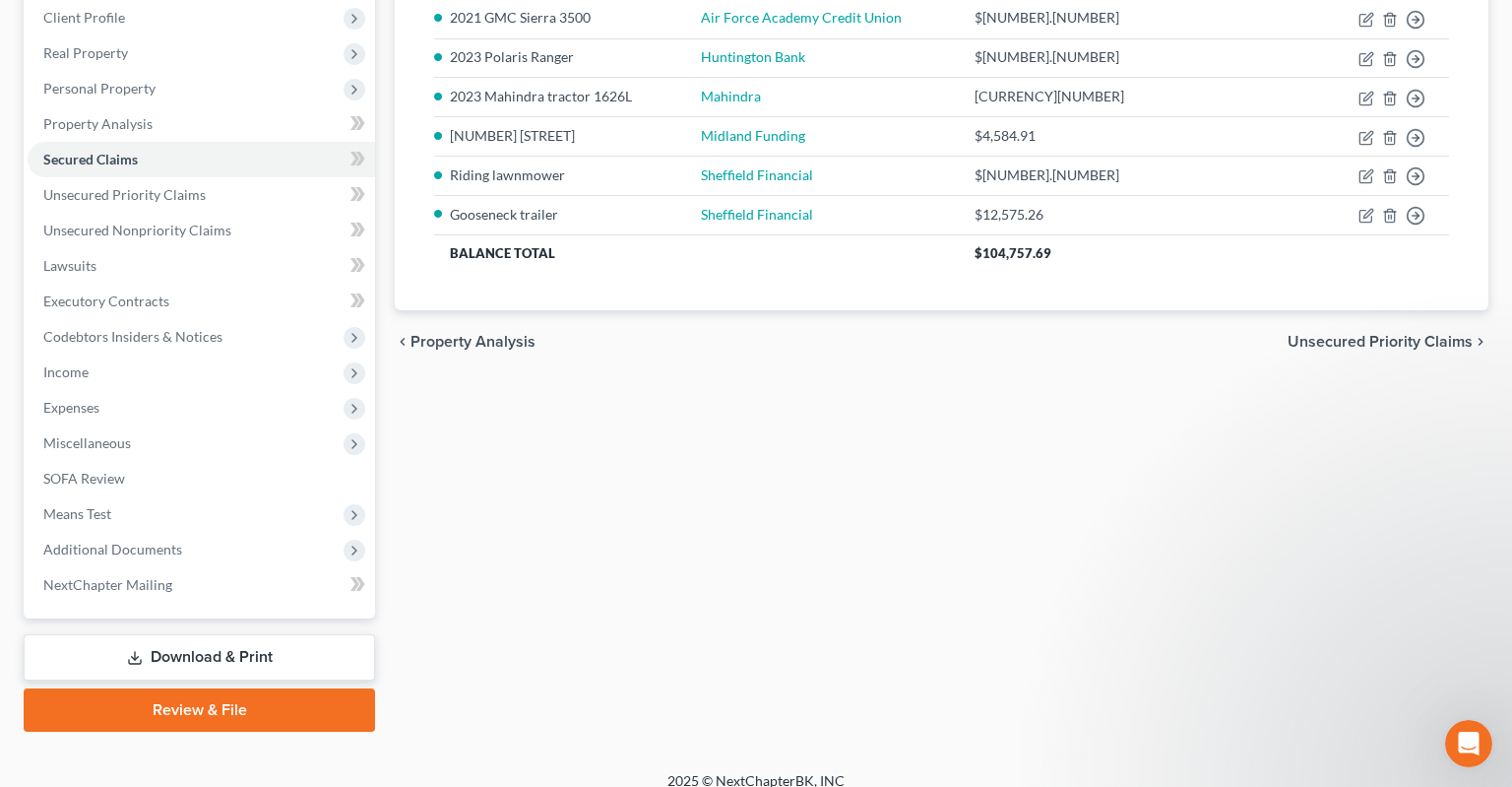 click on "Asset(s)  expand_more   expand_less   unfold_more Creditor  expand_more   expand_less   unfold_more Balance  expand_more   expand_less   unfold_more Acct Number  expand_more   expand_less   unfold_more 2021 GMC Sierra 3500 Air Force Academy Credit Union   $51,095.78 Move to E Move to F Move to G Move to Notice Only 2023 Polaris Ranger Huntington Bank   $20,958.40 Move to E Move to F Move to G Move to Notice Only 2023 Mahindra tractor 1626L Mahindra   $11,374.44 Move to E Move to F Move to G Move to Notice Only 38 Jay Cir Midland Funding   $4,584.91 Move to E Move to F Move to G Move to Notice Only Riding lawnmower Sheffield Financial   $4,168.90 Move to E Move to F Move to G Move to Notice Only Gooseneck trailer Sheffield Financial   $12,575.26 Move to E Move to F Move to G Move to Notice Only Balance Total $104,757.69
Previous
1
Next
chevron_left
Property Analysis
chevron_right" at bounding box center (941, 304) 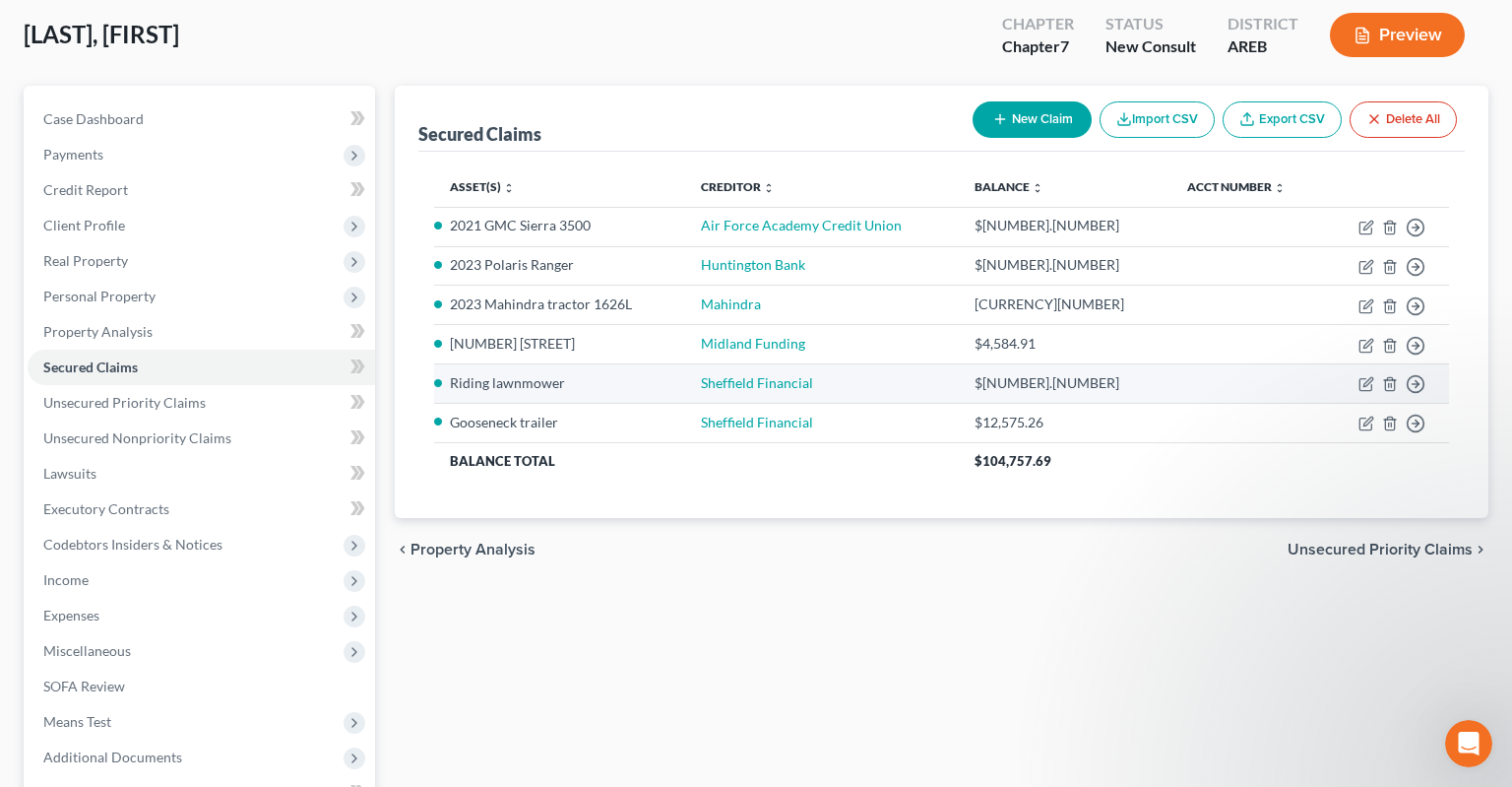 scroll, scrollTop: 0, scrollLeft: 0, axis: both 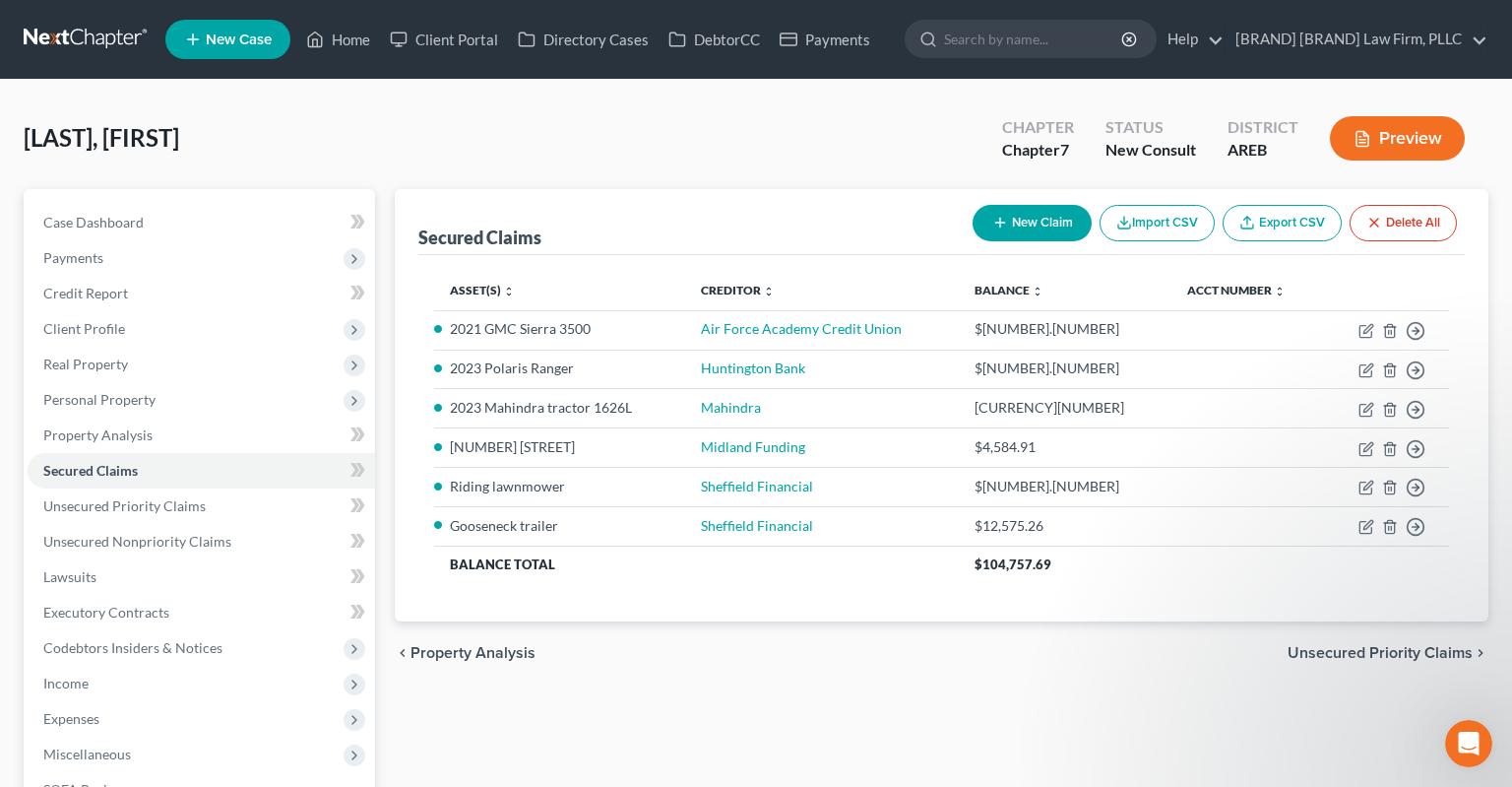 drag, startPoint x: 561, startPoint y: 146, endPoint x: 549, endPoint y: 130, distance: 20 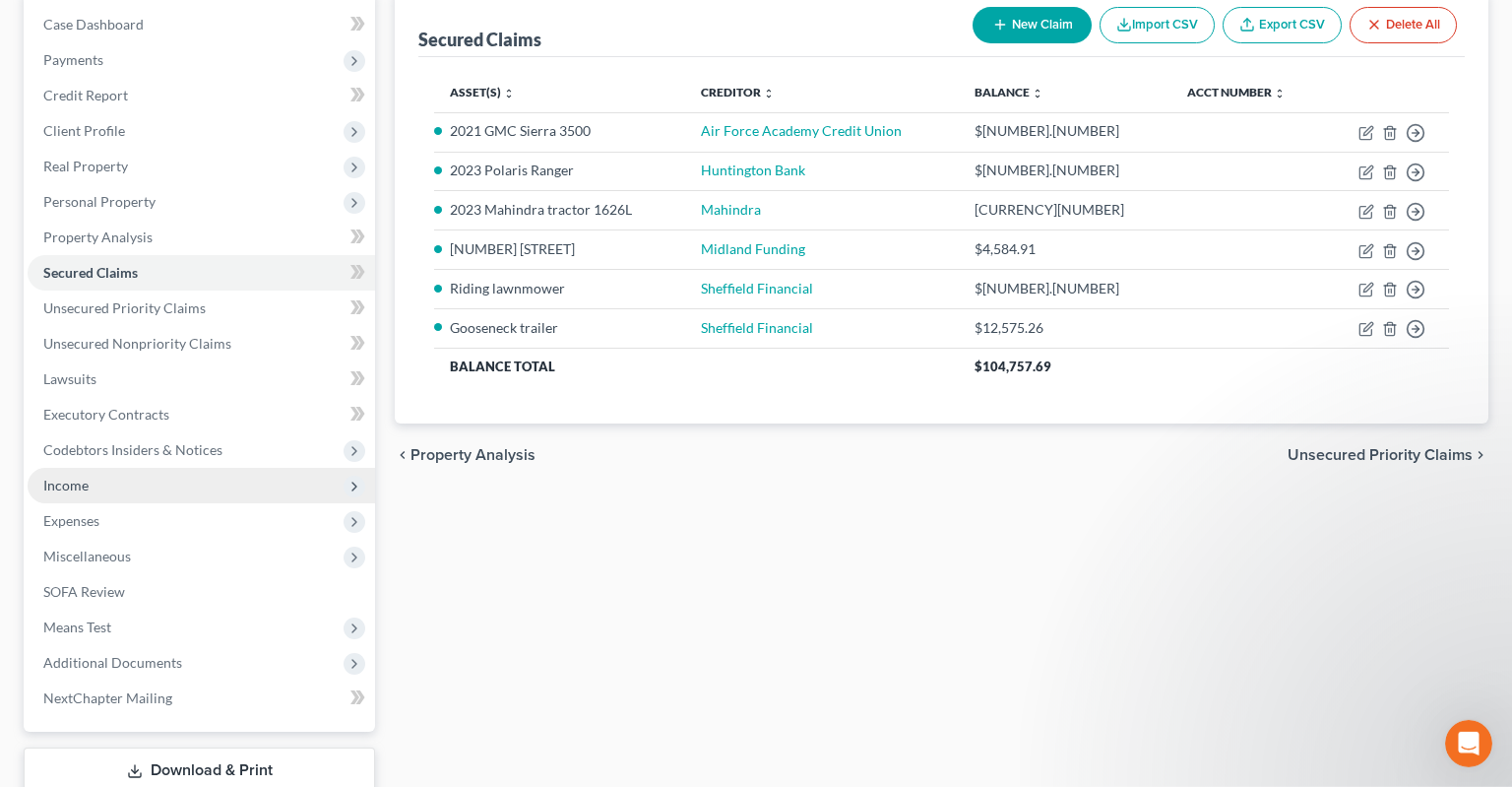 scroll, scrollTop: 311, scrollLeft: 0, axis: vertical 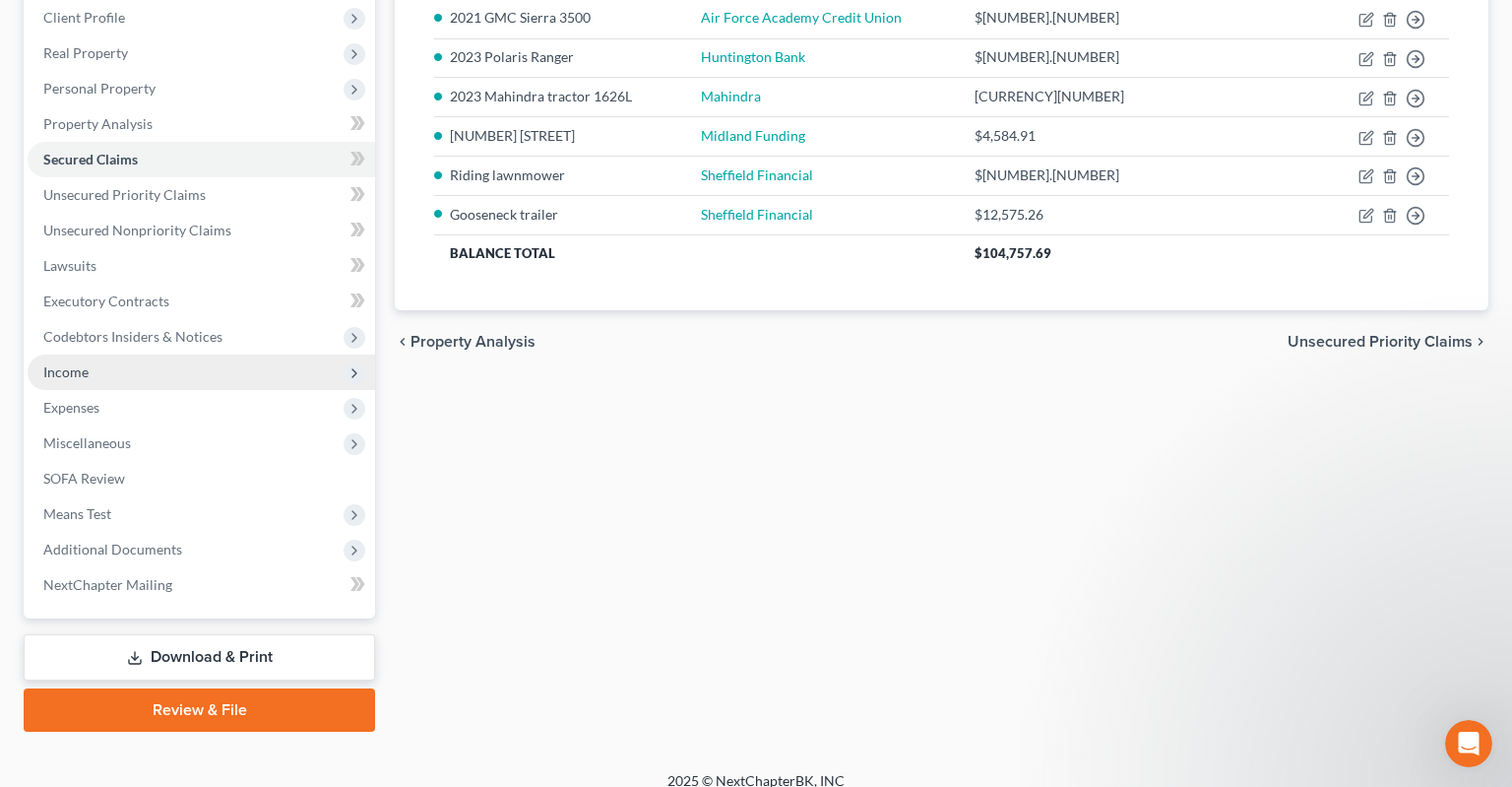 click on "Income" at bounding box center [201, 372] 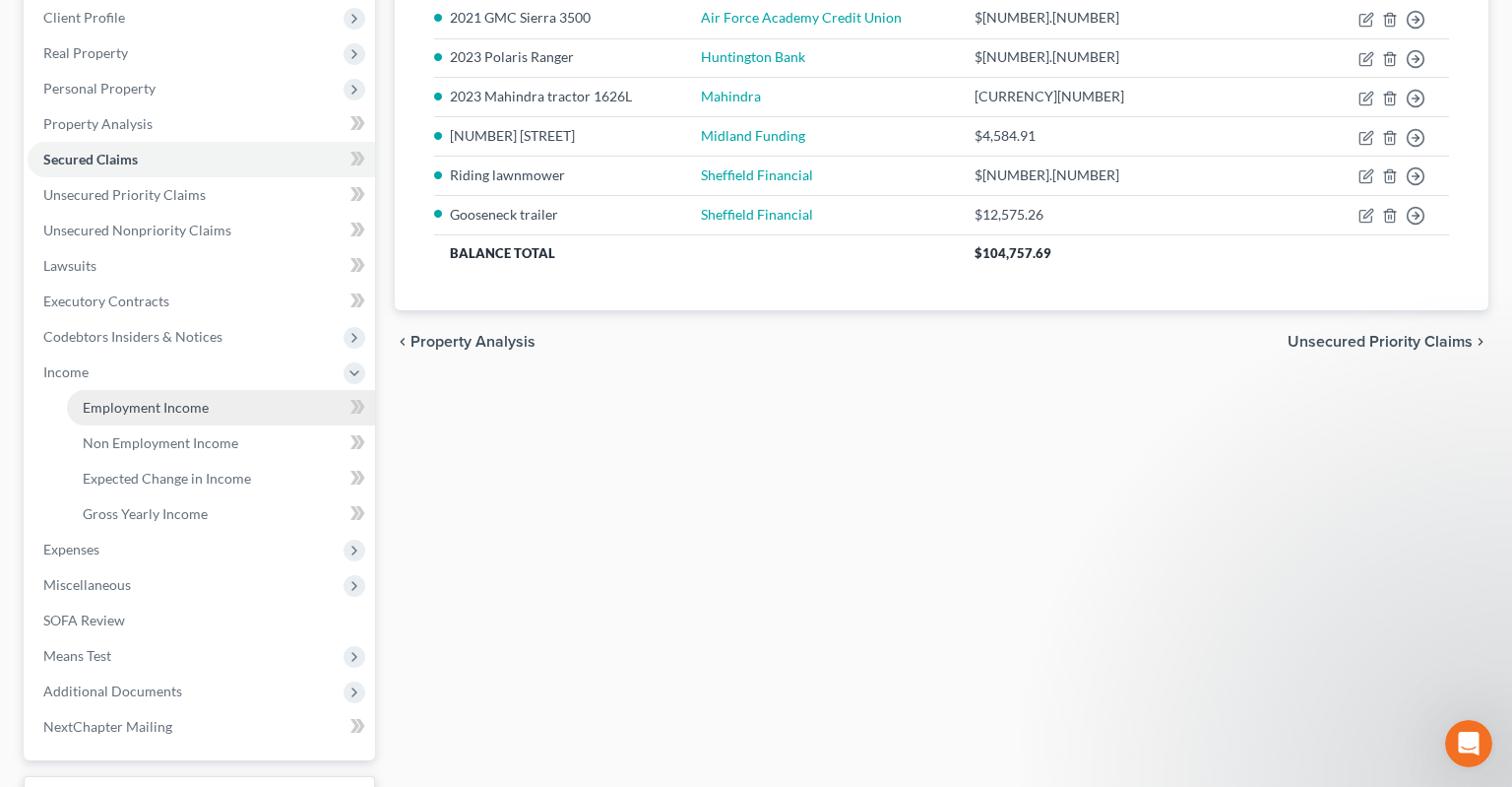 click on "Employment Income" at bounding box center [220, 408] 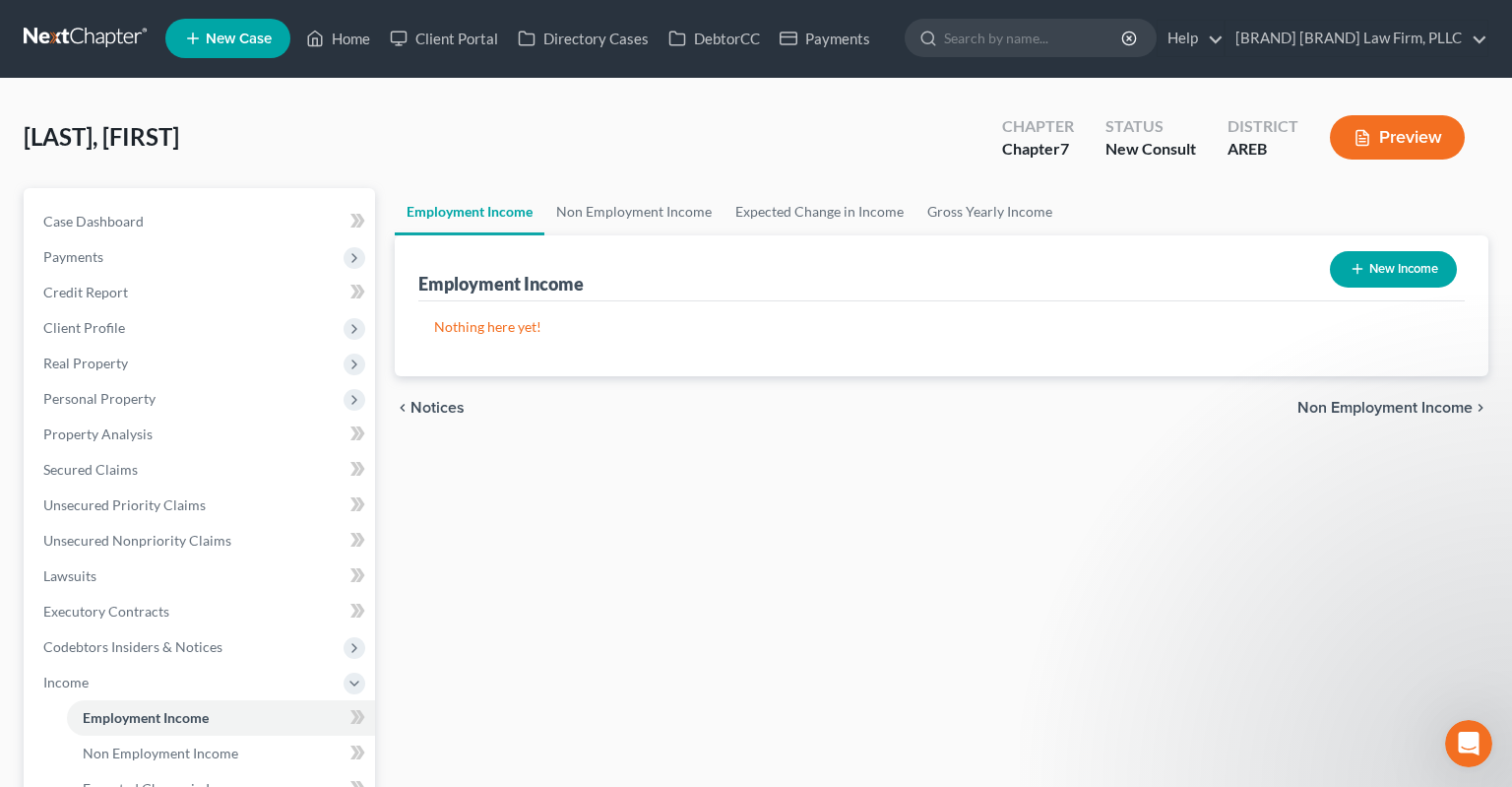 scroll, scrollTop: 0, scrollLeft: 0, axis: both 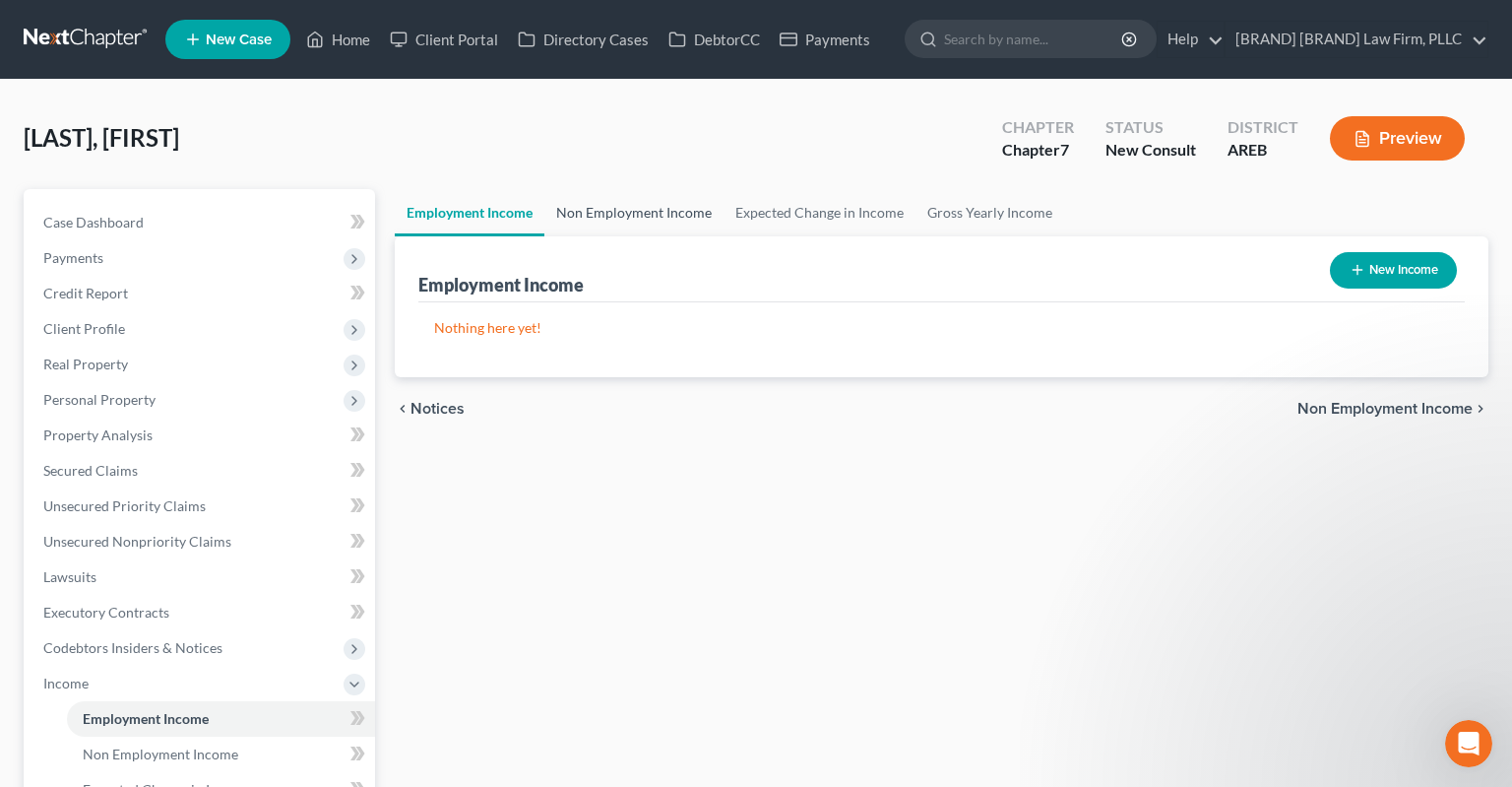 click on "Non Employment Income" at bounding box center [634, 213] 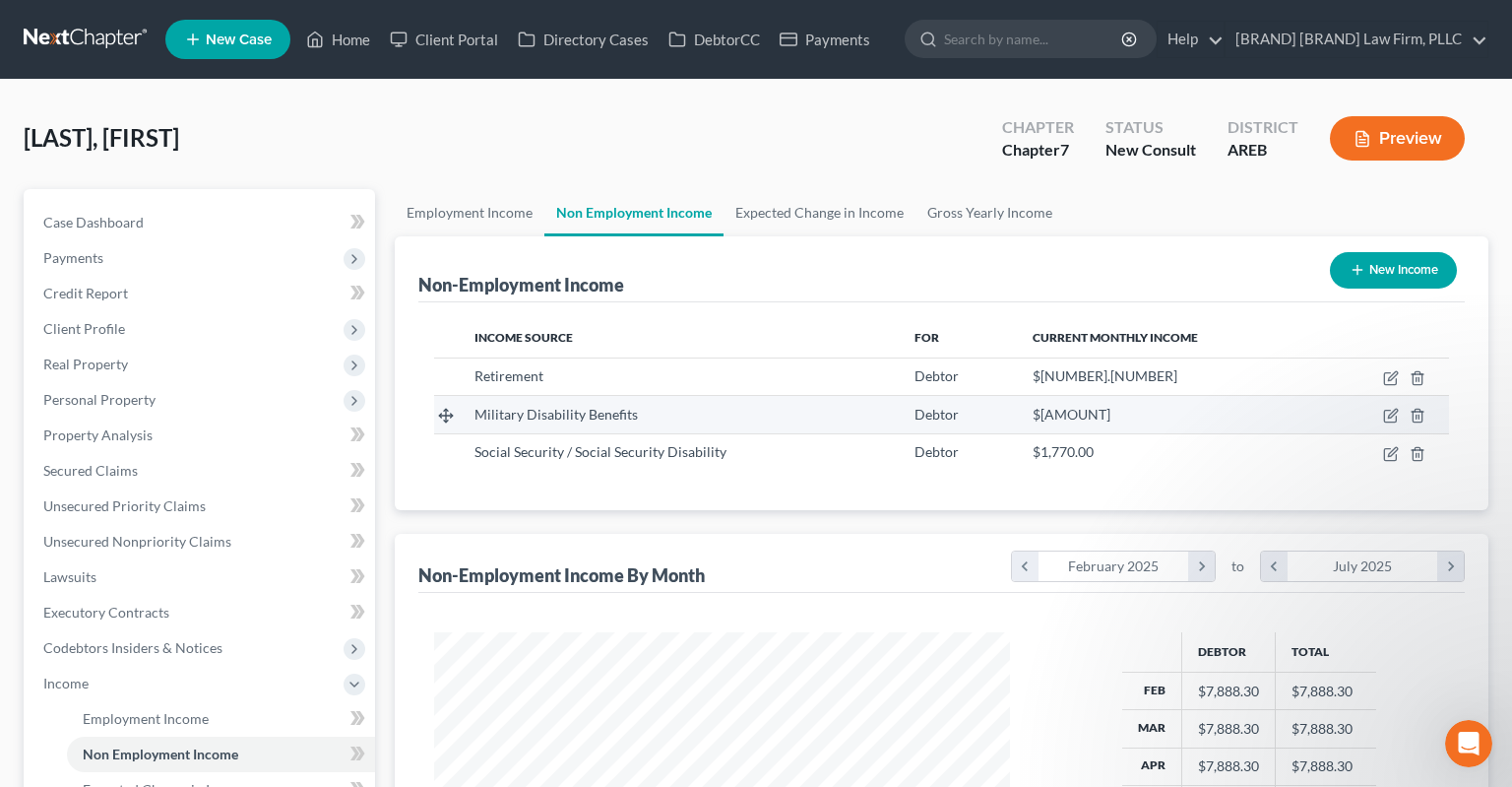 scroll, scrollTop: 984630, scrollLeft: 983760, axis: both 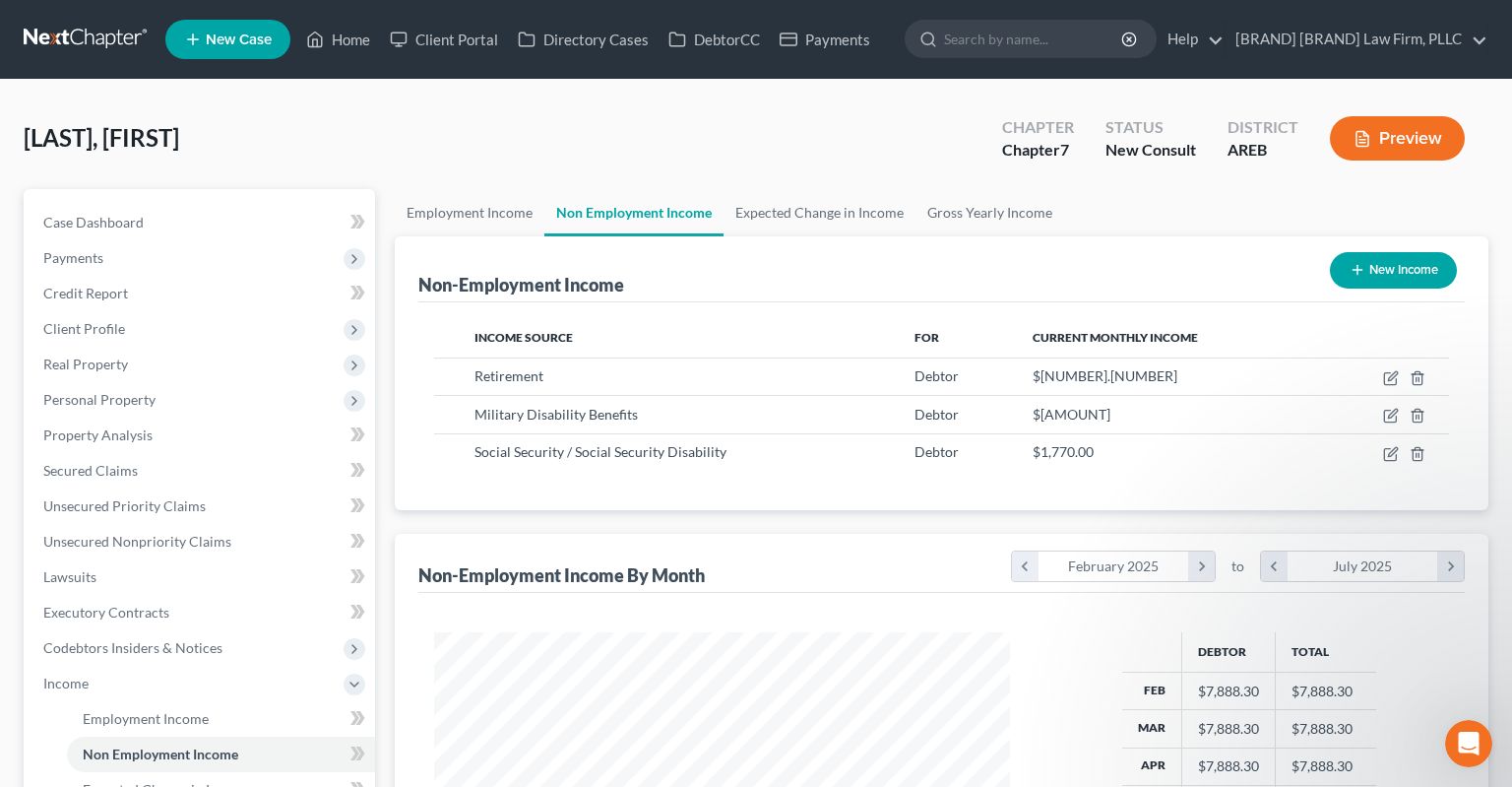 click on "Tafoya, Charles Upgraded Chapter Chapter  7 Status New Consult District AREB Preview" at bounding box center [756, 146] 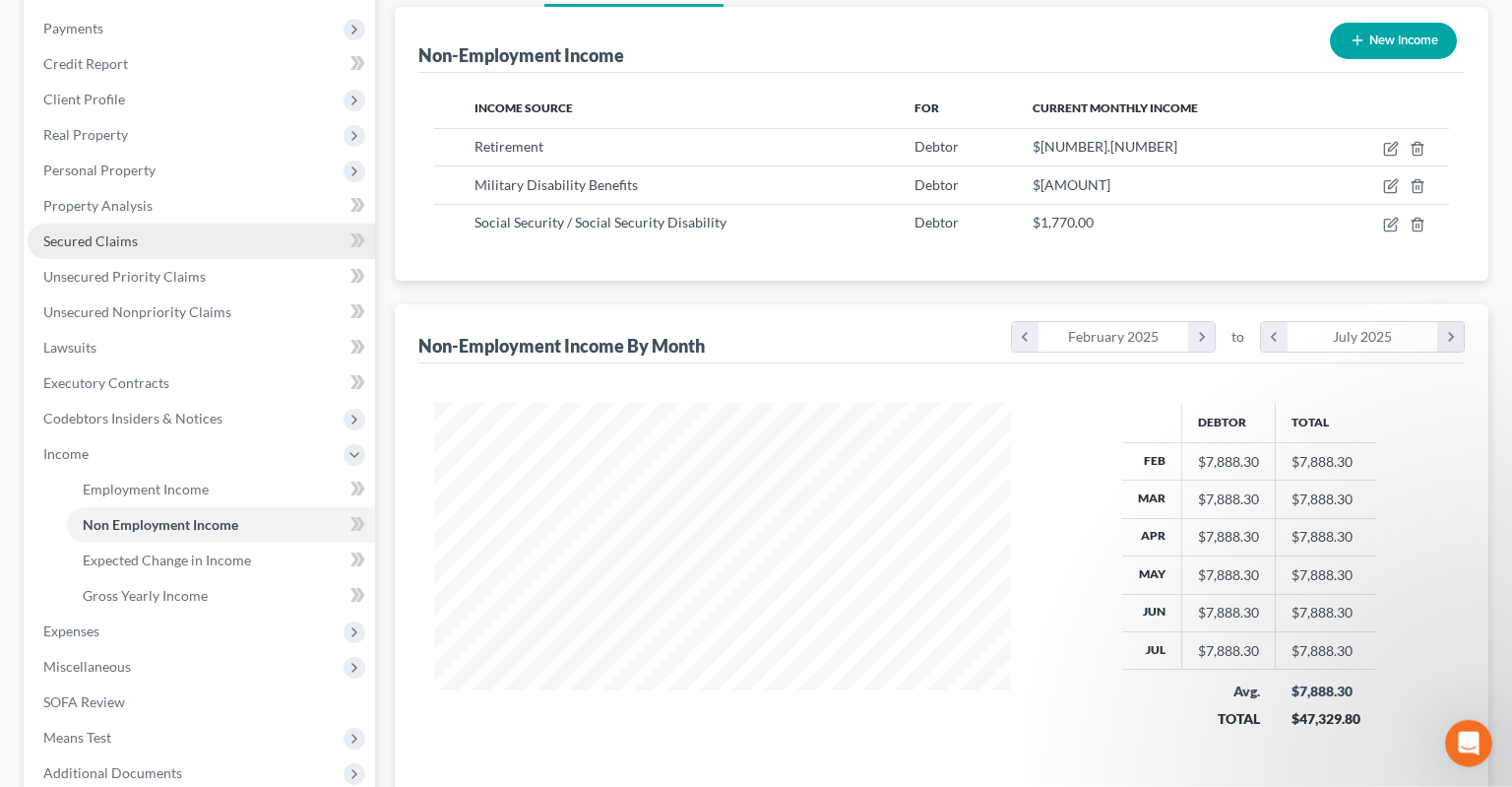 scroll, scrollTop: 416, scrollLeft: 0, axis: vertical 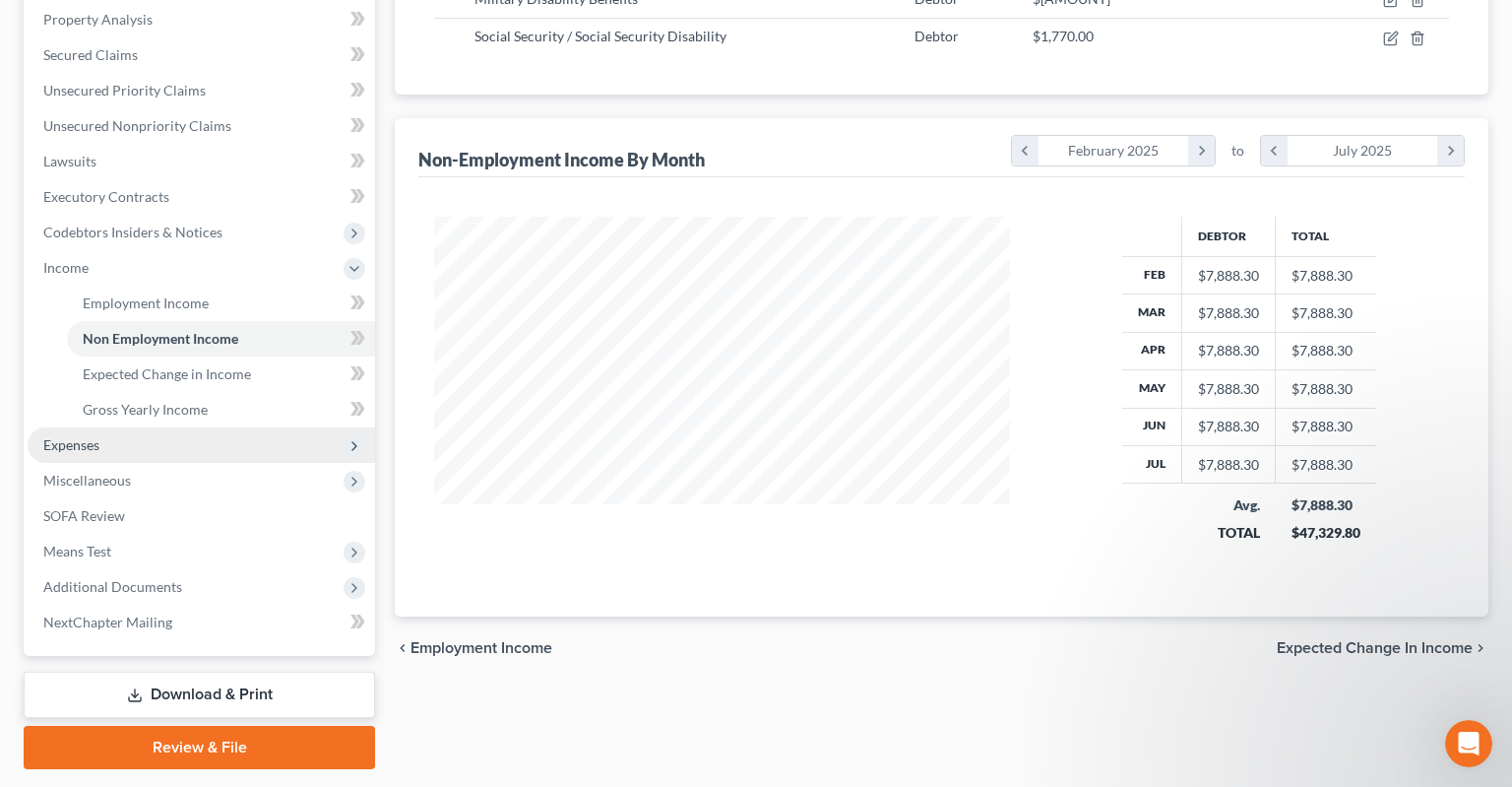 click on "Expenses" at bounding box center [201, 445] 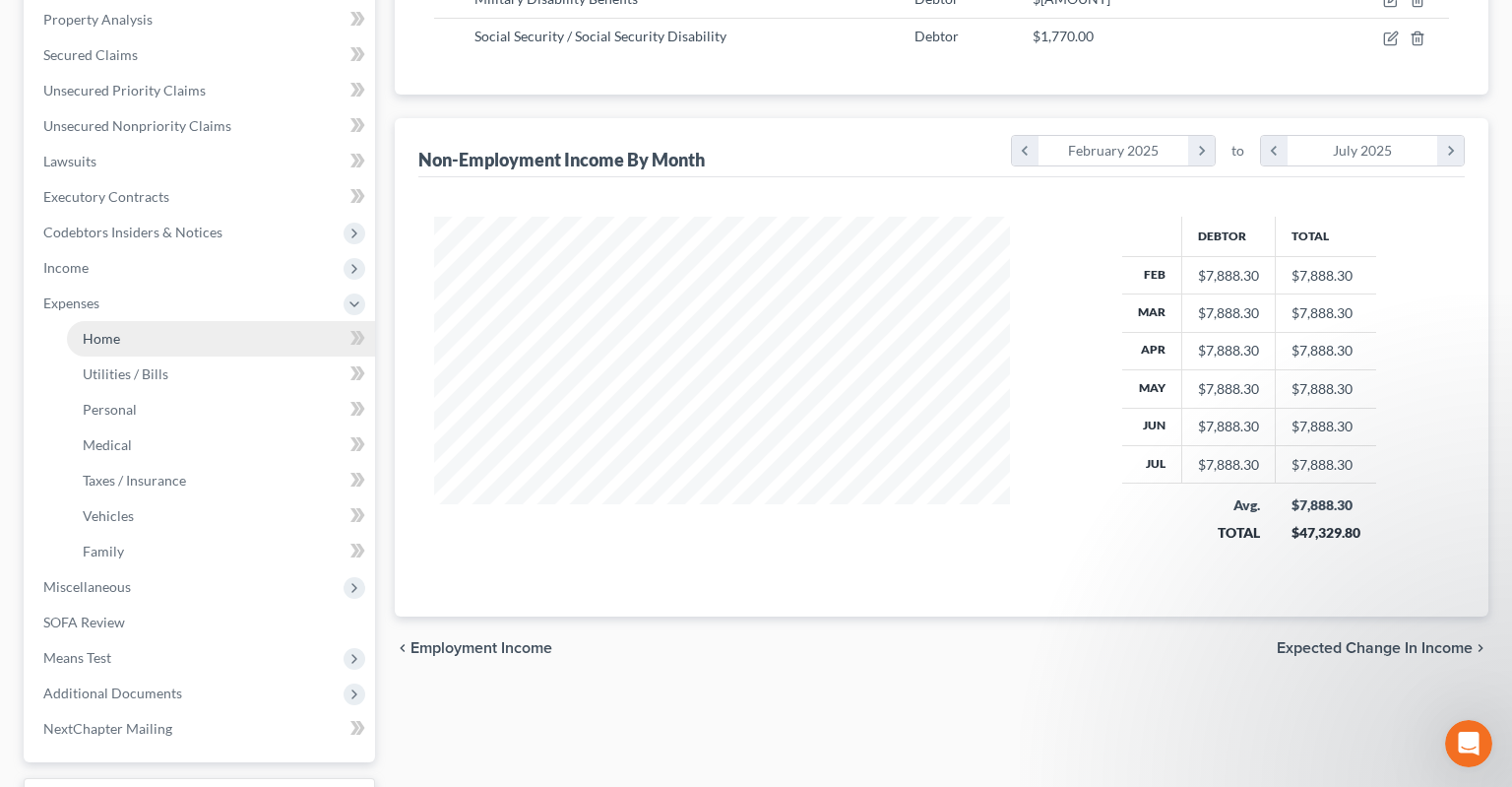 click on "Home" at bounding box center (220, 339) 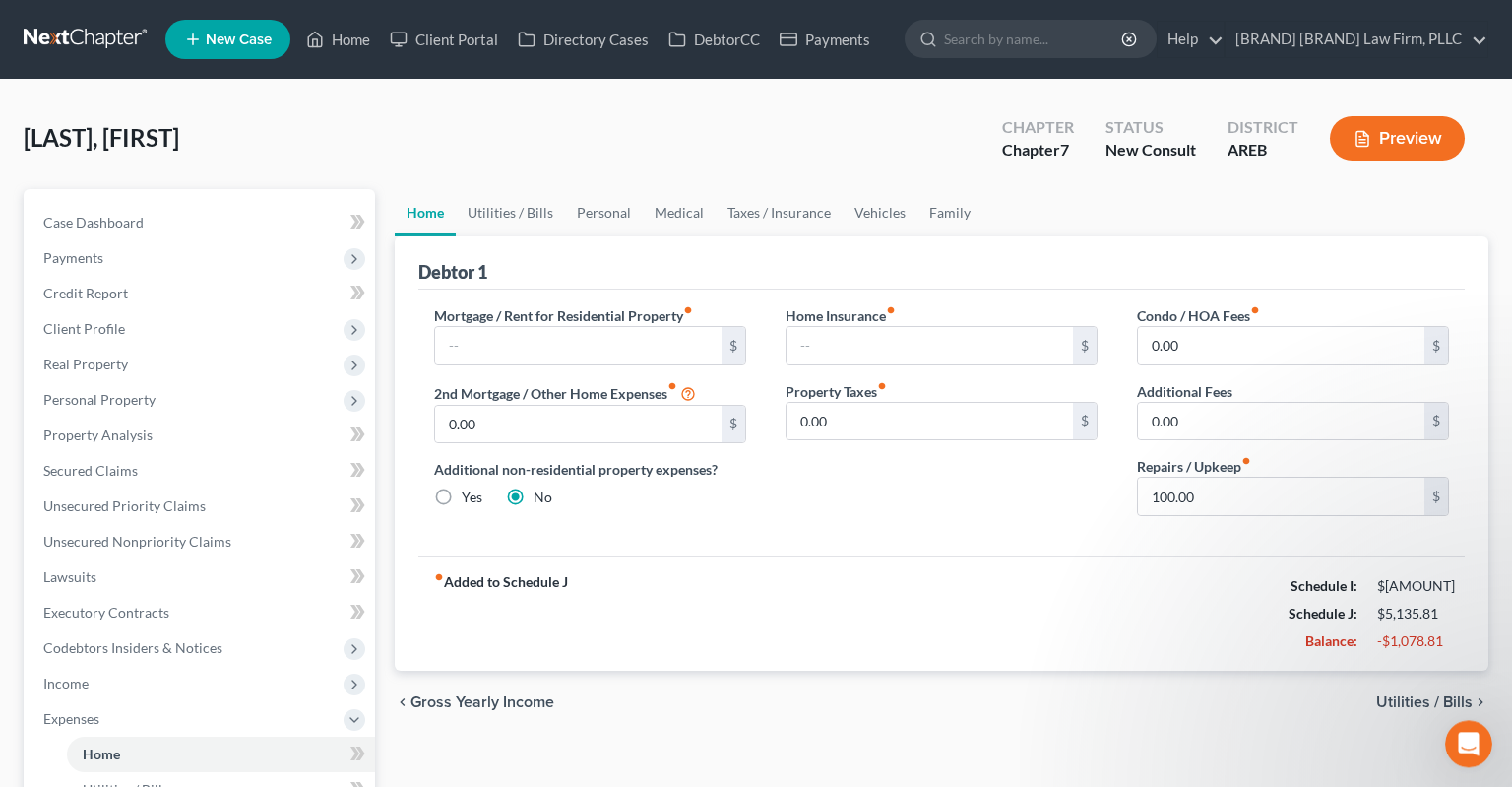 scroll, scrollTop: 0, scrollLeft: 0, axis: both 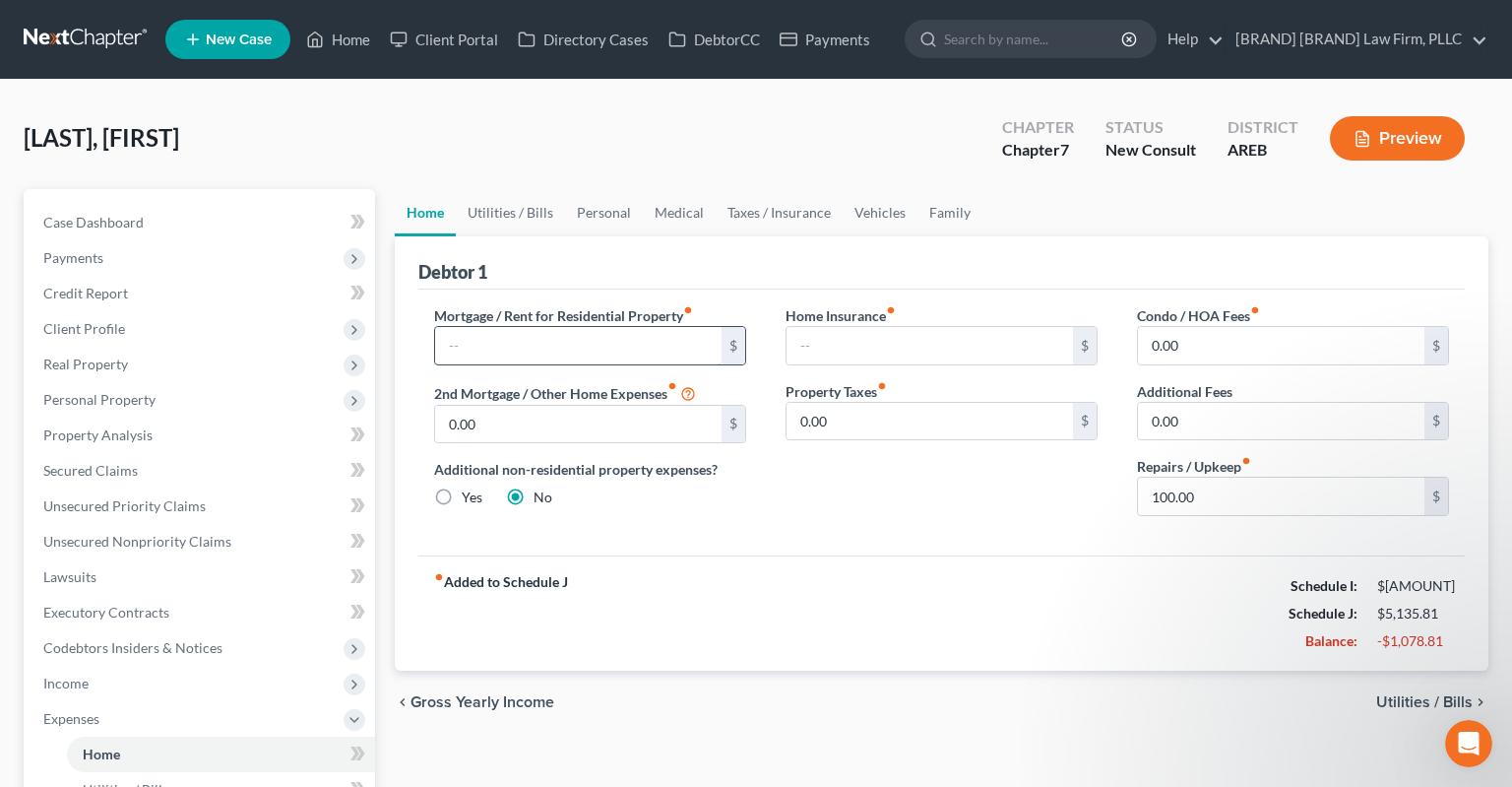 click at bounding box center [578, 346] 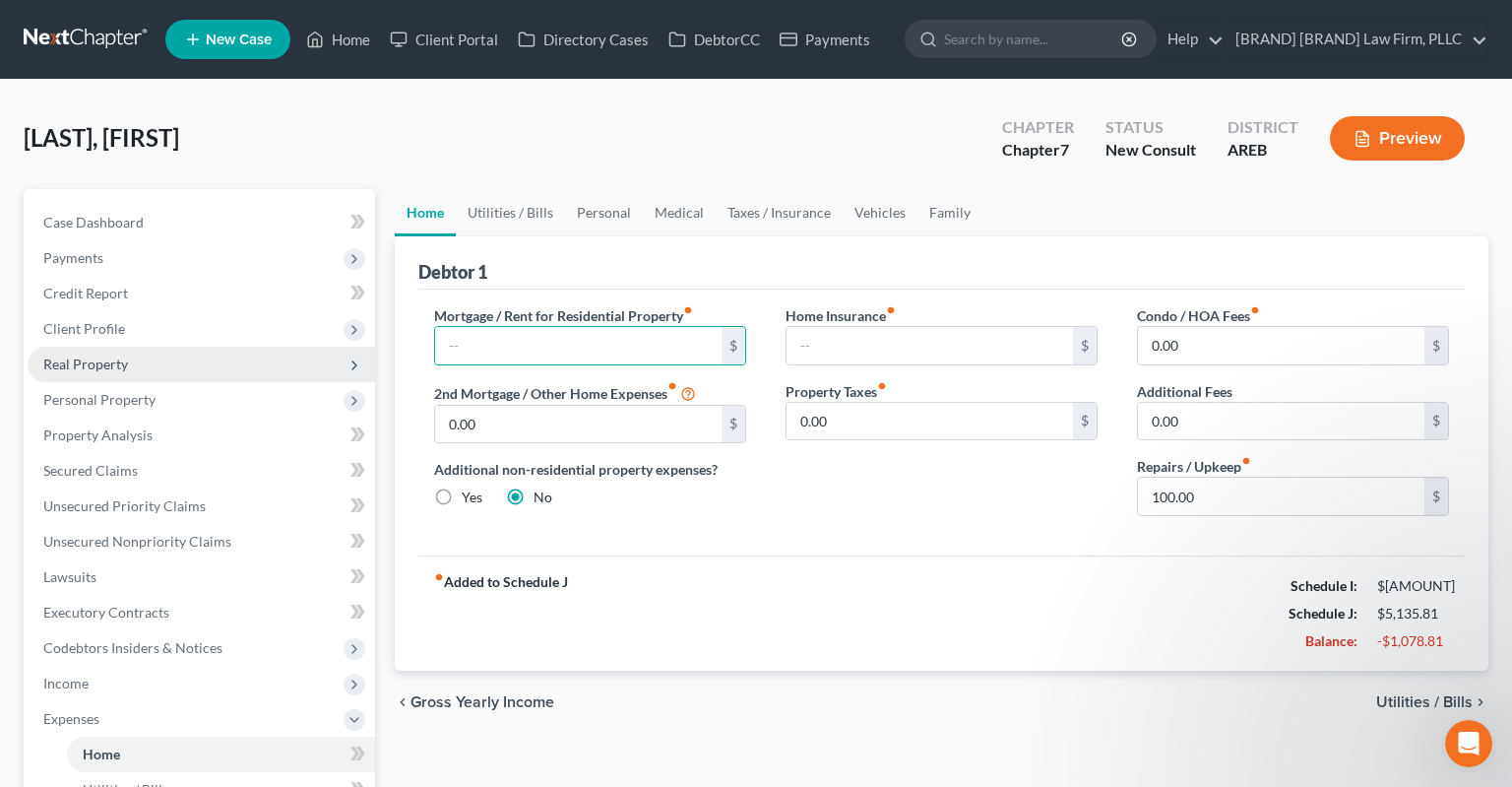 click on "Real Property" at bounding box center (201, 364) 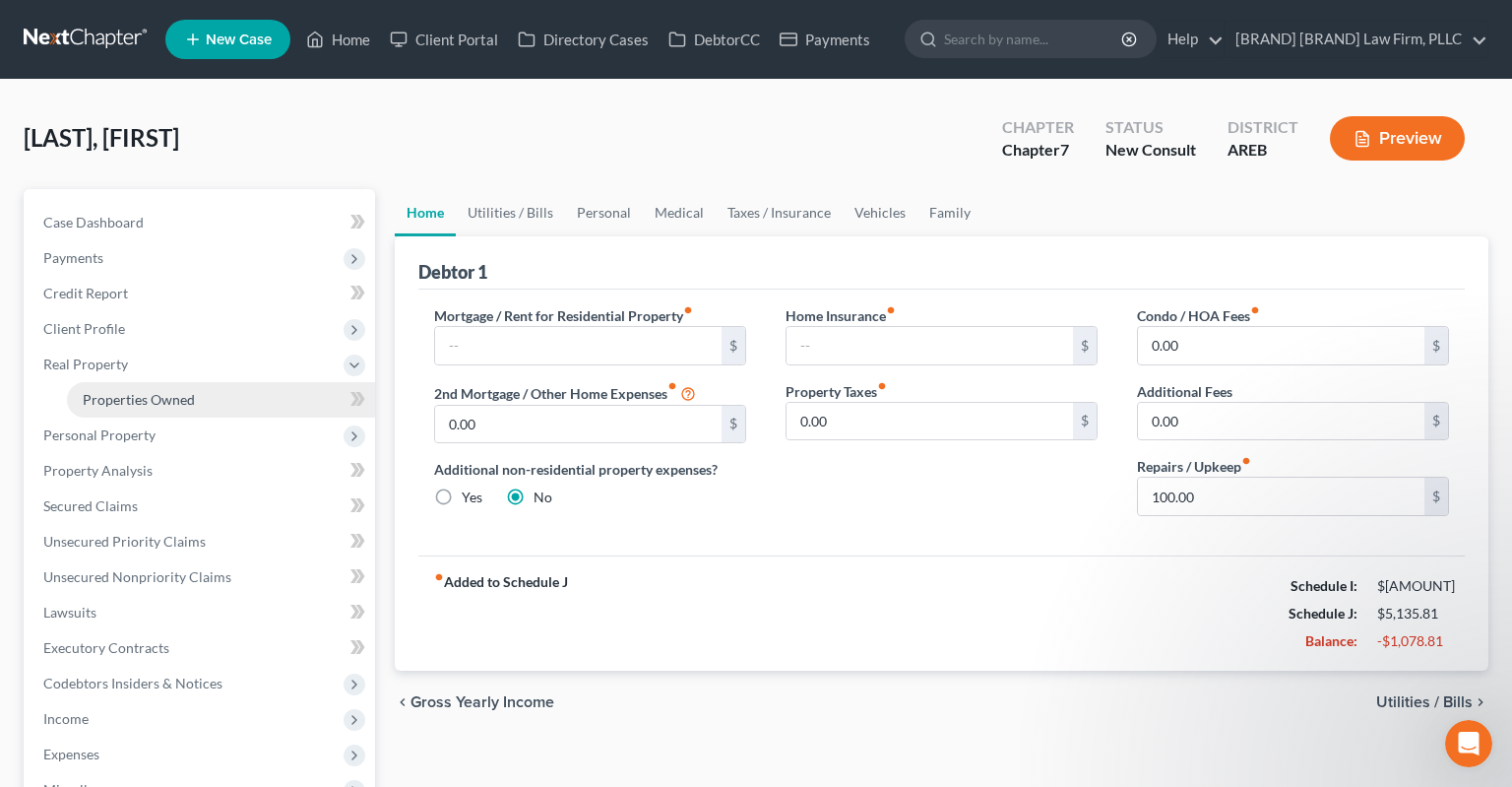 click on "Properties Owned" at bounding box center (220, 400) 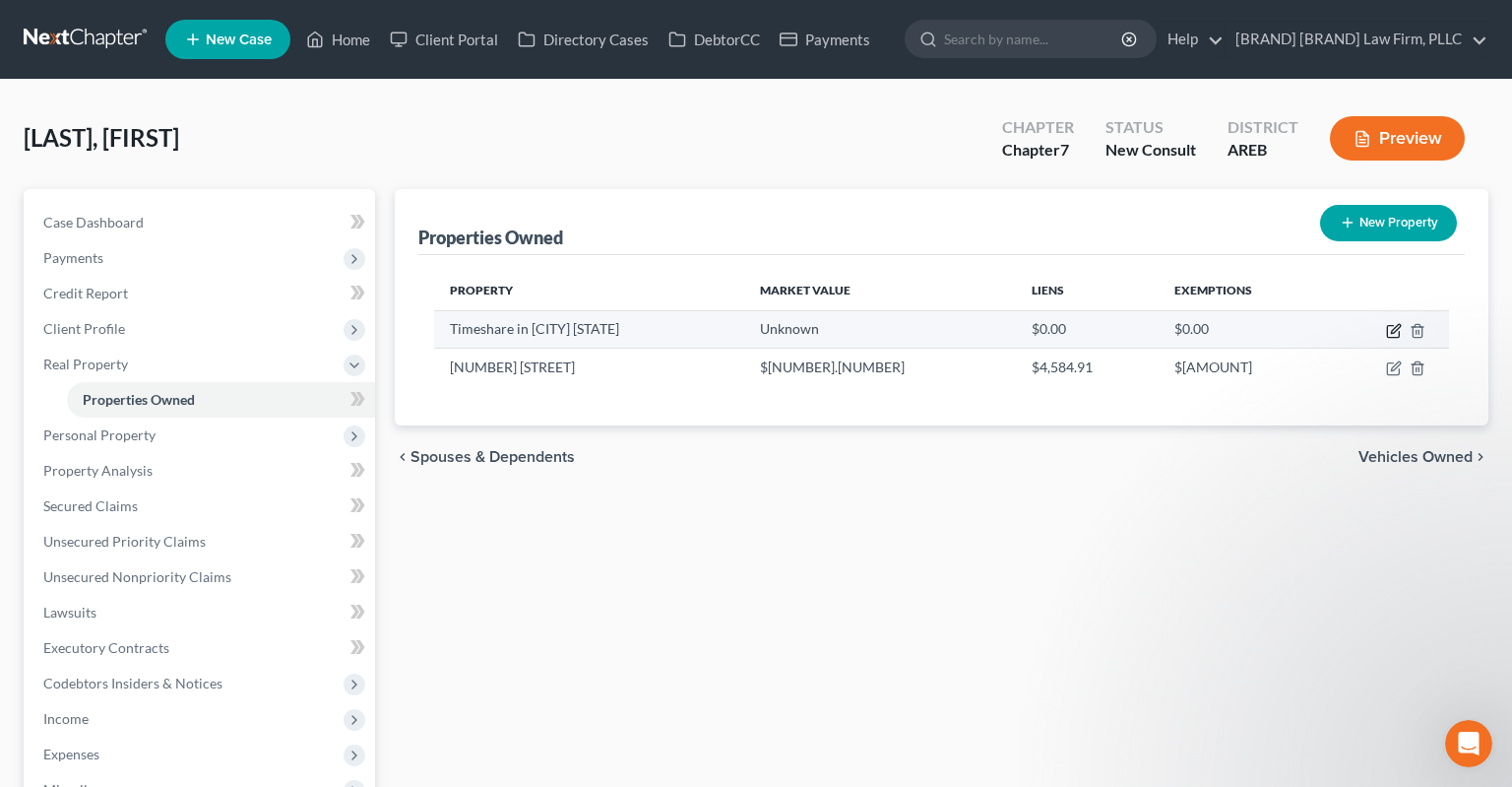 click 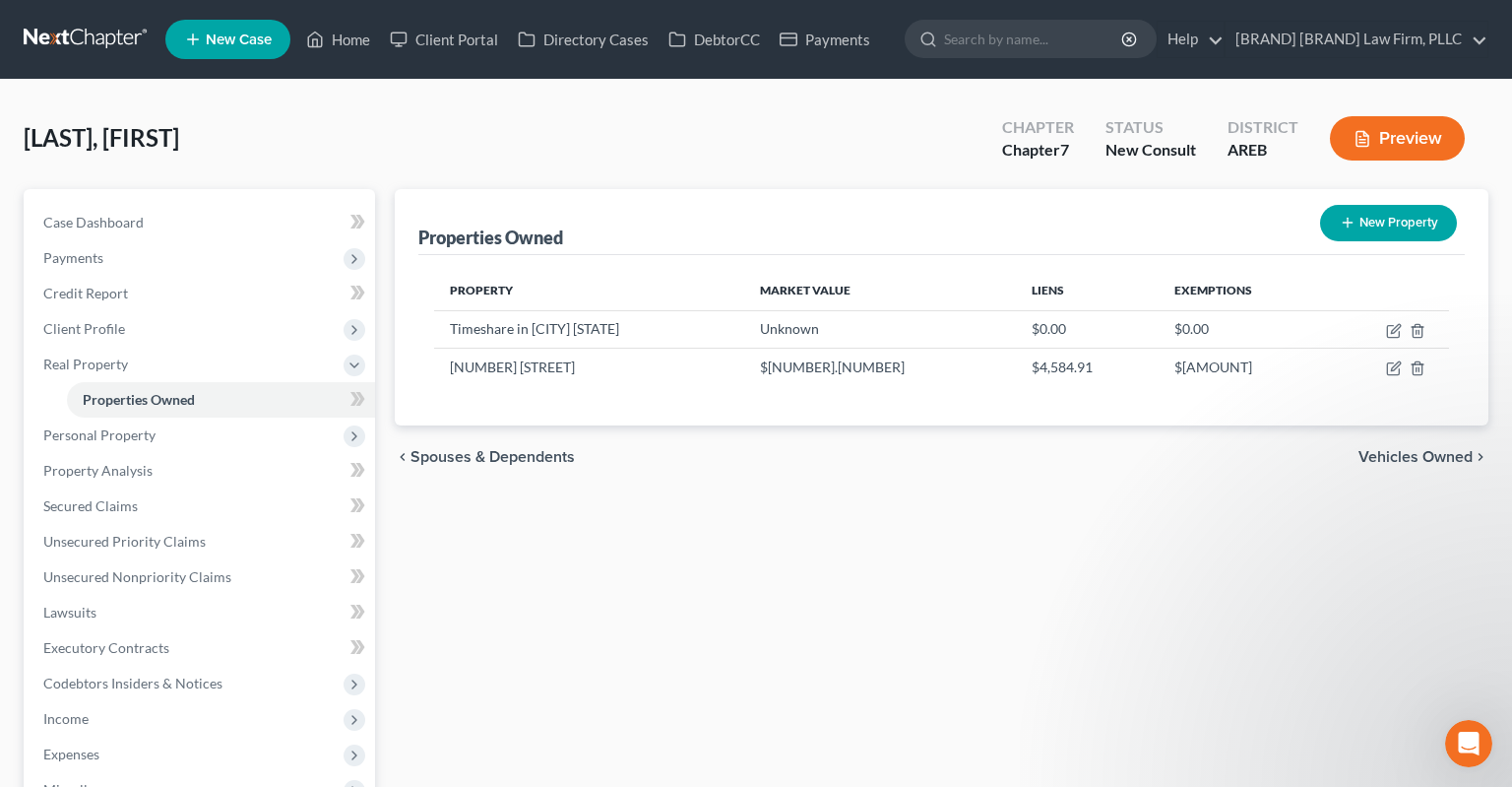 select on "2" 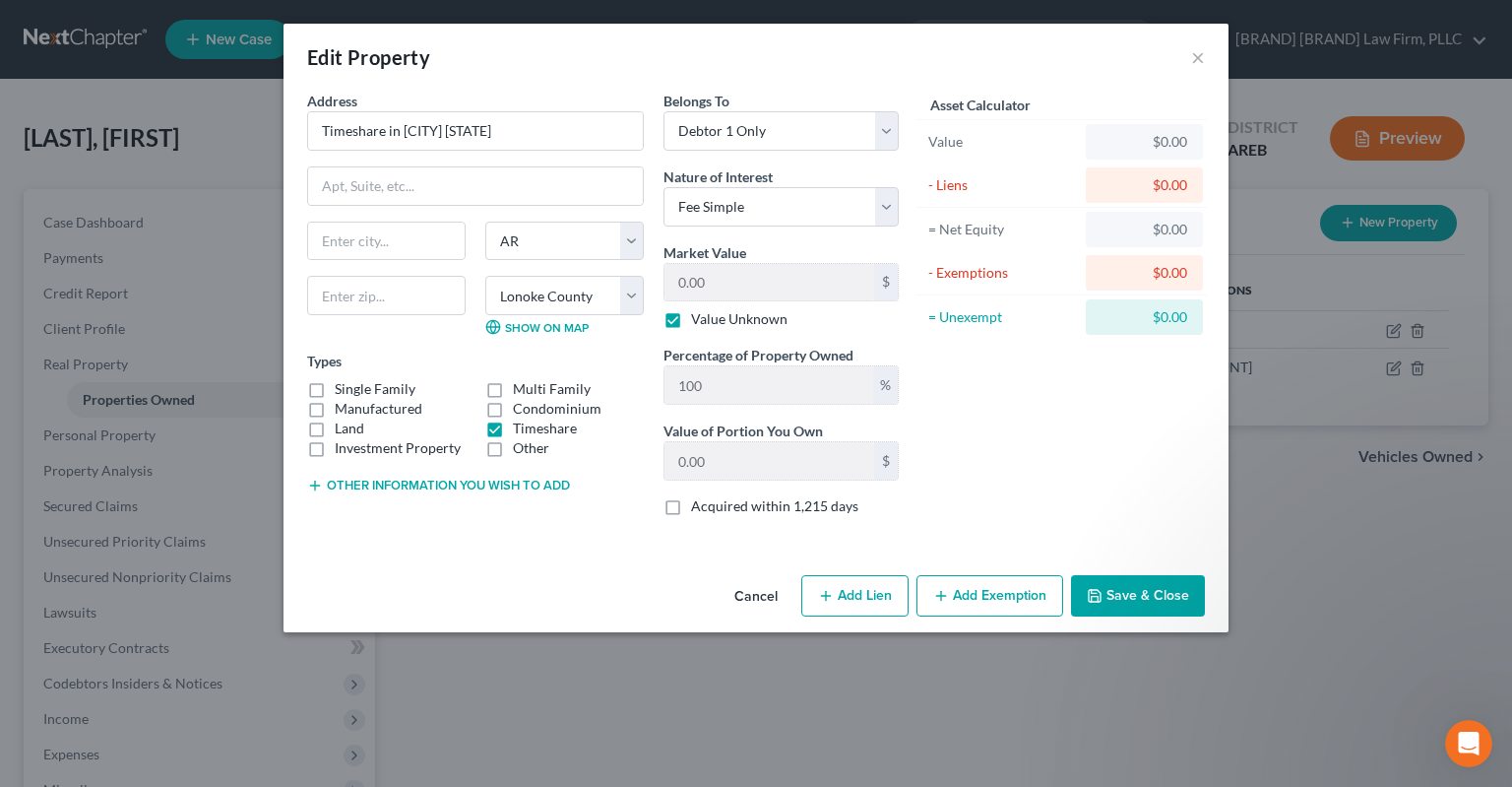 click on "Value Unknown" at bounding box center (739, 319) 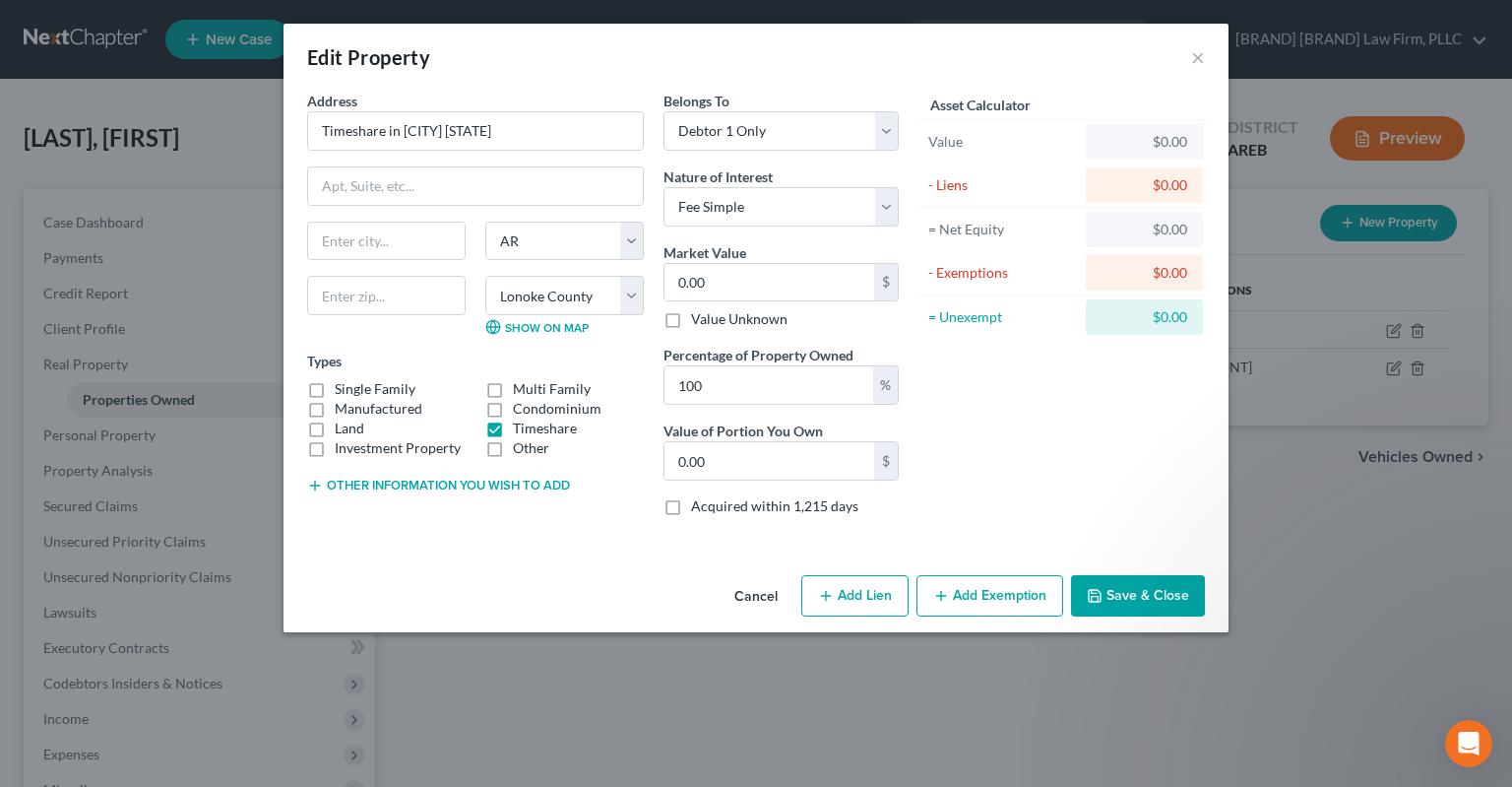 click on "Save & Close" at bounding box center [1138, 596] 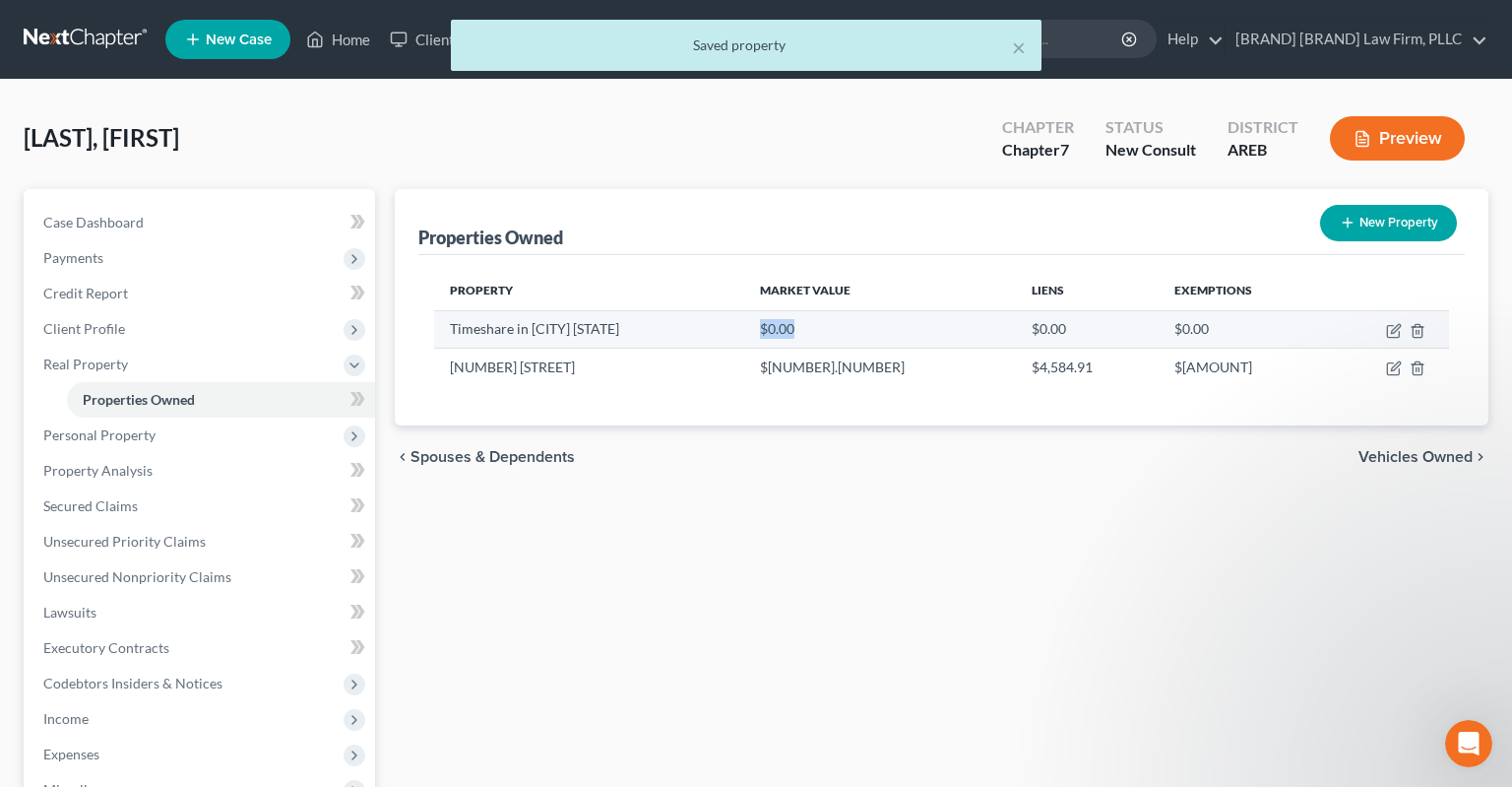 drag, startPoint x: 871, startPoint y: 324, endPoint x: 899, endPoint y: 324, distance: 28 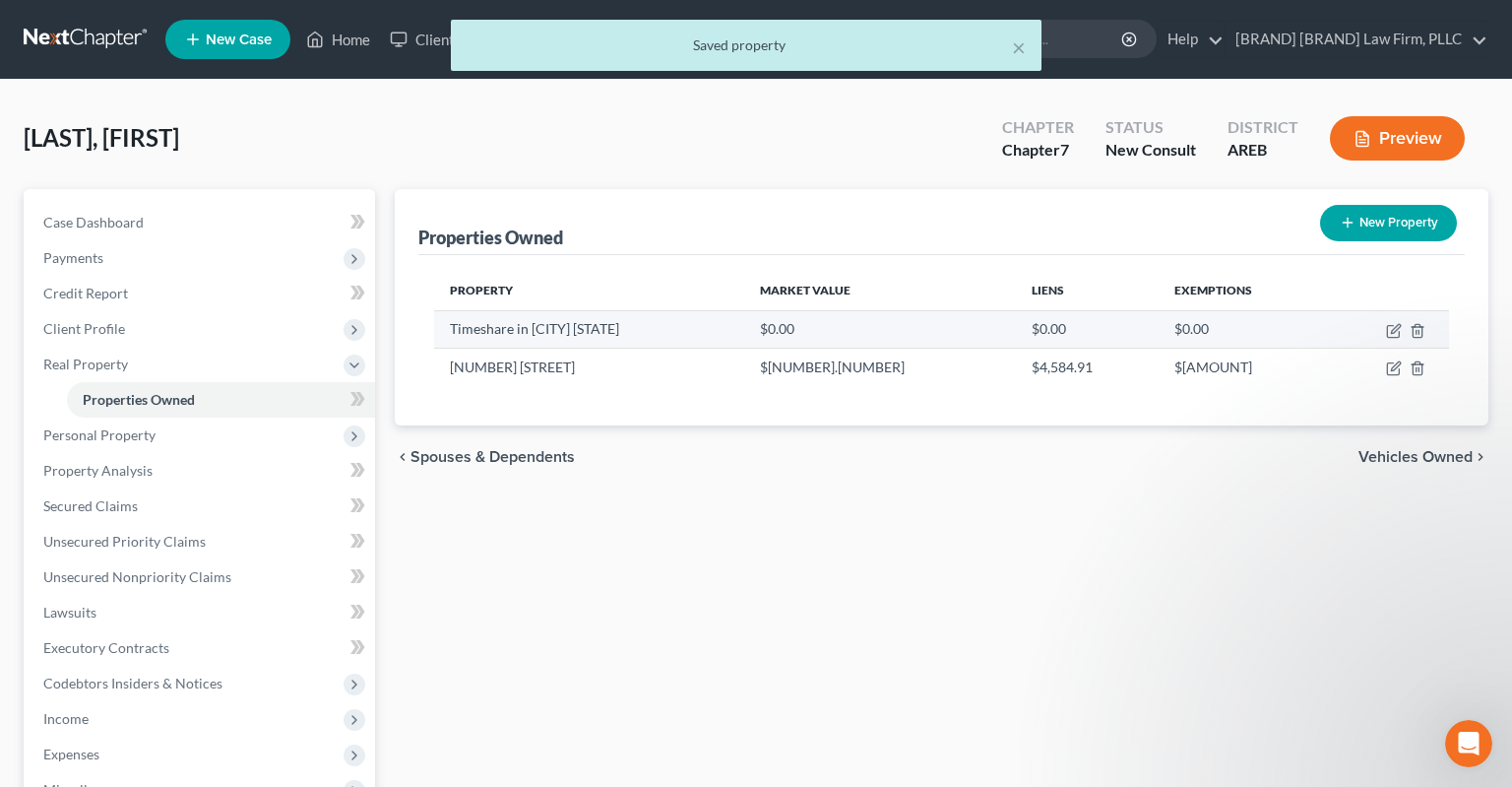 click on "$0.00" at bounding box center (880, 329) 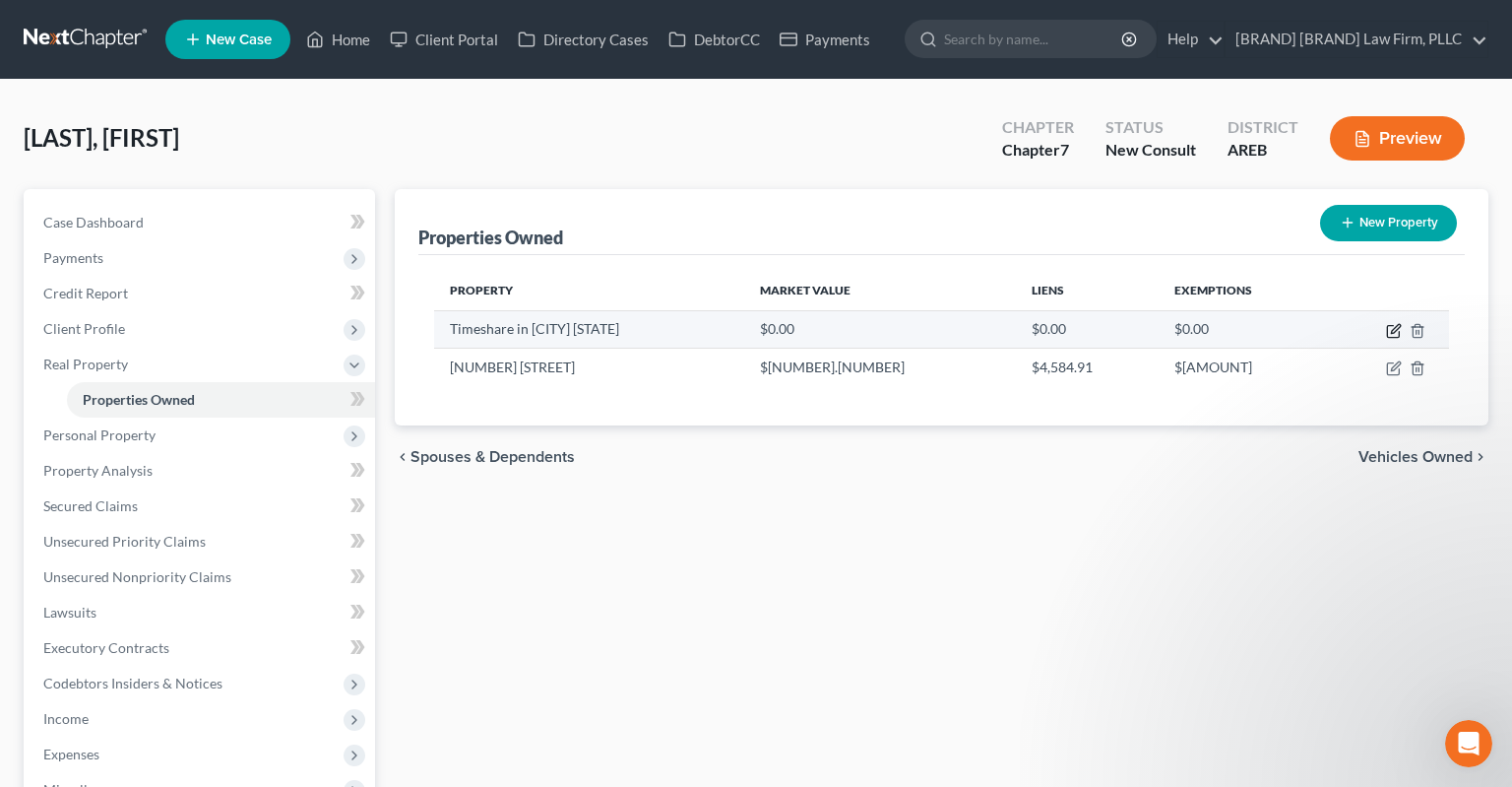 click 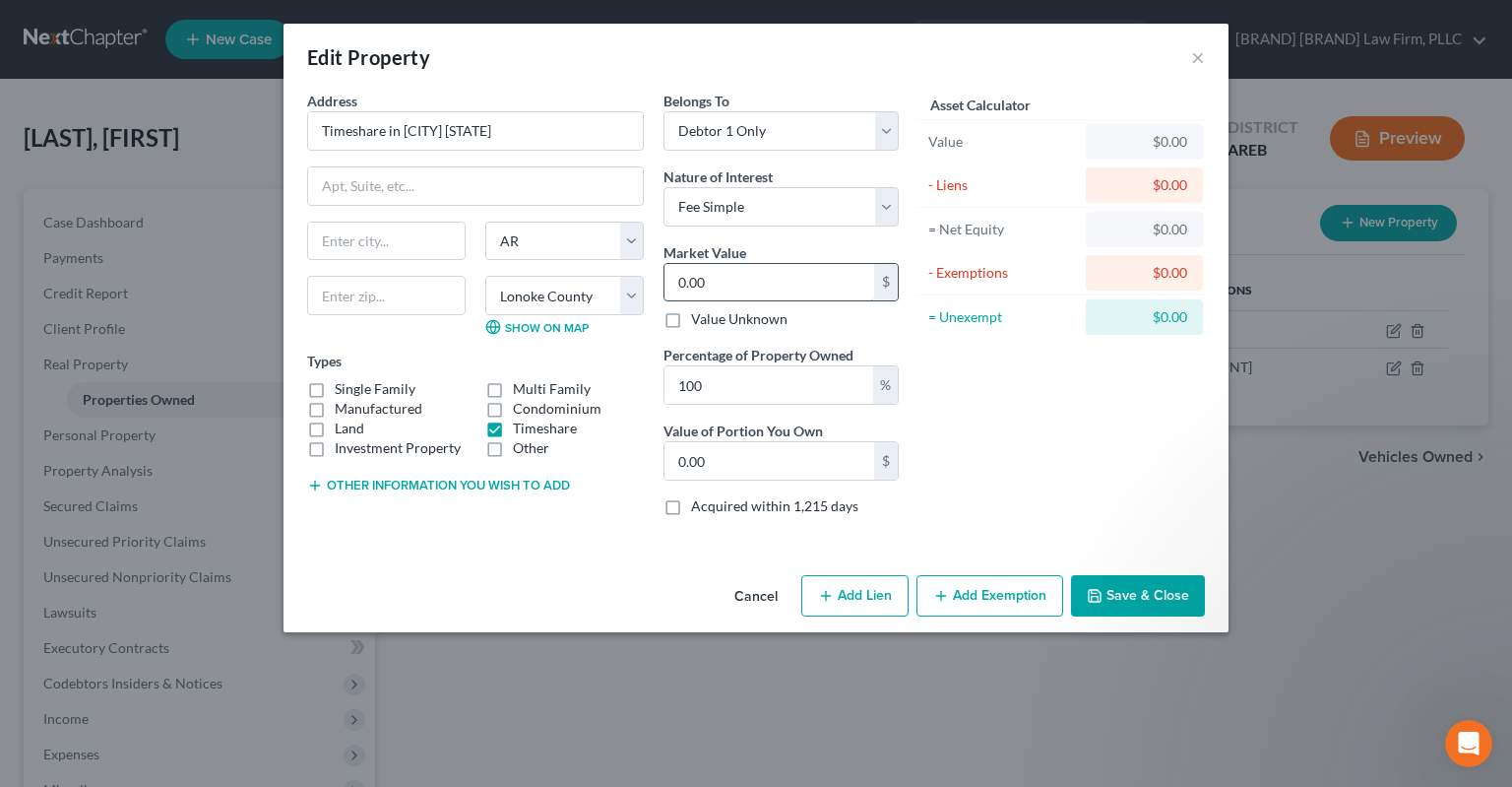click on "0.00" at bounding box center [769, 283] 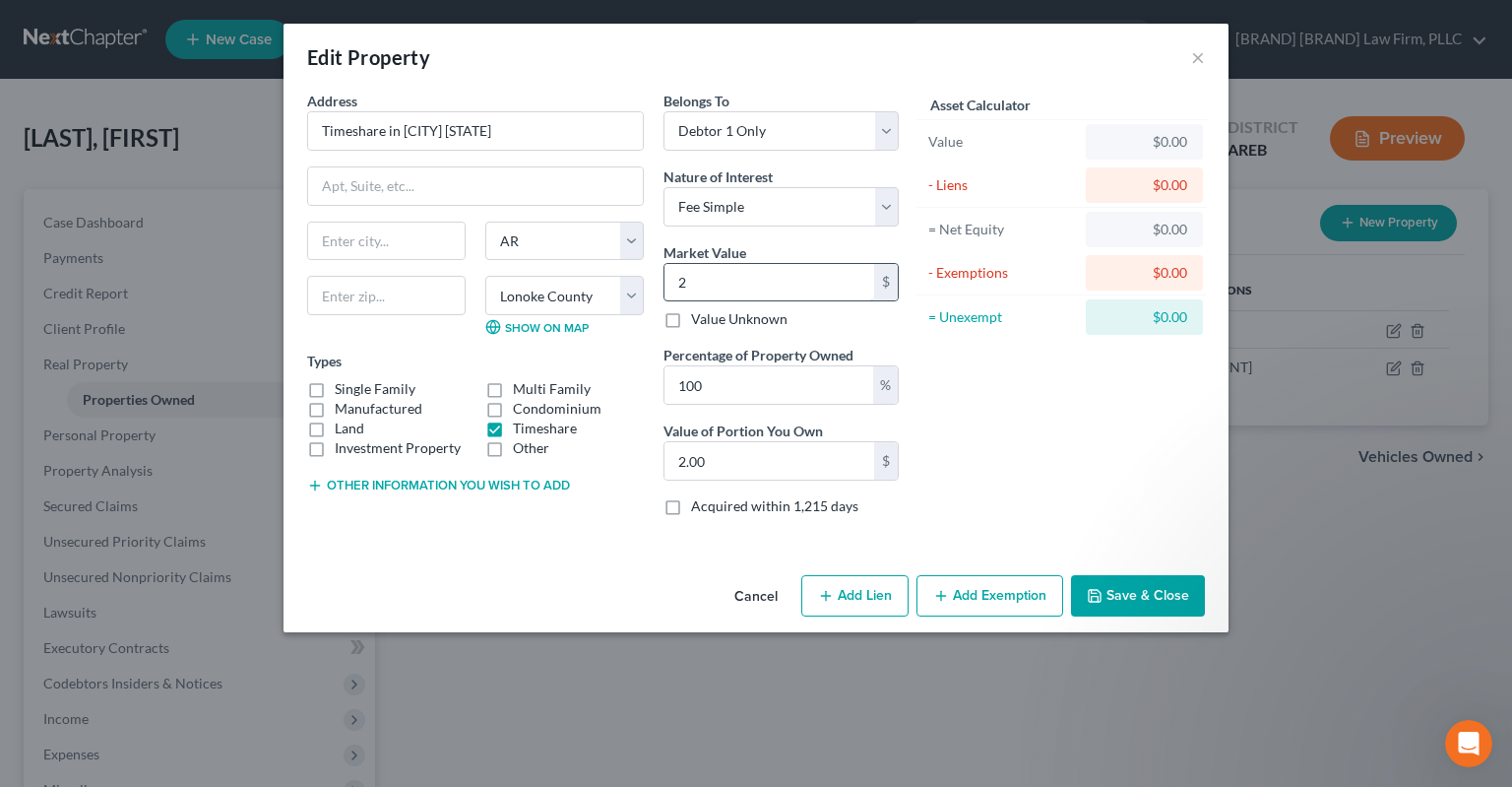 type on "25" 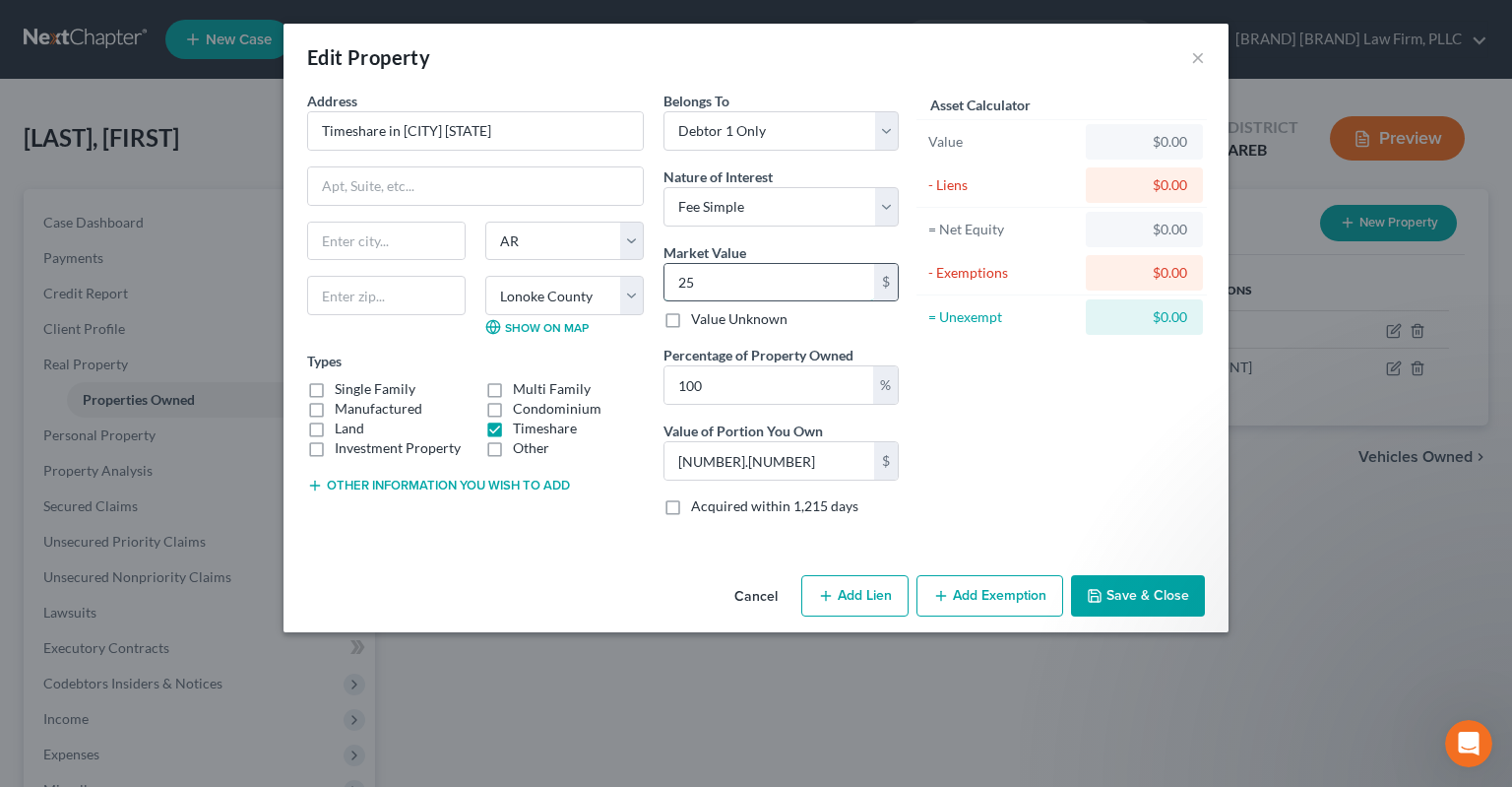 type on "250" 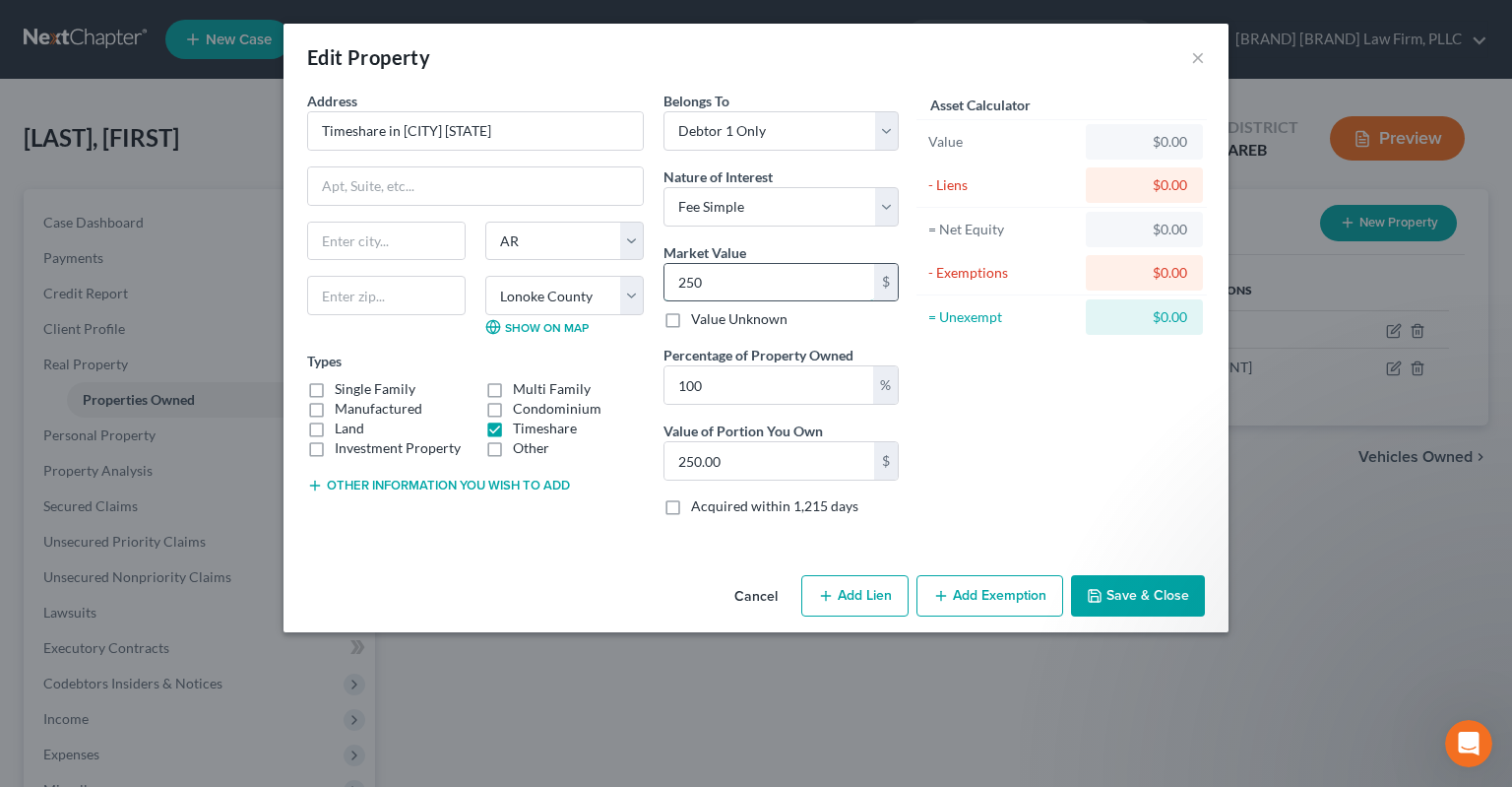 type on "2500" 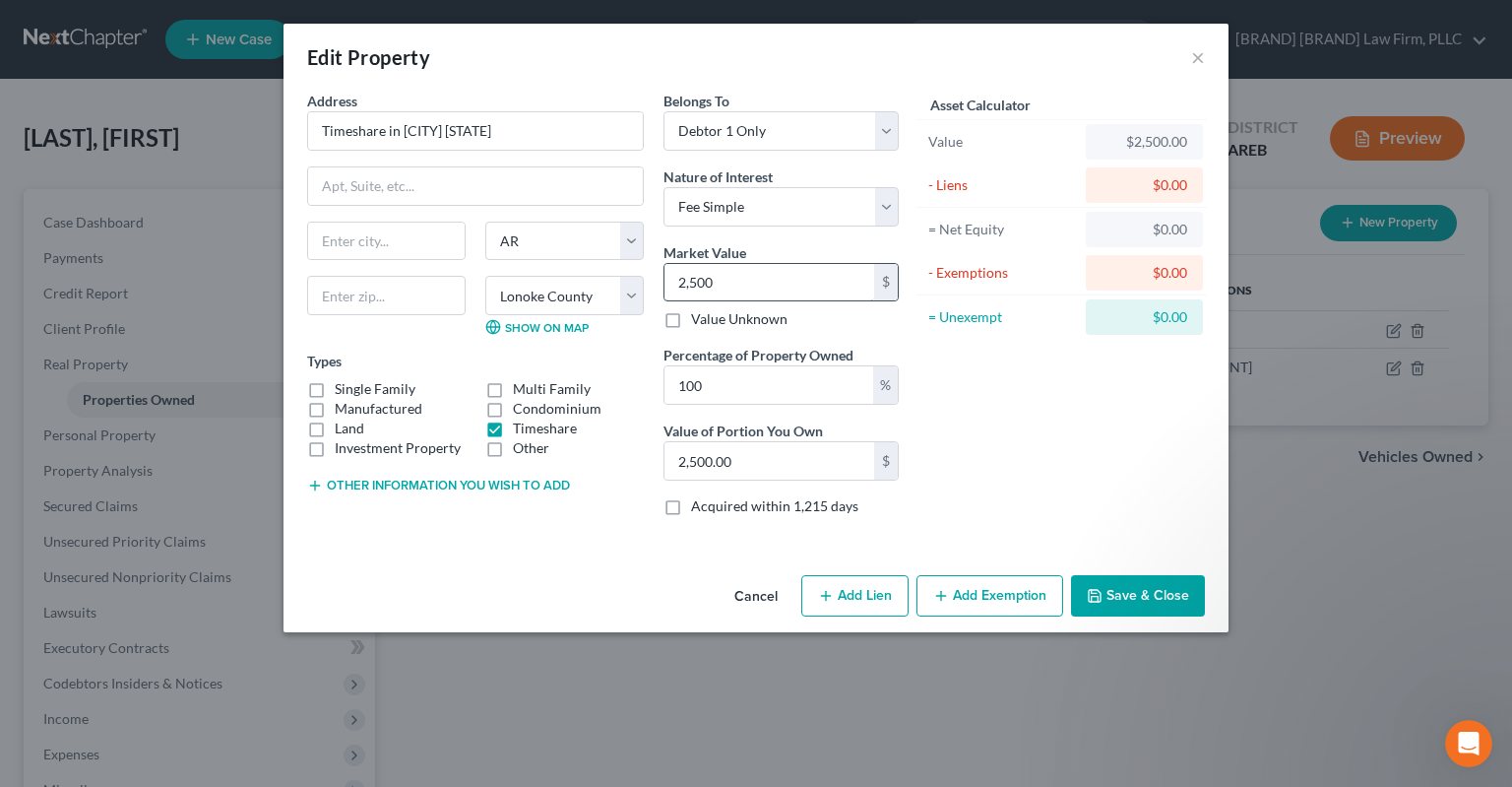 type on "2,5000" 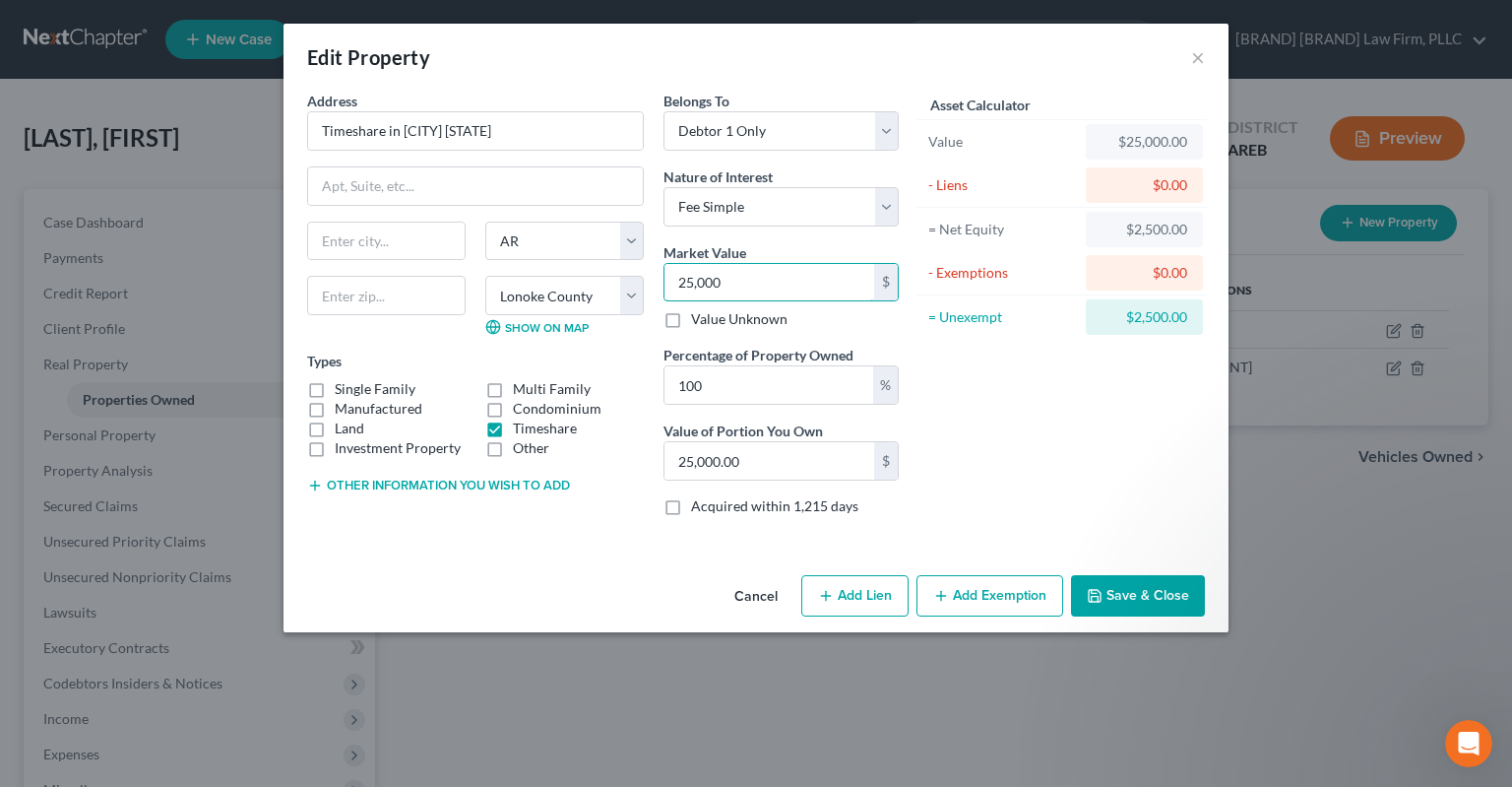type on "25,000" 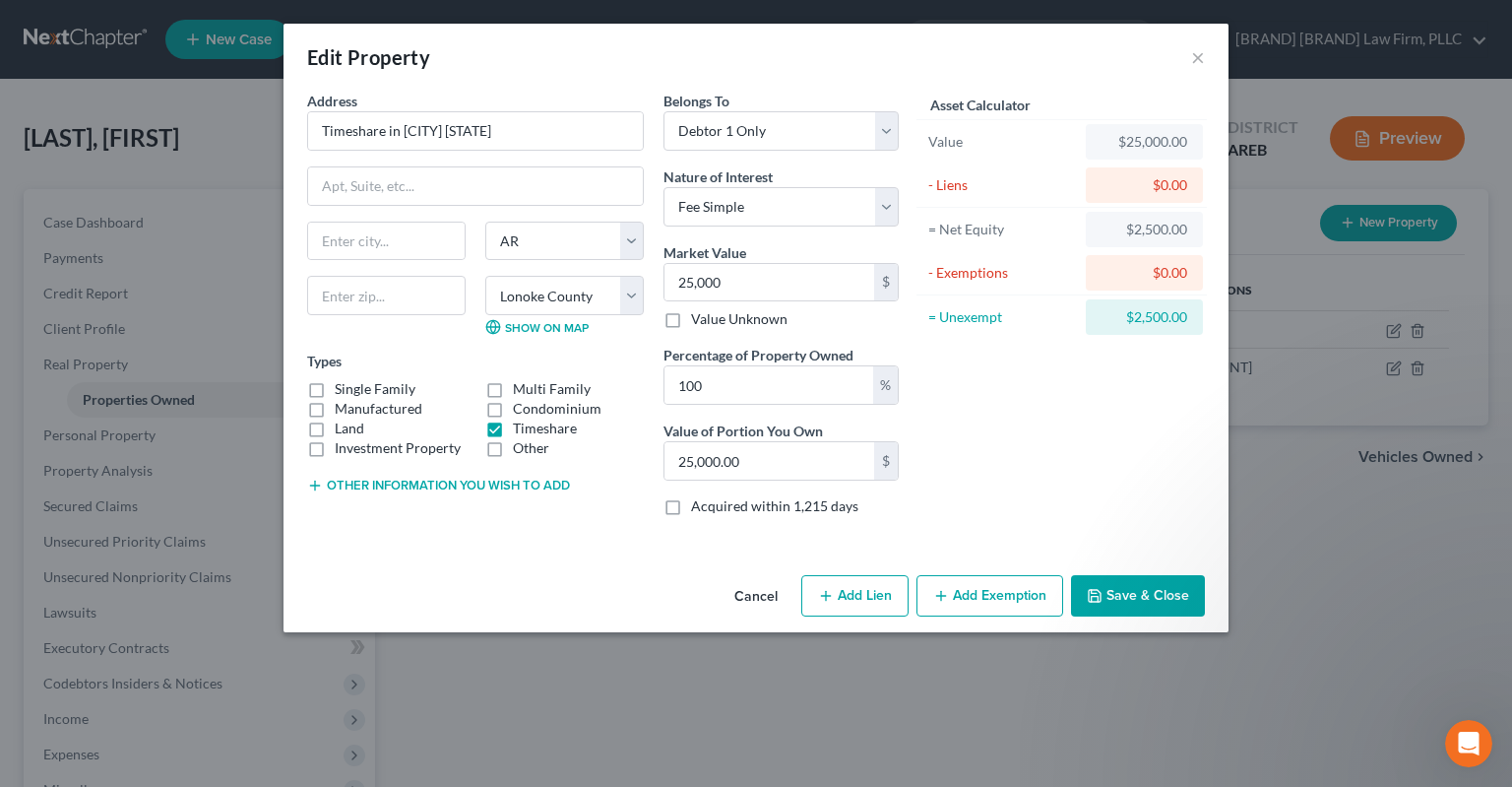 click on "Asset Calculator Value $[PRICE] - Liens $[PRICE] = Net Equity $[PRICE] - Exemptions $[PRICE] = Unexempt $[PRICE]" at bounding box center (1061, 311) 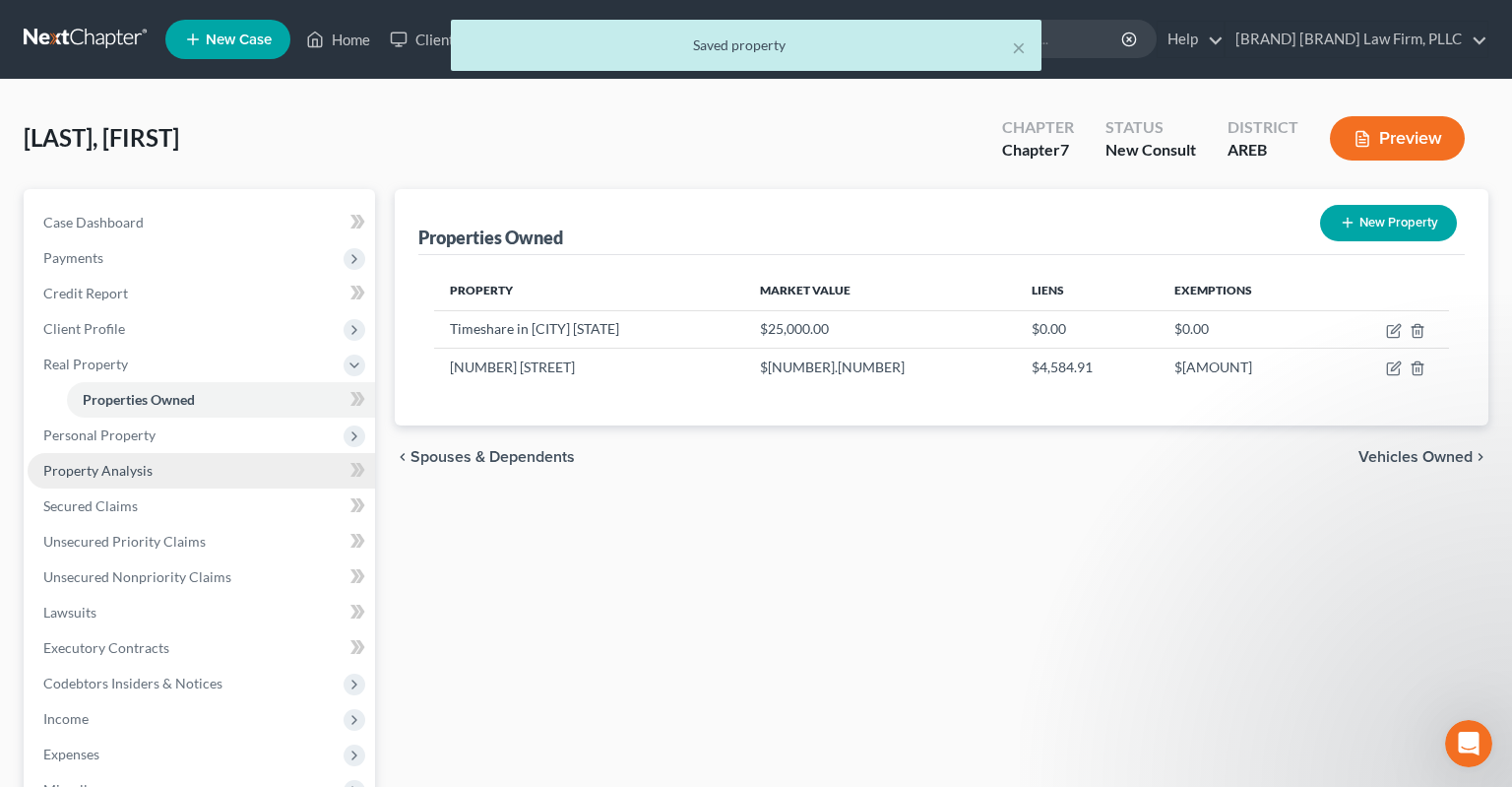 click on "Property Analysis" at bounding box center [201, 471] 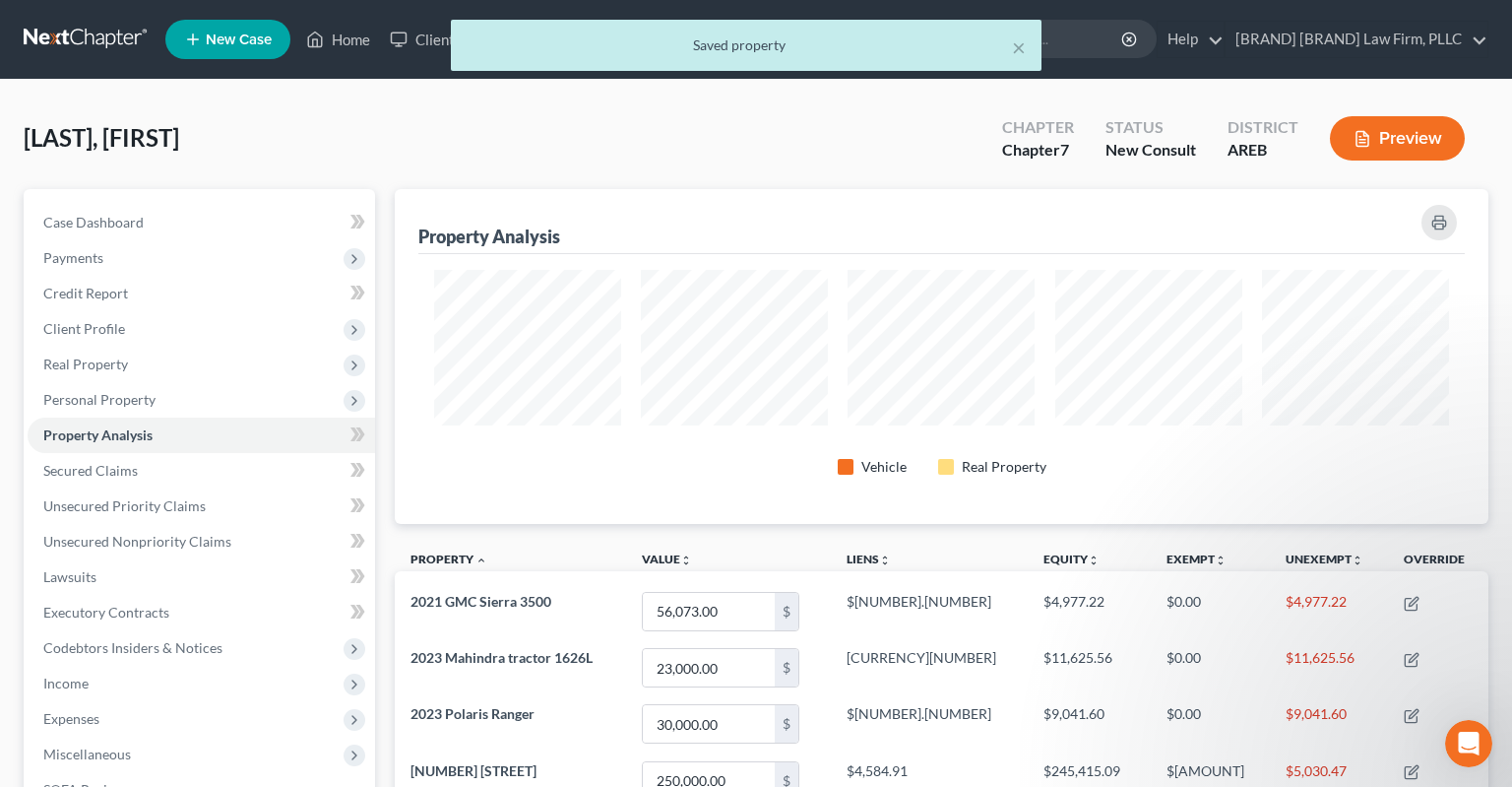 scroll, scrollTop: 984646, scrollLeft: 983280, axis: both 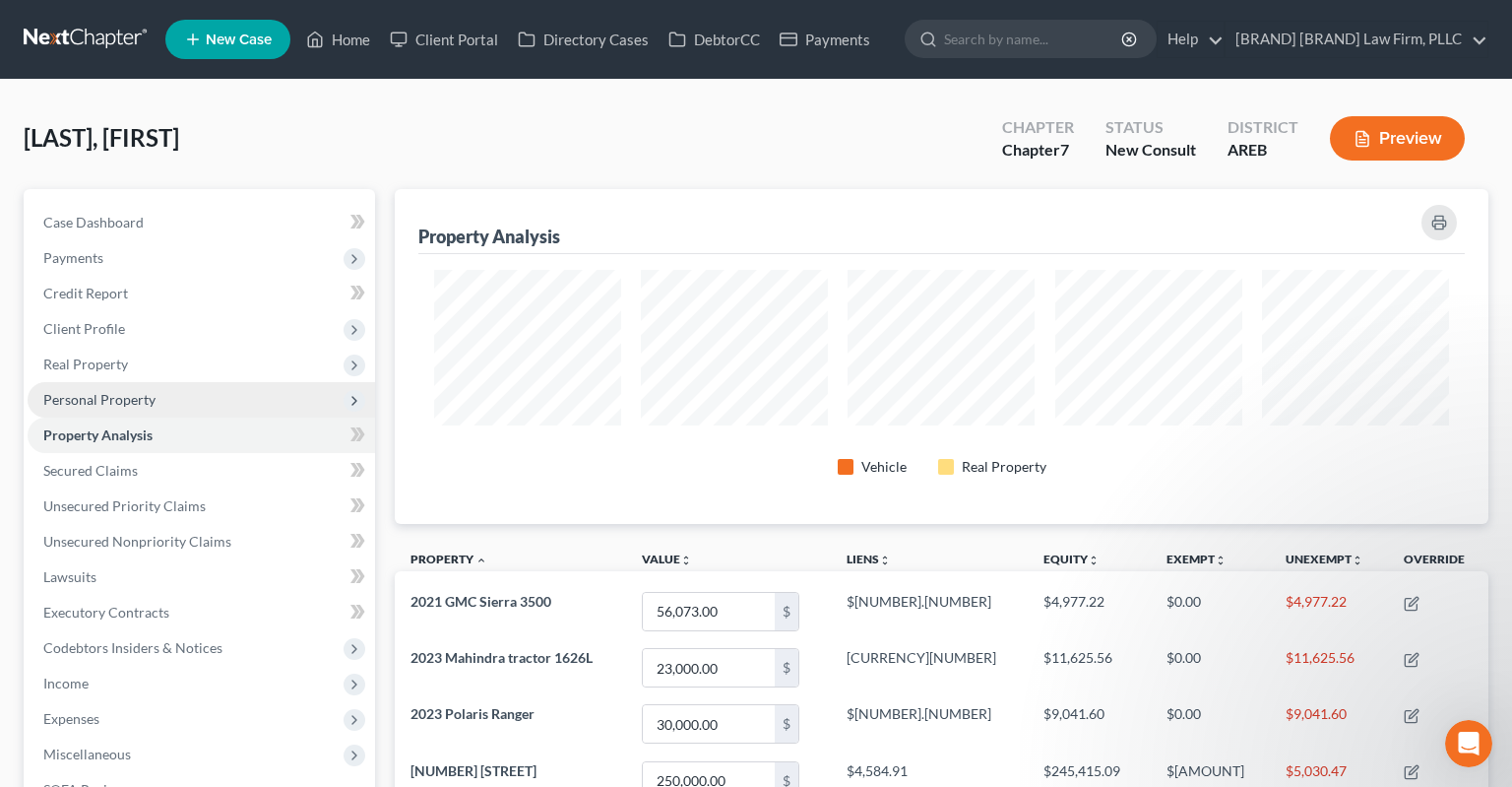 click on "Personal Property" at bounding box center (201, 400) 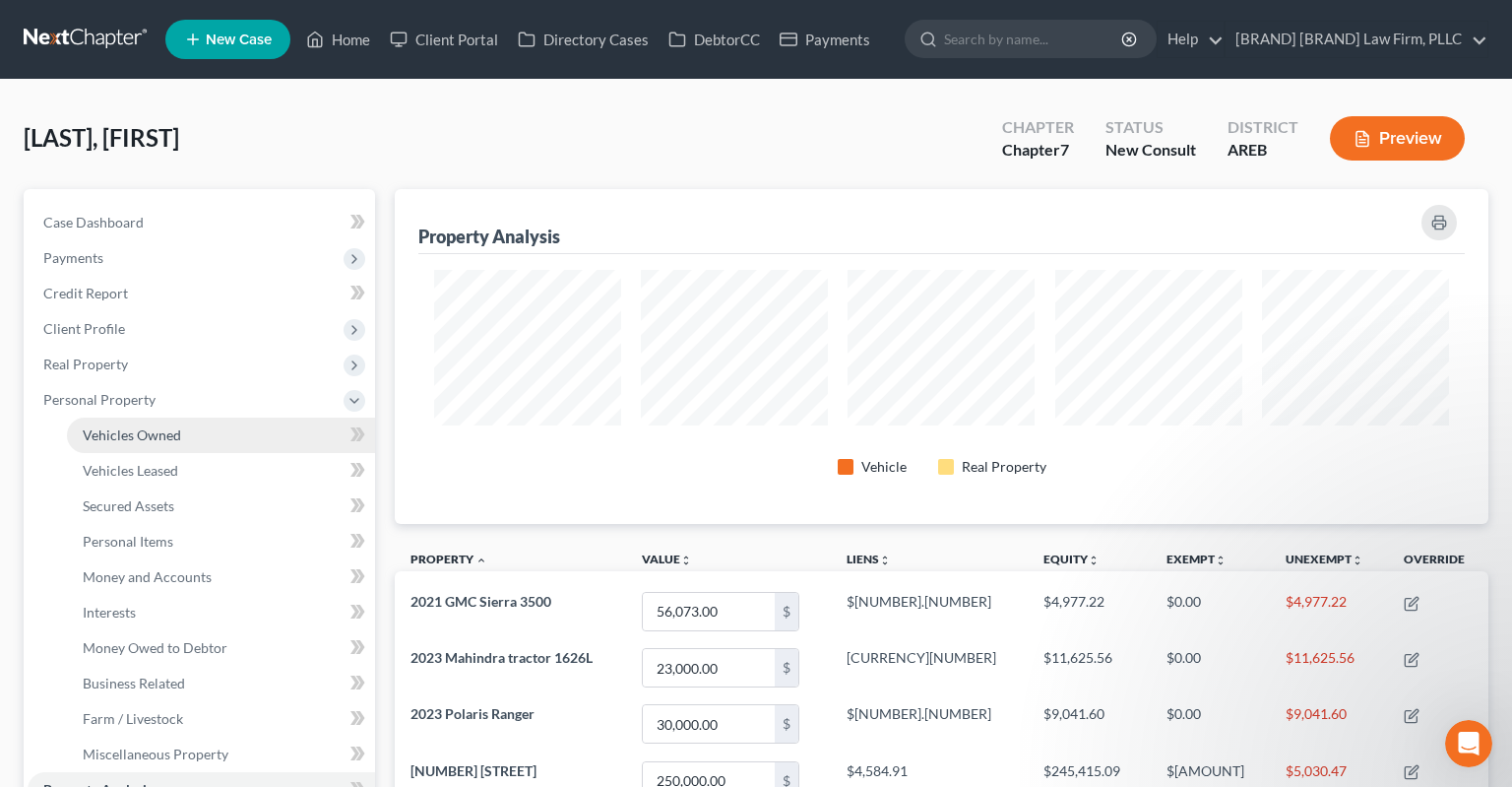 click on "Vehicles Owned" at bounding box center (220, 435) 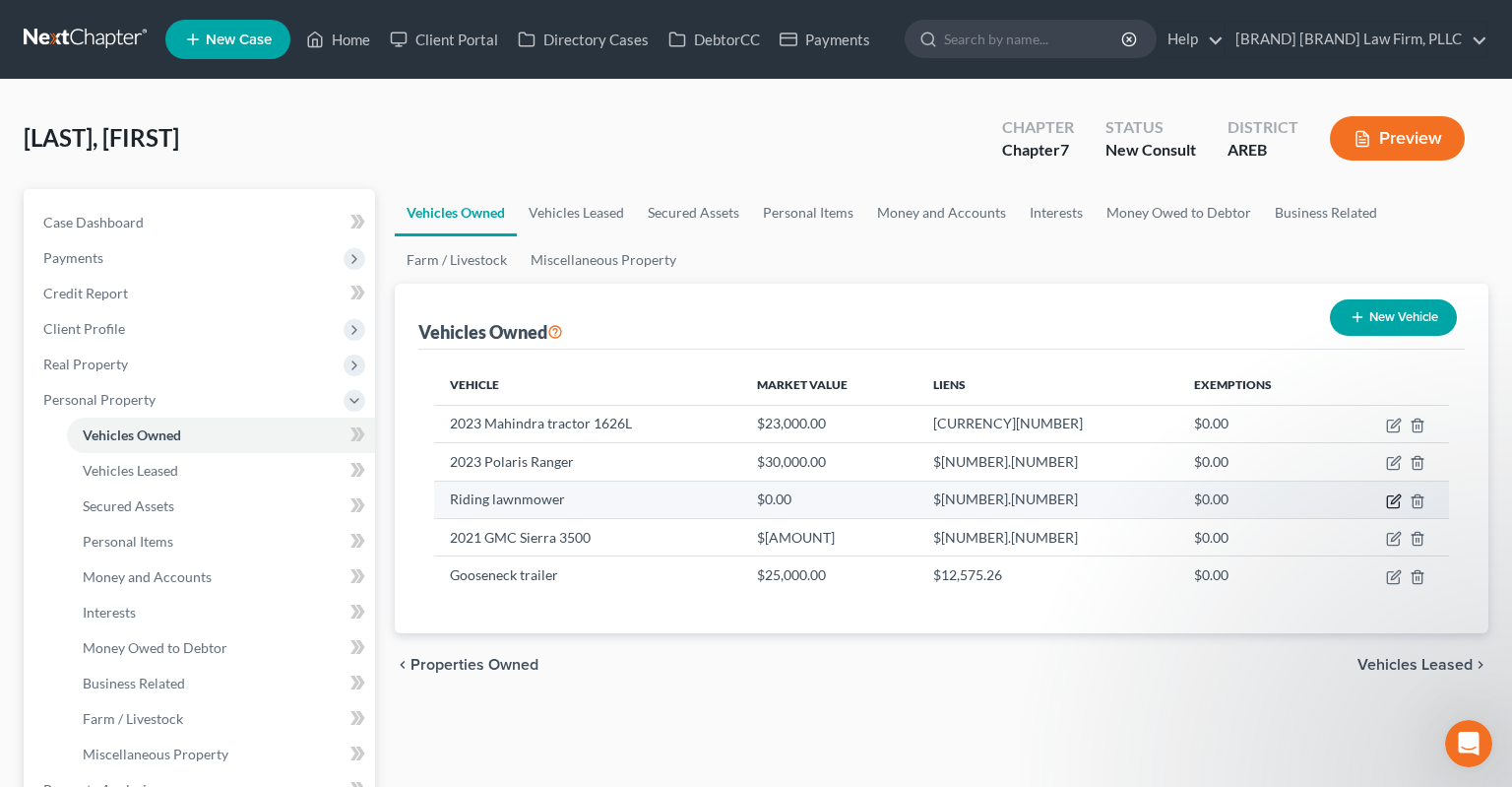 click 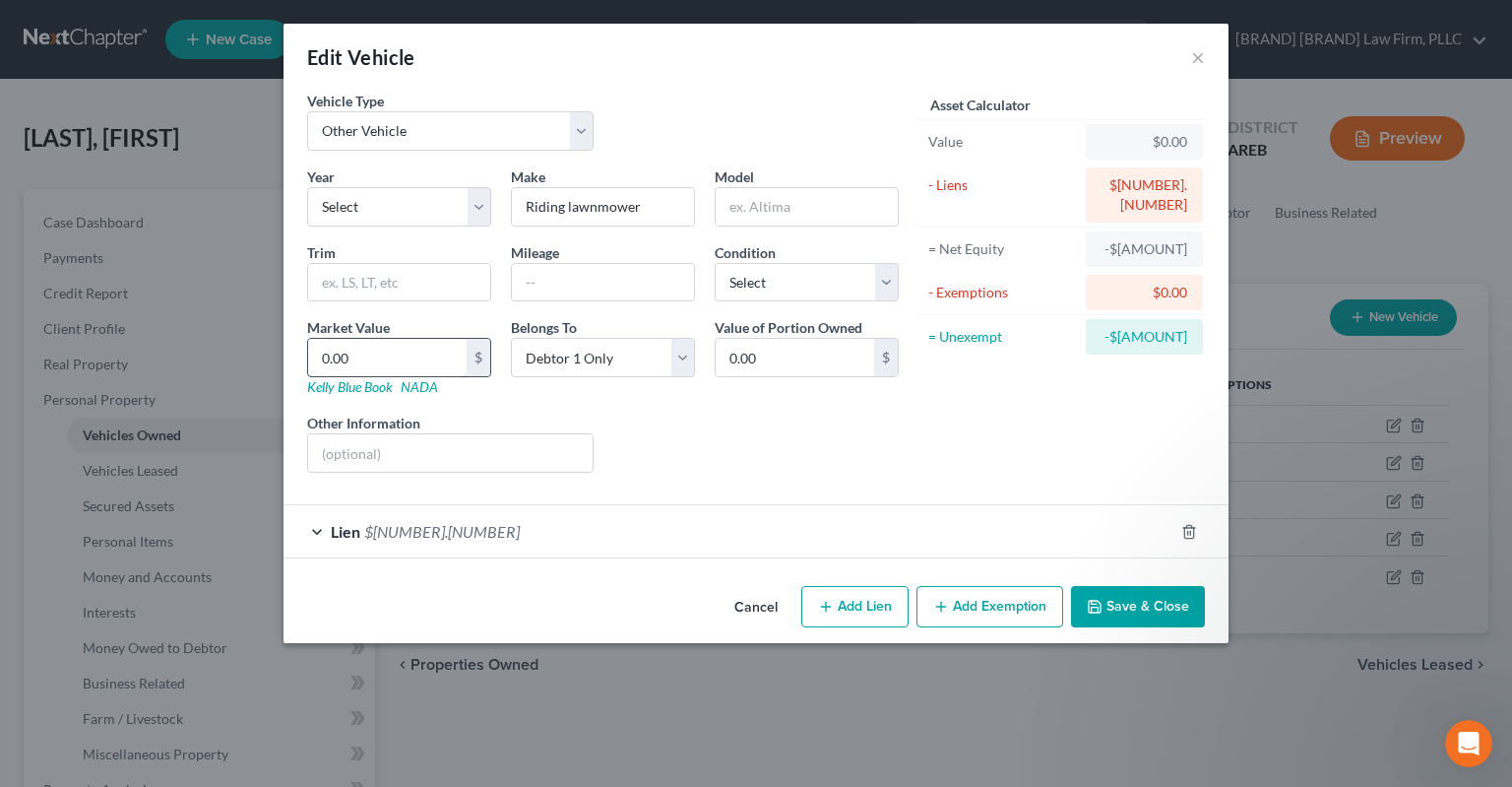click on "0.00" at bounding box center [387, 358] 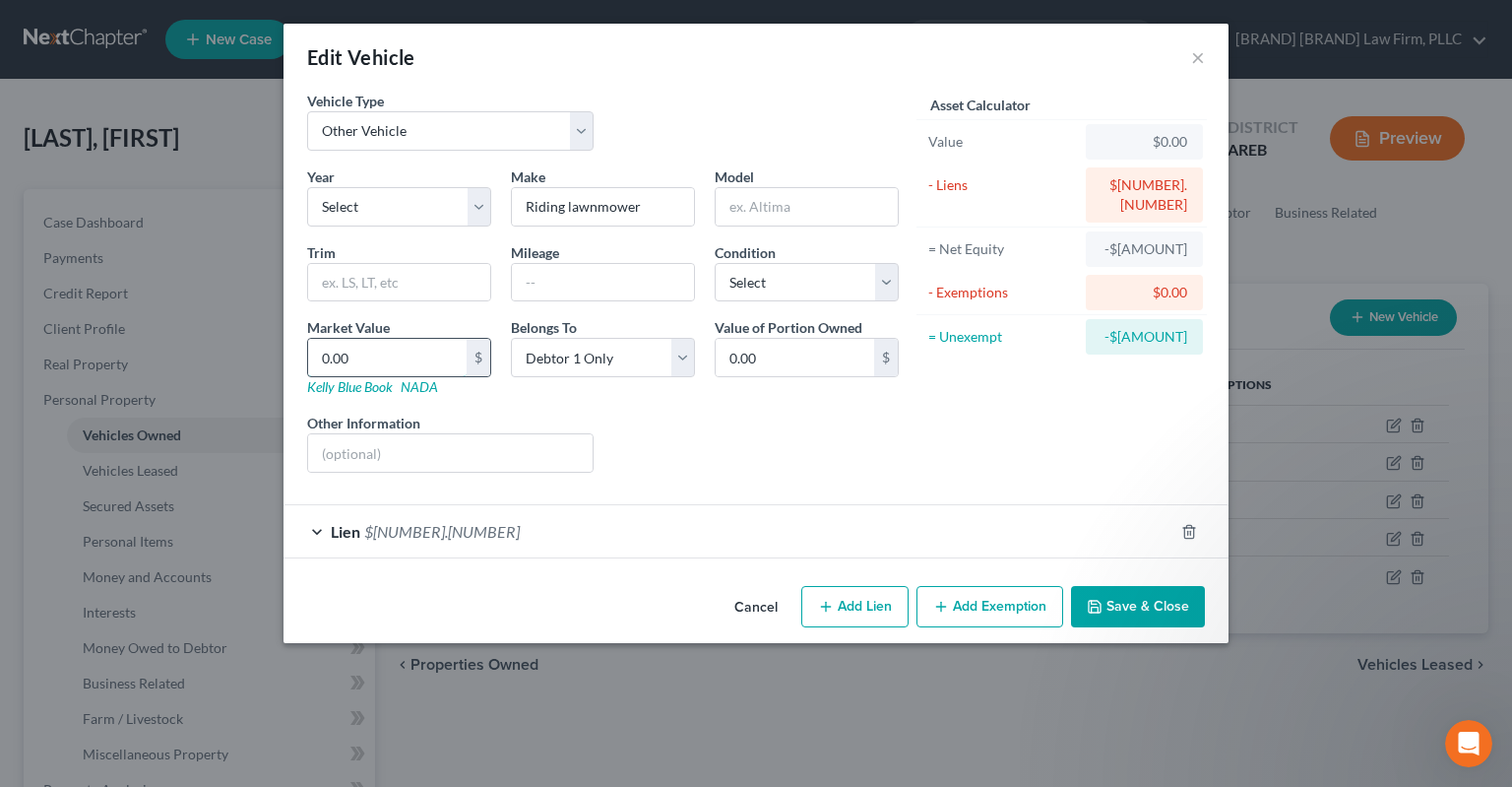 type on "7" 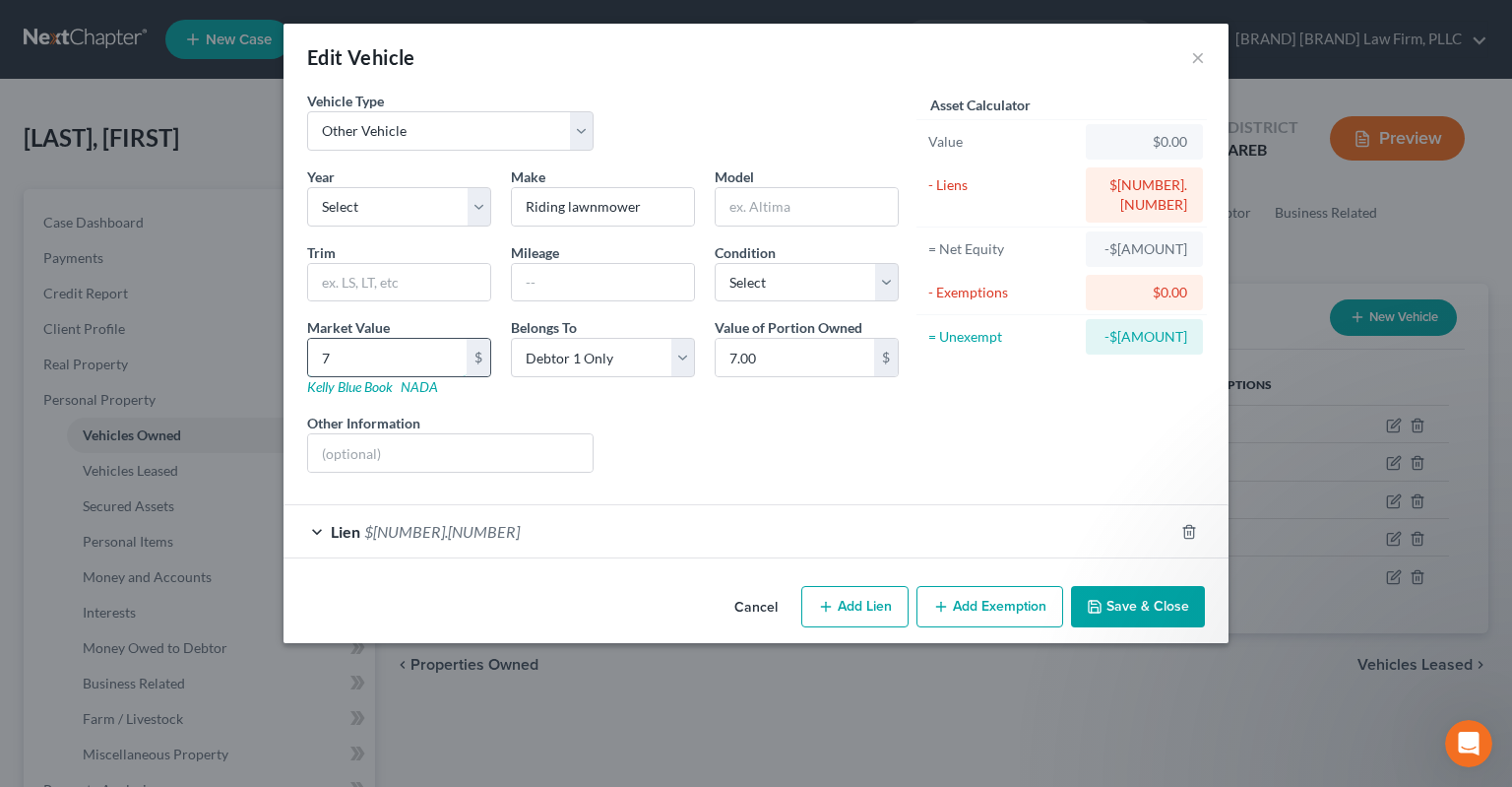 type on "70" 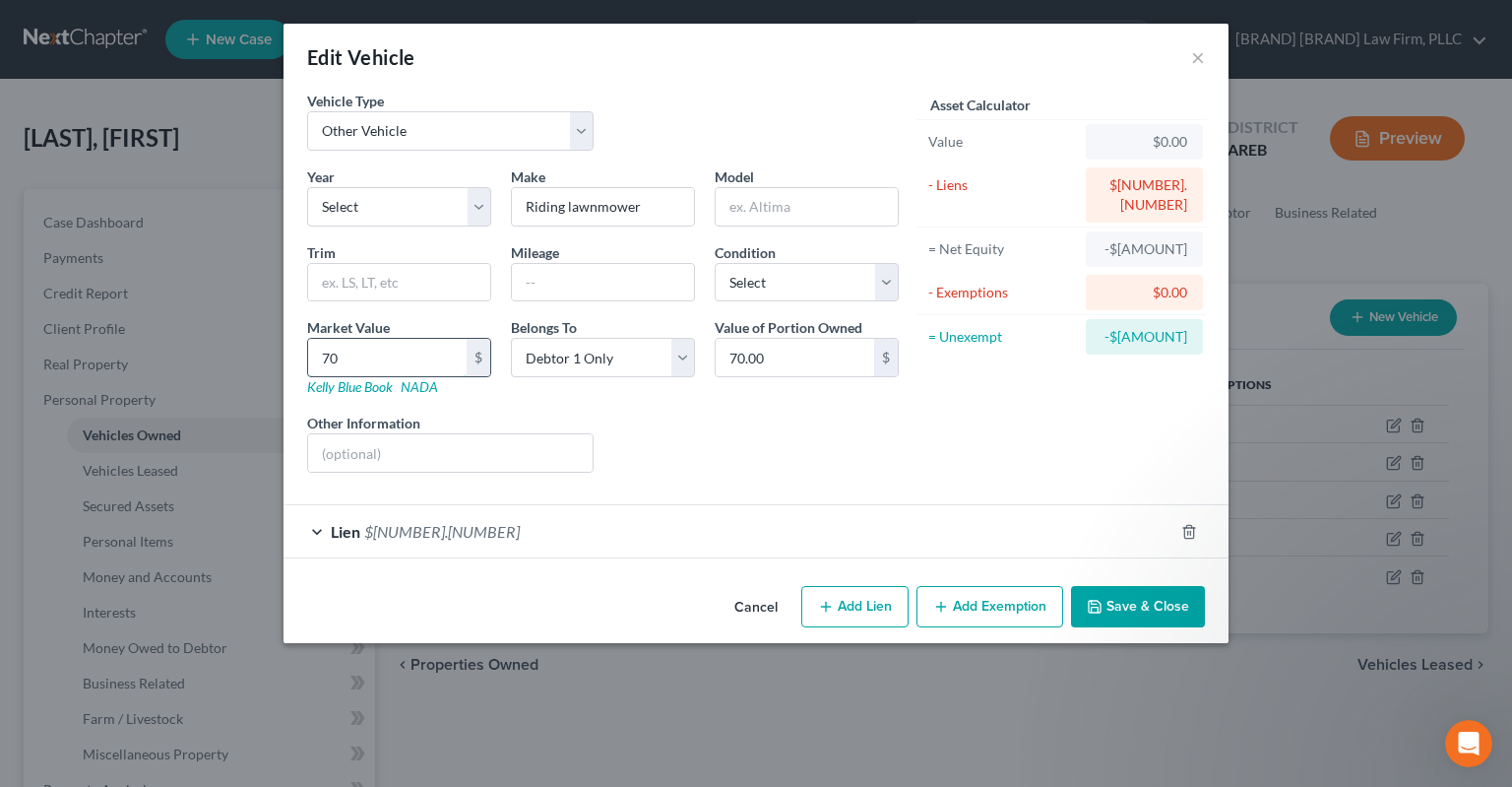 type on "700" 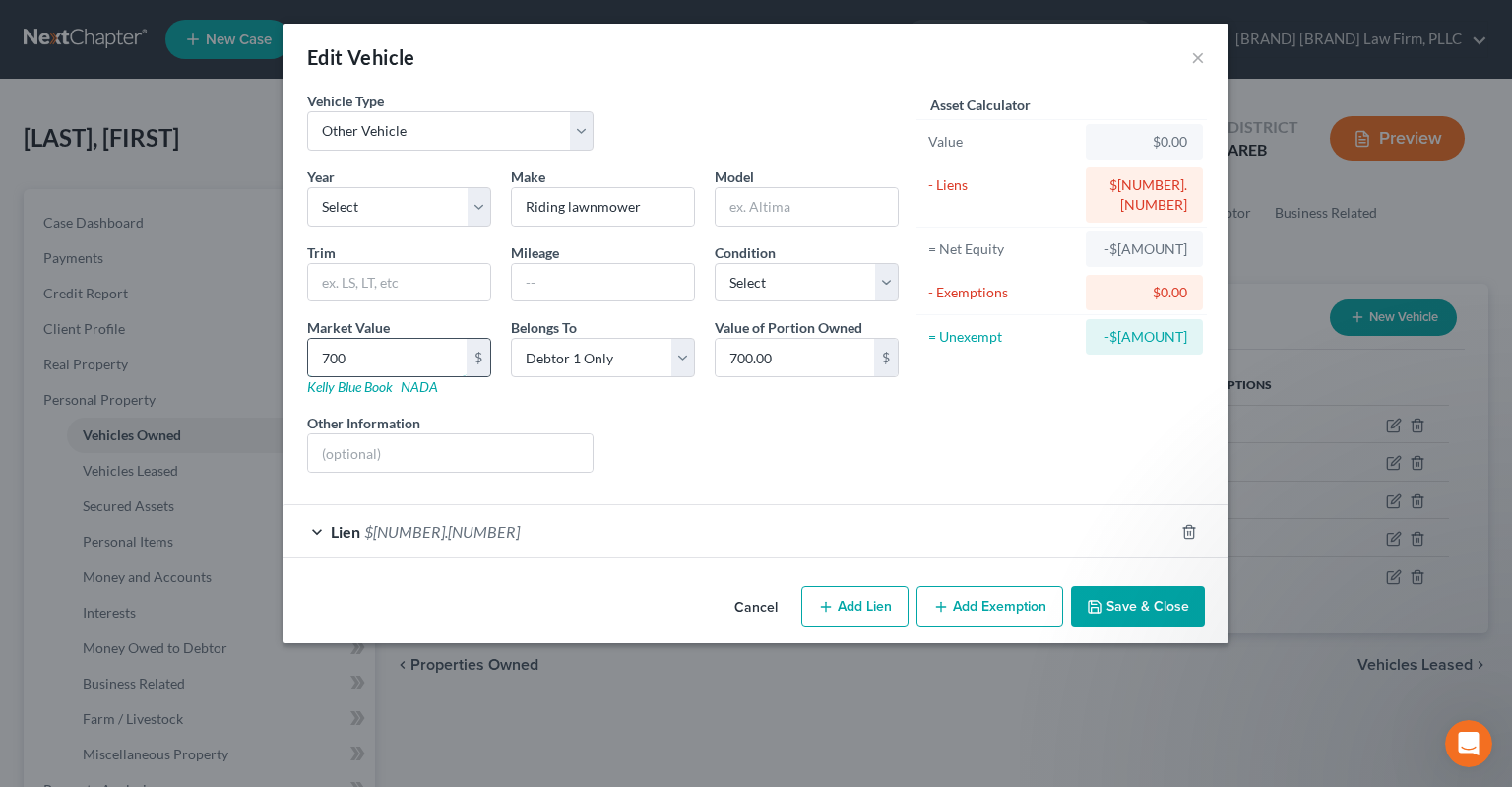 type on "7000" 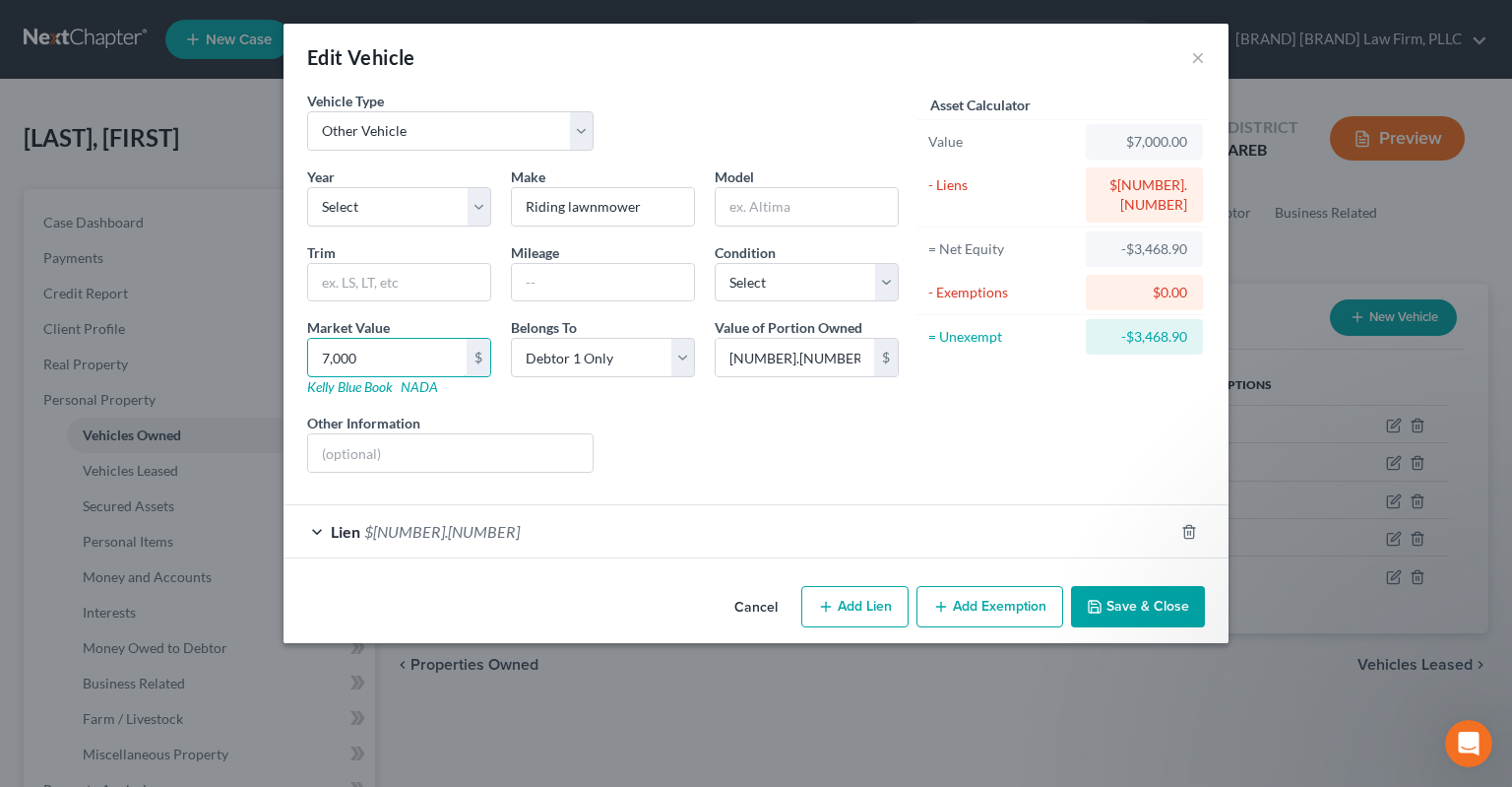 type on "7,000" 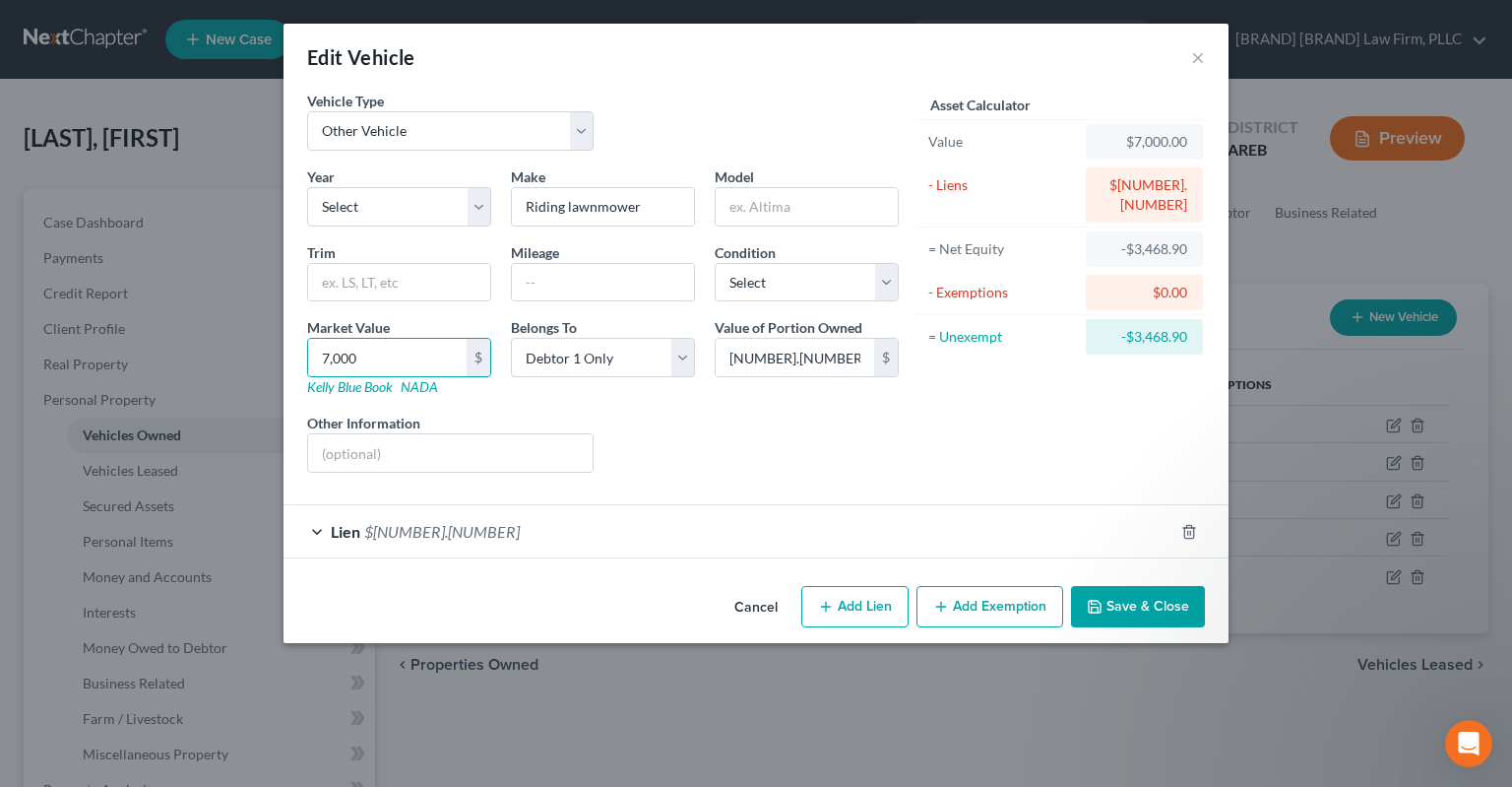 click on "Save & Close" at bounding box center (1138, 607) 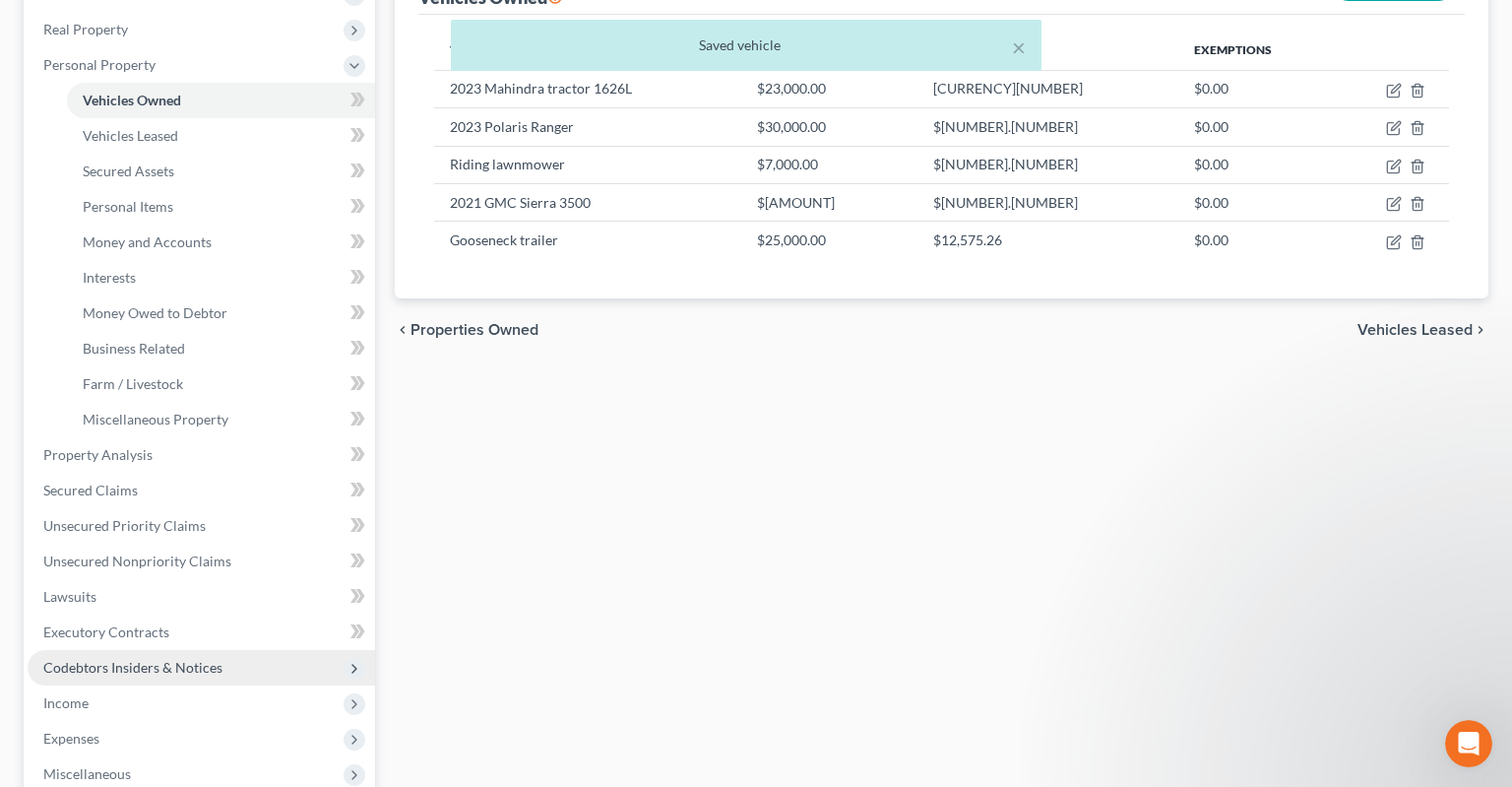 scroll, scrollTop: 520, scrollLeft: 0, axis: vertical 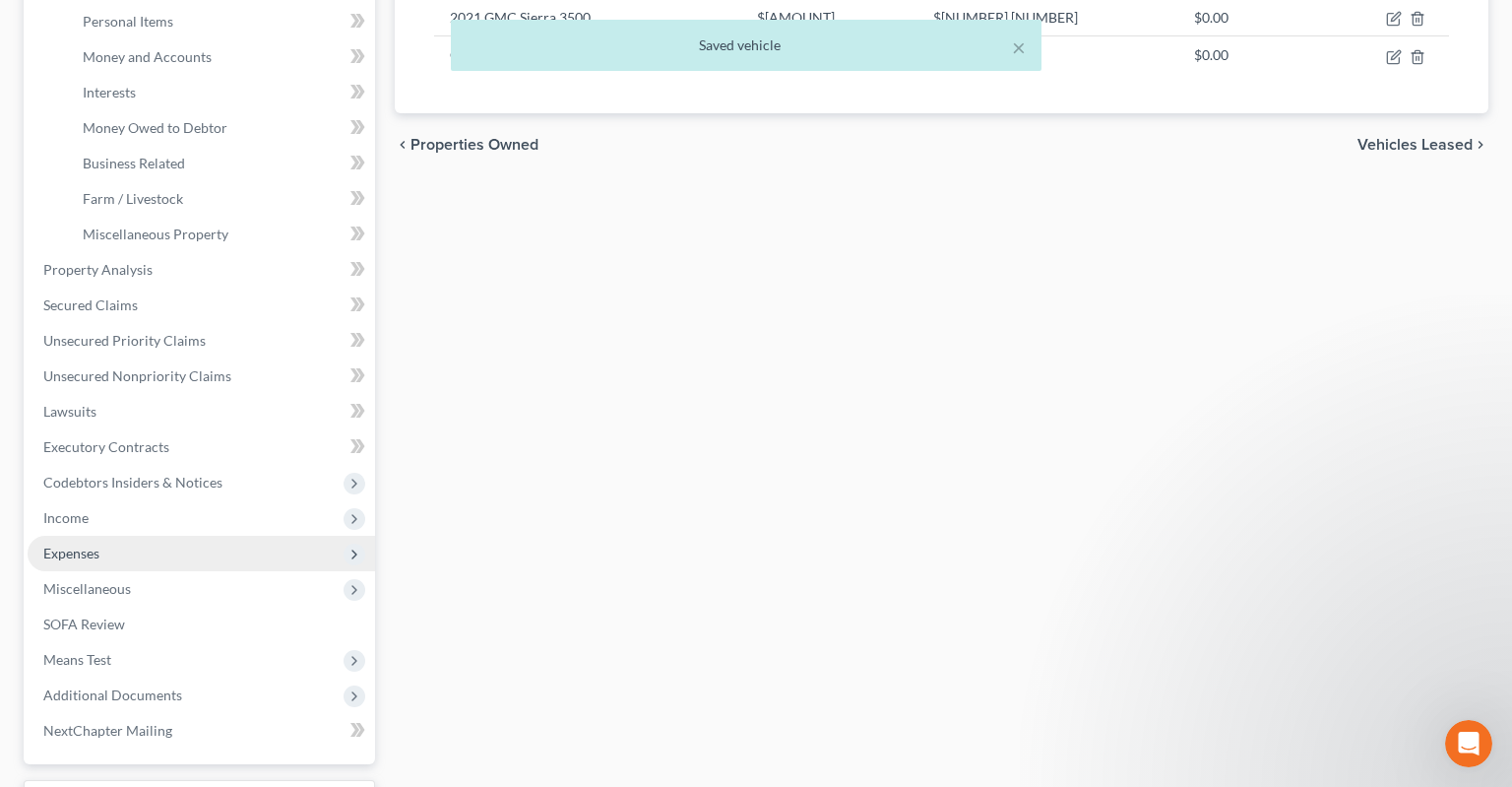 click on "Expenses" at bounding box center (201, 554) 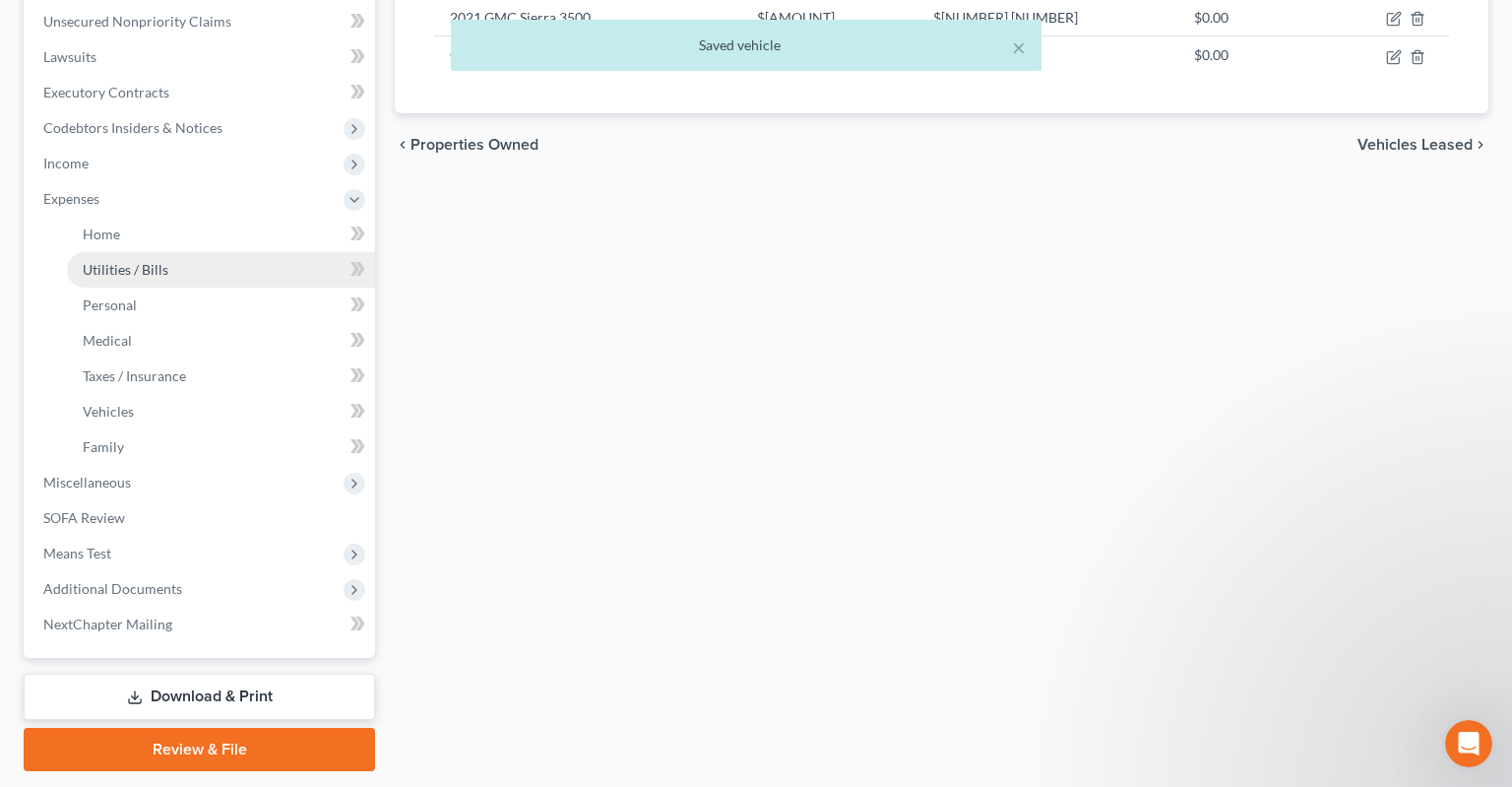 click on "Utilities / Bills" at bounding box center [220, 270] 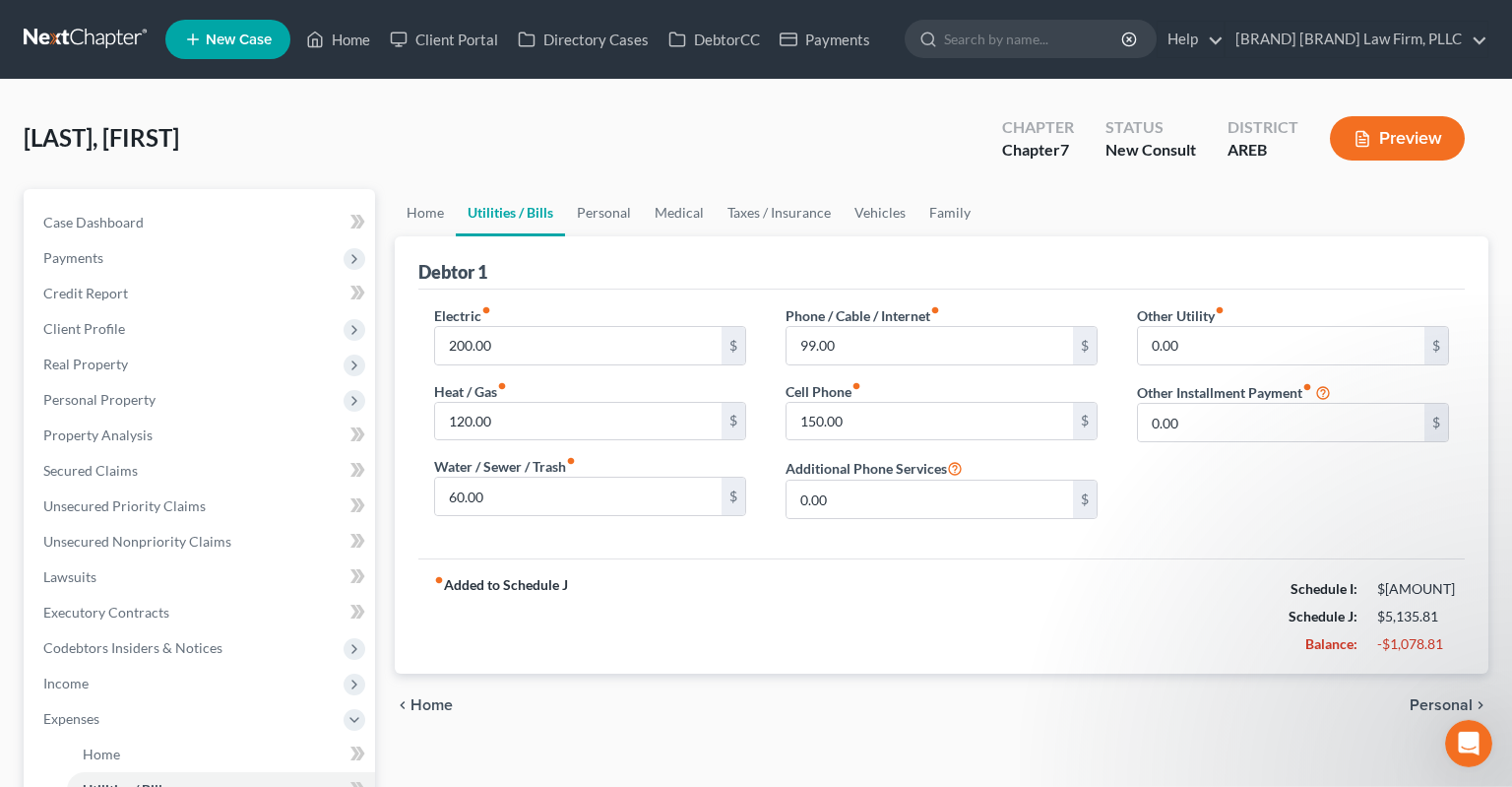 scroll, scrollTop: 0, scrollLeft: 0, axis: both 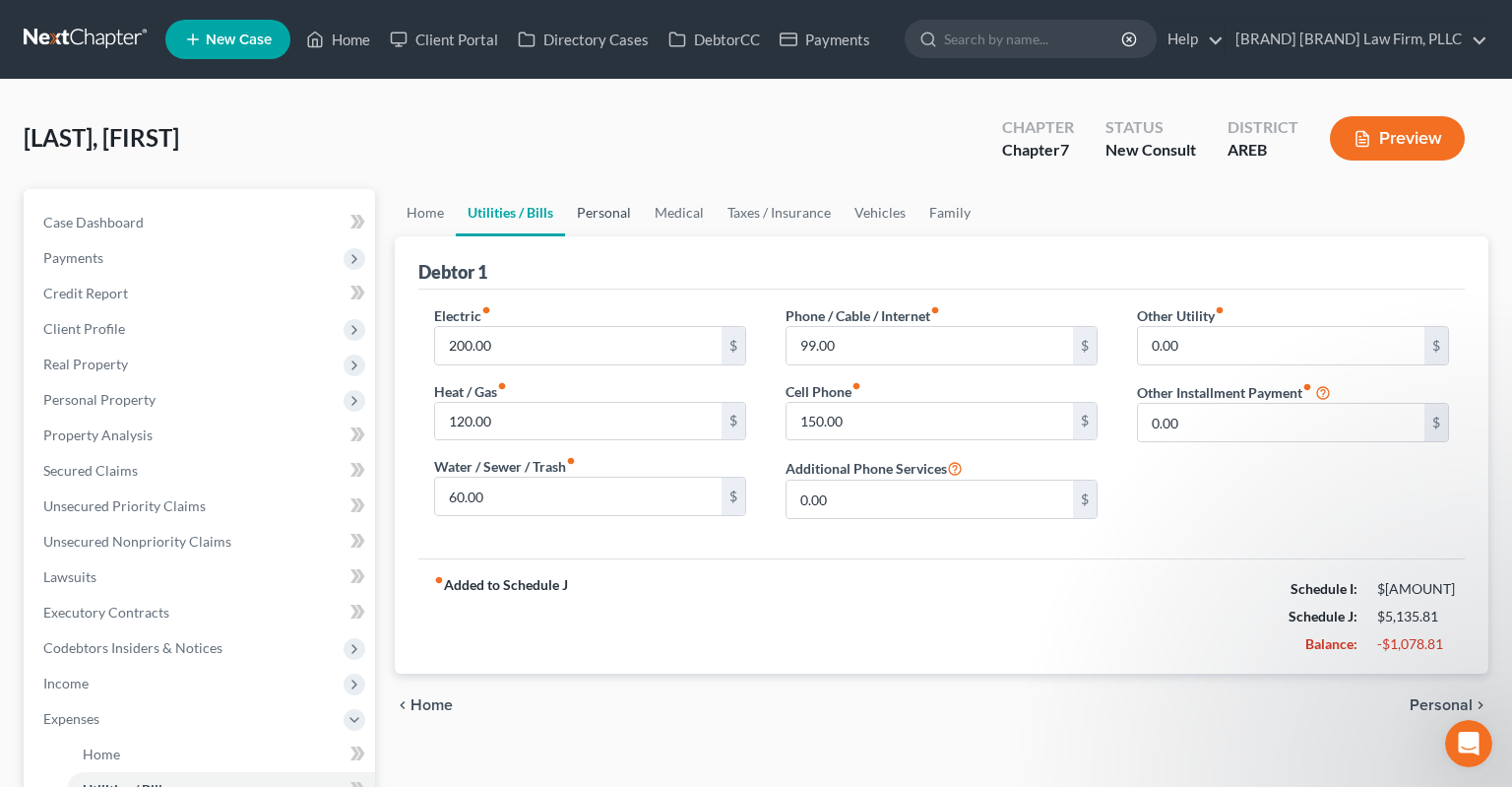 click on "Personal" at bounding box center [603, 213] 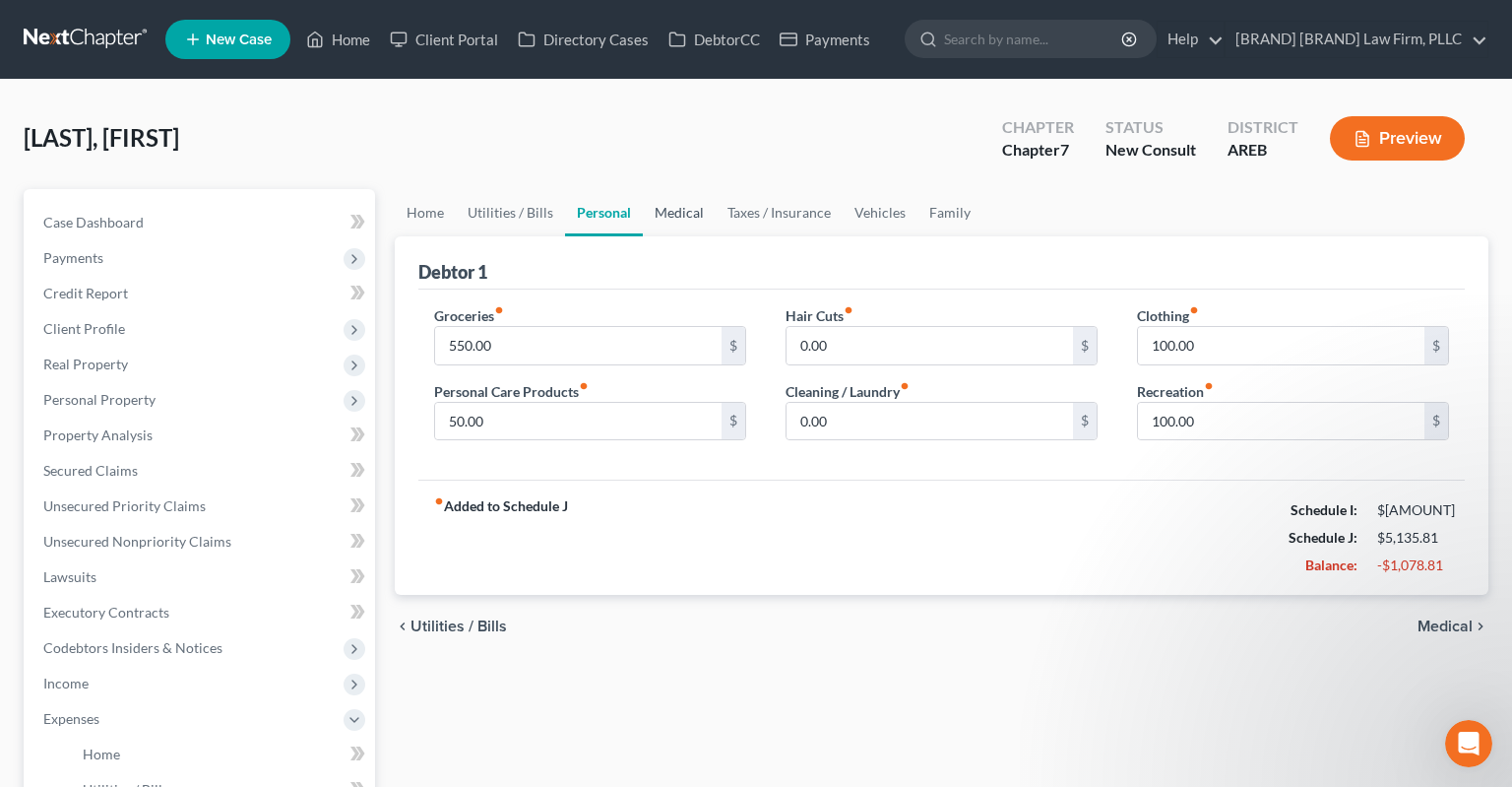 click on "Medical" at bounding box center (679, 213) 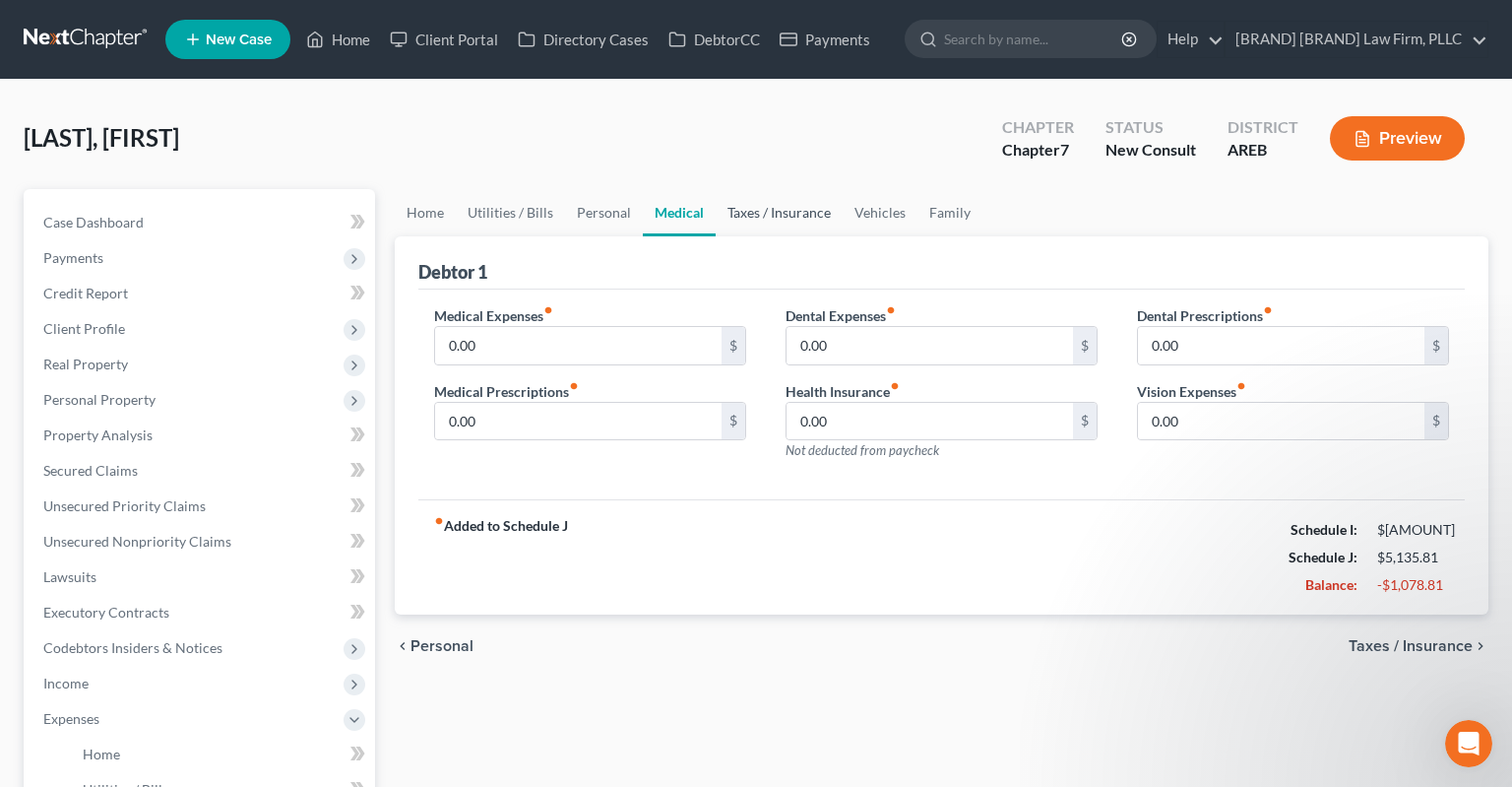 click on "Taxes / Insurance" at bounding box center (779, 213) 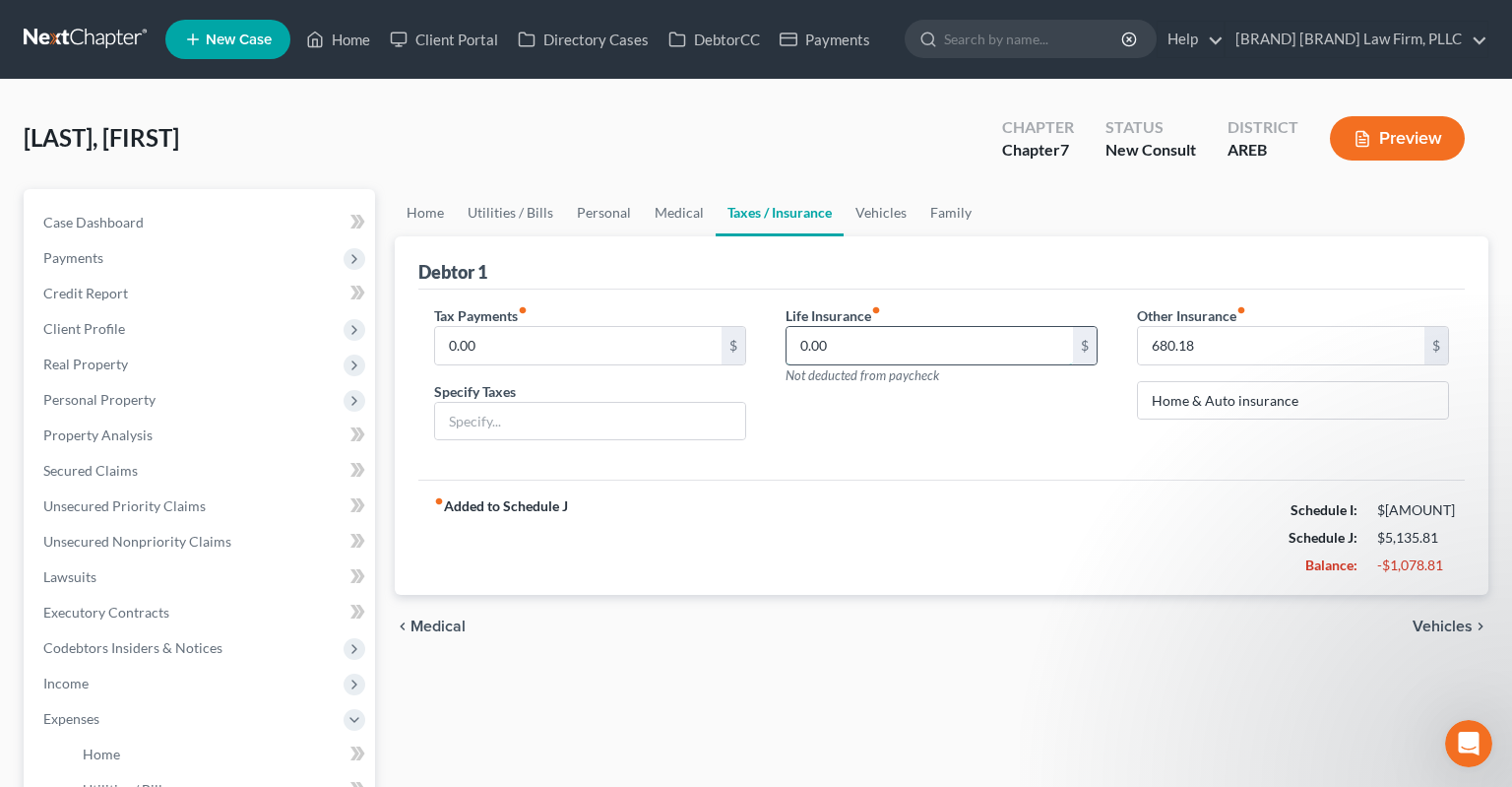 click on "0.00" at bounding box center [929, 346] 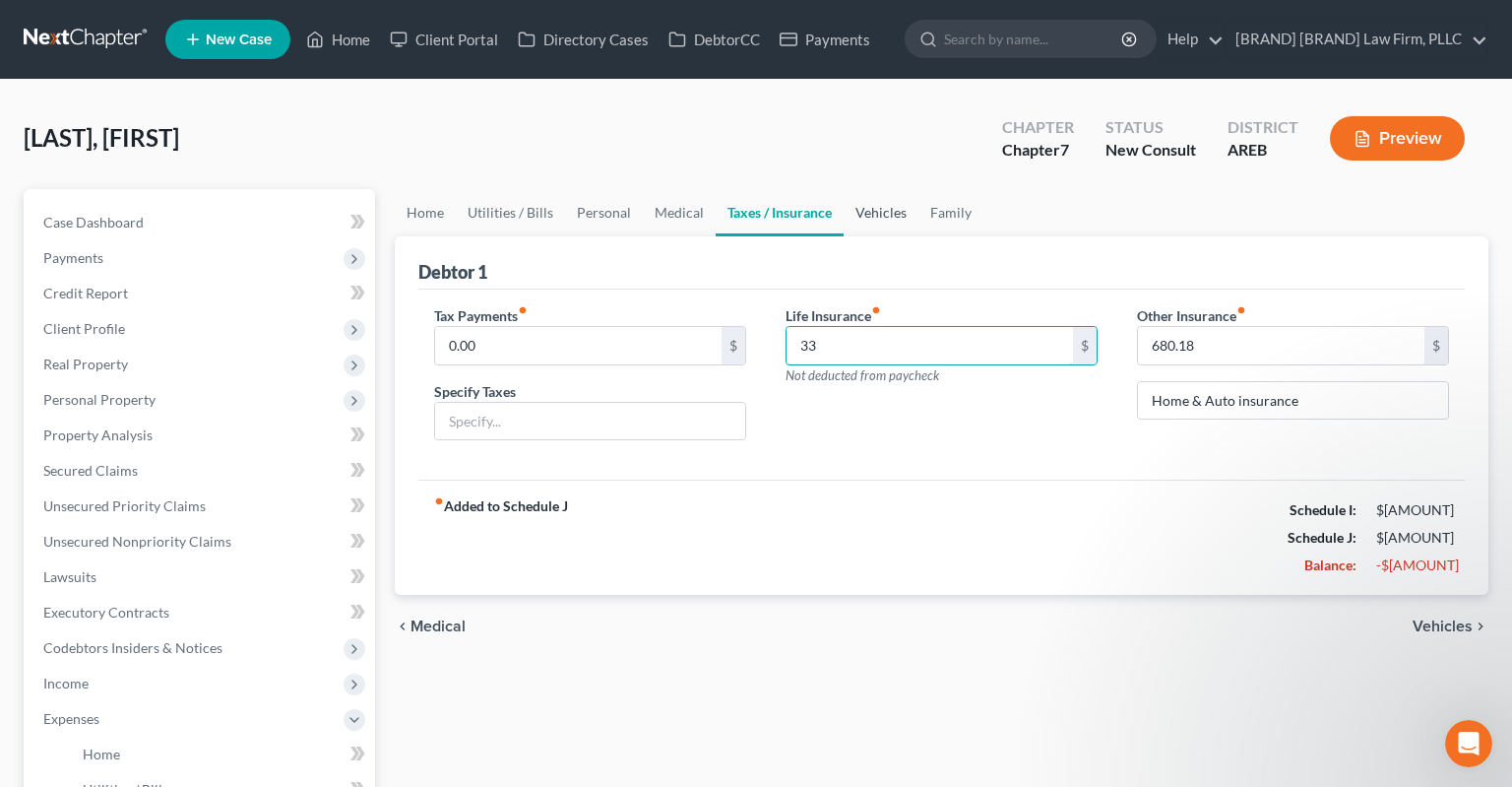 type on "33" 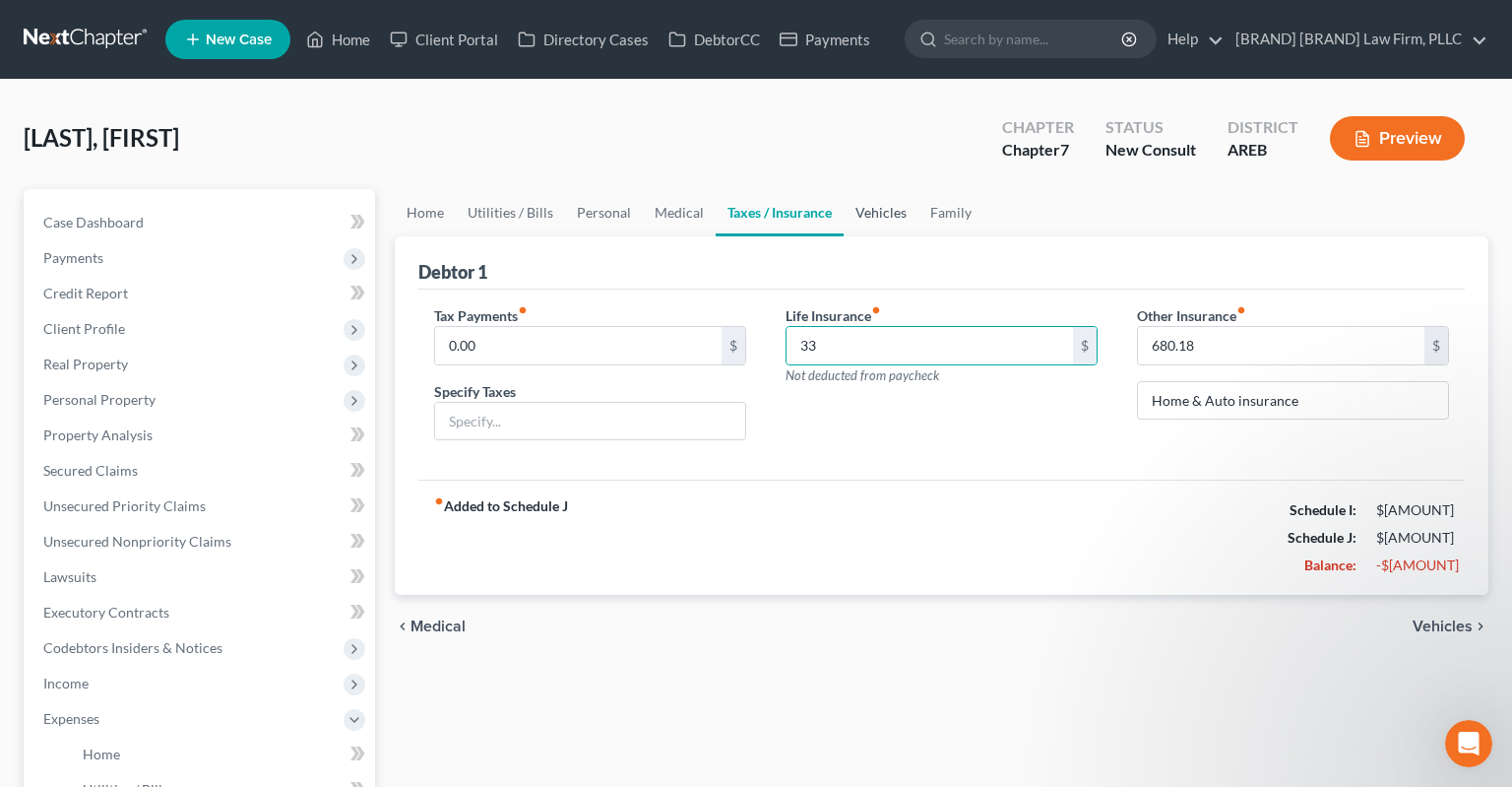 click on "Vehicles" at bounding box center [881, 213] 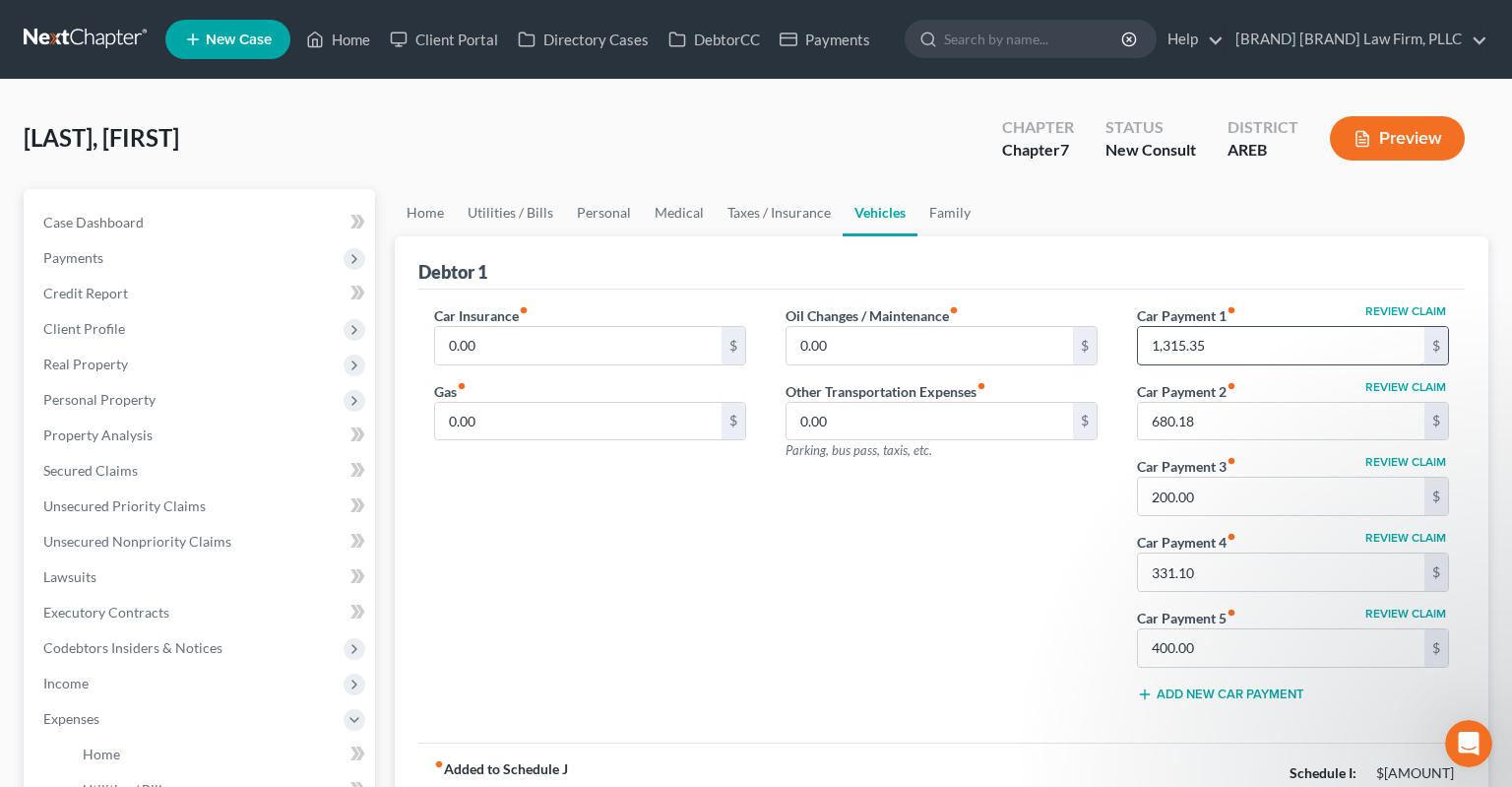 click on "1,315.35" at bounding box center (1281, 346) 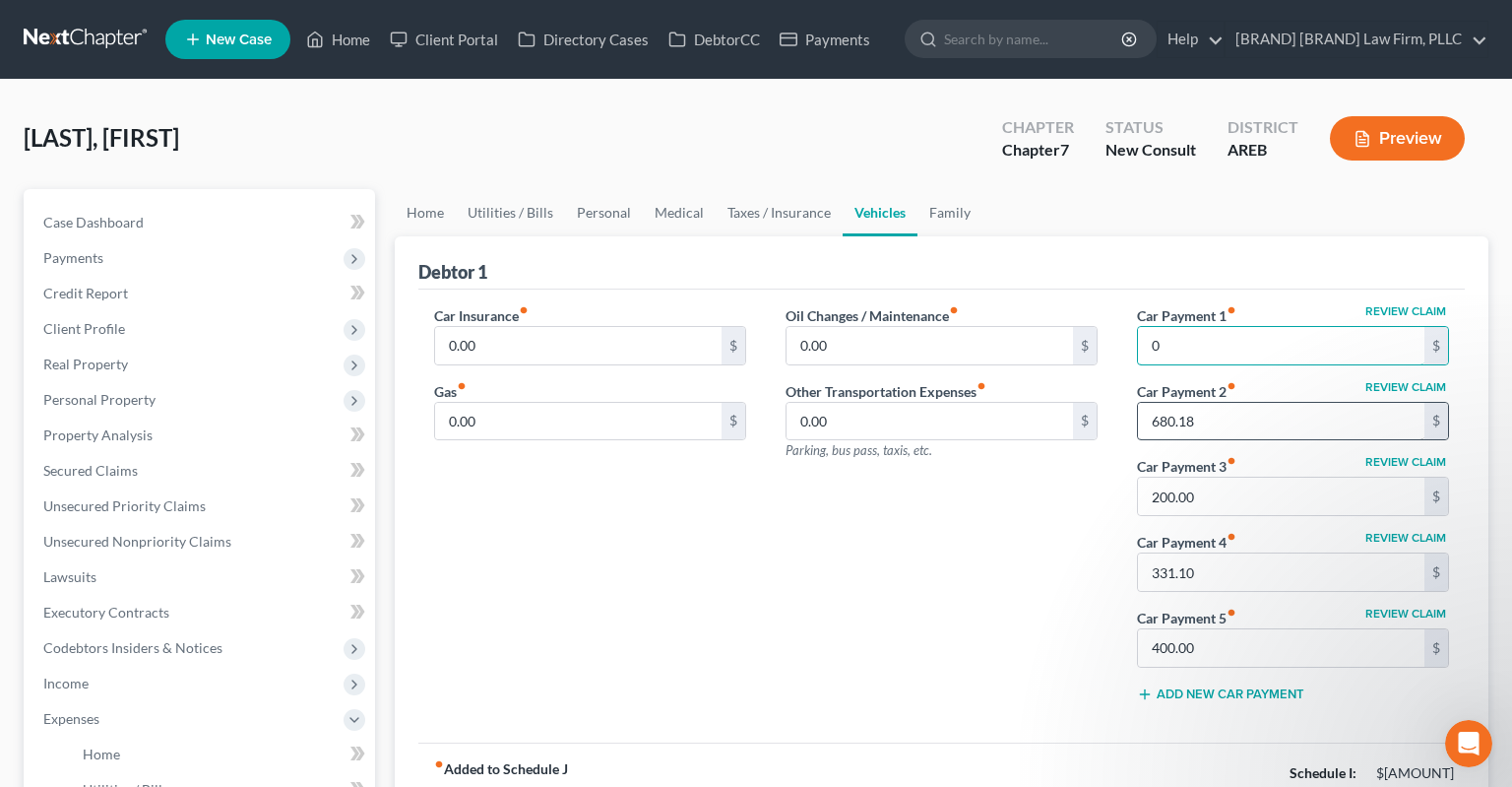 type on "0" 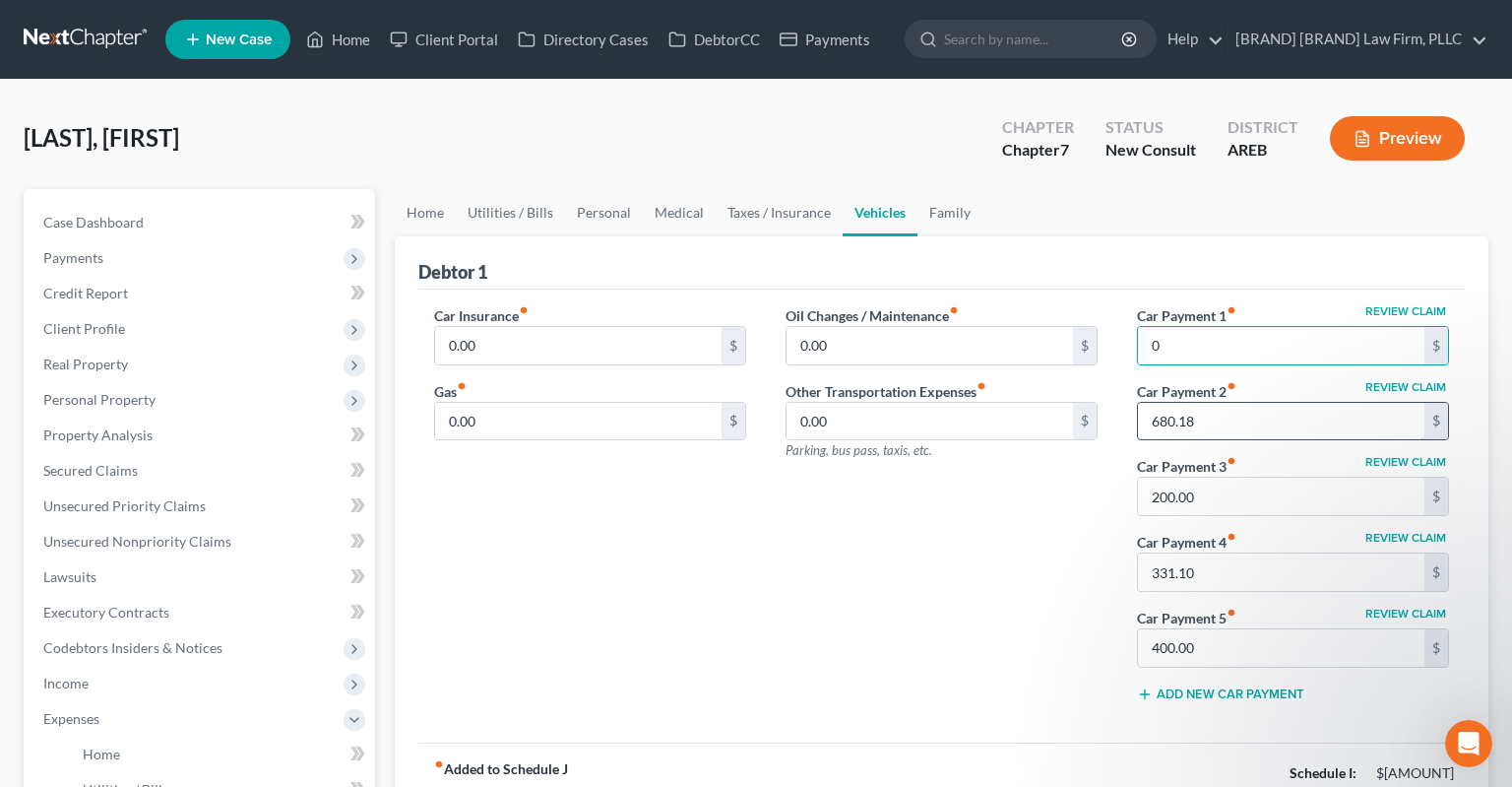 click on "680.18" at bounding box center [1281, 422] 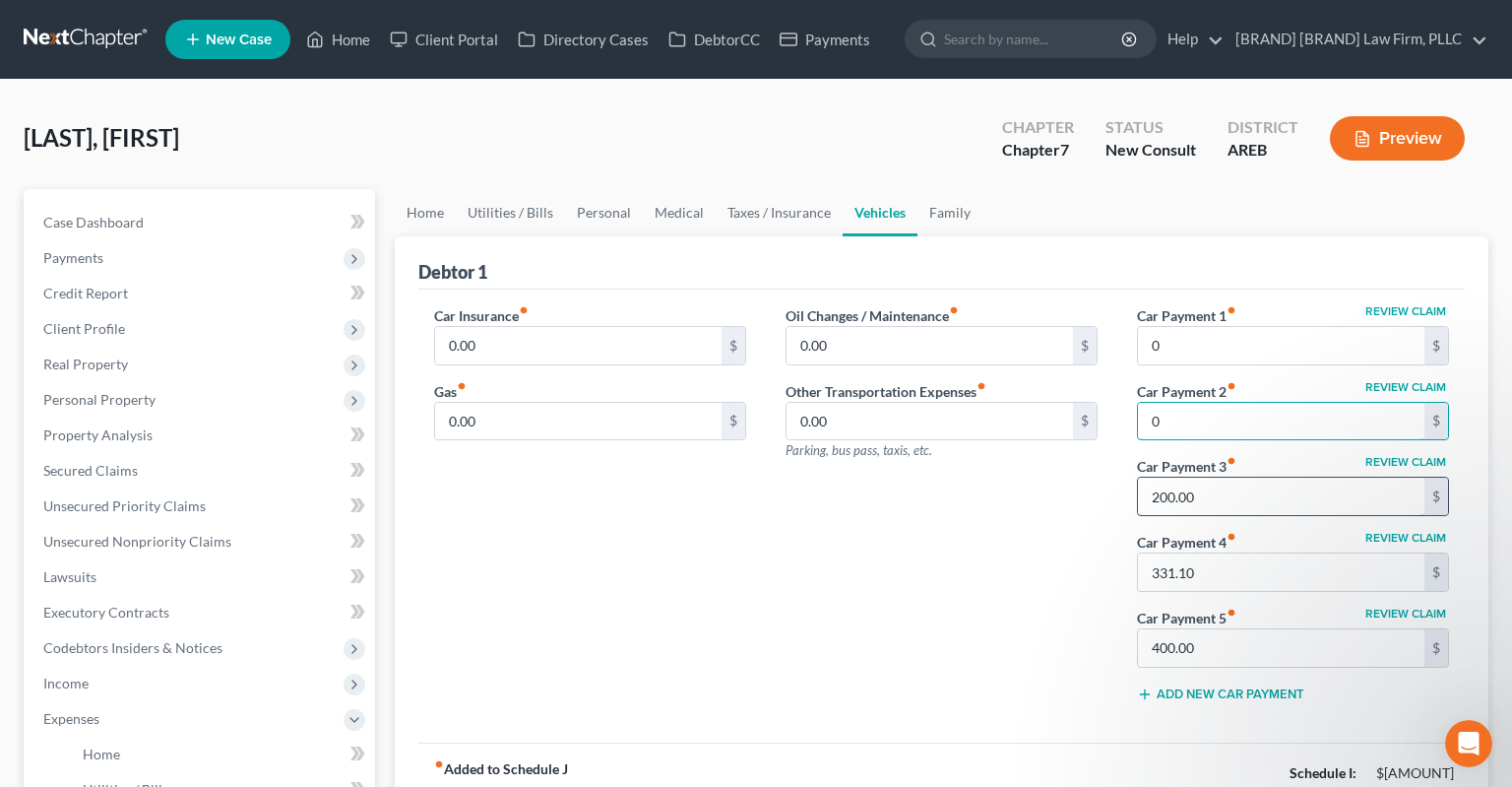type on "0" 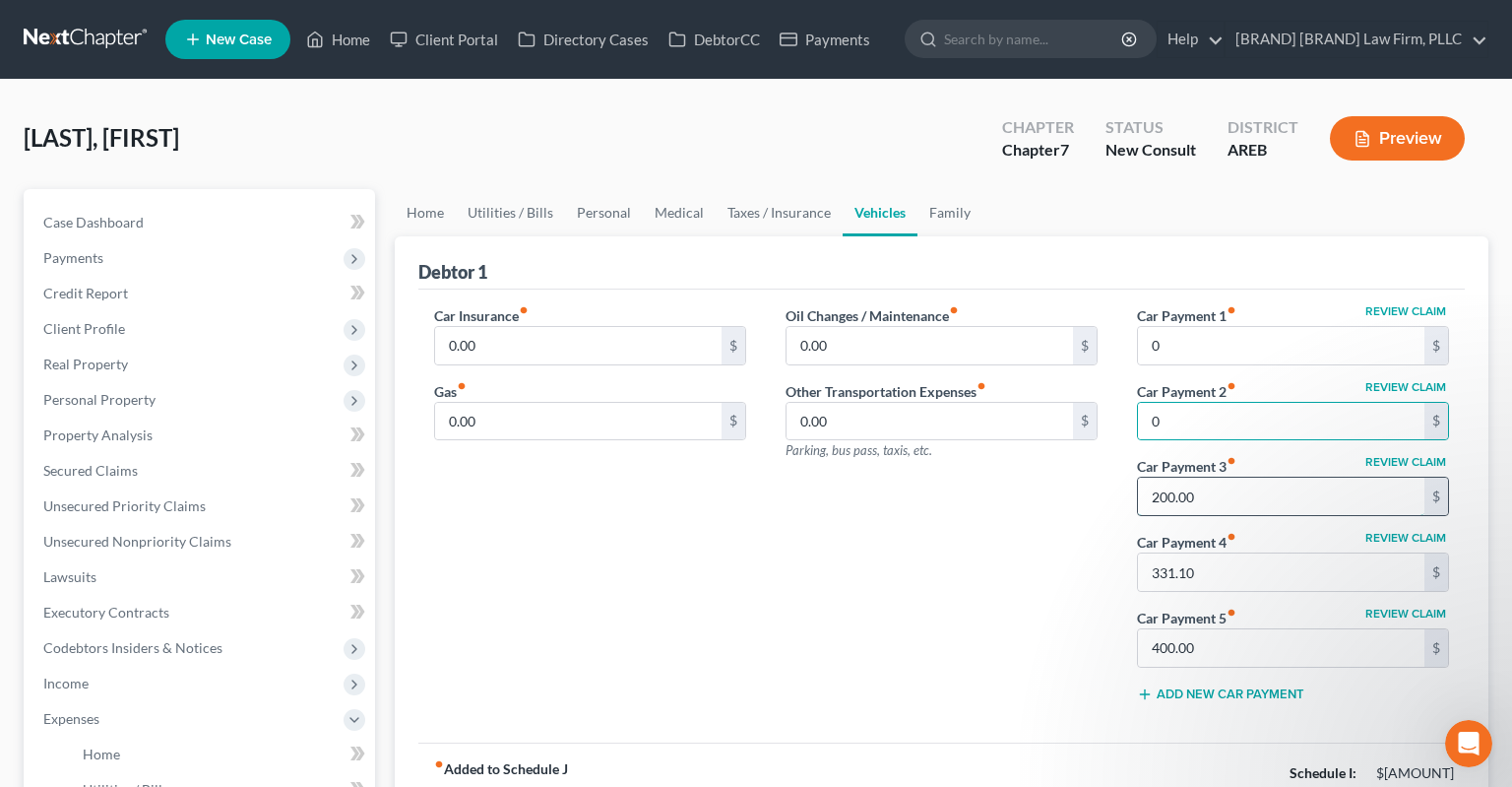 click on "200.00" at bounding box center (1281, 496) 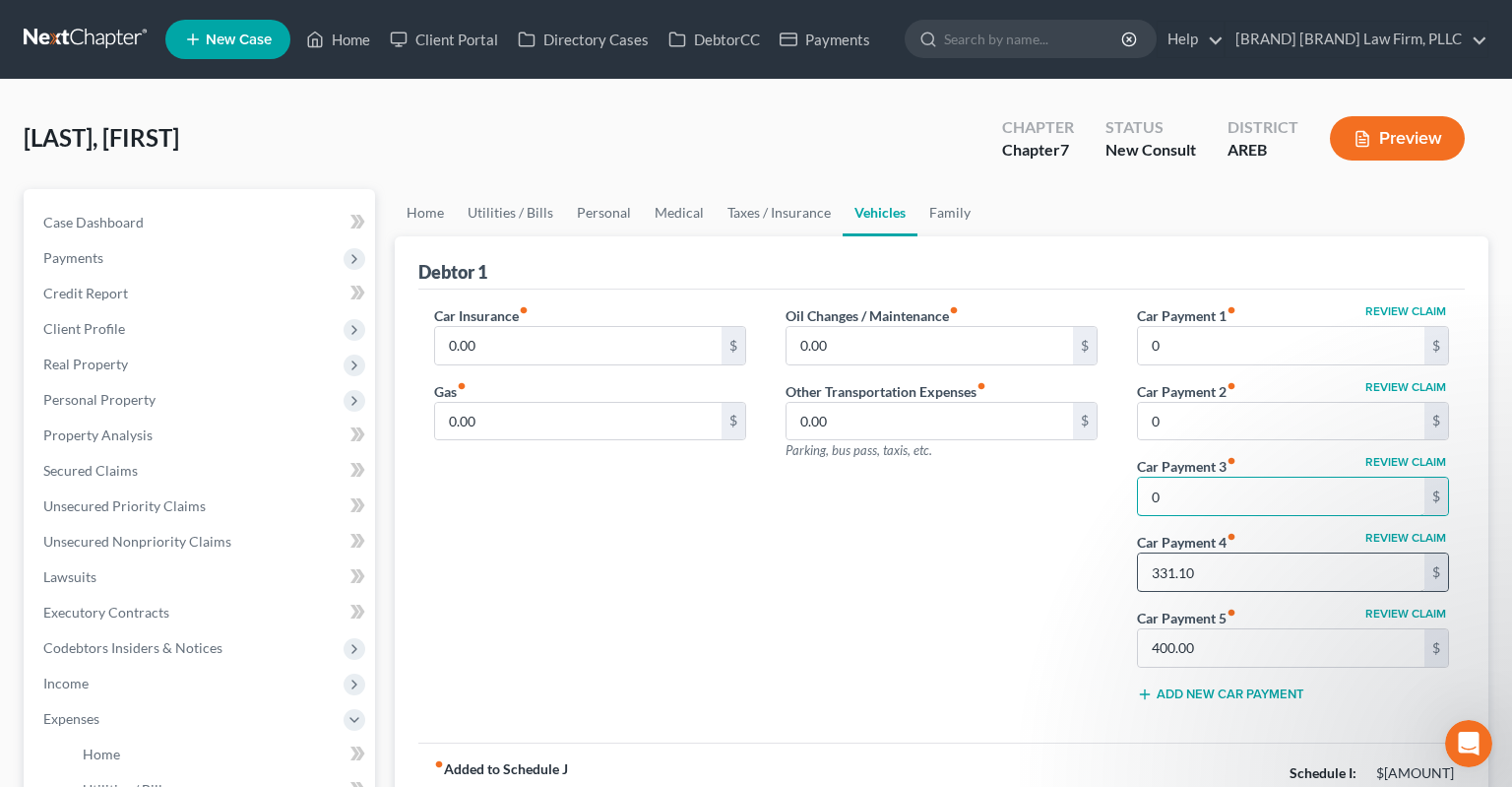 type on "0" 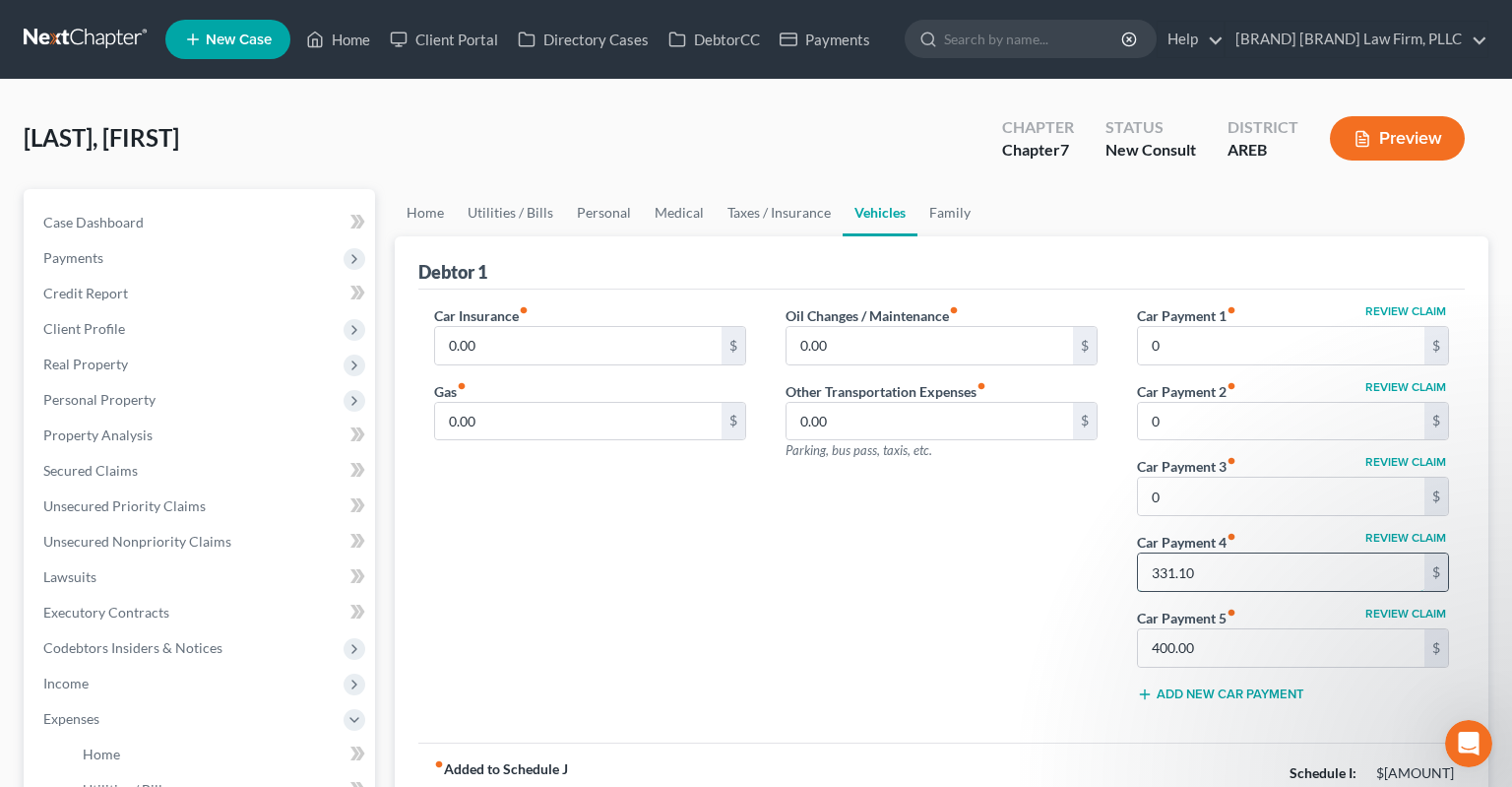 click on "331.10" at bounding box center (1281, 572) 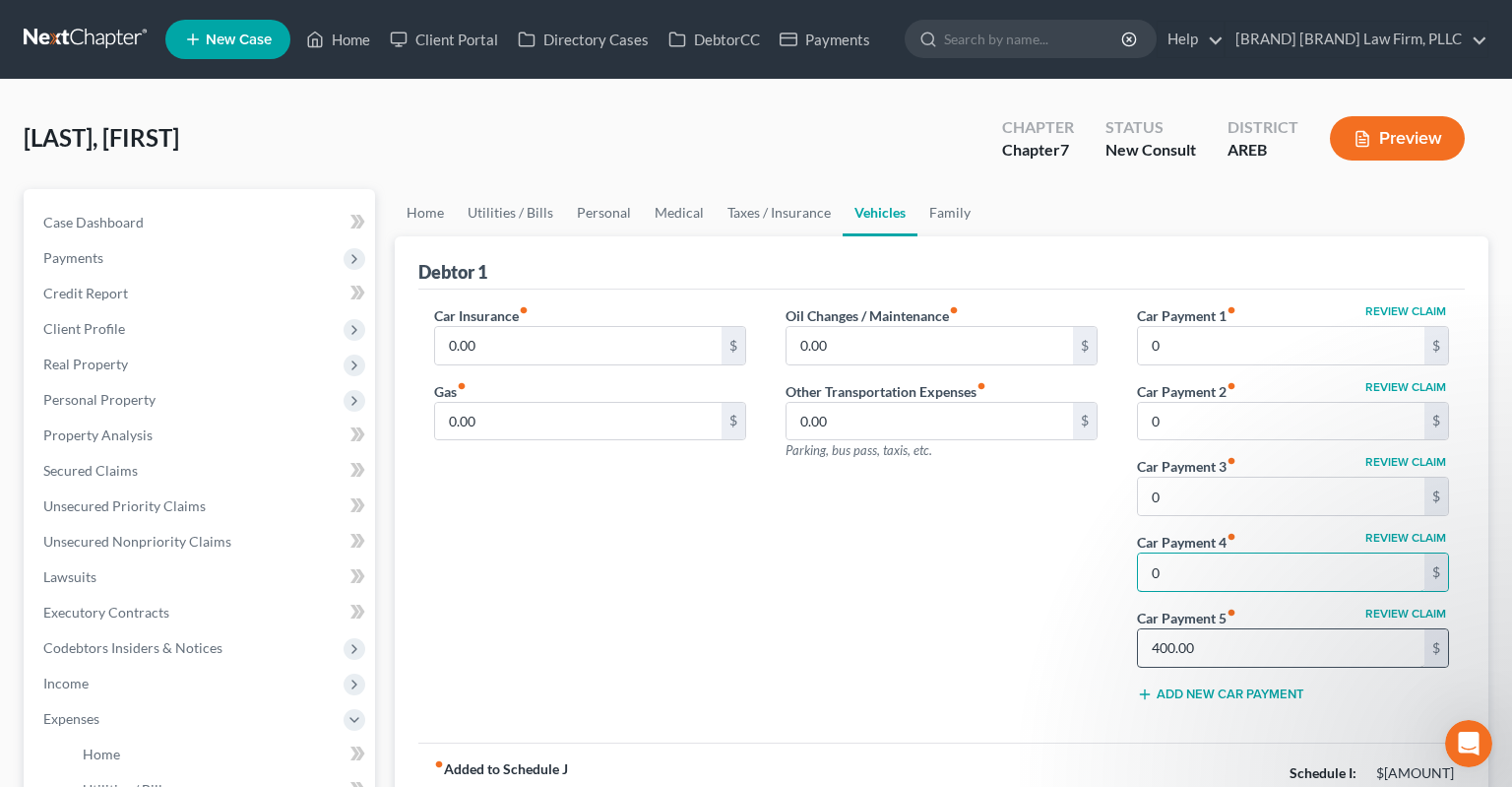 type on "0" 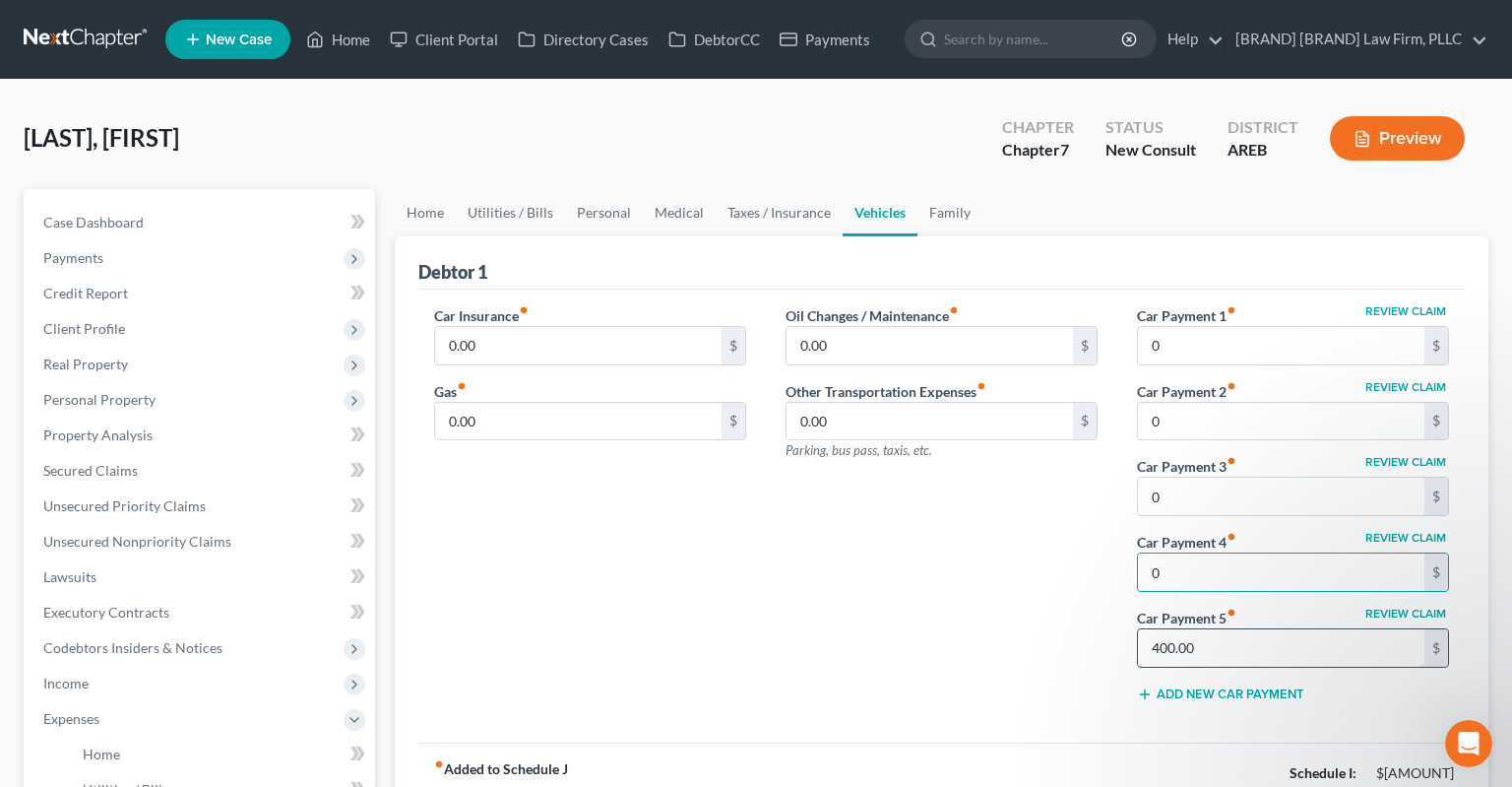 click on "400.00" at bounding box center (1281, 648) 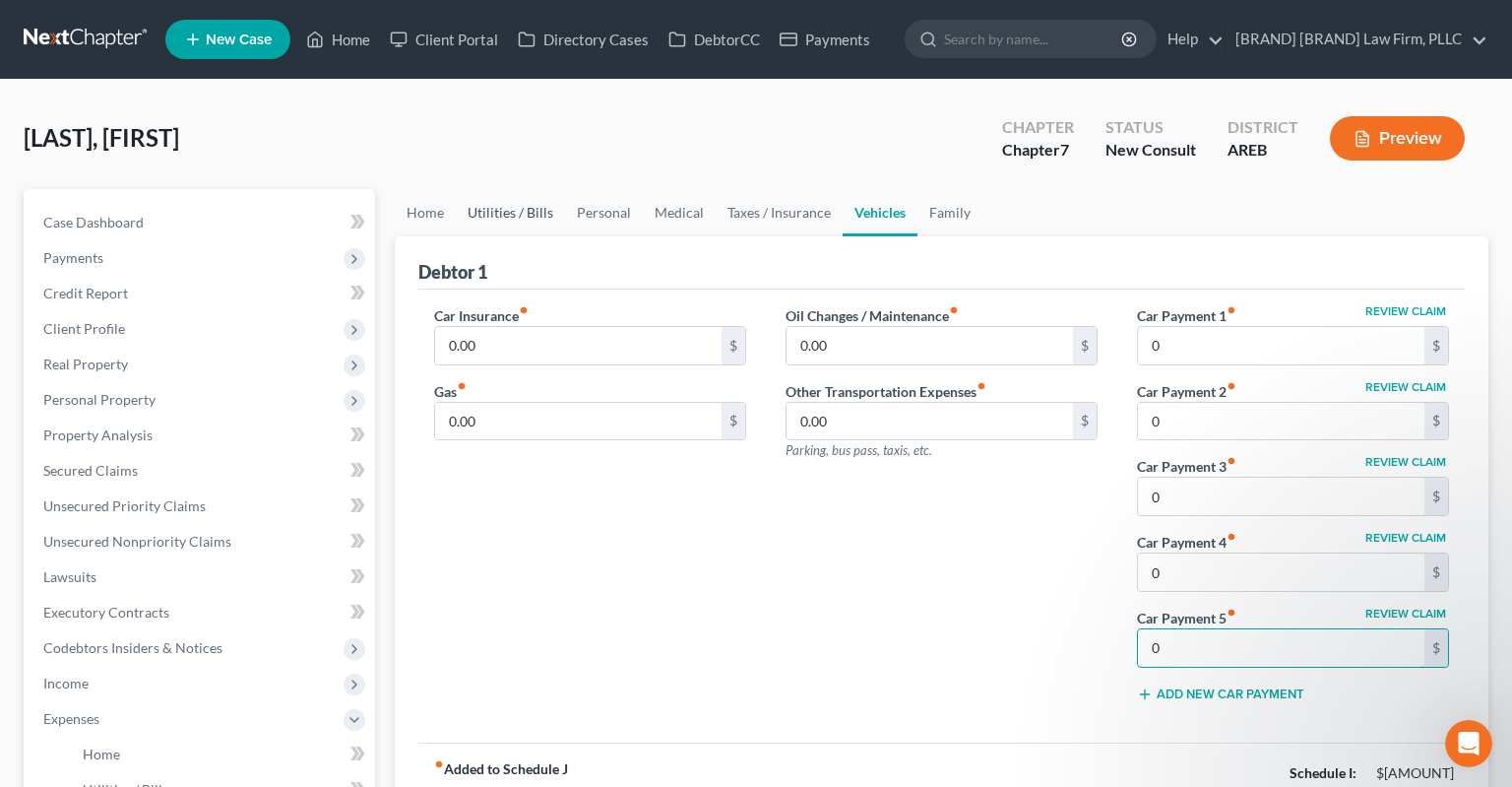 type on "0" 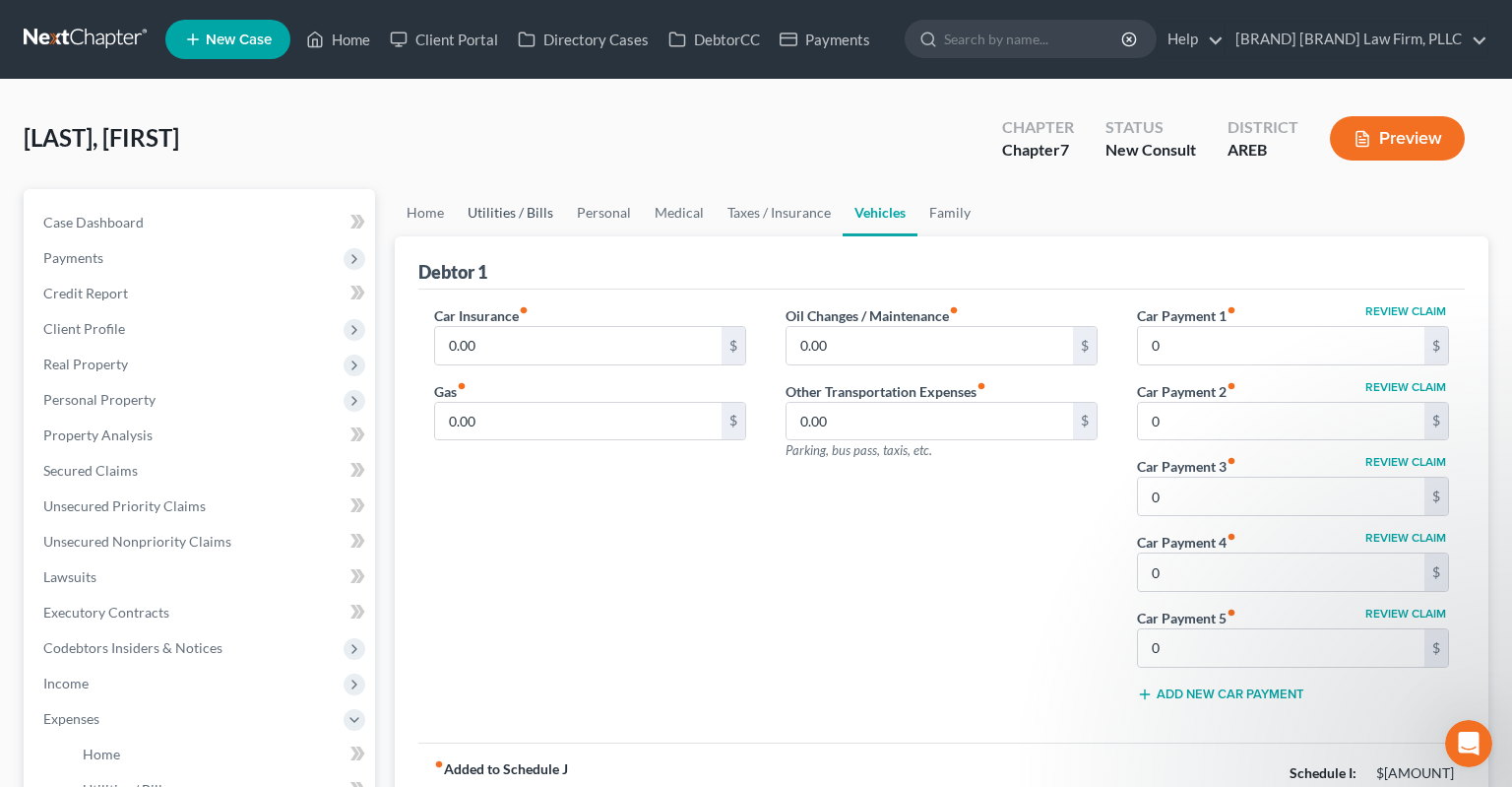 click on "Utilities / Bills" at bounding box center [510, 213] 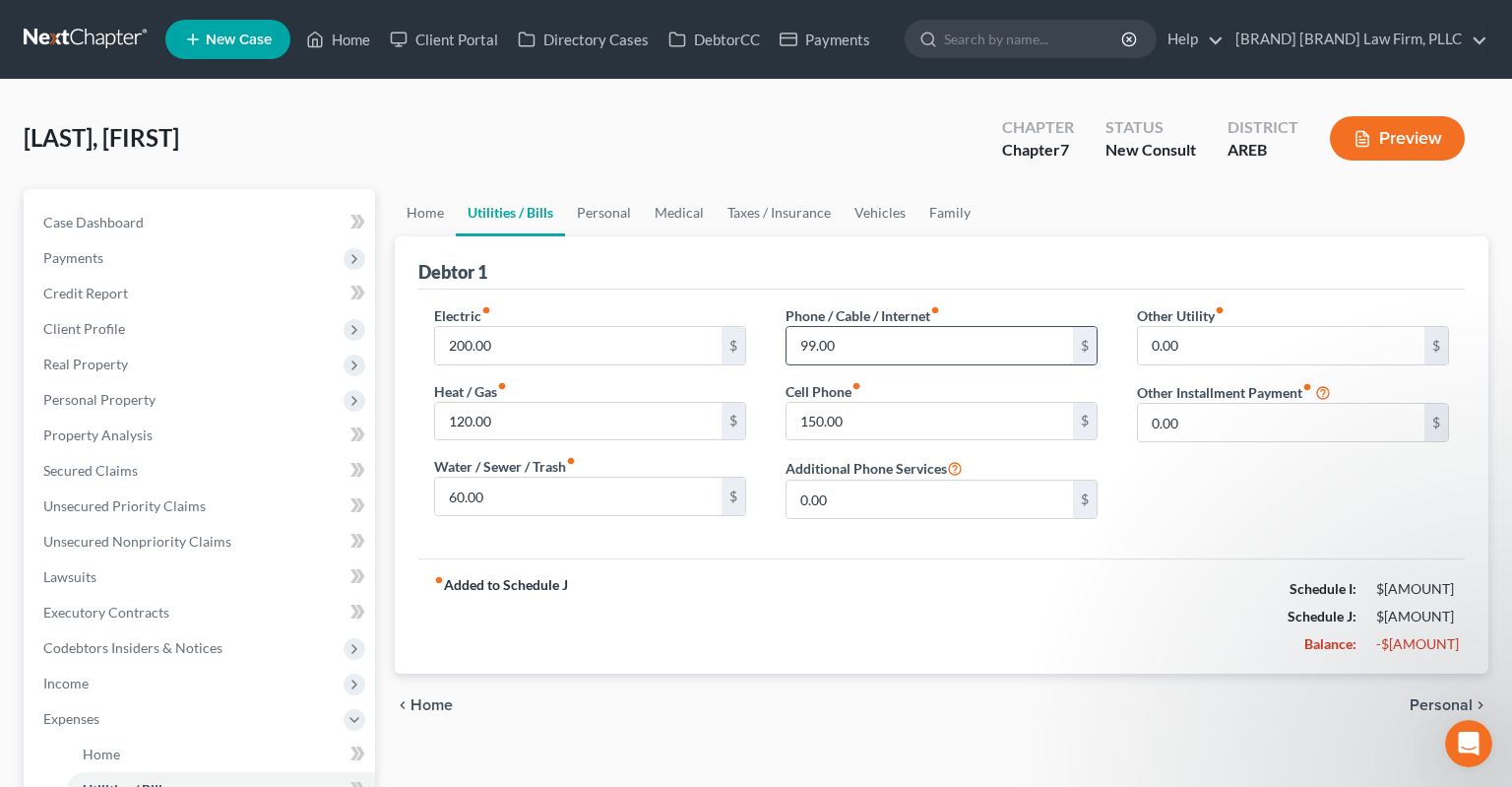 click on "99.00" at bounding box center (929, 346) 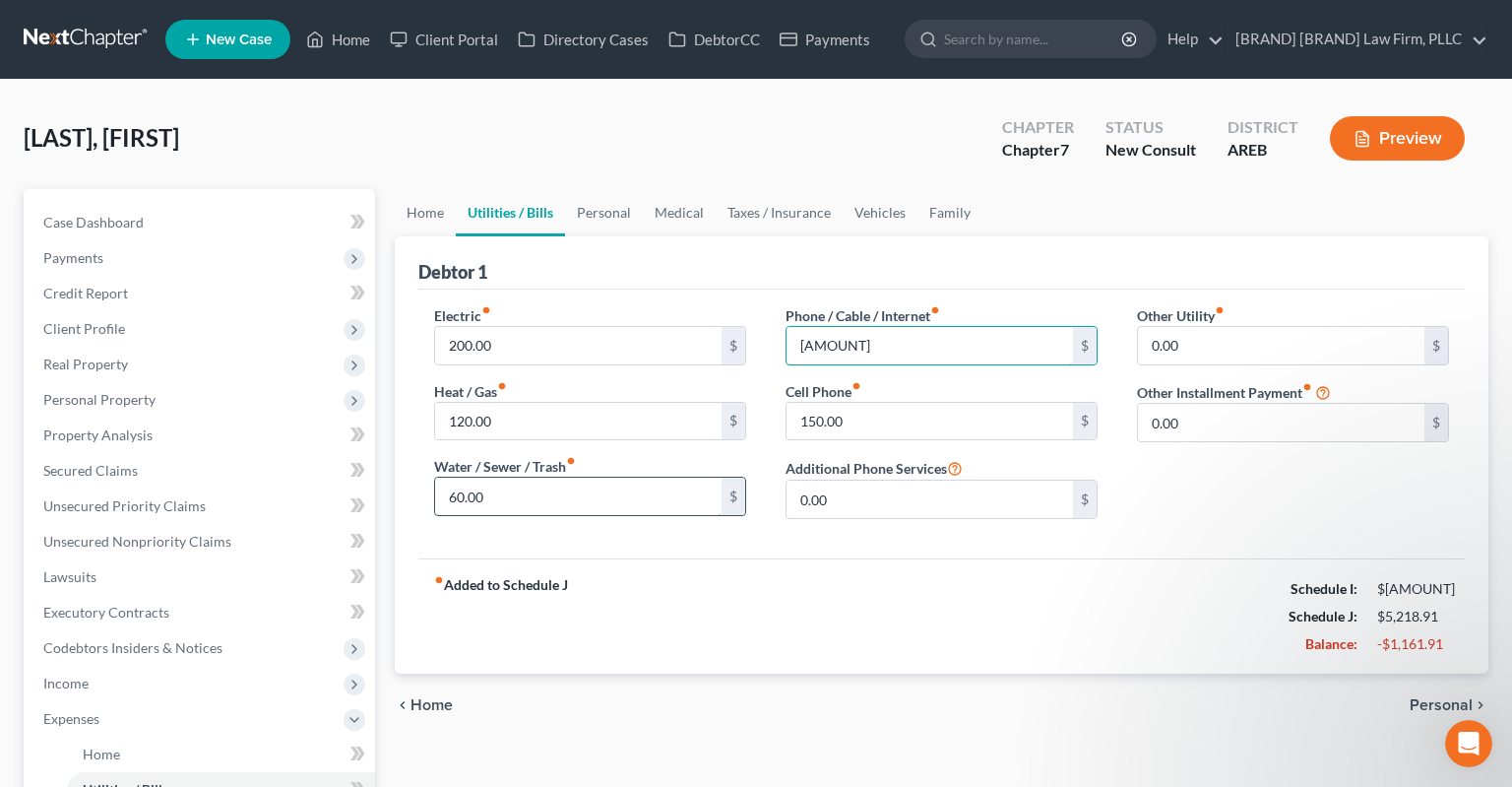 type on "[AMOUNT]" 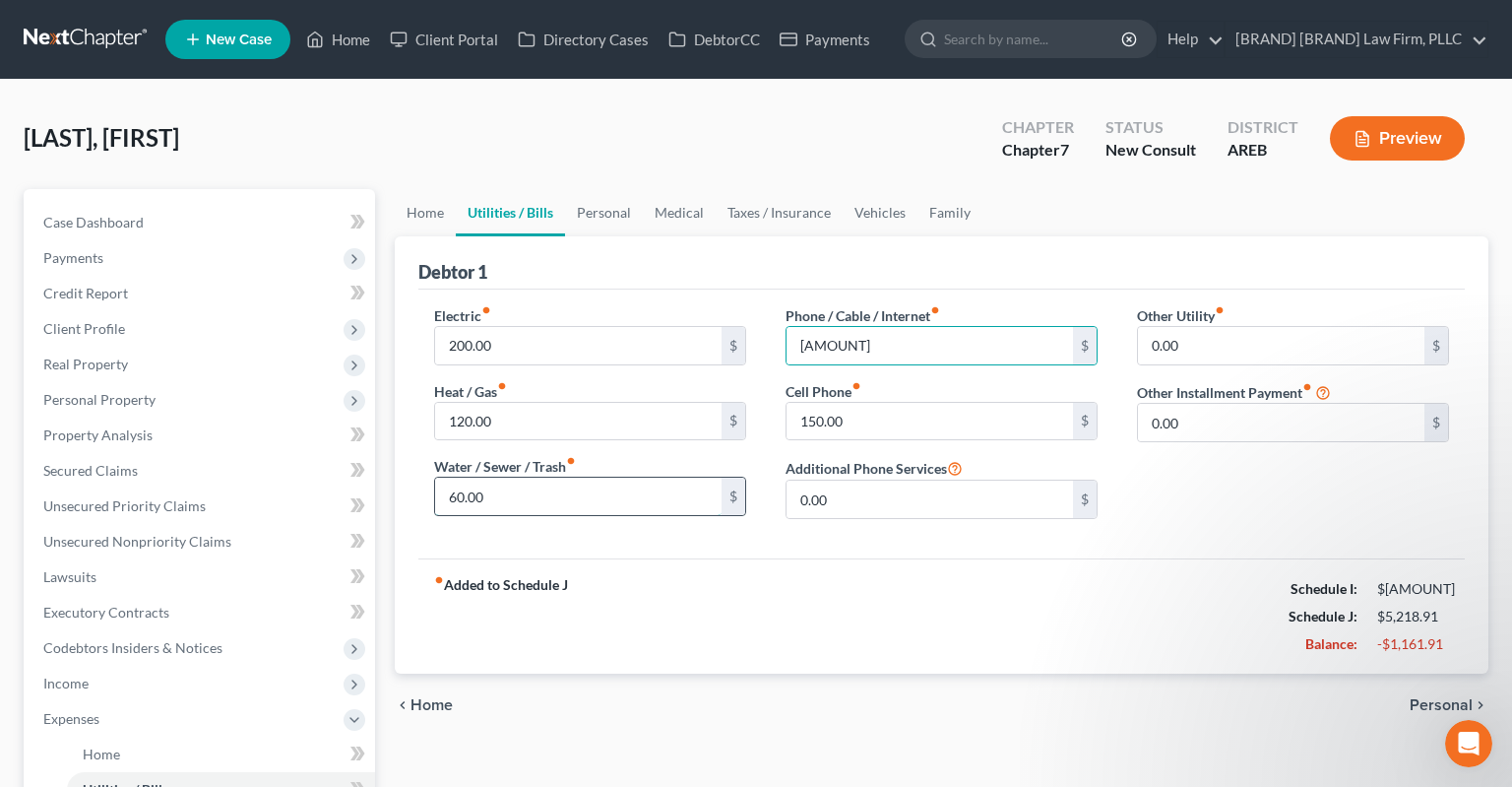 click on "60.00" at bounding box center [578, 496] 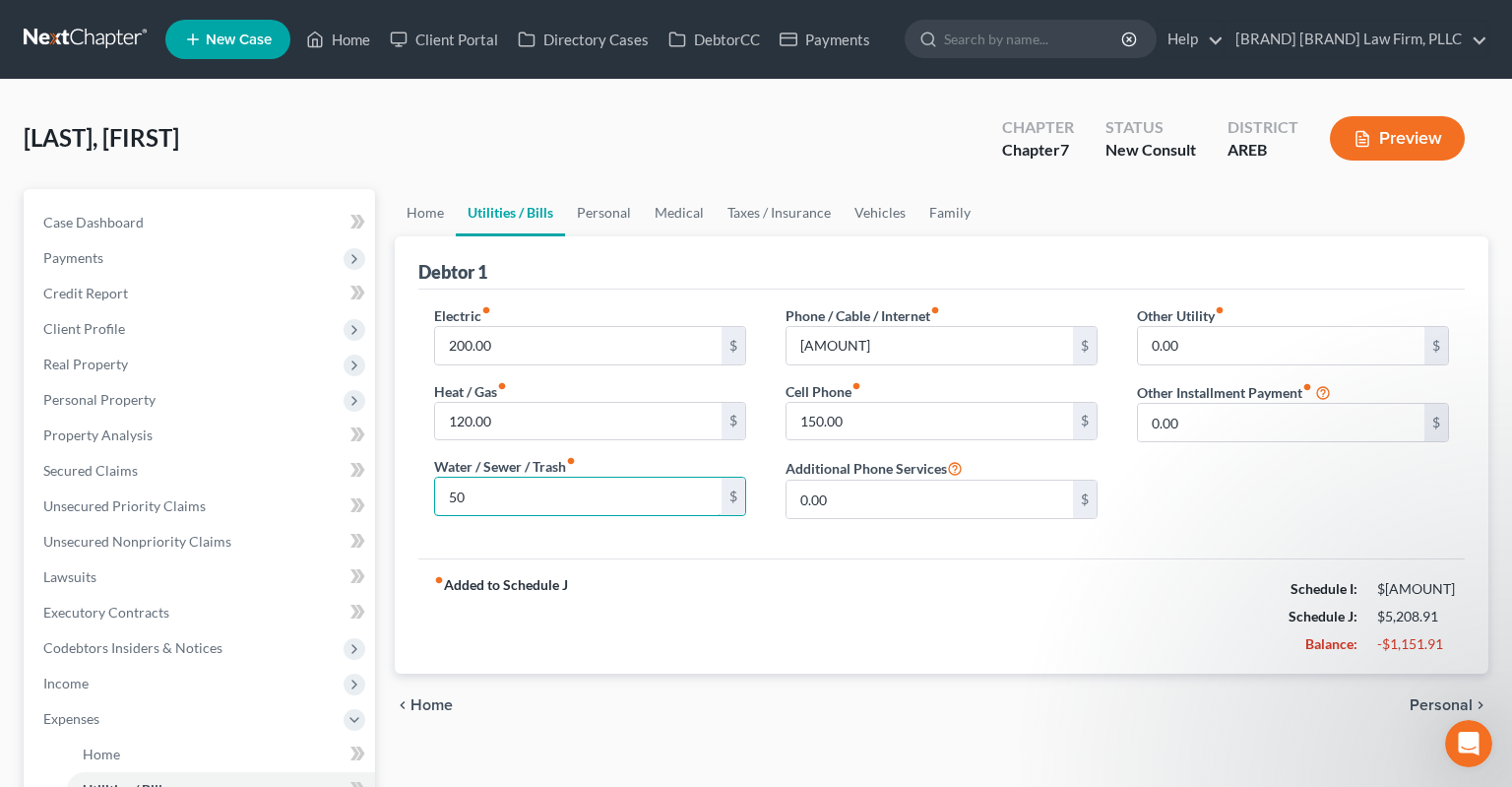 type on "50" 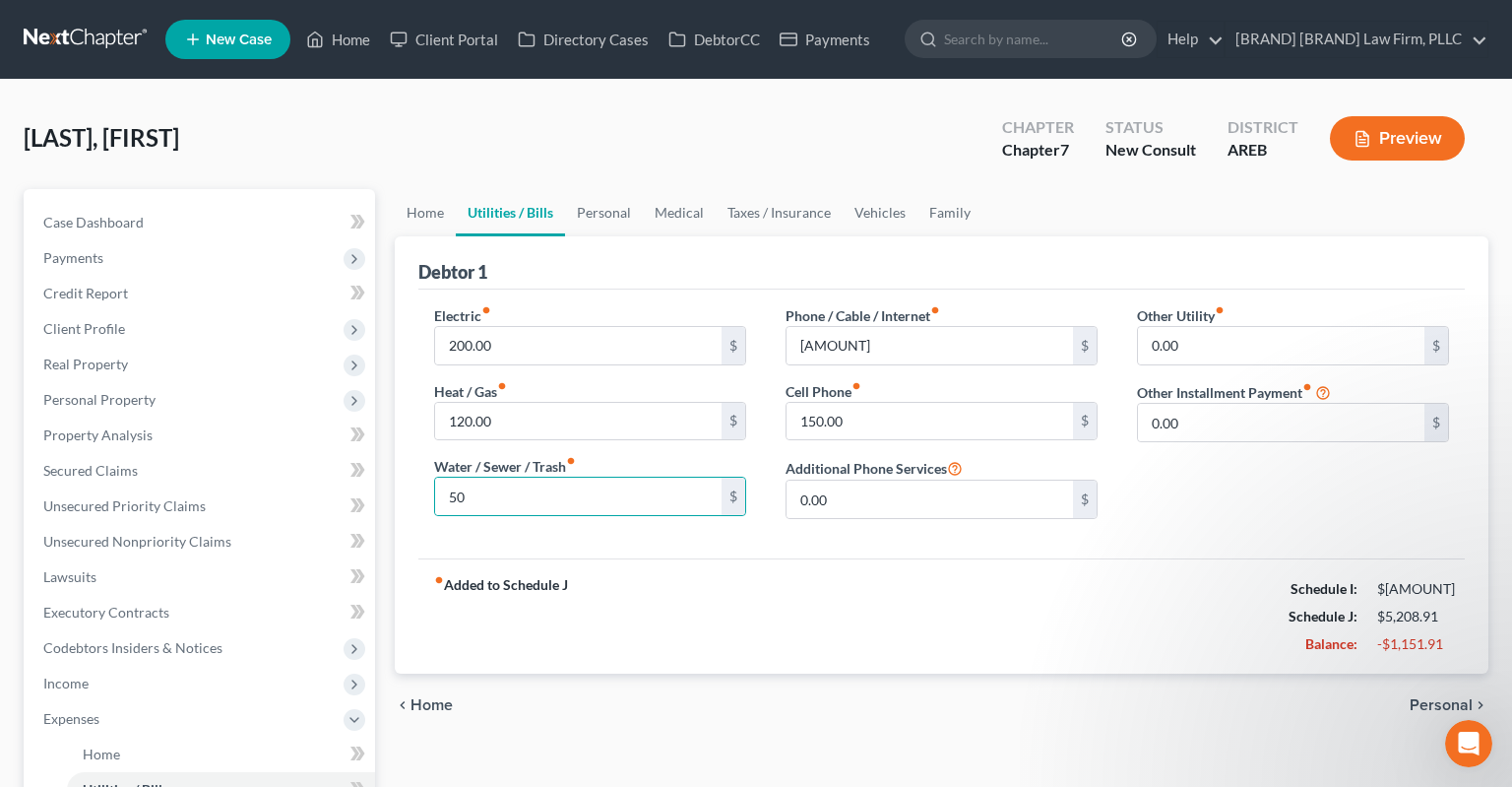 click on "fiber_manual_record  Added to Schedule J Schedule I: $[AMOUNT] Schedule J: $[AMOUNT] Balance: $[AMOUNT]" at bounding box center [941, 616] 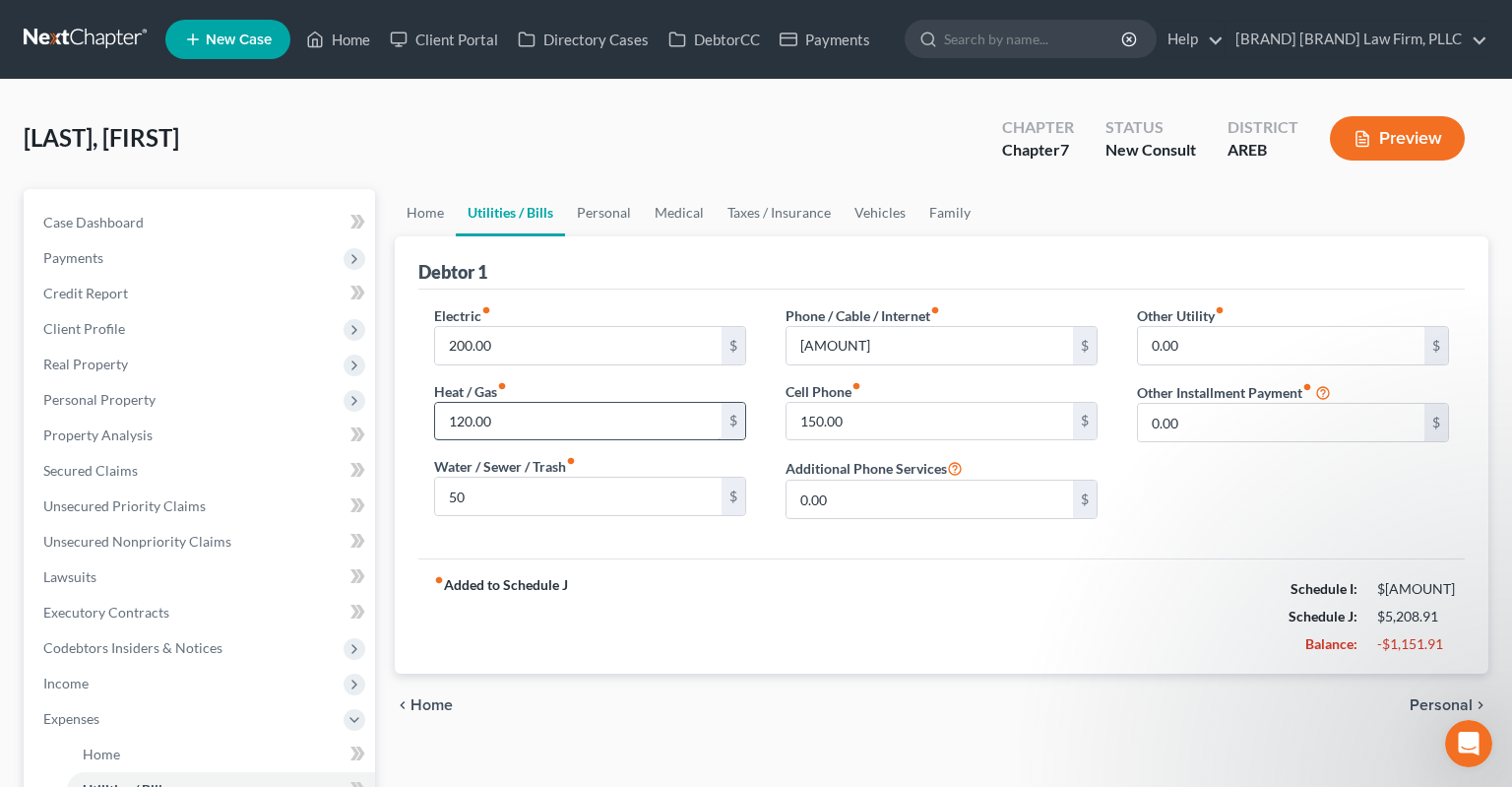 click on "120.00" at bounding box center (578, 422) 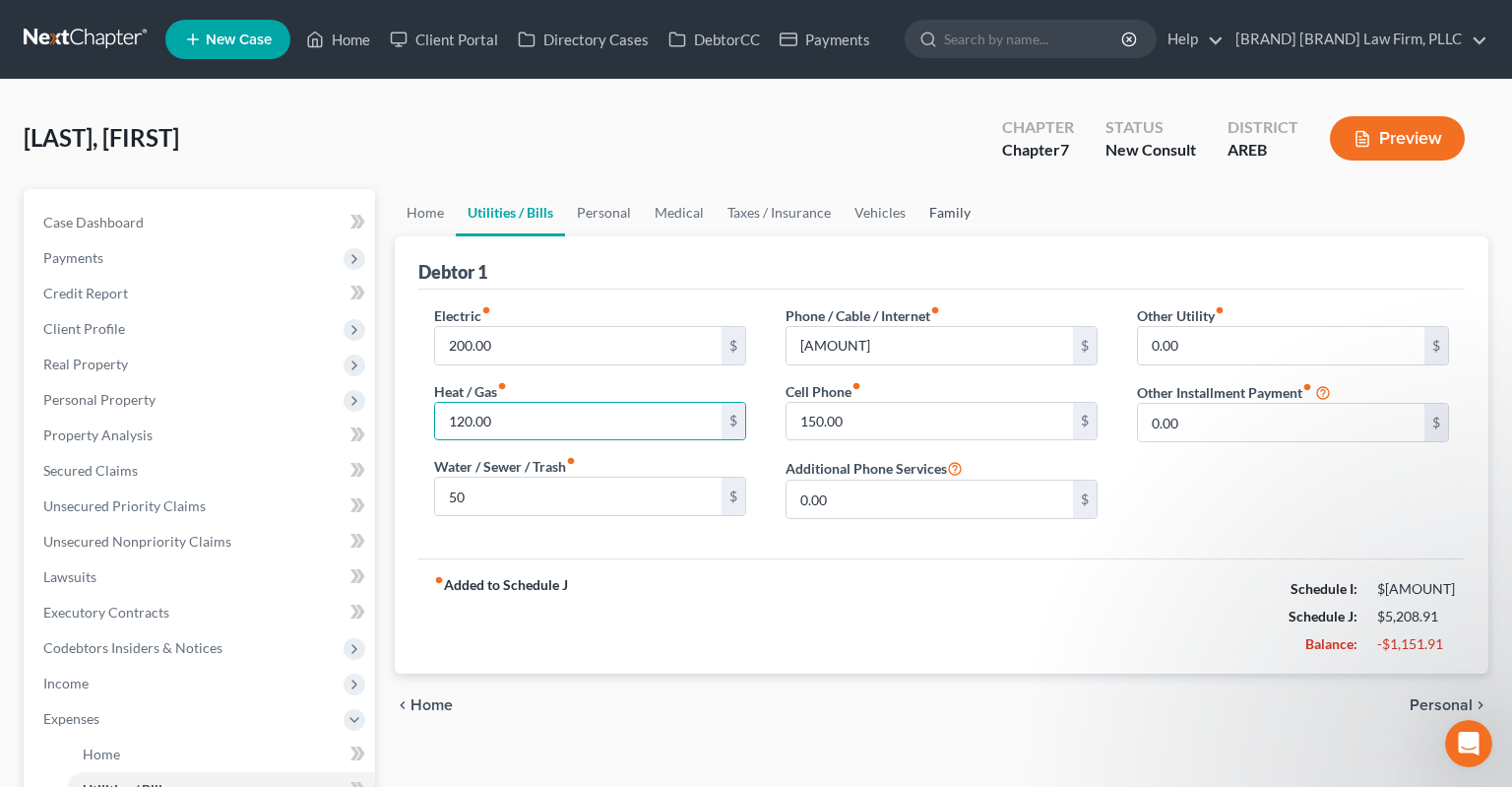 click on "Family" at bounding box center (950, 213) 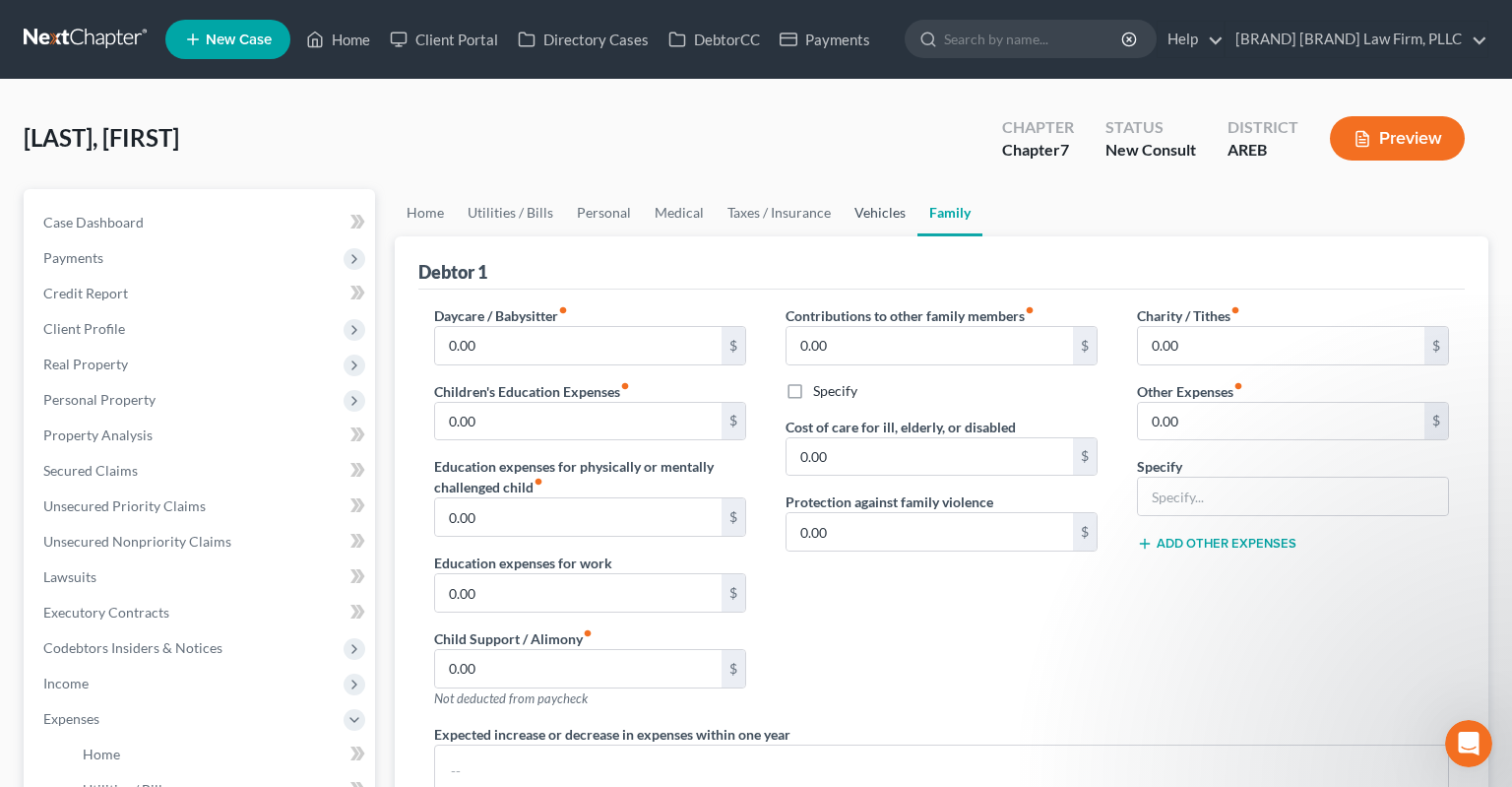 click on "Vehicles" at bounding box center (880, 213) 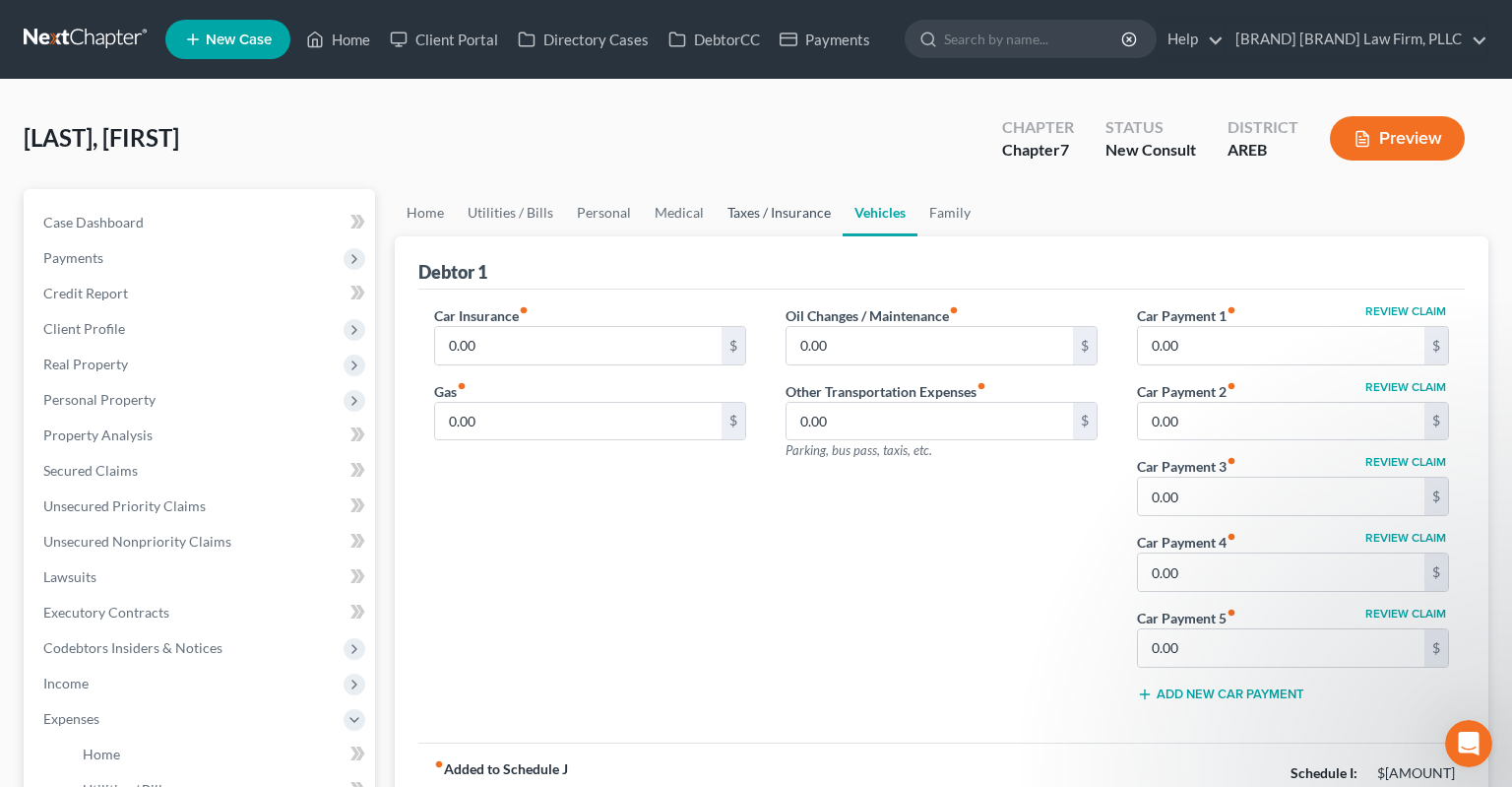 click on "Taxes / Insurance" at bounding box center [779, 213] 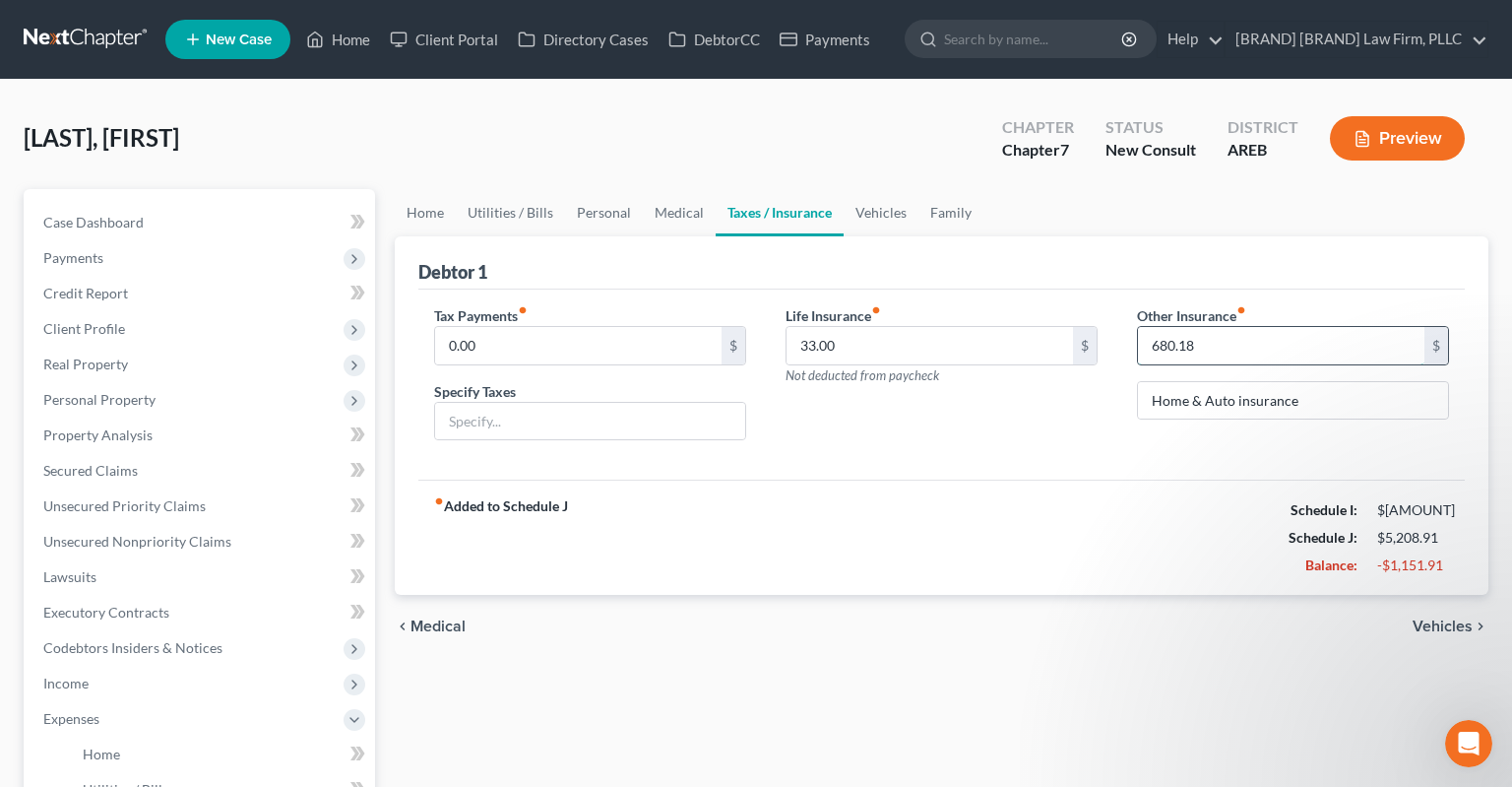 click on "680.18" at bounding box center (1281, 346) 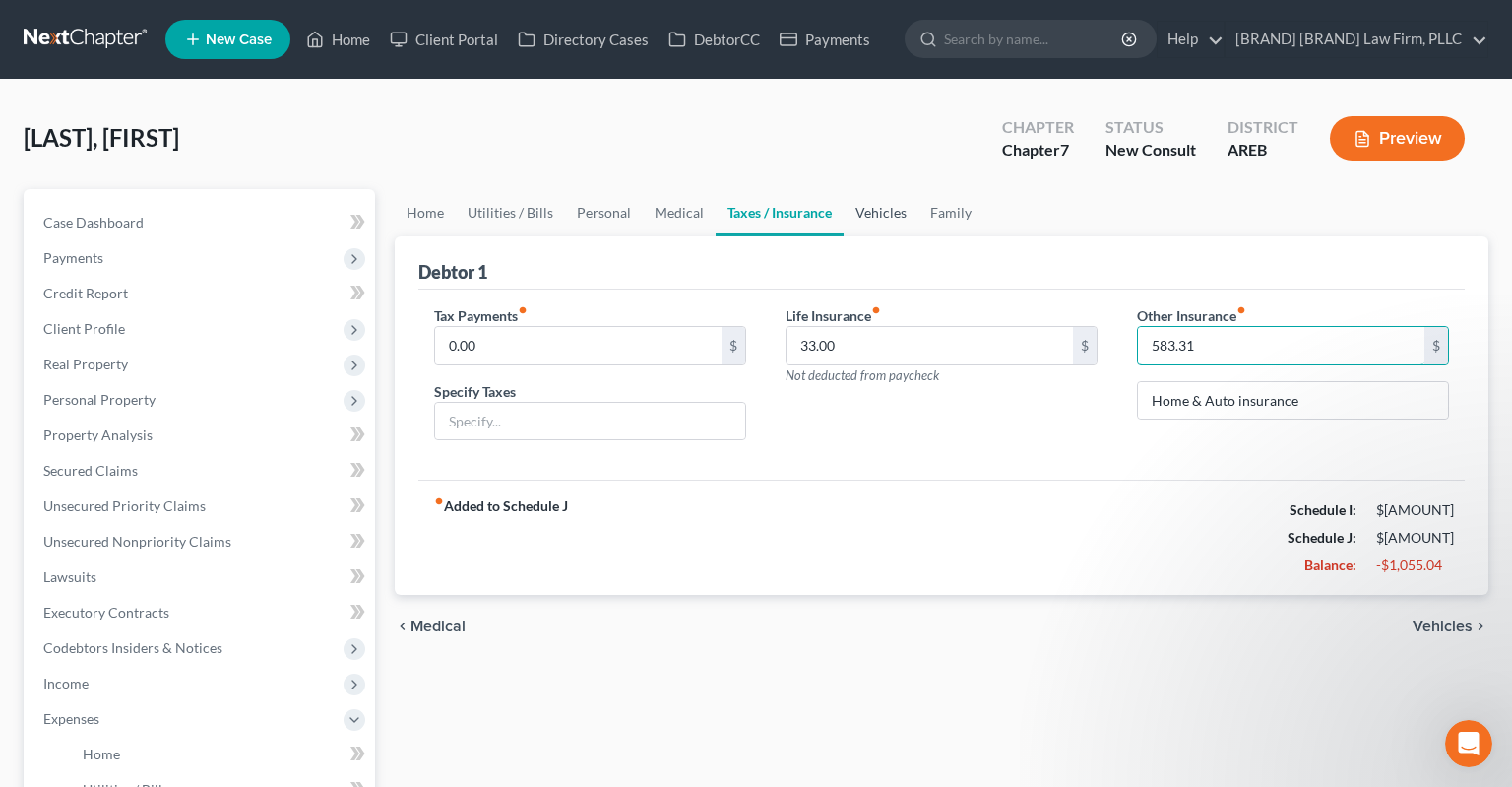 type on "583.31" 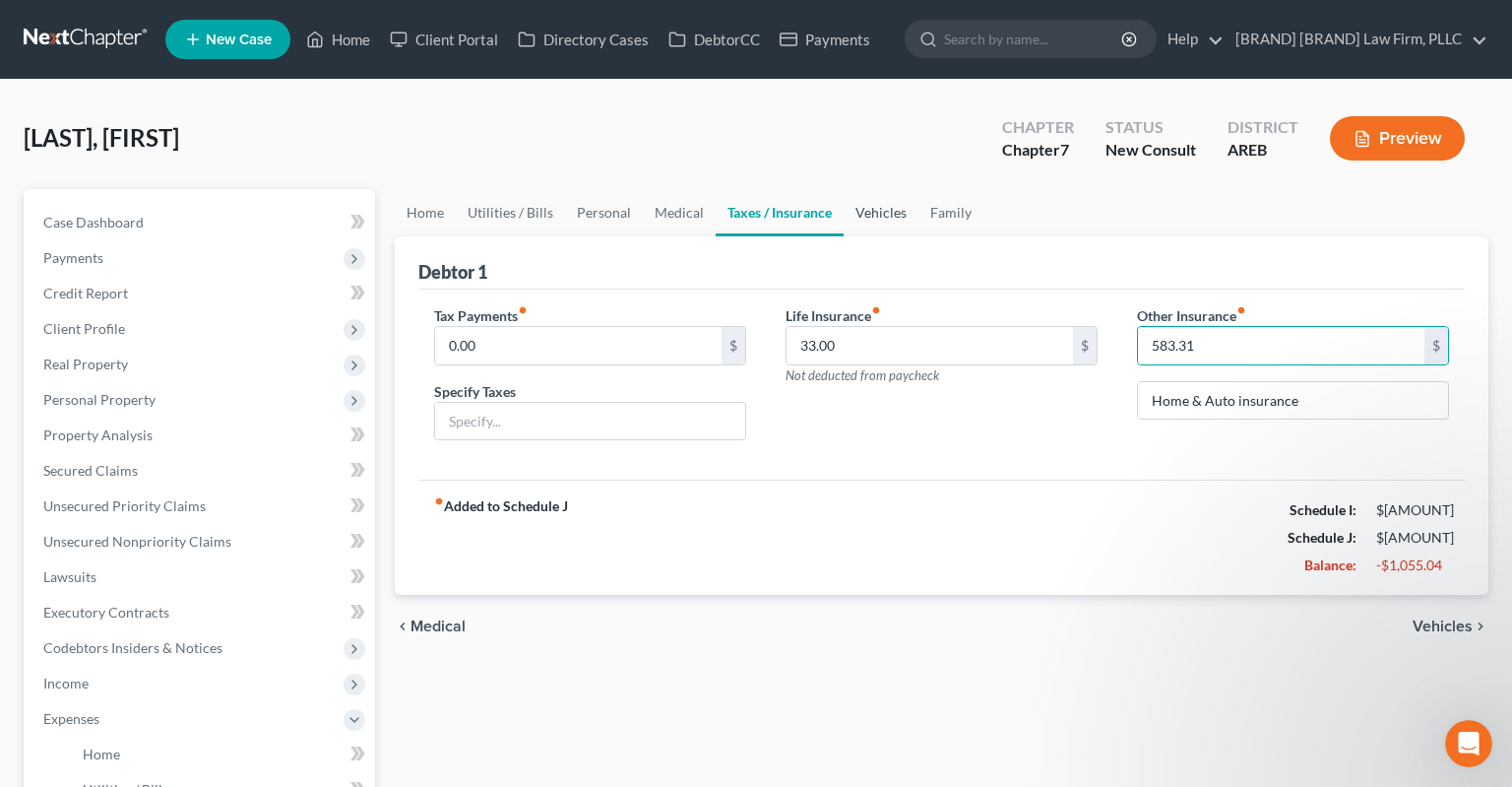 click on "Vehicles" at bounding box center (881, 213) 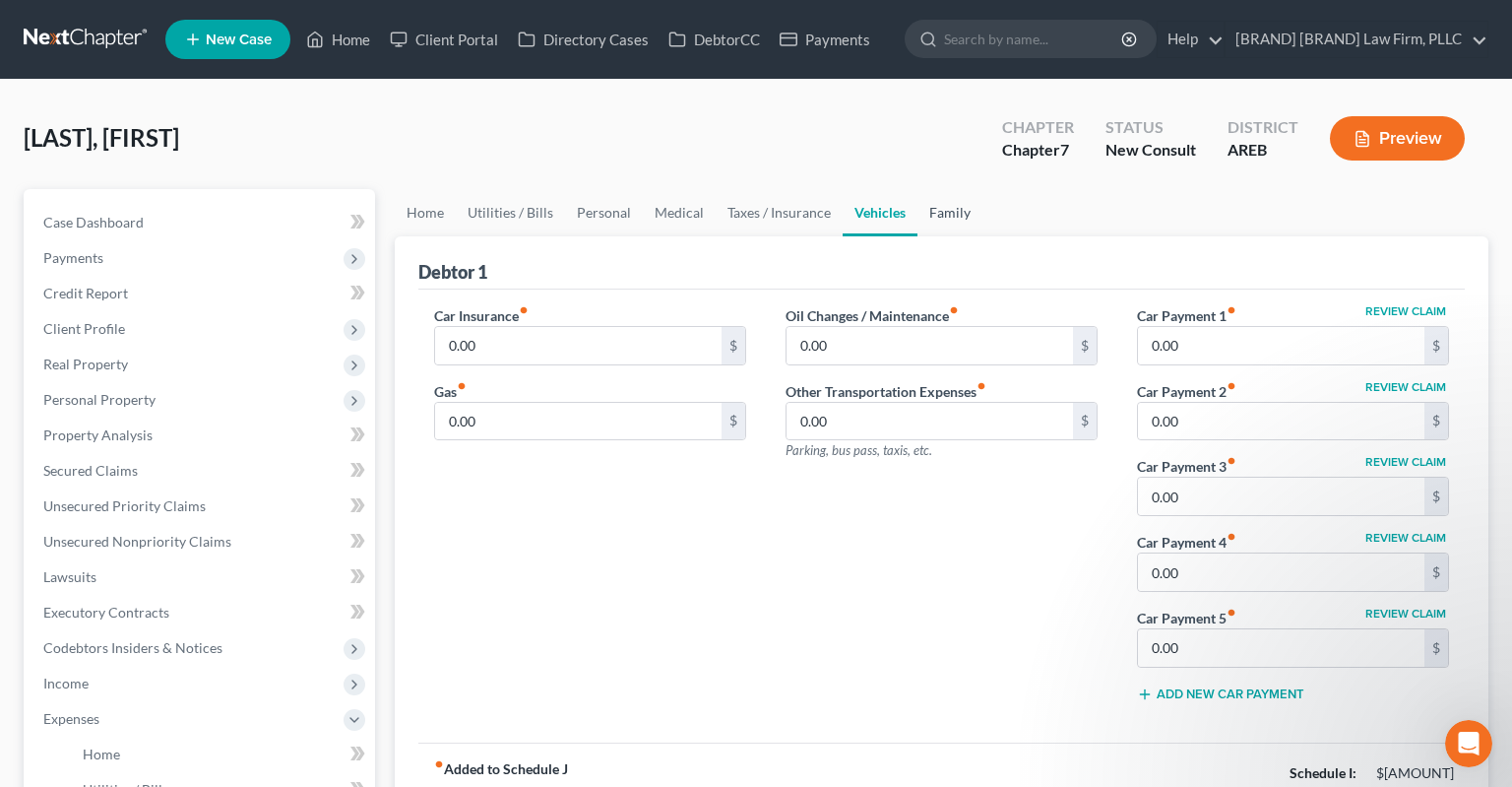click on "Family" at bounding box center (950, 213) 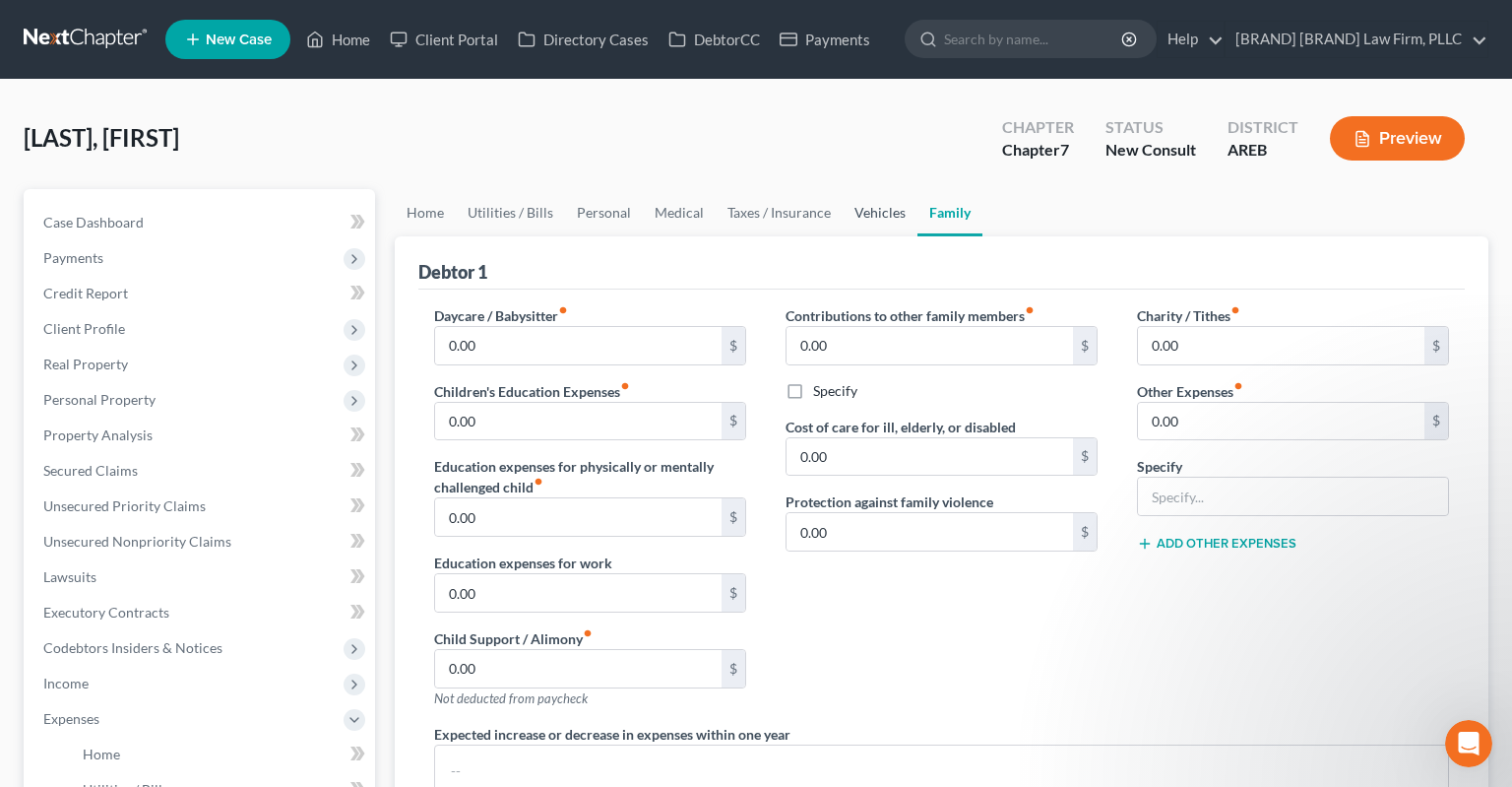click on "Vehicles" at bounding box center (880, 213) 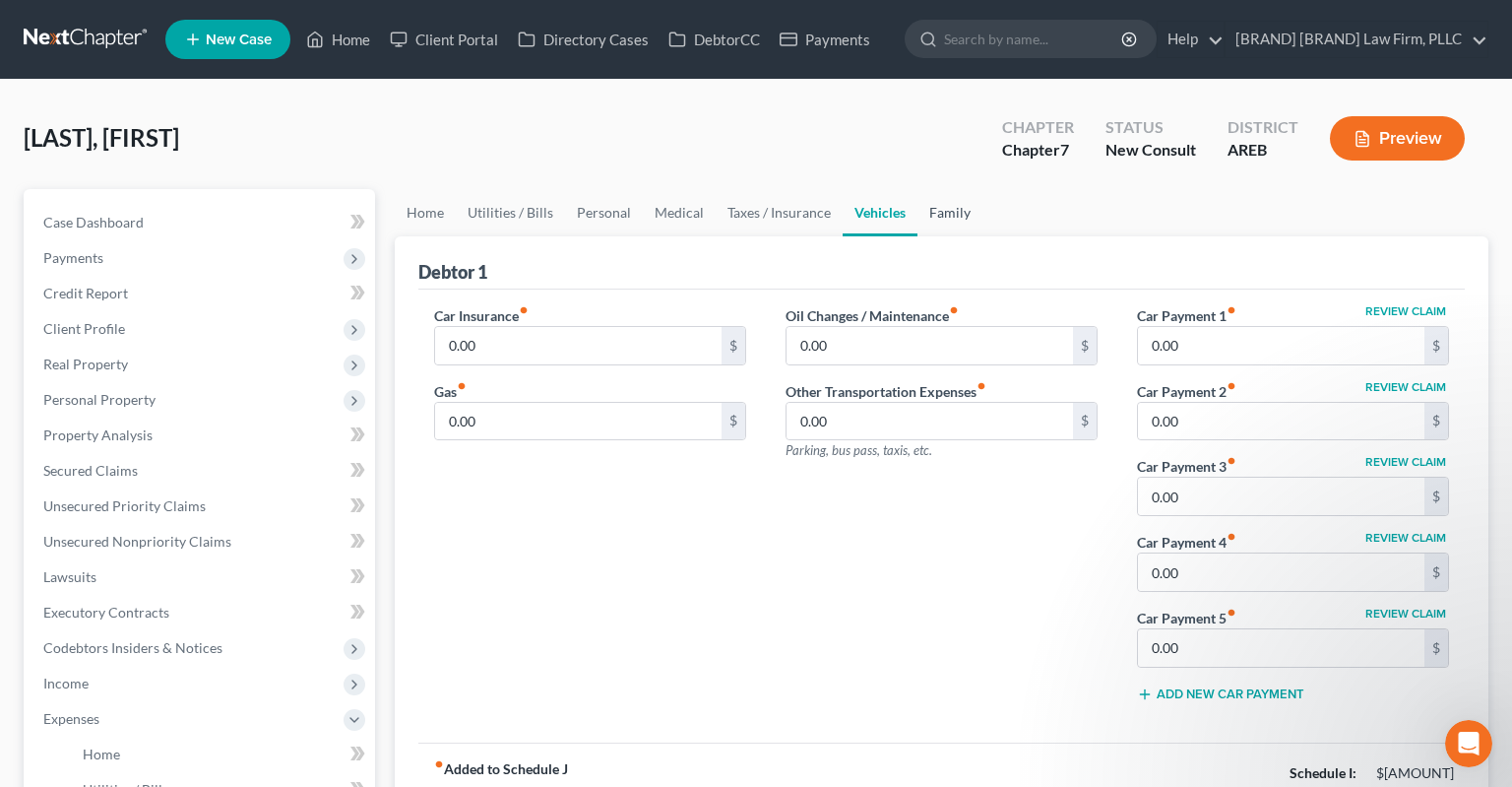 click on "Family" at bounding box center (950, 213) 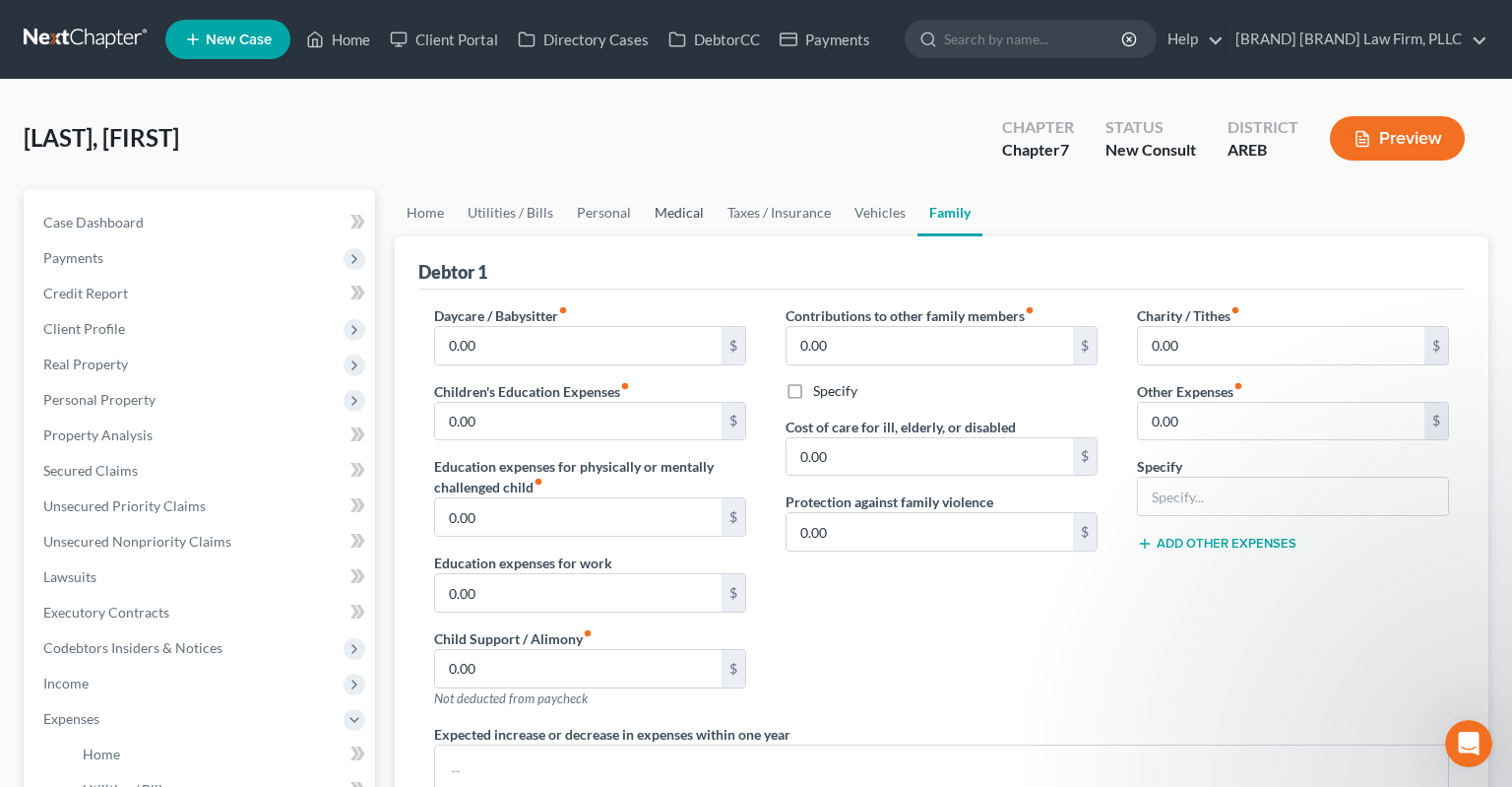 click on "Medical" at bounding box center (679, 213) 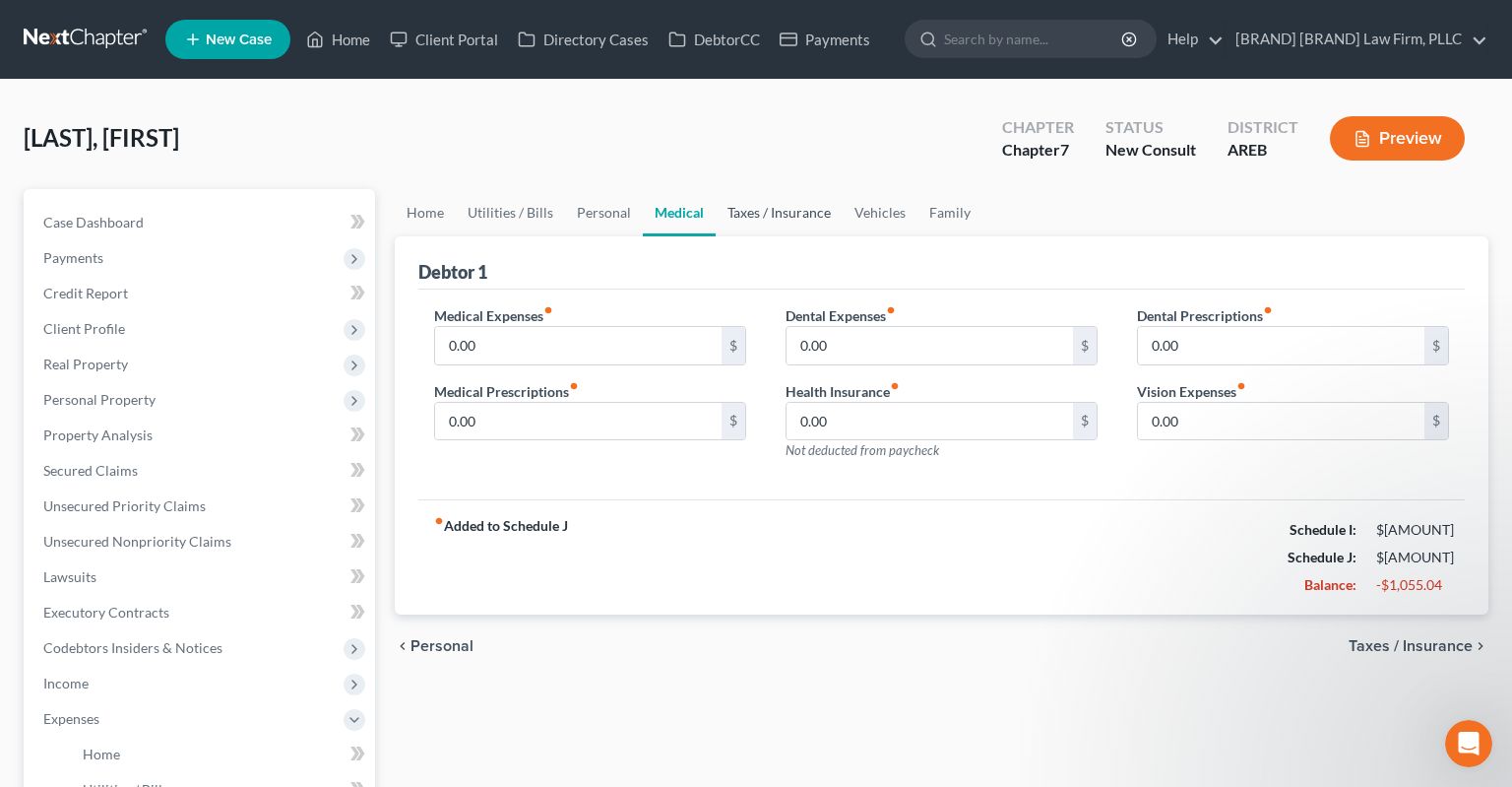 click on "Taxes / Insurance" at bounding box center (779, 213) 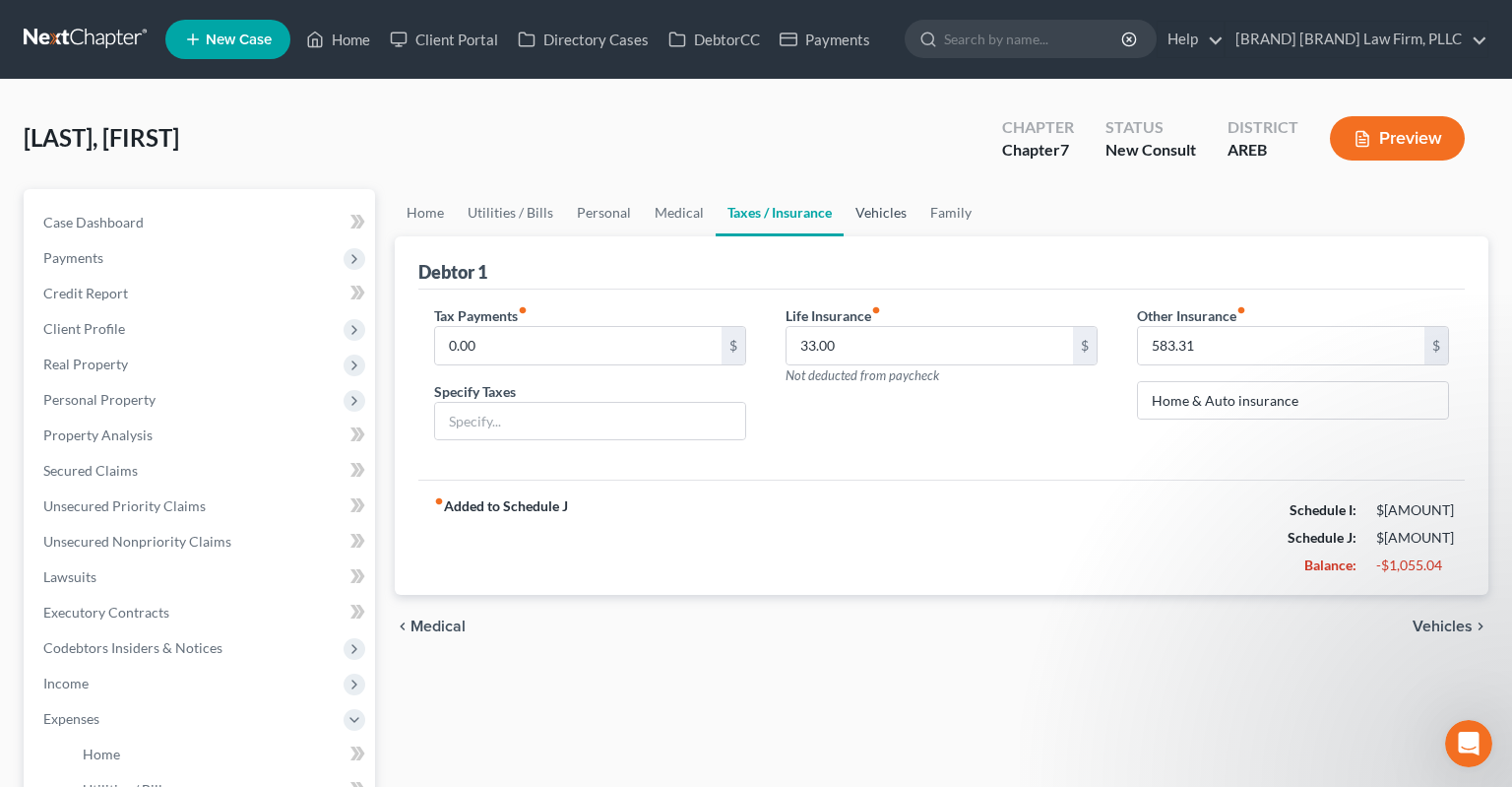 click on "Vehicles" at bounding box center [881, 213] 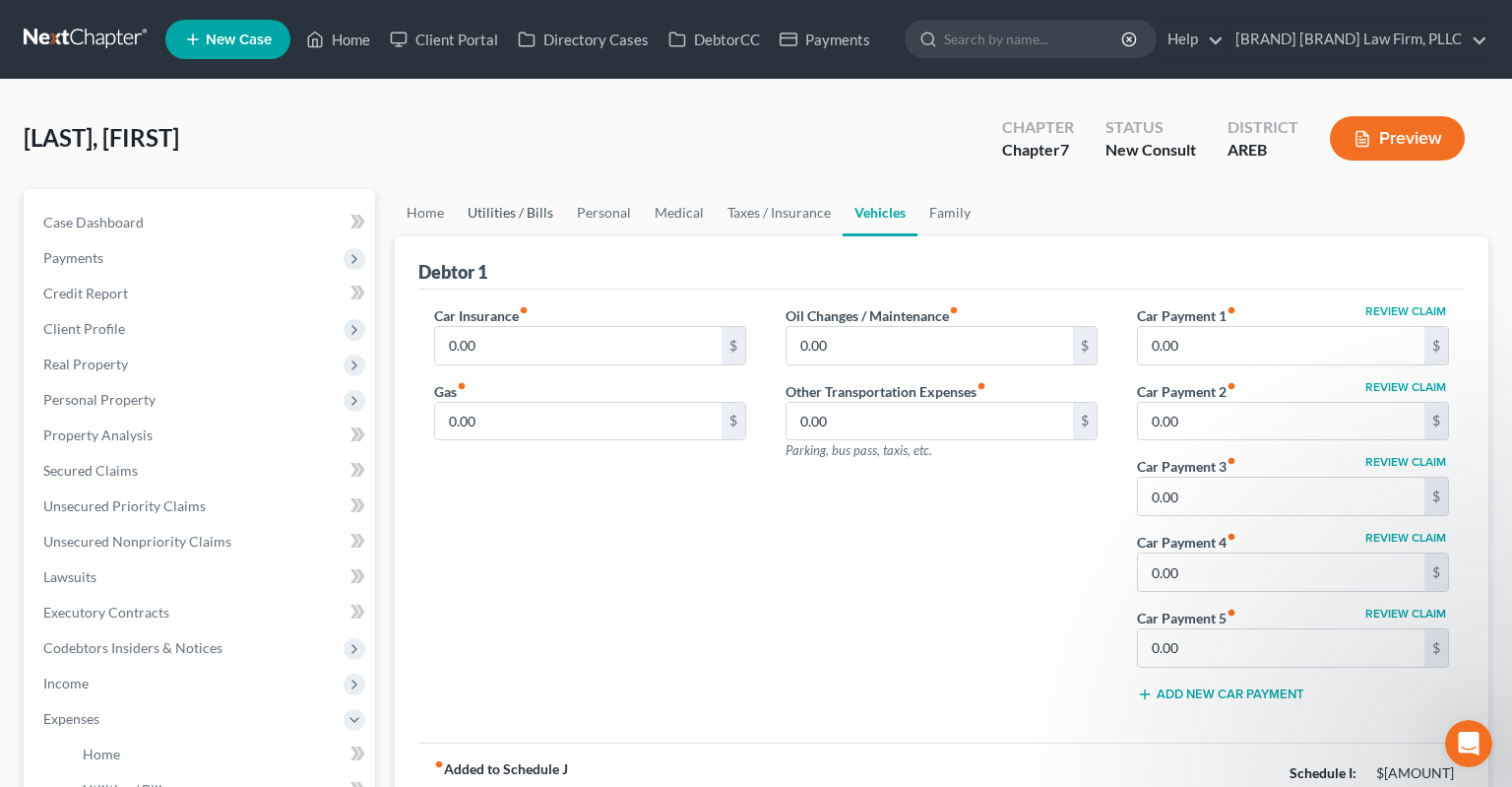 click on "Utilities / Bills" at bounding box center [510, 213] 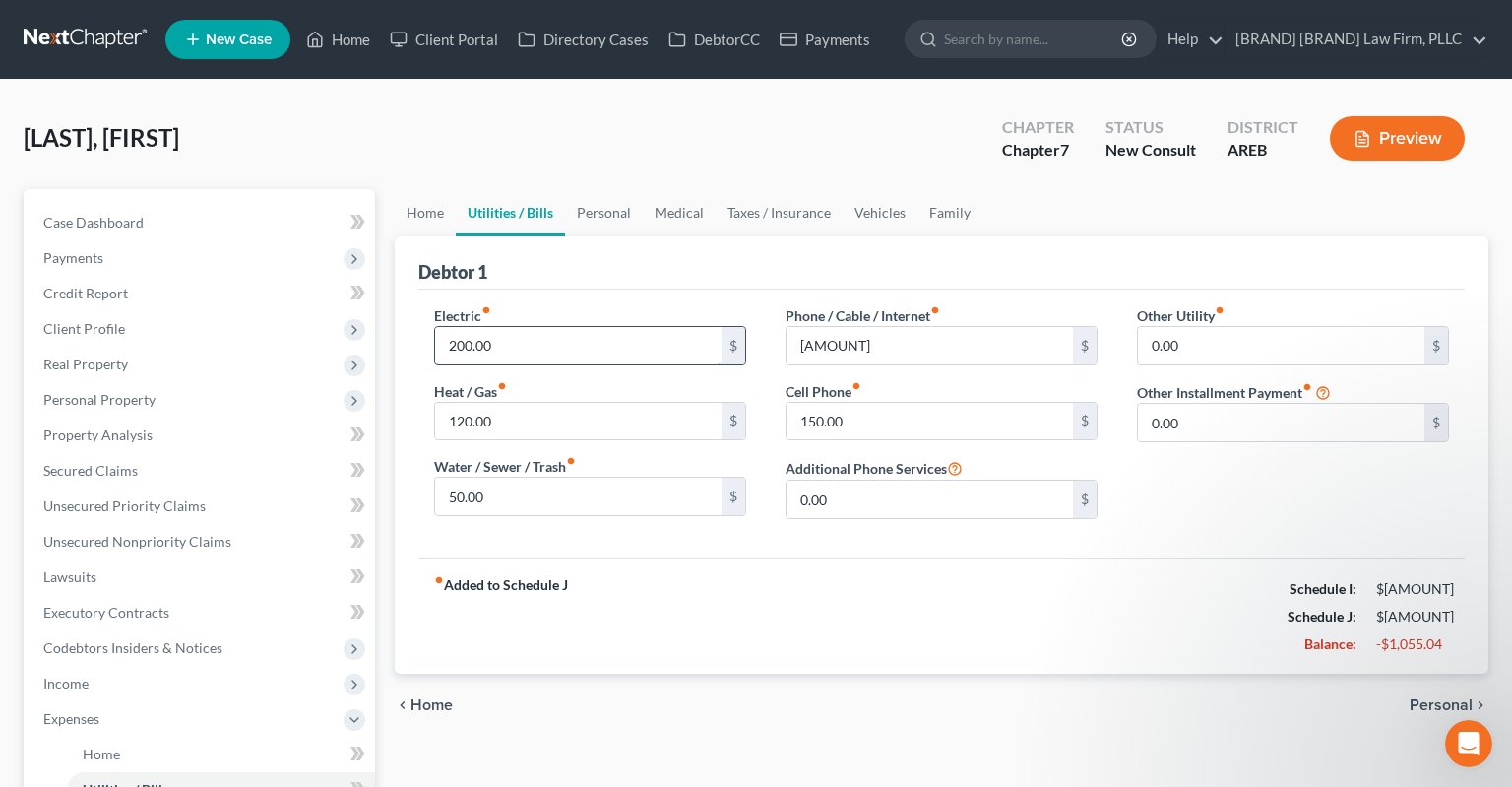click on "200.00" at bounding box center [578, 346] 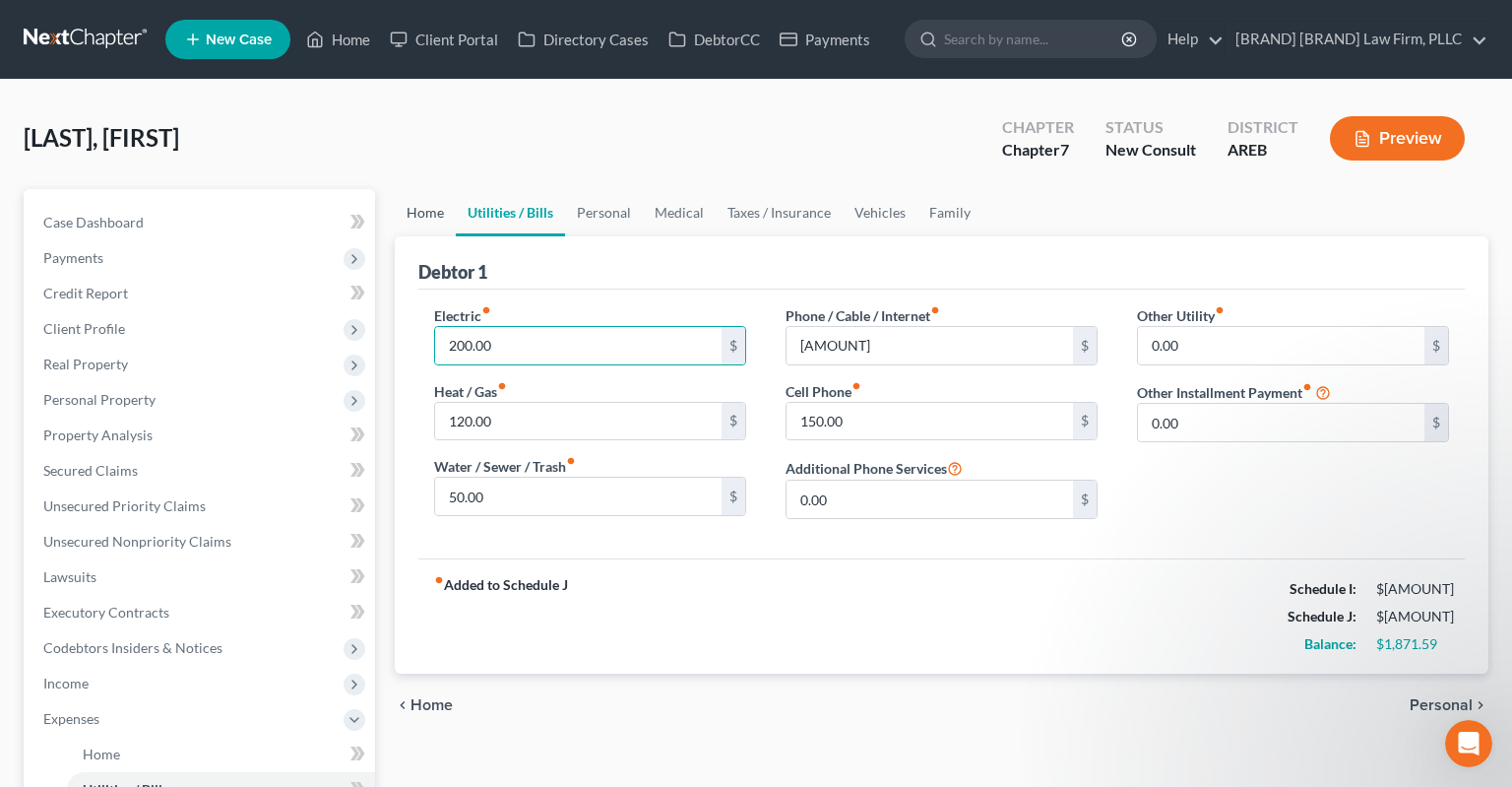 click on "Home" at bounding box center [425, 213] 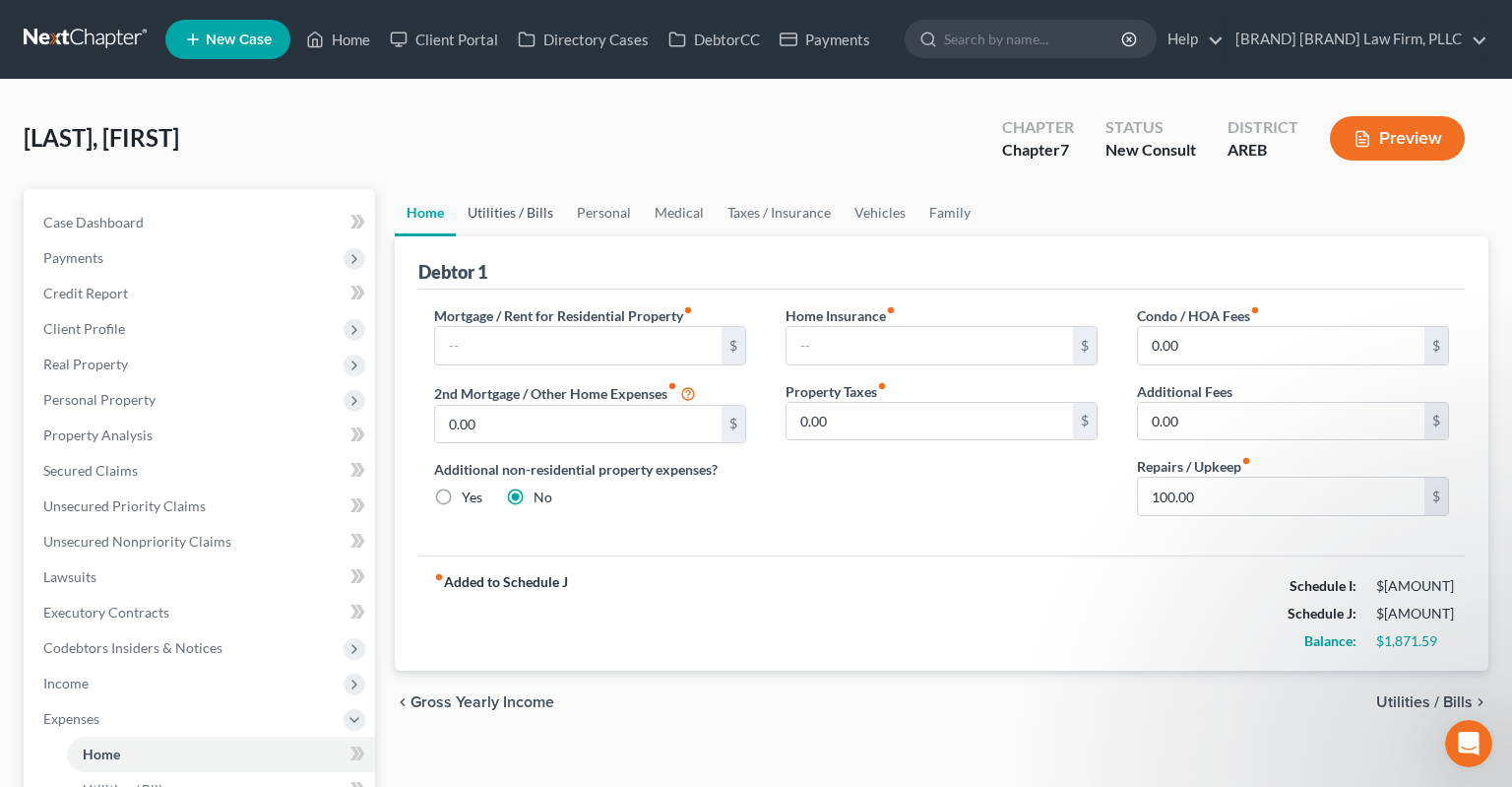 click on "Utilities / Bills" at bounding box center (510, 213) 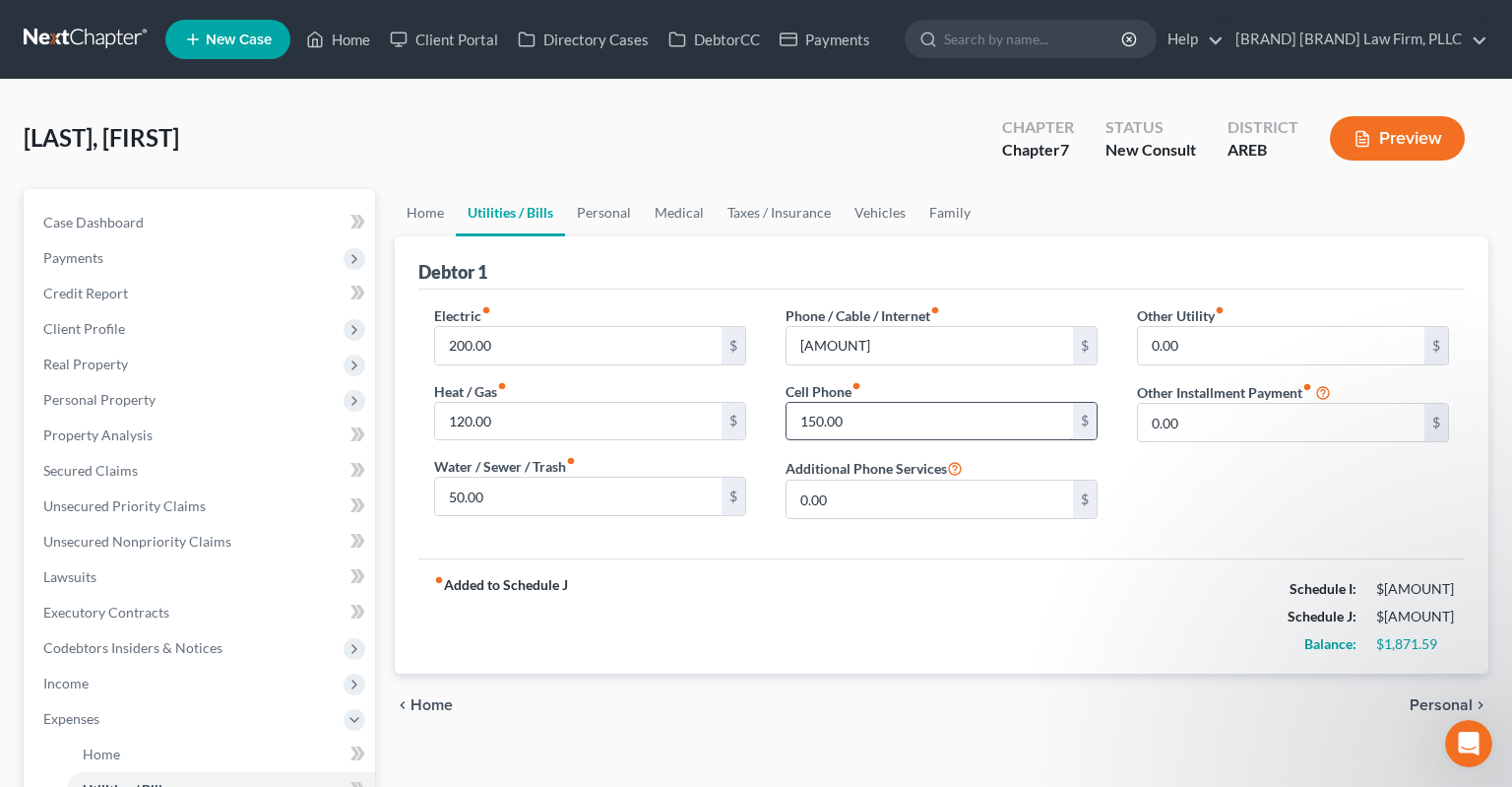 click on "Cell Phone  fiber_manual_record [AMOUNT] $" at bounding box center [941, 411] 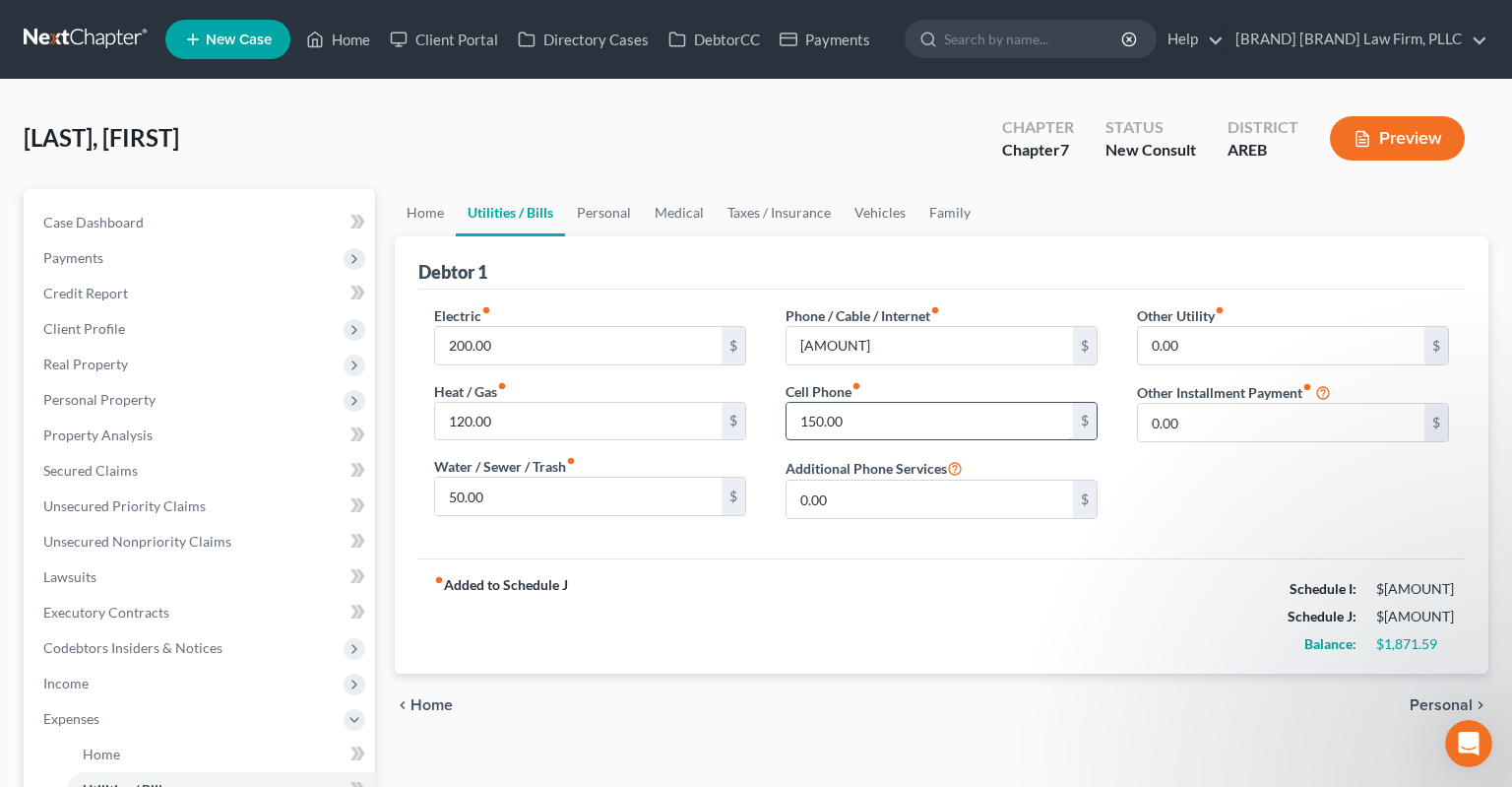 click on "150.00" at bounding box center (929, 422) 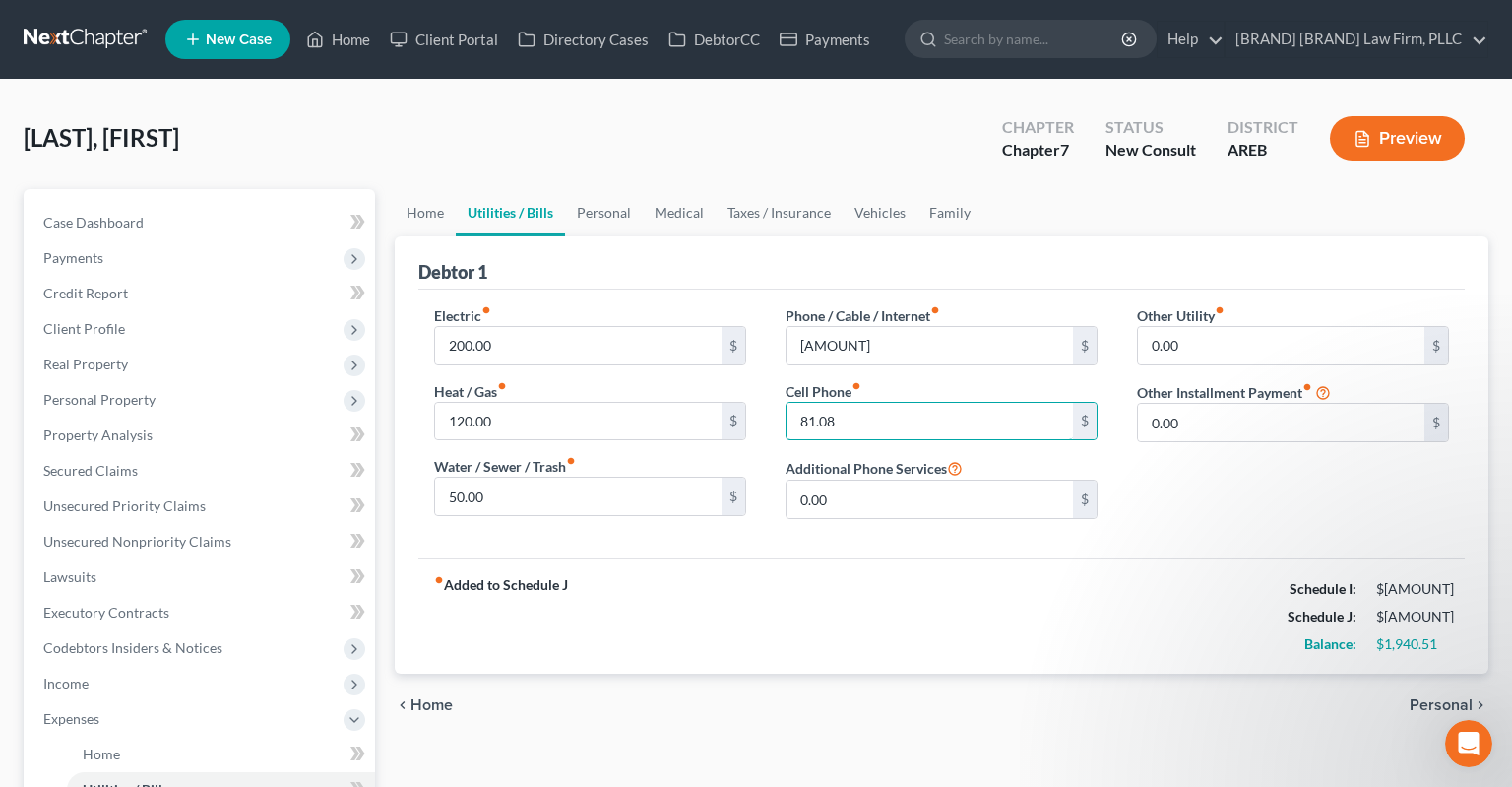 type on "81.08" 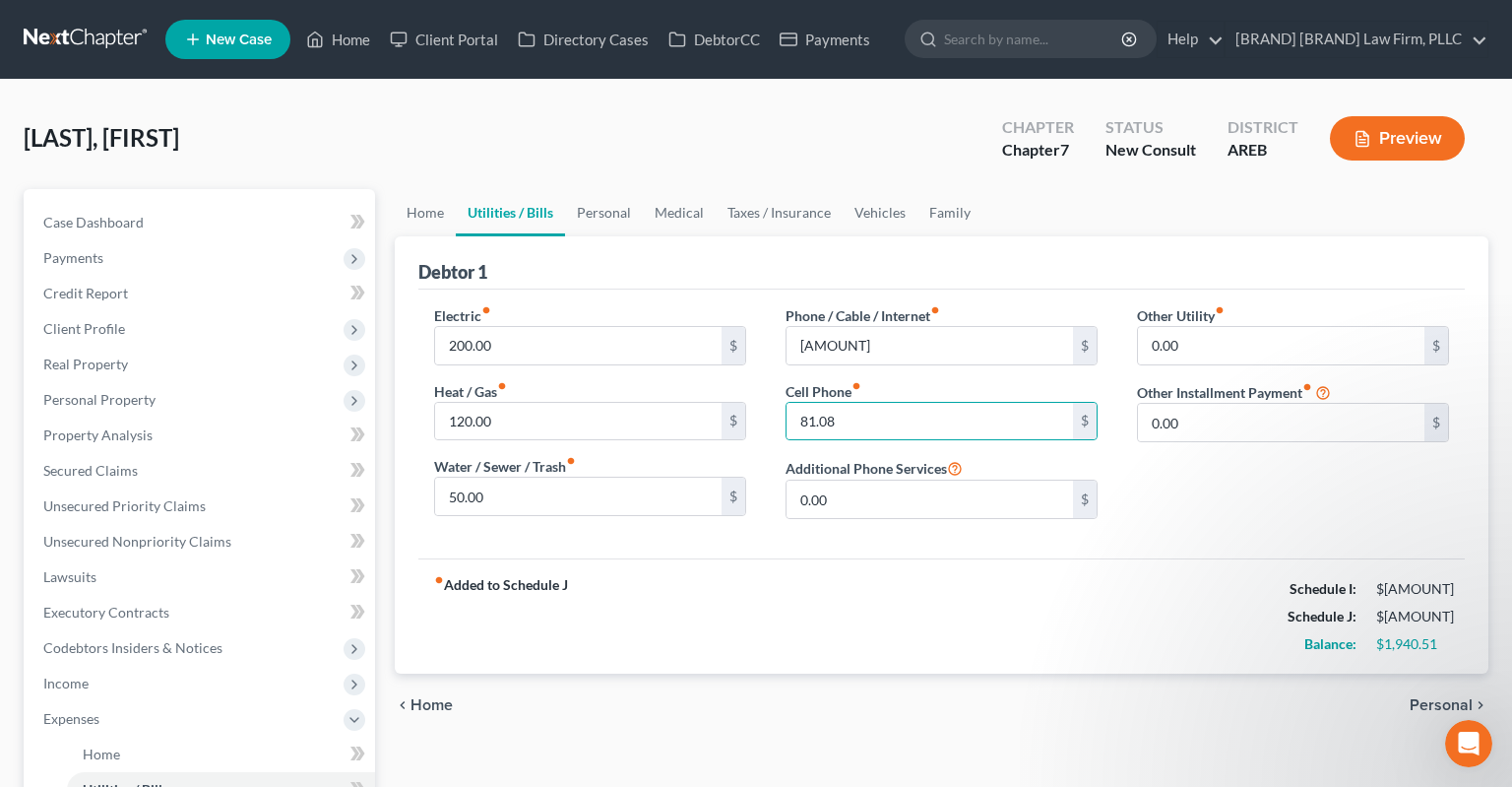 click on "Other Utility  fiber_manual_record 0.00 $ Other Installment Payment  fiber_manual_record   0.00 $" at bounding box center [1292, 420] 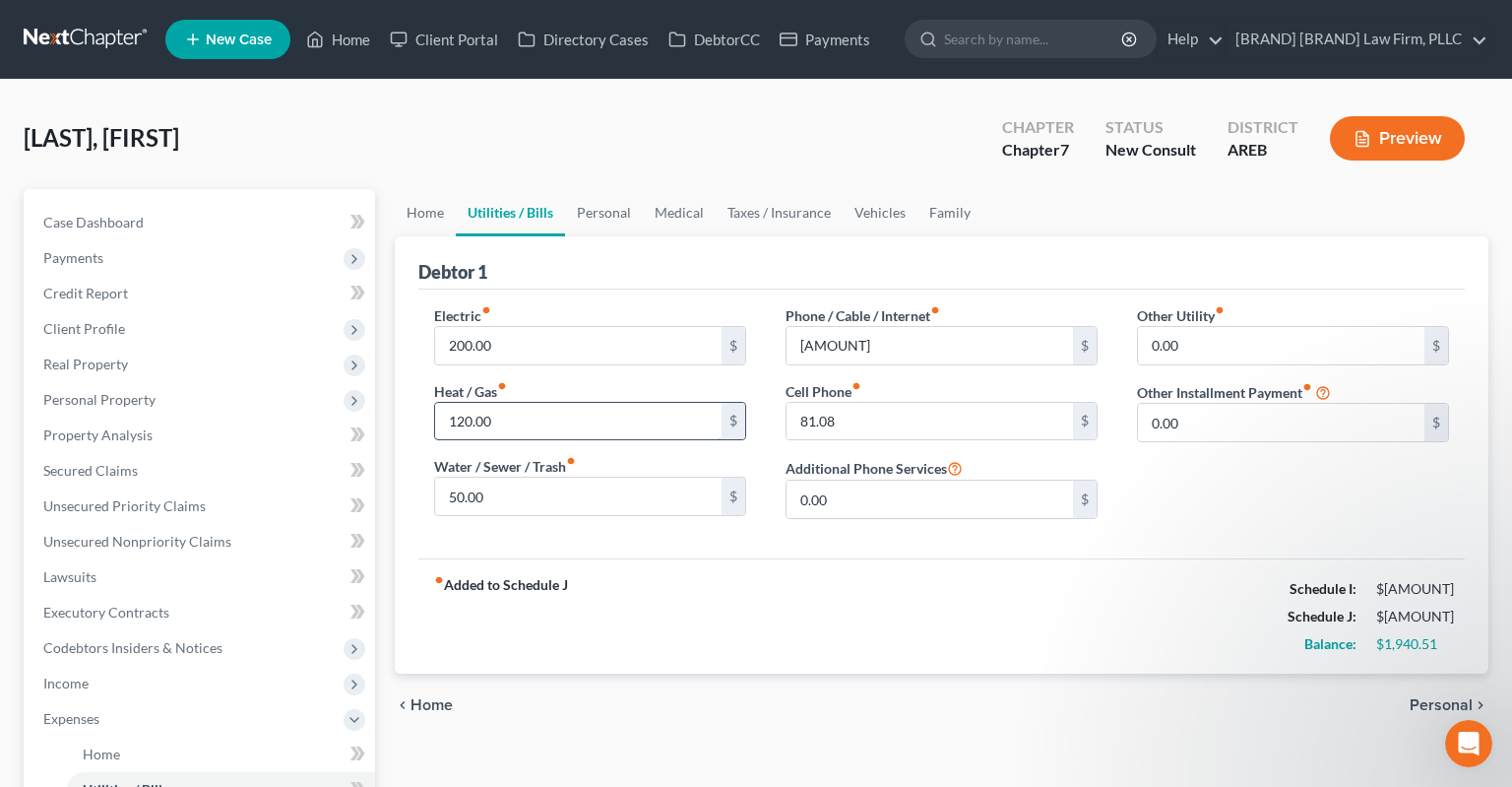 click on "120.00" at bounding box center [578, 422] 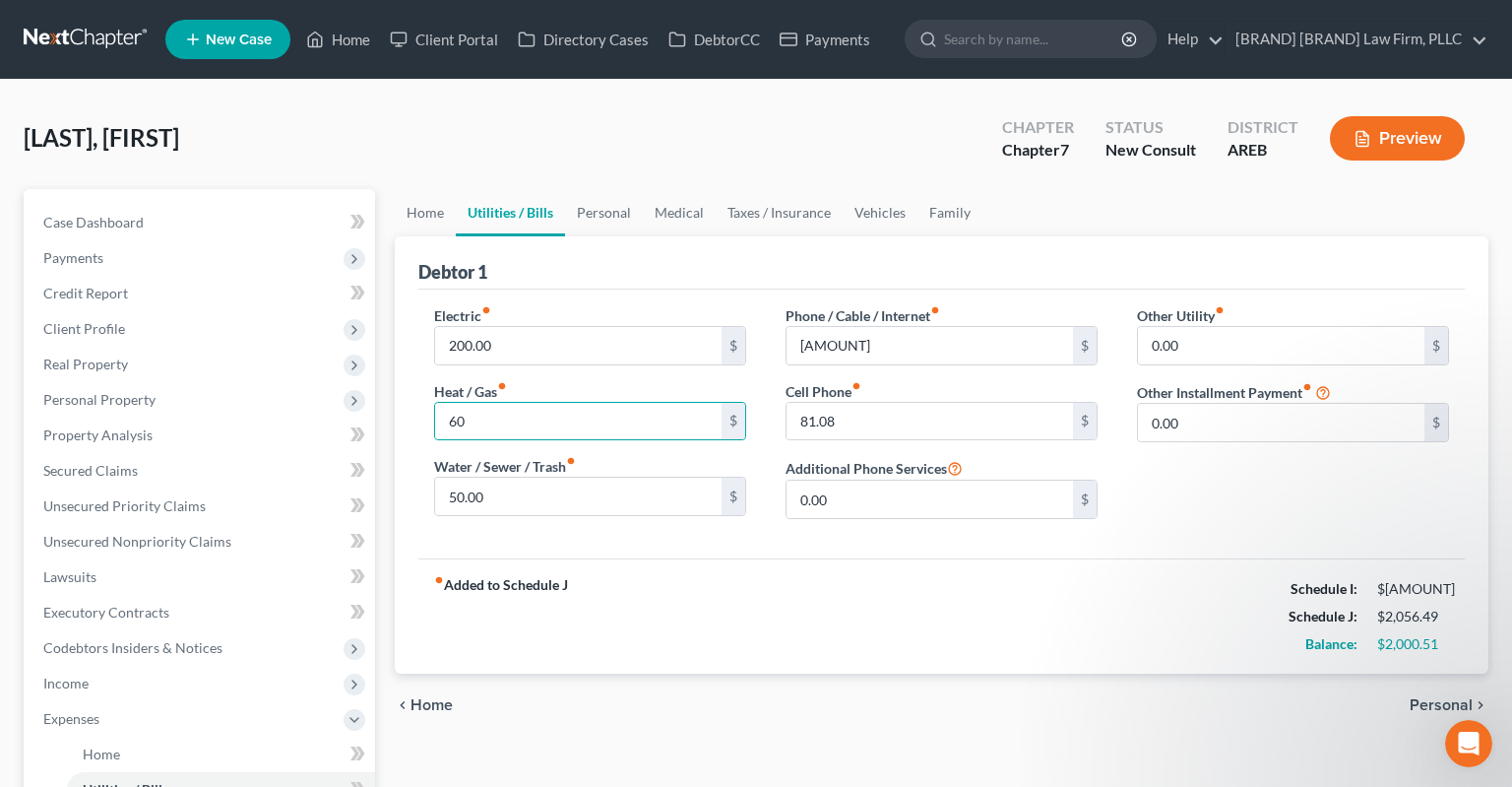click on "Other Utility  fiber_manual_record 0.00 $ Other Installment Payment  fiber_manual_record   0.00 $" at bounding box center [1292, 420] 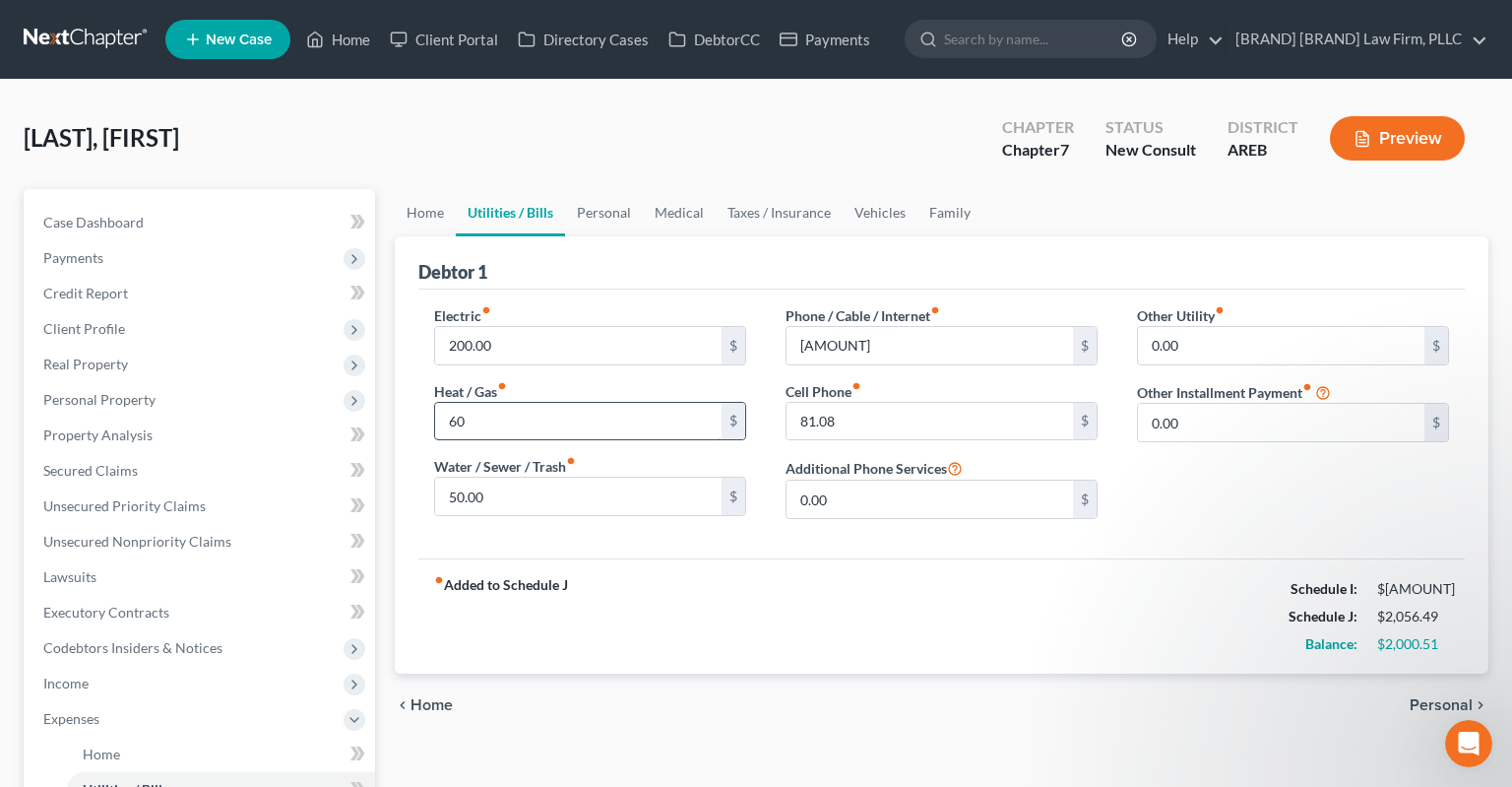 click on "60" at bounding box center (578, 422) 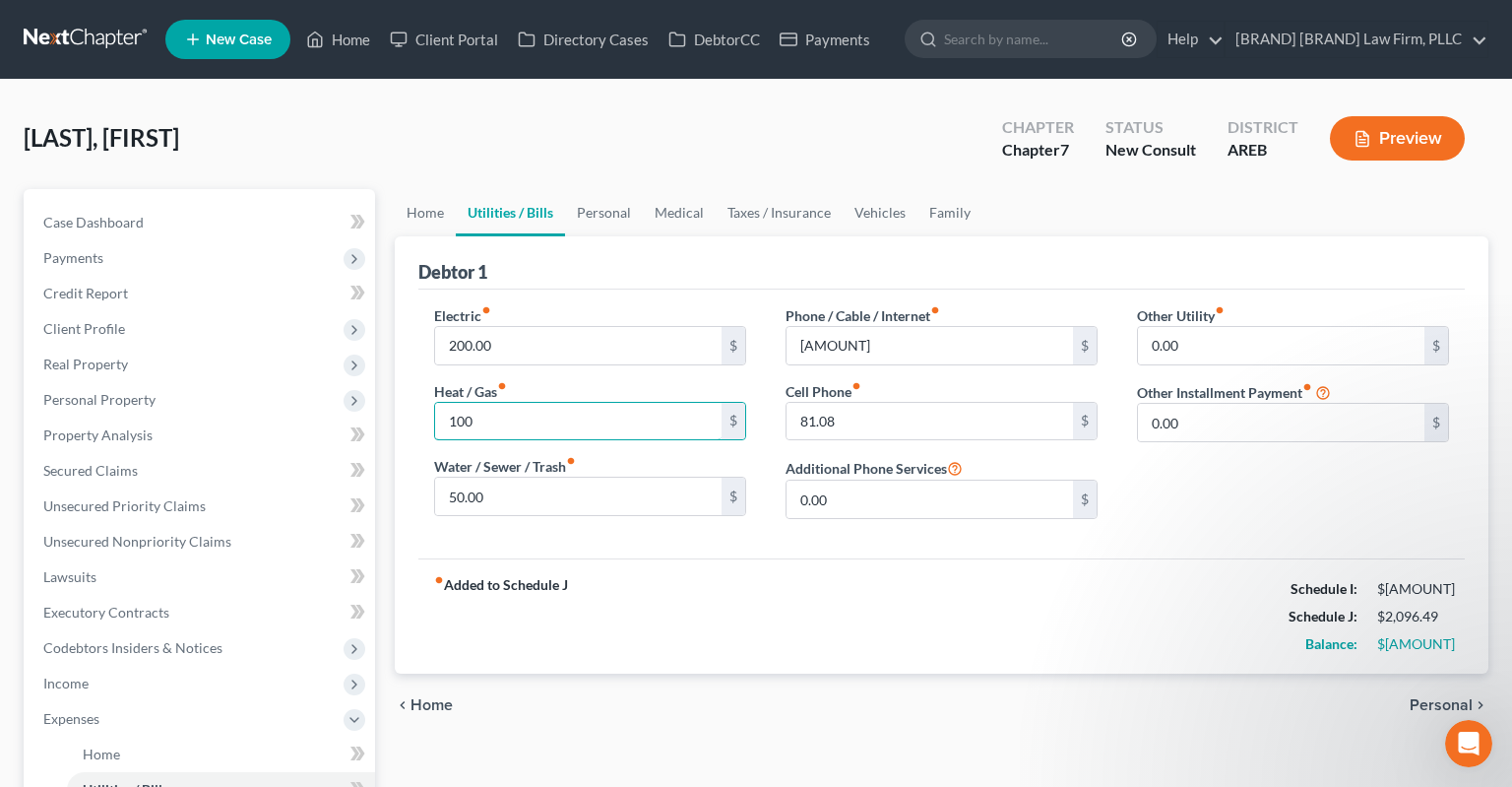 type on "100" 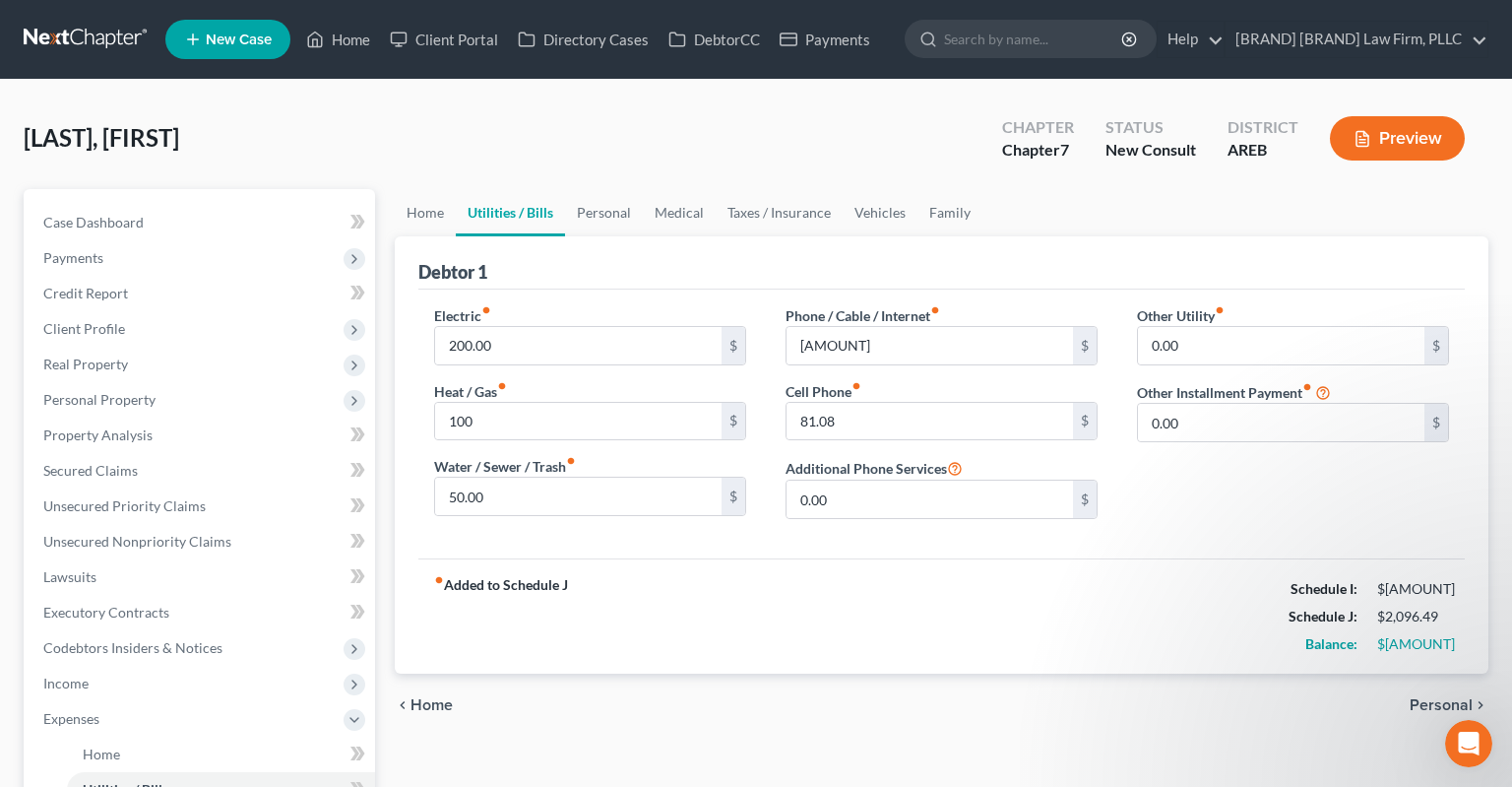 click on "Other Utility  fiber_manual_record 0.00 $ Other Installment Payment  fiber_manual_record   0.00 $" at bounding box center [1292, 420] 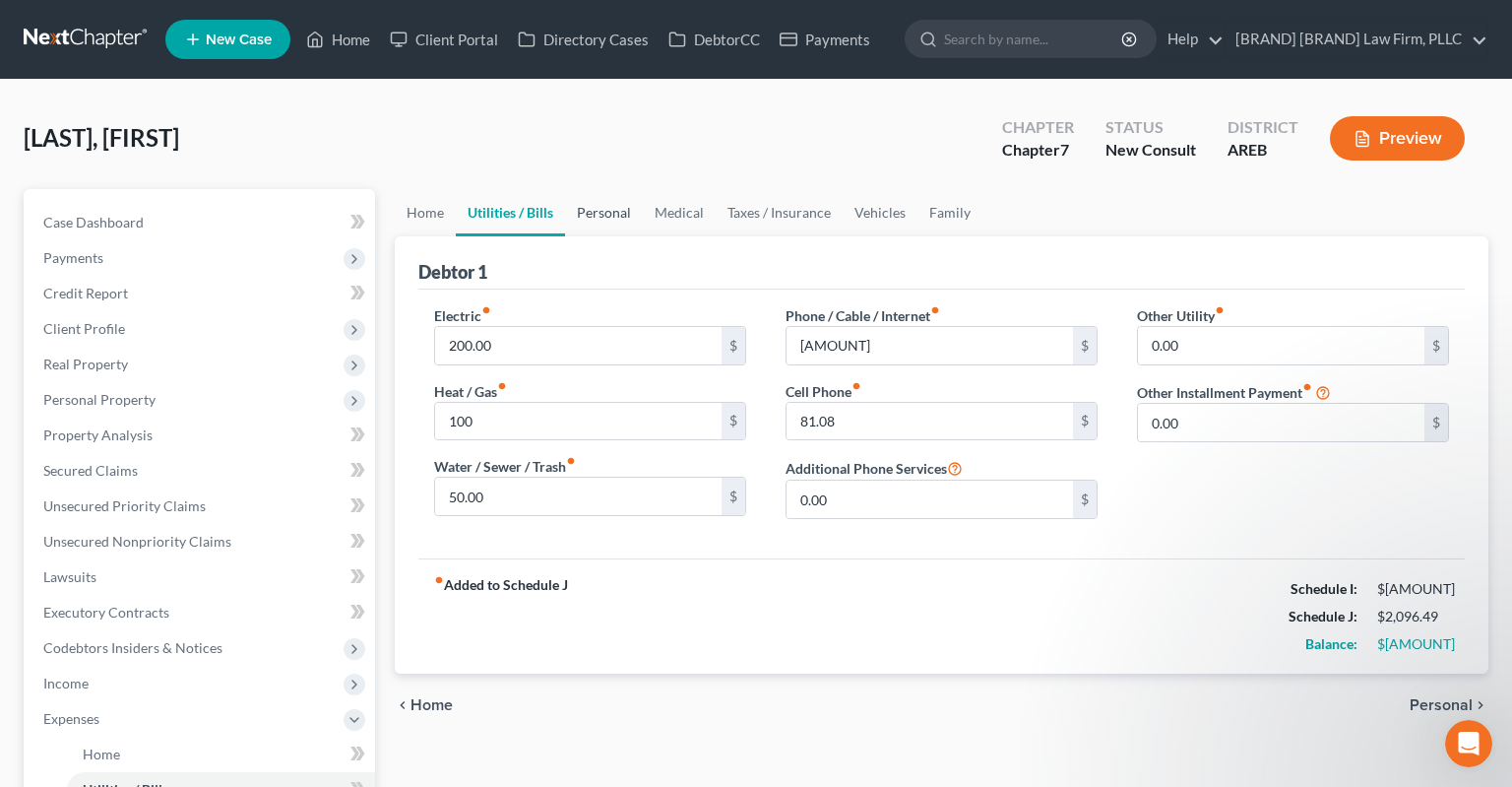 click on "Personal" at bounding box center (603, 213) 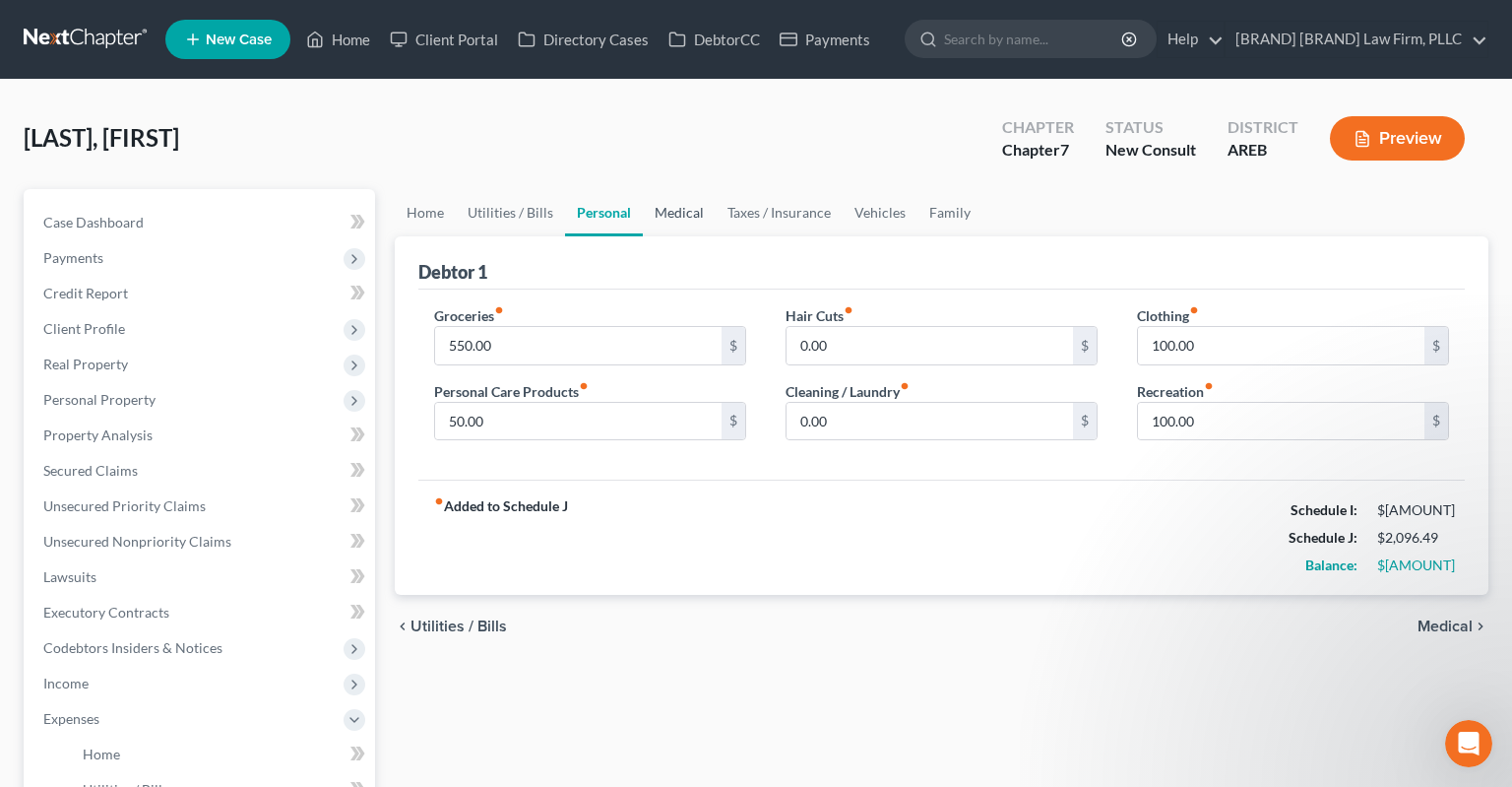 click on "Medical" at bounding box center [679, 213] 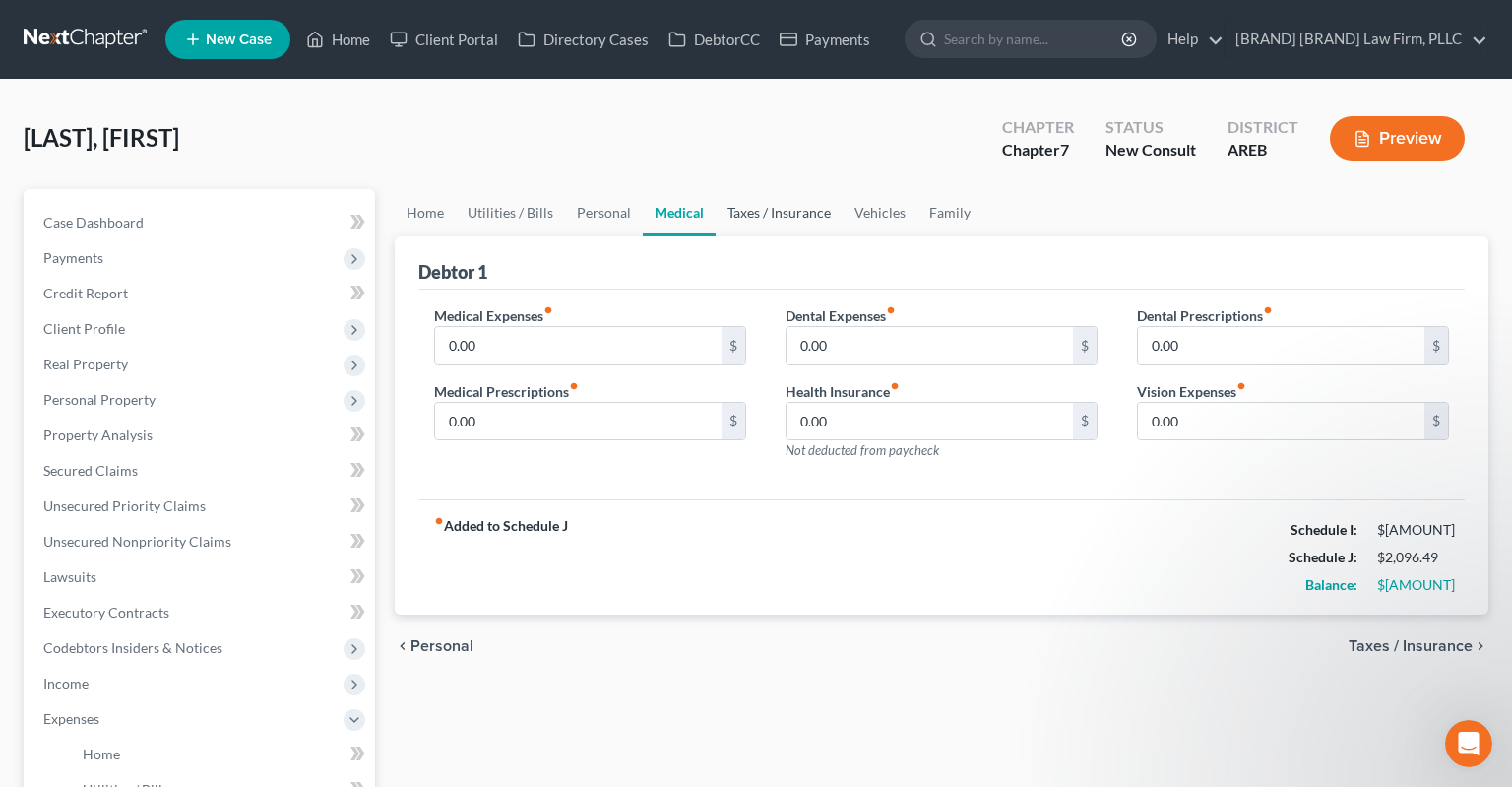 click on "Taxes / Insurance" at bounding box center [779, 213] 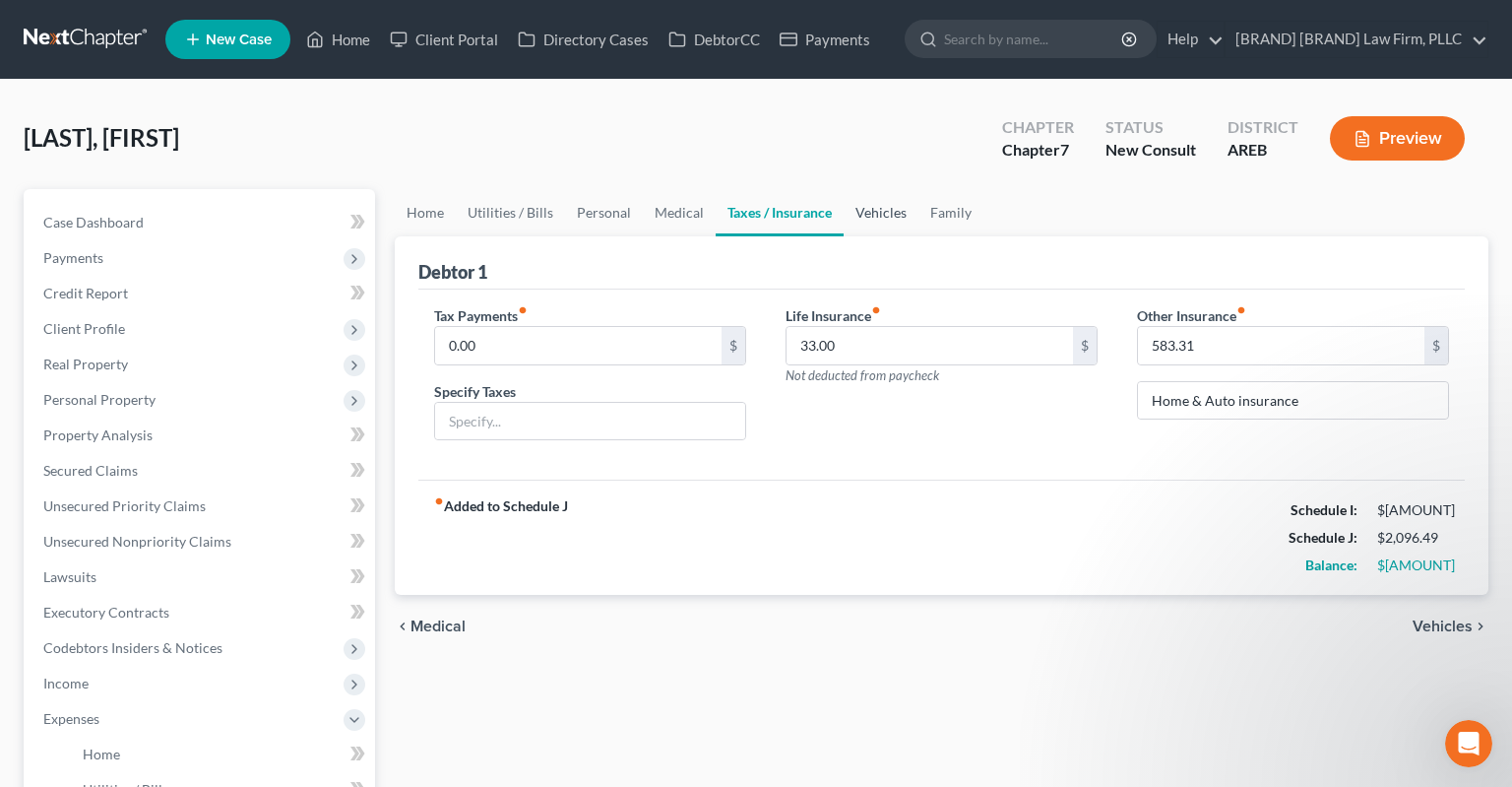 click on "Vehicles" at bounding box center [881, 213] 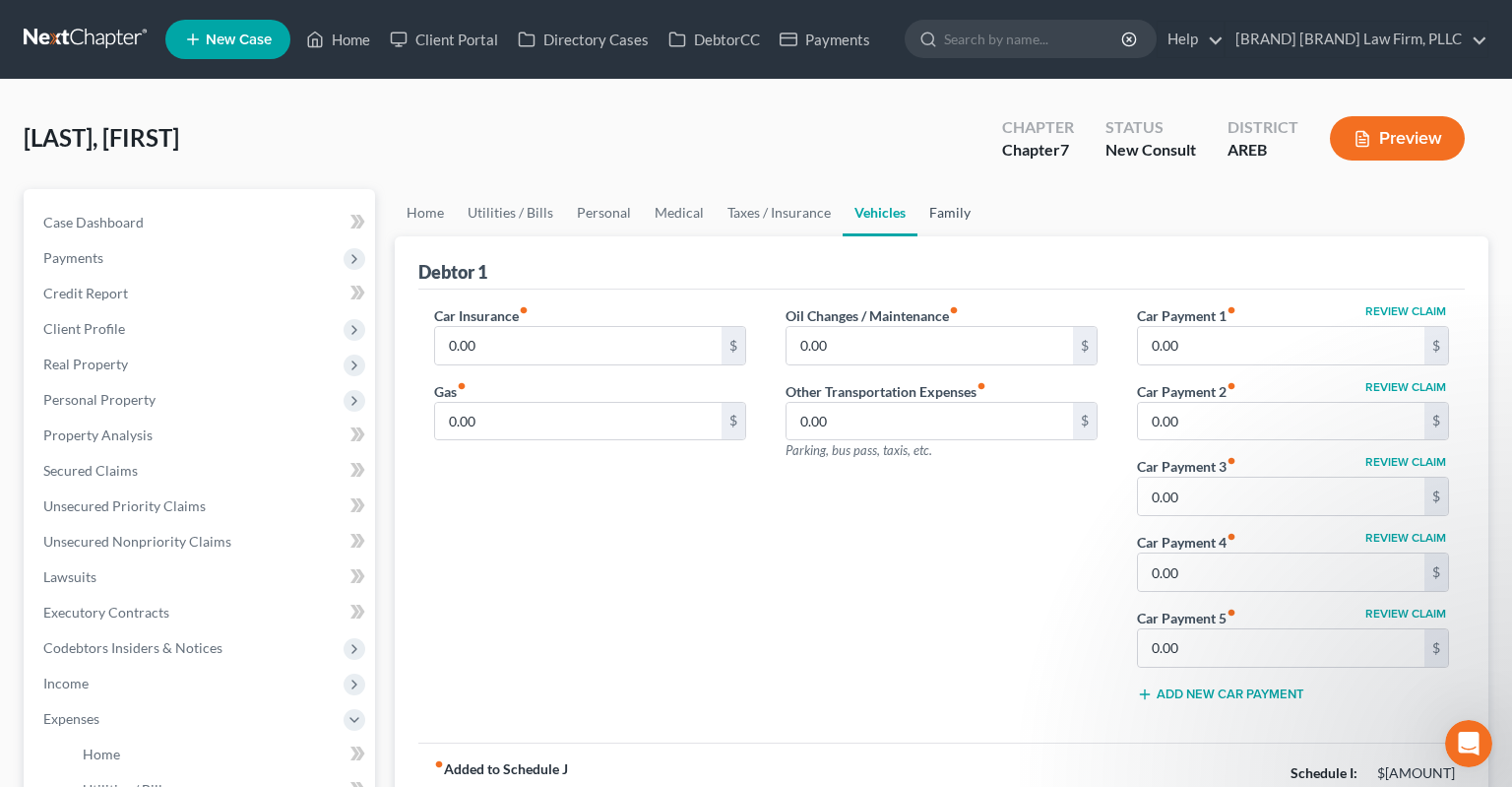 click on "Family" at bounding box center (950, 213) 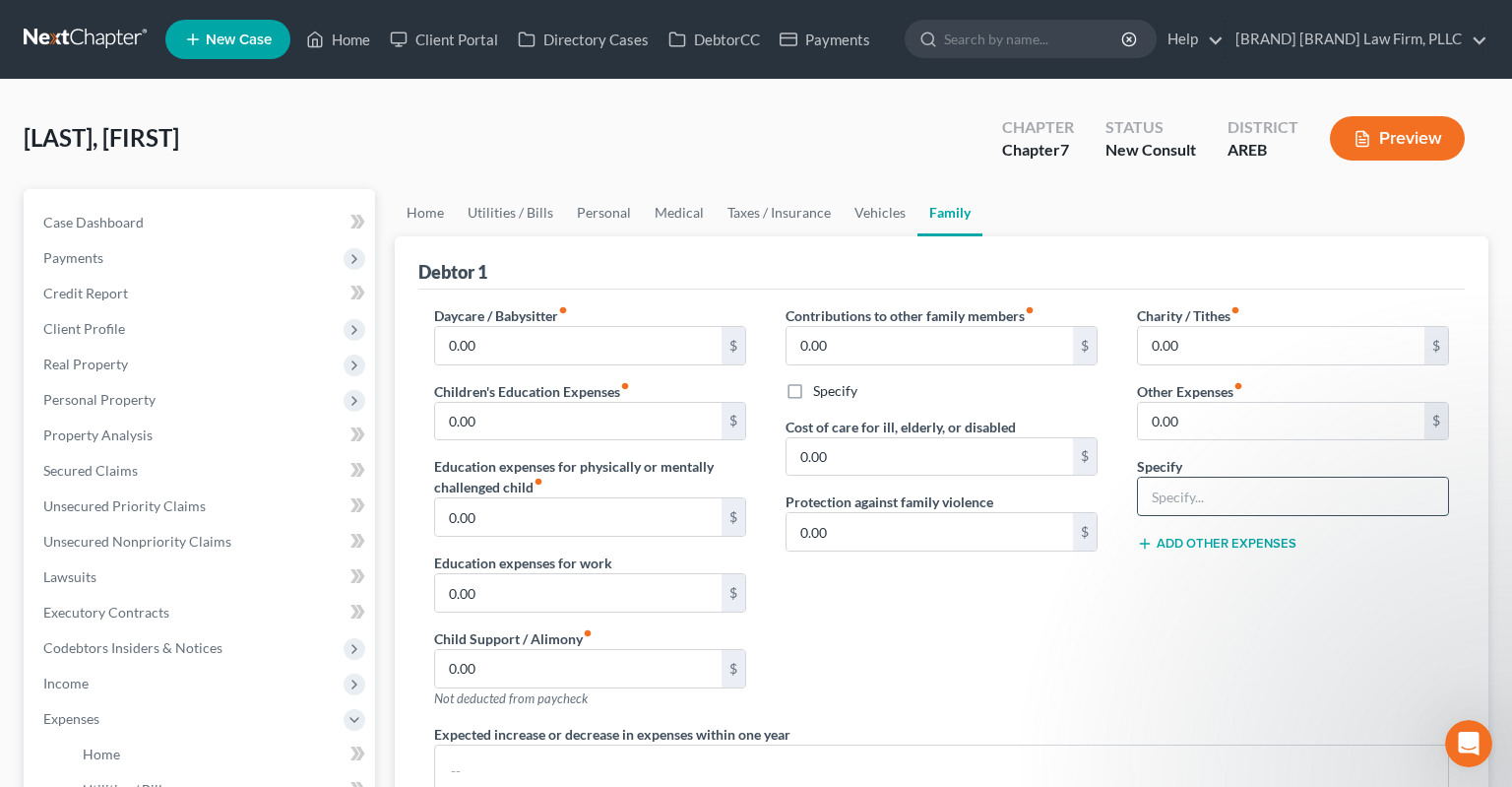 click at bounding box center [1292, 496] 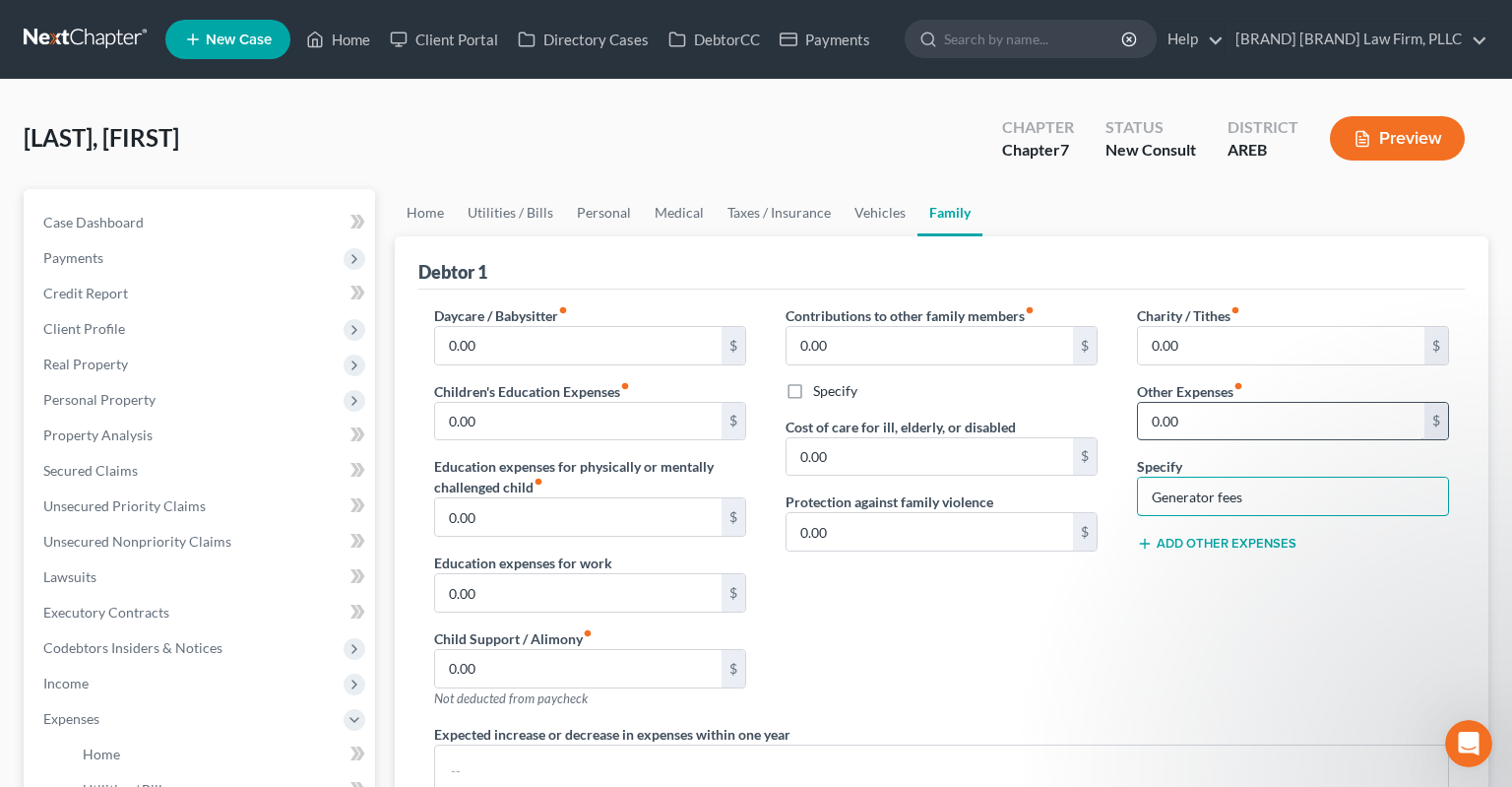 type on "Generator fees" 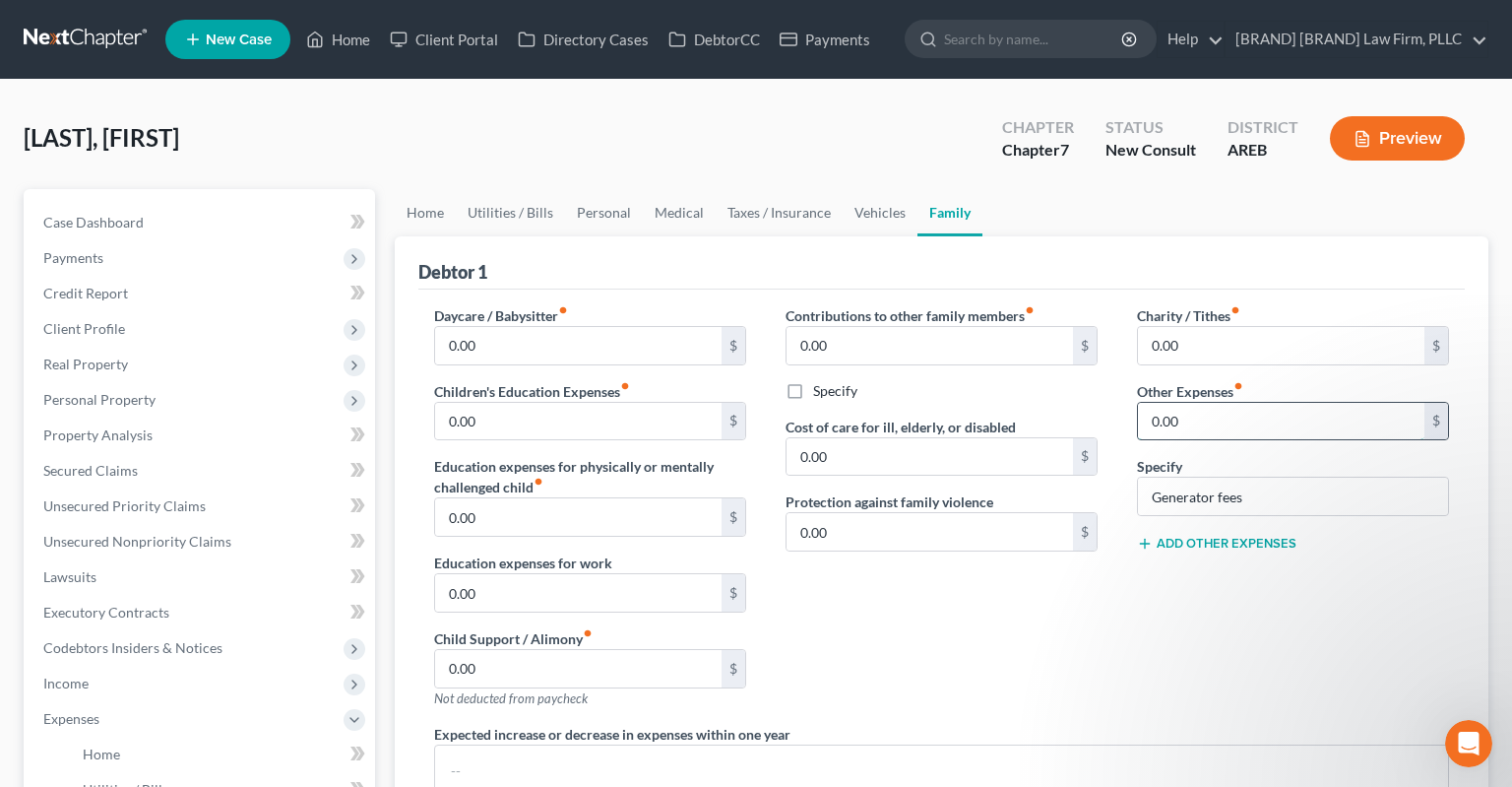 drag, startPoint x: 1251, startPoint y: 436, endPoint x: 1245, endPoint y: 426, distance: 11.661904 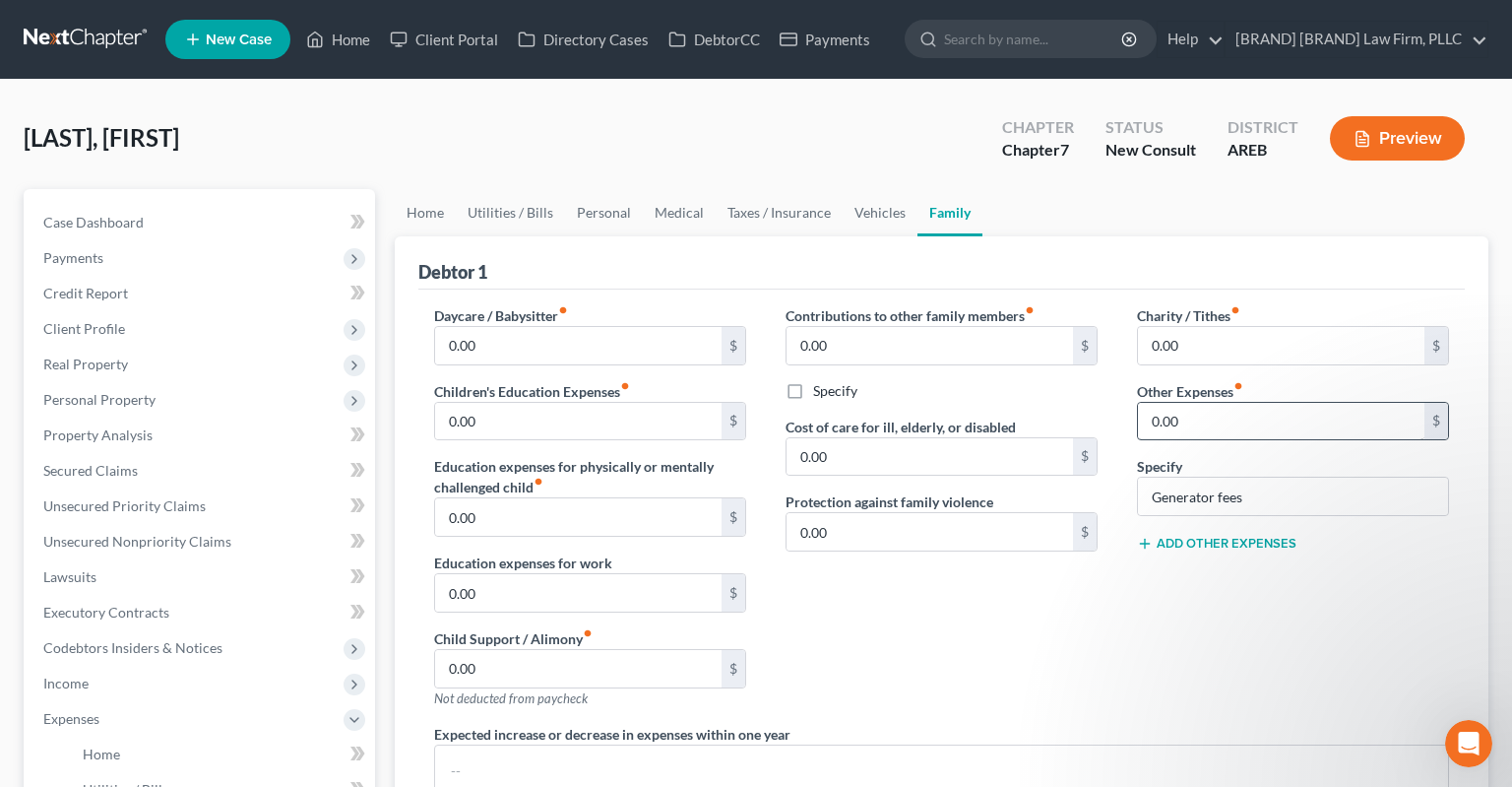 drag, startPoint x: 1158, startPoint y: 397, endPoint x: 1182, endPoint y: 419, distance: 32.55764 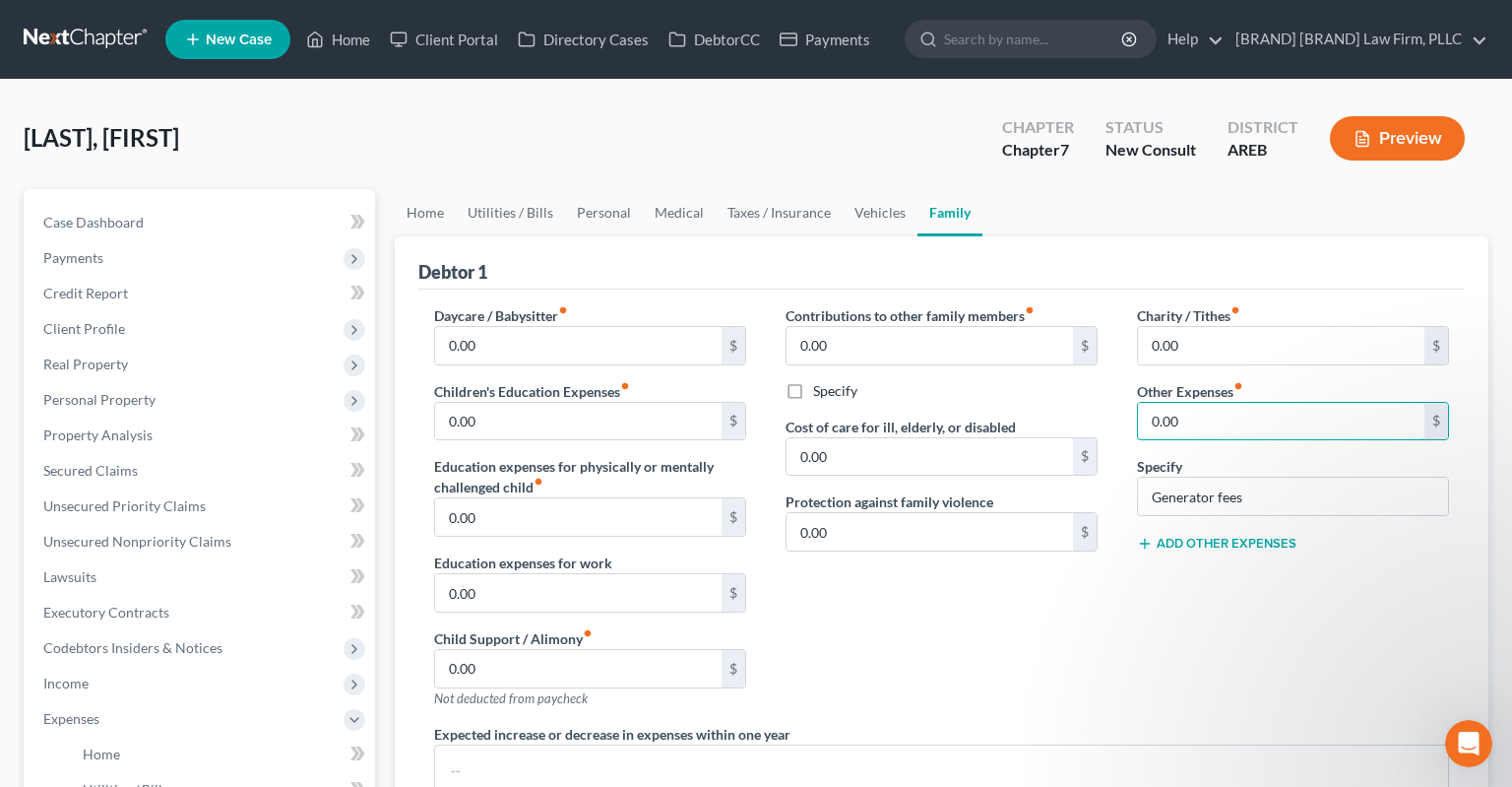 drag, startPoint x: 1195, startPoint y: 424, endPoint x: 1087, endPoint y: 408, distance: 109.17875 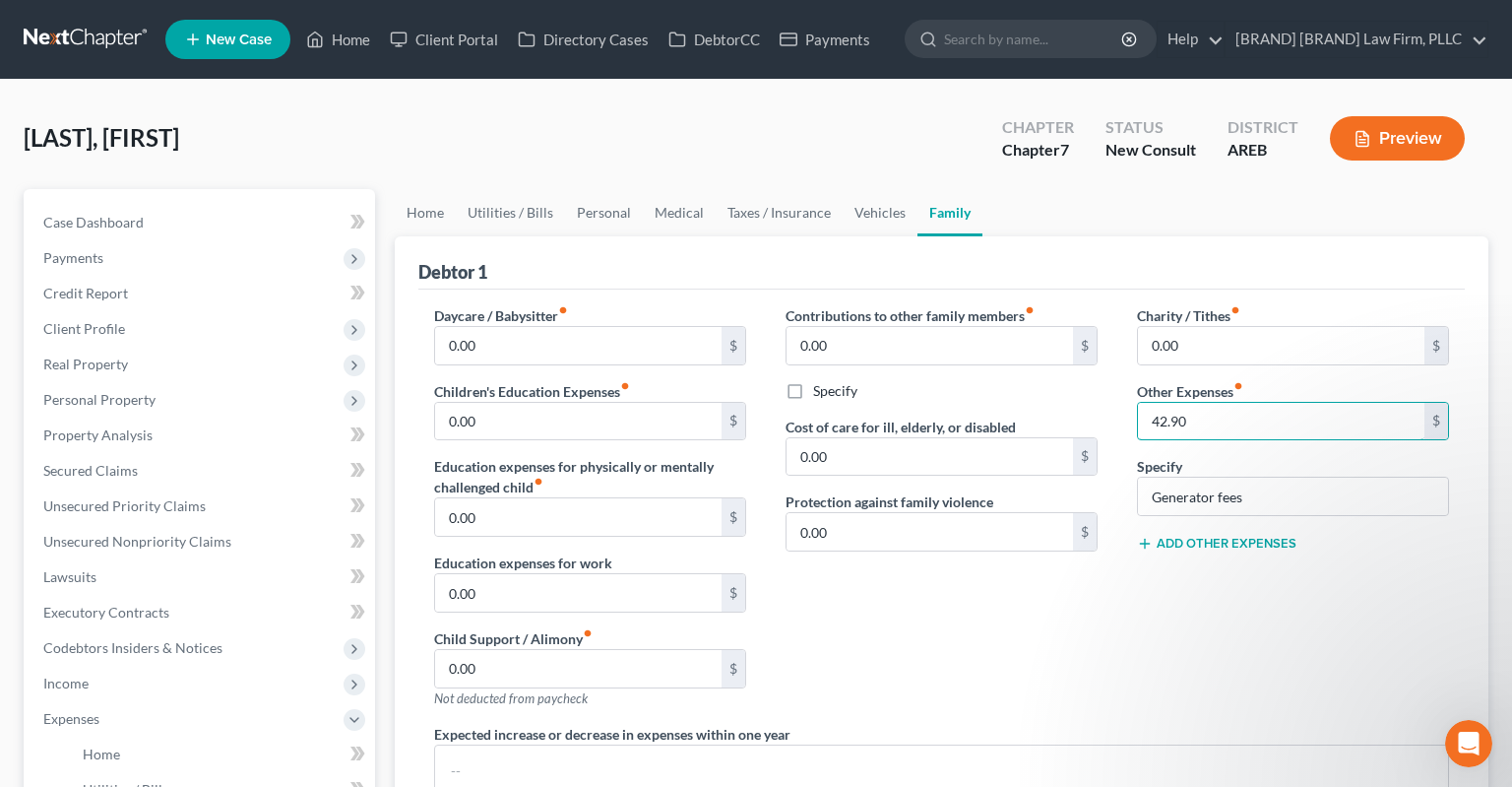 type on "42.90" 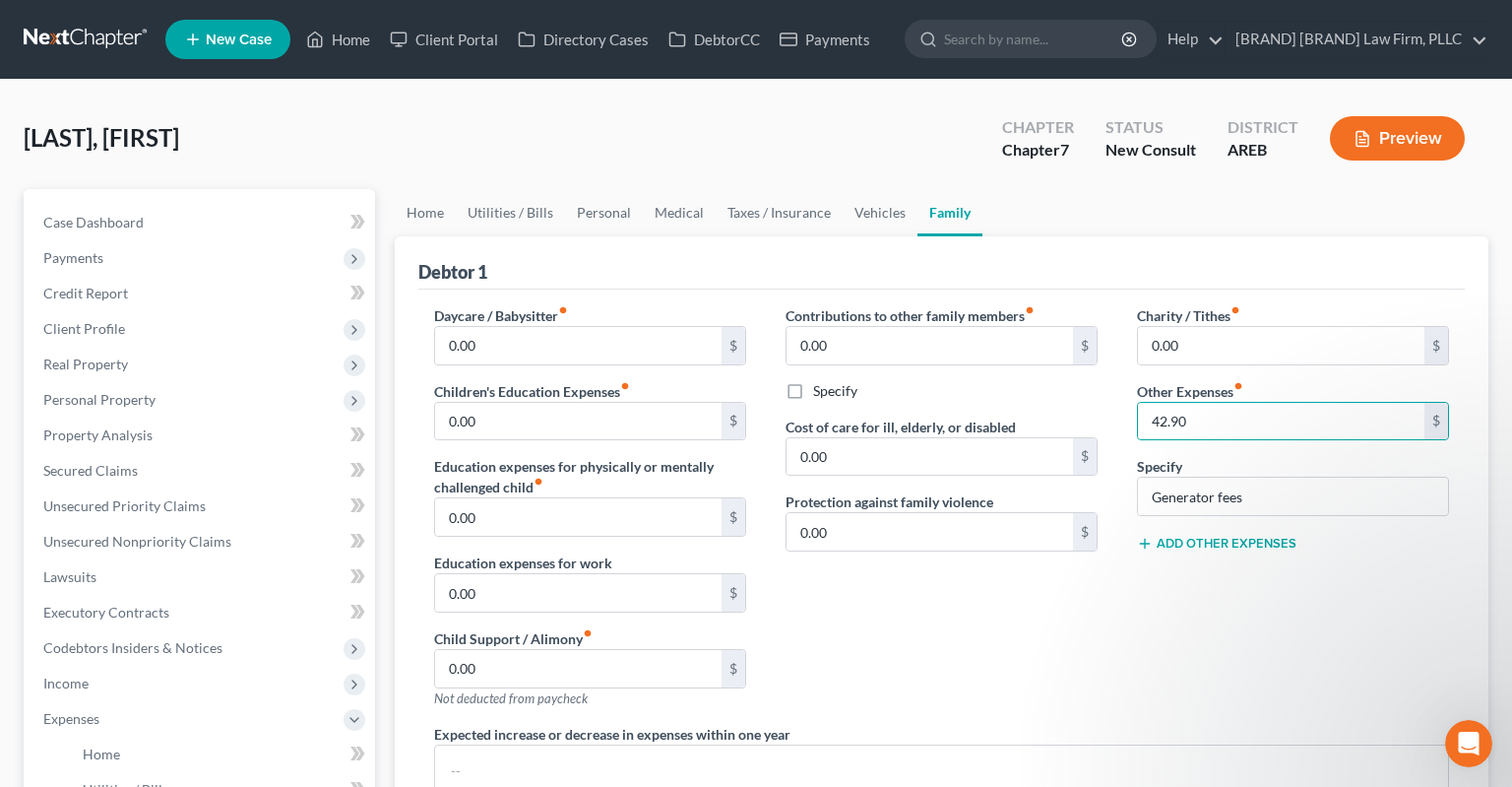 click on "Contributions to other family members  fiber_manual_record $[NUMBER].[NUMBER] $ Specify Cost of care for ill, elderly, or disabled $[NUMBER].[NUMBER] $ Protection against family violence $[NUMBER].[NUMBER] $" at bounding box center (941, 514) 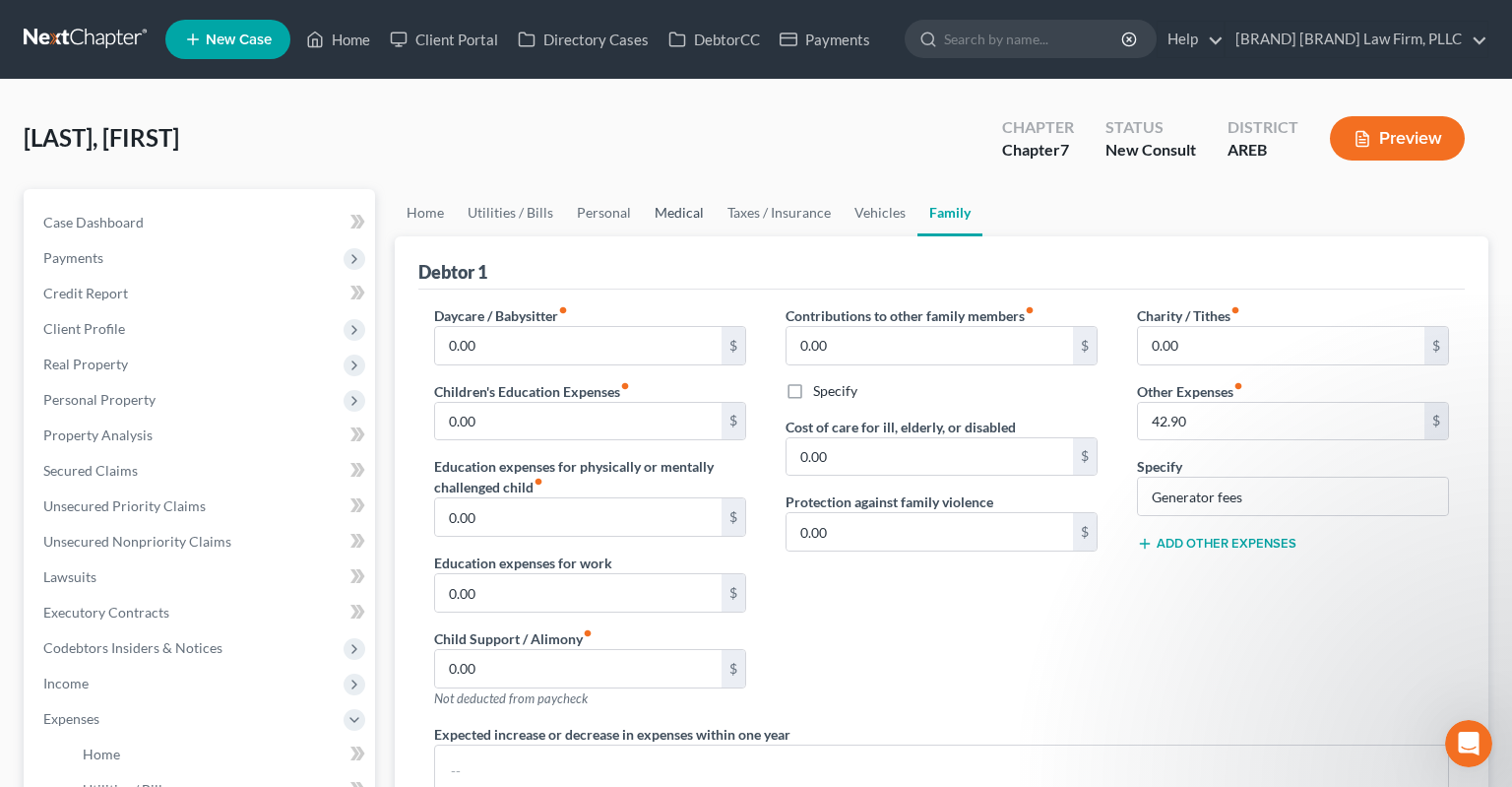 click on "Medical" at bounding box center [679, 213] 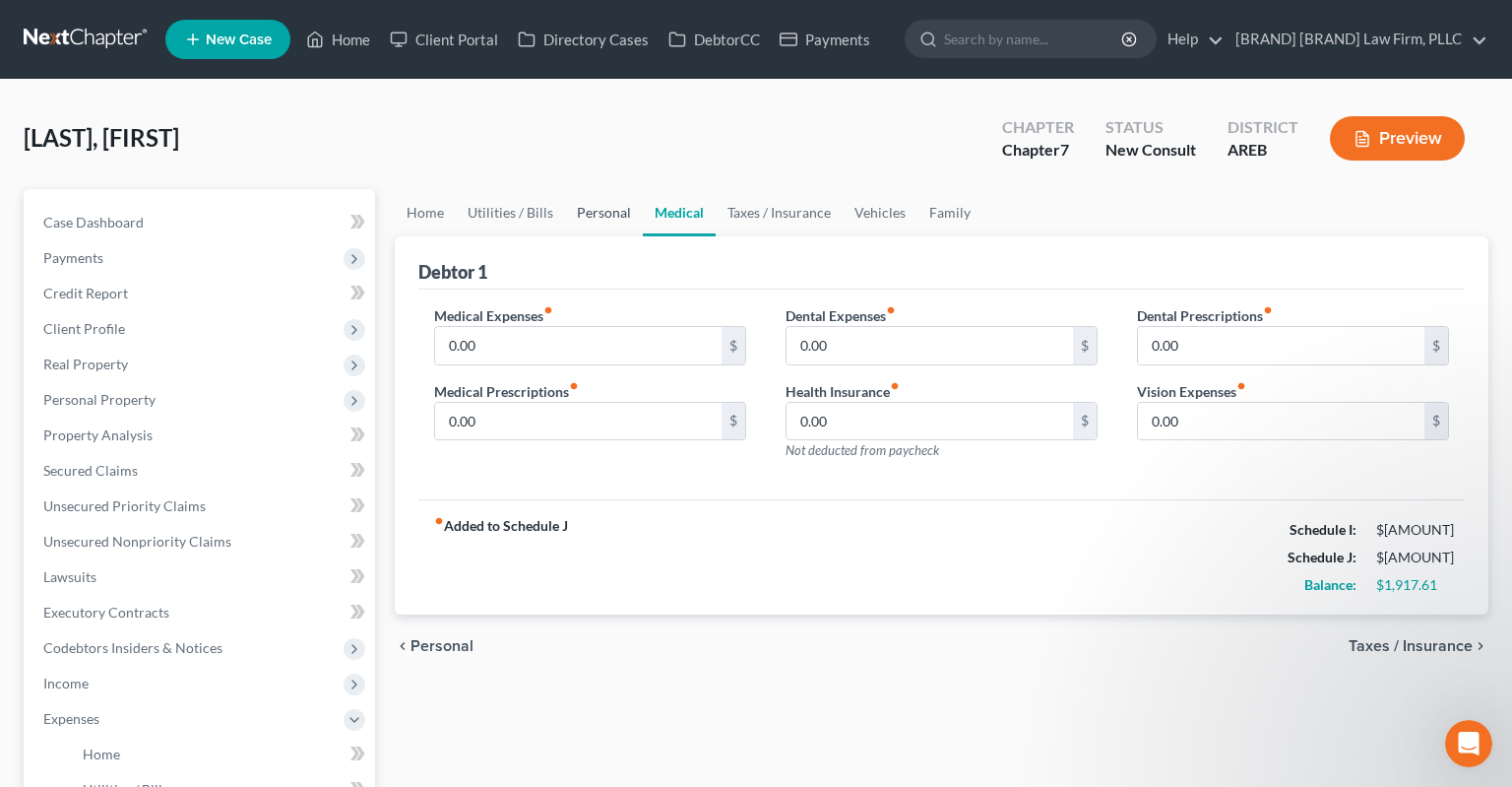 click on "Personal" at bounding box center [603, 213] 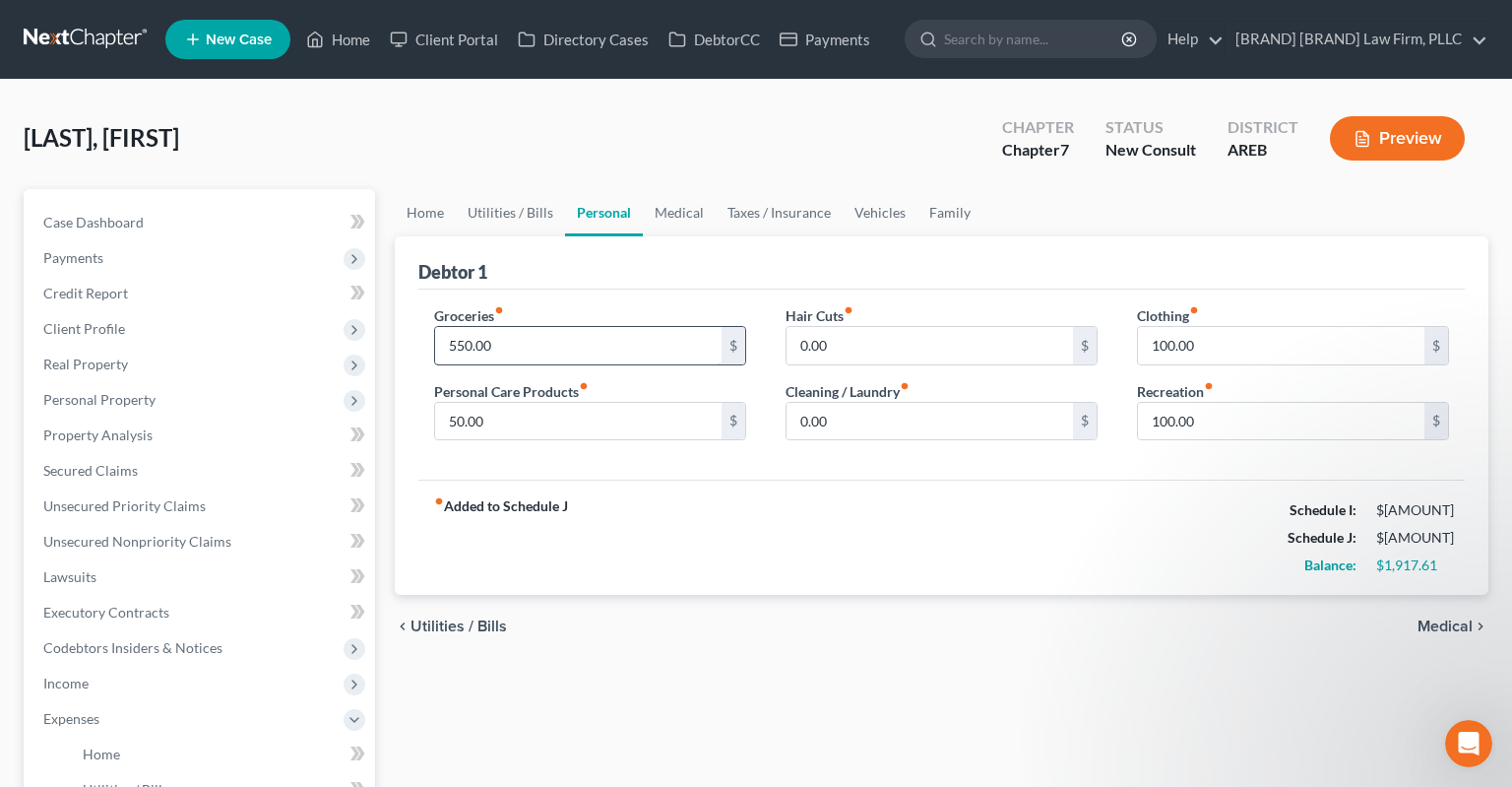 click on "550.00" at bounding box center (578, 346) 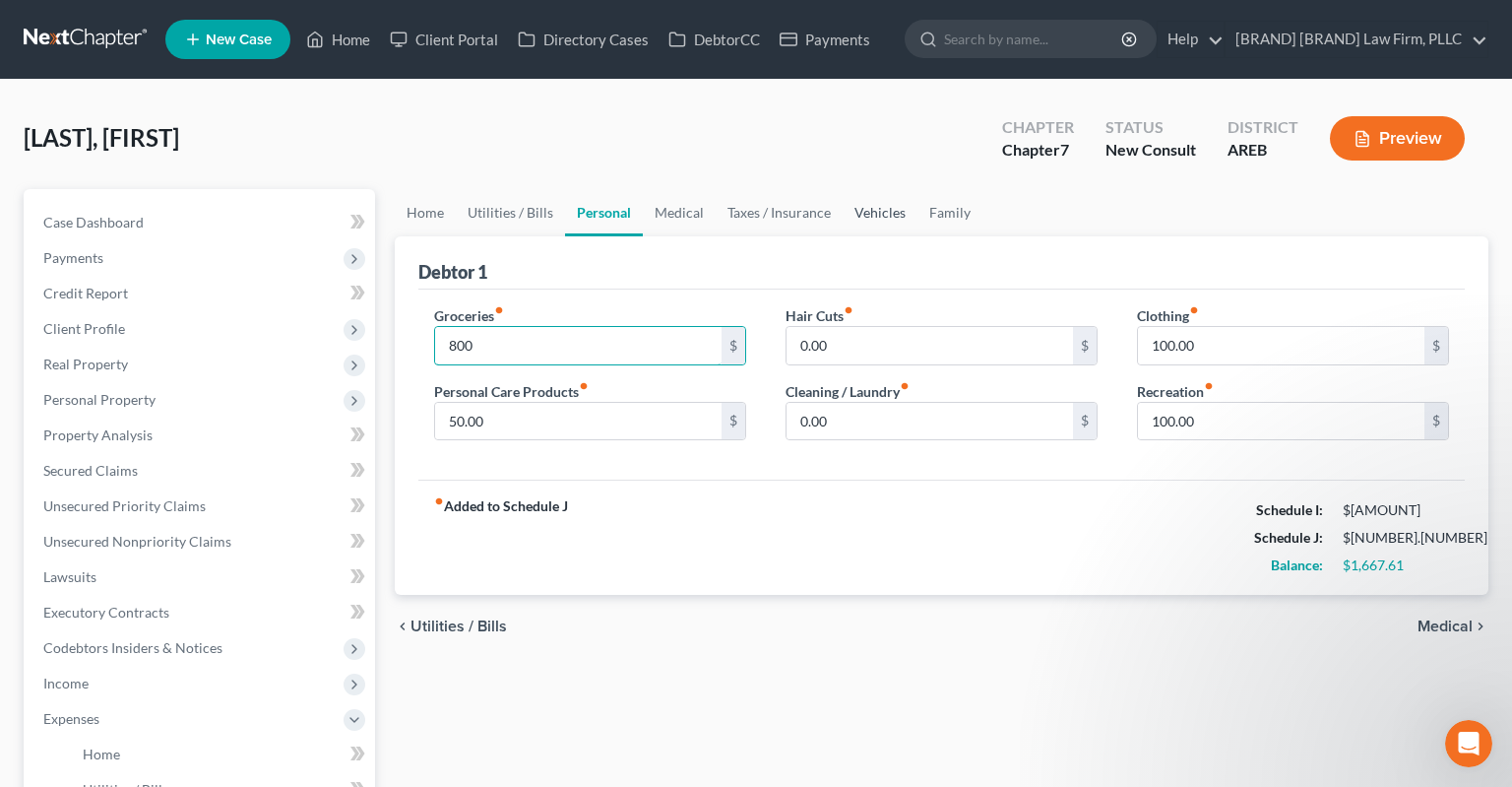 type on "800" 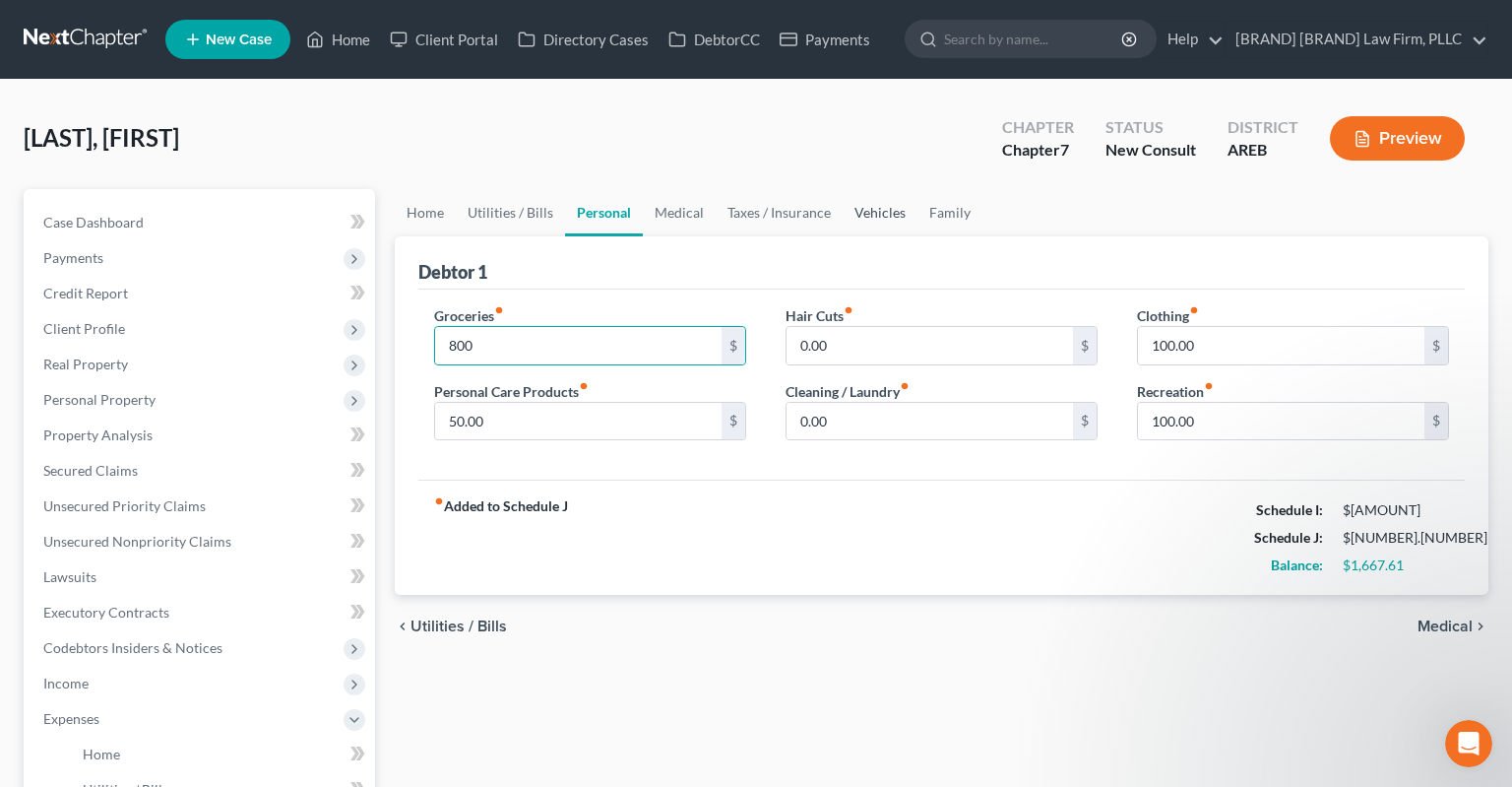 drag, startPoint x: 872, startPoint y: 211, endPoint x: 847, endPoint y: 233, distance: 33.301652 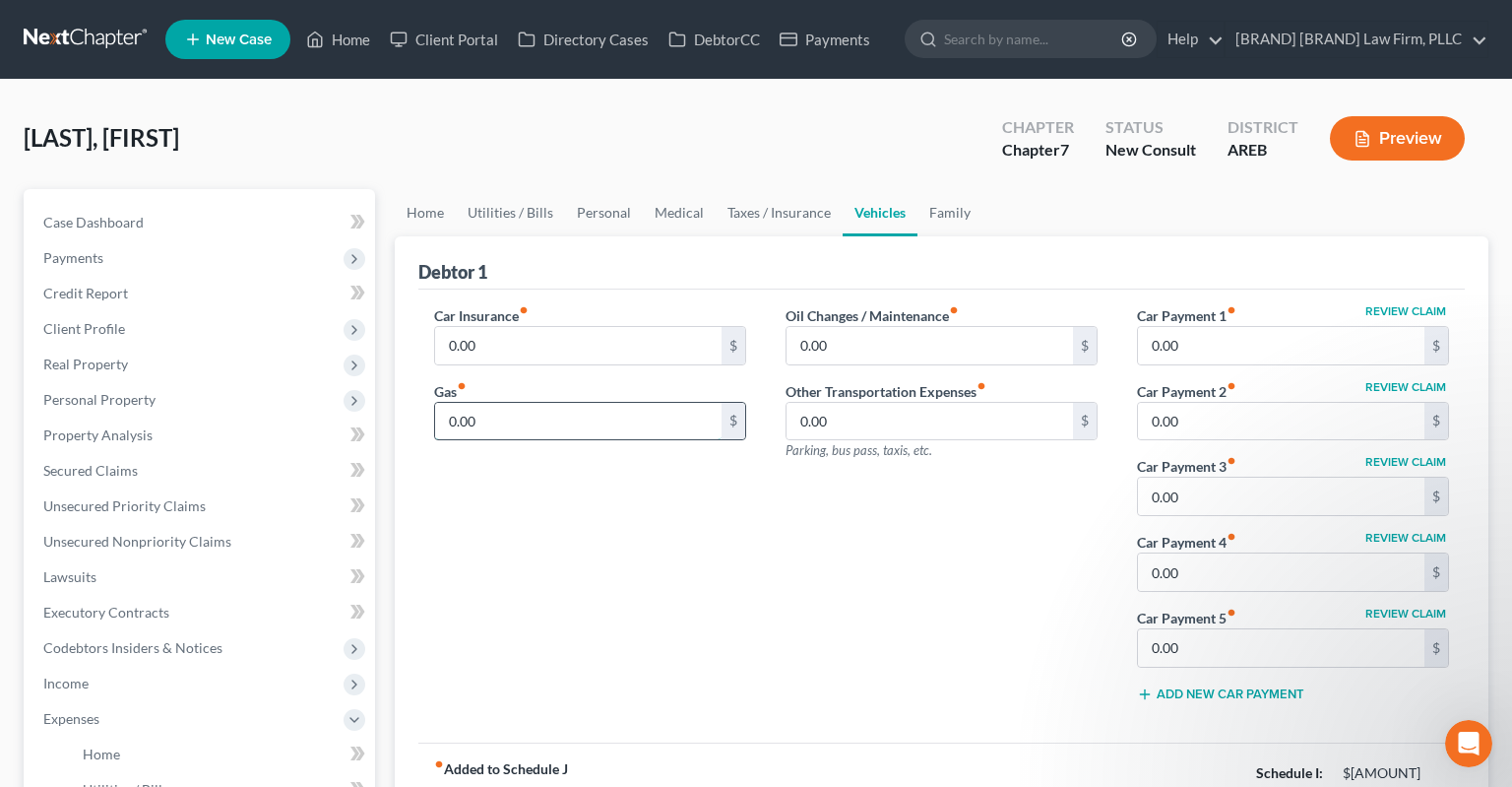 click on "0.00" at bounding box center [578, 422] 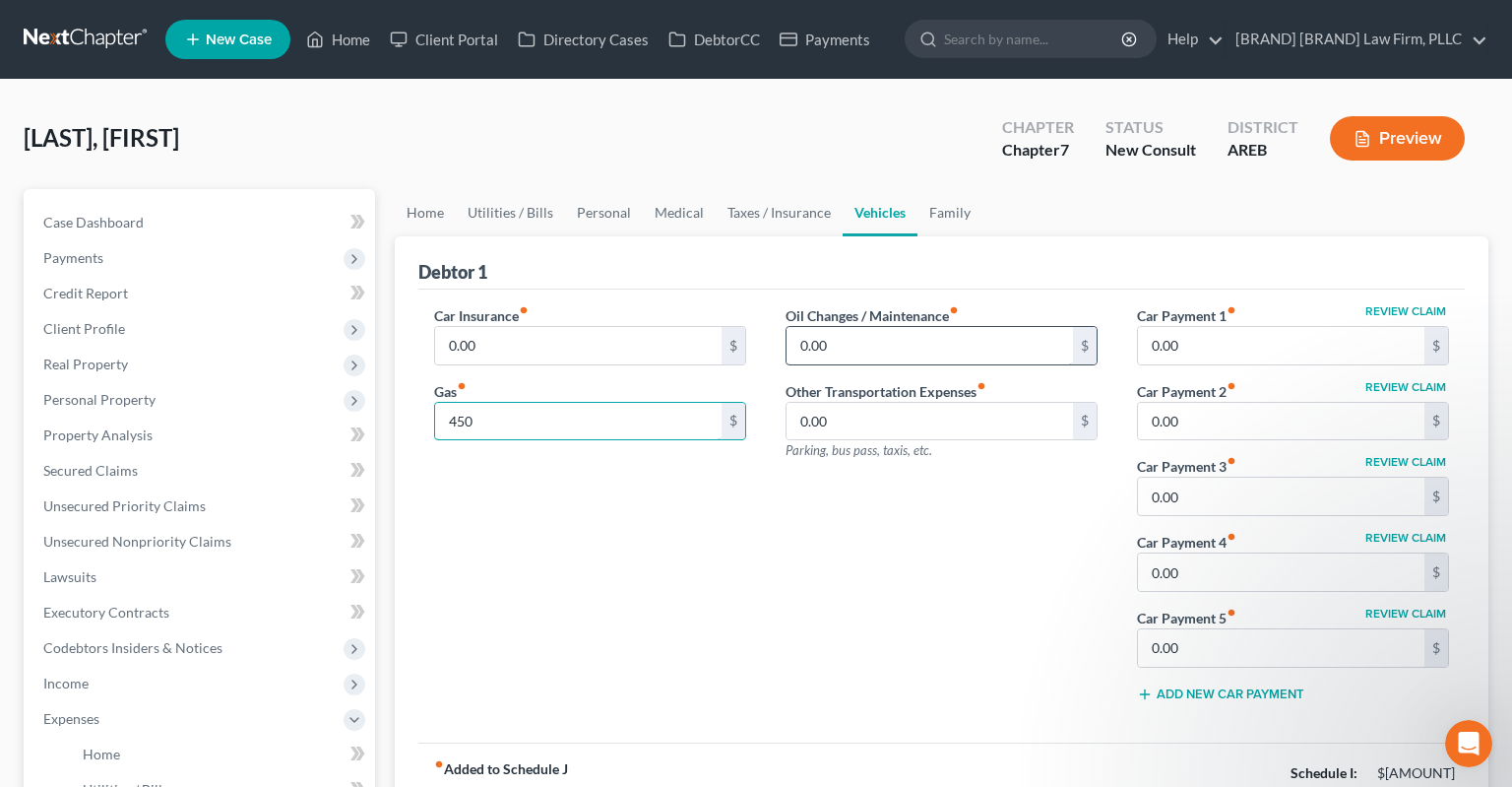 type on "450" 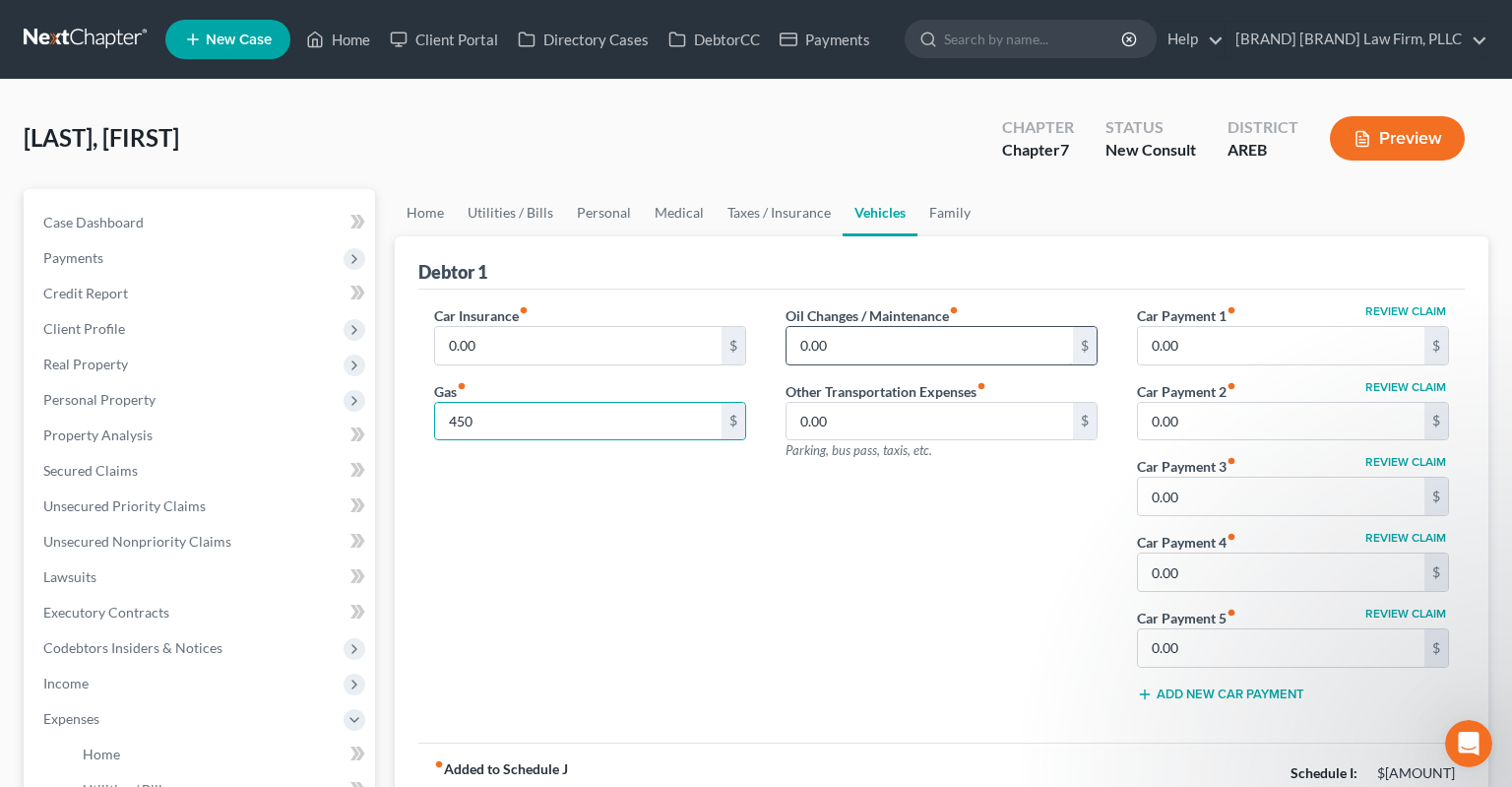 click on "0.00" at bounding box center (929, 346) 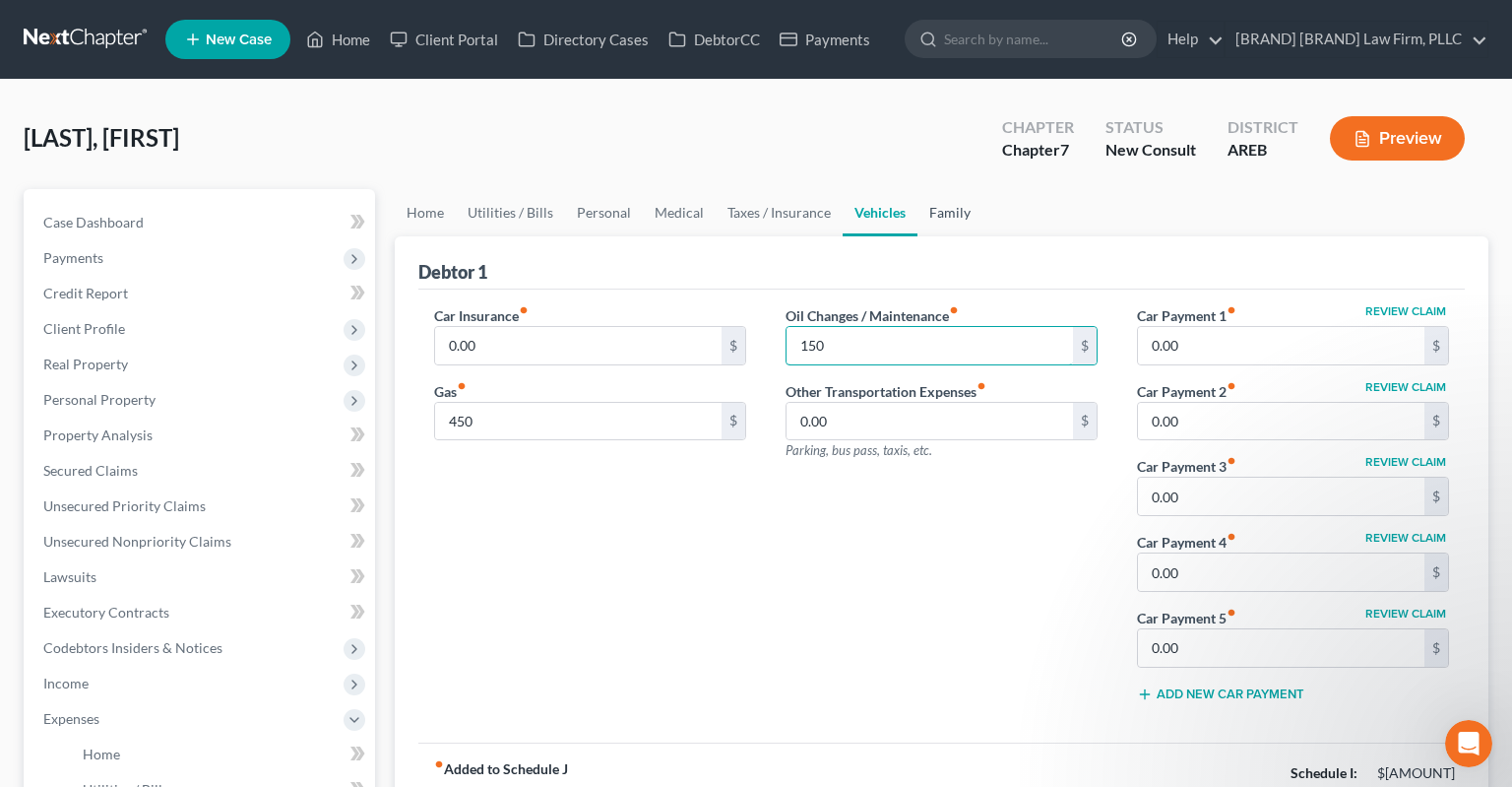 type on "150" 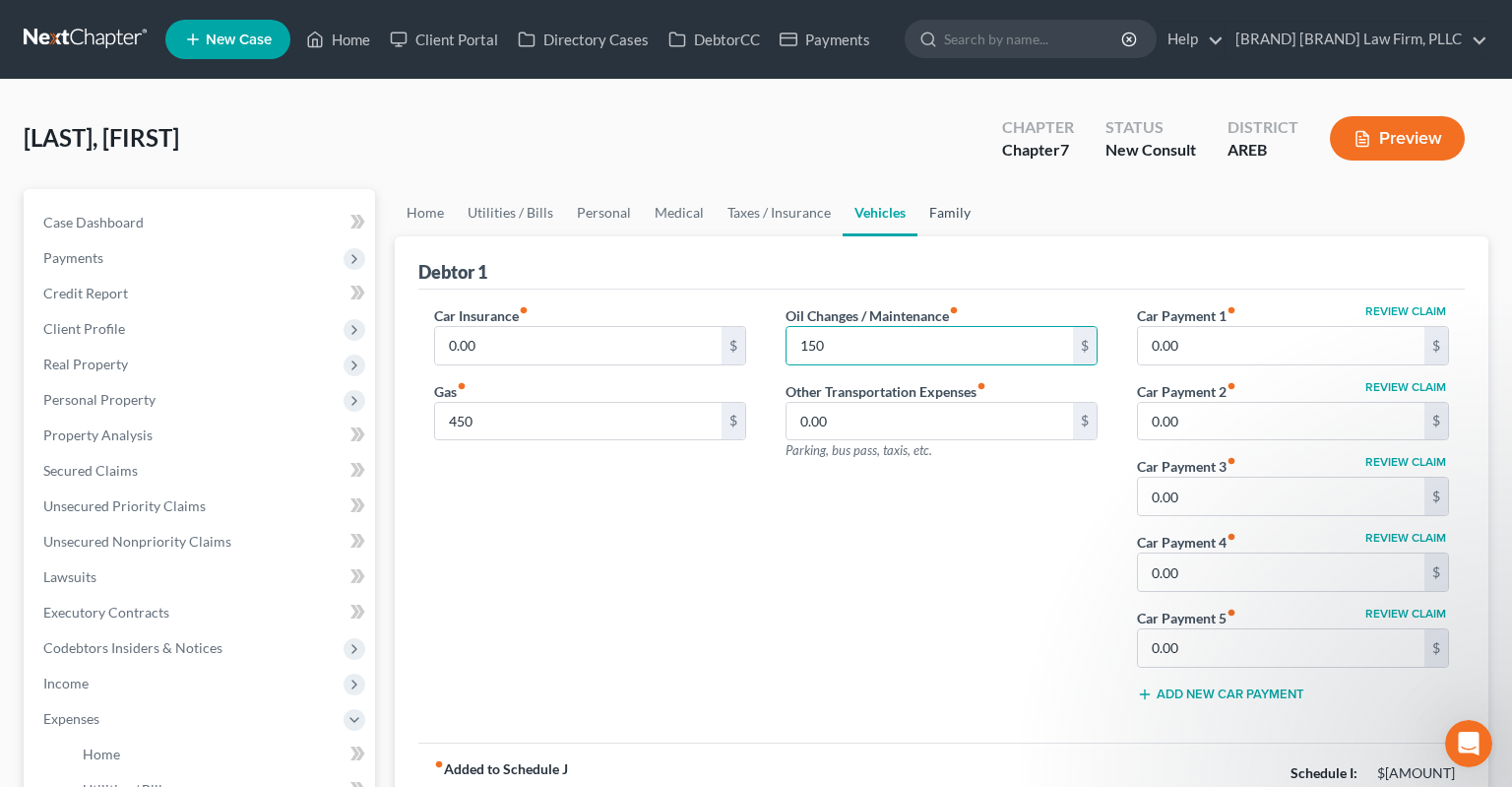 click on "Family" at bounding box center [950, 213] 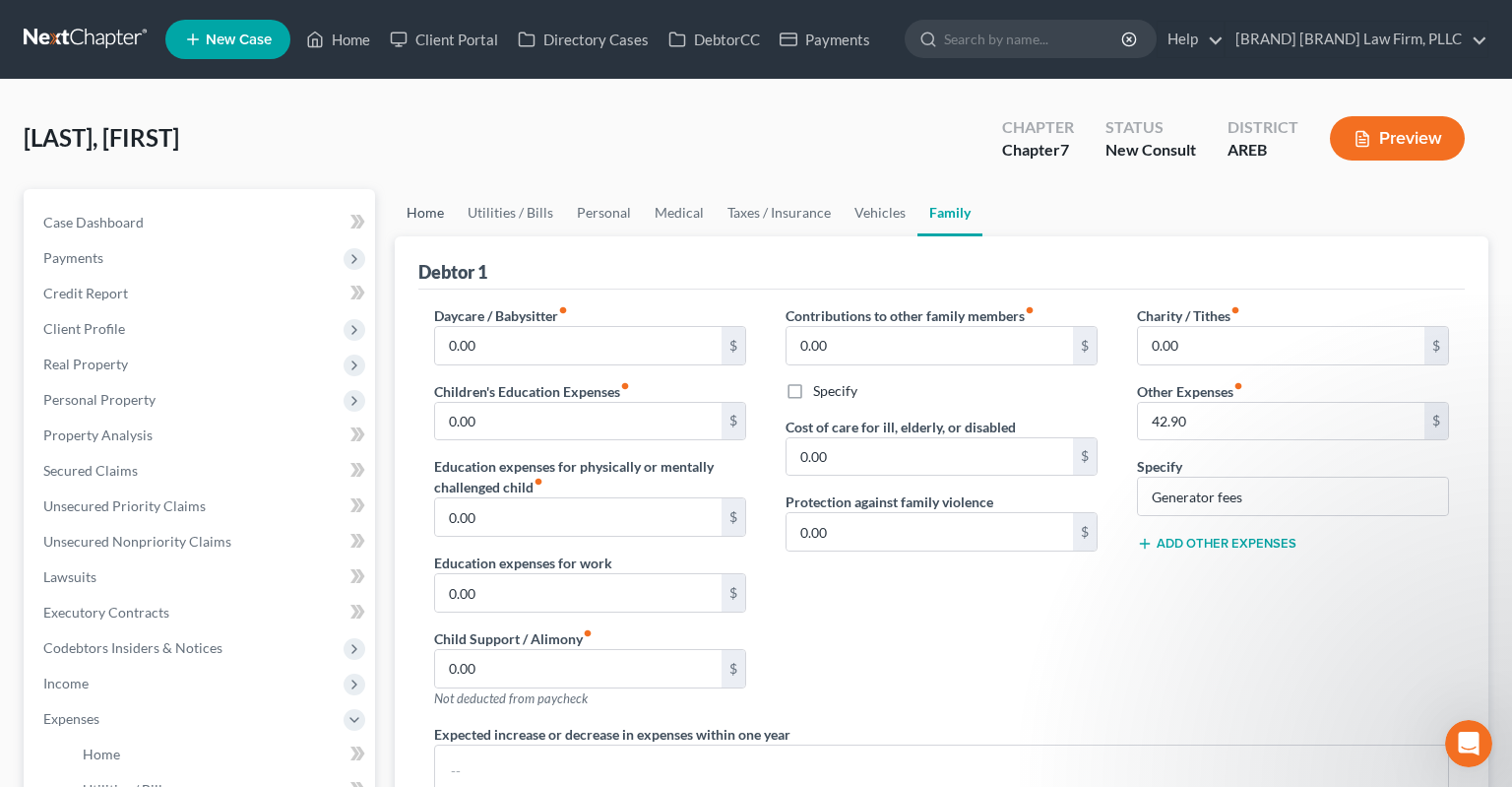 click on "Home" at bounding box center [425, 213] 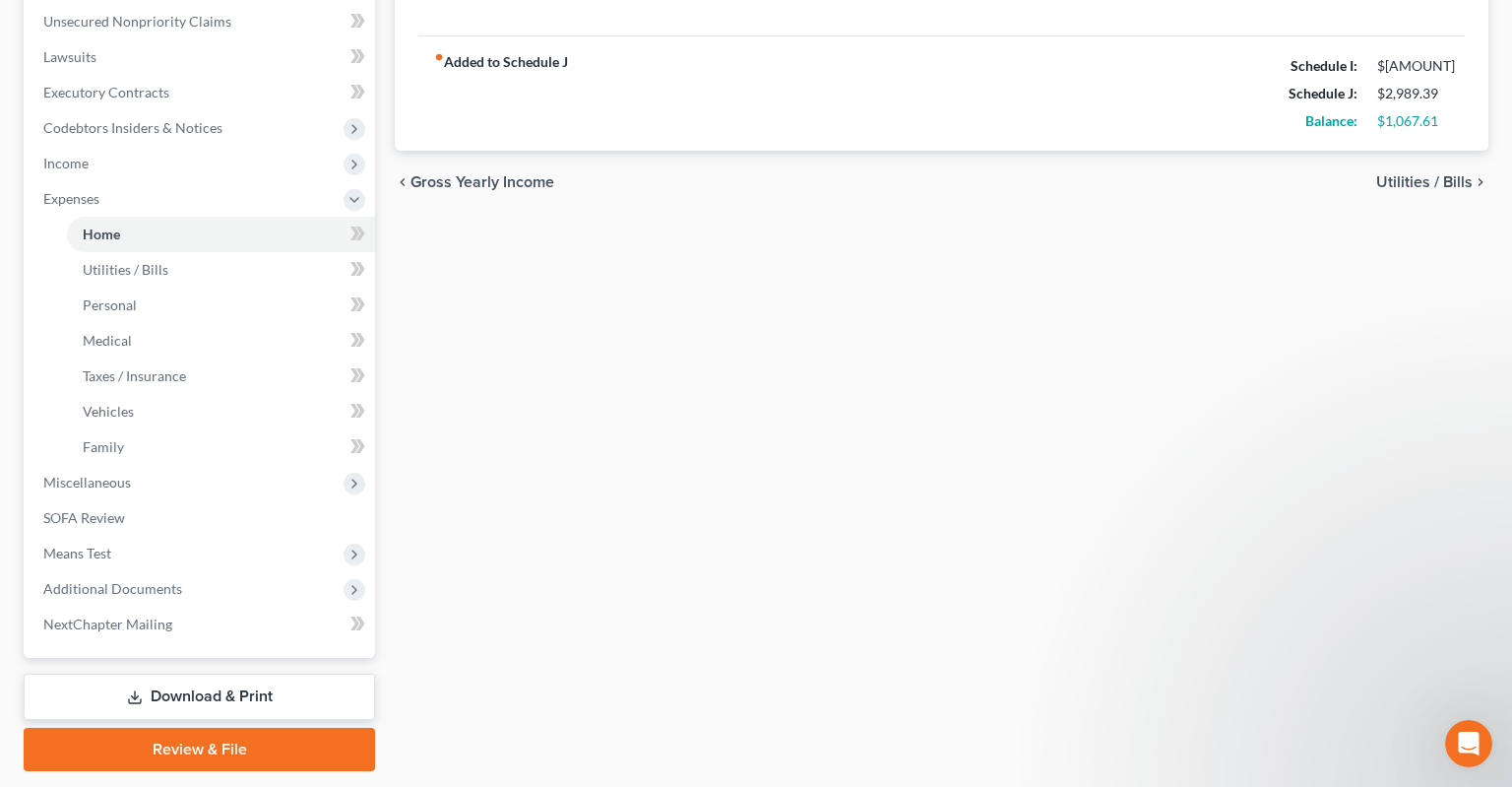 scroll, scrollTop: 103, scrollLeft: 0, axis: vertical 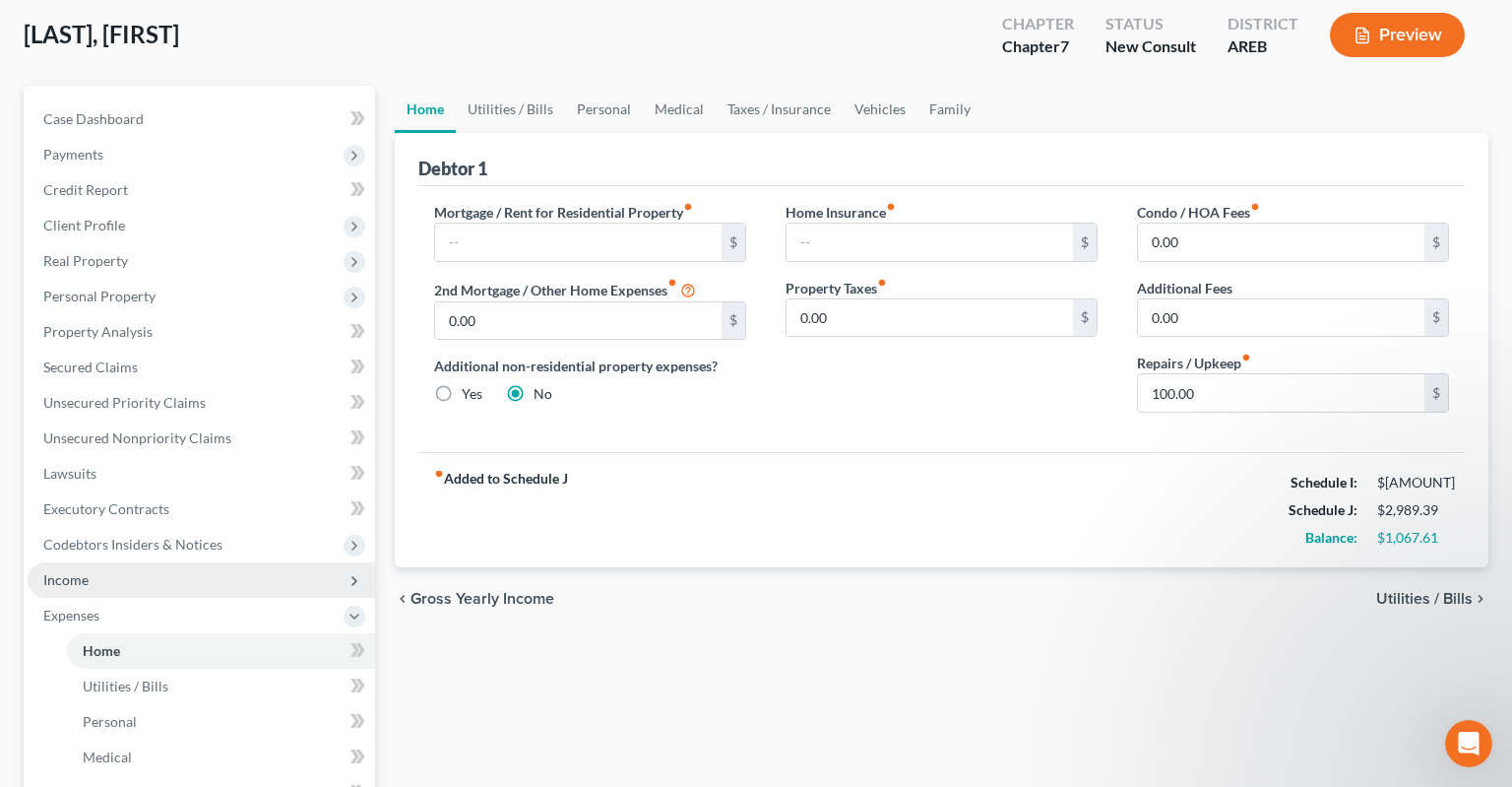 click on "Income" at bounding box center (201, 580) 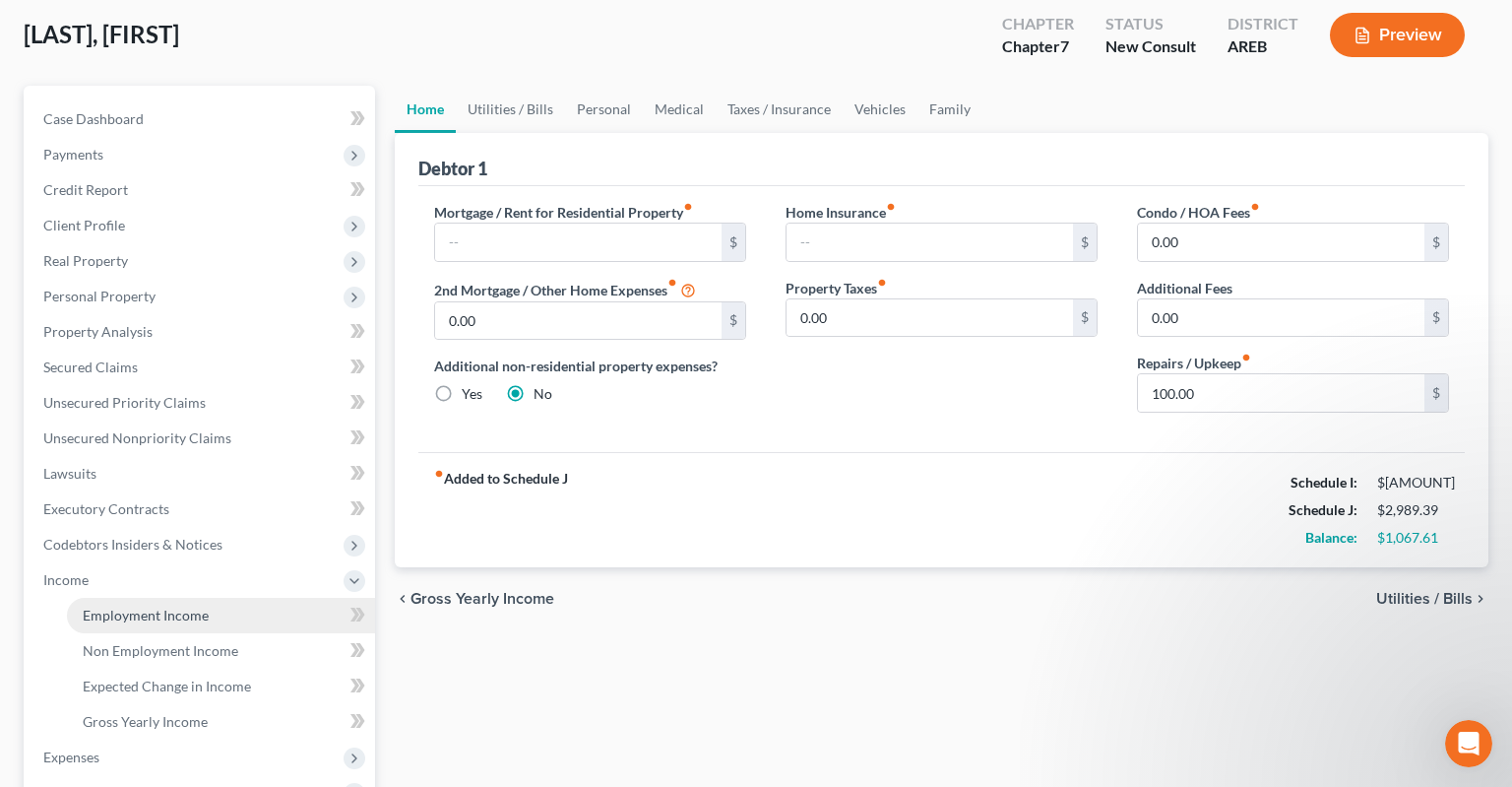 click on "Employment Income" at bounding box center [146, 615] 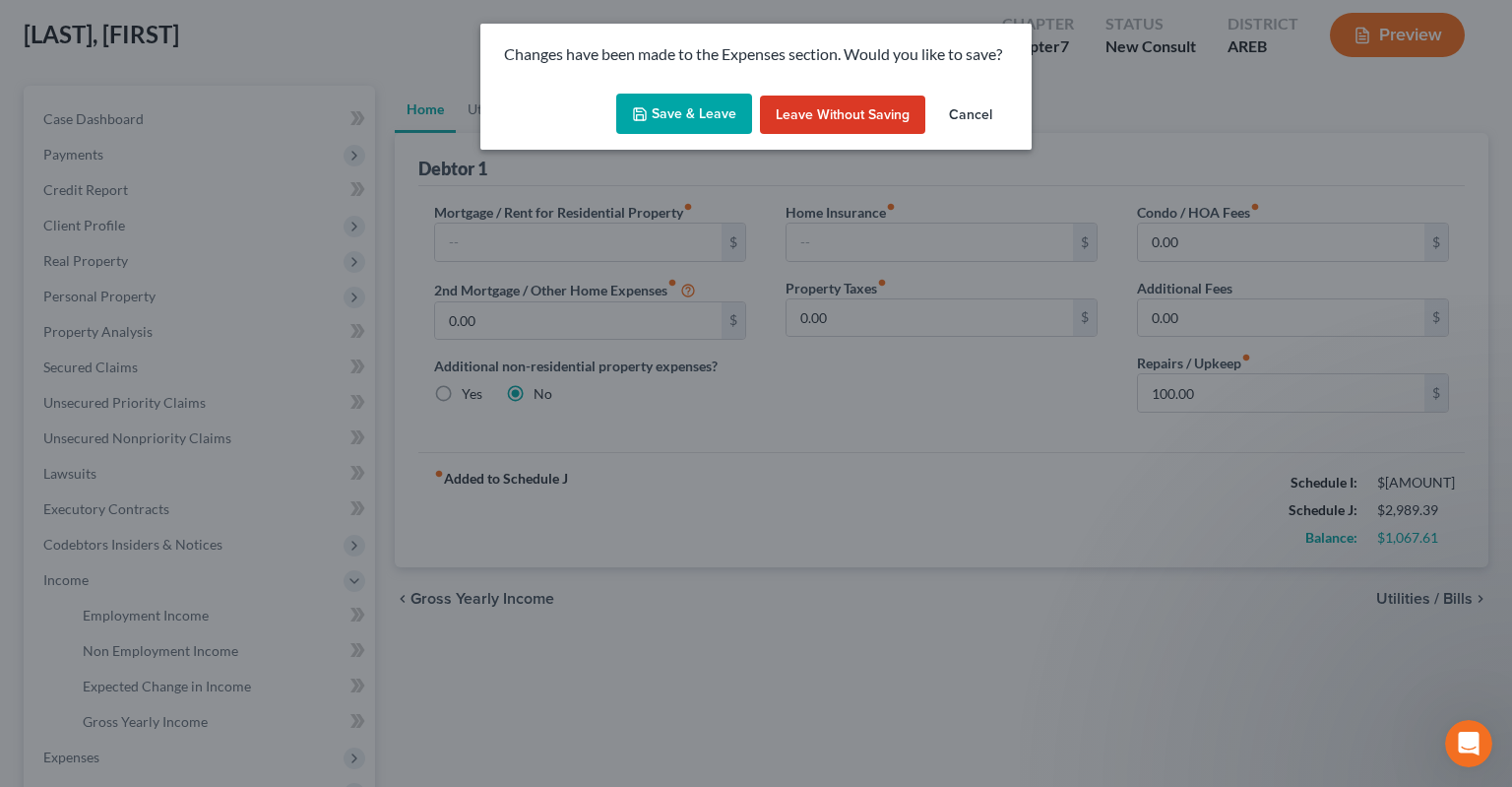 click on "Save & Leave" at bounding box center (684, 114) 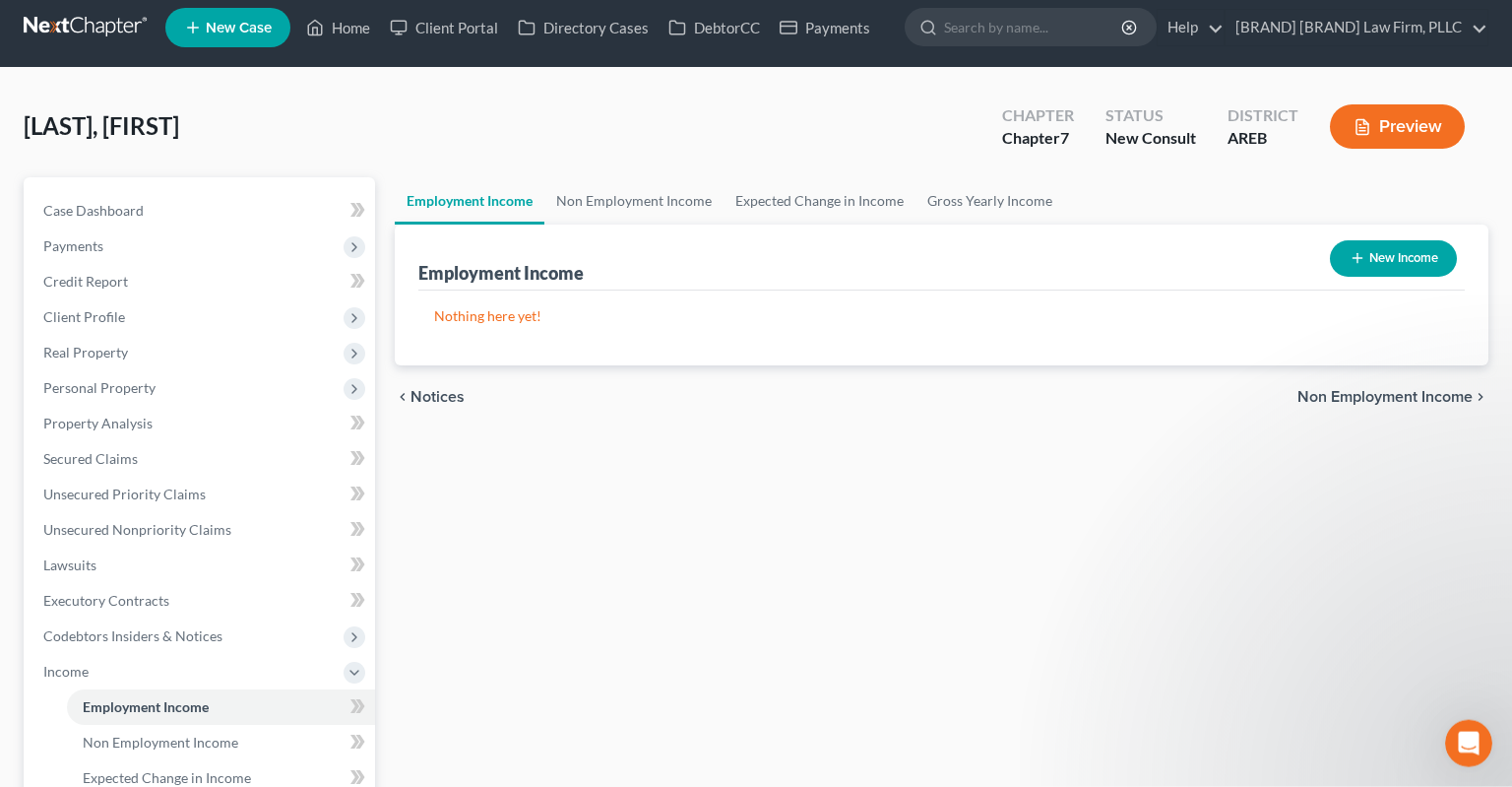 scroll, scrollTop: 2, scrollLeft: 0, axis: vertical 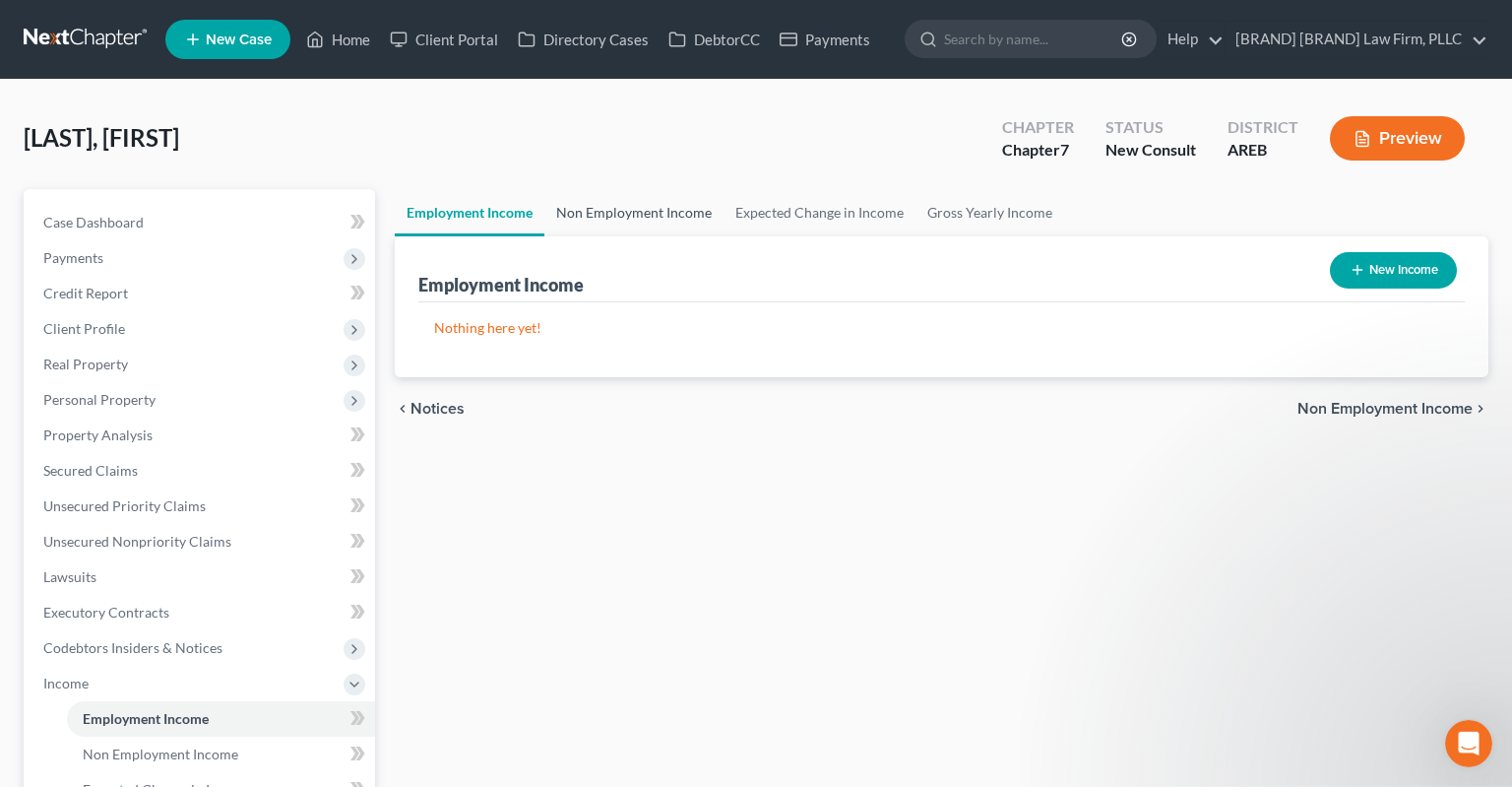 click on "Non Employment Income" at bounding box center [634, 213] 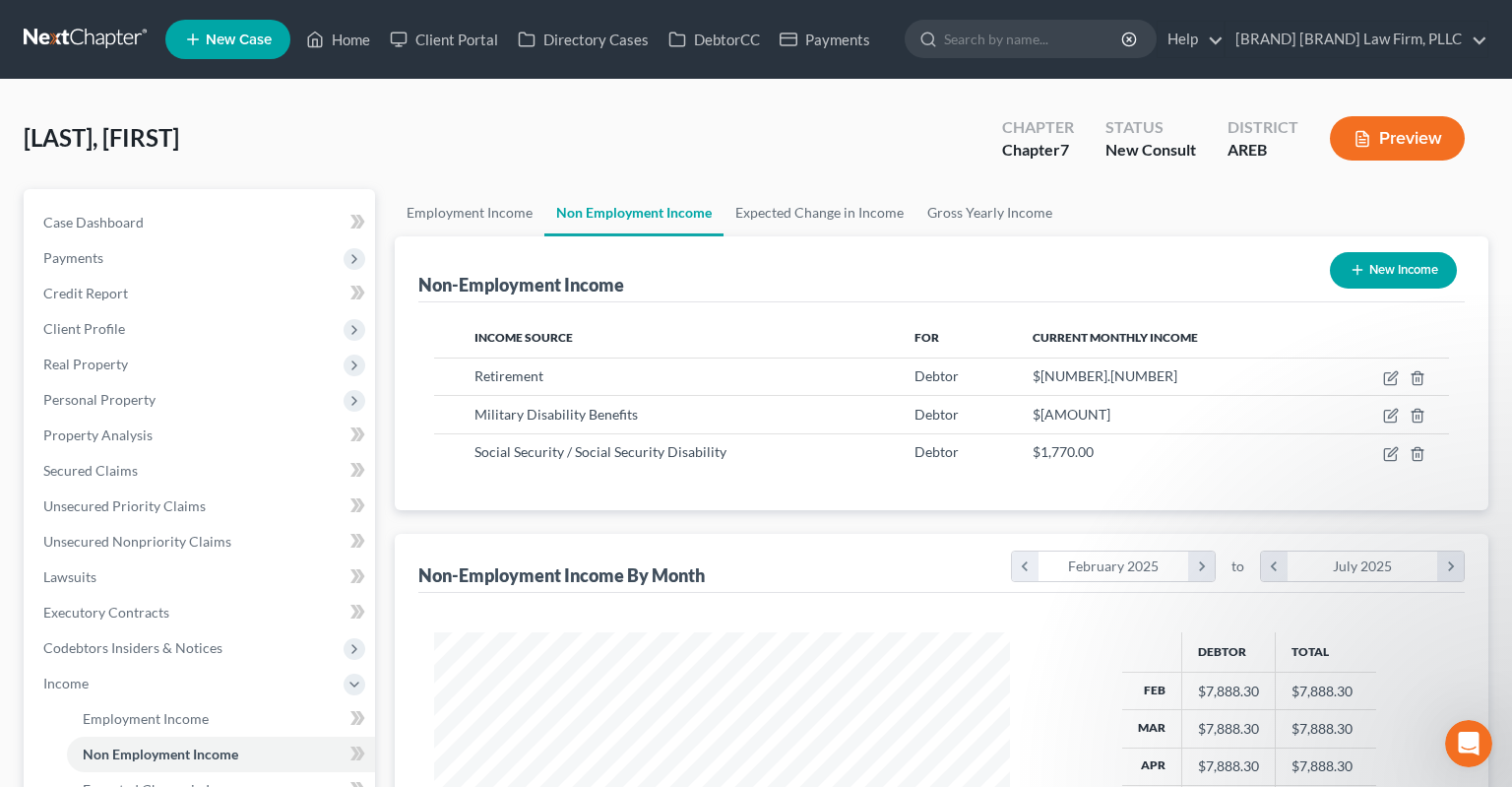 scroll, scrollTop: 984630, scrollLeft: 983760, axis: both 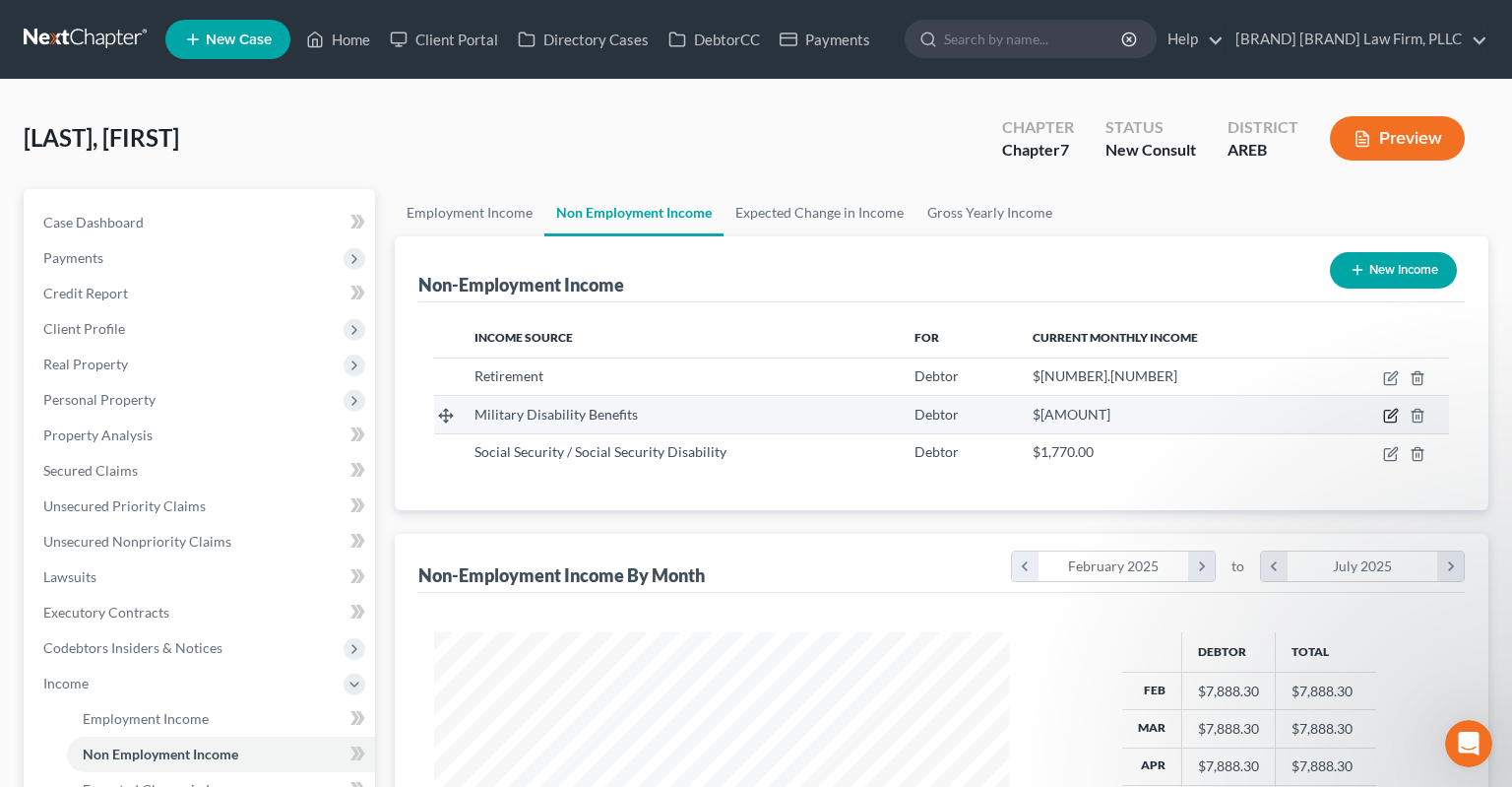 click 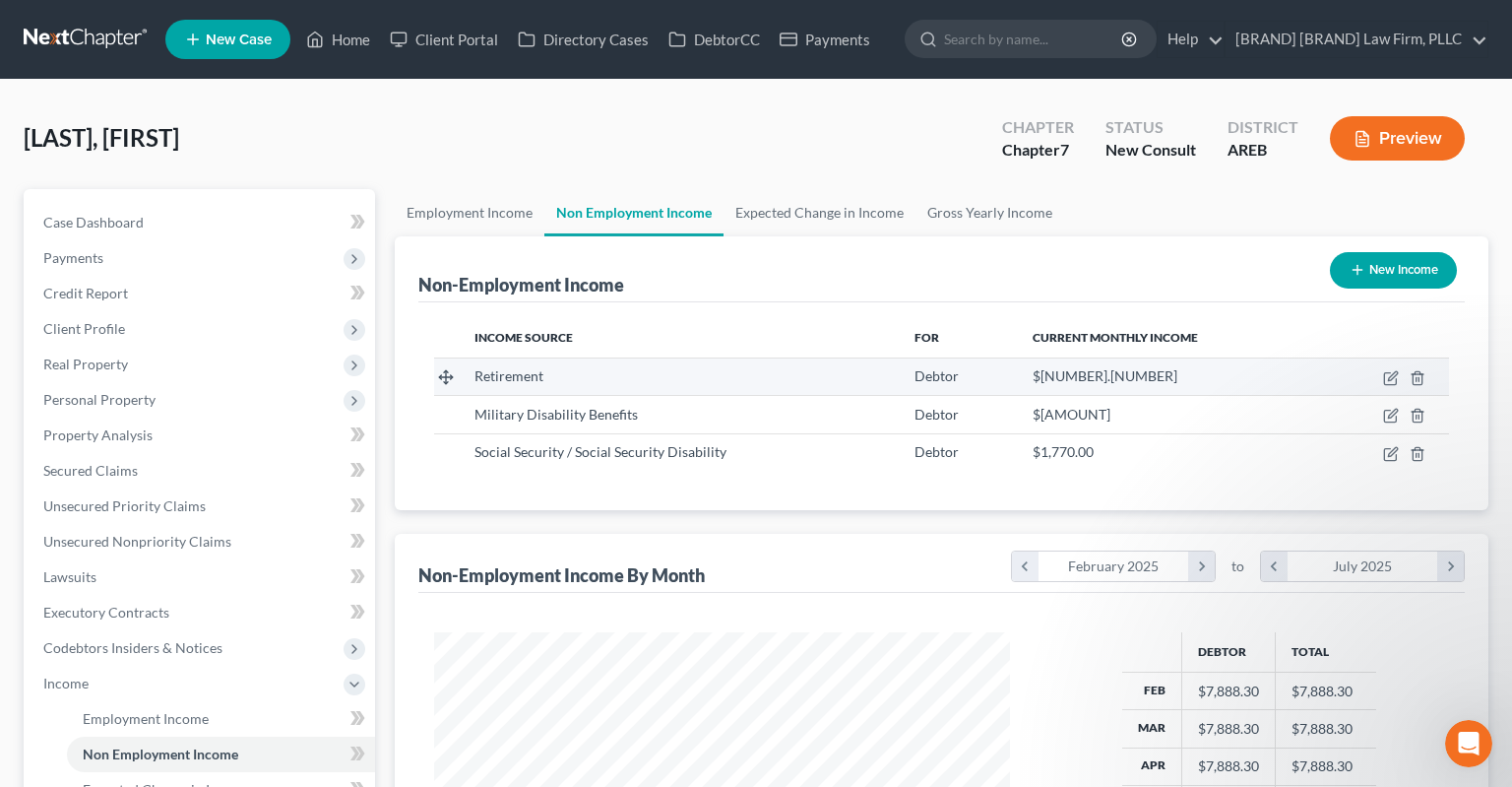 select on "12" 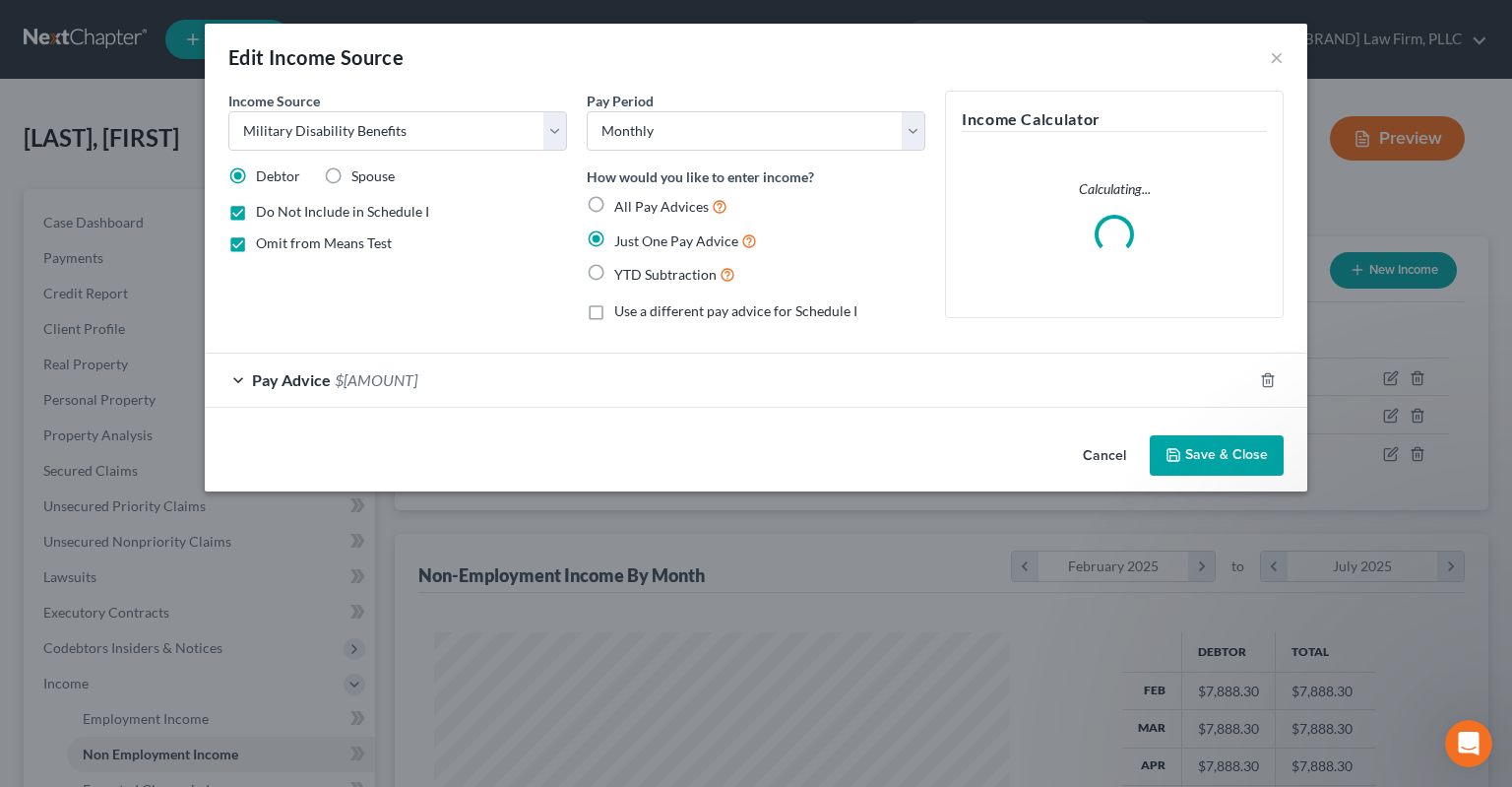 click on "Do Not Include in Schedule I" at bounding box center [343, 211] 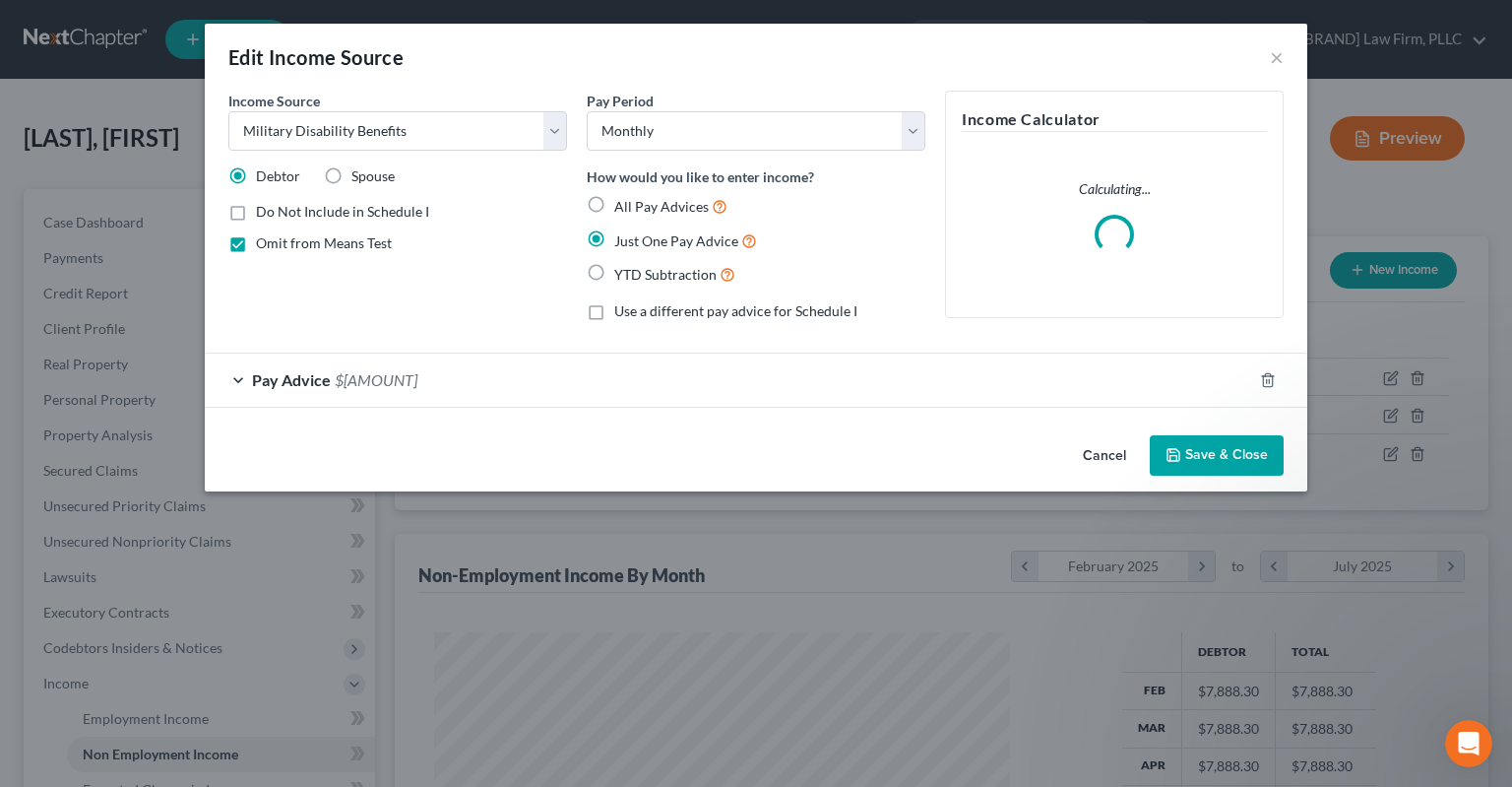 click on "Save & Close" at bounding box center [1217, 456] 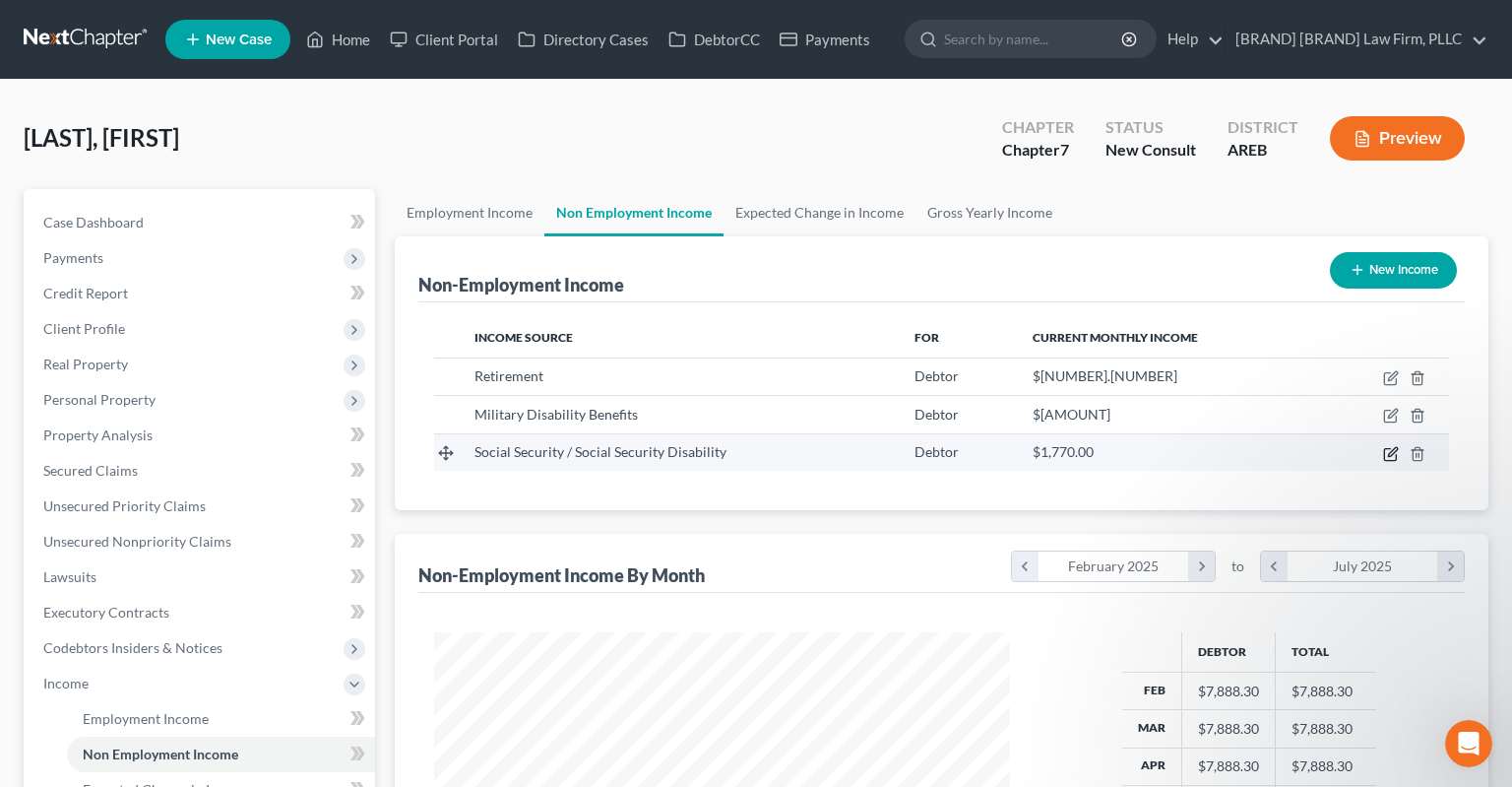 click 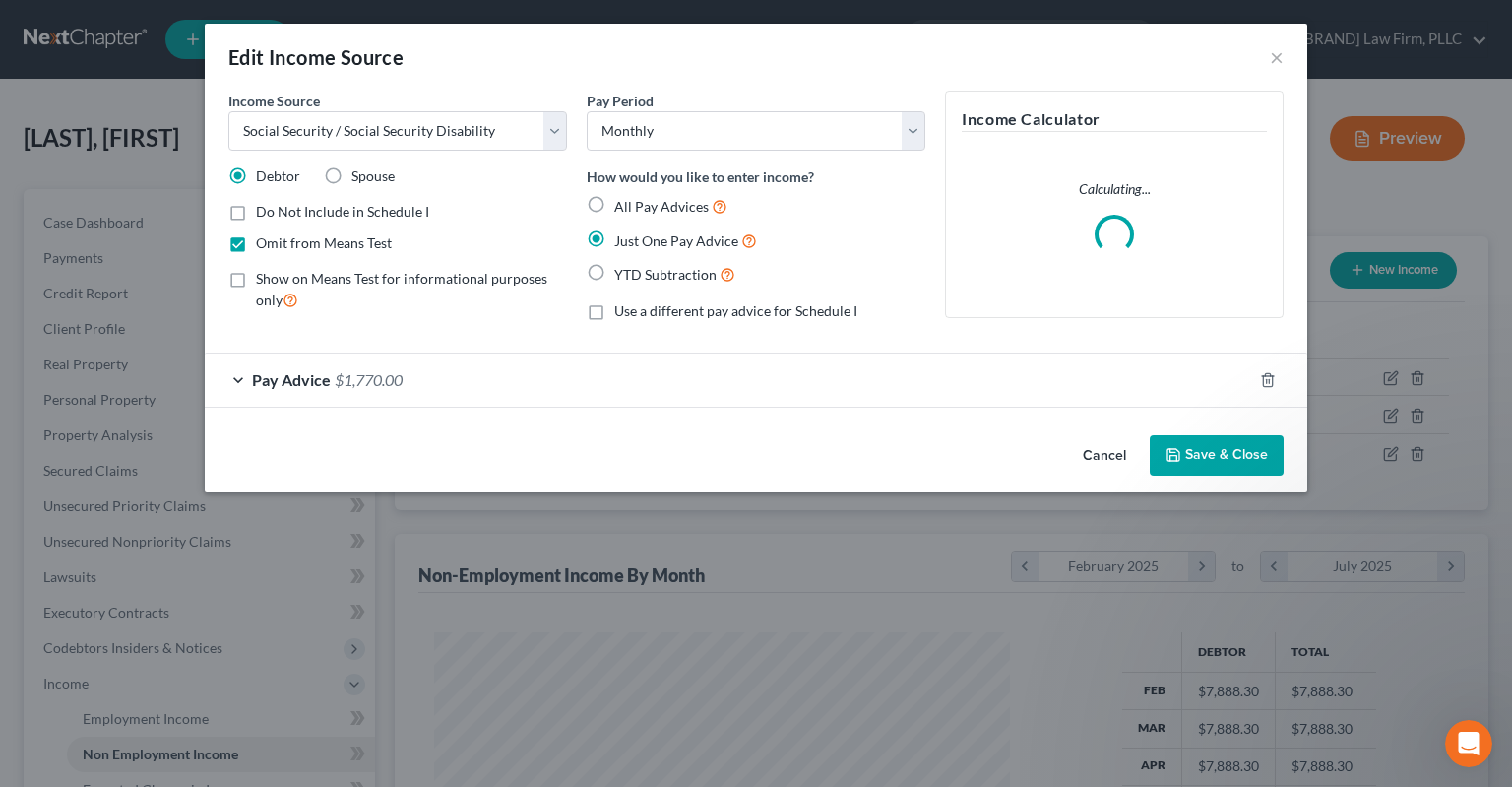 click on "Save & Close" at bounding box center [1217, 456] 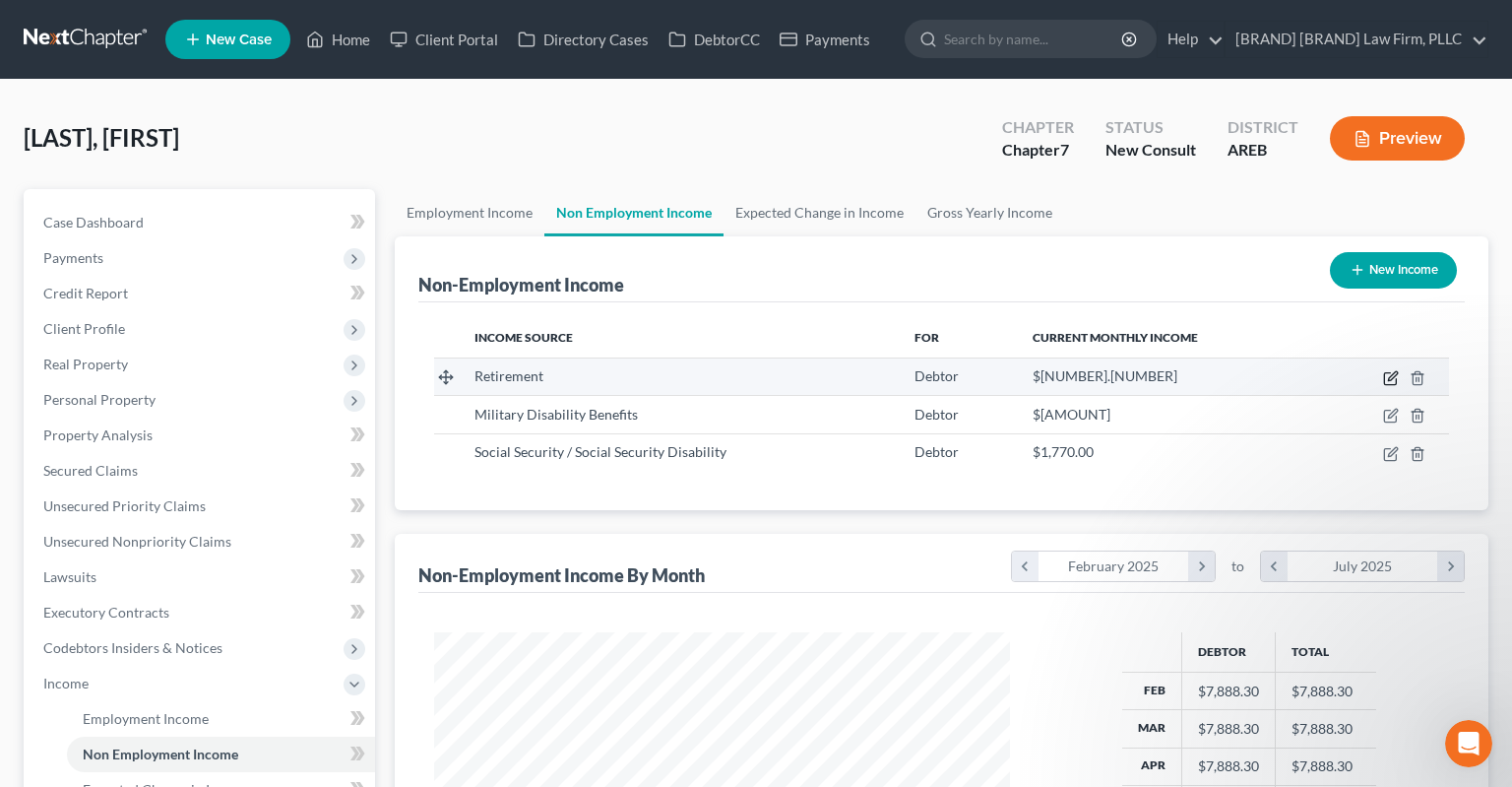 click 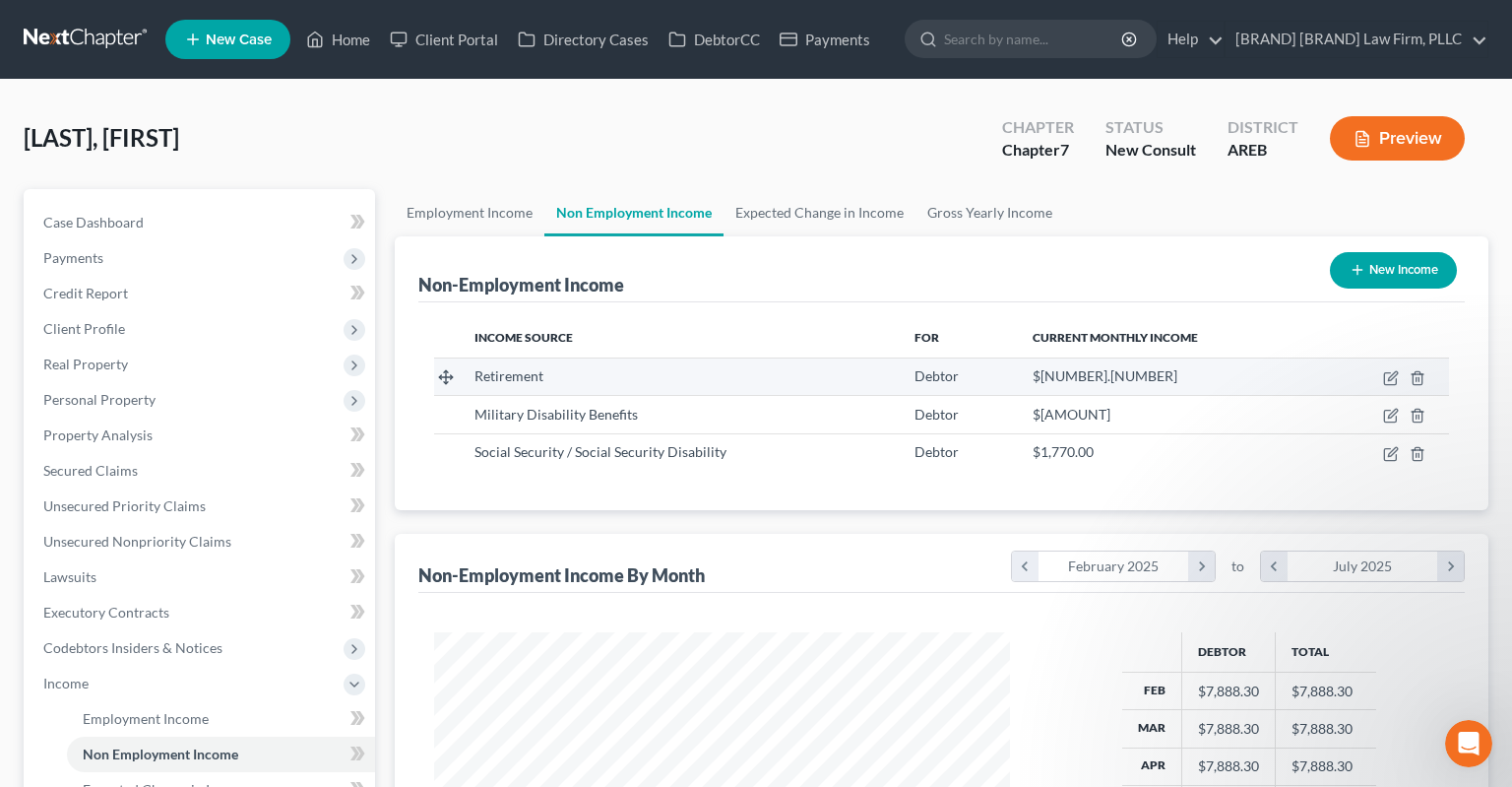 select on "3" 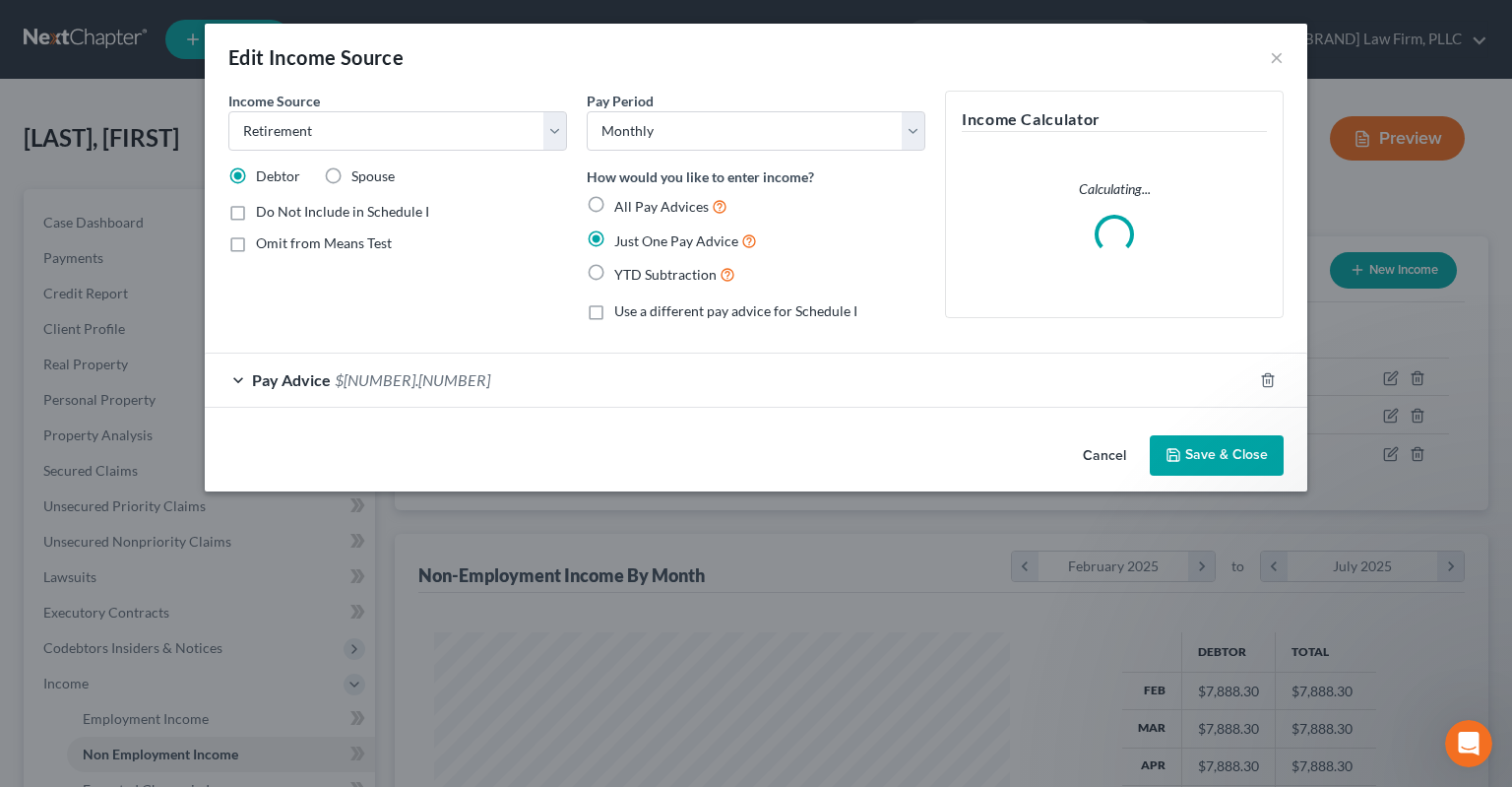 drag, startPoint x: 1238, startPoint y: 465, endPoint x: 1227, endPoint y: 462, distance: 11.401754 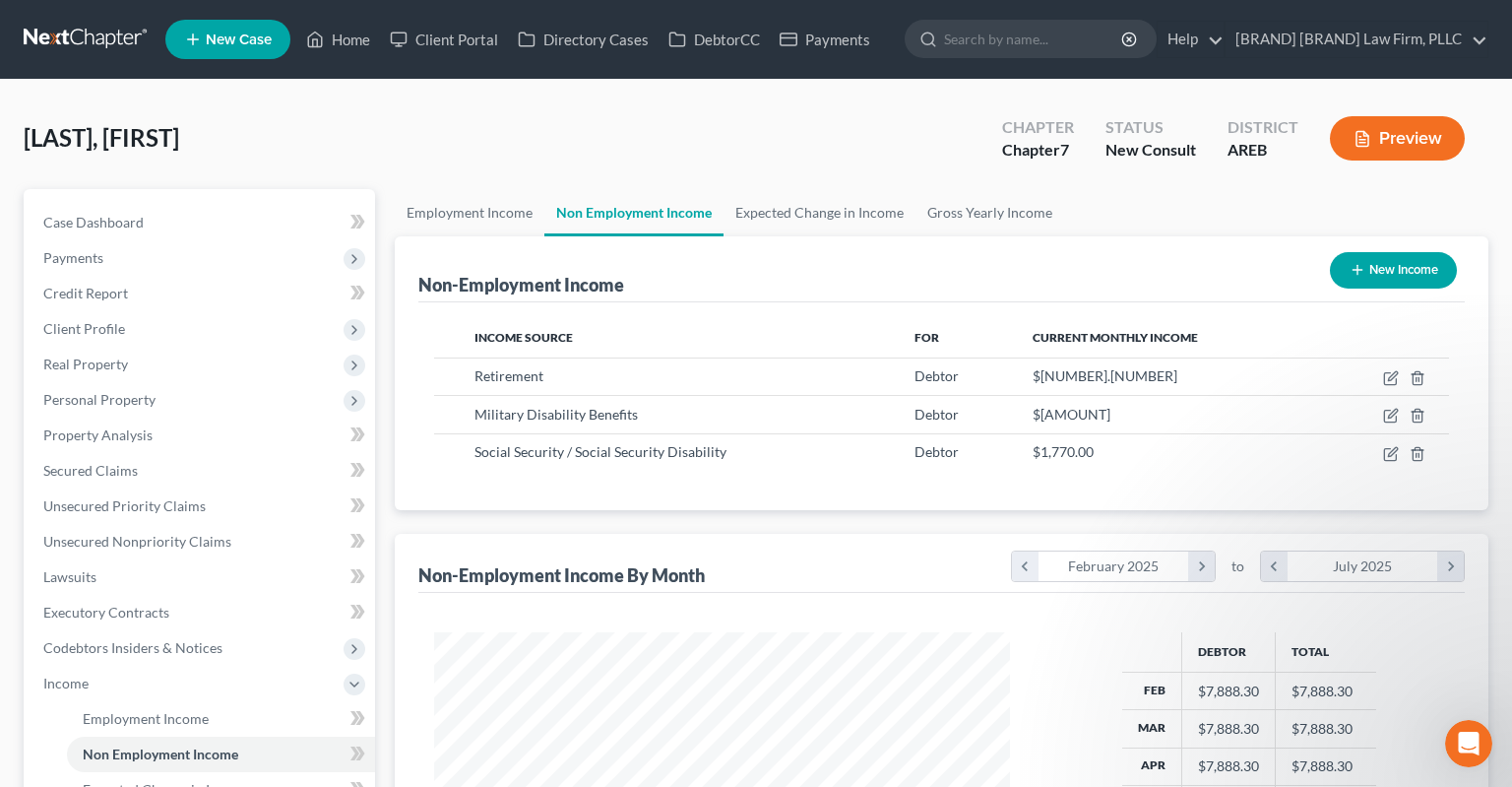 scroll, scrollTop: 416, scrollLeft: 0, axis: vertical 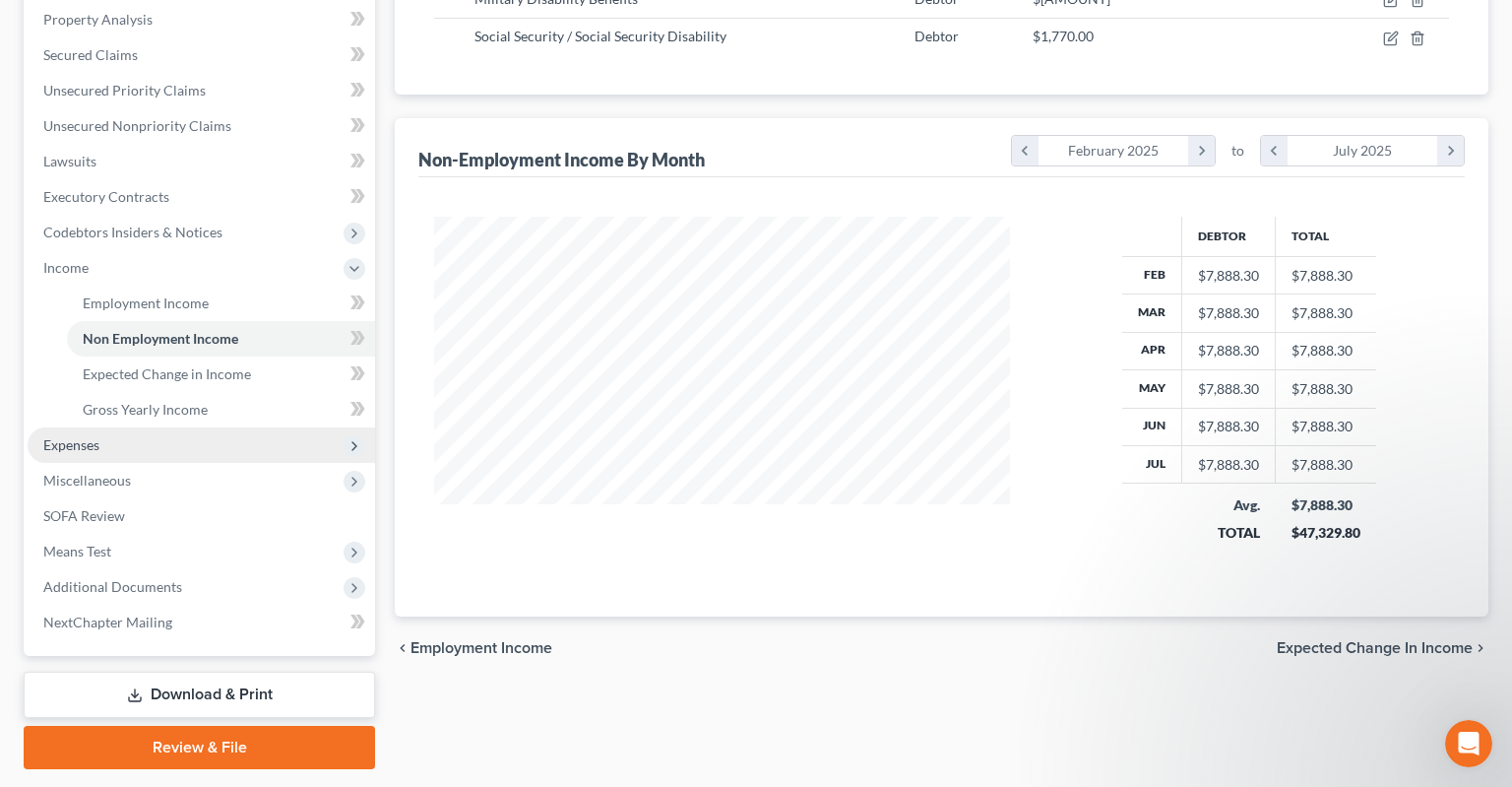 click on "Expenses" at bounding box center [201, 445] 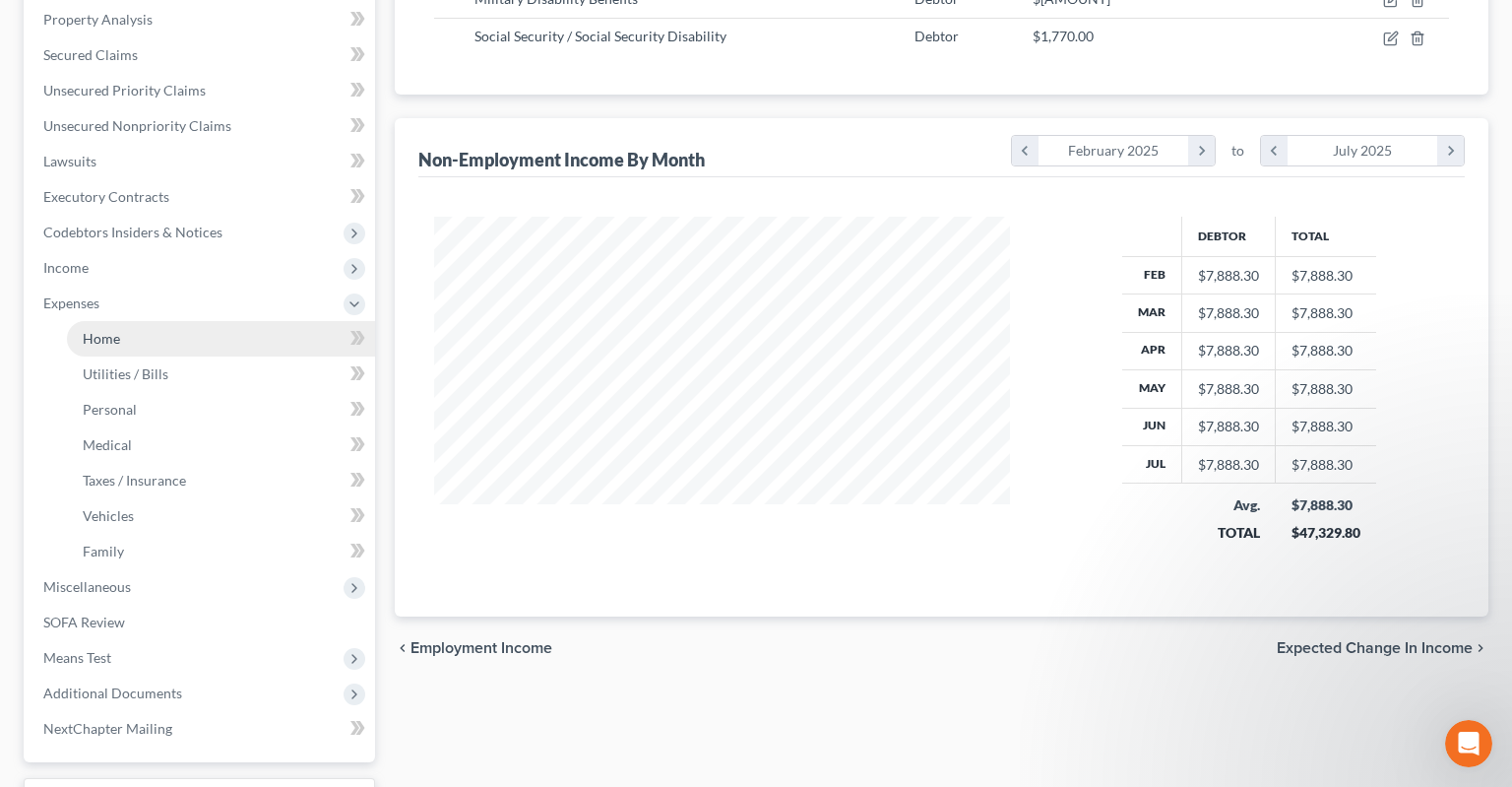 click on "Home" at bounding box center [220, 339] 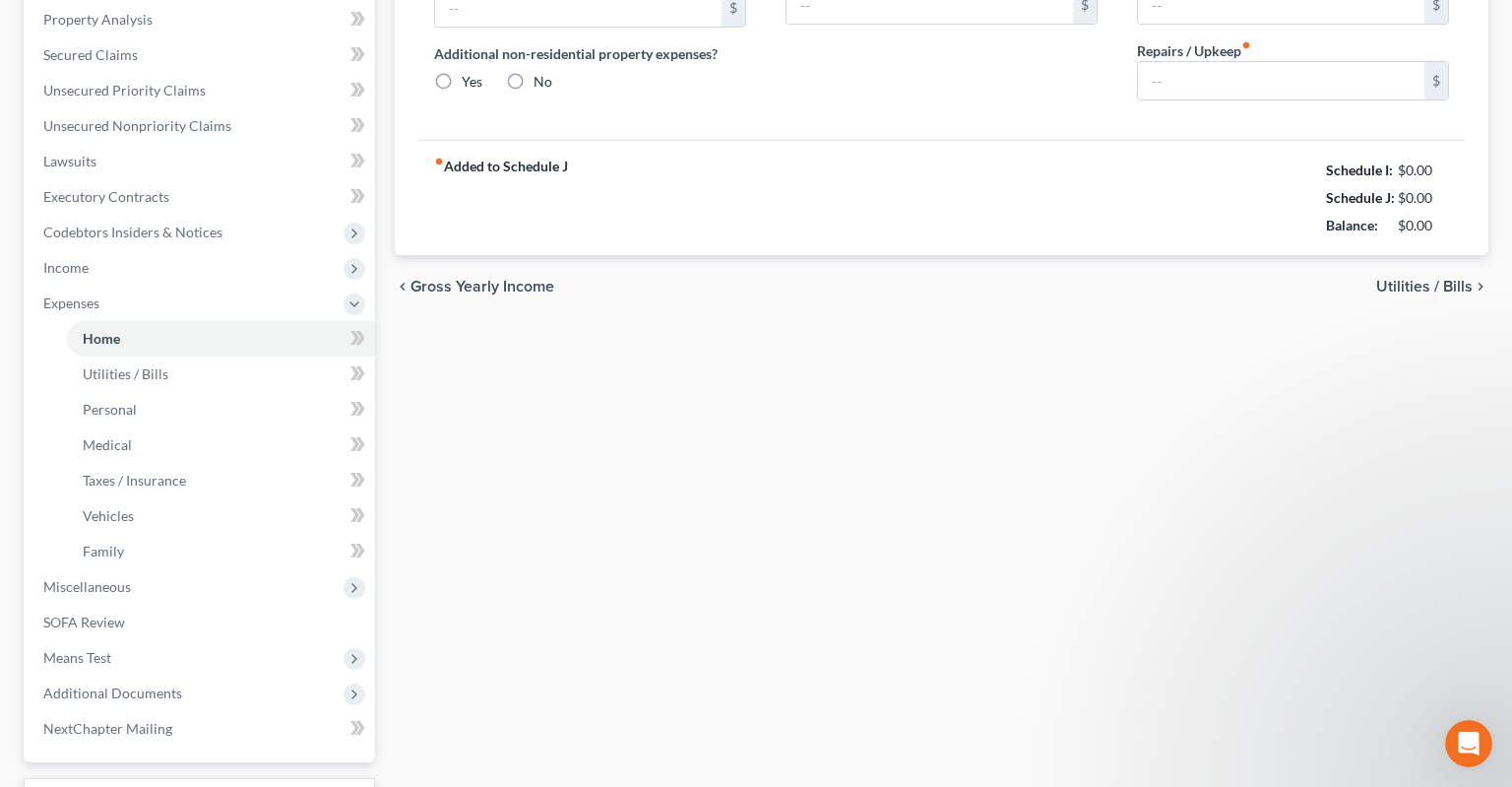 type on "0.00" 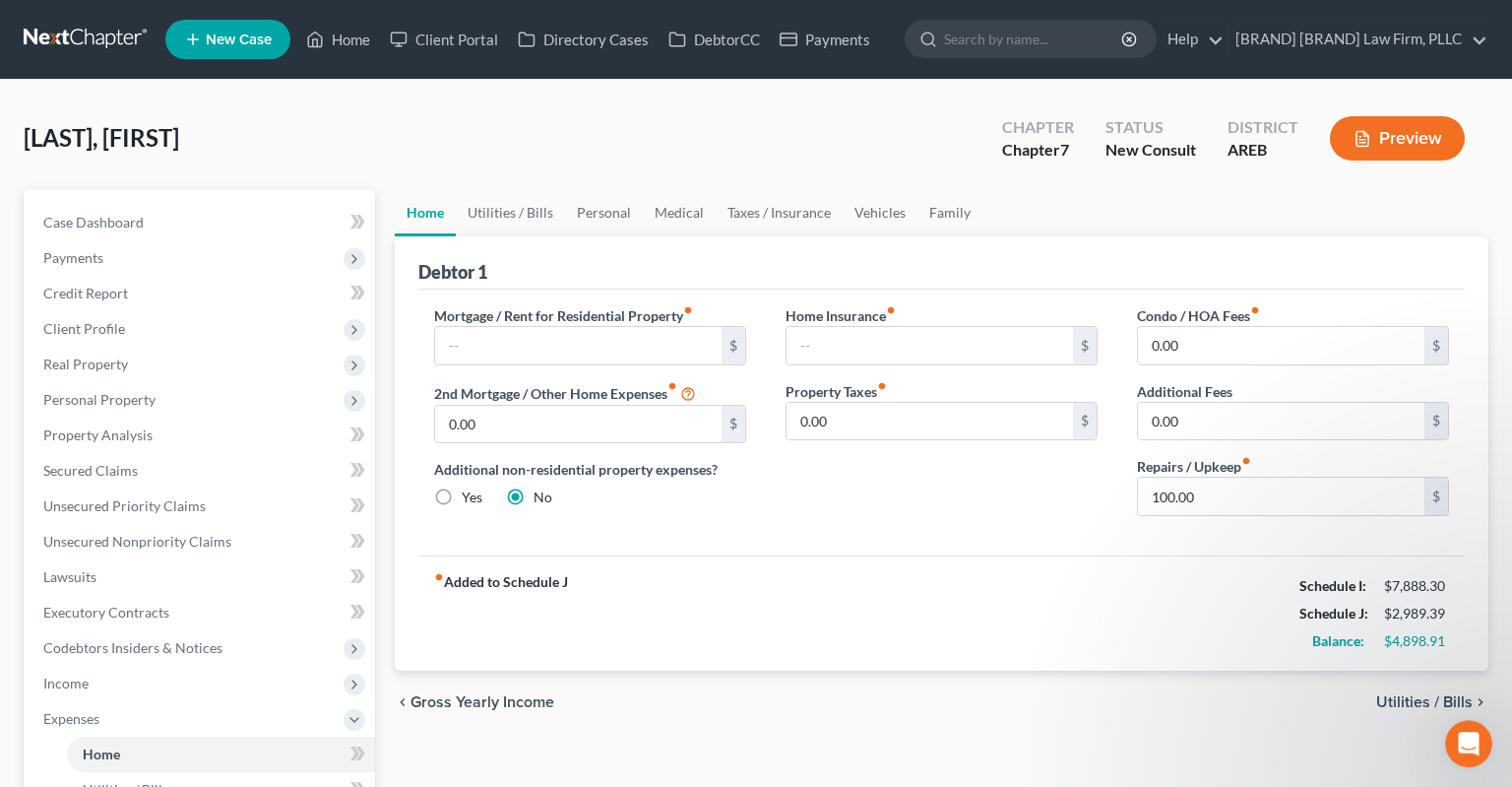 scroll, scrollTop: 0, scrollLeft: 0, axis: both 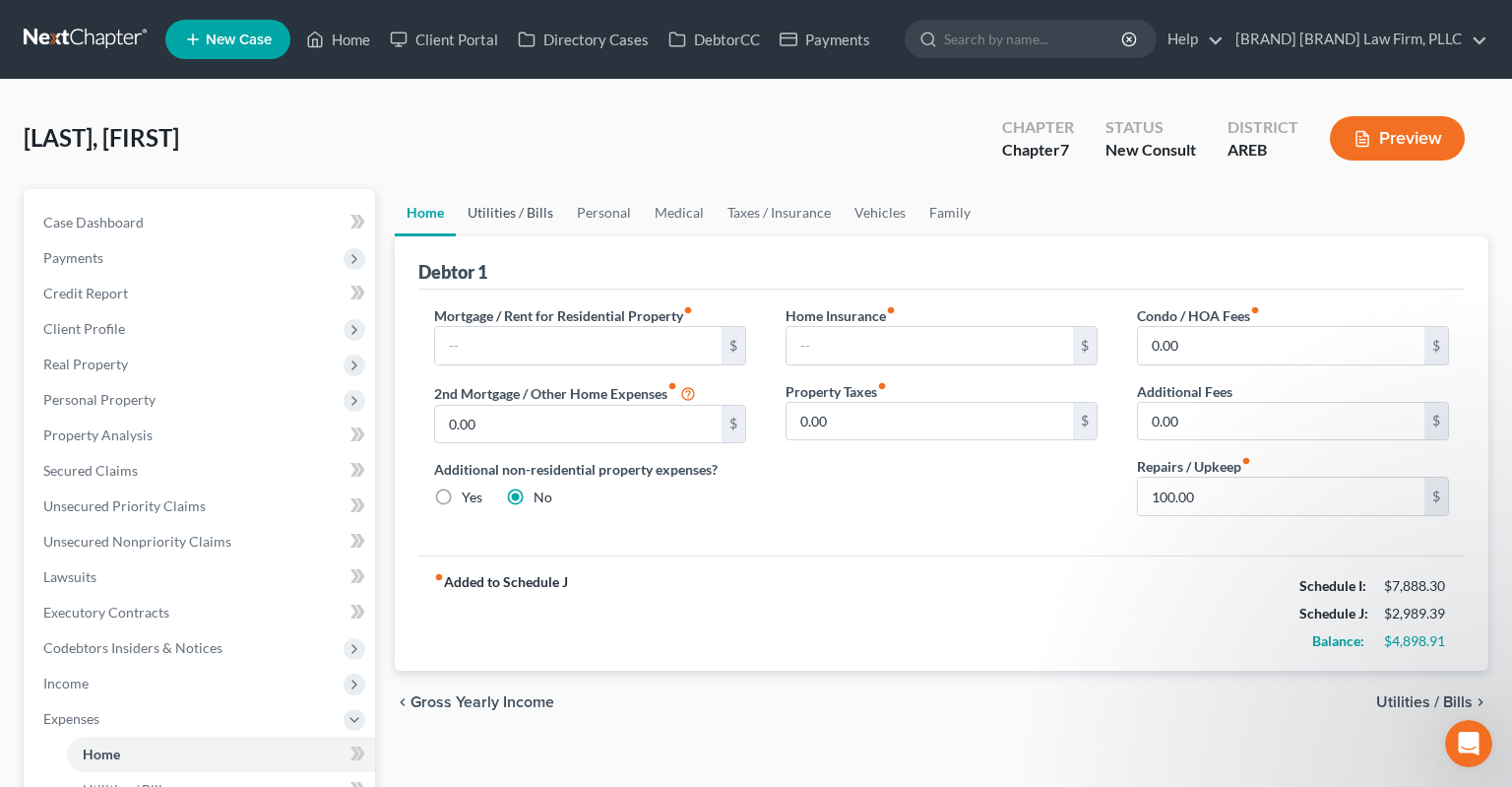 click on "Utilities / Bills" at bounding box center [510, 213] 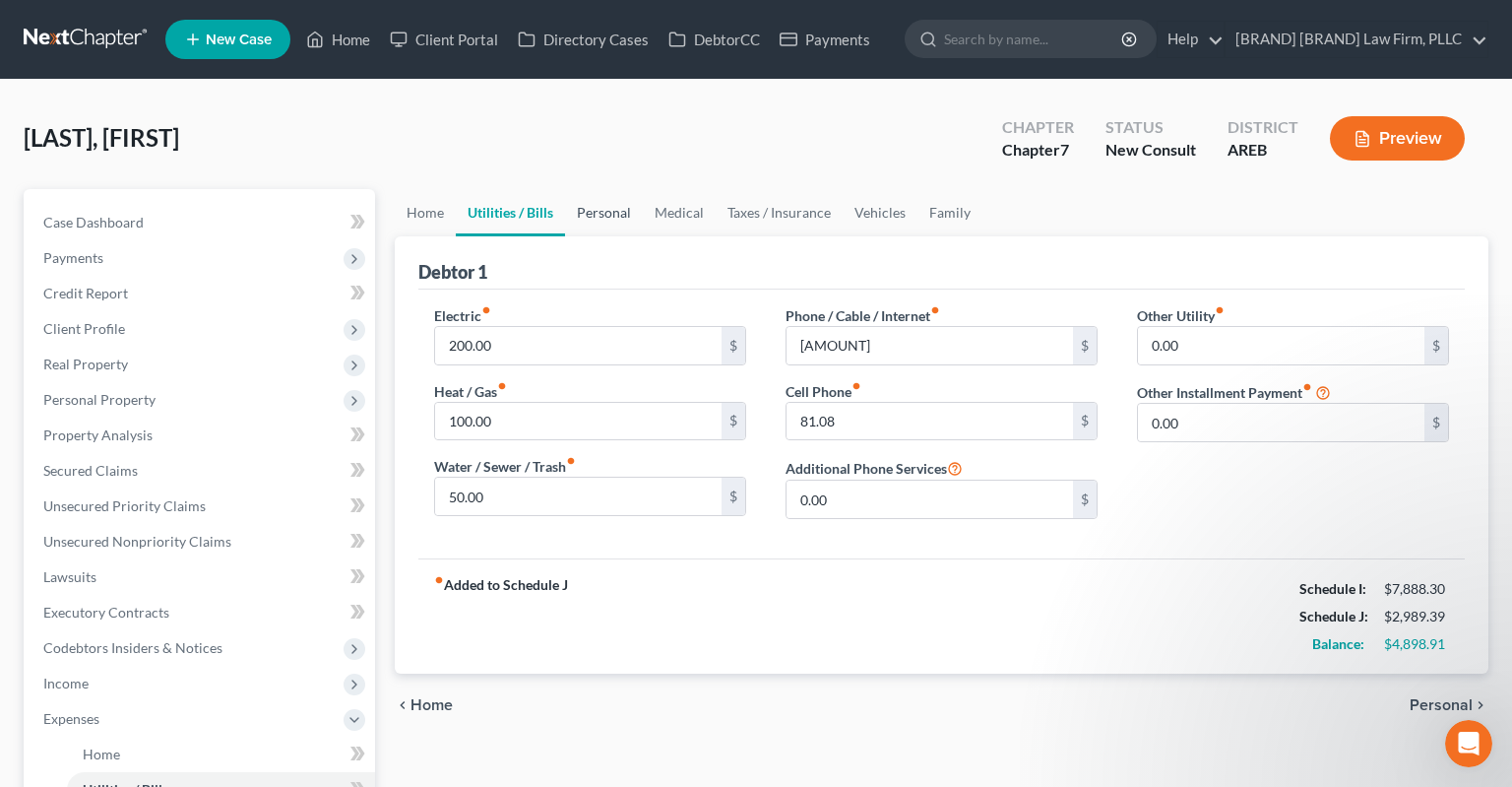 click on "Personal" at bounding box center (603, 213) 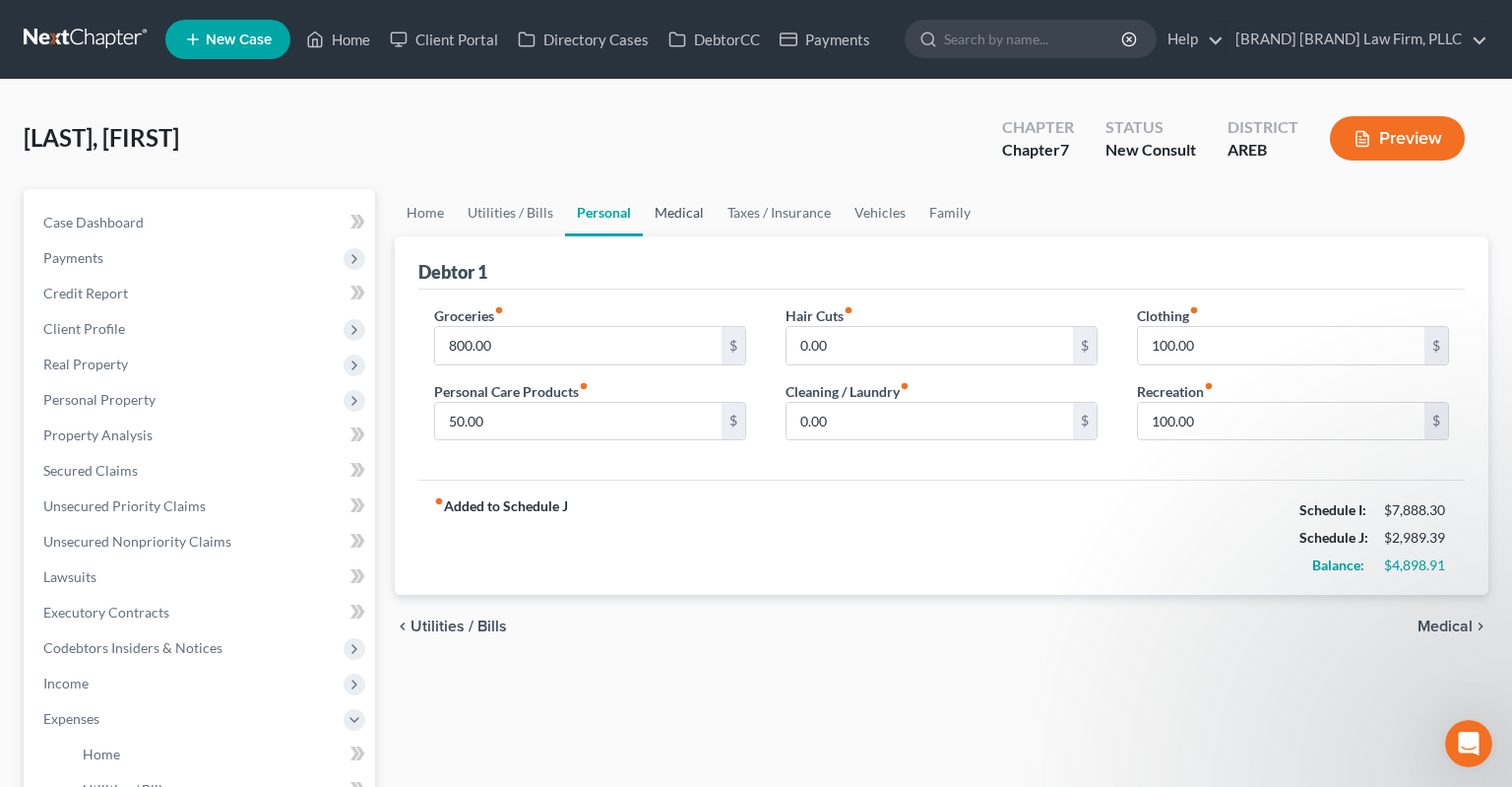 click on "Medical" at bounding box center [679, 213] 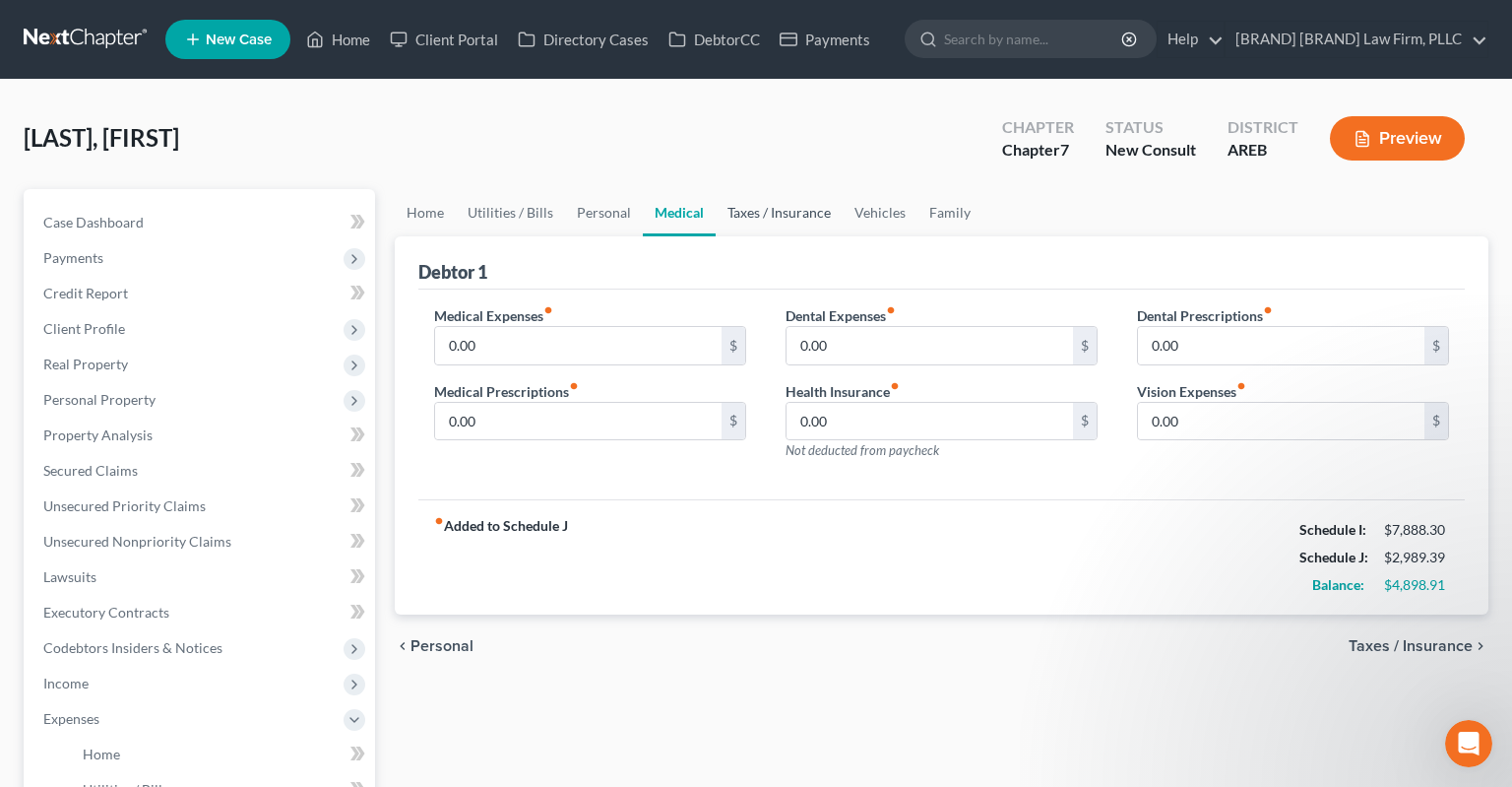 click on "Taxes / Insurance" at bounding box center [779, 213] 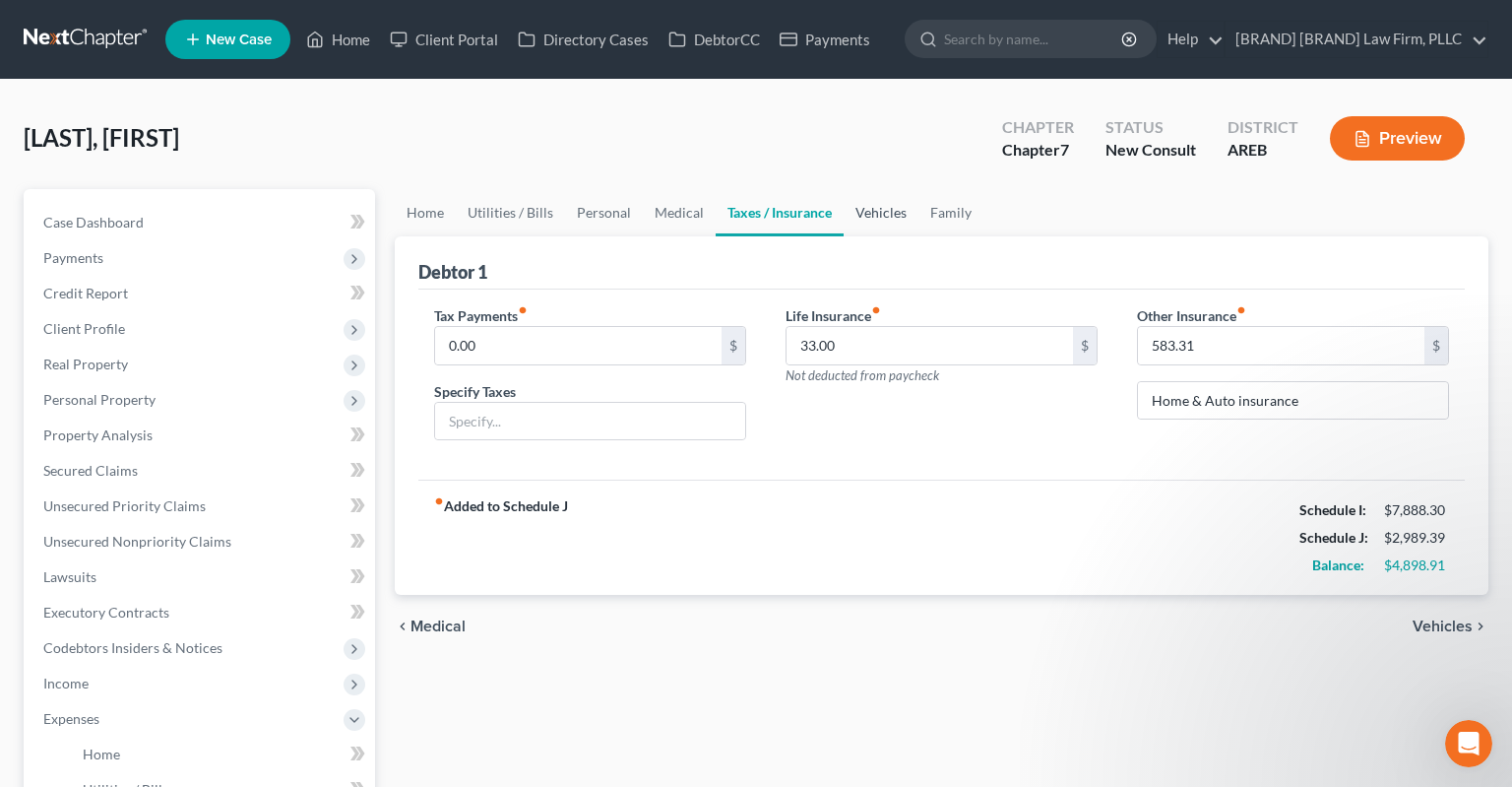 click on "Vehicles" at bounding box center (881, 213) 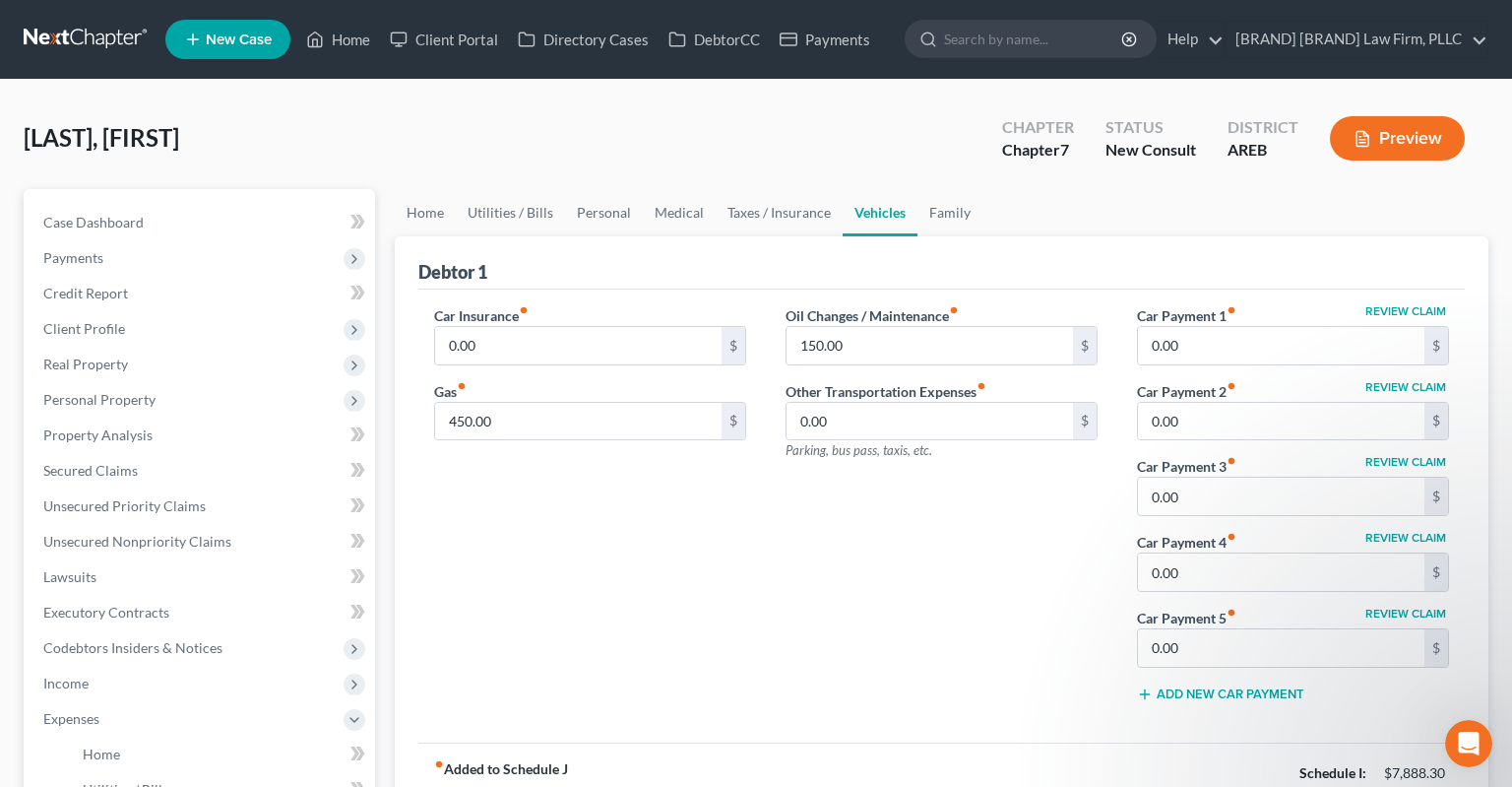 click on "Home
Utilities / Bills
Personal
Medical
Taxes / Insurance
Vehicles
Family" at bounding box center [941, 213] 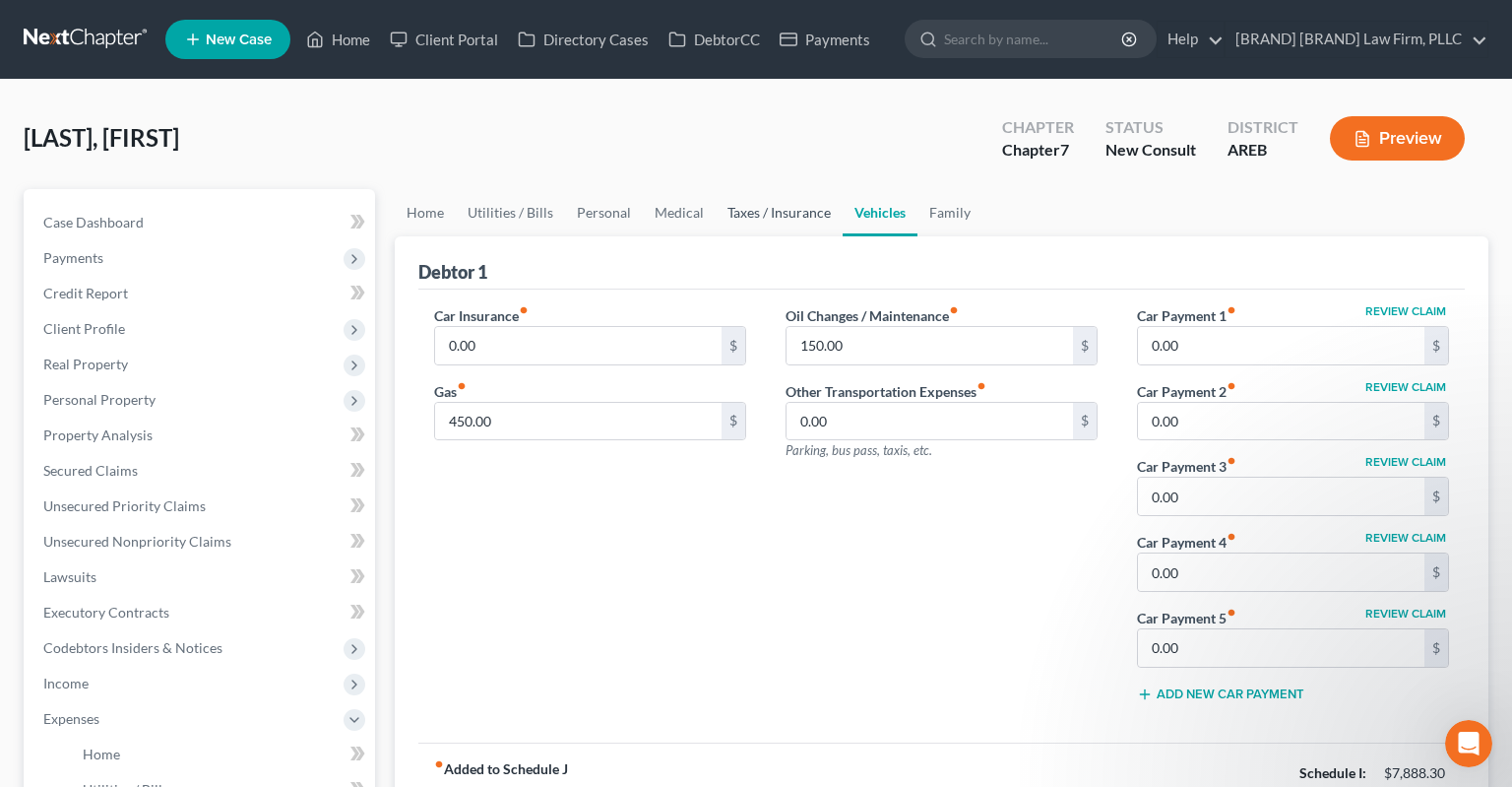 click on "Taxes / Insurance" at bounding box center [779, 213] 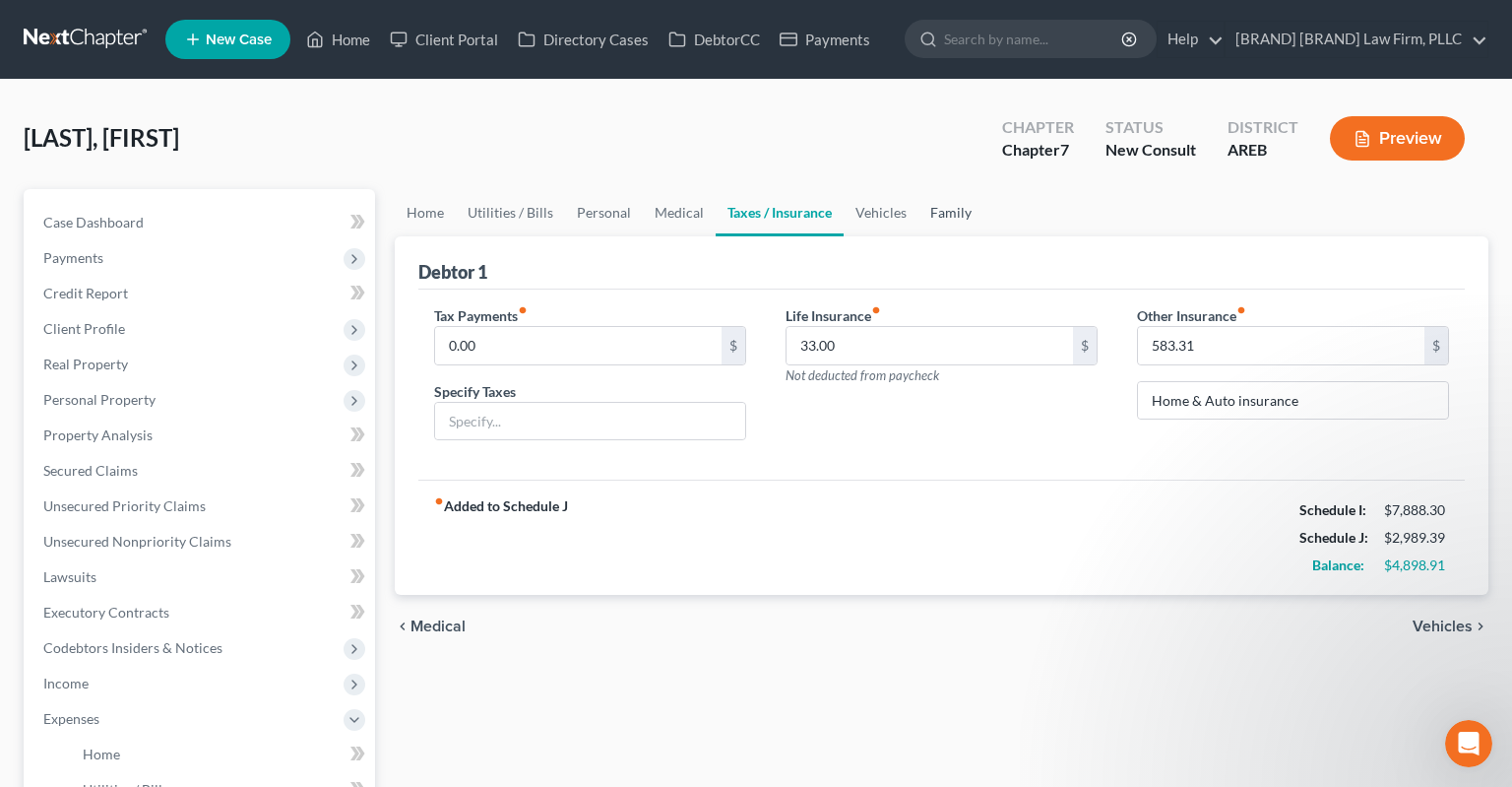 click on "Home
Utilities / Bills
Personal
Medical
Taxes / Insurance
Vehicles
Family" at bounding box center (941, 213) 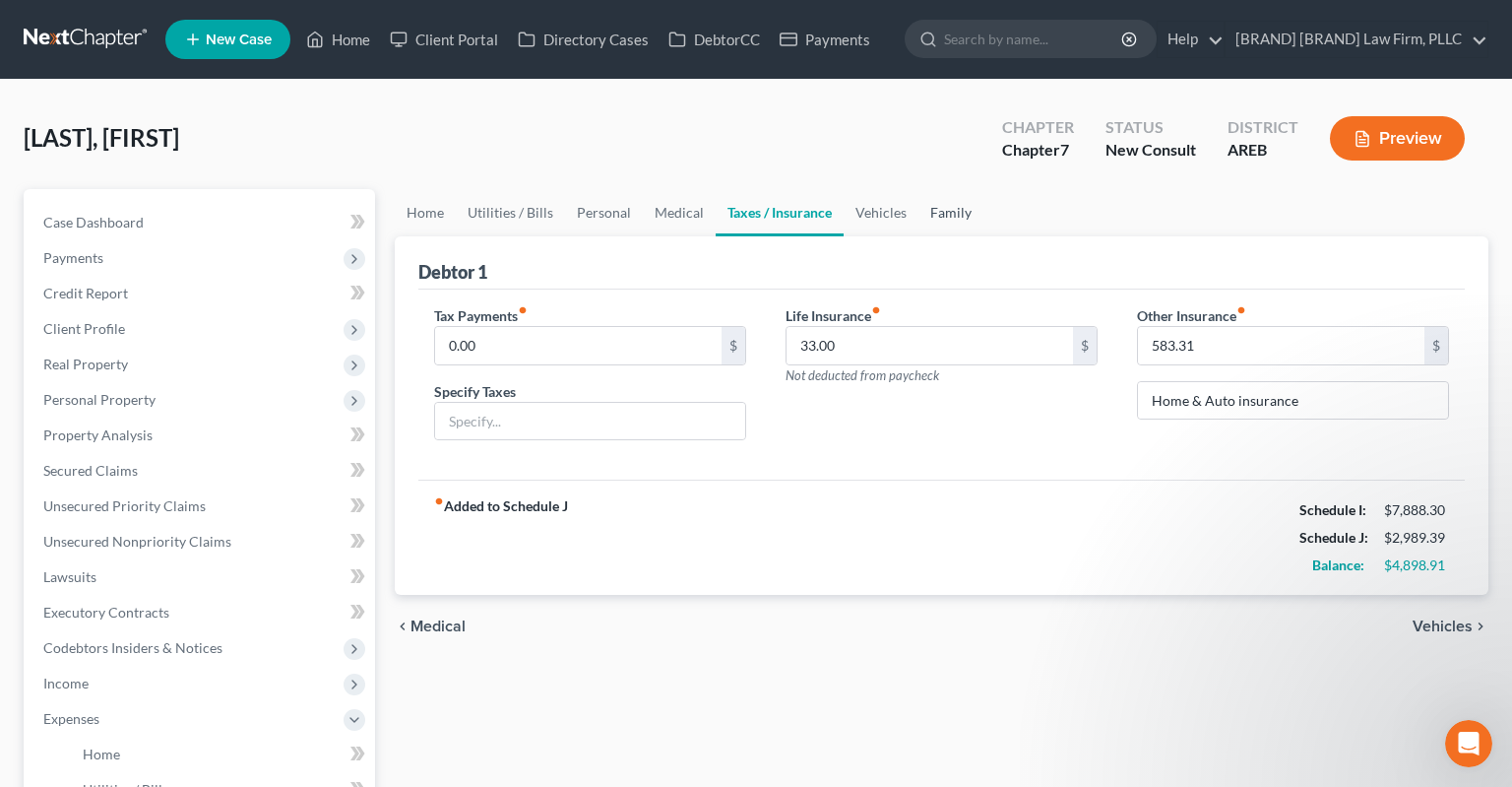 click on "Family" at bounding box center (951, 213) 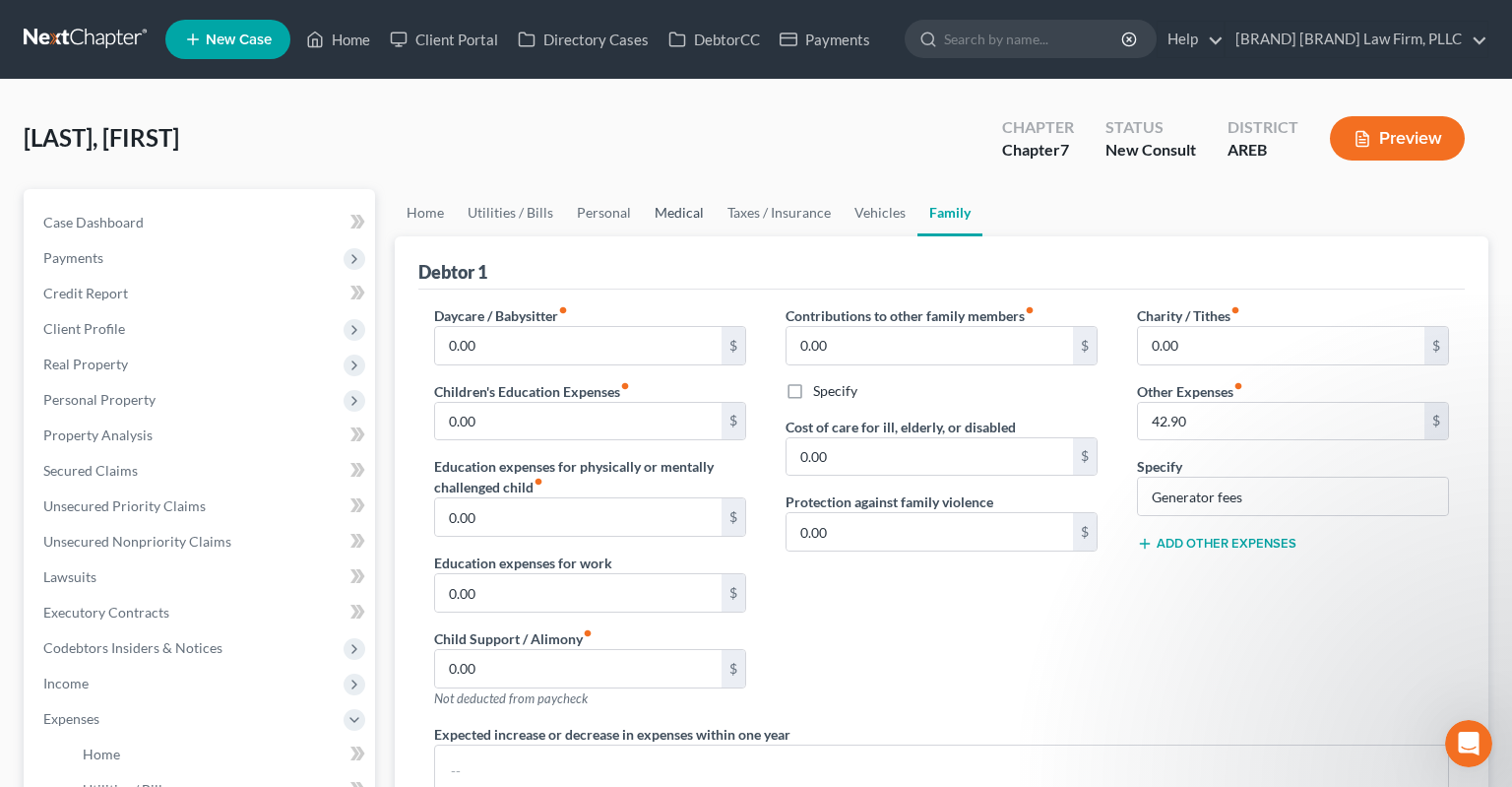 click on "Medical" at bounding box center (679, 213) 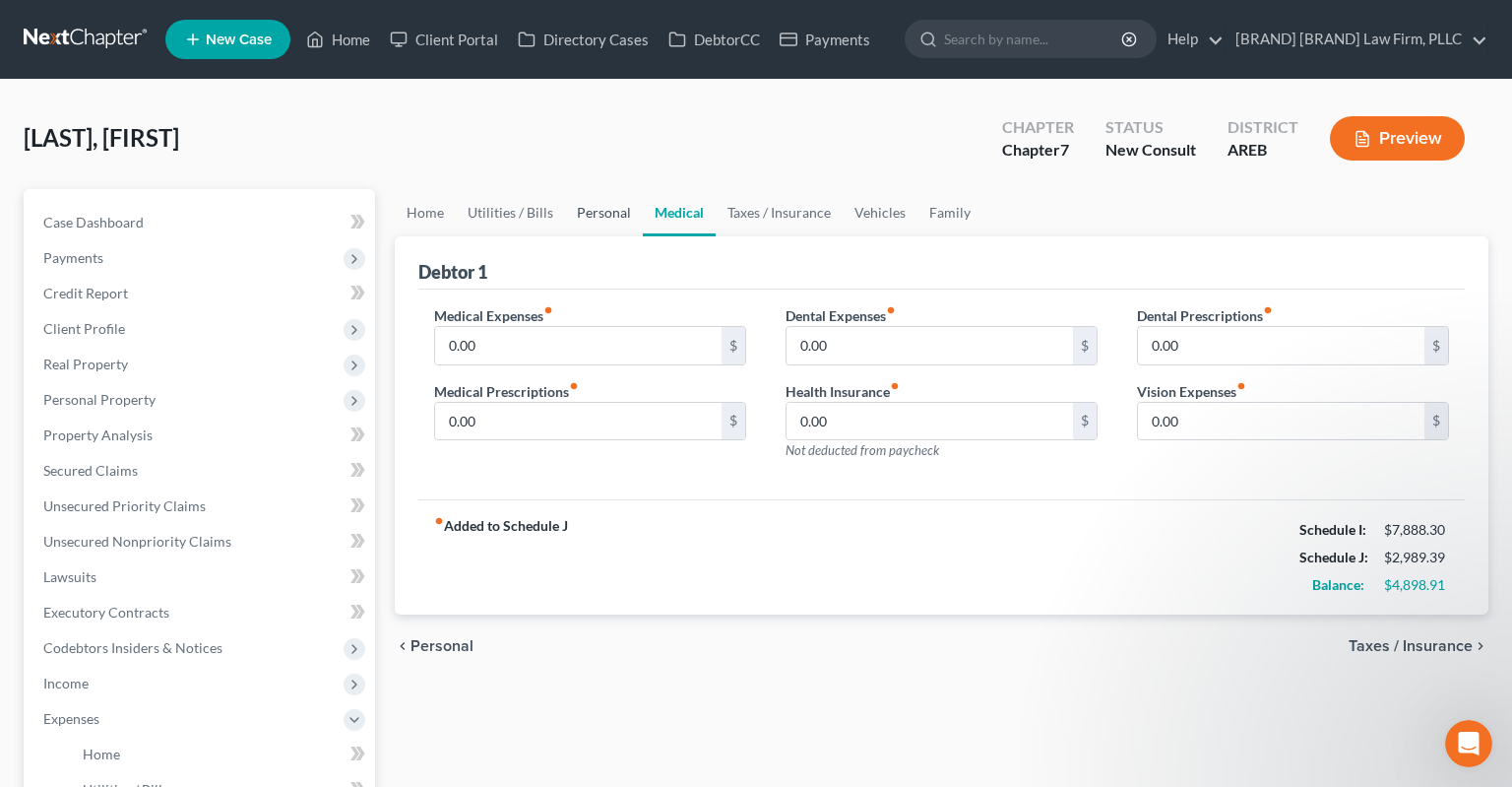 click on "Personal" at bounding box center (603, 213) 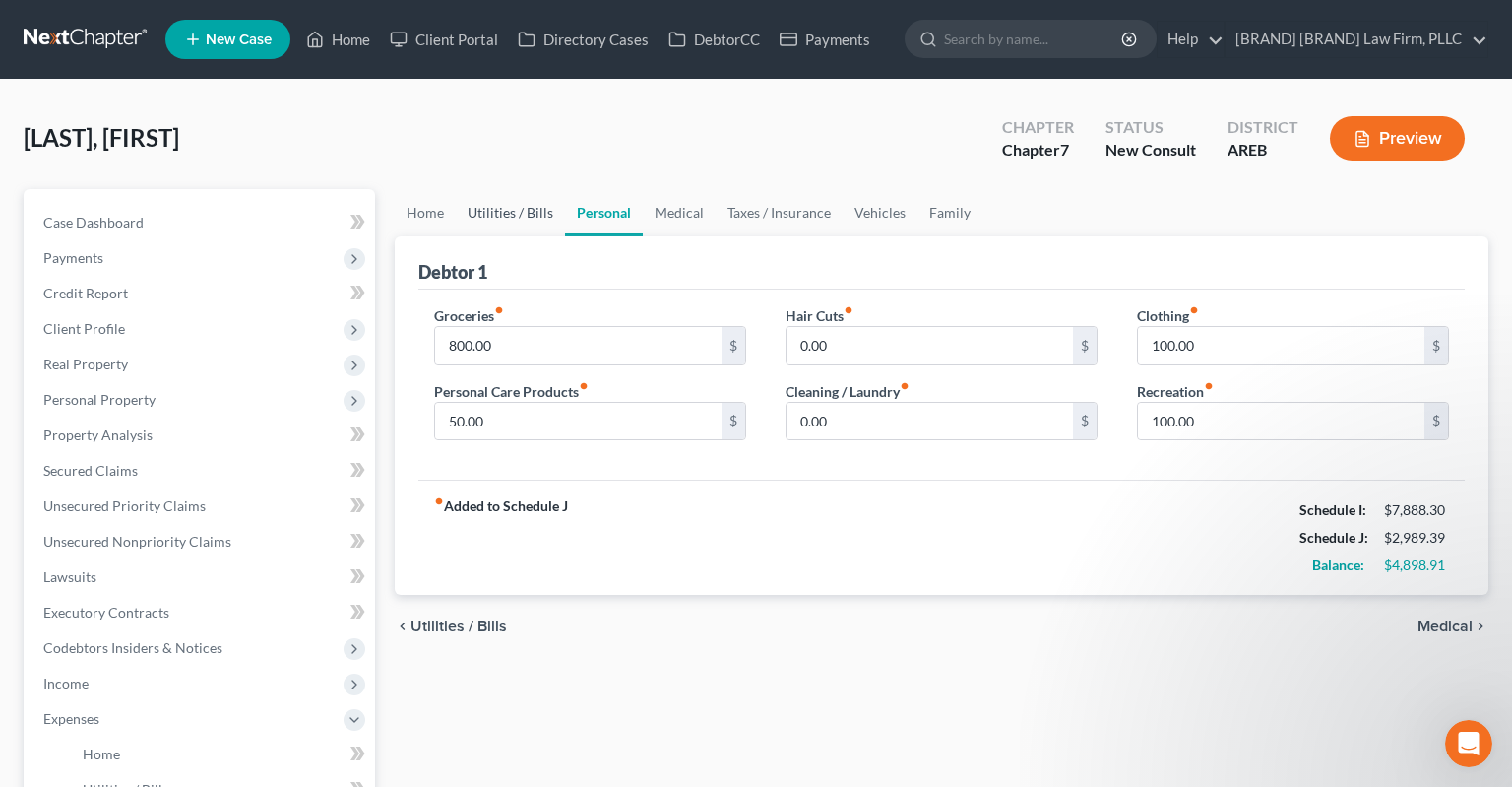 click on "Utilities / Bills" at bounding box center (510, 213) 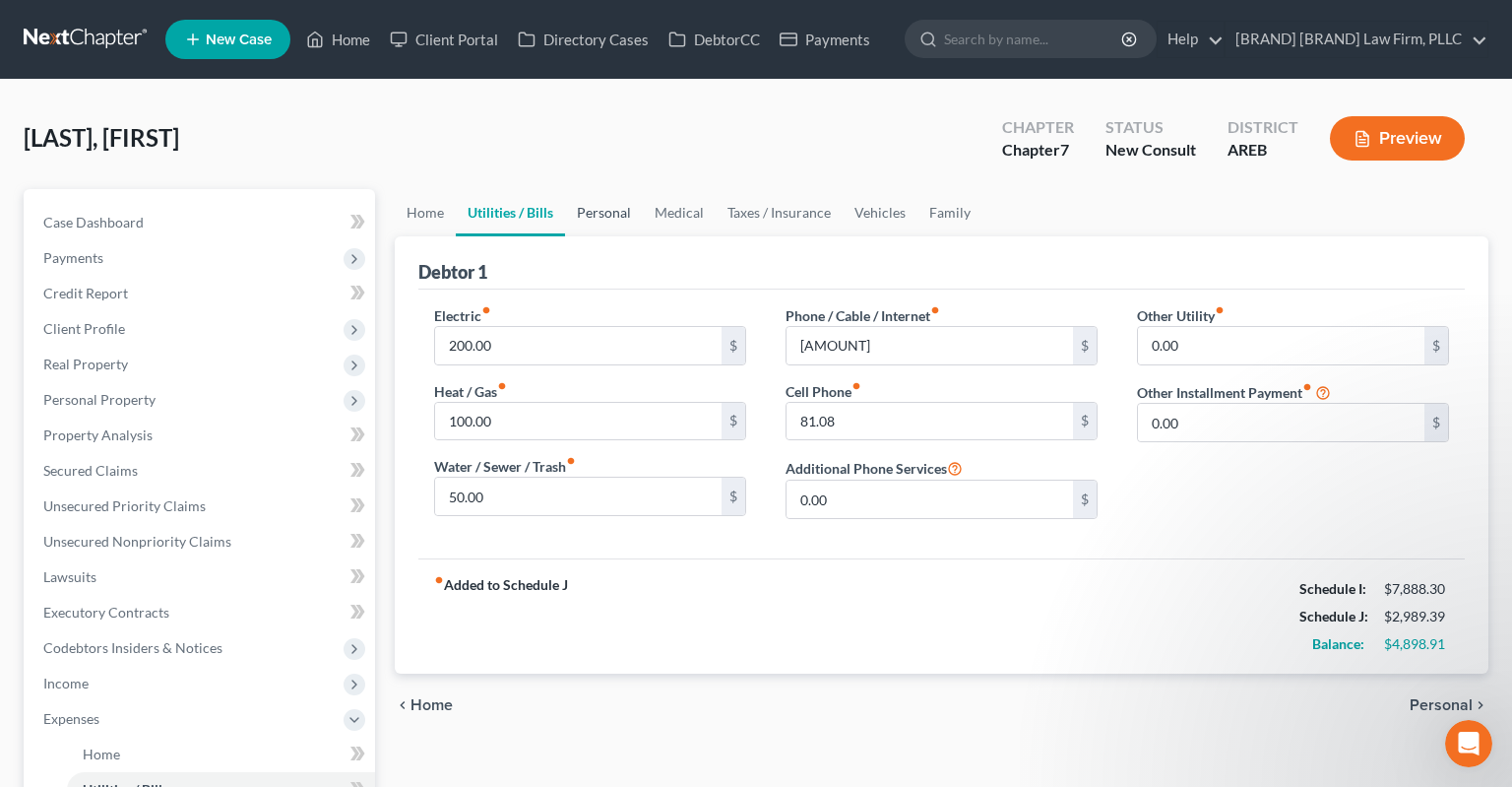 click on "Personal" at bounding box center [603, 213] 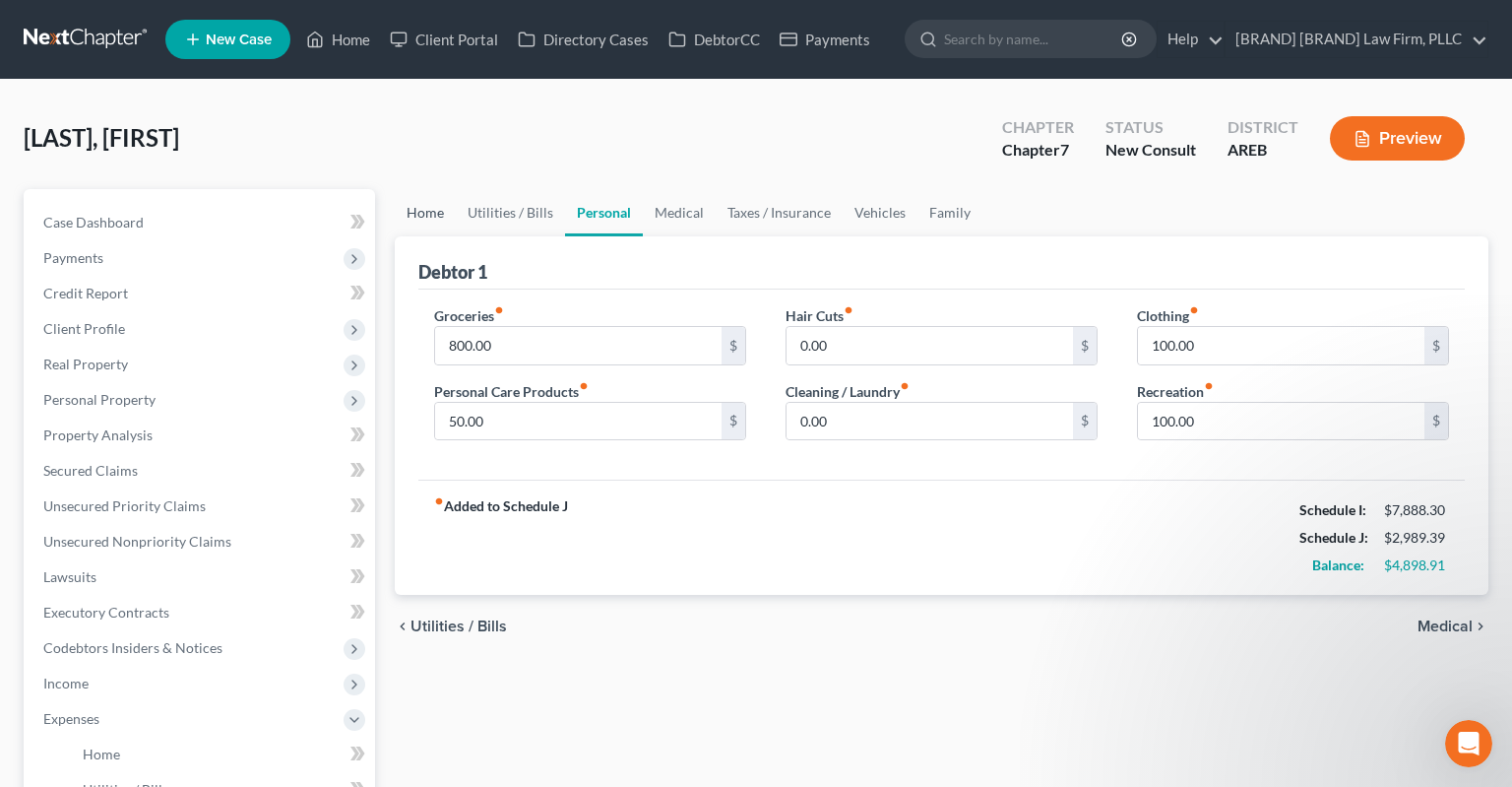 click on "Home" at bounding box center (425, 213) 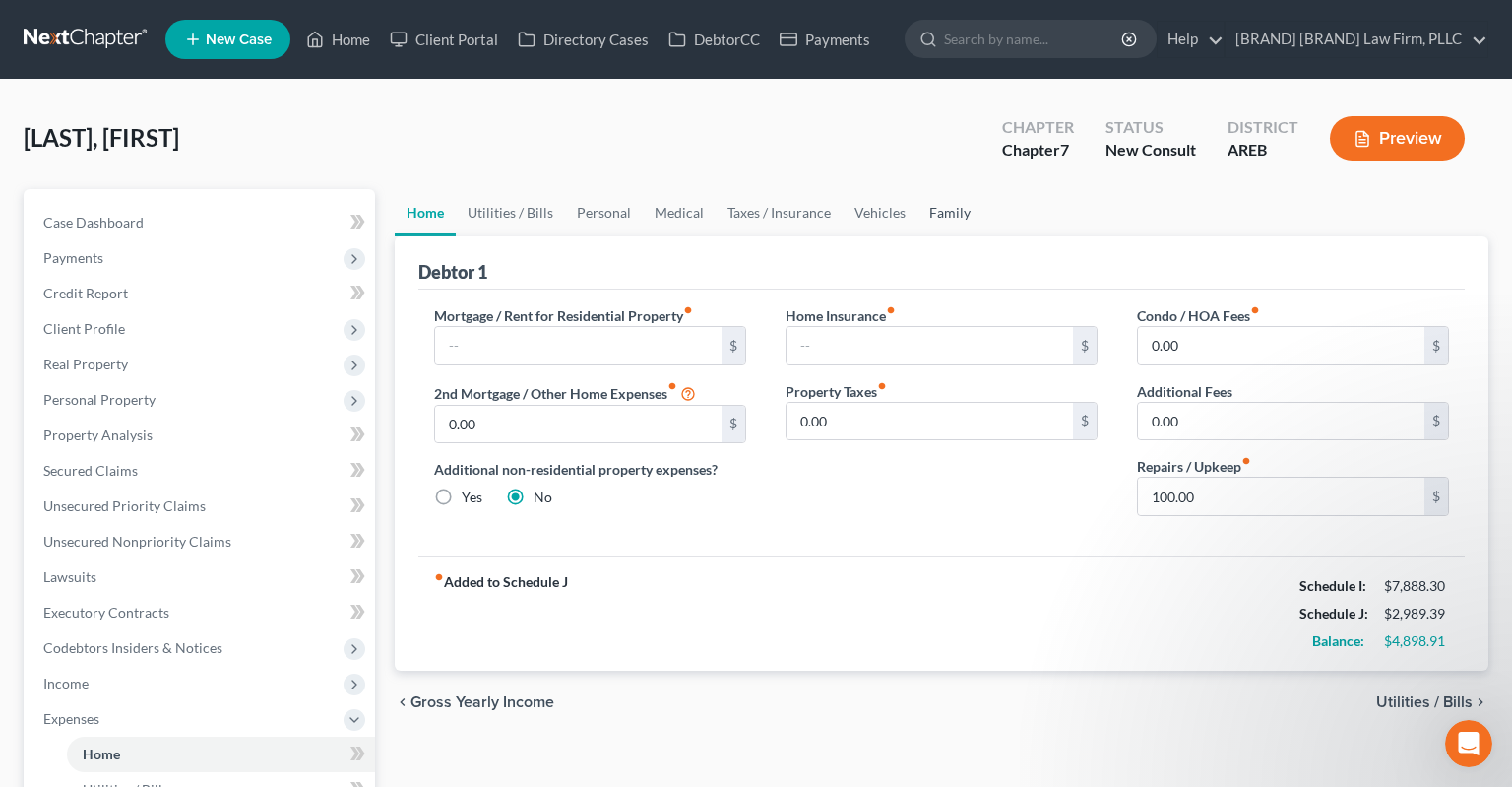drag, startPoint x: 943, startPoint y: 212, endPoint x: 929, endPoint y: 215, distance: 14.3178211 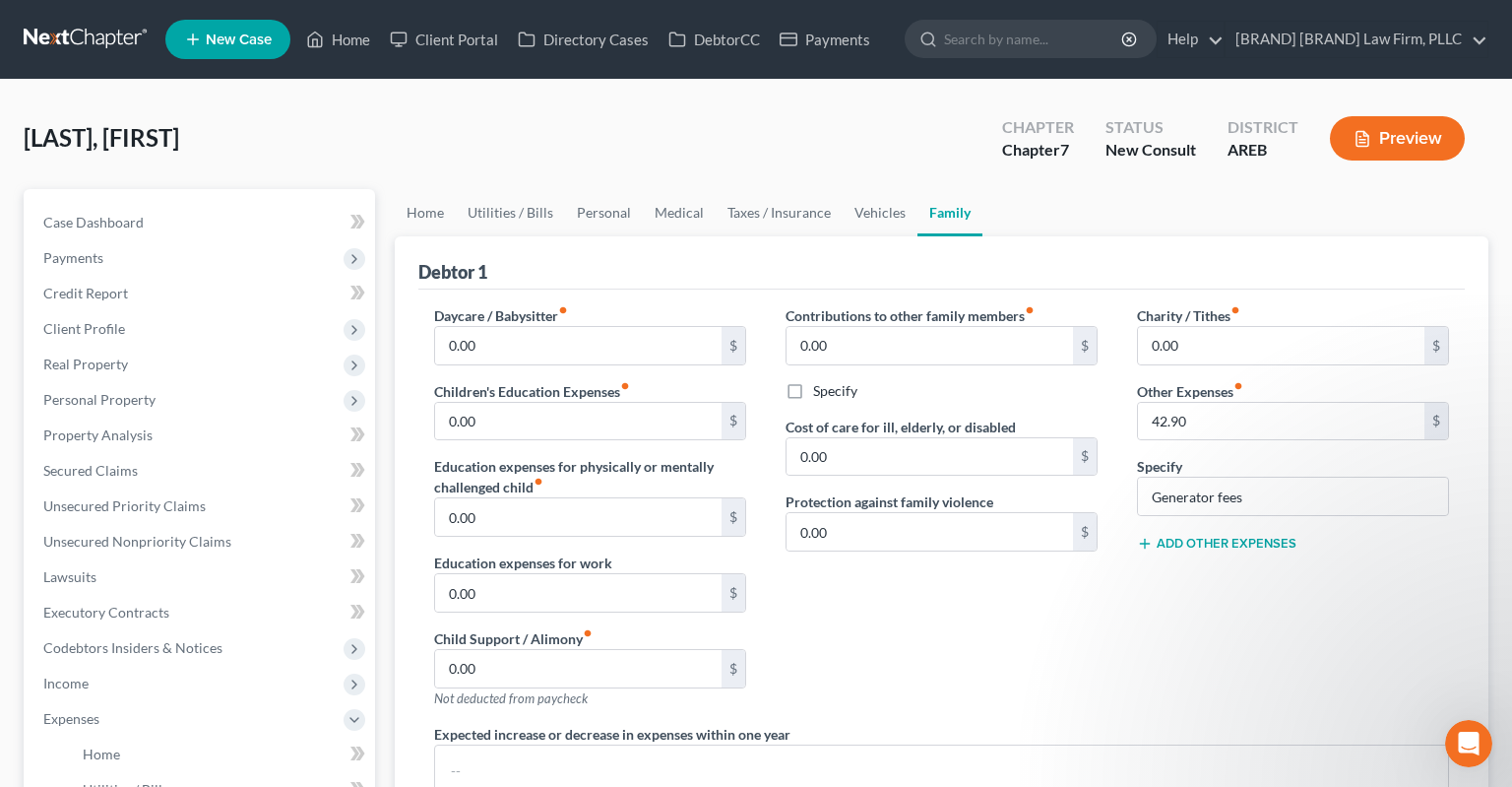 click on "Contributions to other family members  fiber_manual_record $[NUMBER].[NUMBER] $ Specify Cost of care for ill, elderly, or disabled $[NUMBER].[NUMBER] $ Protection against family violence $[NUMBER].[NUMBER] $" at bounding box center (941, 514) 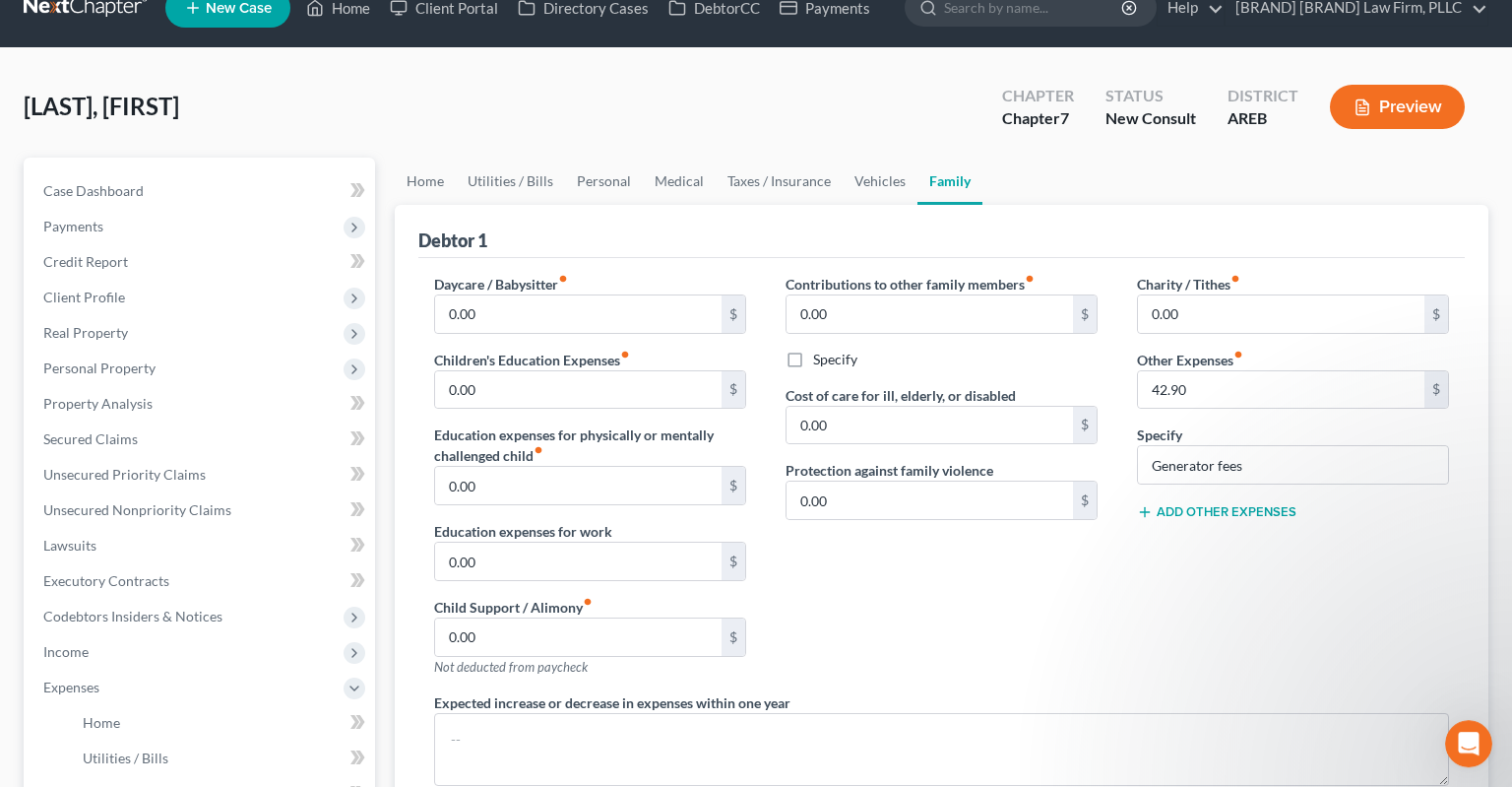 scroll, scrollTop: 0, scrollLeft: 0, axis: both 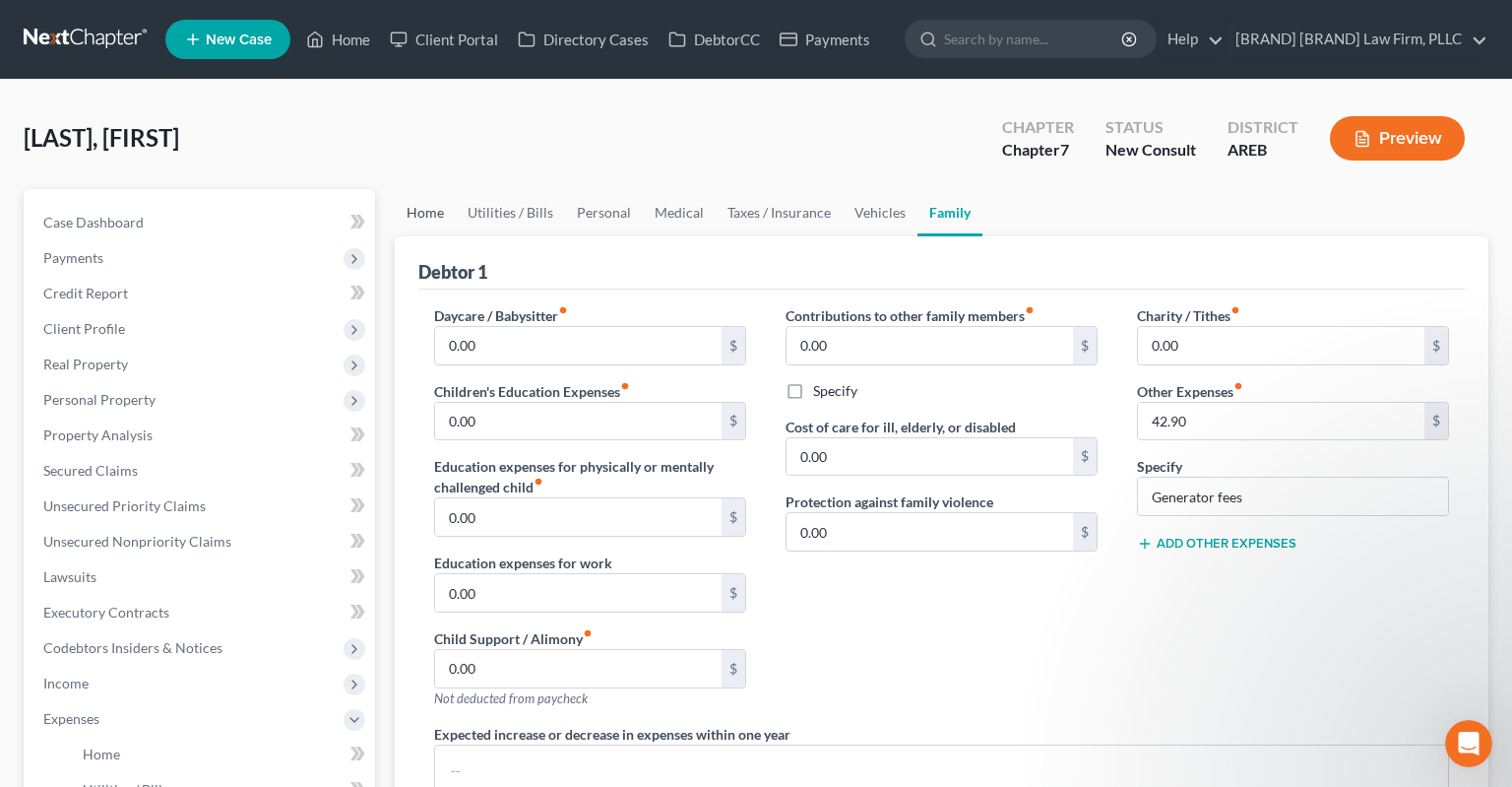 click on "Home" at bounding box center [425, 213] 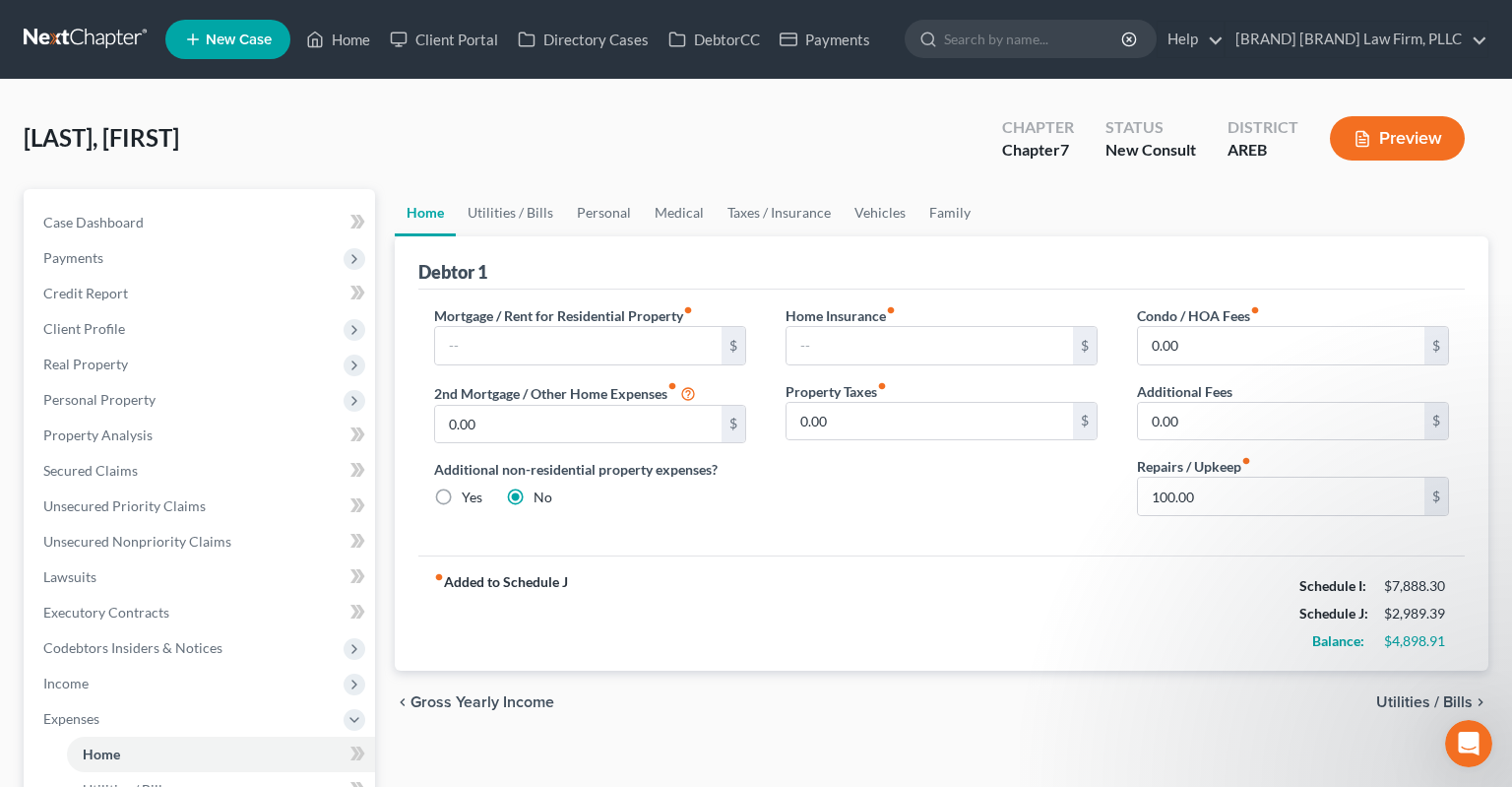 click on "Tafoya, Charles Upgraded Chapter Chapter  7 Status New Consult District AREB Preview" at bounding box center [756, 146] 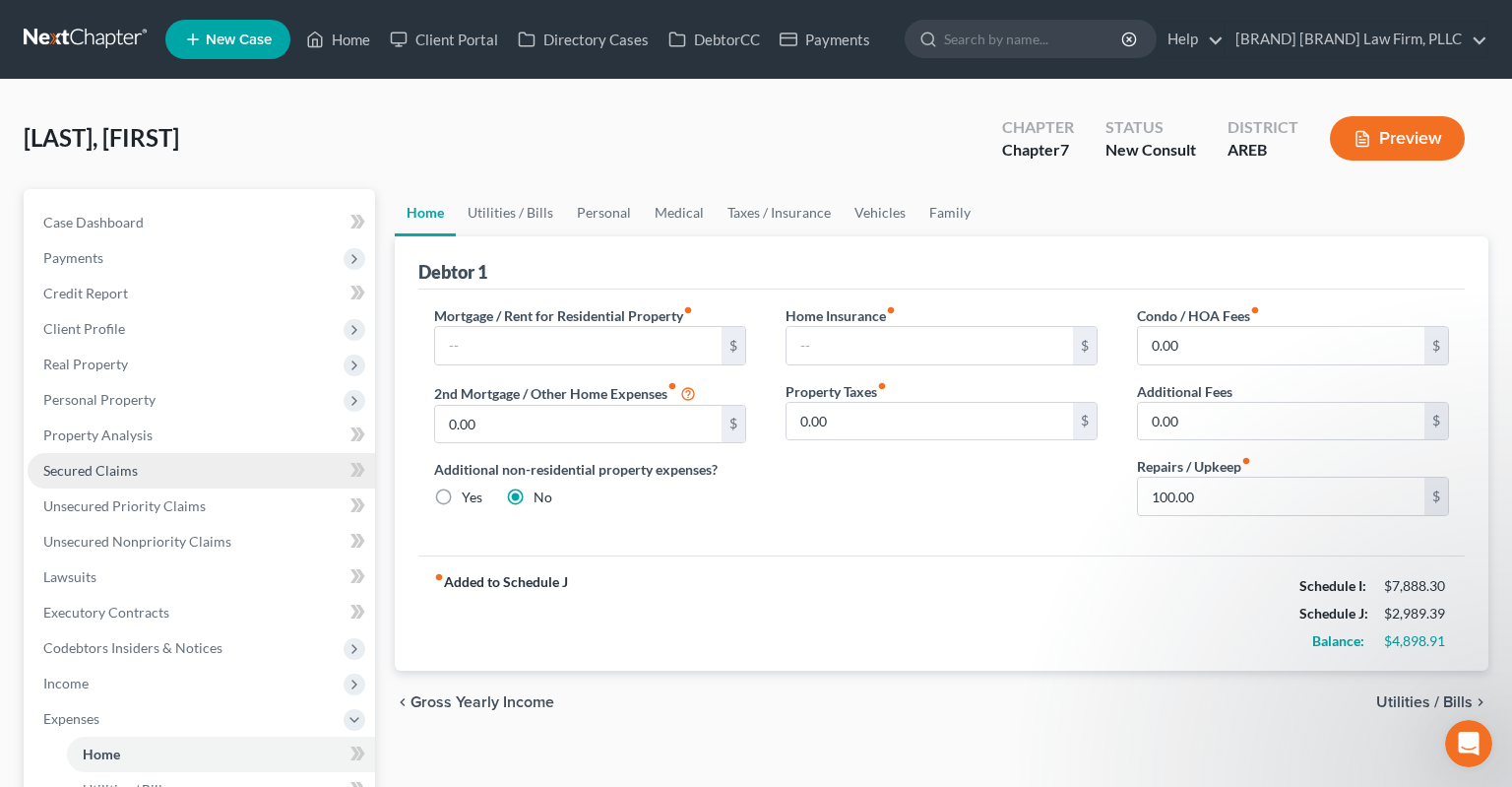click on "Personal Property" at bounding box center [201, 400] 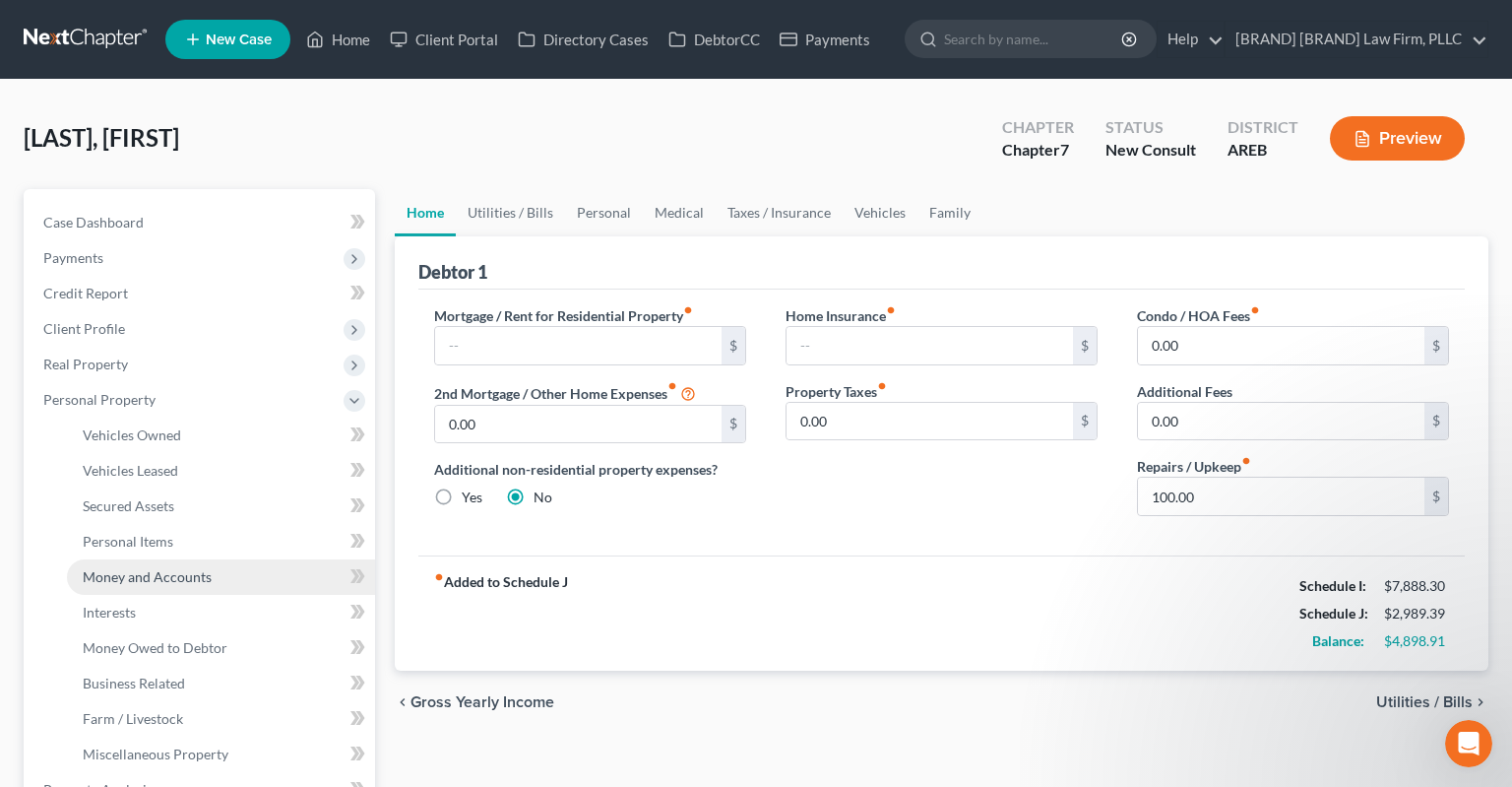 click on "Money and Accounts" at bounding box center [147, 576] 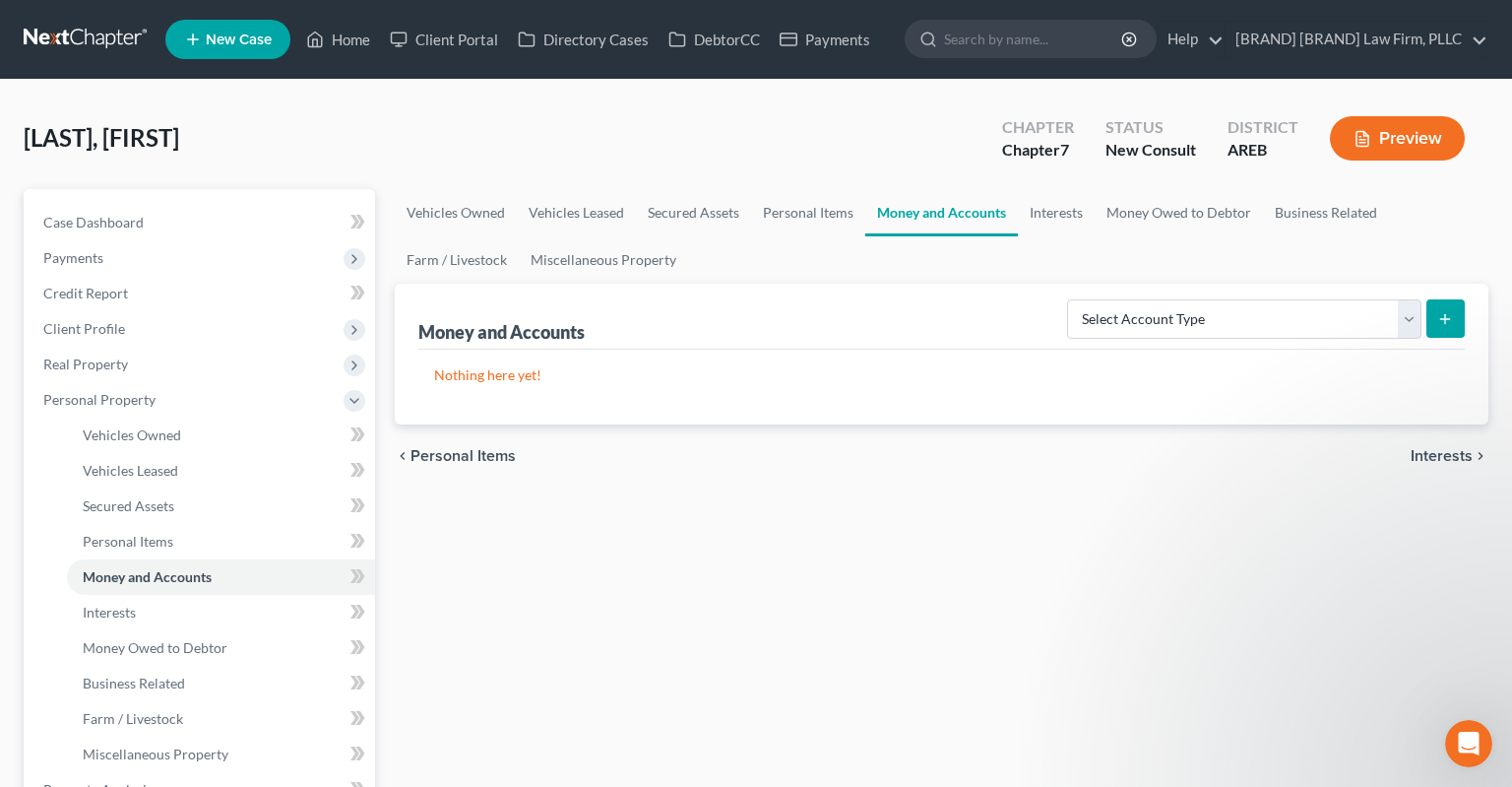 click at bounding box center (1445, 318) 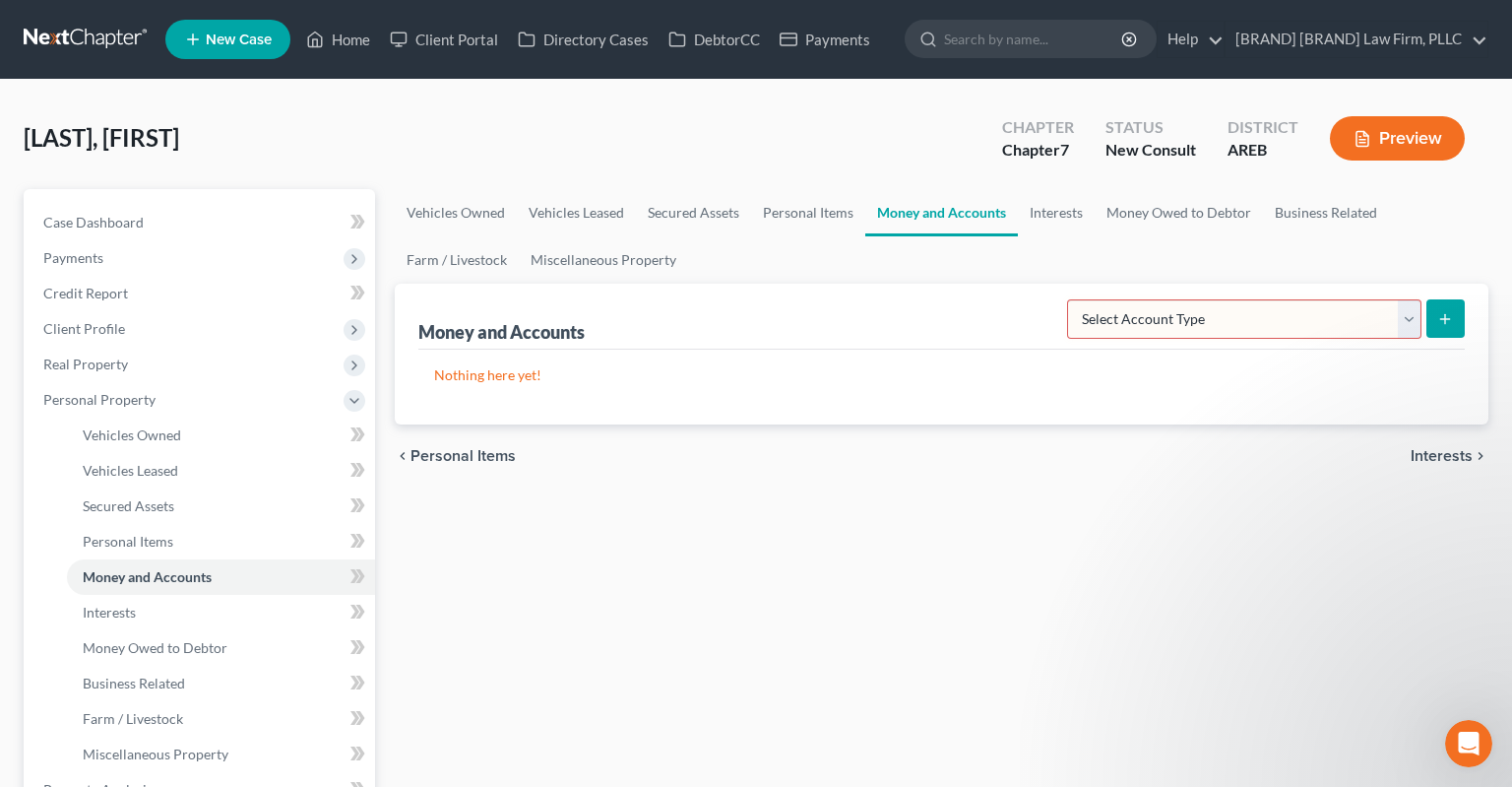 click on "Select Account Type Brokerage Cash on Hand Certificates of Deposit Checking Account Money Market Other (Credit Union, Health Savings Account, etc) Safe Deposit Box Savings Account Security Deposits or Prepayments" at bounding box center [1244, 319] 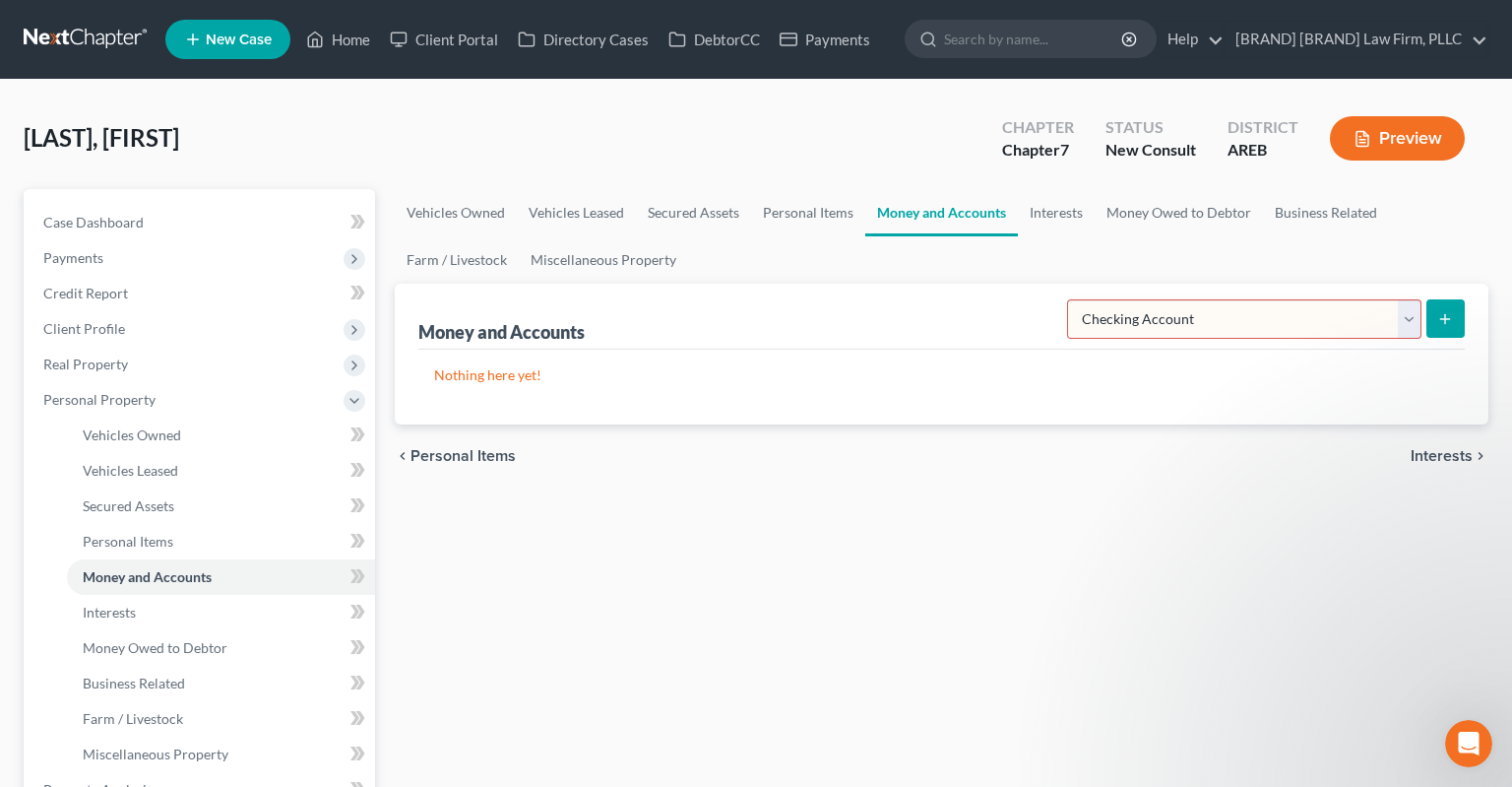 click on "Checking Account" at bounding box center [0, 0] 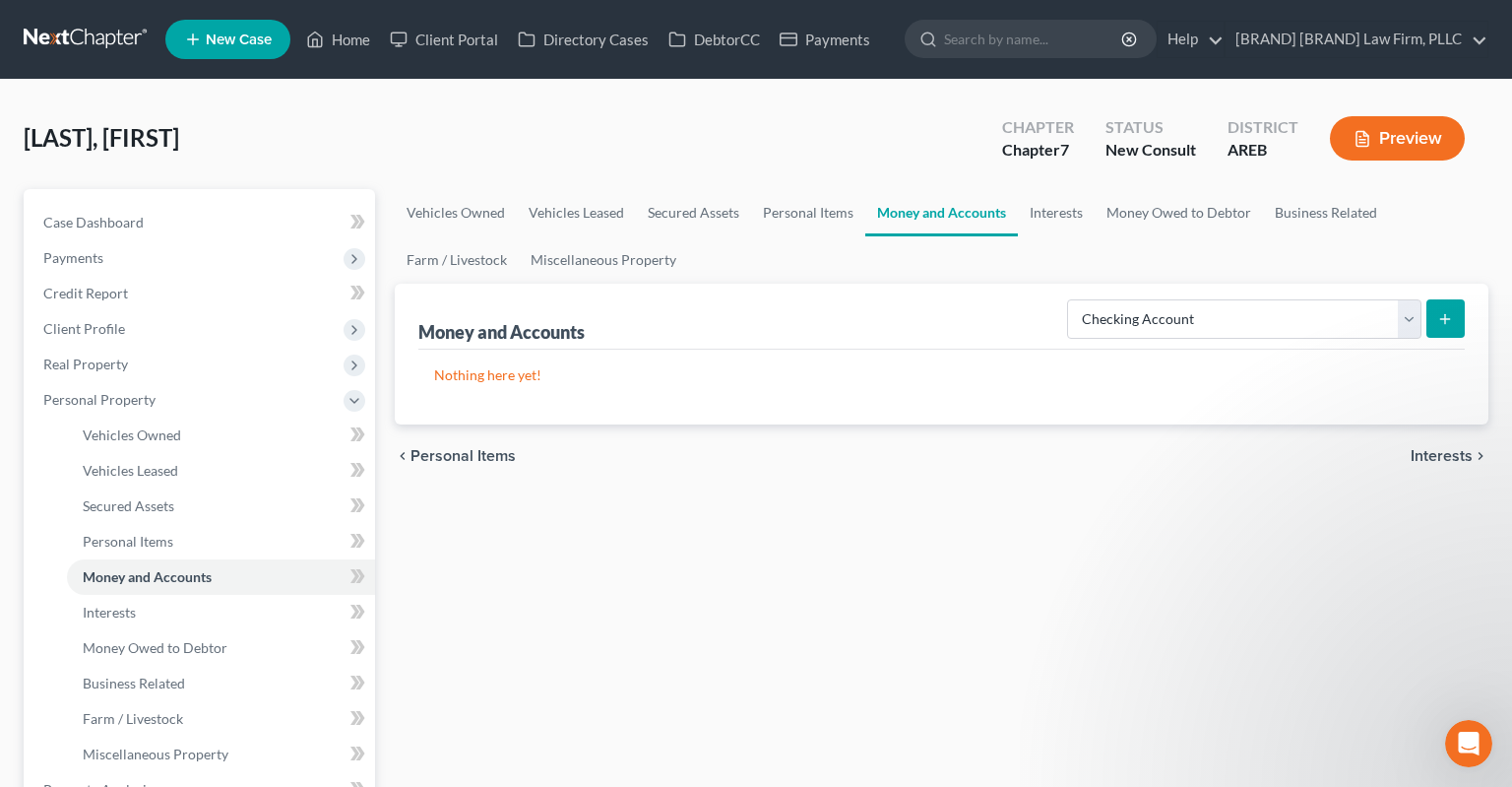 click 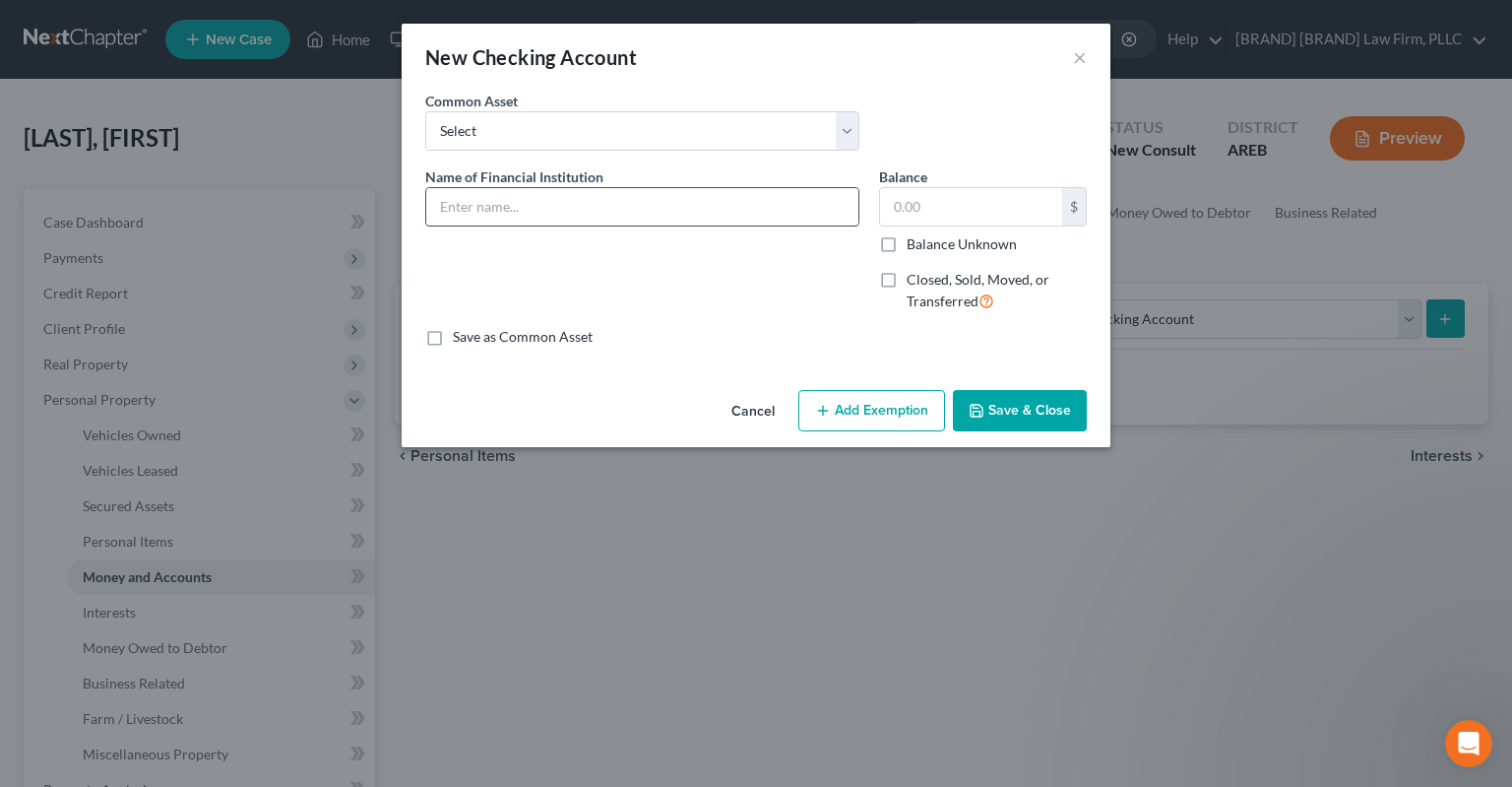 click at bounding box center (642, 207) 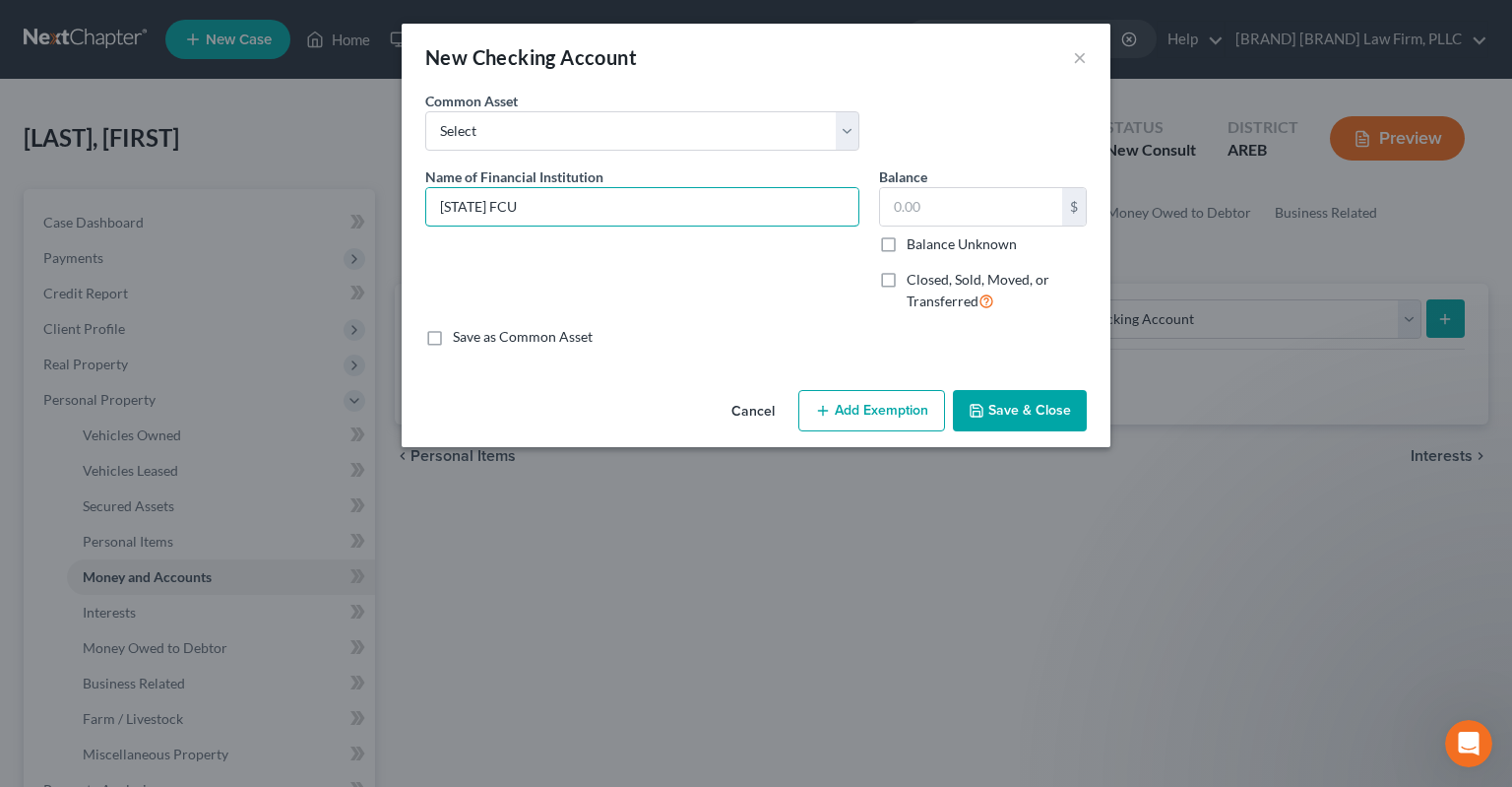 type on "[STATE] FCU" 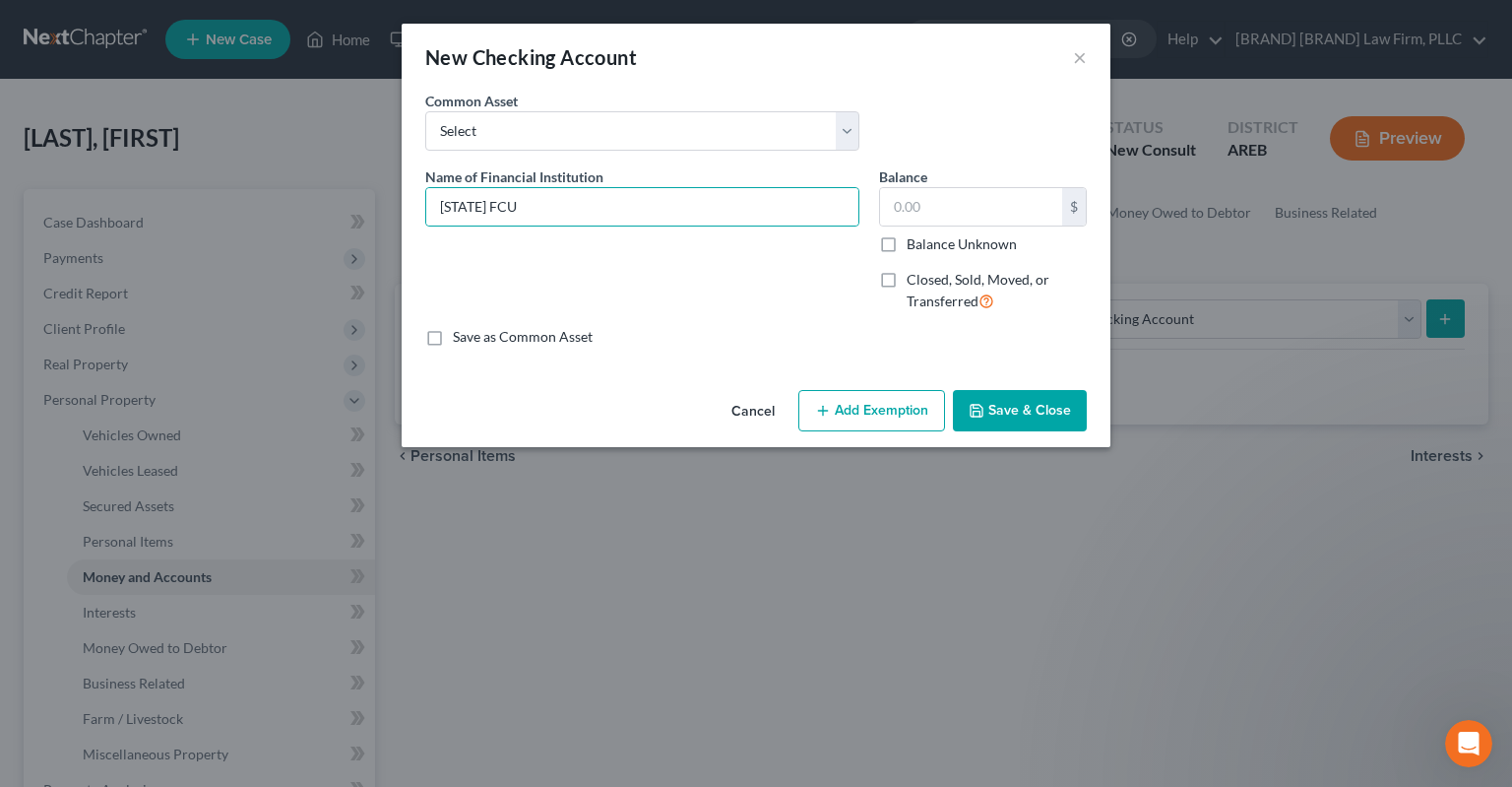 click on "Save & Close" at bounding box center (1020, 411) 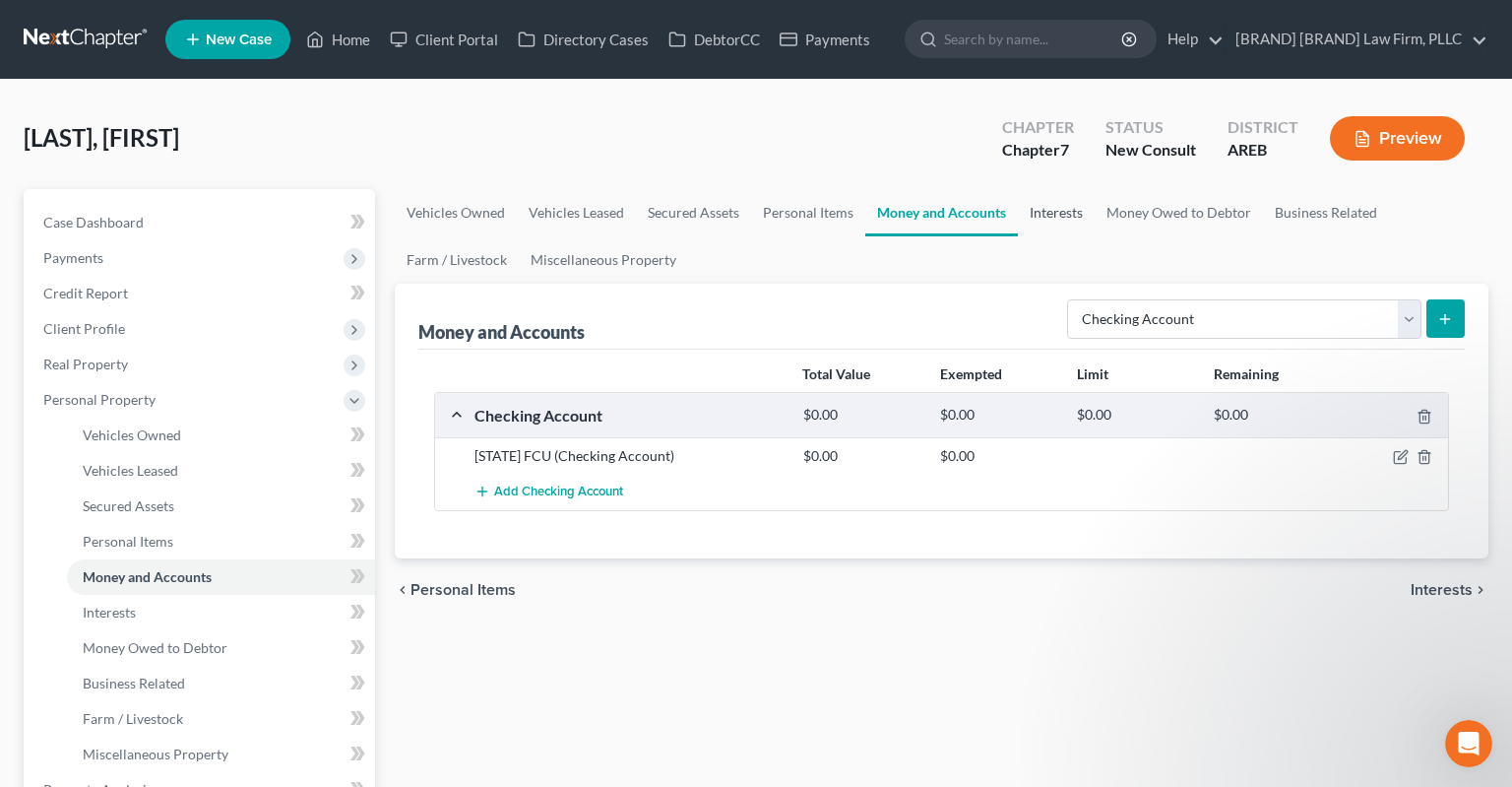 drag, startPoint x: 1085, startPoint y: 209, endPoint x: 1069, endPoint y: 213, distance: 16.492423 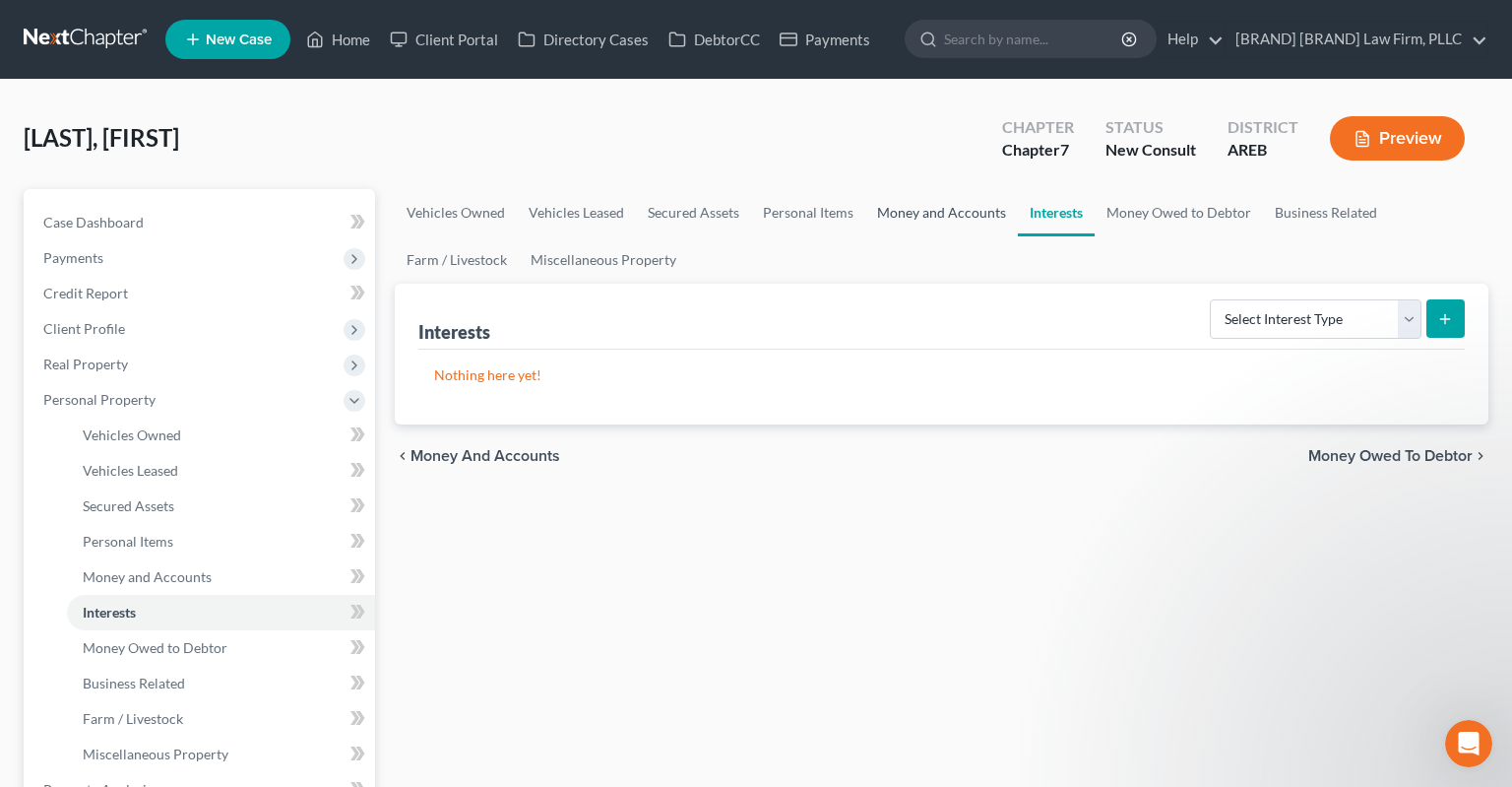click on "Money and Accounts" at bounding box center (941, 213) 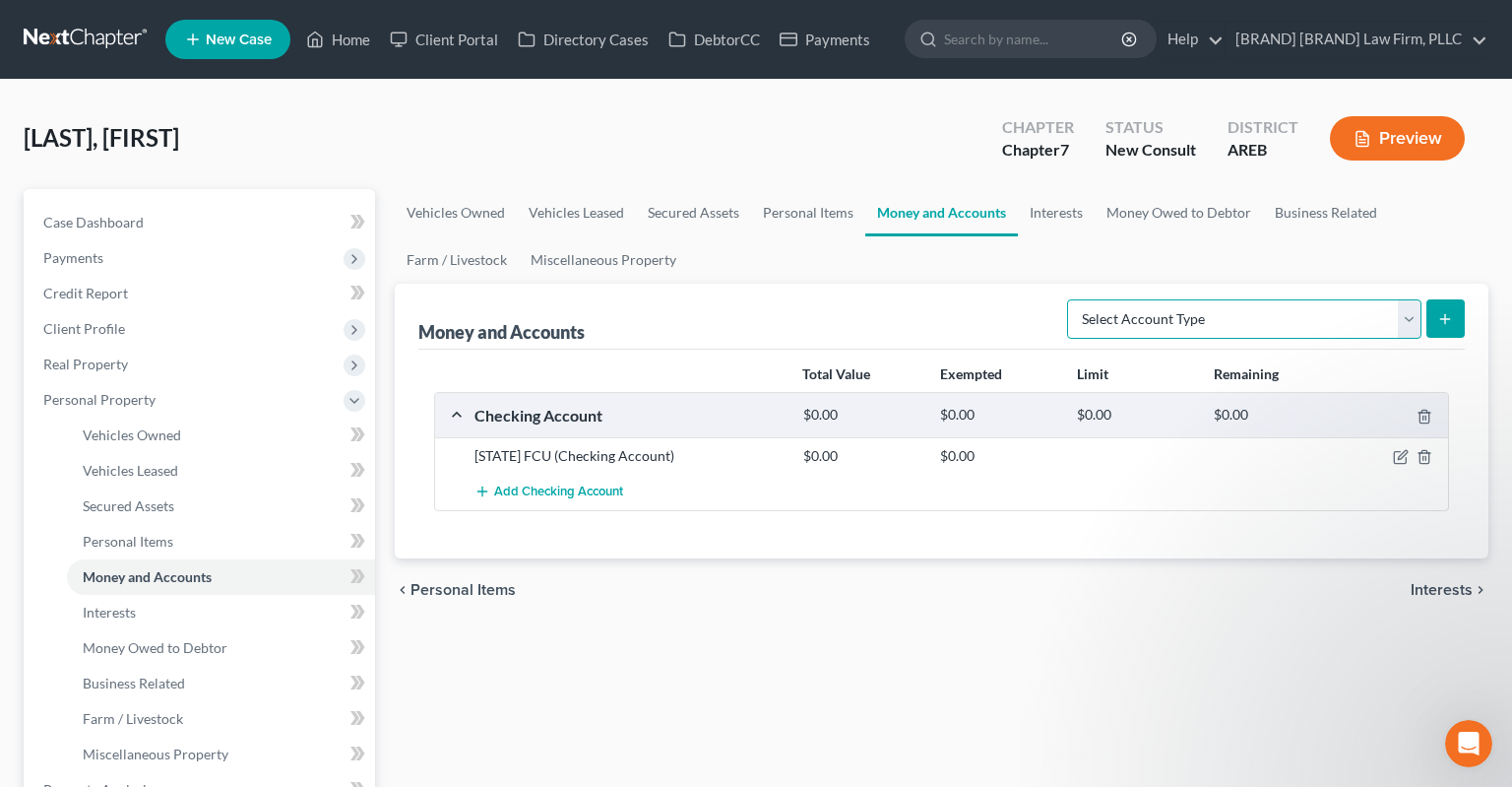 click on "Select Account Type Brokerage Cash on Hand Certificates of Deposit Checking Account Money Market Other (Credit Union, Health Savings Account, etc) Safe Deposit Box Savings Account Security Deposits or Prepayments" at bounding box center (1244, 319) 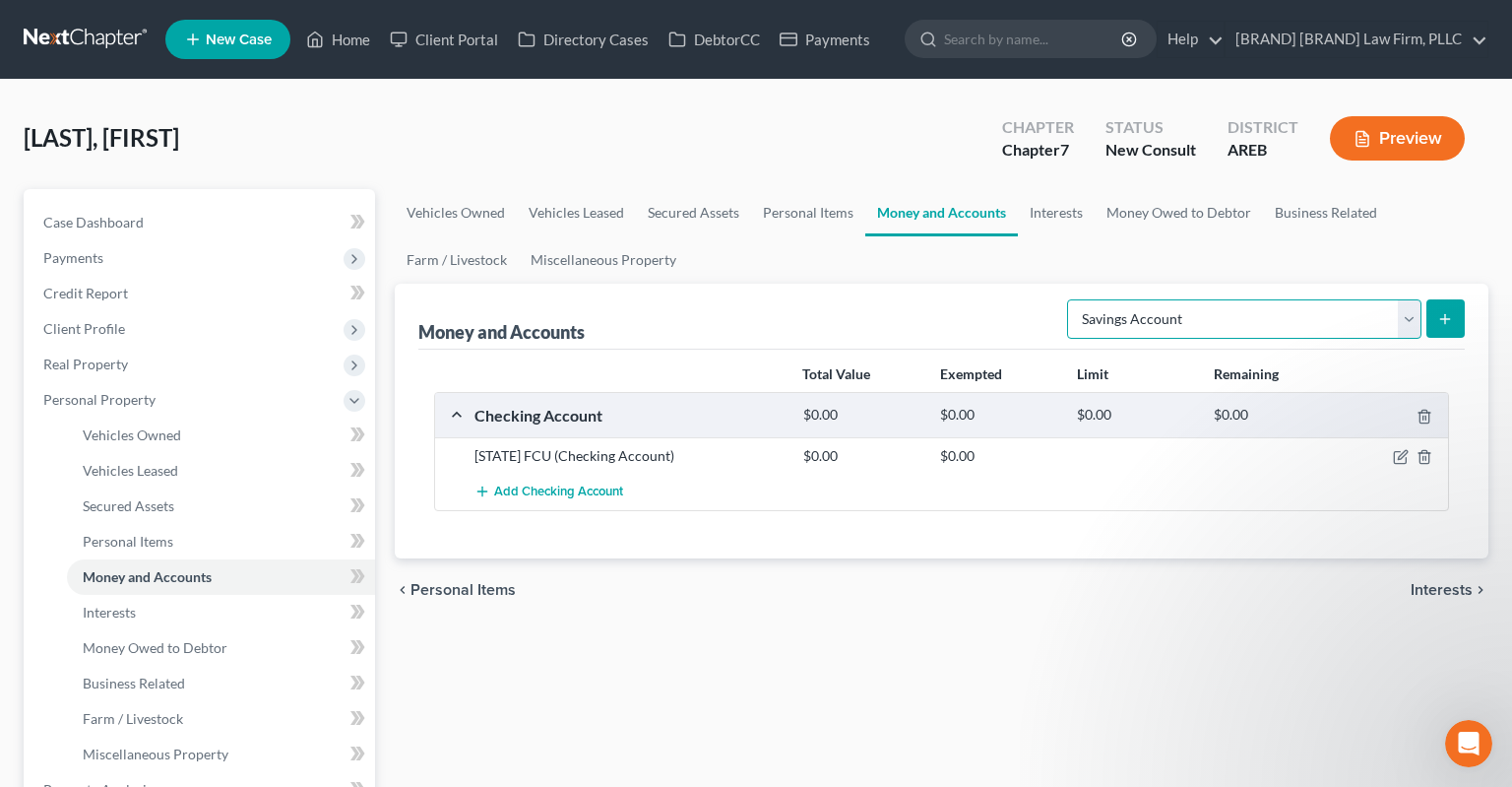 click on "Savings Account" at bounding box center (0, 0) 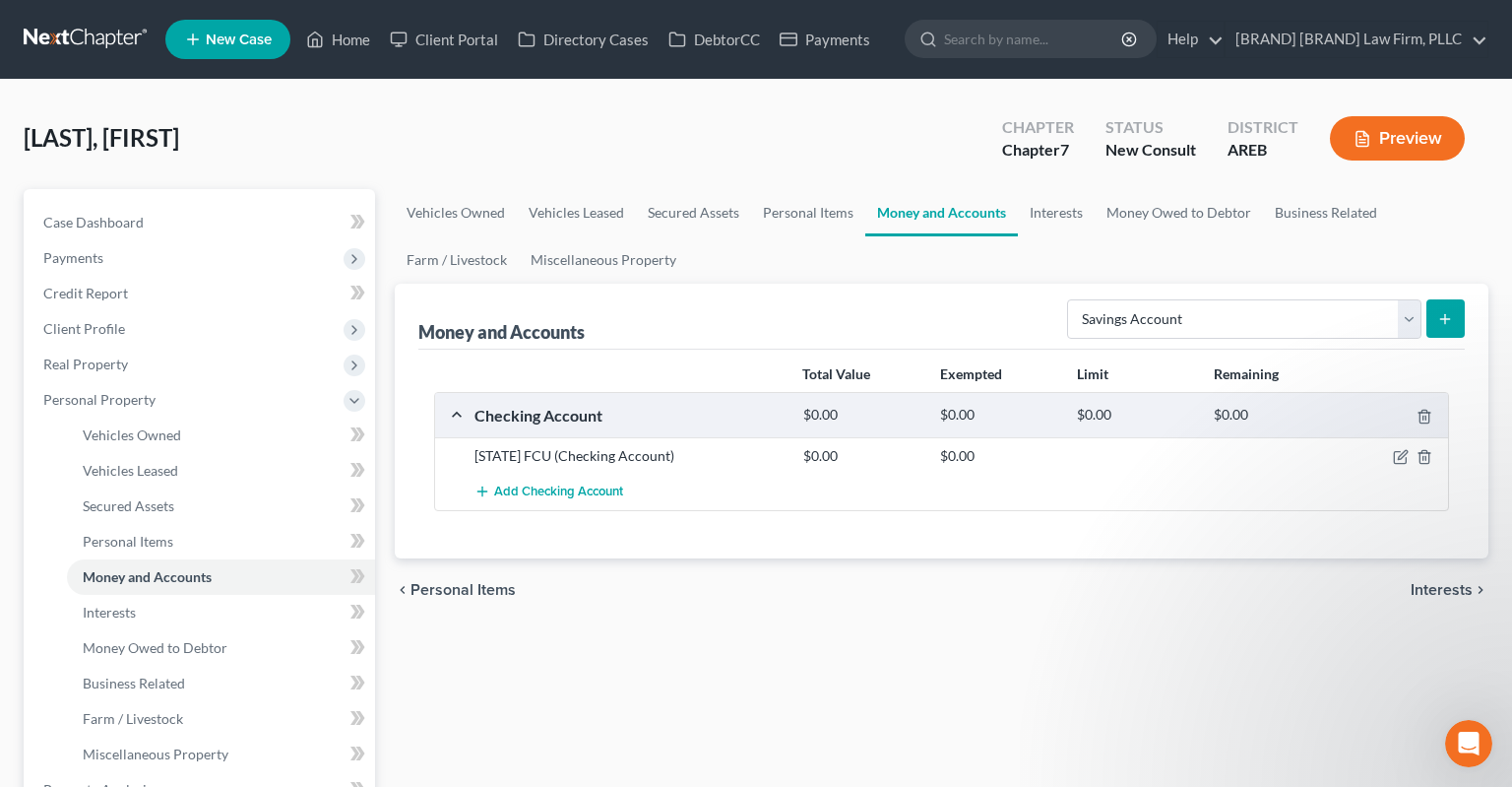drag, startPoint x: 1449, startPoint y: 329, endPoint x: 1443, endPoint y: 317, distance: 13.416408 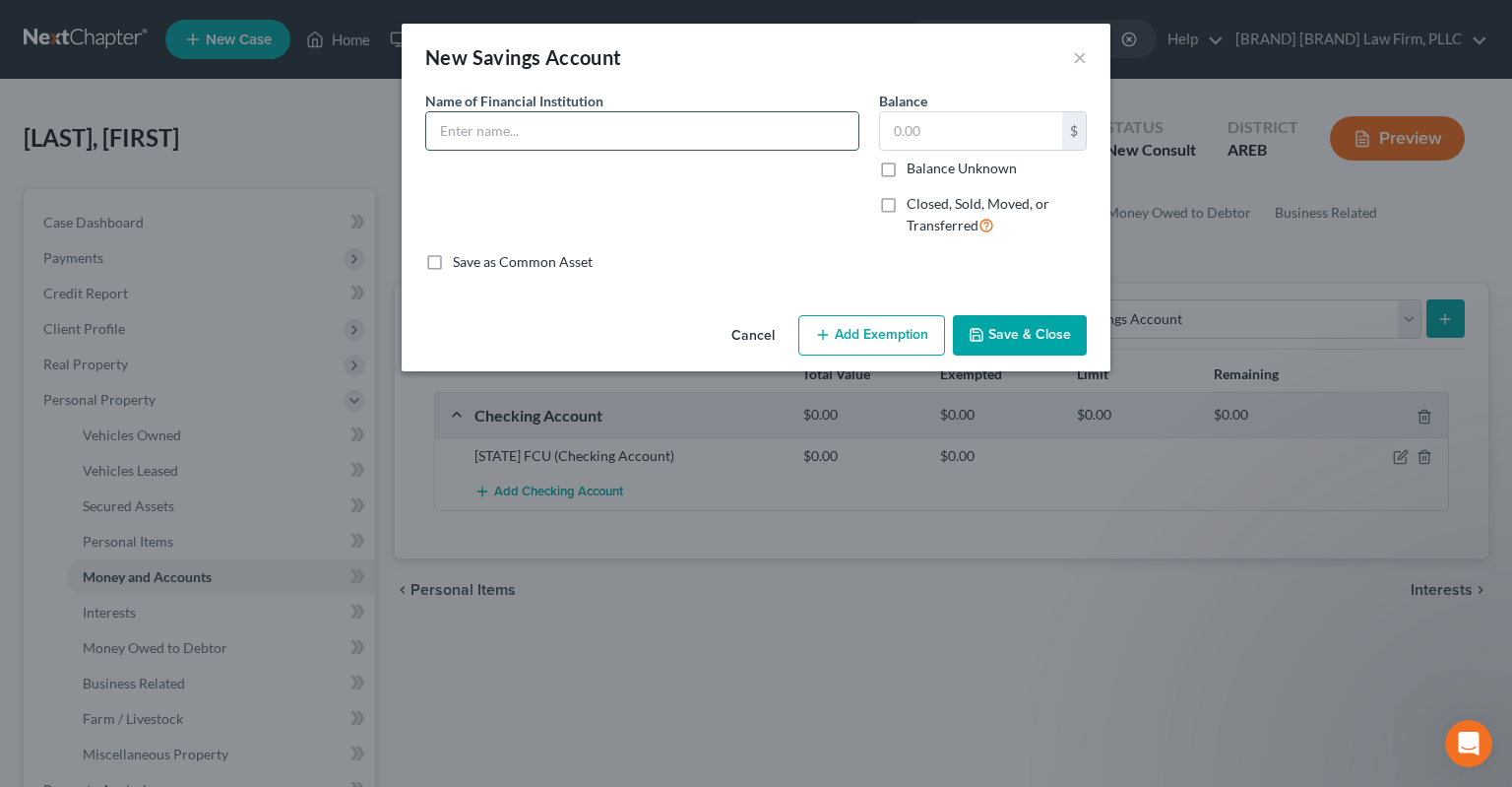 click at bounding box center (642, 131) 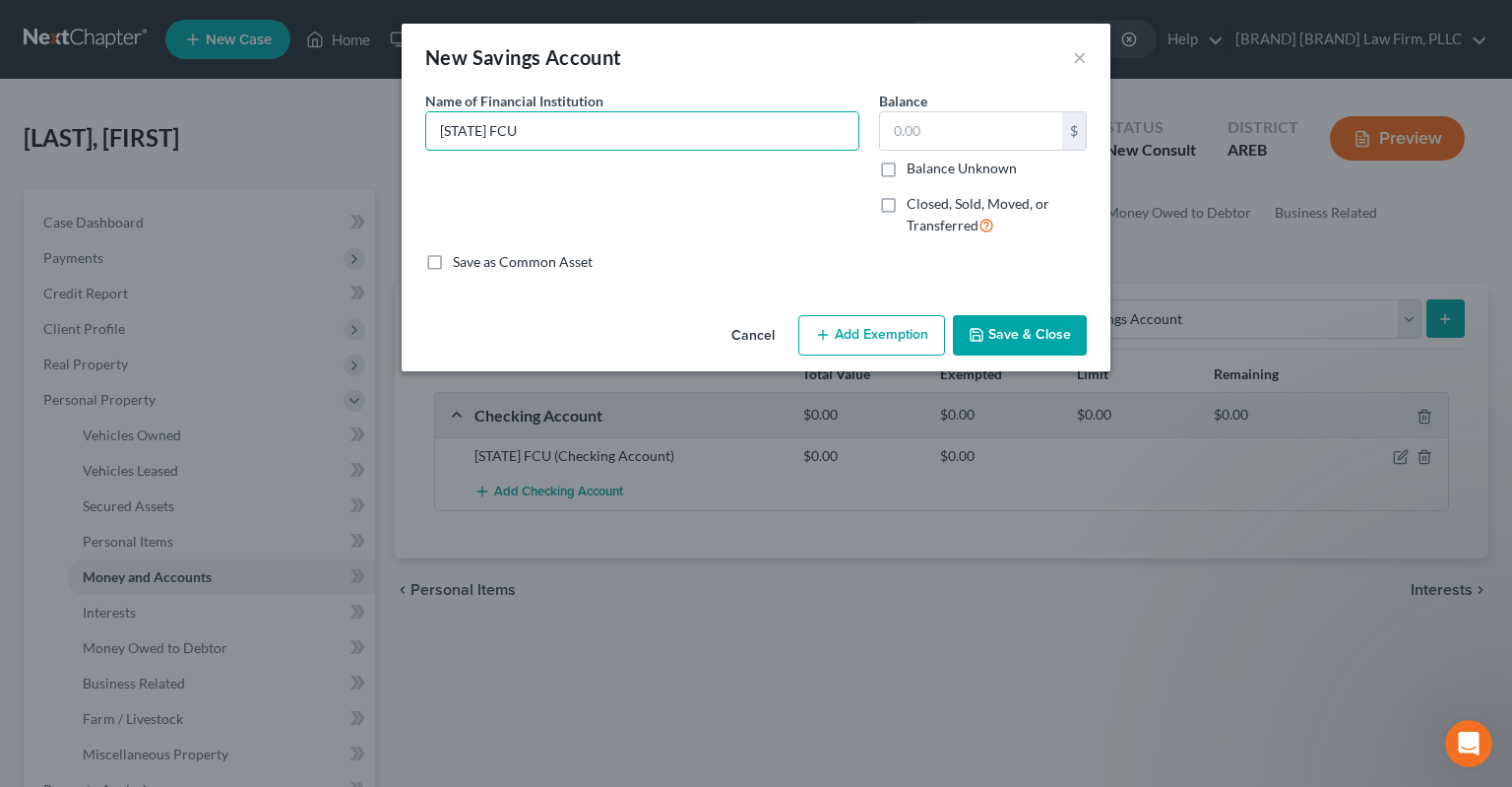 type on "[STATE] FCU" 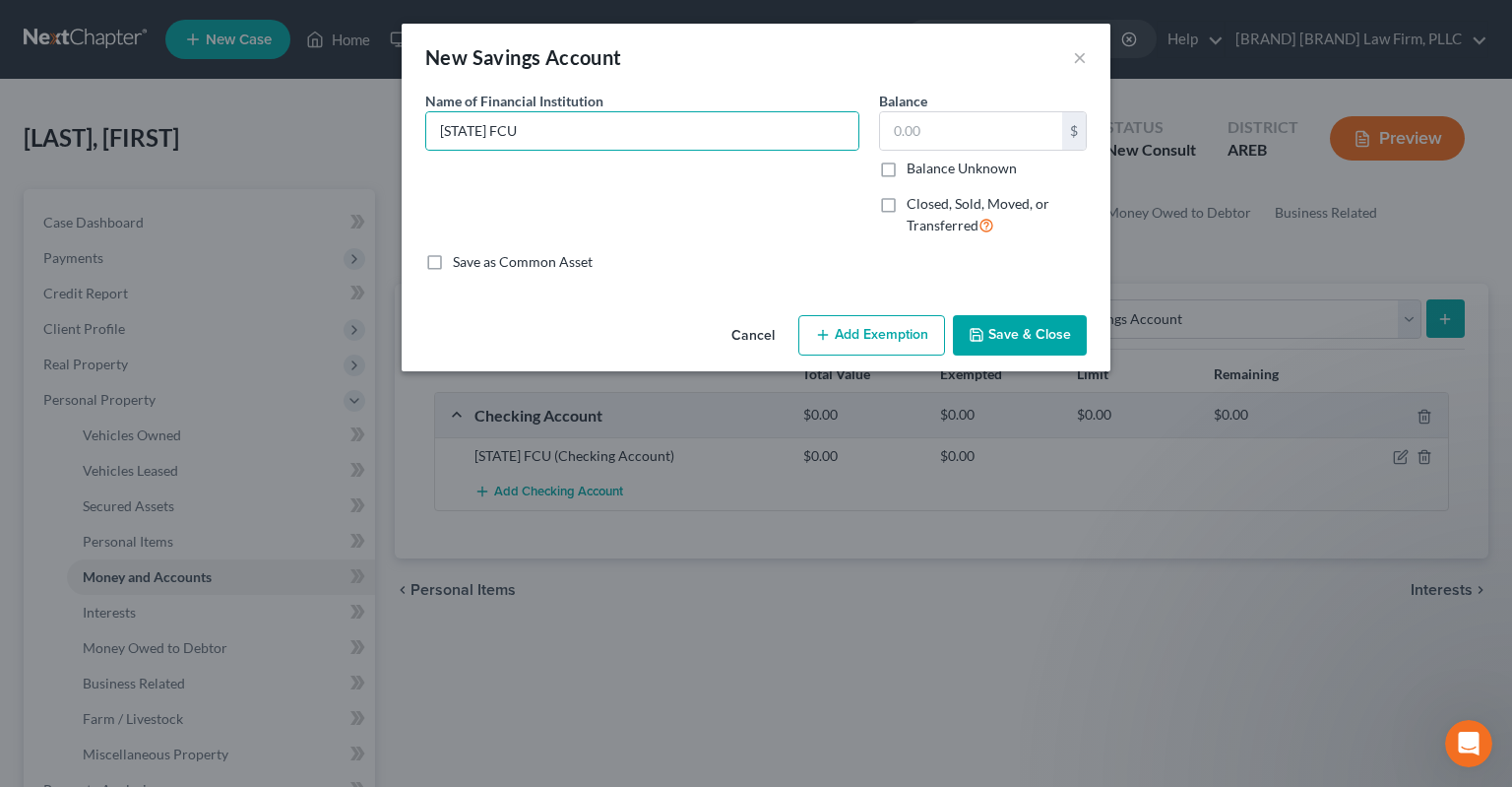 click on "Save & Close" at bounding box center (1020, 336) 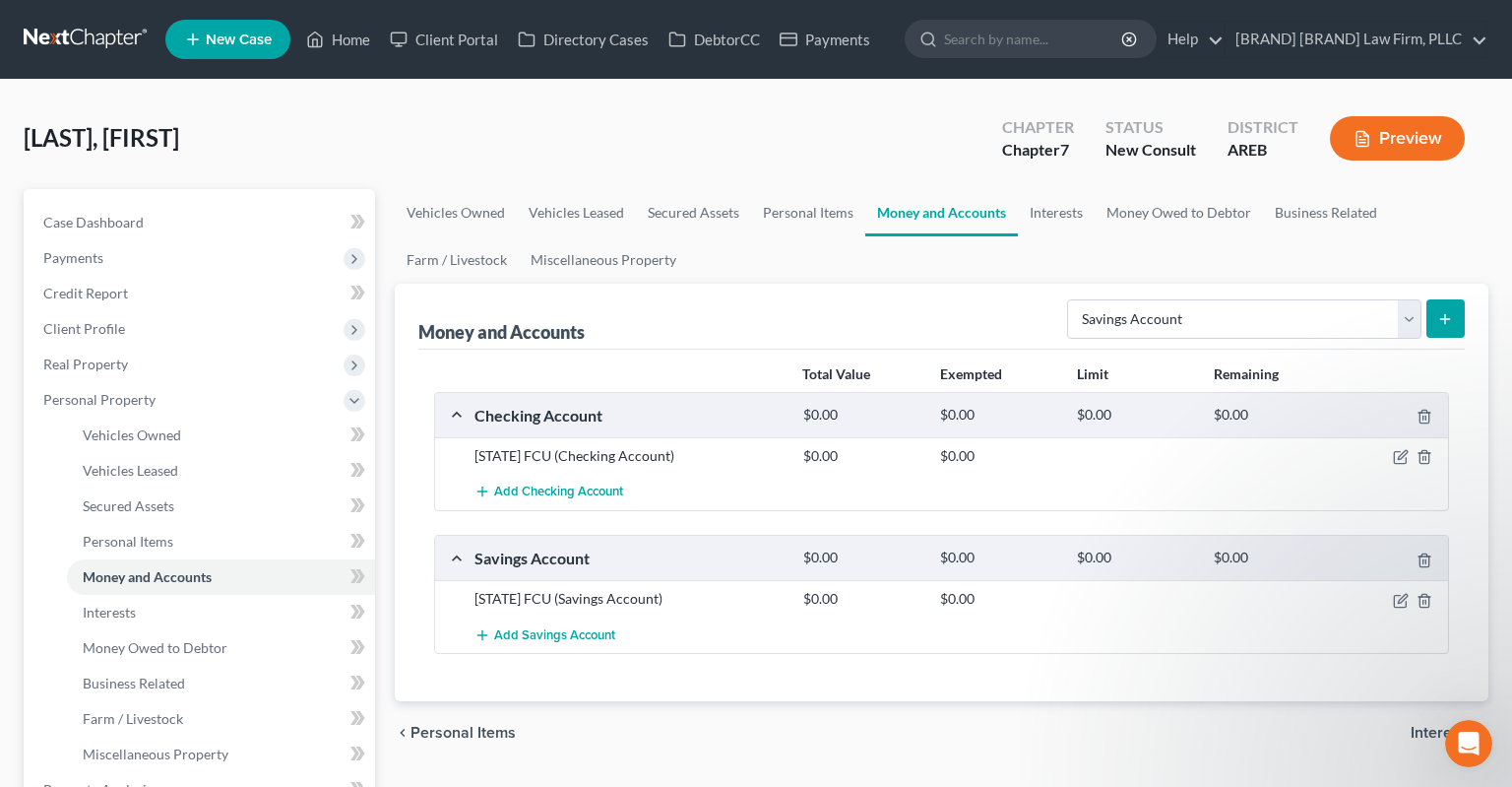 drag, startPoint x: 764, startPoint y: 313, endPoint x: 753, endPoint y: 321, distance: 13.601471 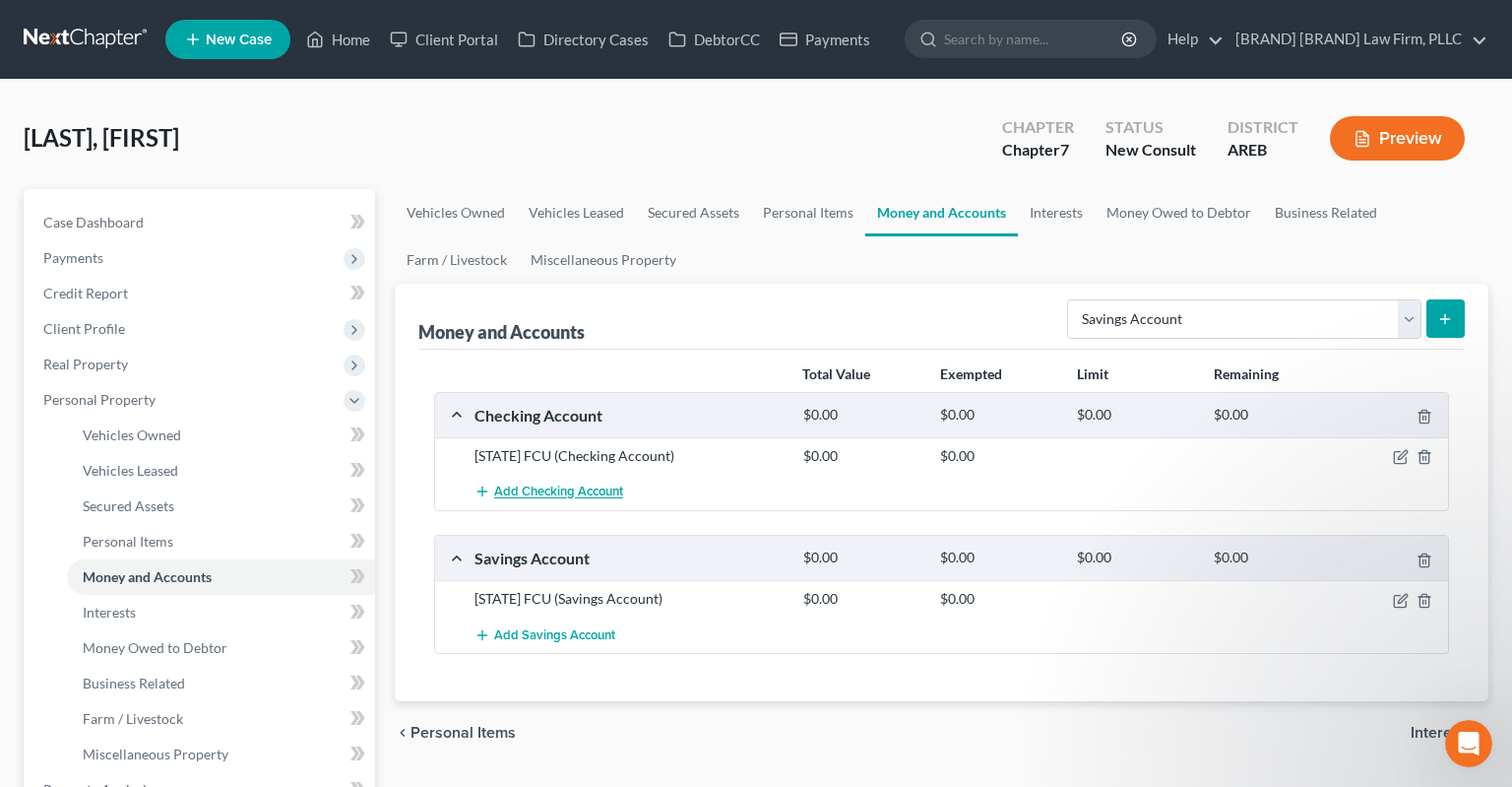 click on "Add Checking Account" at bounding box center (558, 492) 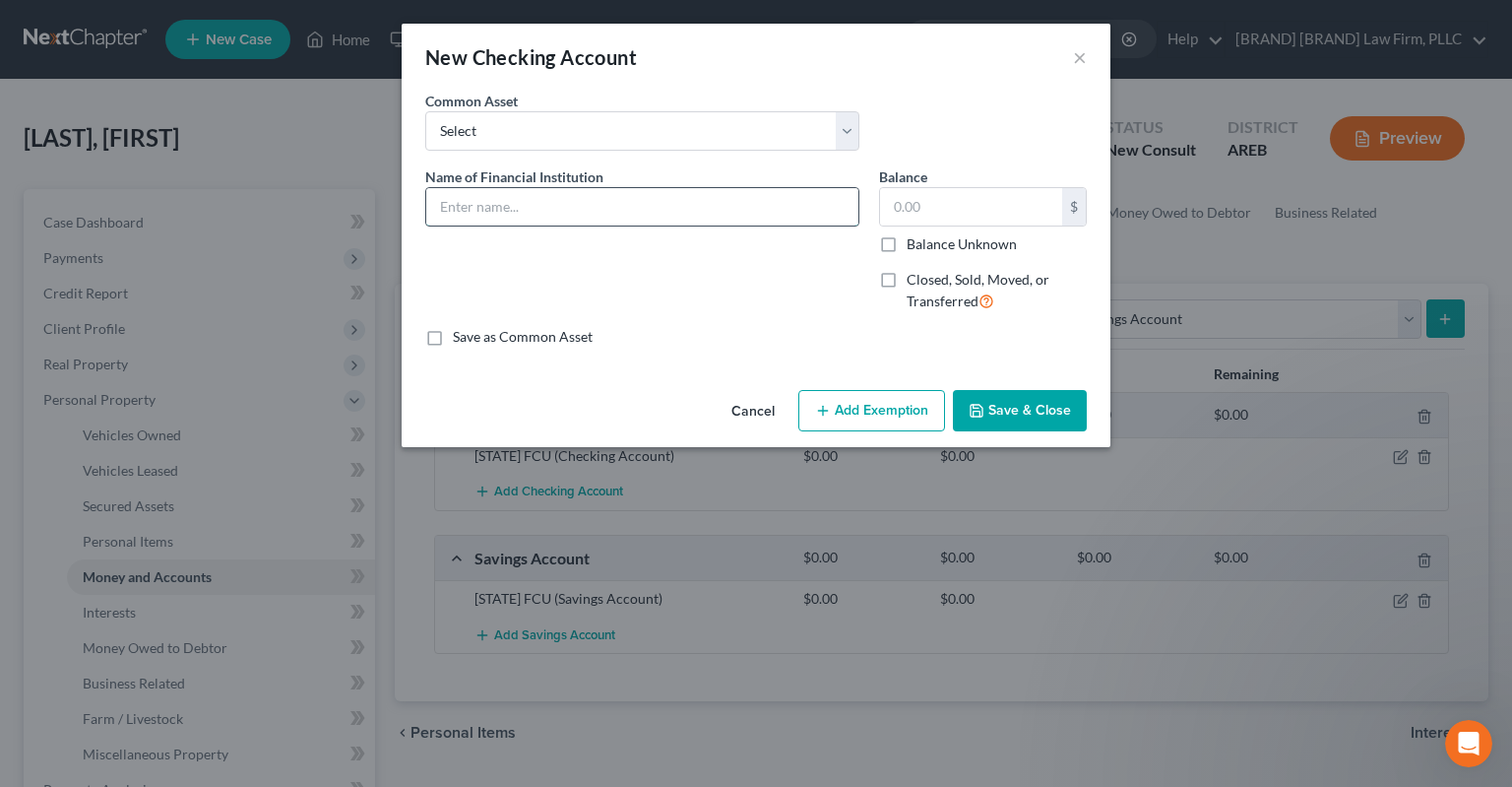drag, startPoint x: 611, startPoint y: 211, endPoint x: 600, endPoint y: 220, distance: 14.21267 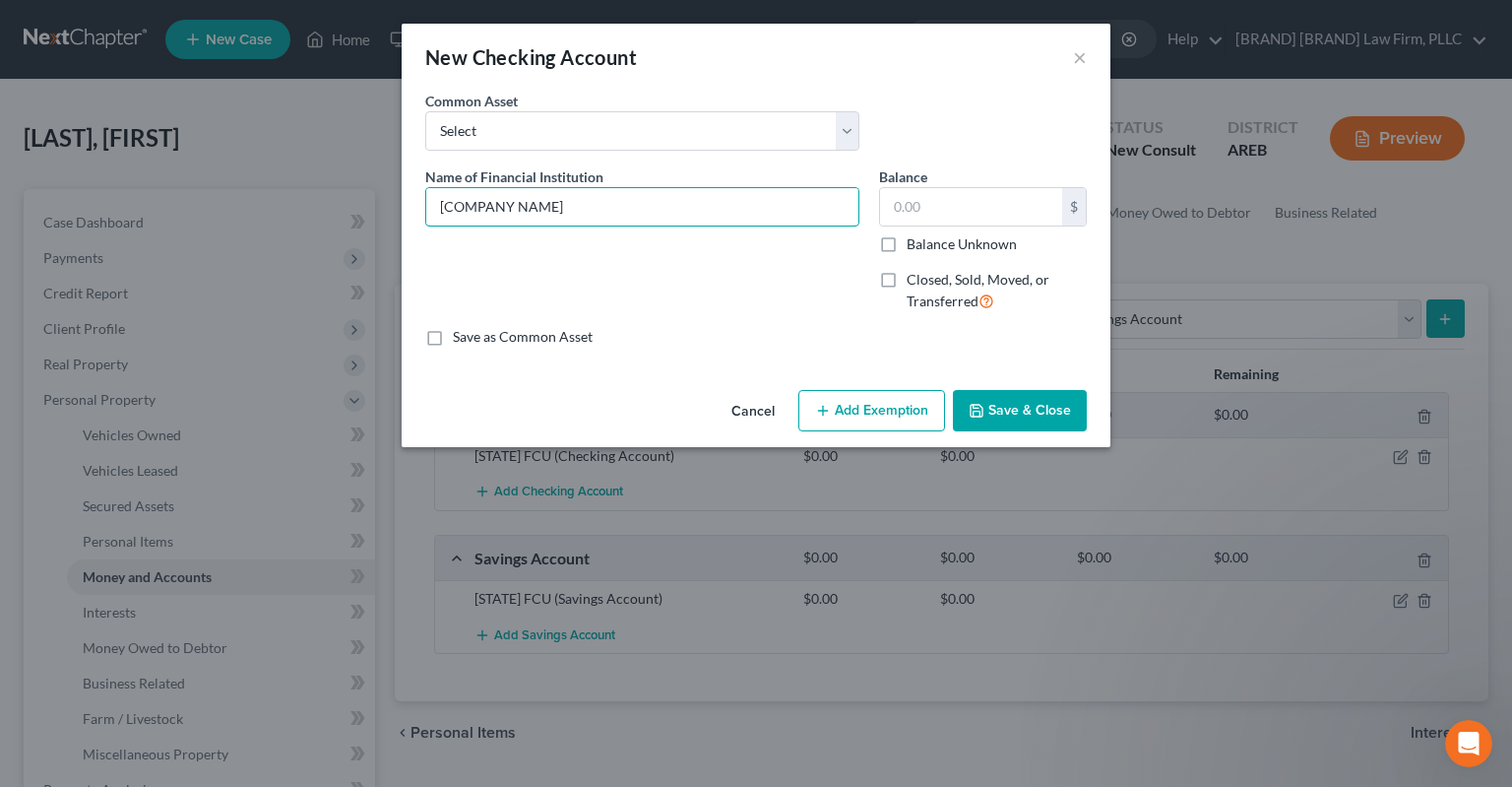 type on "[COMPANY NAME]" 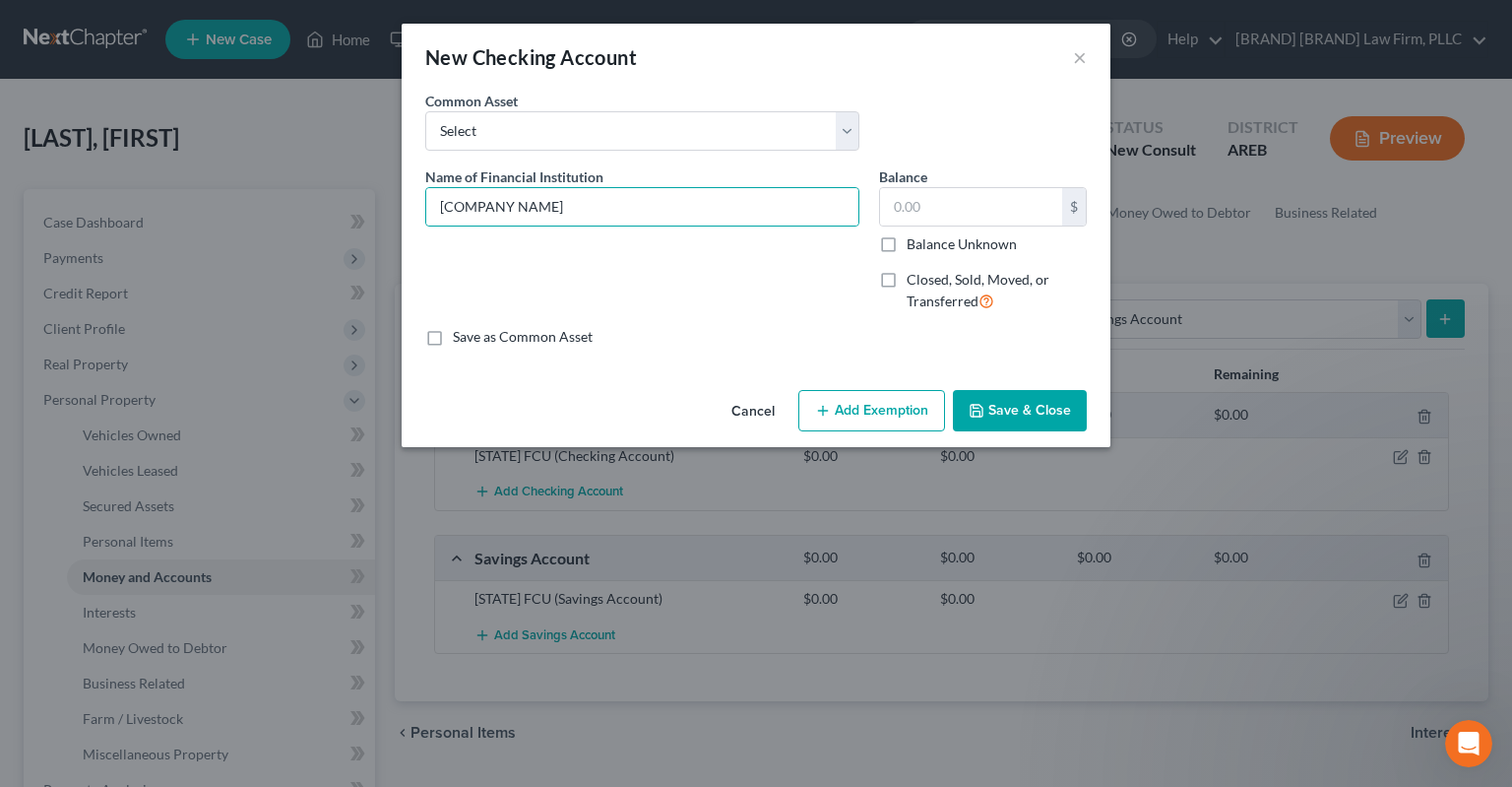 click on "Save & Close" at bounding box center [1020, 411] 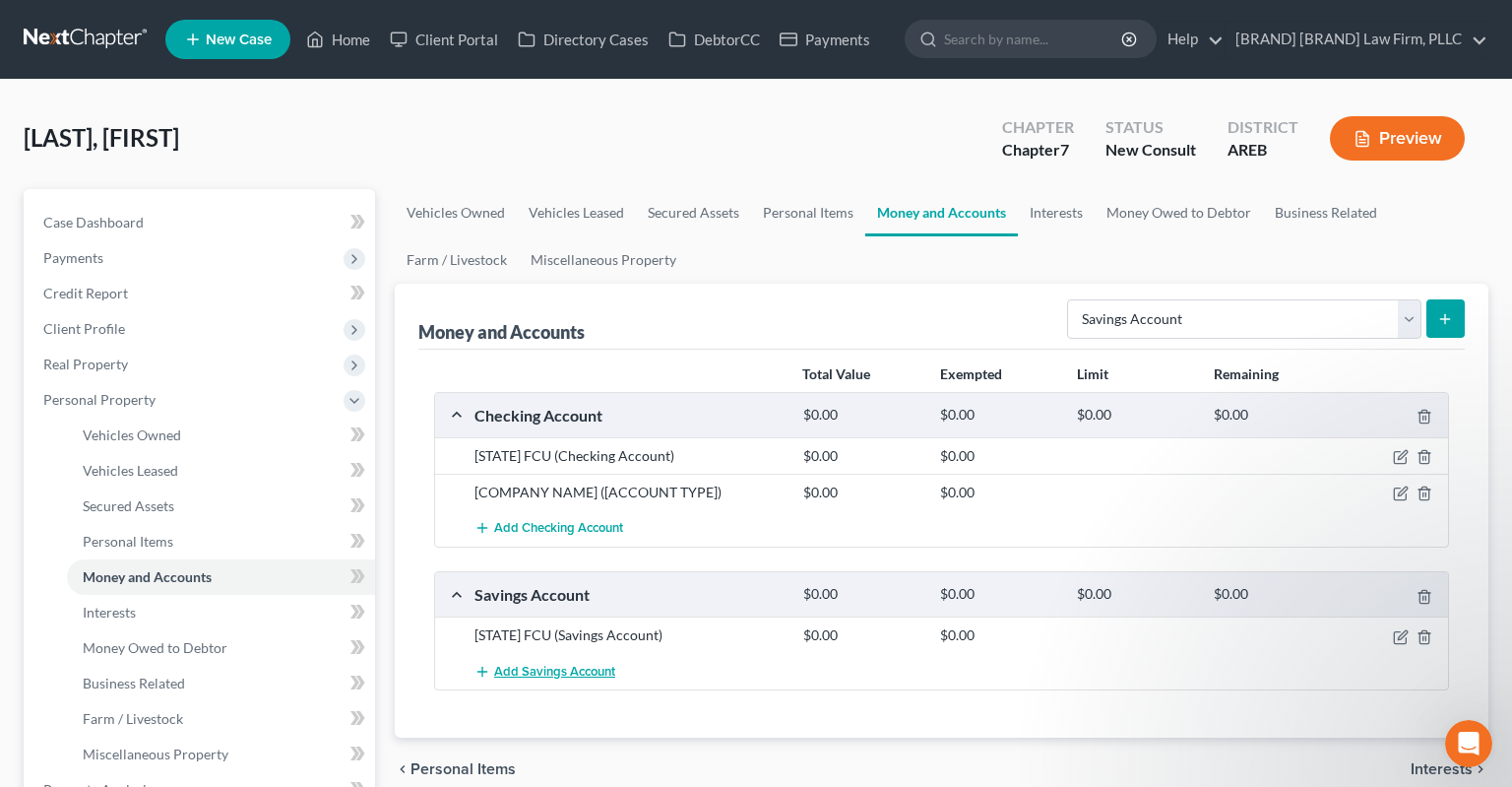 click on "Total Value Exempted Limit Remaining
Checking Account $0.00 $0.00 $0.00 $0.00
[STATE] FCU (Checking Account) $0.00 $0.00 Kirtland FCU (Checking Account) $0.00 $0.00 Add Checking Account
Savings Account $0.00 $0.00 $0.00 $0.00
[STATE] FCU (Savings Account) $0.00 $0.00 Add Savings Account" at bounding box center [941, 544] 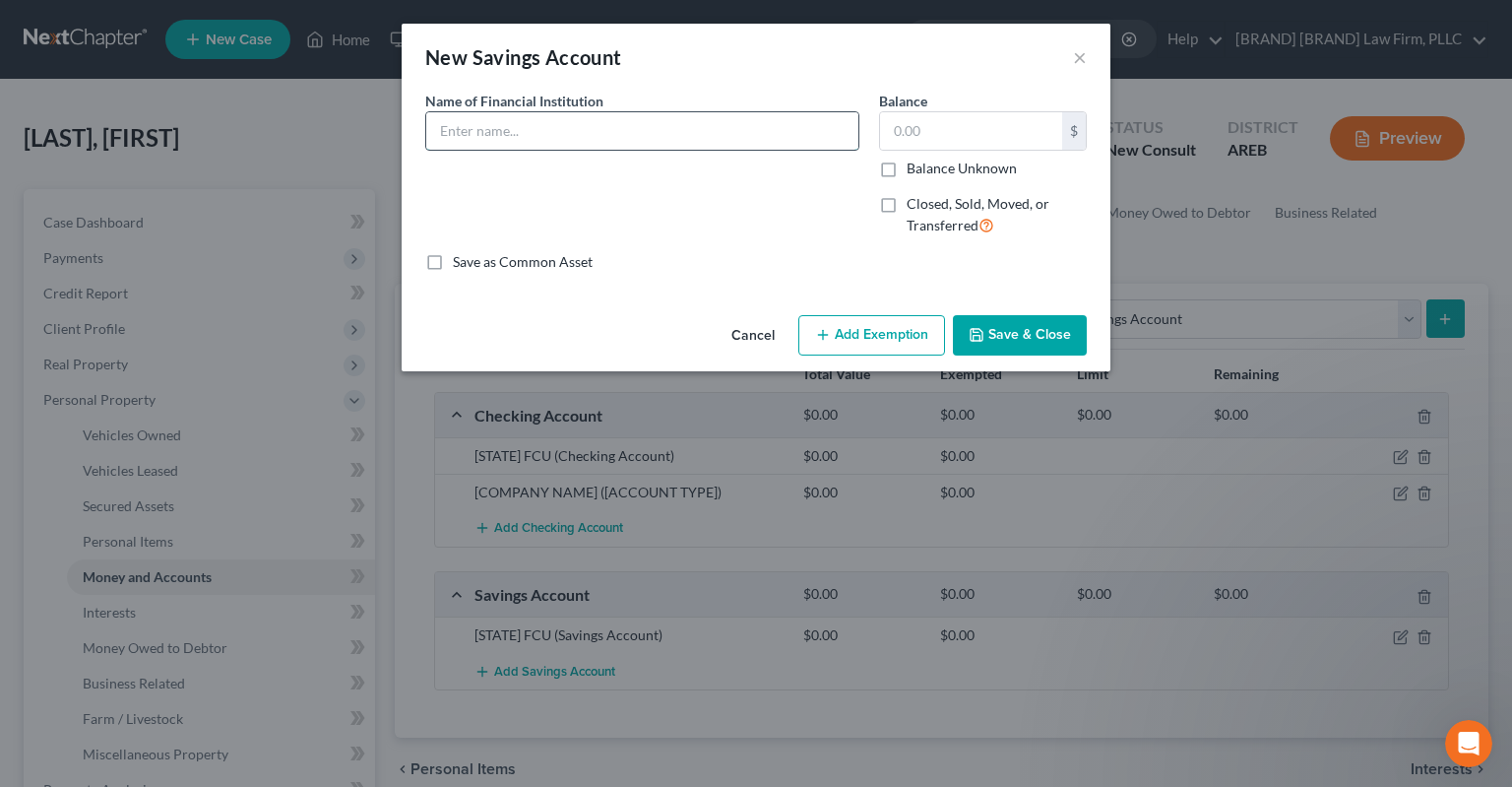 click at bounding box center (642, 131) 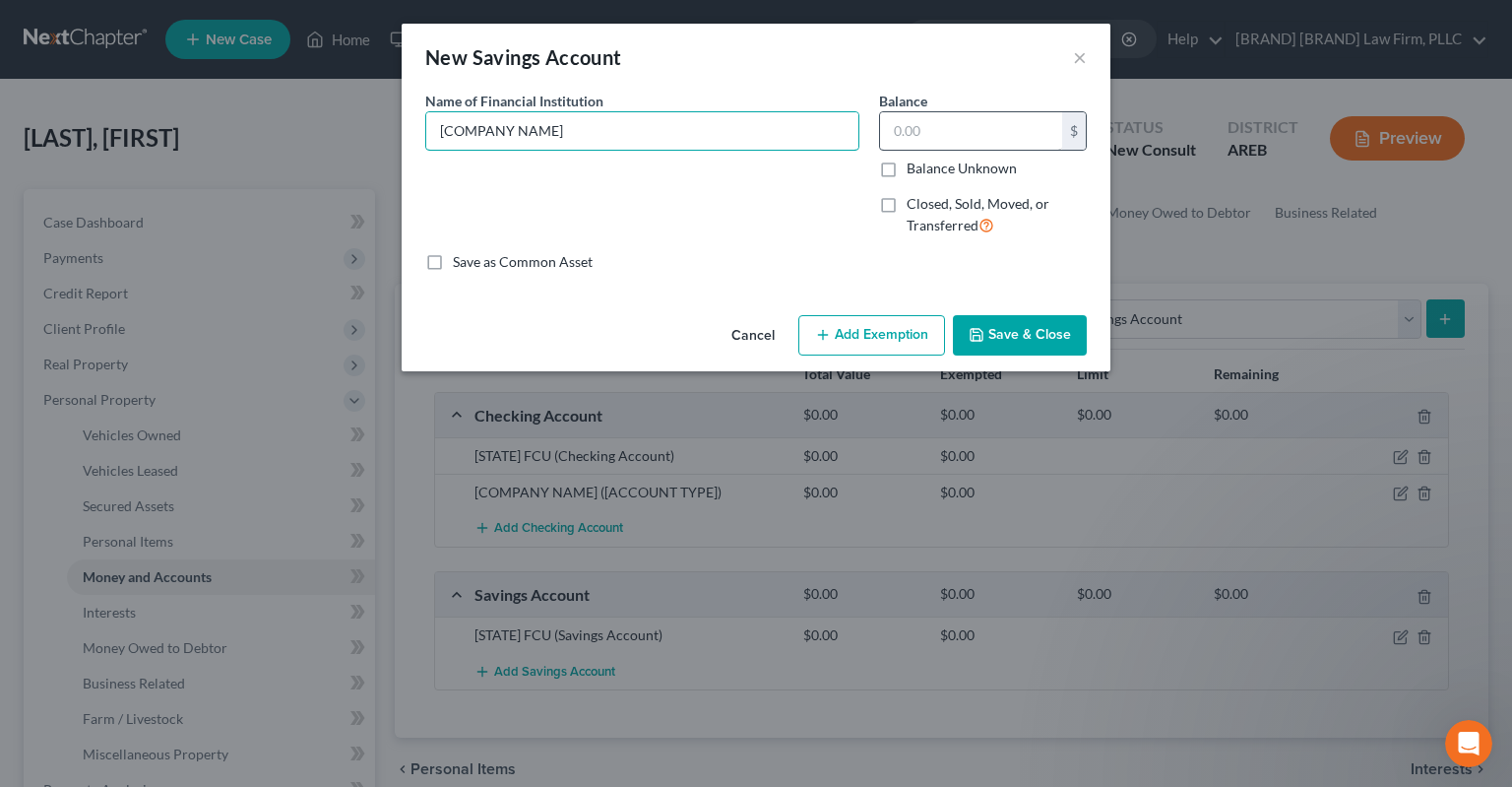 type on "[COMPANY NAME]" 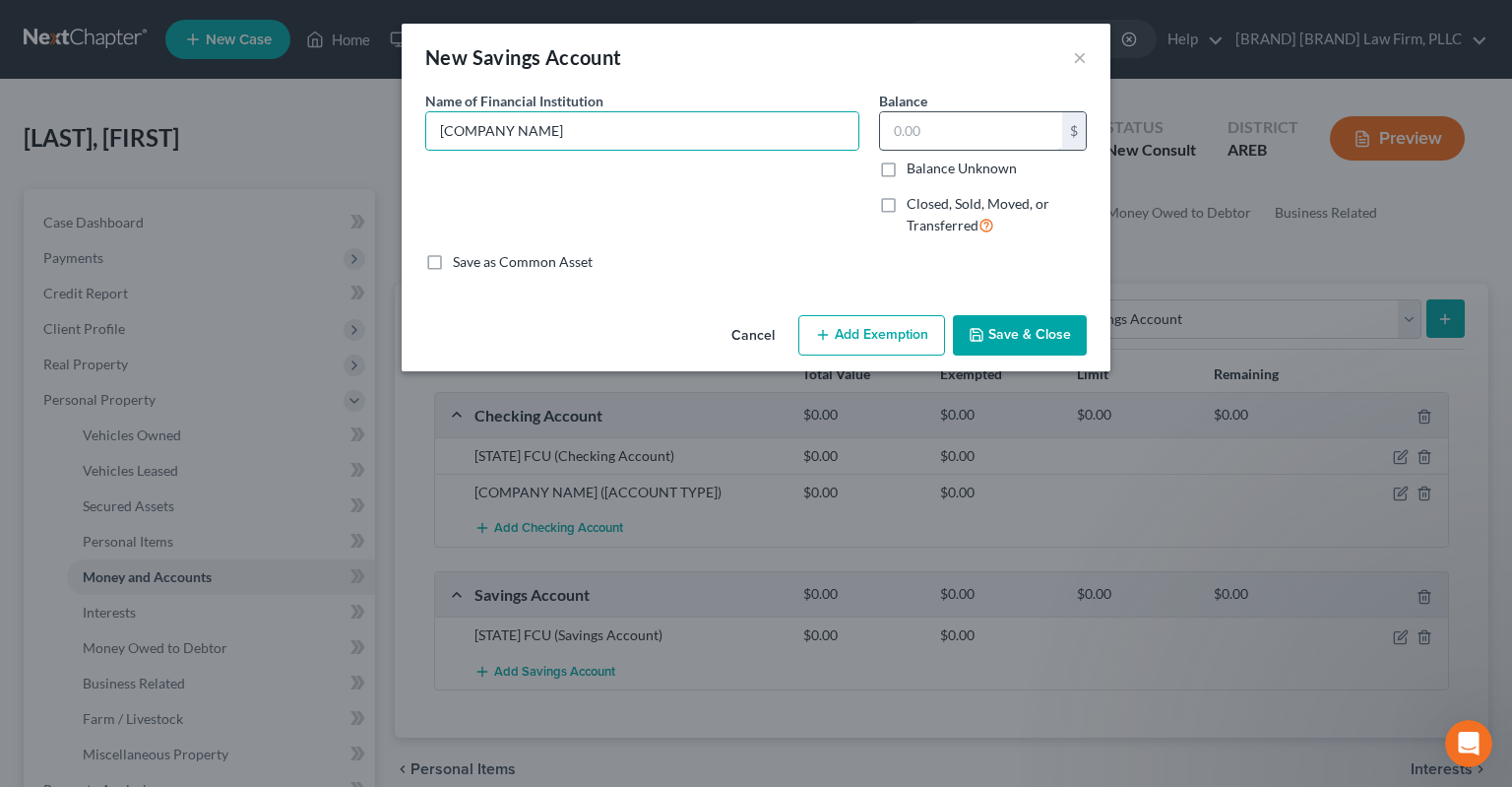 drag, startPoint x: 900, startPoint y: 130, endPoint x: 904, endPoint y: 143, distance: 13.601471 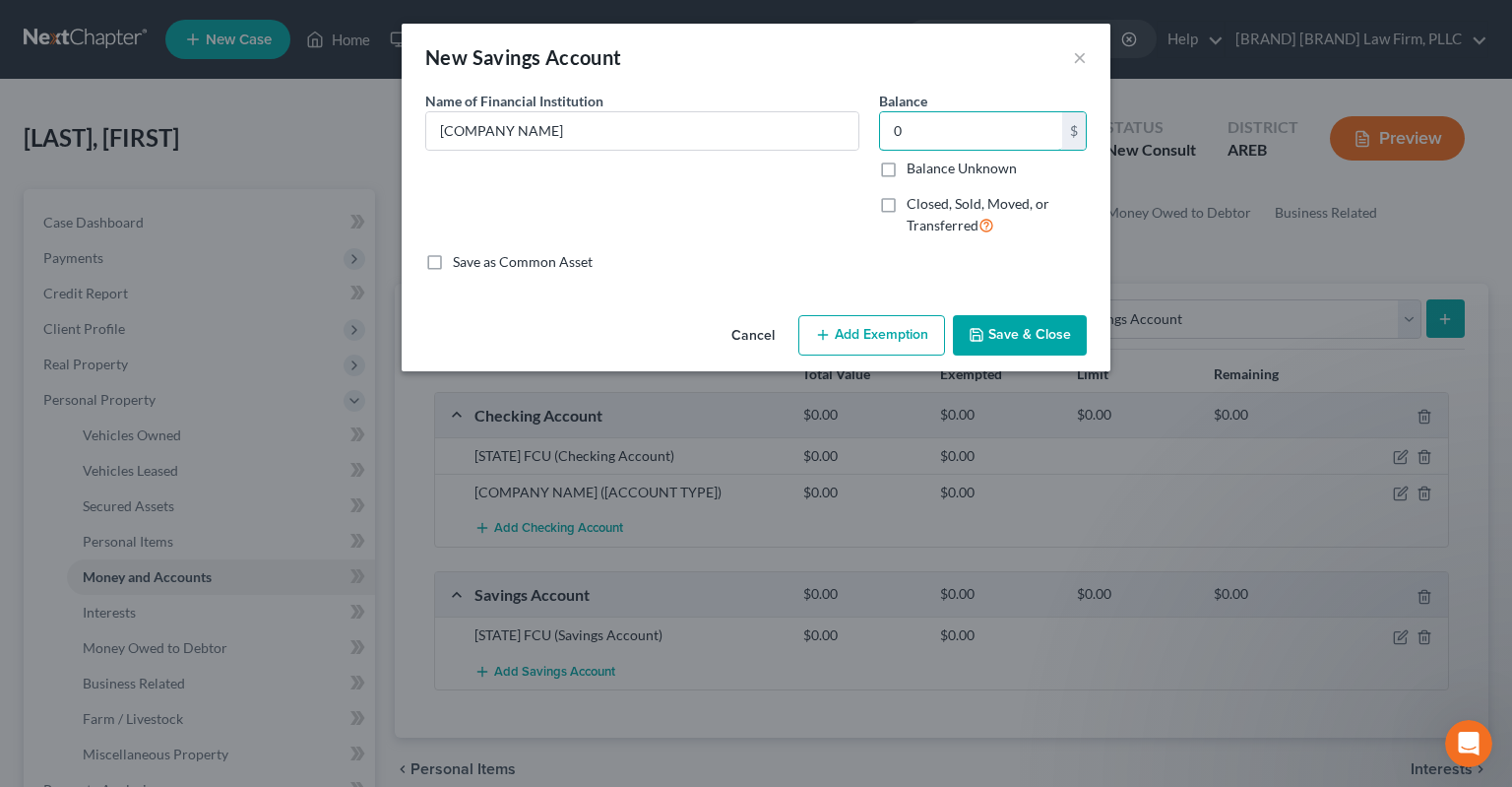 type on "0" 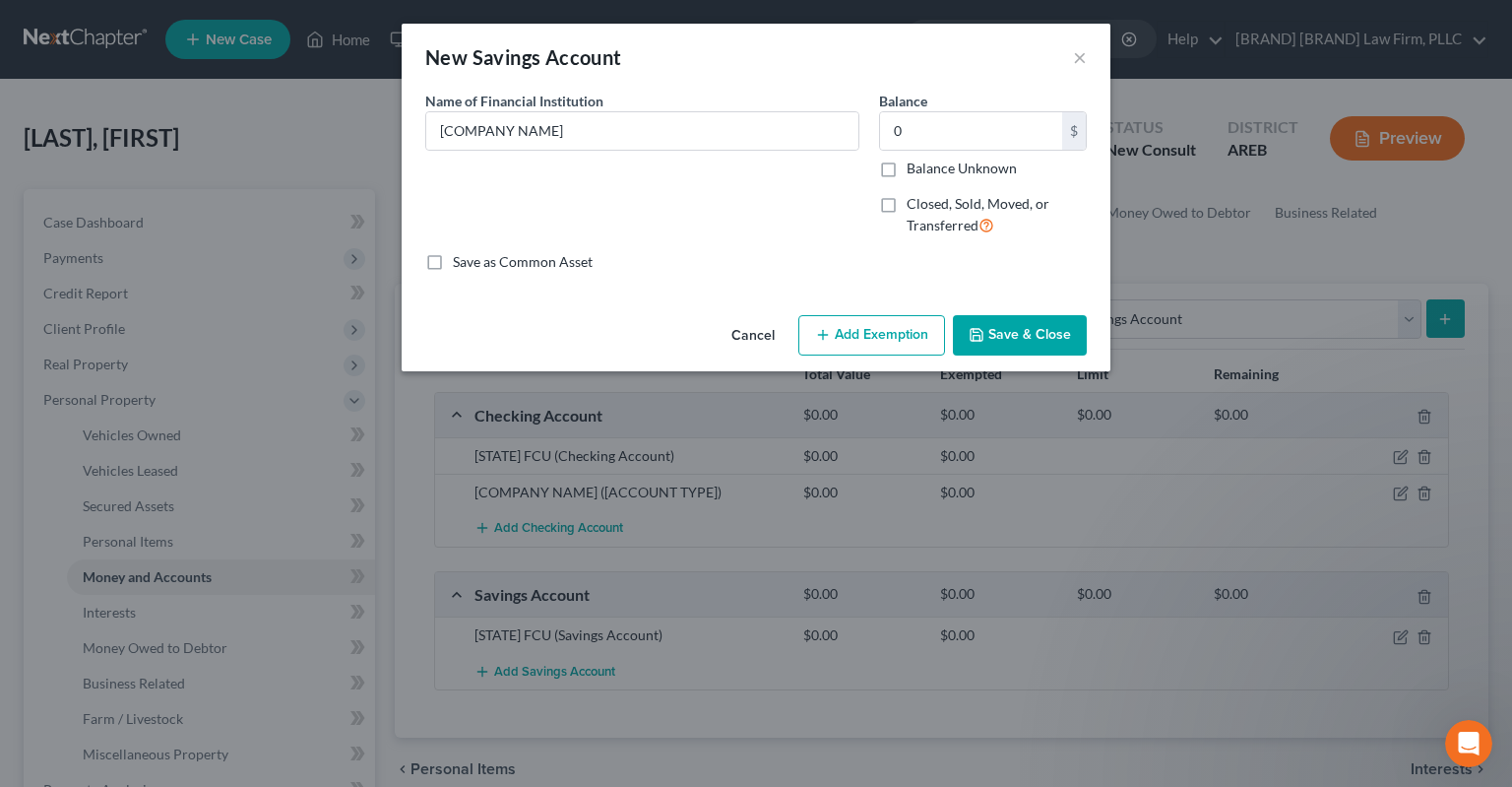 click on "Save & Close" at bounding box center [1020, 336] 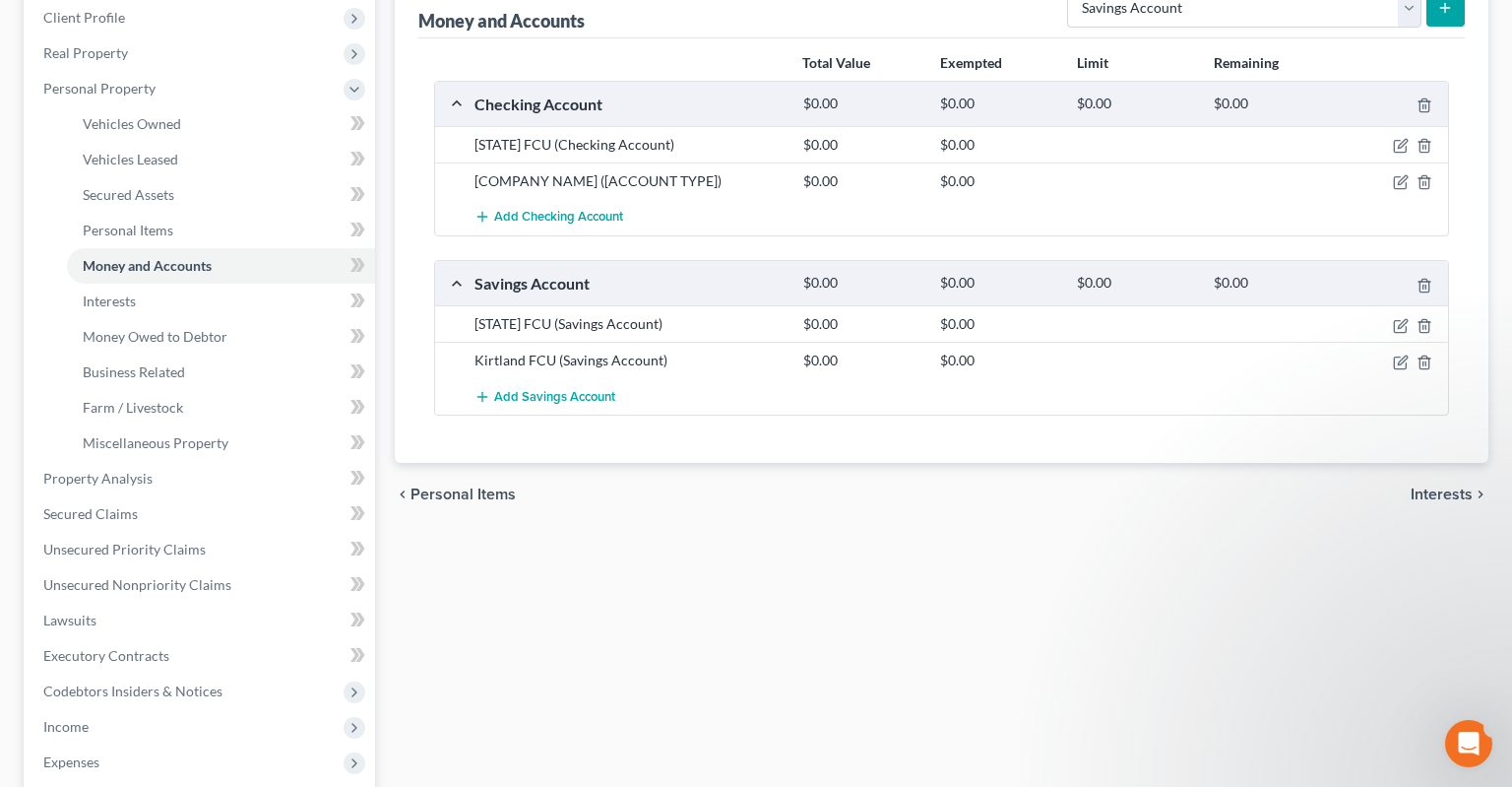 scroll, scrollTop: 0, scrollLeft: 0, axis: both 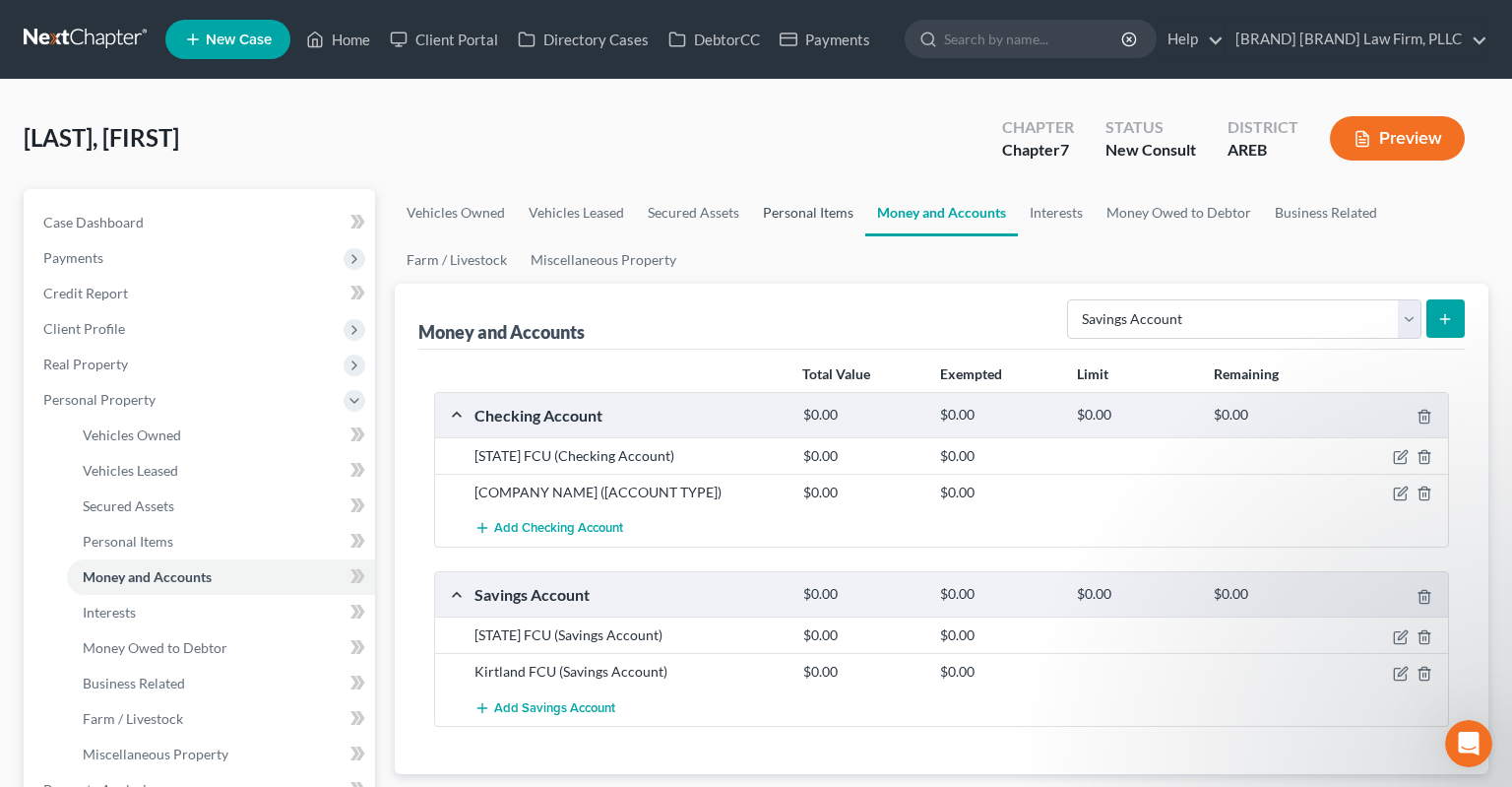 click on "Personal Items" at bounding box center (808, 213) 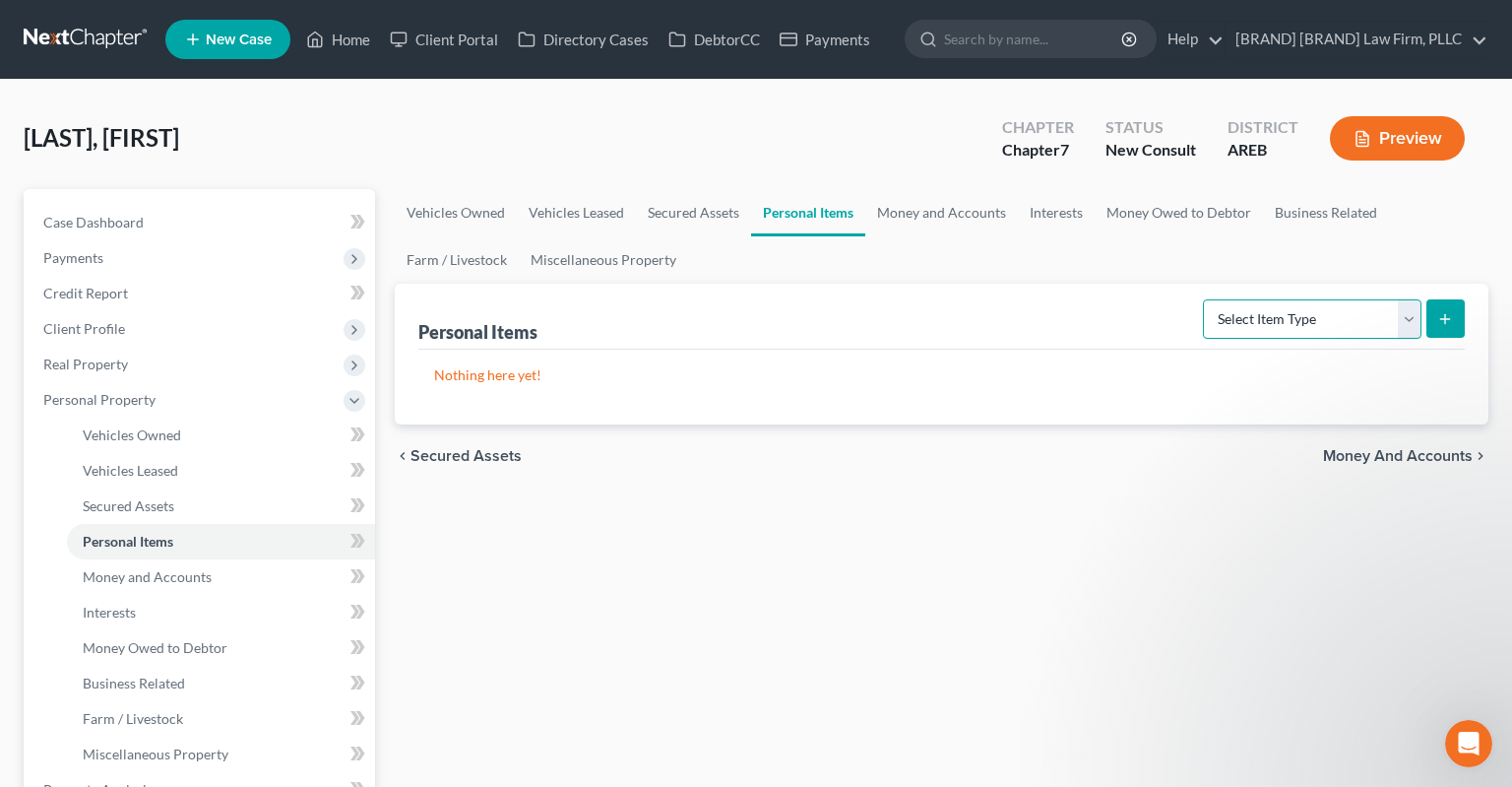 click on "Select Item Type Clothing Collectibles Of Value Electronics Firearms Household Goods Jewelry Other Pet(s) Sports & Hobby Equipment" at bounding box center [1312, 319] 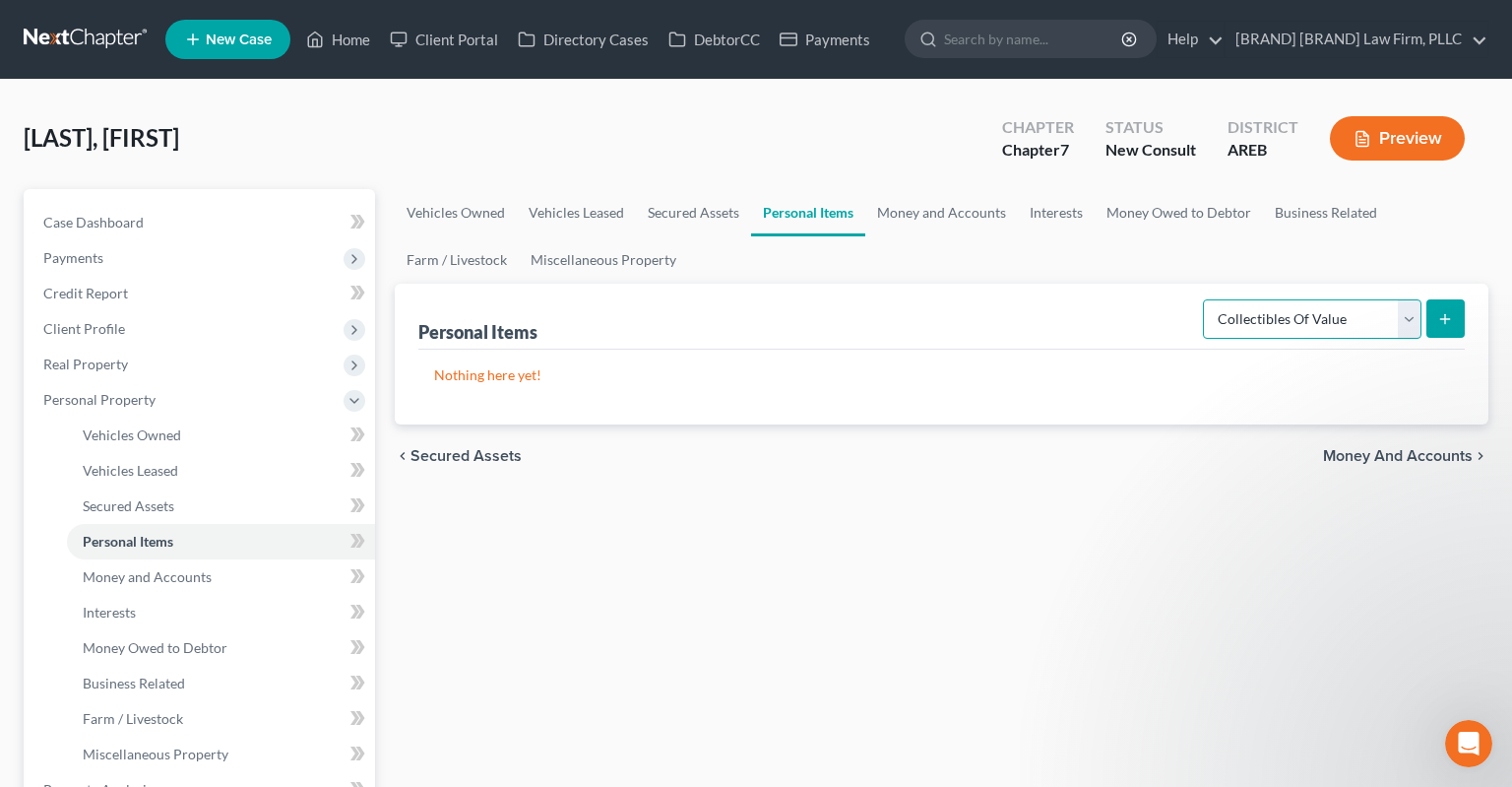 click on "Collectibles Of Value" at bounding box center (0, 0) 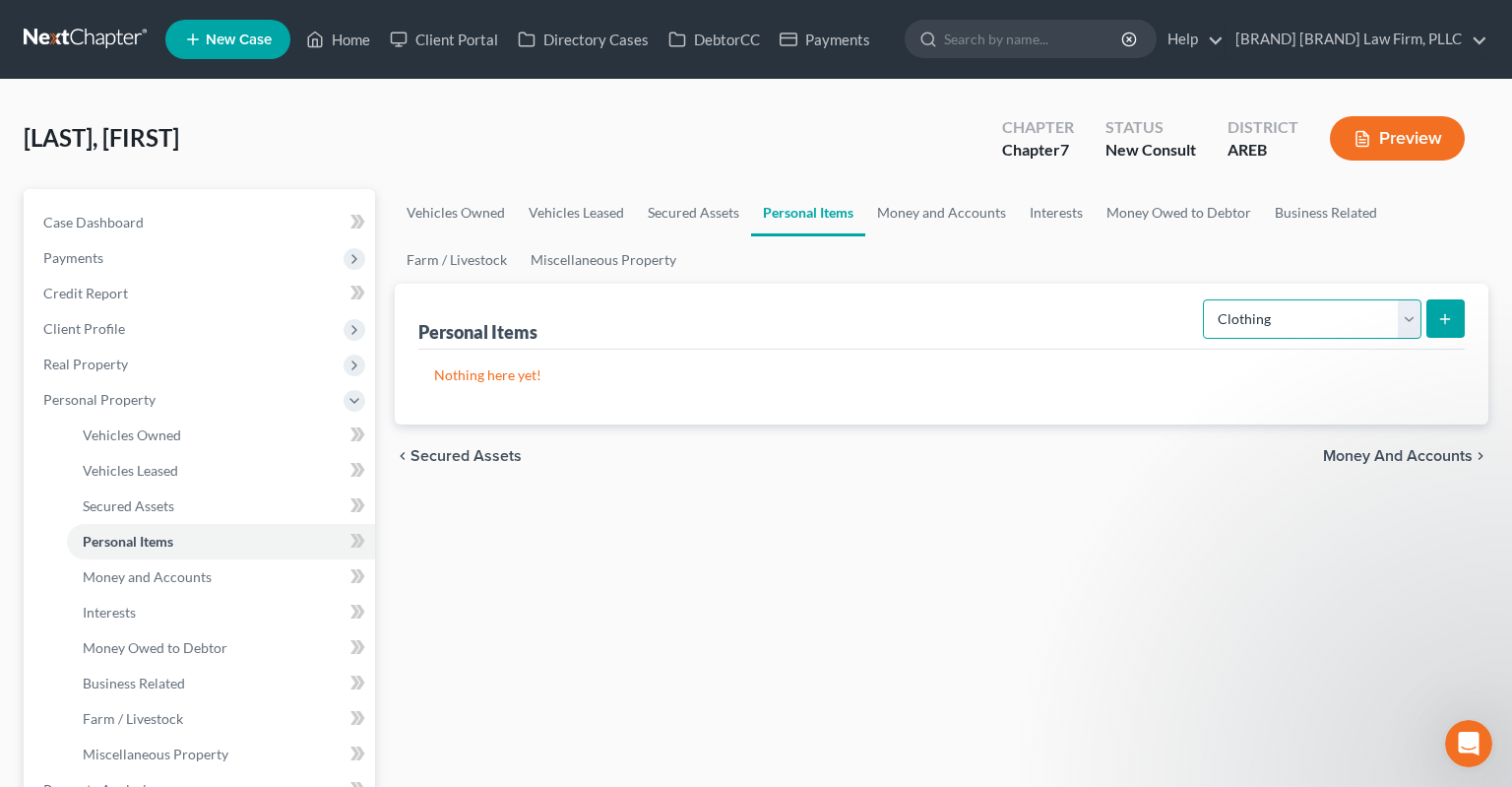click on "Clothing" at bounding box center [0, 0] 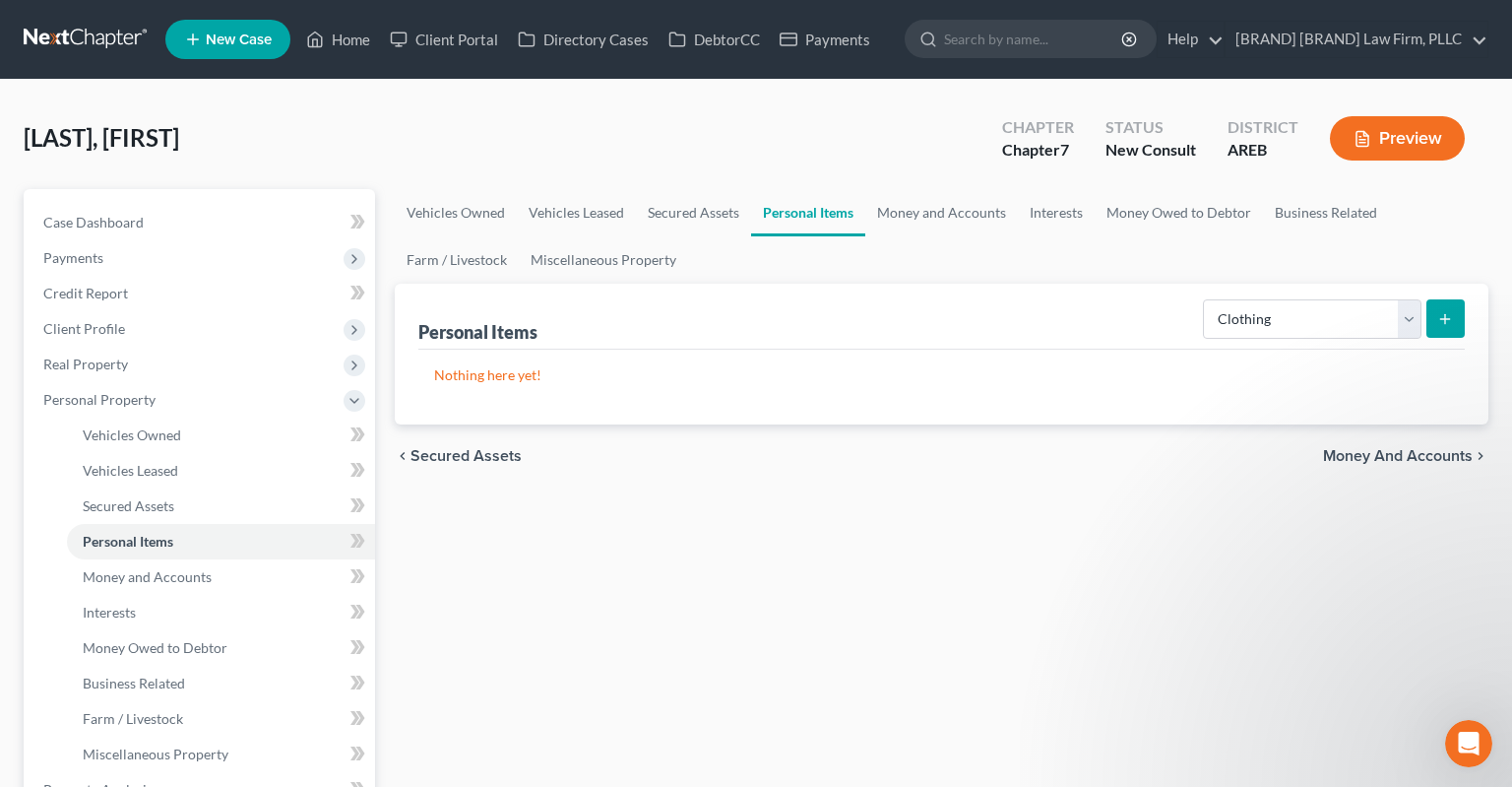 click at bounding box center [1445, 318] 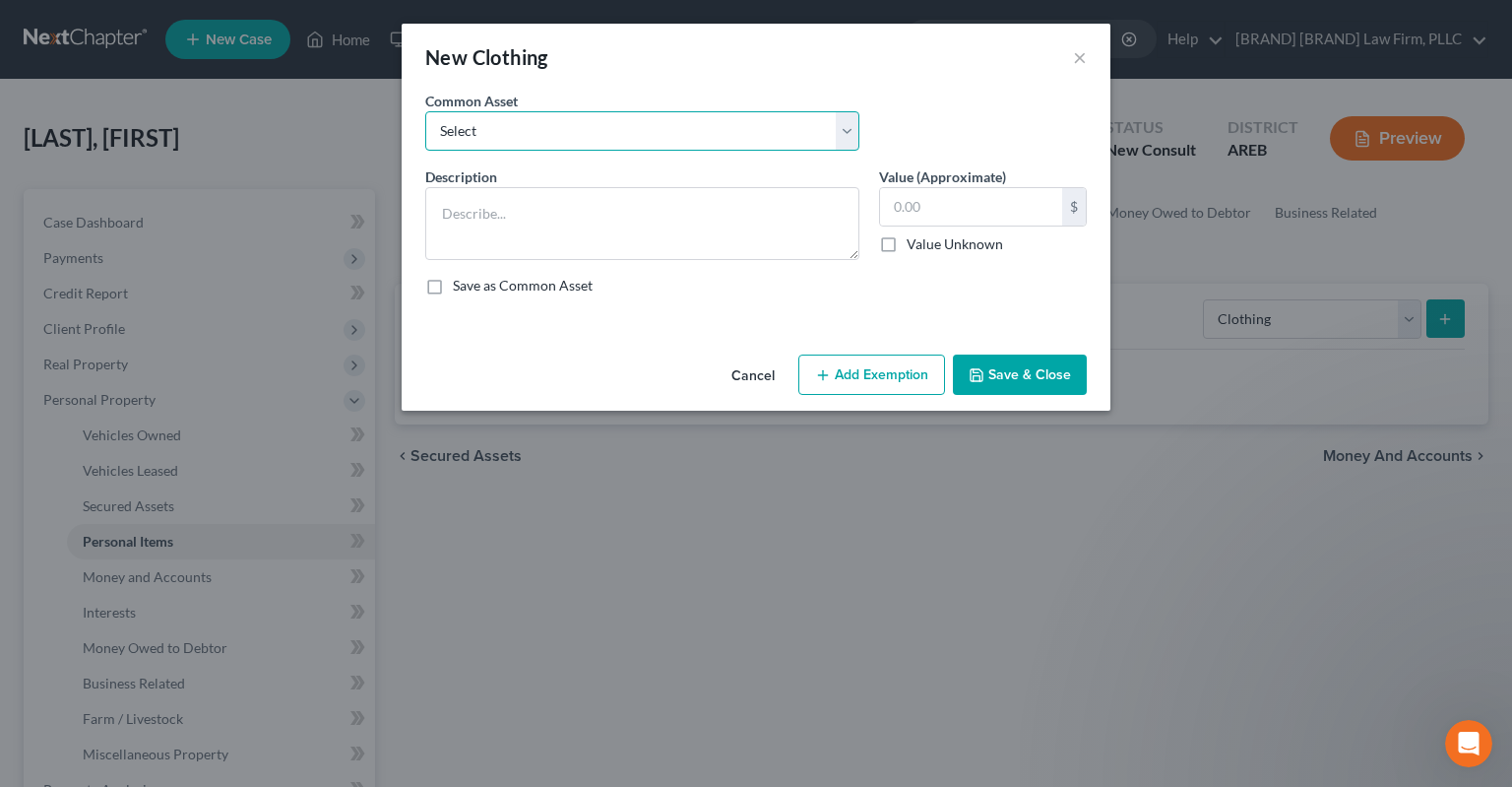 click on "Select Clothing" at bounding box center (642, 131) 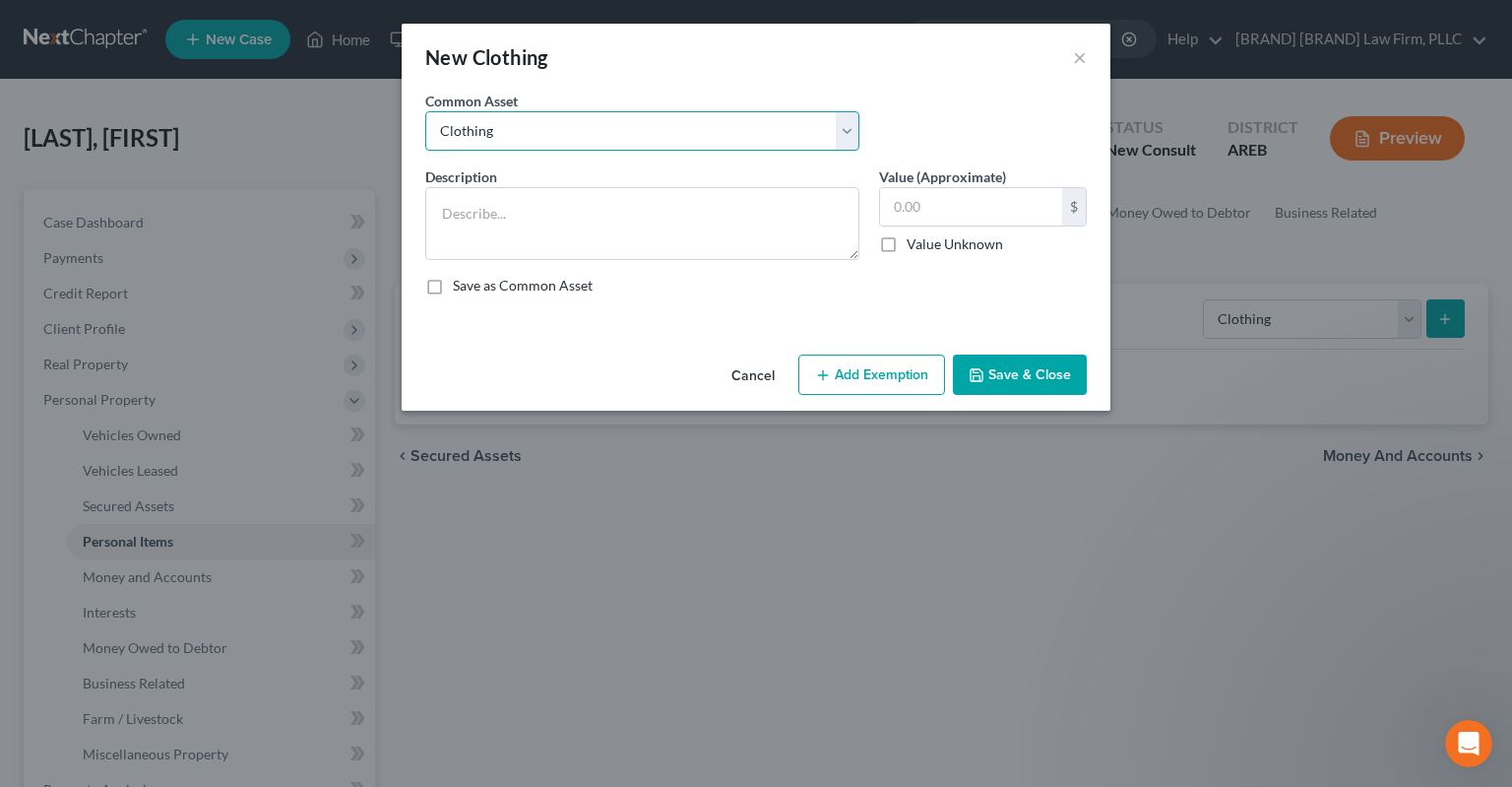 click on "Clothing" at bounding box center (0, 0) 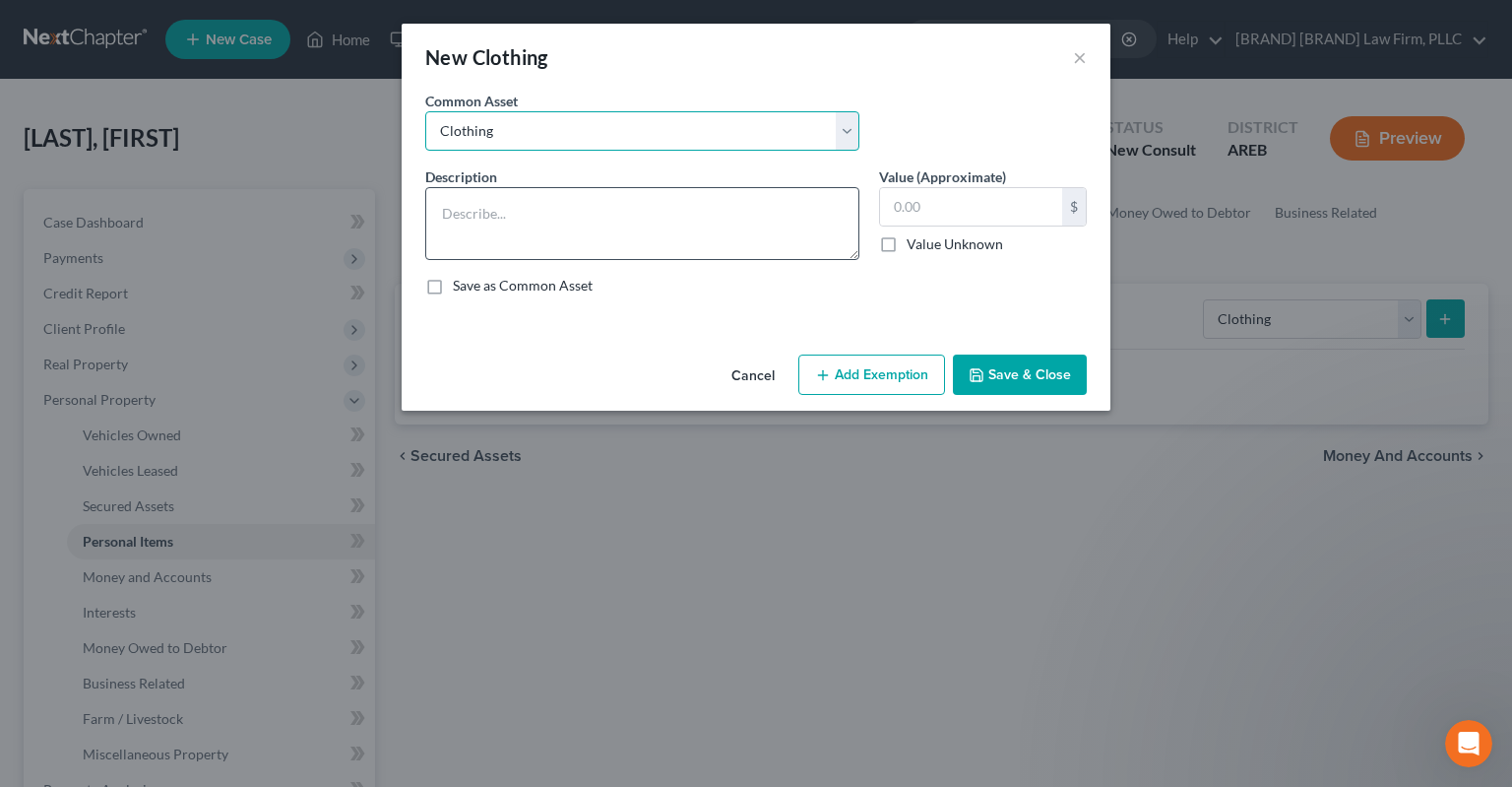 type on "Clothing" 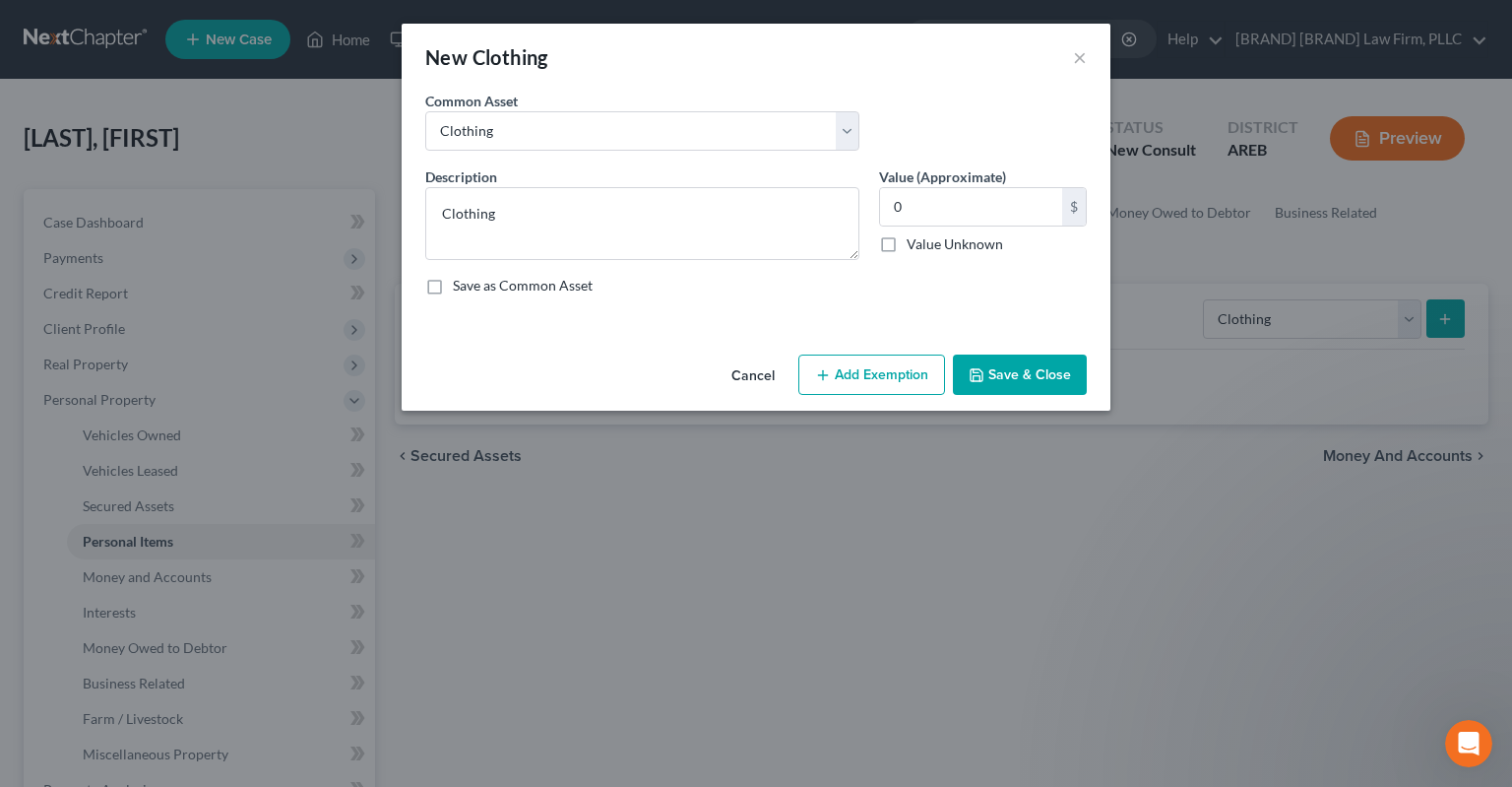 drag, startPoint x: 1017, startPoint y: 361, endPoint x: 1020, endPoint y: 370, distance: 9.486833 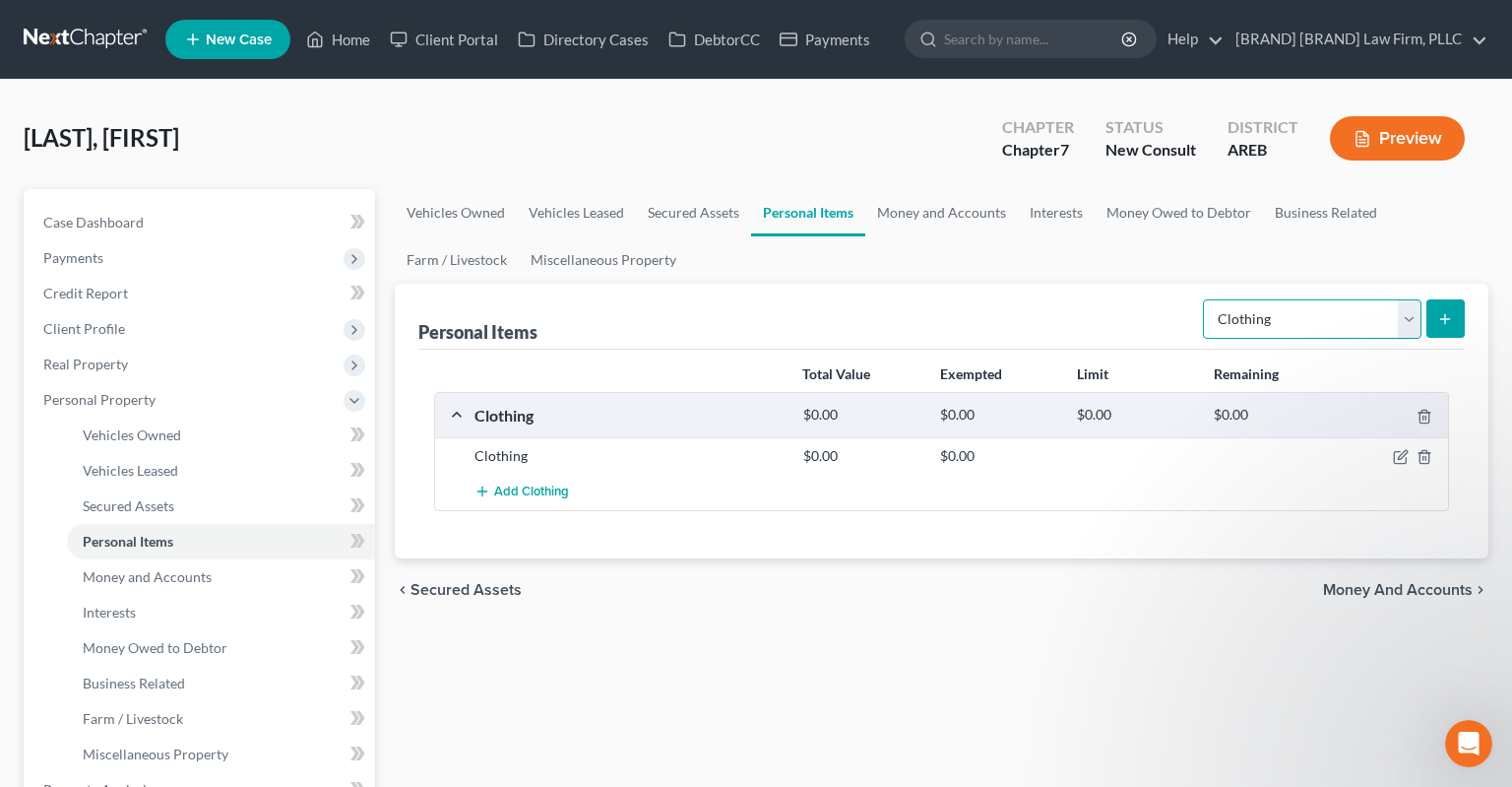 click on "Select Item Type Clothing Collectibles Of Value Electronics Firearms Household Goods Jewelry Other Pet(s) Sports & Hobby Equipment" at bounding box center (1312, 319) 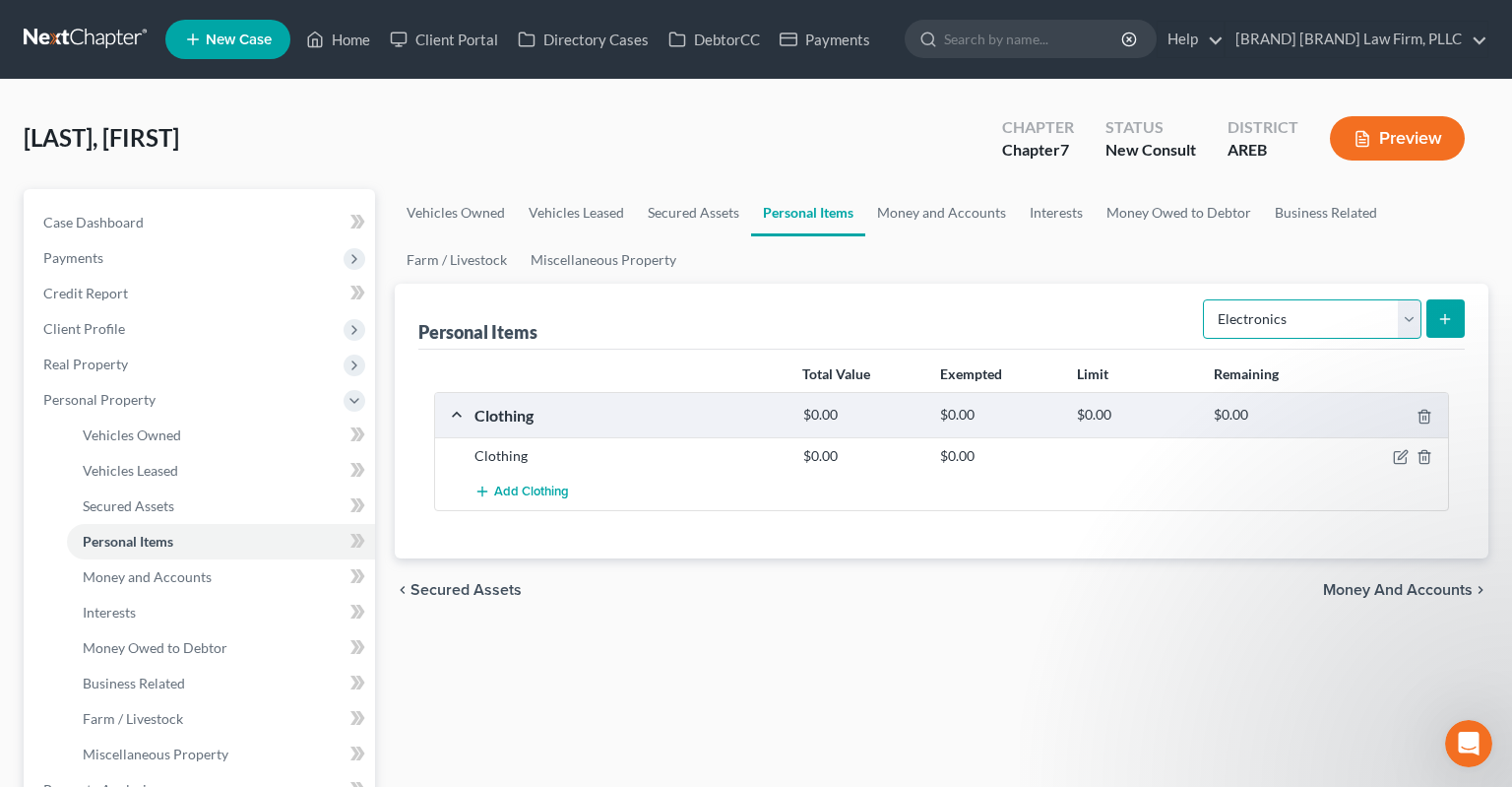 click on "Electronics" at bounding box center (0, 0) 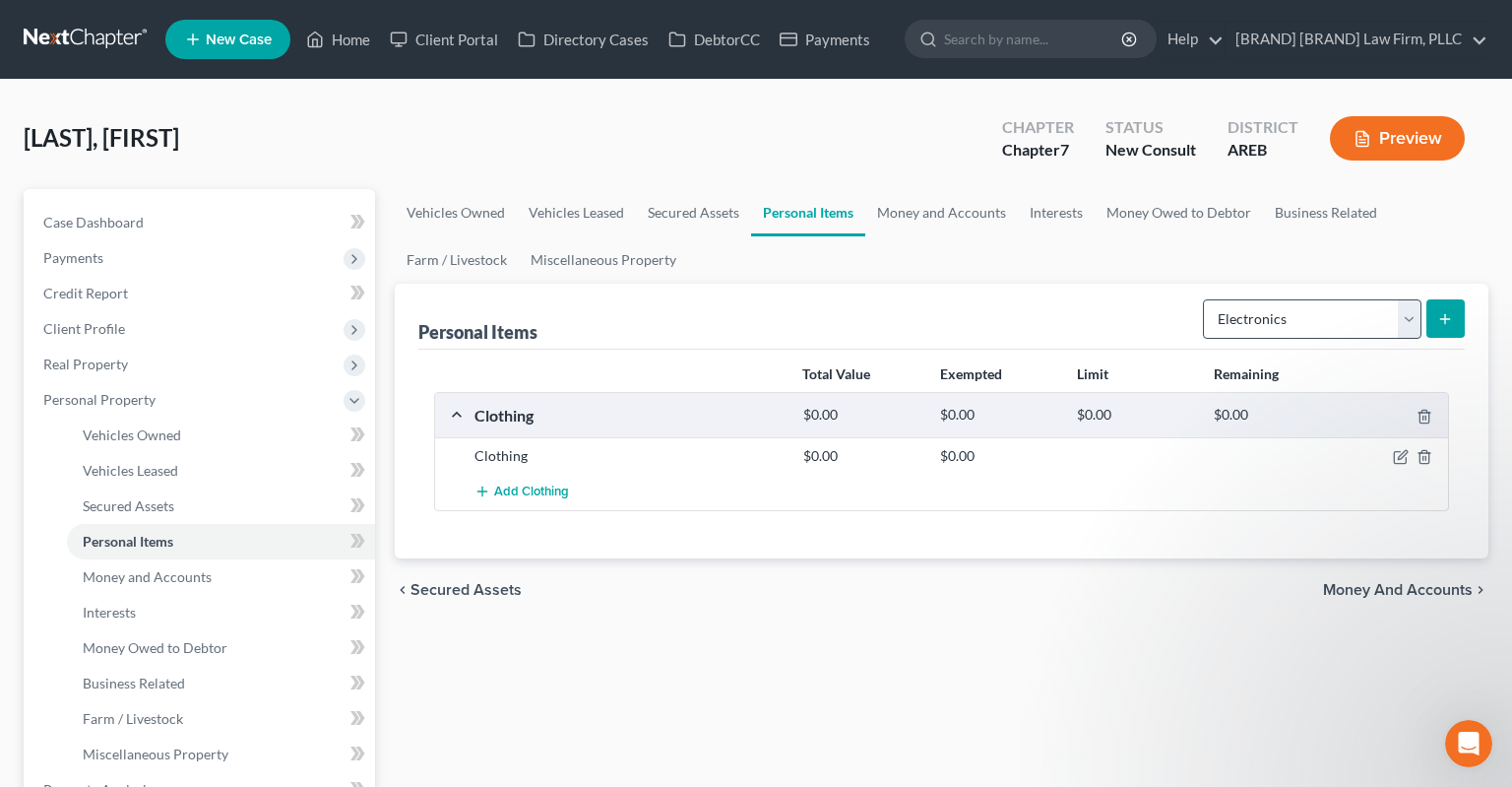 click at bounding box center [1445, 318] 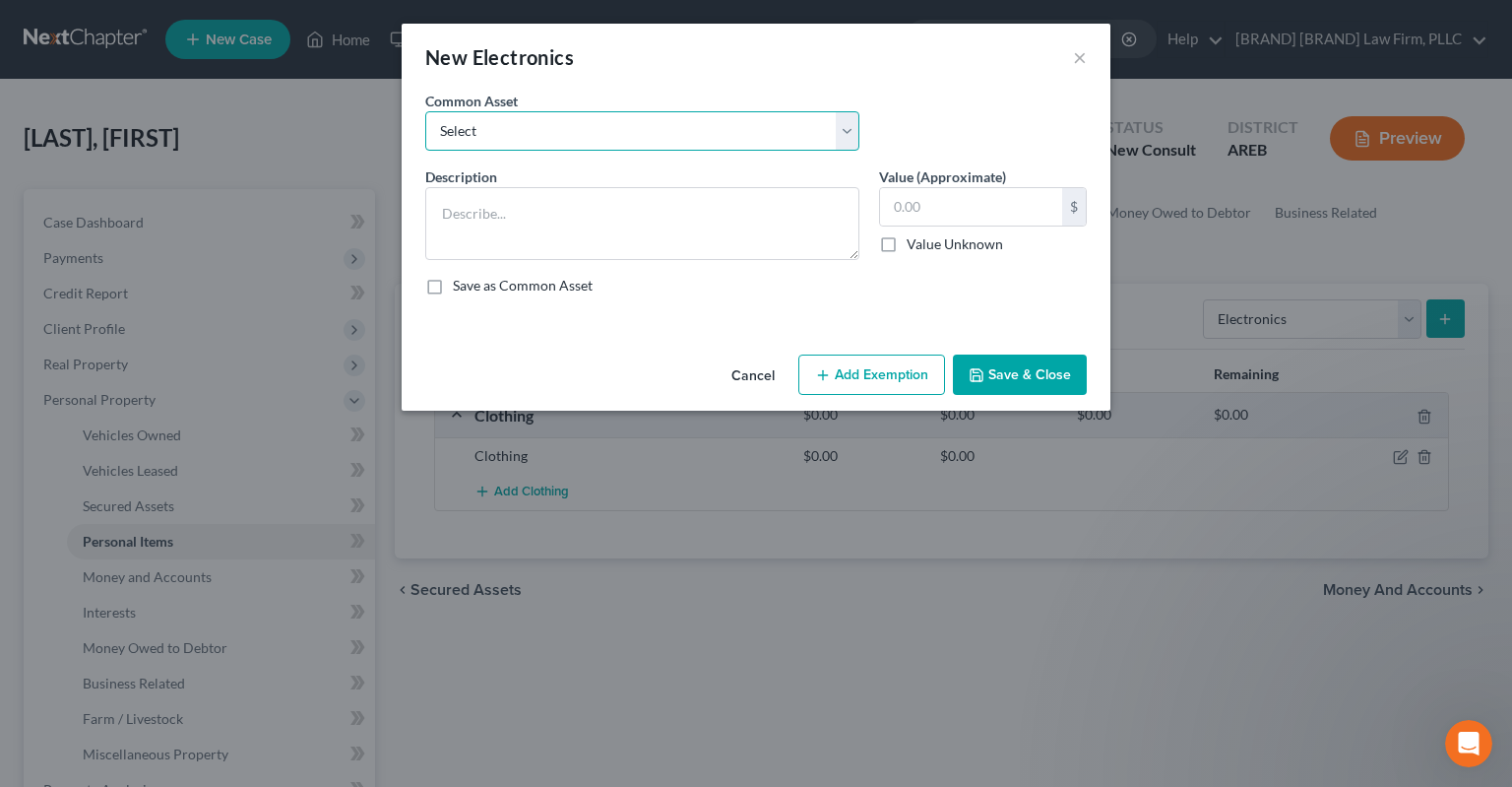 click on "Select Household electronics" at bounding box center [642, 131] 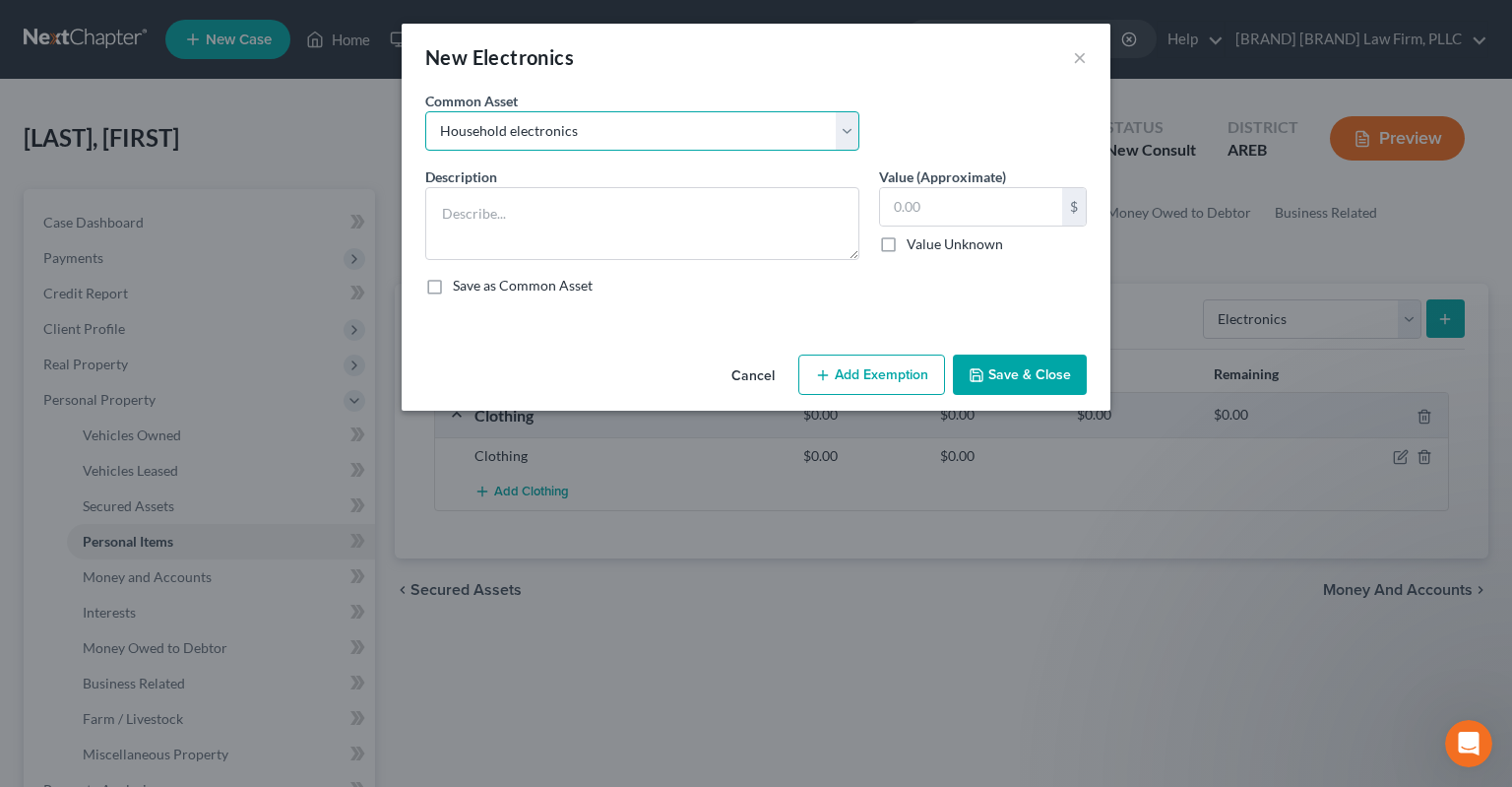 click on "Household electronics" at bounding box center [0, 0] 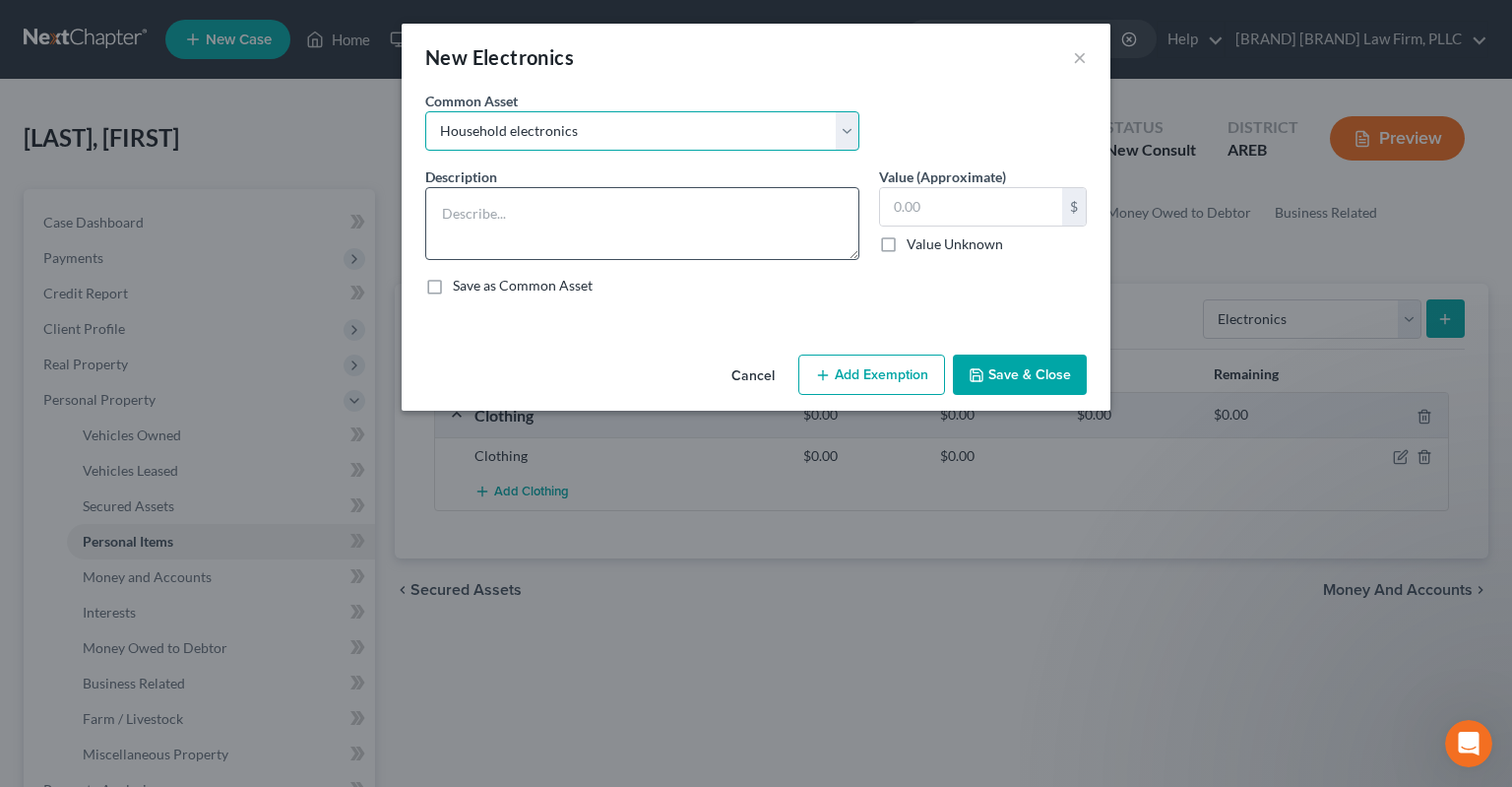 type on "Household electronics" 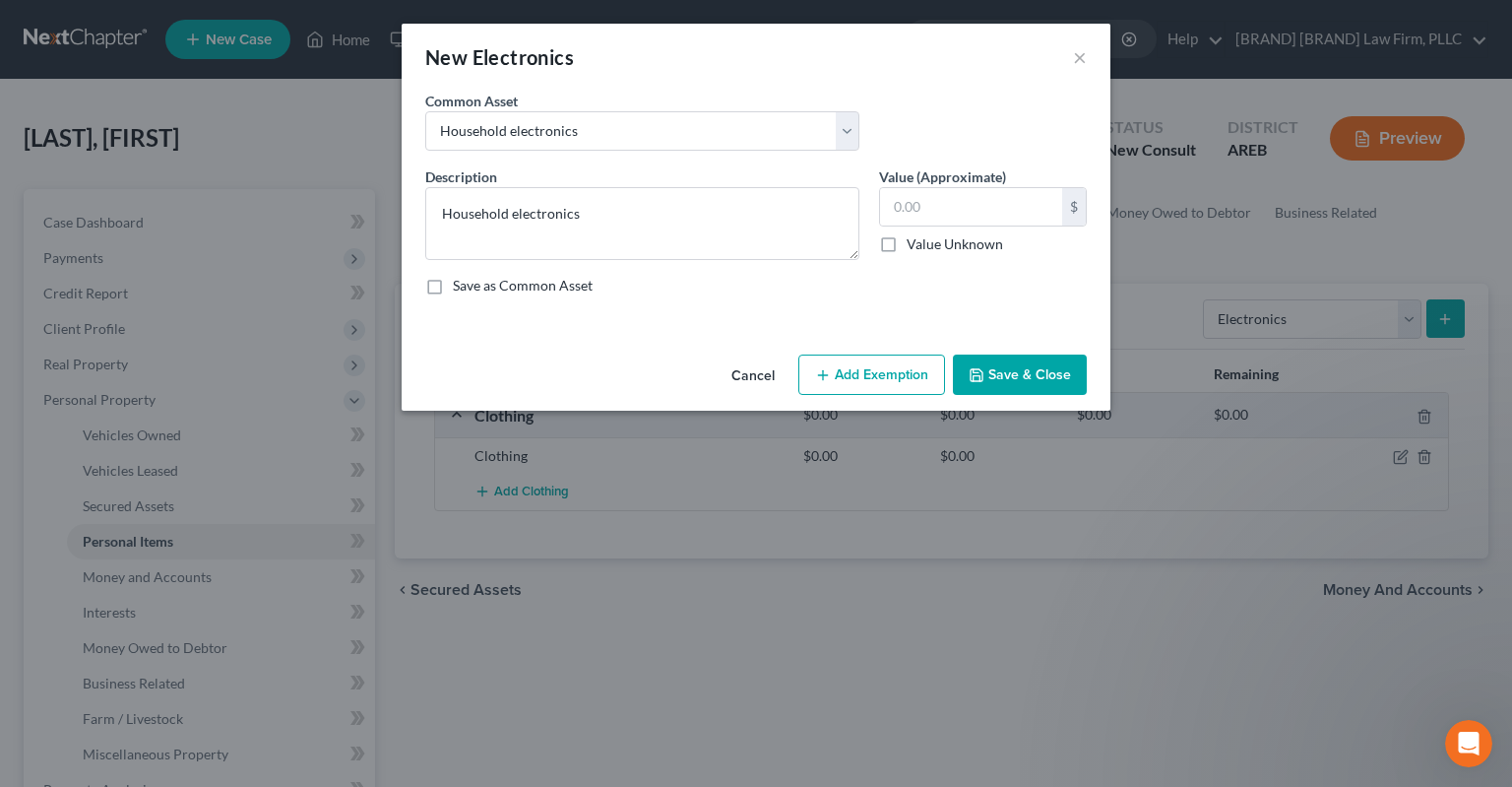 click on "Save & Close" at bounding box center [1020, 375] 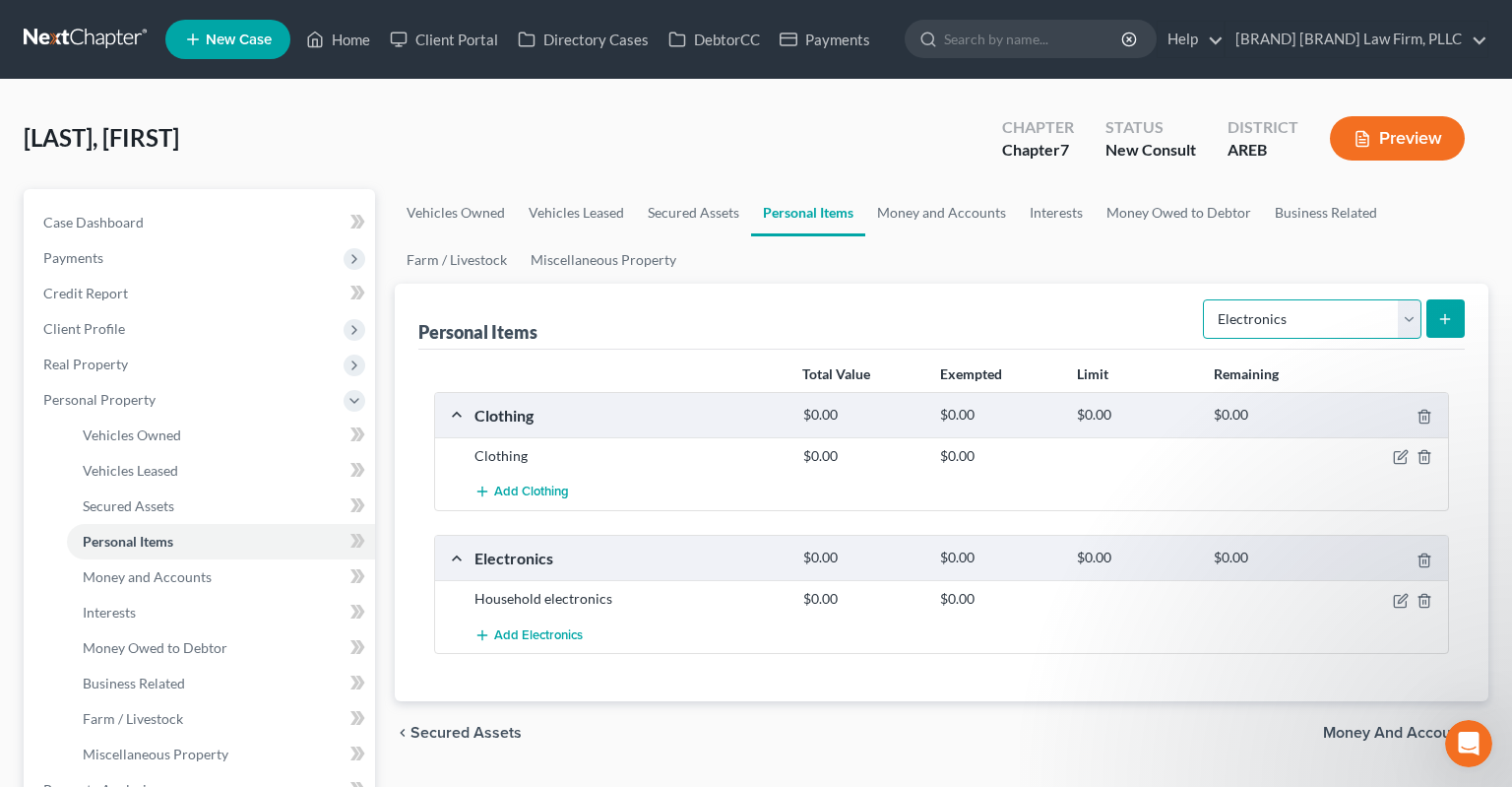 click on "Select Item Type Clothing Collectibles Of Value Electronics Firearms Household Goods Jewelry Other Pet(s) Sports & Hobby Equipment" at bounding box center [1312, 319] 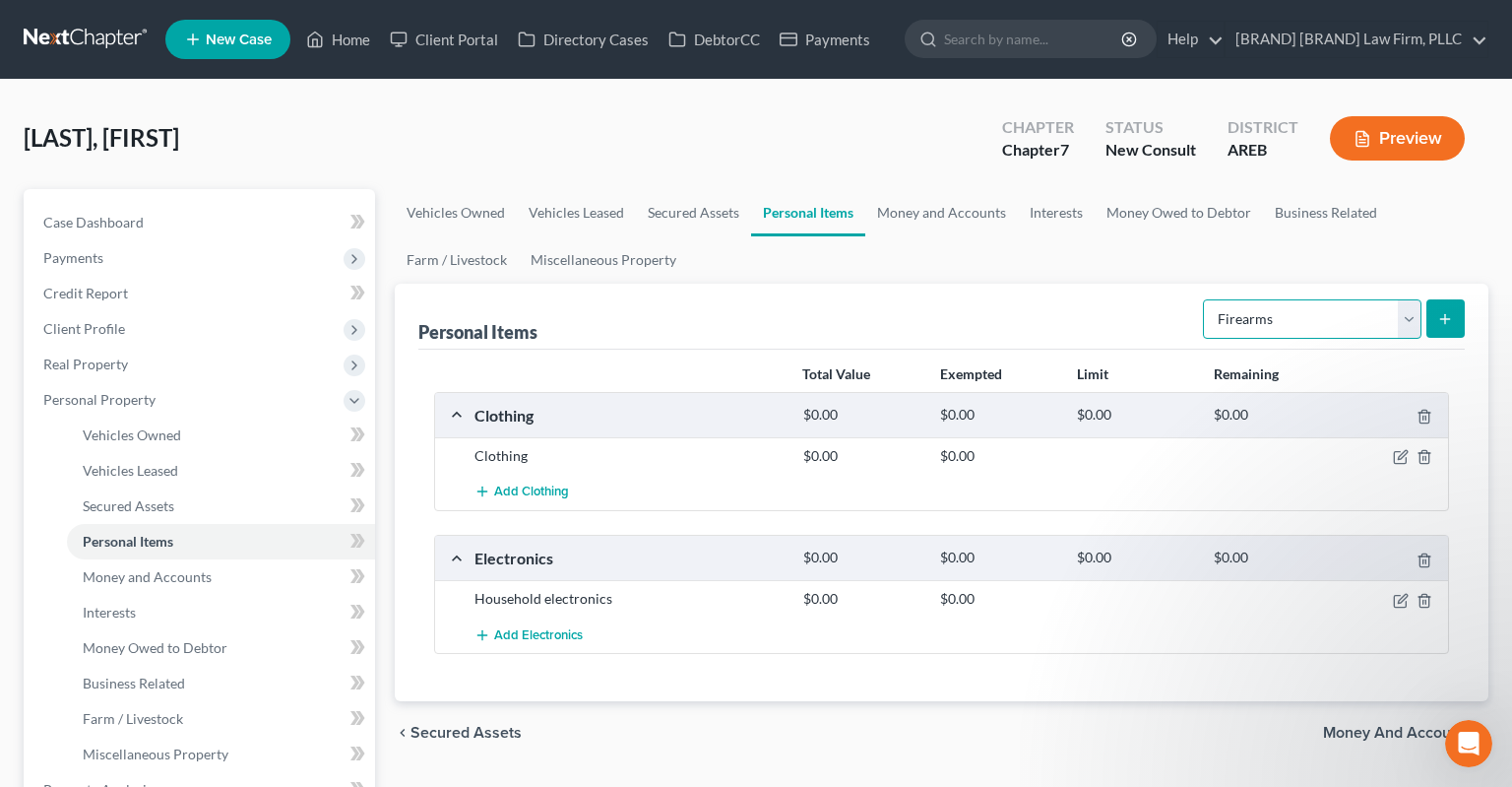 click on "Firearms" at bounding box center (0, 0) 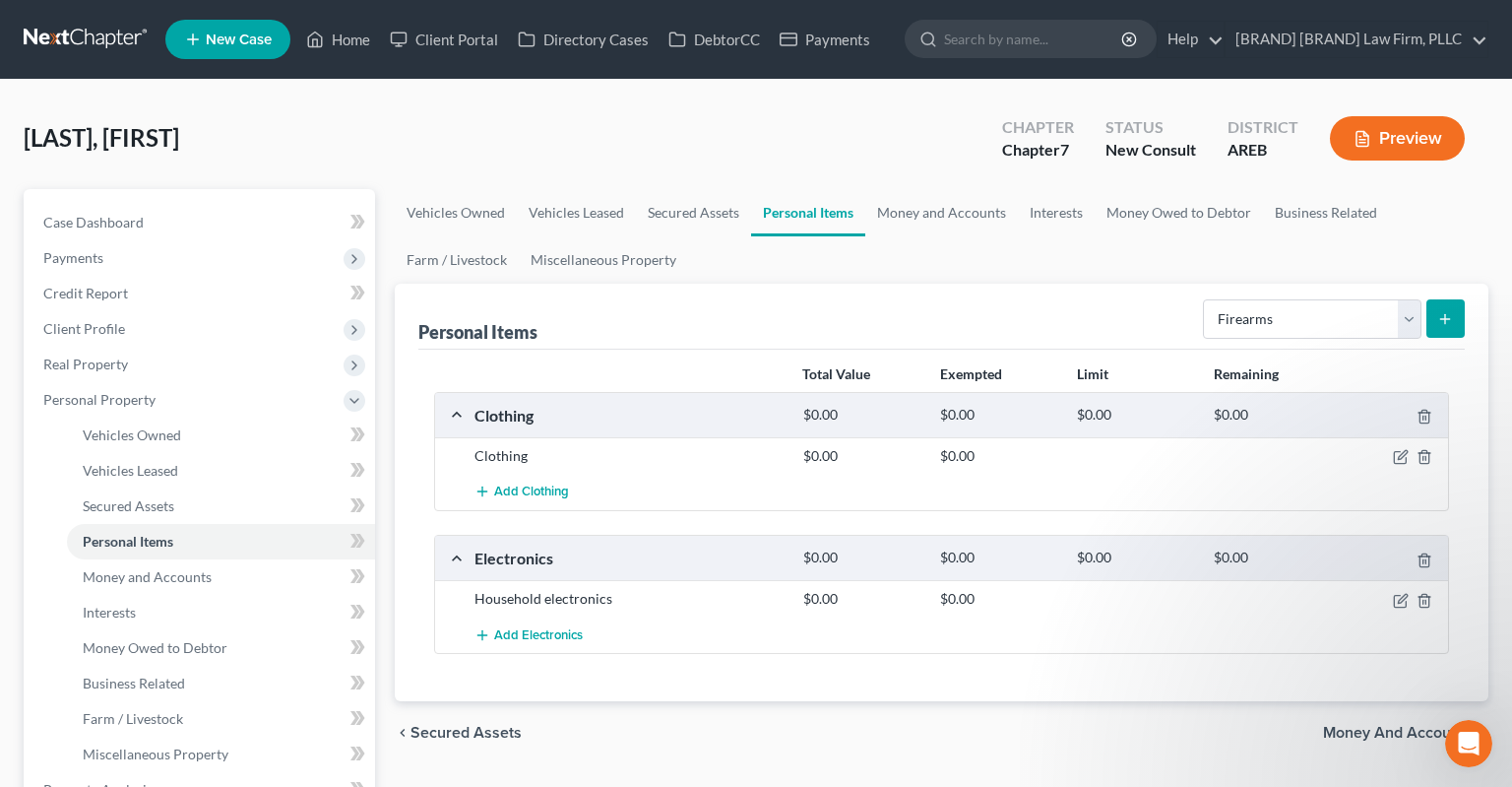 click at bounding box center [1445, 318] 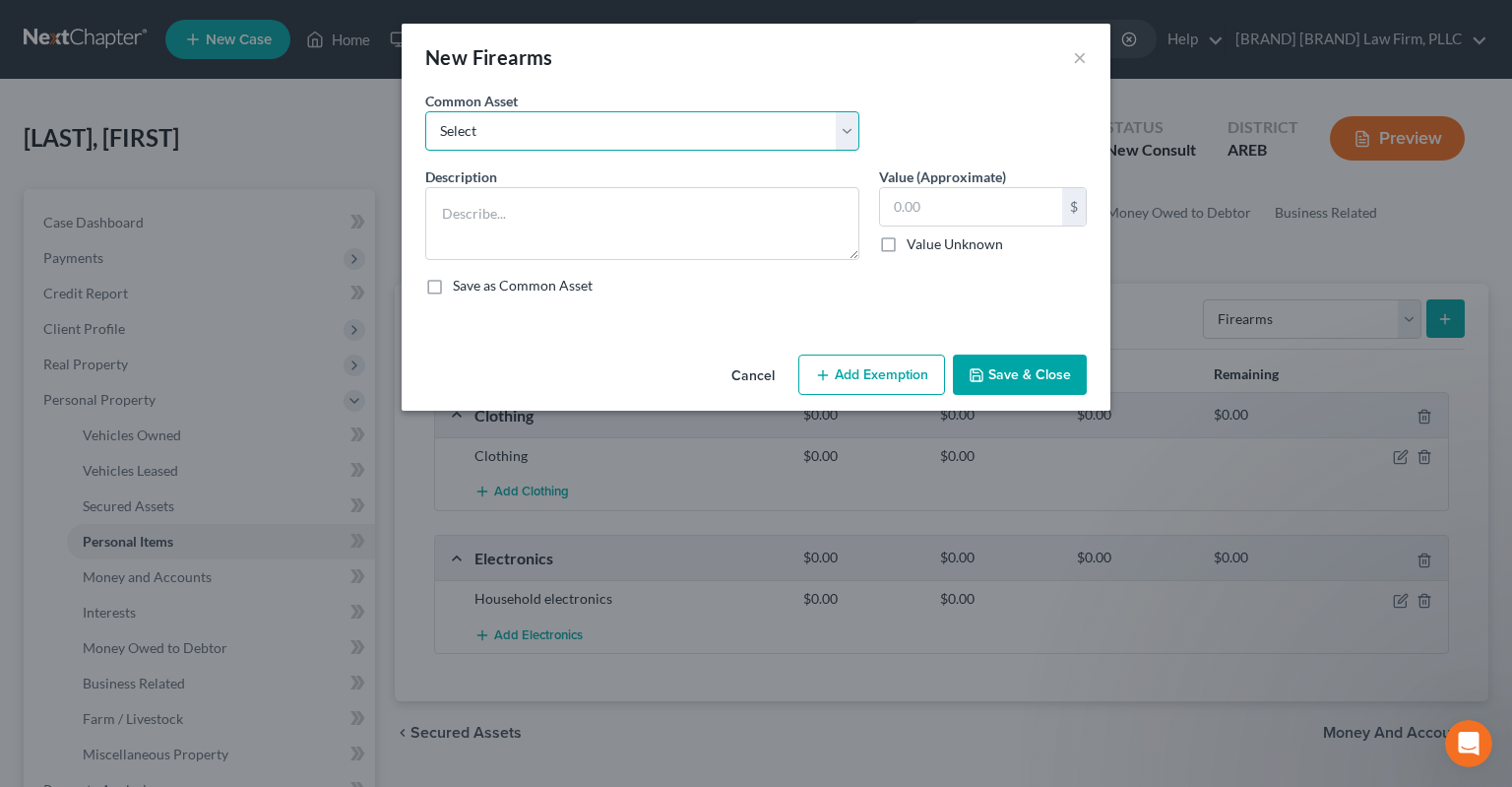 click on "Select Firearms, ammunition, & related equipment" at bounding box center [642, 131] 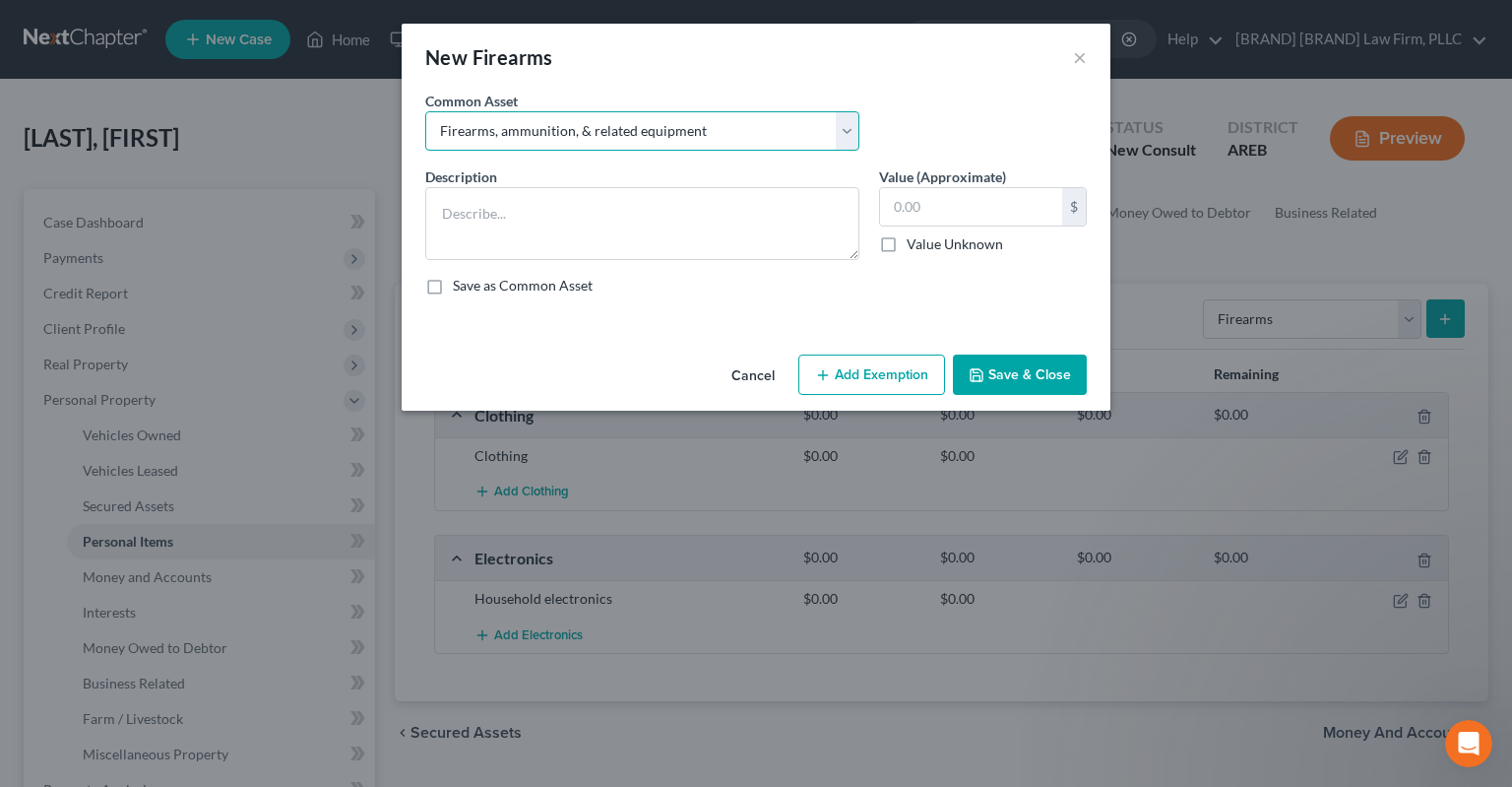 click on "Firearms, ammunition, & related equipment" at bounding box center [0, 0] 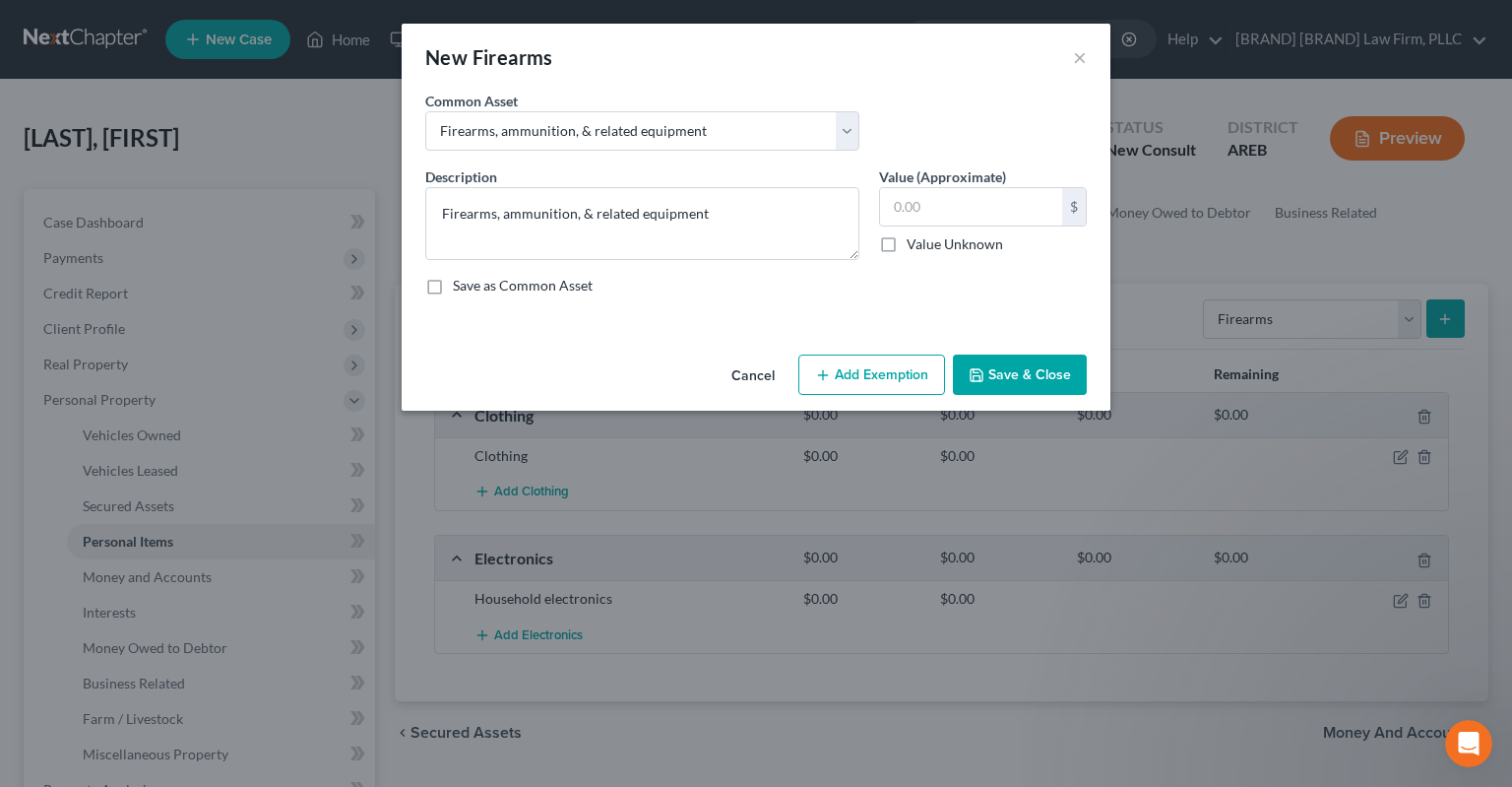 click on "Save & Close" at bounding box center [1020, 375] 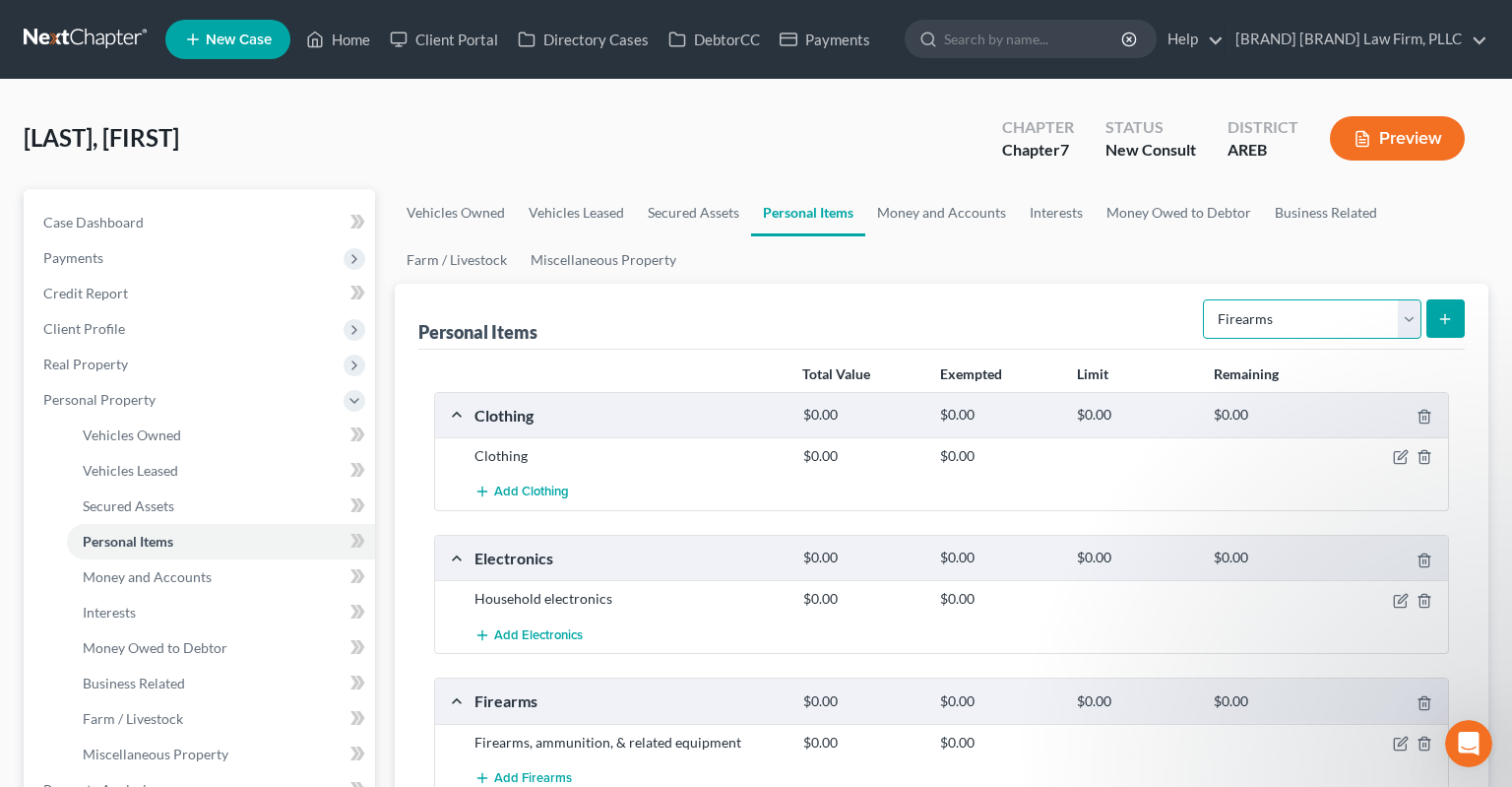 click on "Select Item Type Clothing Collectibles Of Value Electronics Firearms Household Goods Jewelry Other Pet(s) Sports & Hobby Equipment" at bounding box center (1312, 319) 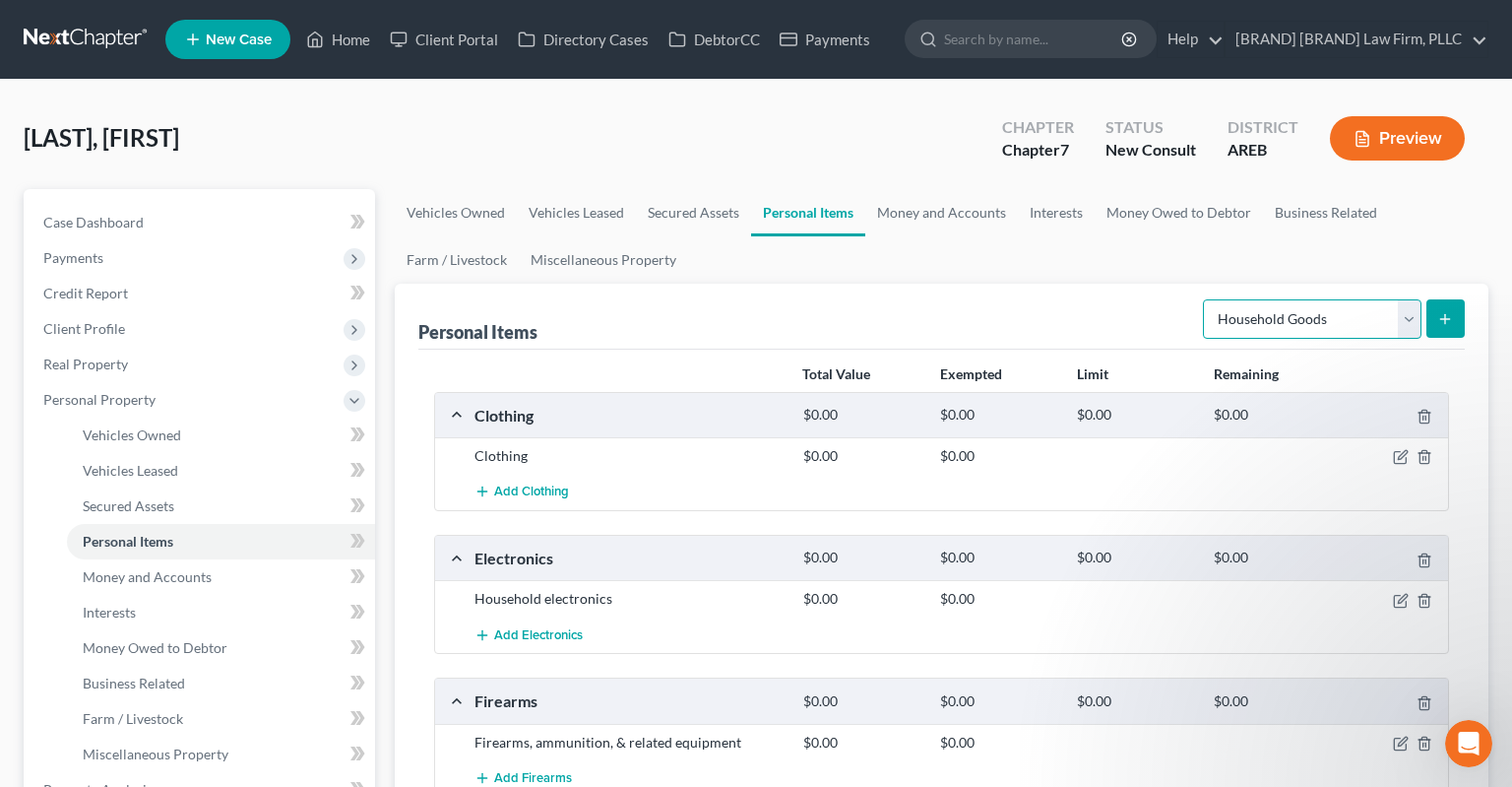 click on "Household Goods" at bounding box center [0, 0] 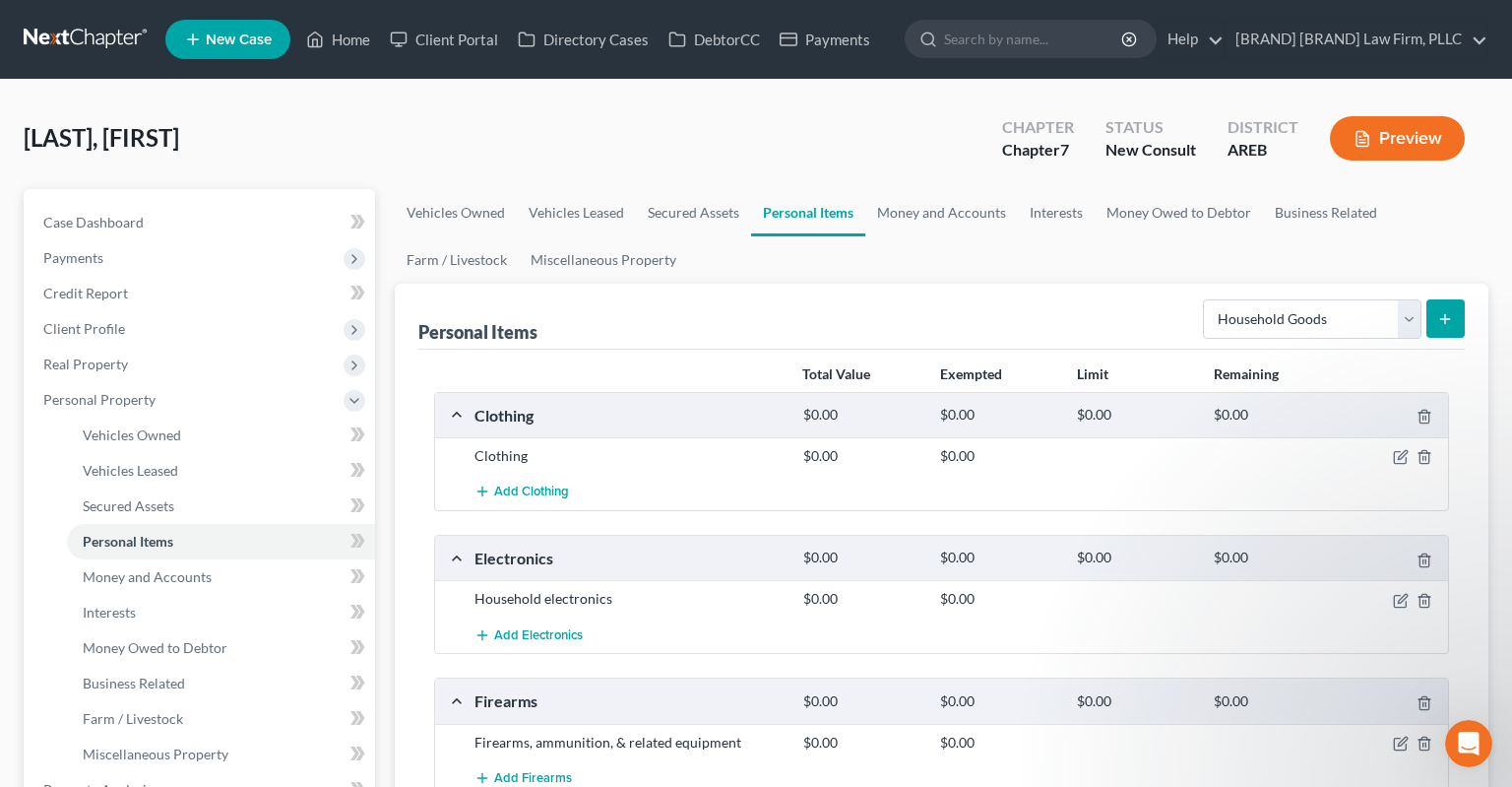click at bounding box center (1445, 318) 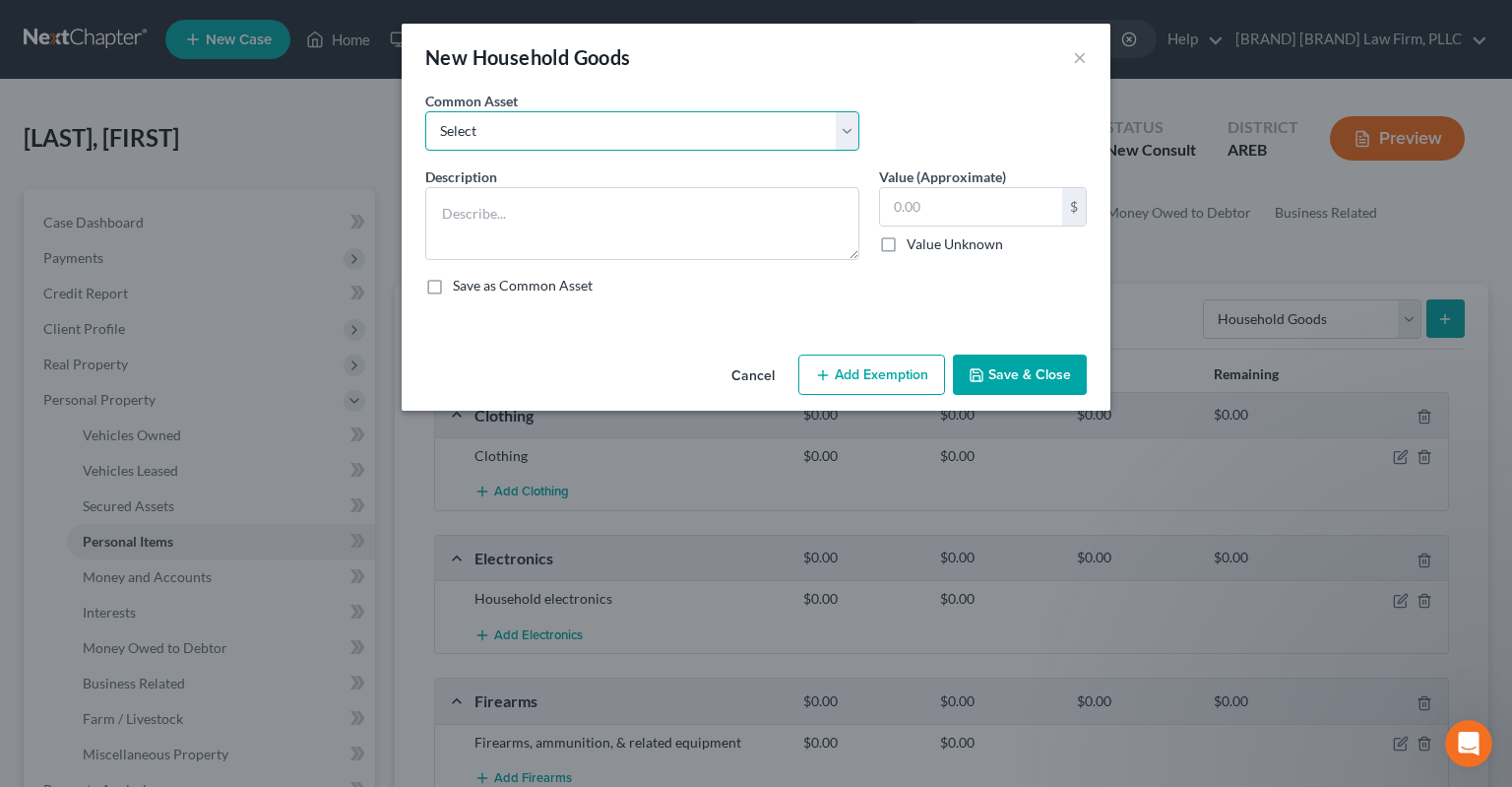 click on "Select Household goods and furnishings" at bounding box center (642, 131) 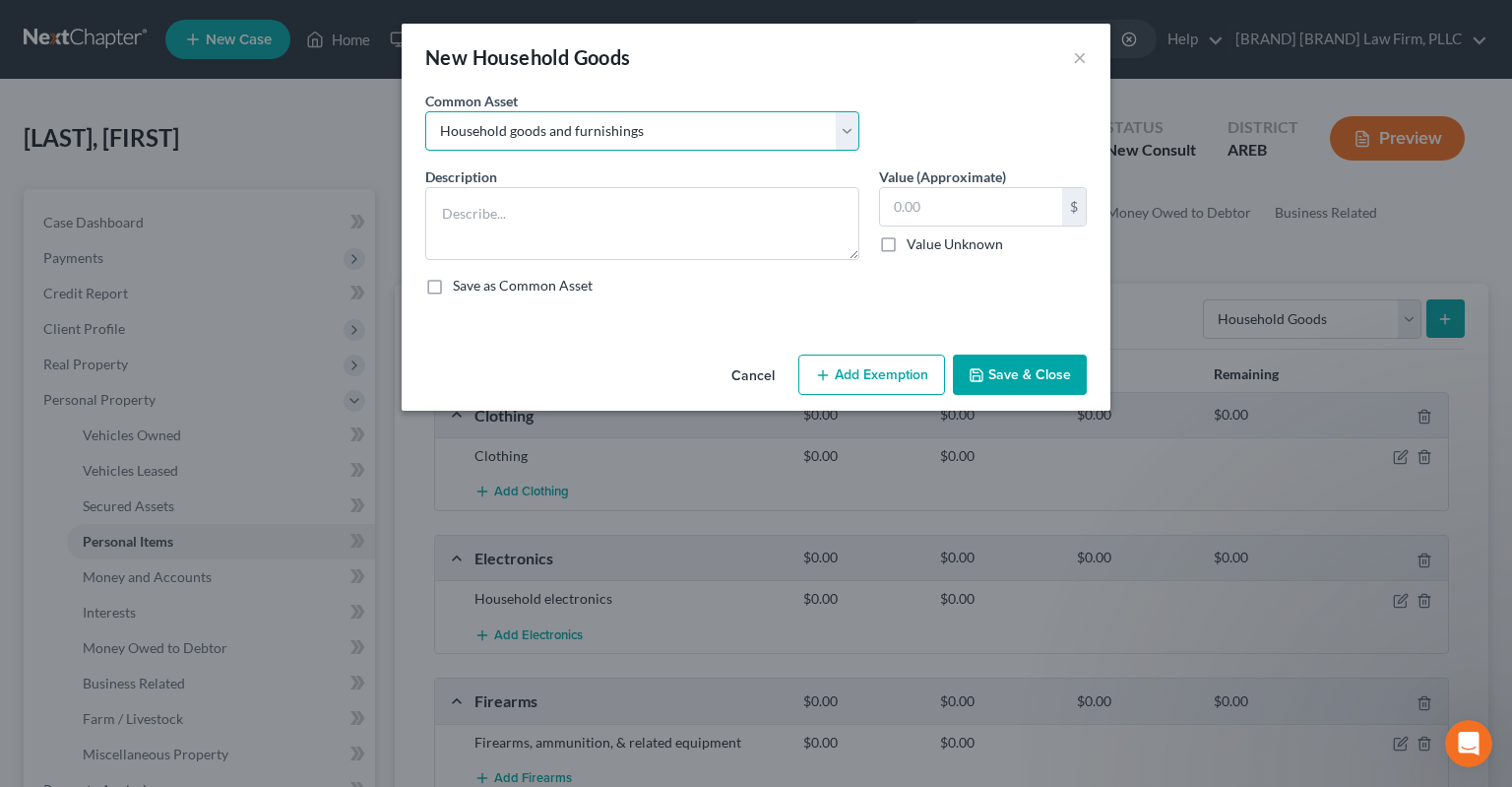 click on "Household goods and furnishings" at bounding box center [0, 0] 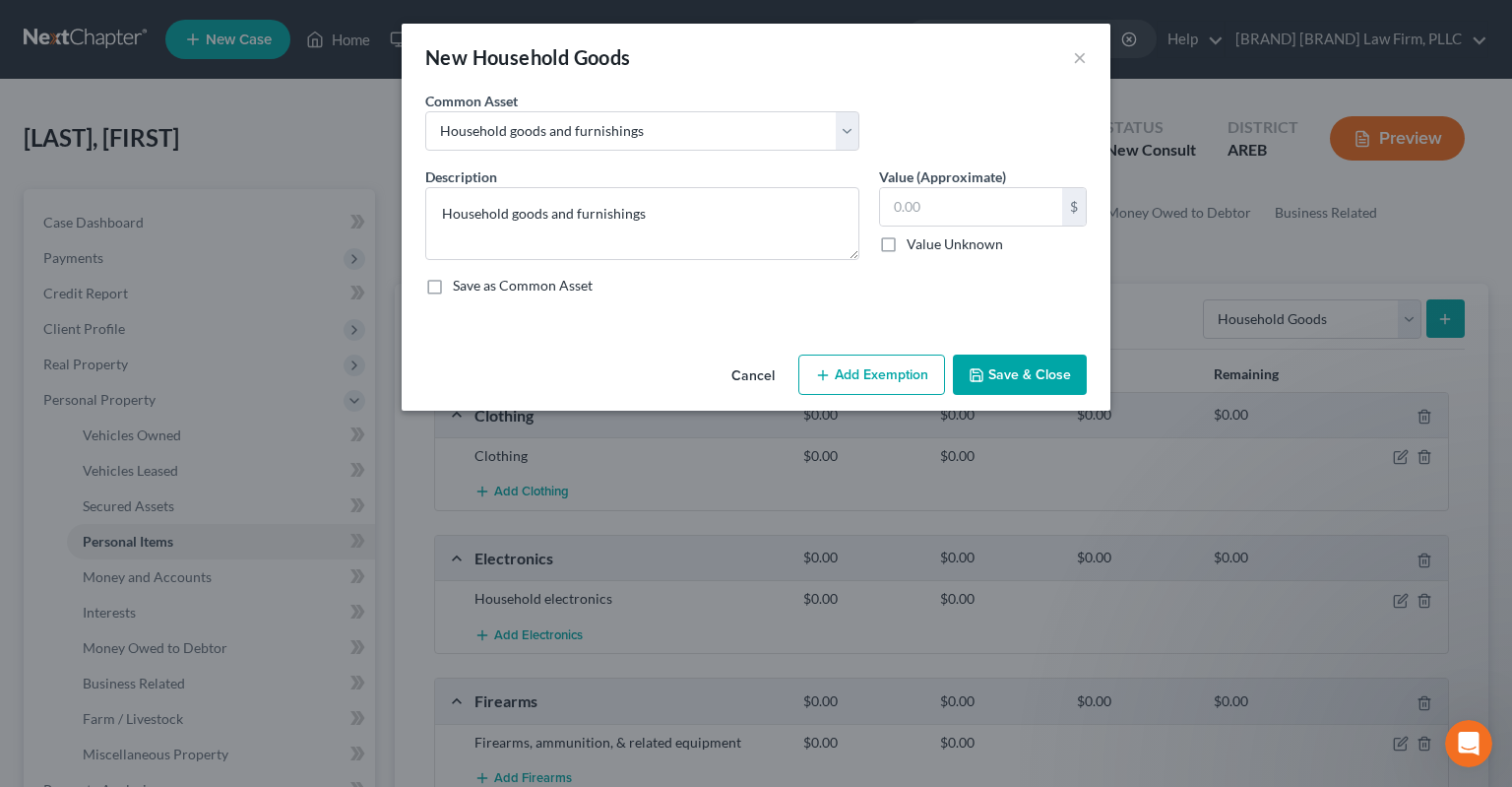 drag, startPoint x: 1022, startPoint y: 378, endPoint x: 1030, endPoint y: 357, distance: 22.472205 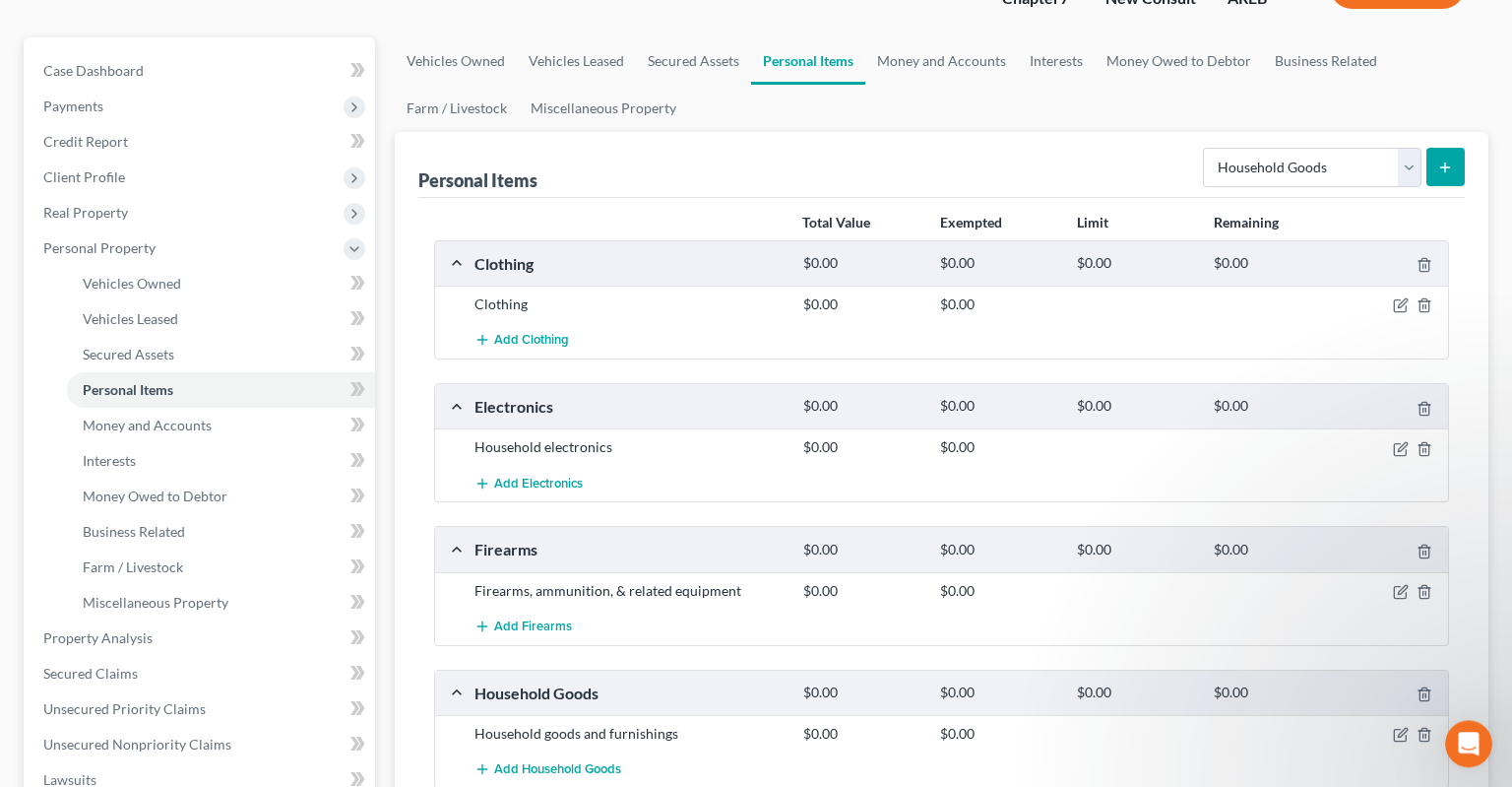 scroll, scrollTop: 103, scrollLeft: 0, axis: vertical 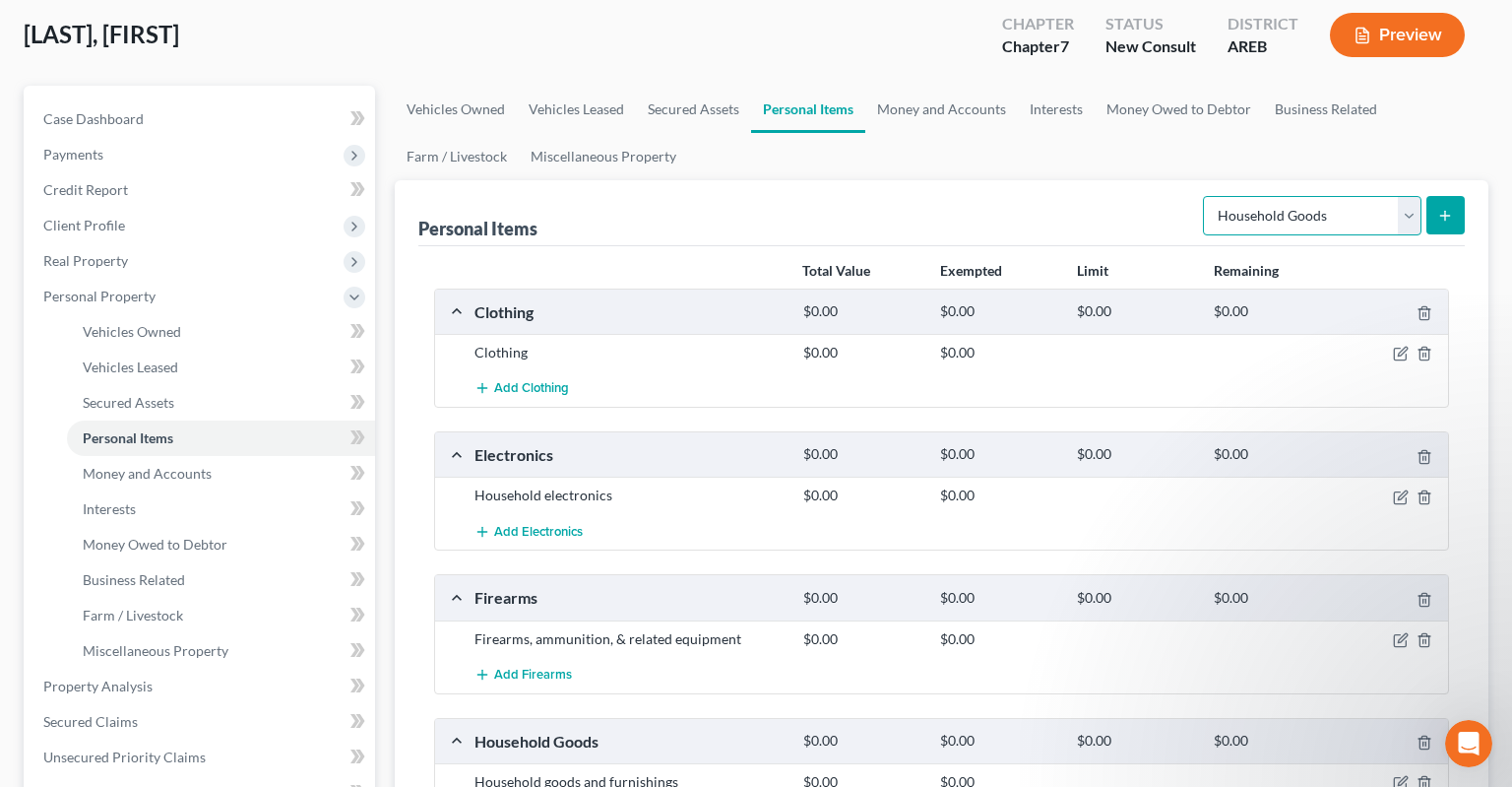 click on "Select Item Type Clothing Collectibles Of Value Electronics Firearms Household Goods Jewelry Other Pet(s) Sports & Hobby Equipment" at bounding box center (1312, 216) 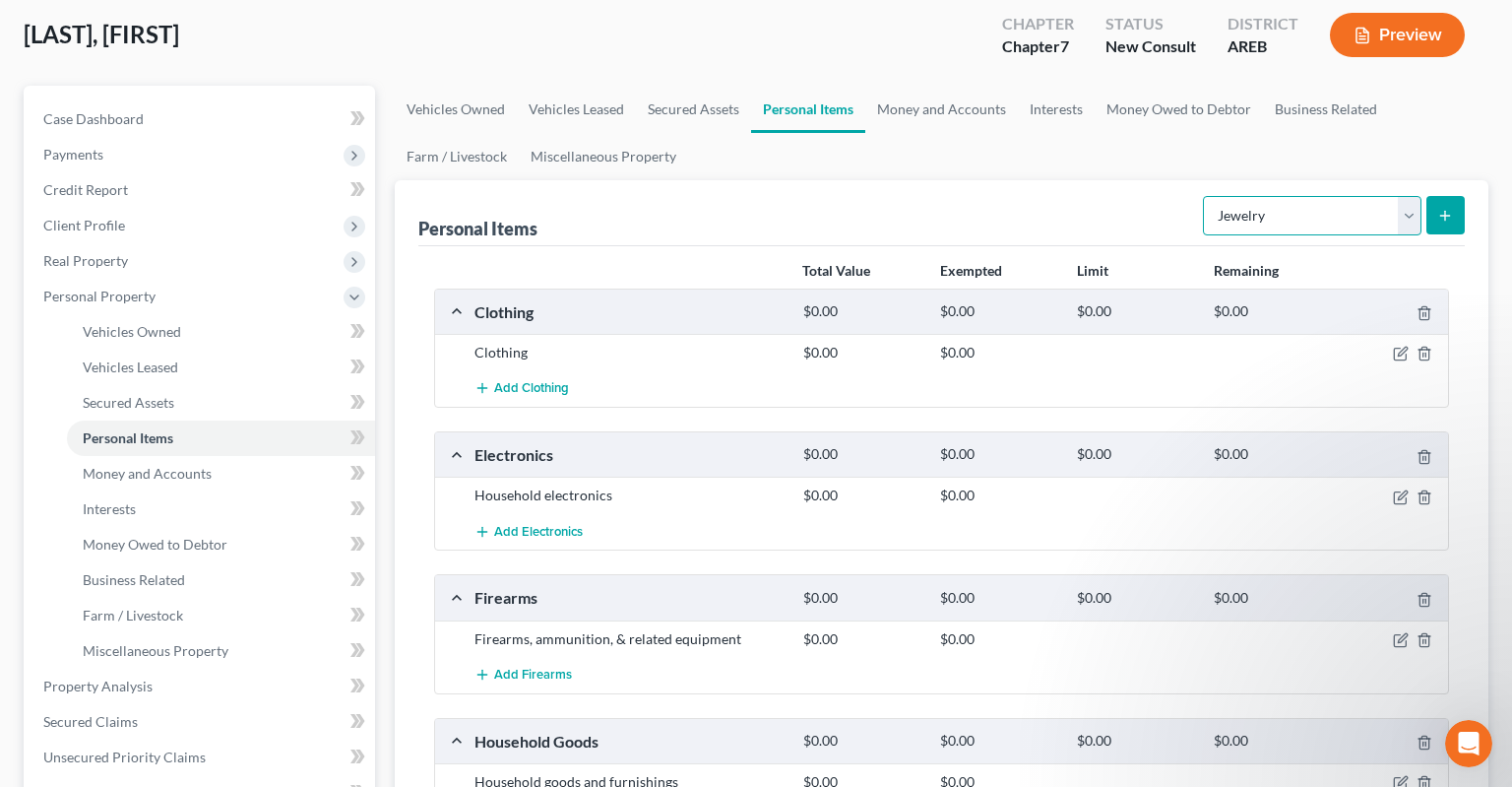 click on "Jewelry" at bounding box center [0, 0] 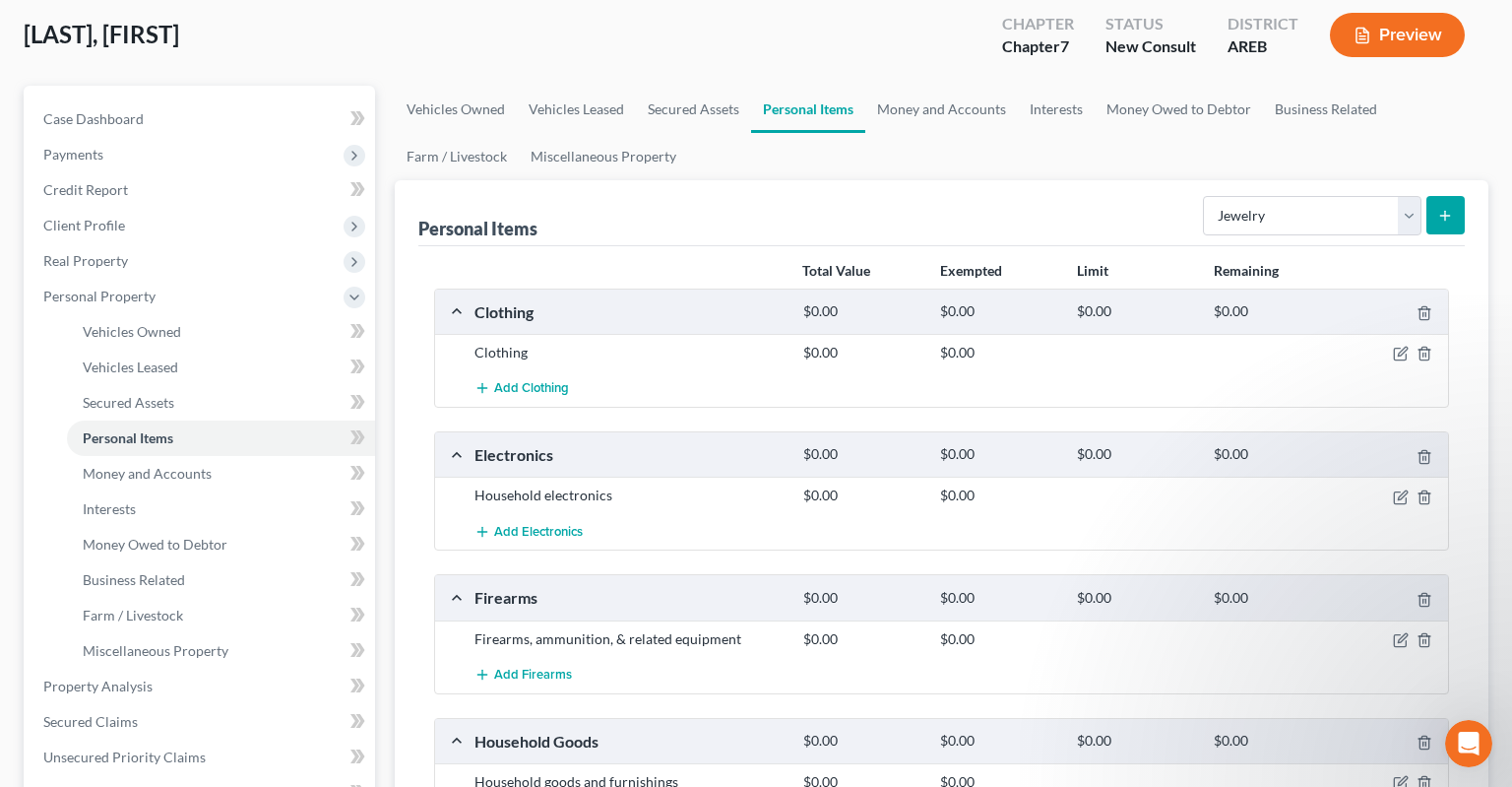click at bounding box center [1445, 215] 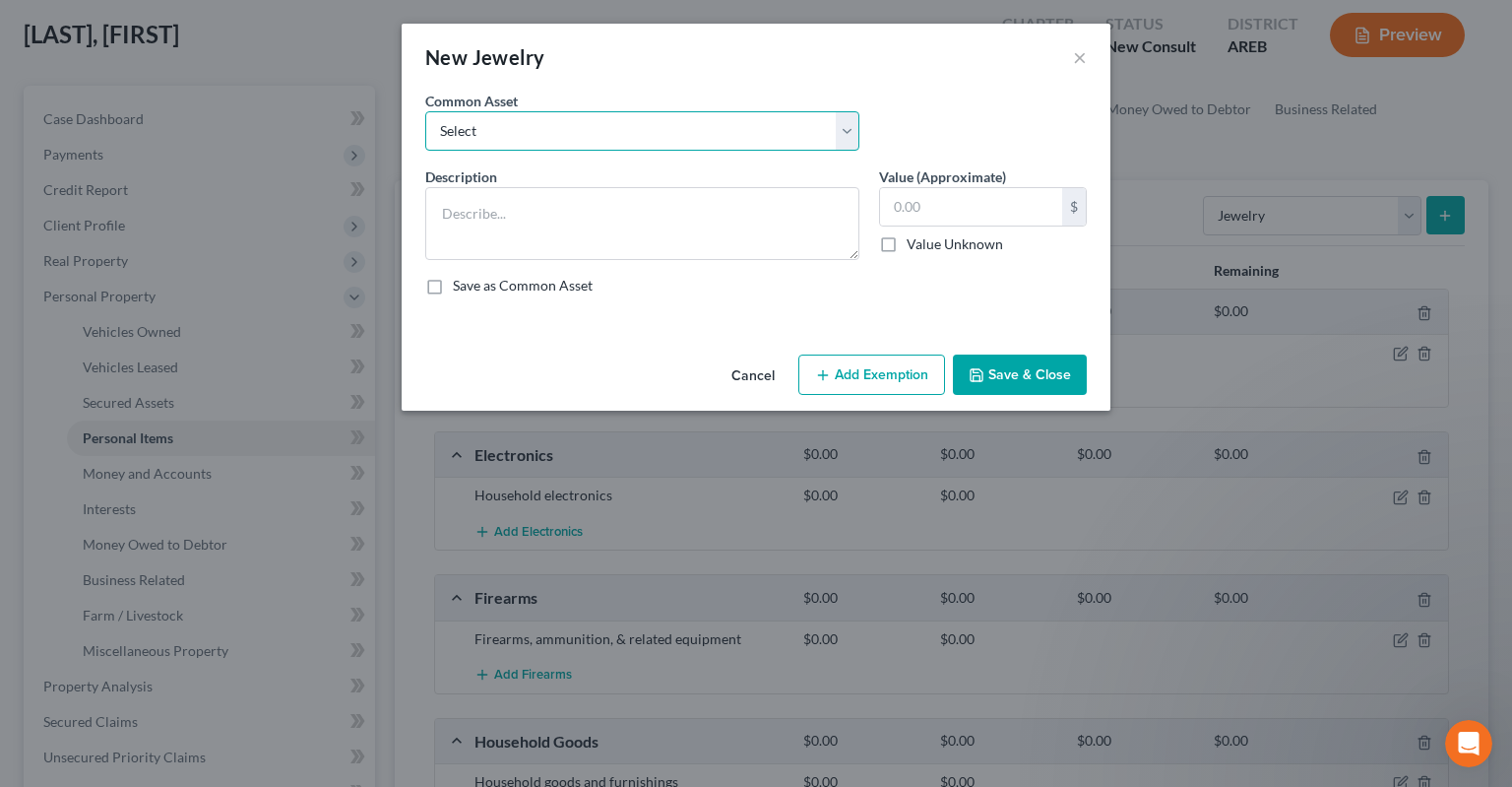 click on "Select Jewelry" at bounding box center [642, 131] 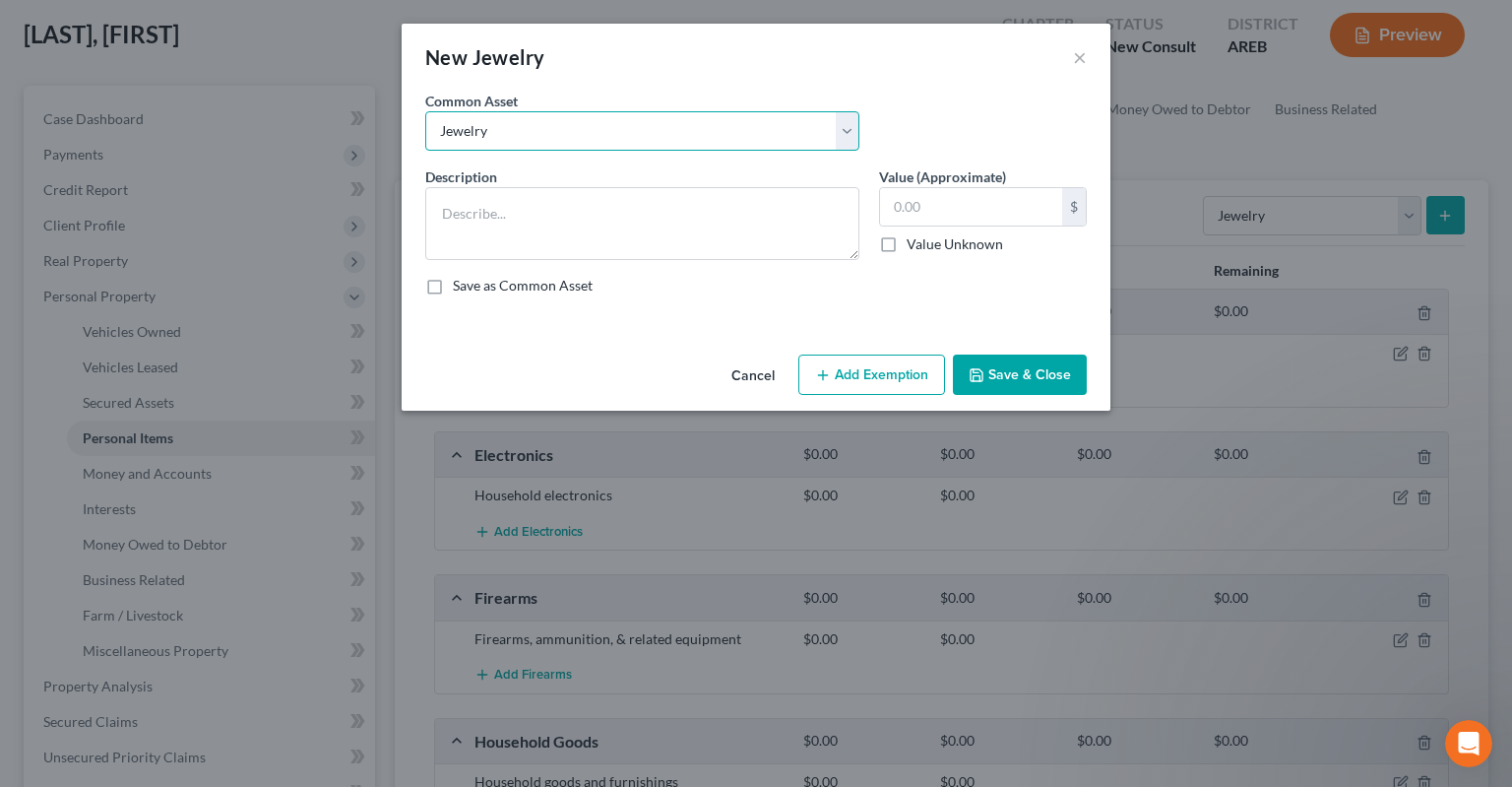 click on "Jewelry" at bounding box center (0, 0) 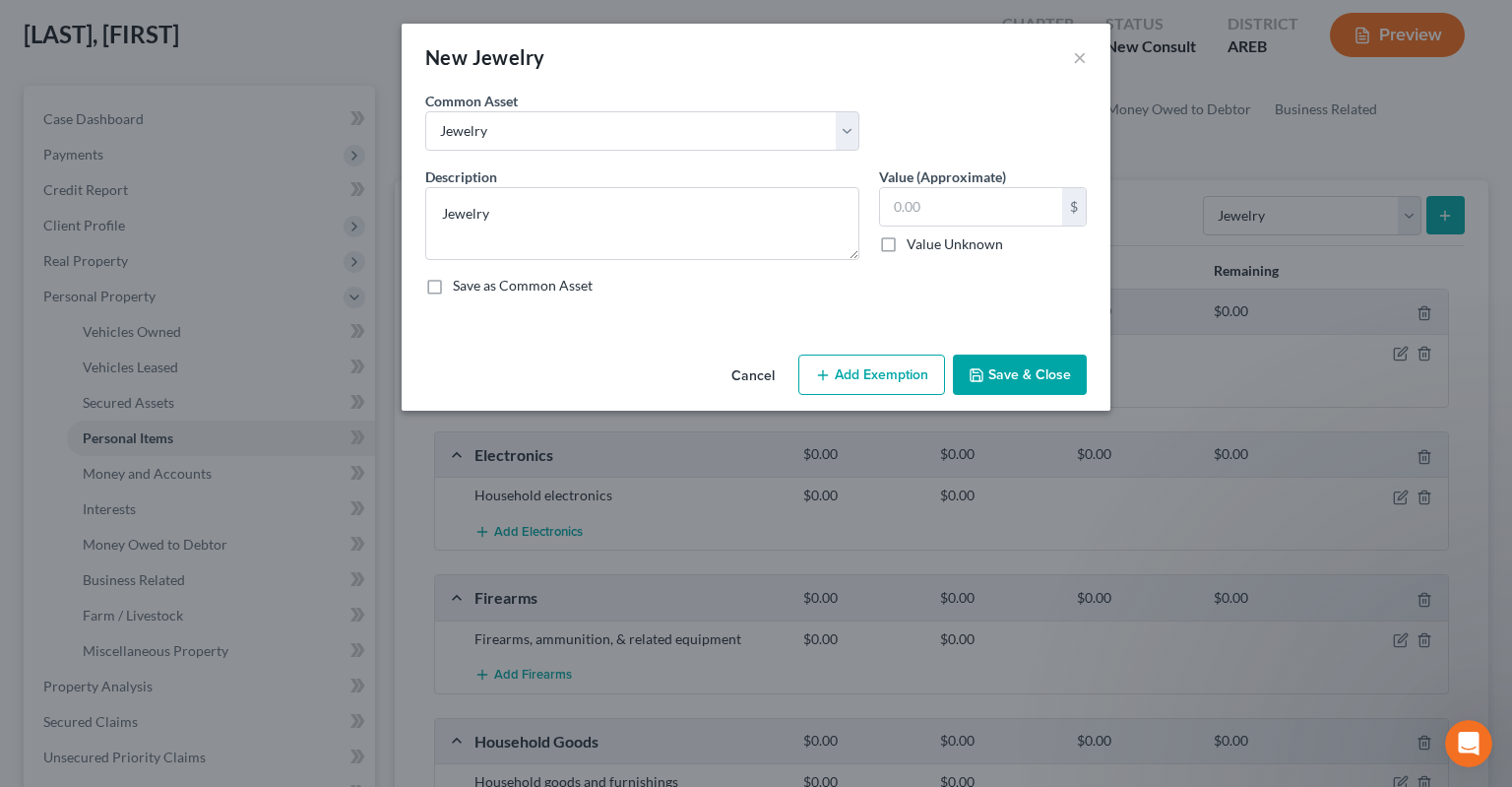click 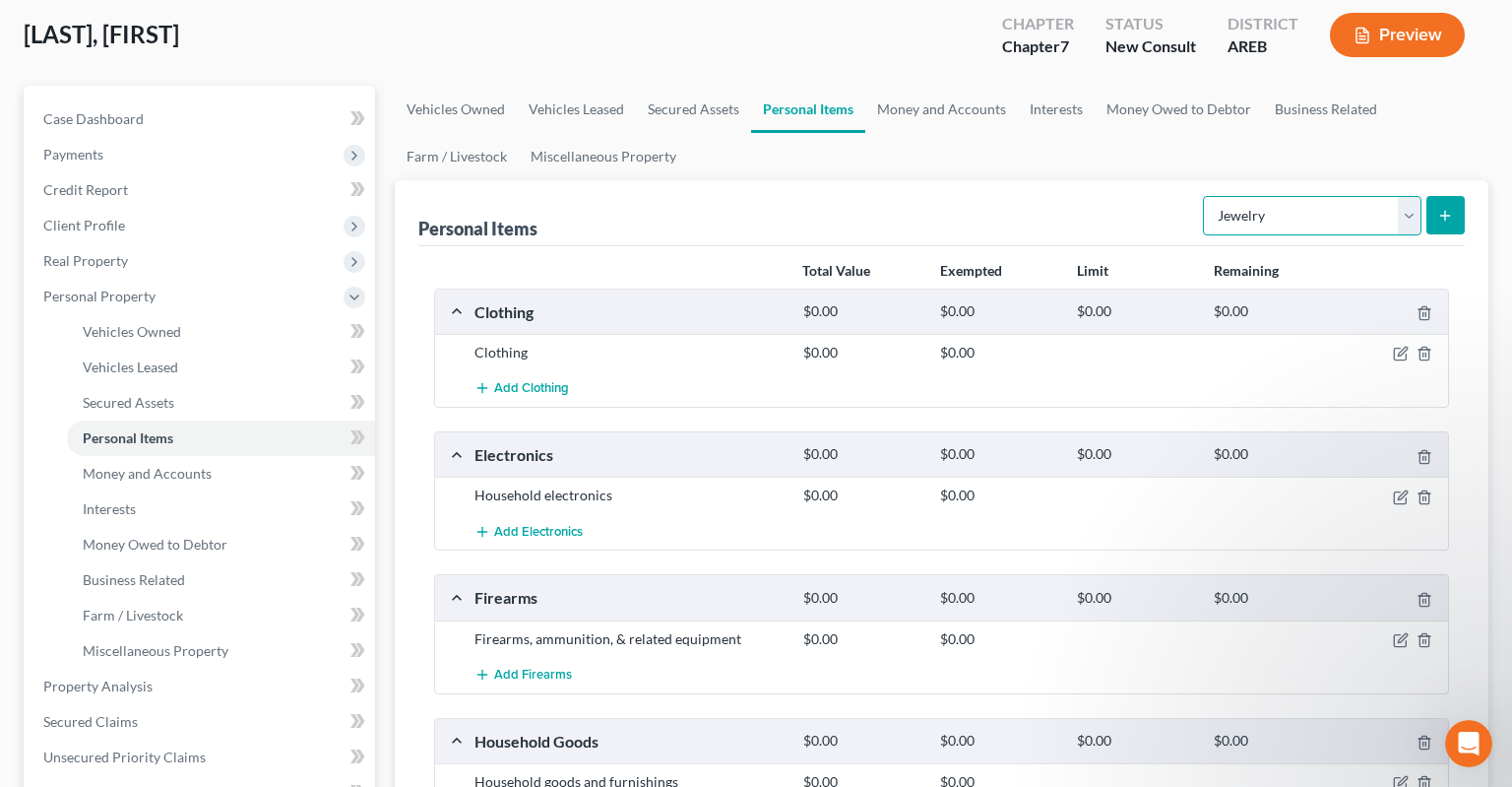 click on "Select Item Type Clothing Collectibles Of Value Electronics Firearms Household Goods Jewelry Other Pet(s) Sports & Hobby Equipment" at bounding box center [1312, 216] 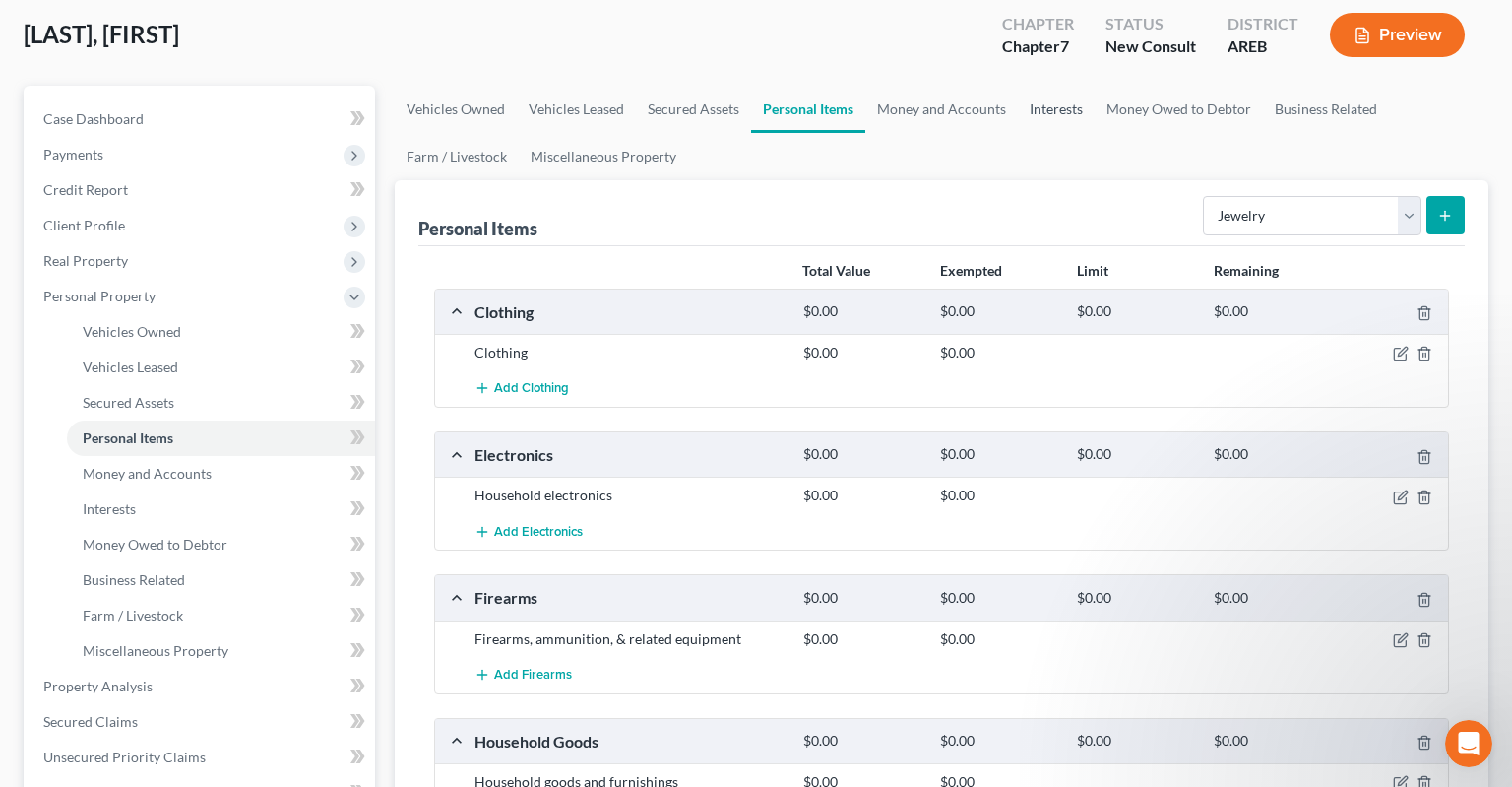 drag, startPoint x: 1307, startPoint y: 230, endPoint x: 1031, endPoint y: 147, distance: 288.20999 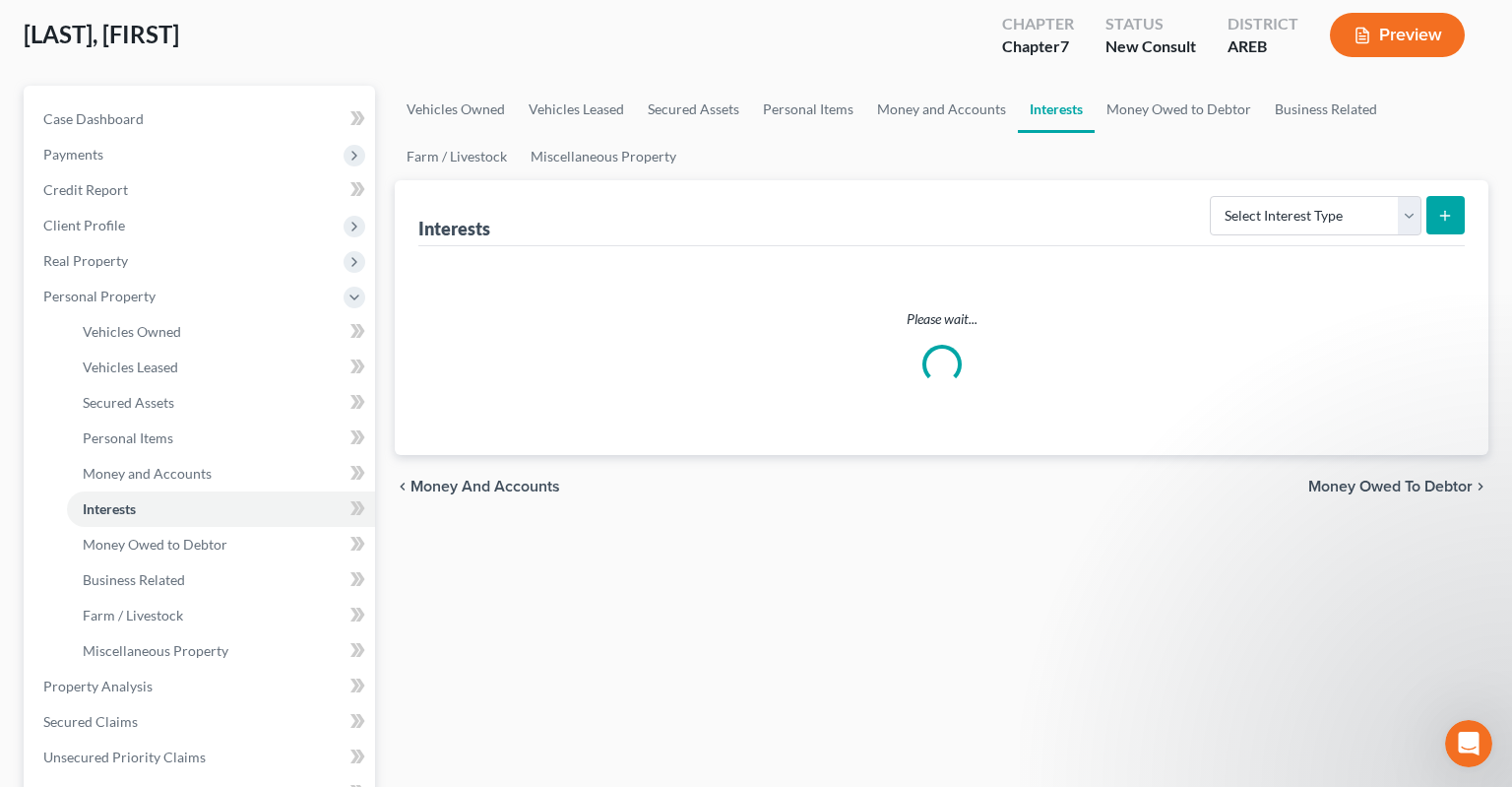 scroll, scrollTop: 79, scrollLeft: 0, axis: vertical 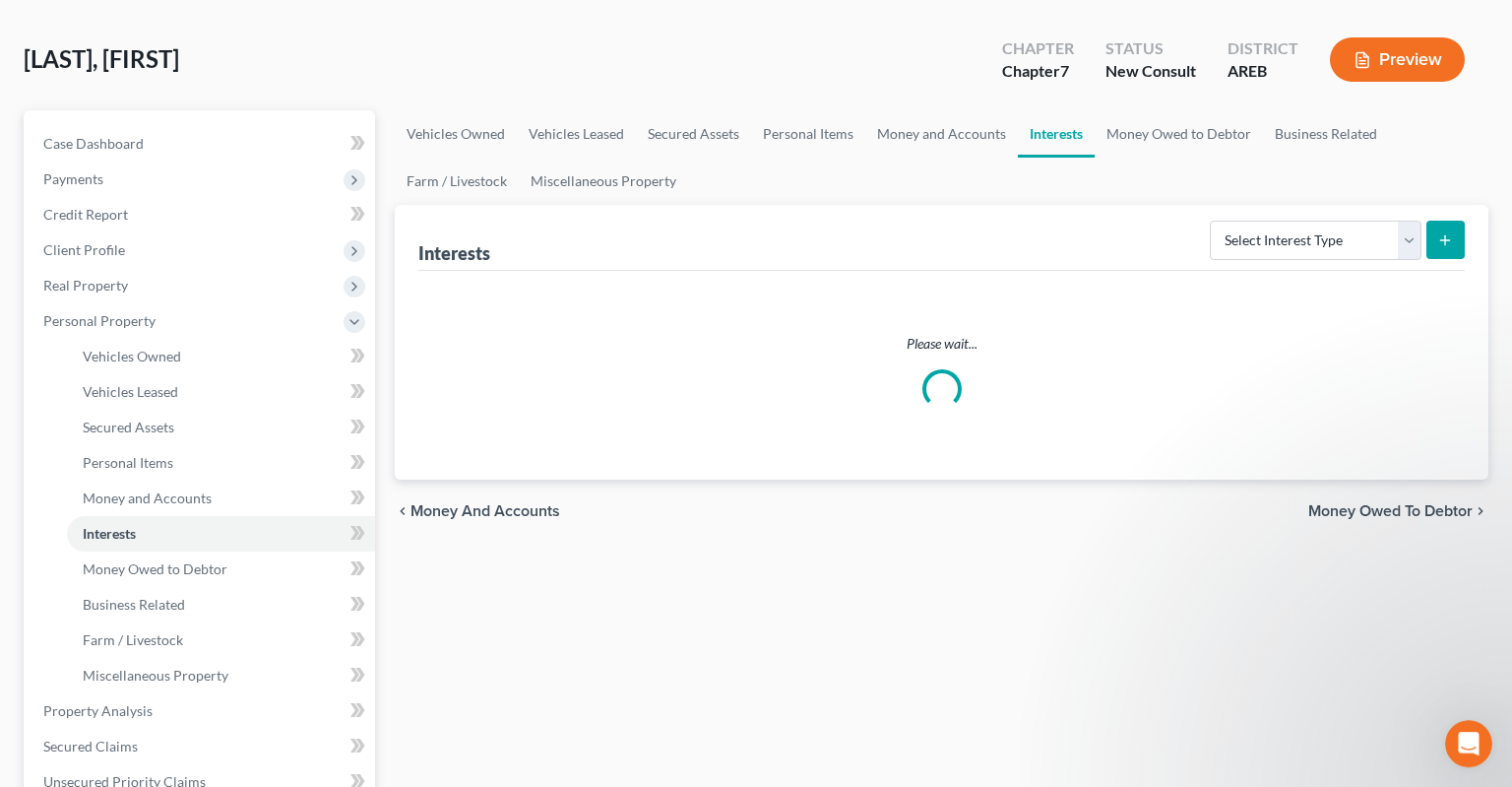 click on "Vehicles Owned
Vehicles Leased
Secured Assets
Personal Items
Money and Accounts
Interests
Money Owed to Debtor
Business Related
Farm / Livestock
Miscellaneous Property" at bounding box center (941, 158) 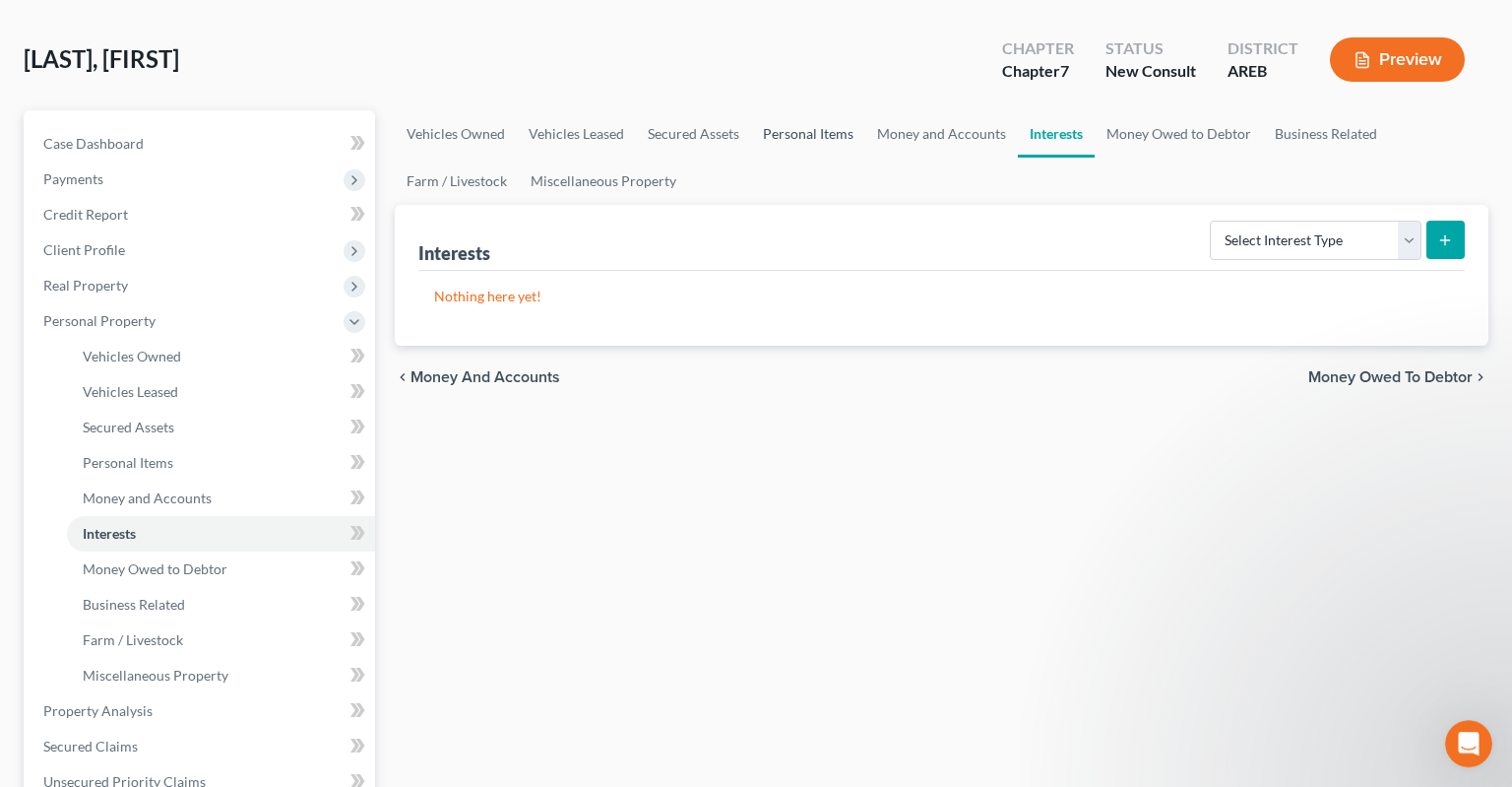 click on "Personal Items" at bounding box center [808, 134] 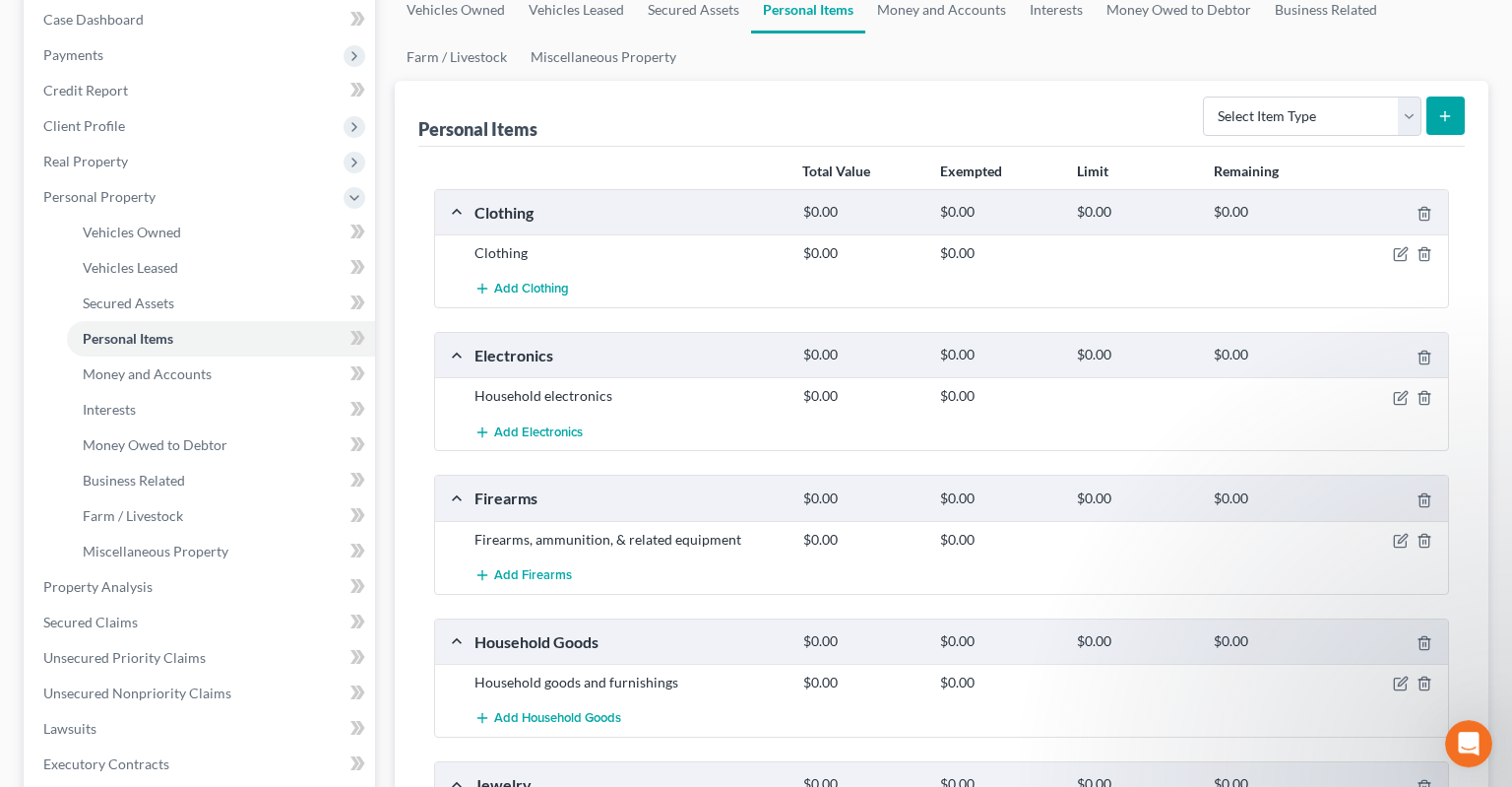 scroll, scrollTop: 311, scrollLeft: 0, axis: vertical 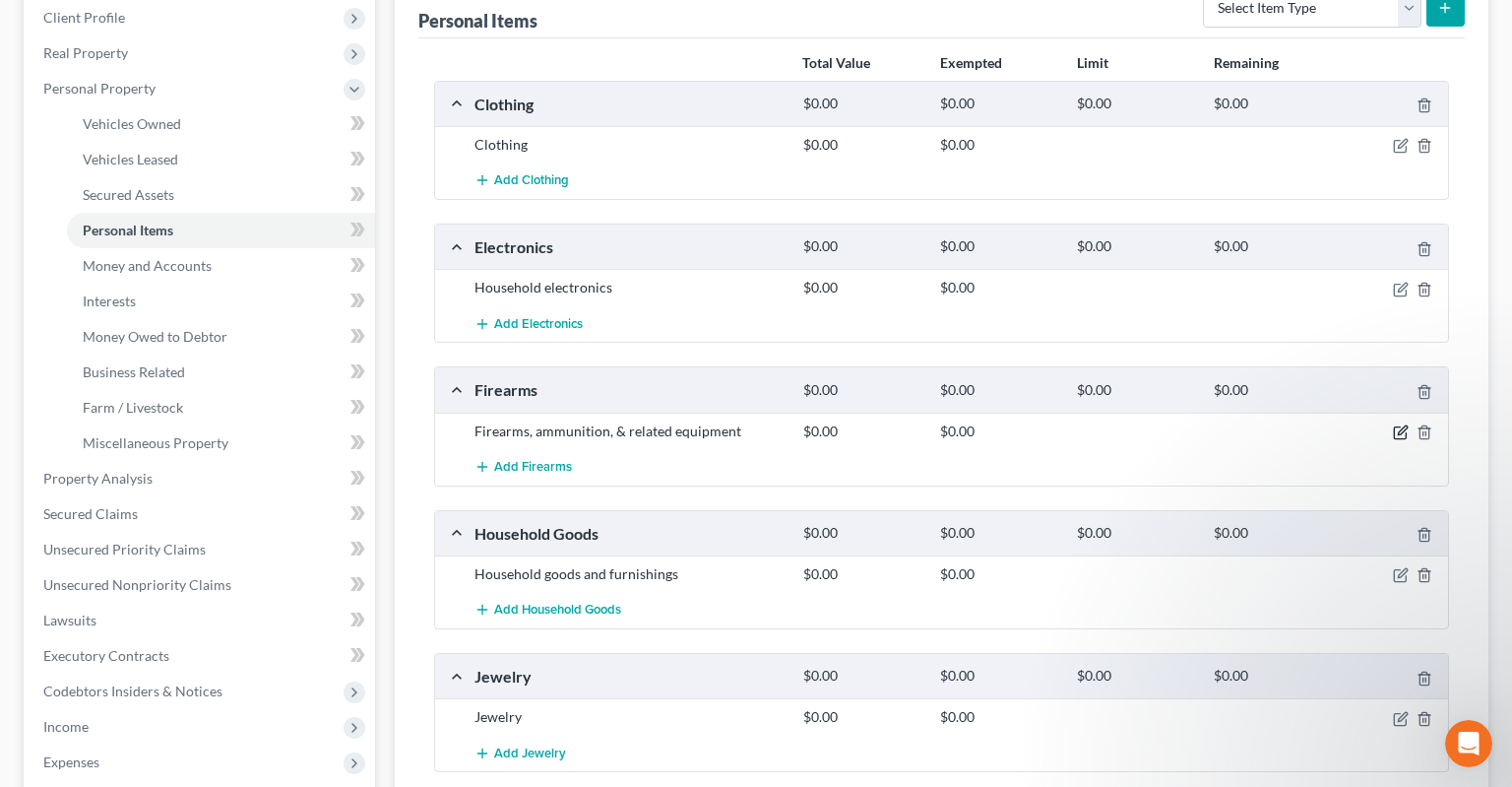 click 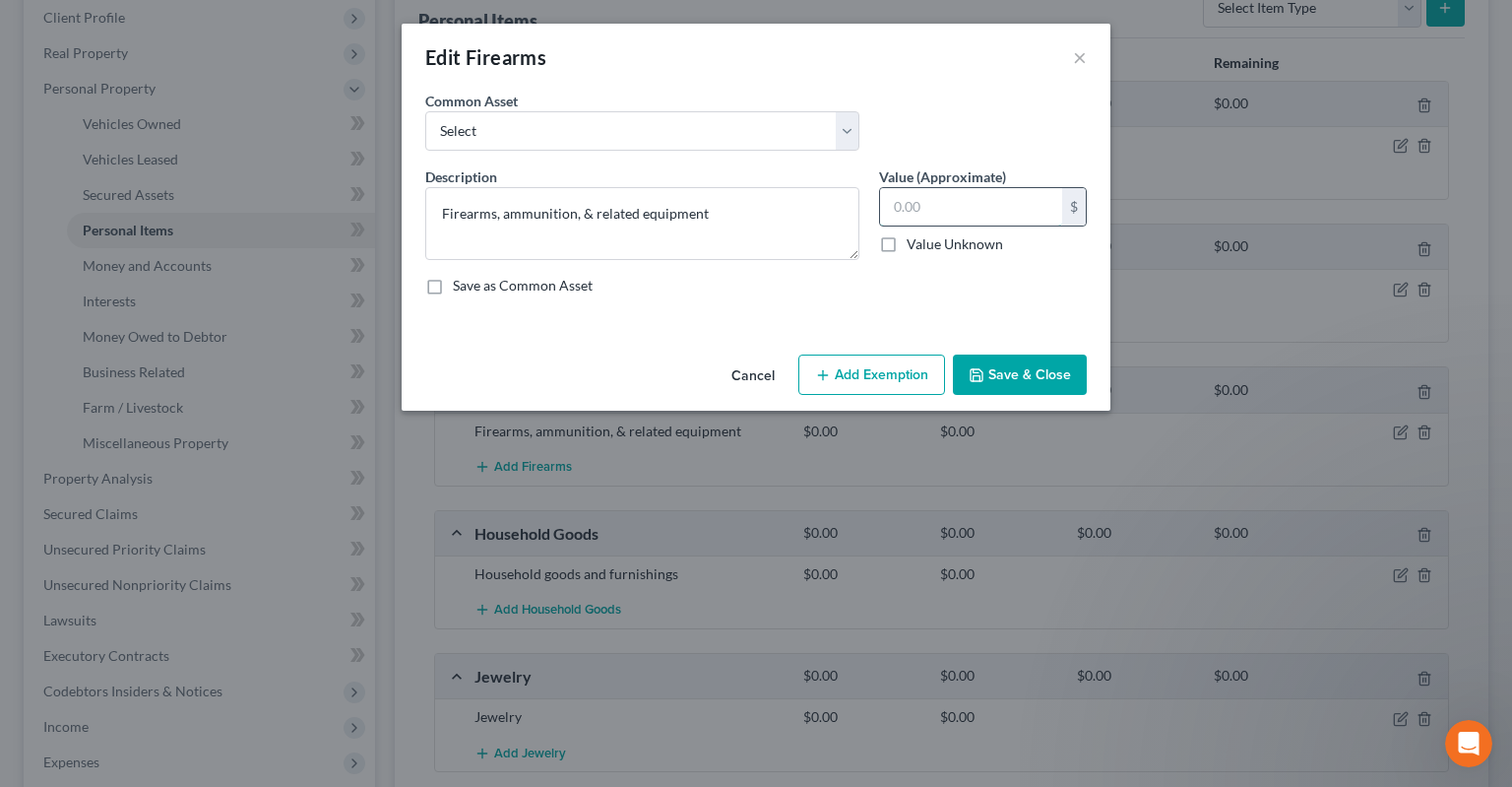 click at bounding box center [971, 207] 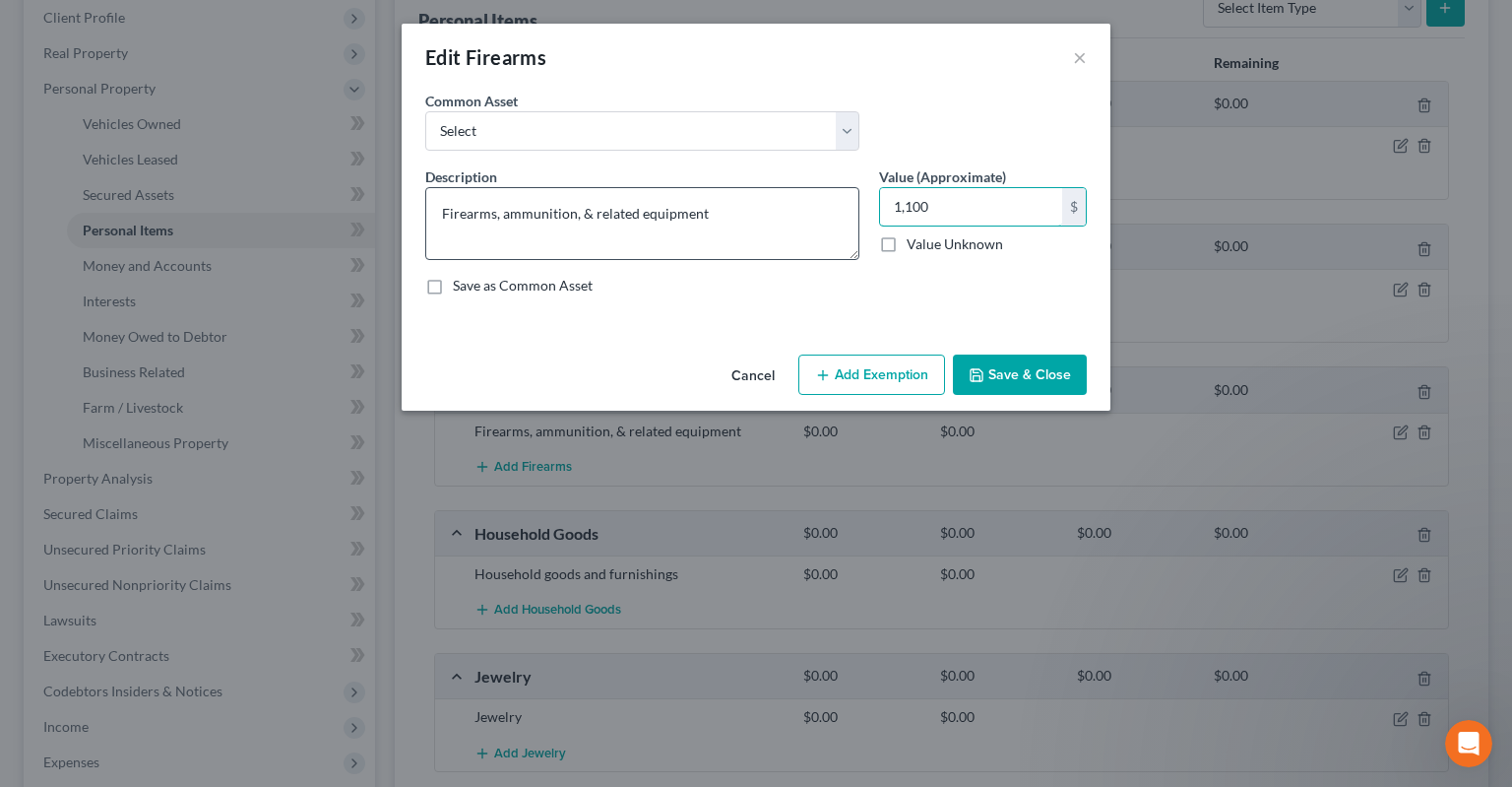 drag, startPoint x: 943, startPoint y: 209, endPoint x: 812, endPoint y: 219, distance: 131.38112 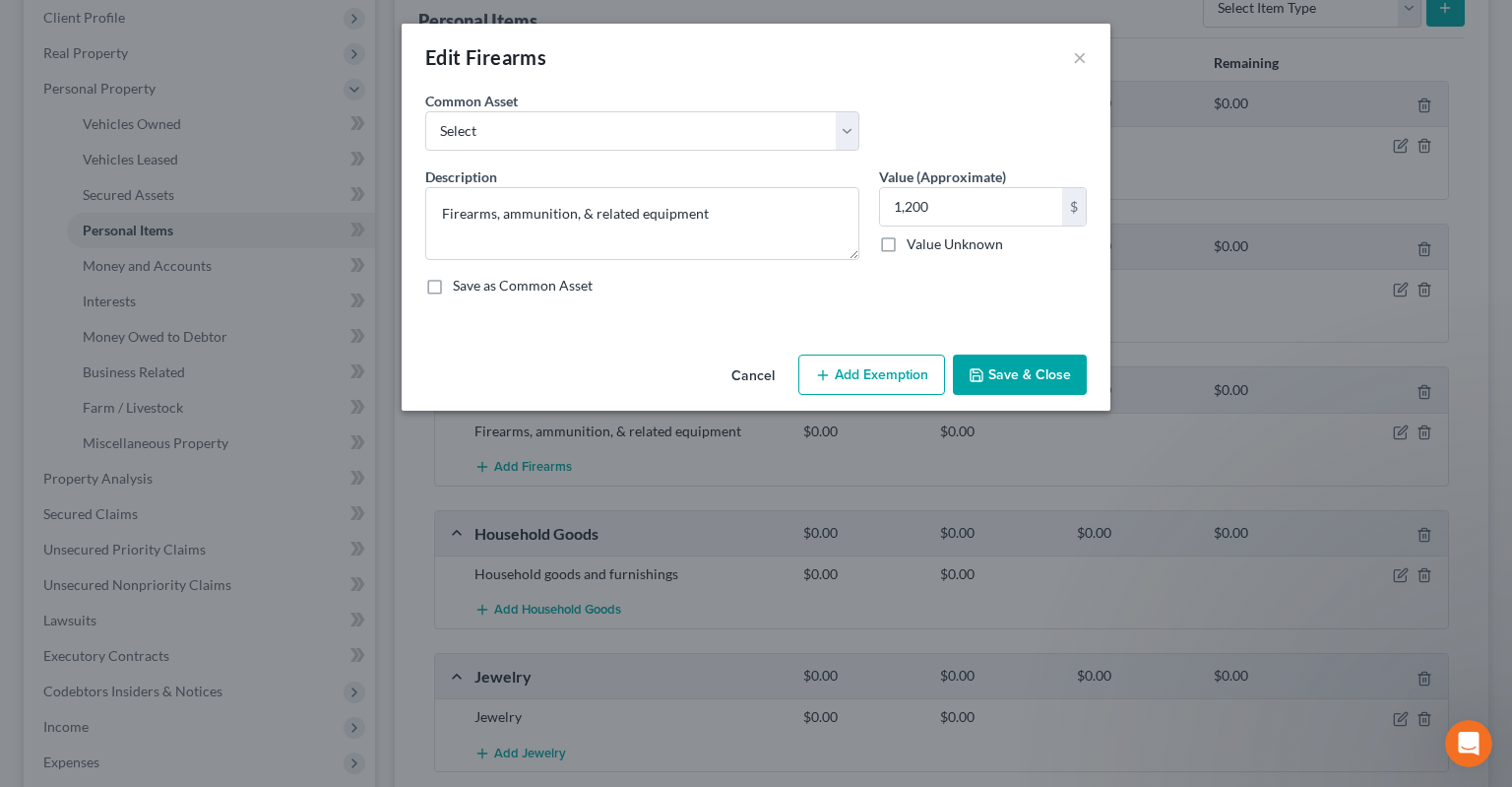 drag, startPoint x: 1061, startPoint y: 366, endPoint x: 1051, endPoint y: 376, distance: 14.142136 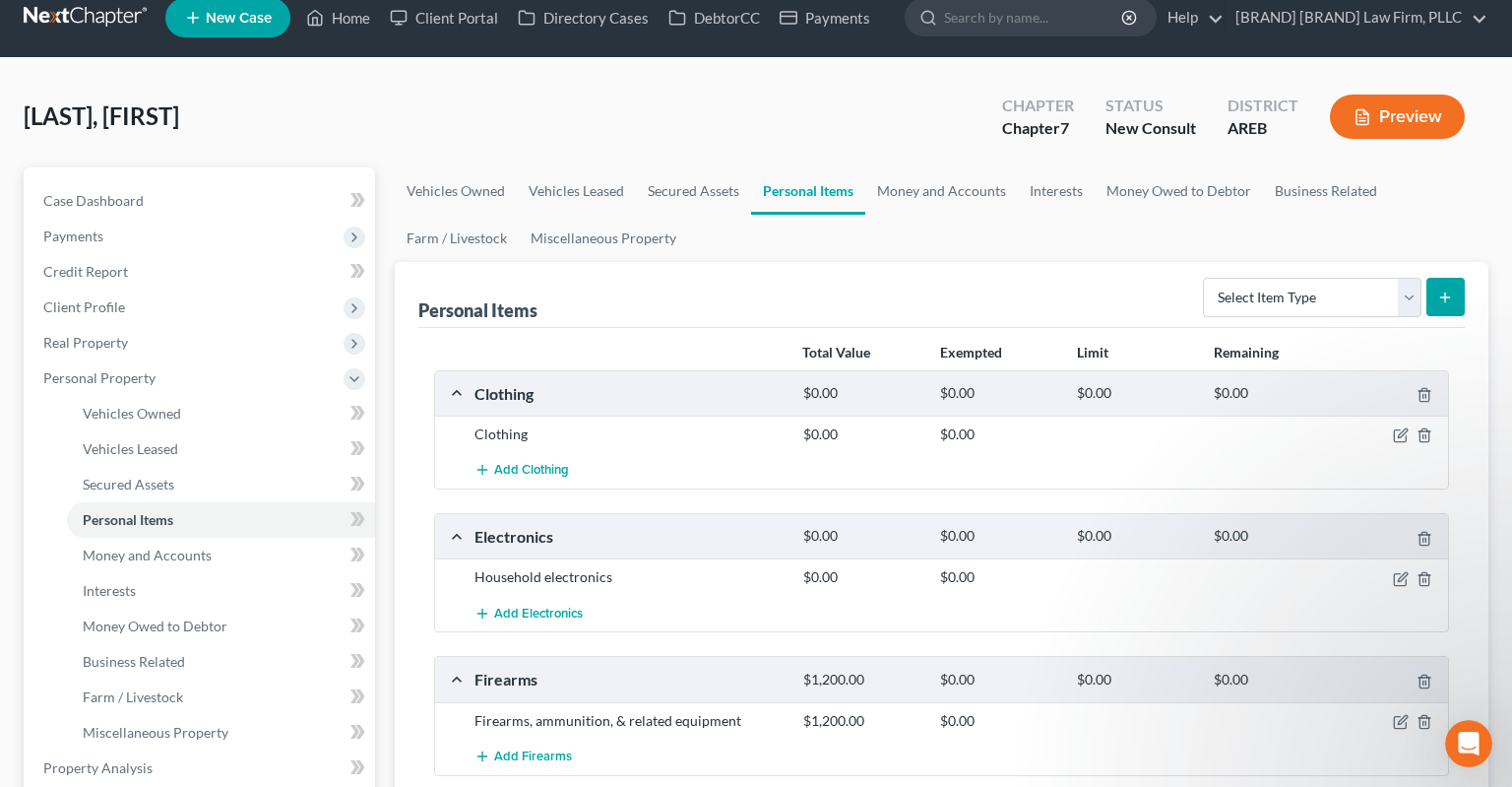 scroll, scrollTop: 0, scrollLeft: 0, axis: both 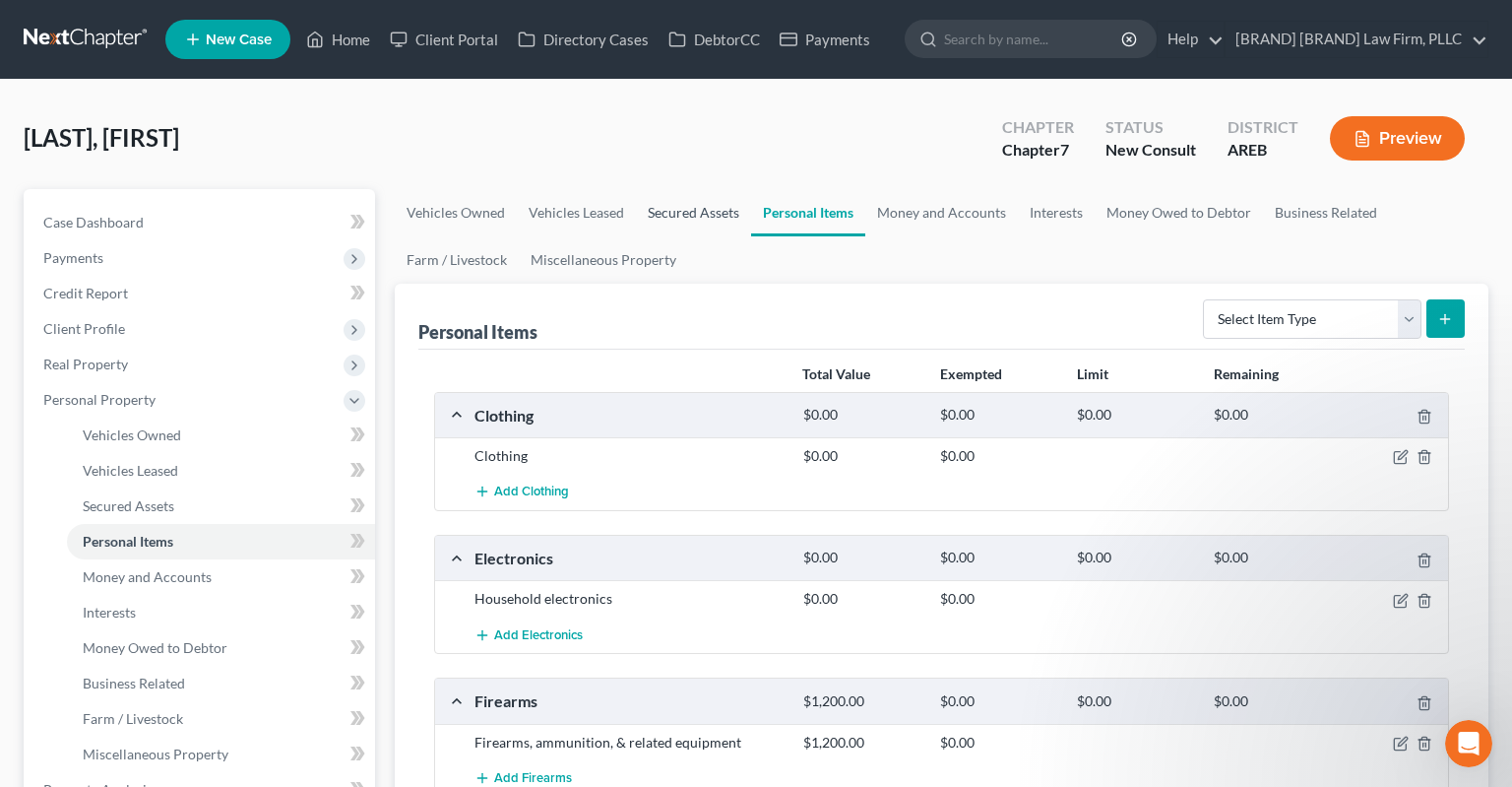 click on "Secured Assets" at bounding box center [693, 213] 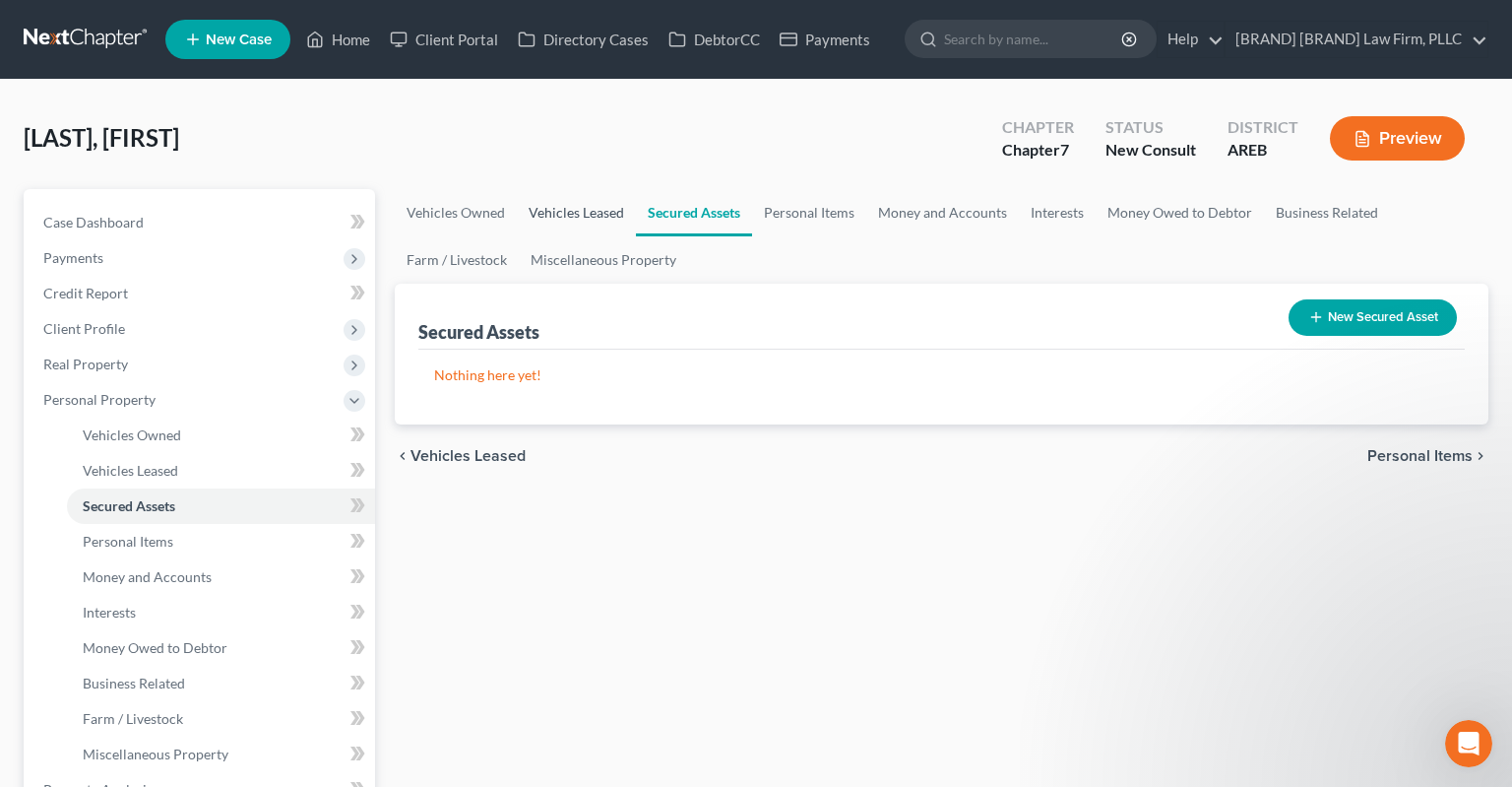 click on "Vehicles Leased" at bounding box center (576, 213) 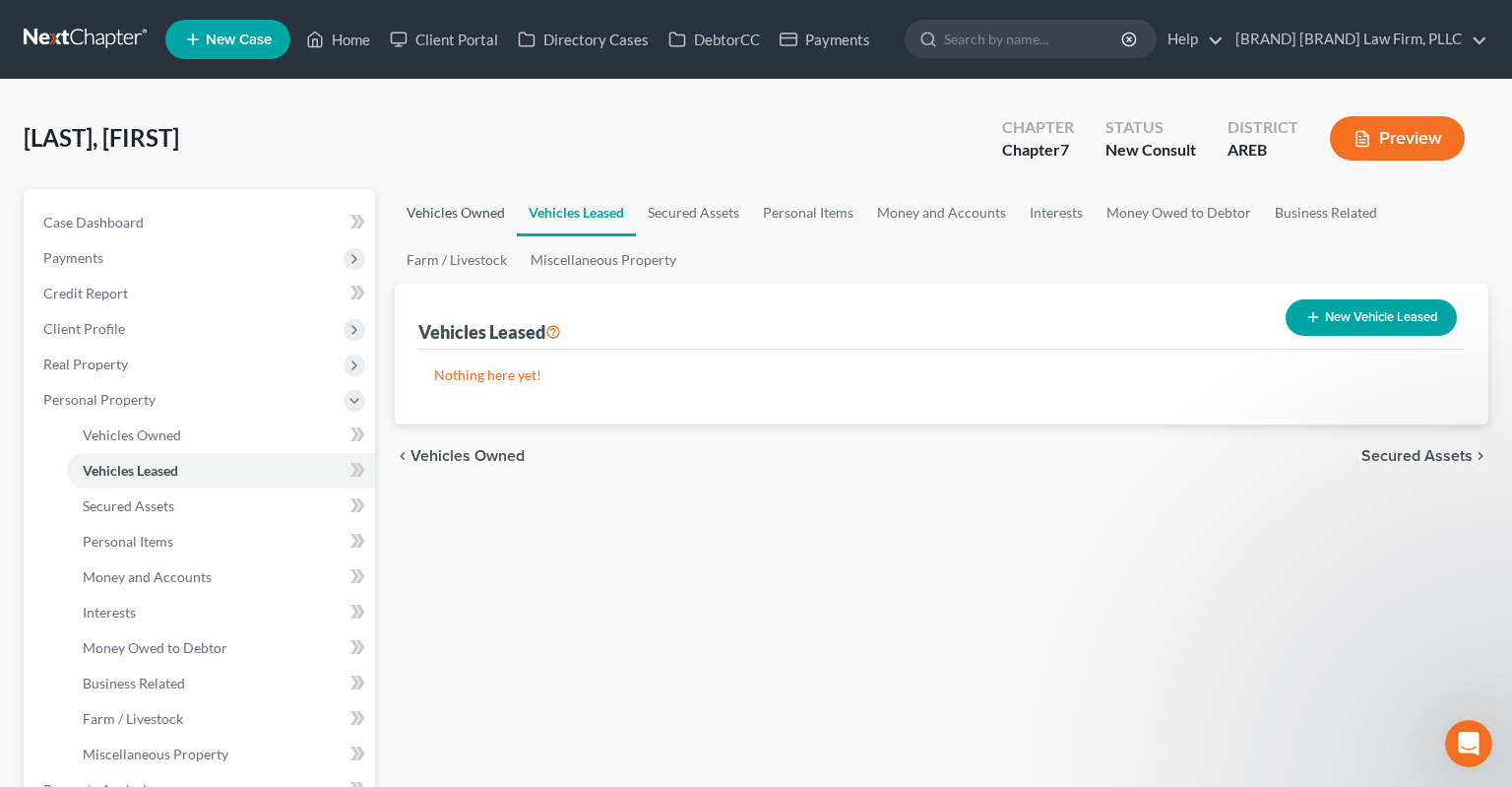 click on "Vehicles Owned" at bounding box center [456, 213] 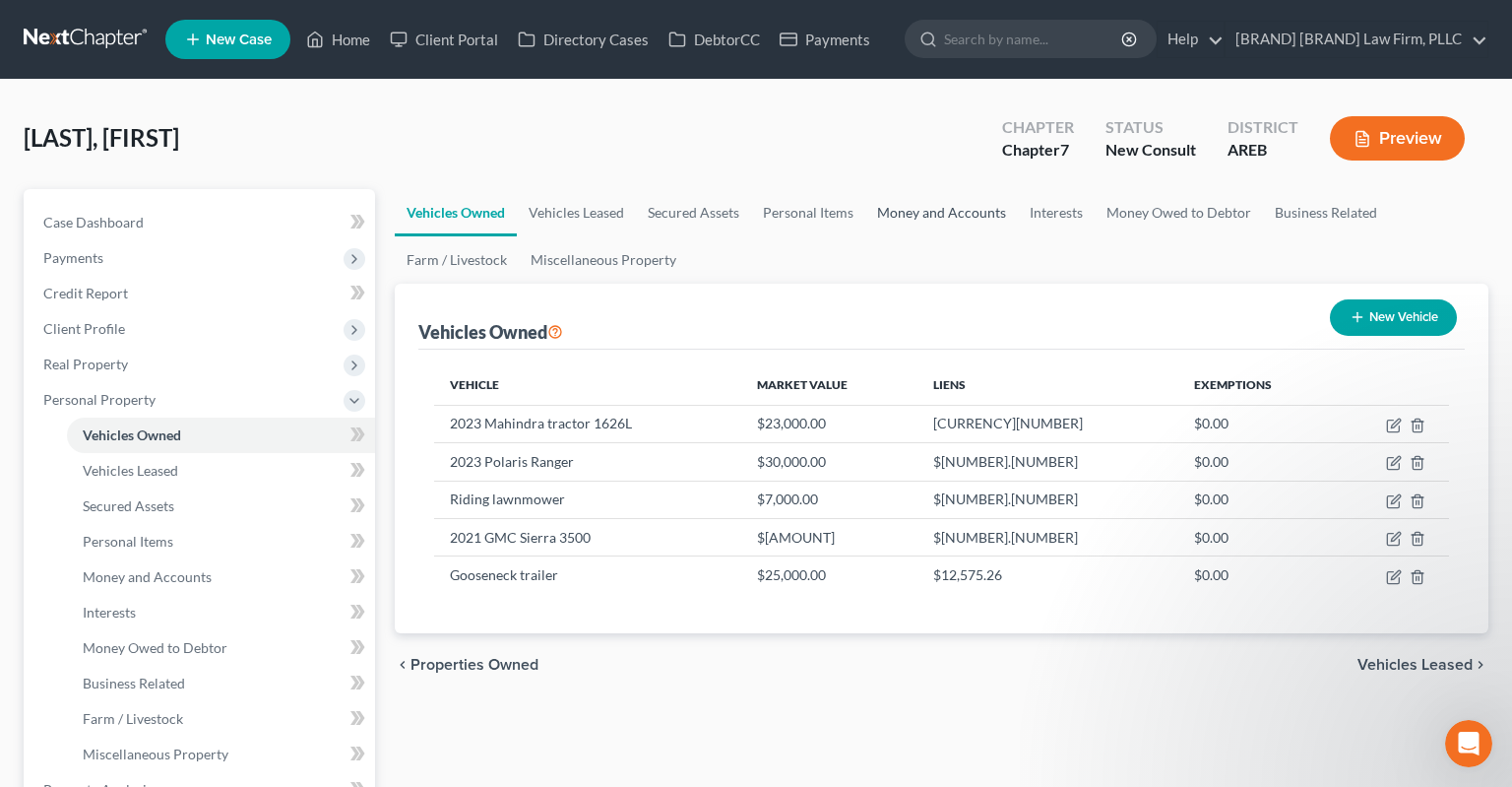 click on "Money and Accounts" at bounding box center (941, 213) 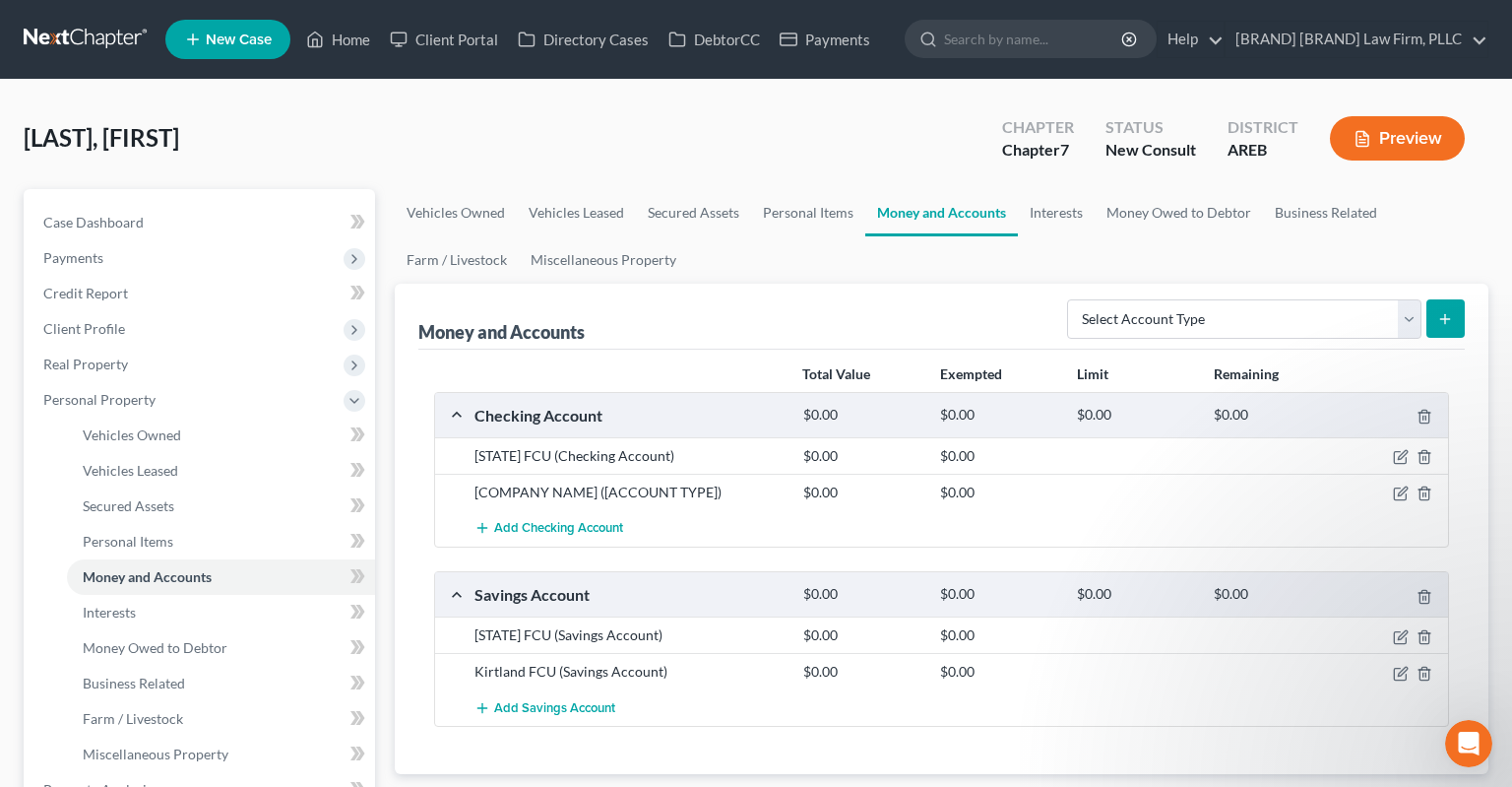 click on "Vehicles Owned
Vehicles Leased
Secured Assets
Personal Items
Money and Accounts
Interests
Money Owed to Debtor
Business Related
Farm / Livestock
Miscellaneous Property" at bounding box center [941, 236] 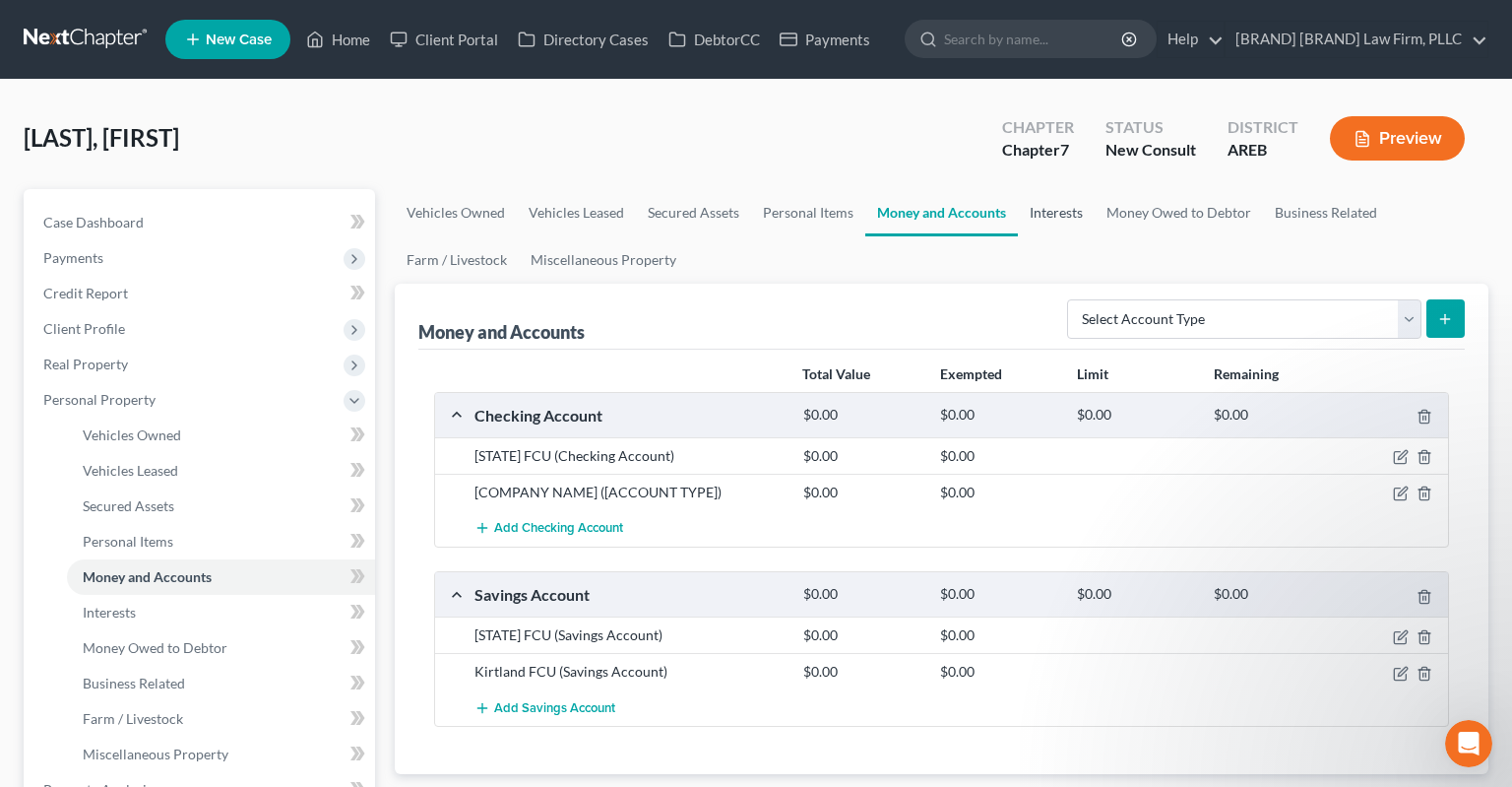 click on "Interests" at bounding box center (1056, 213) 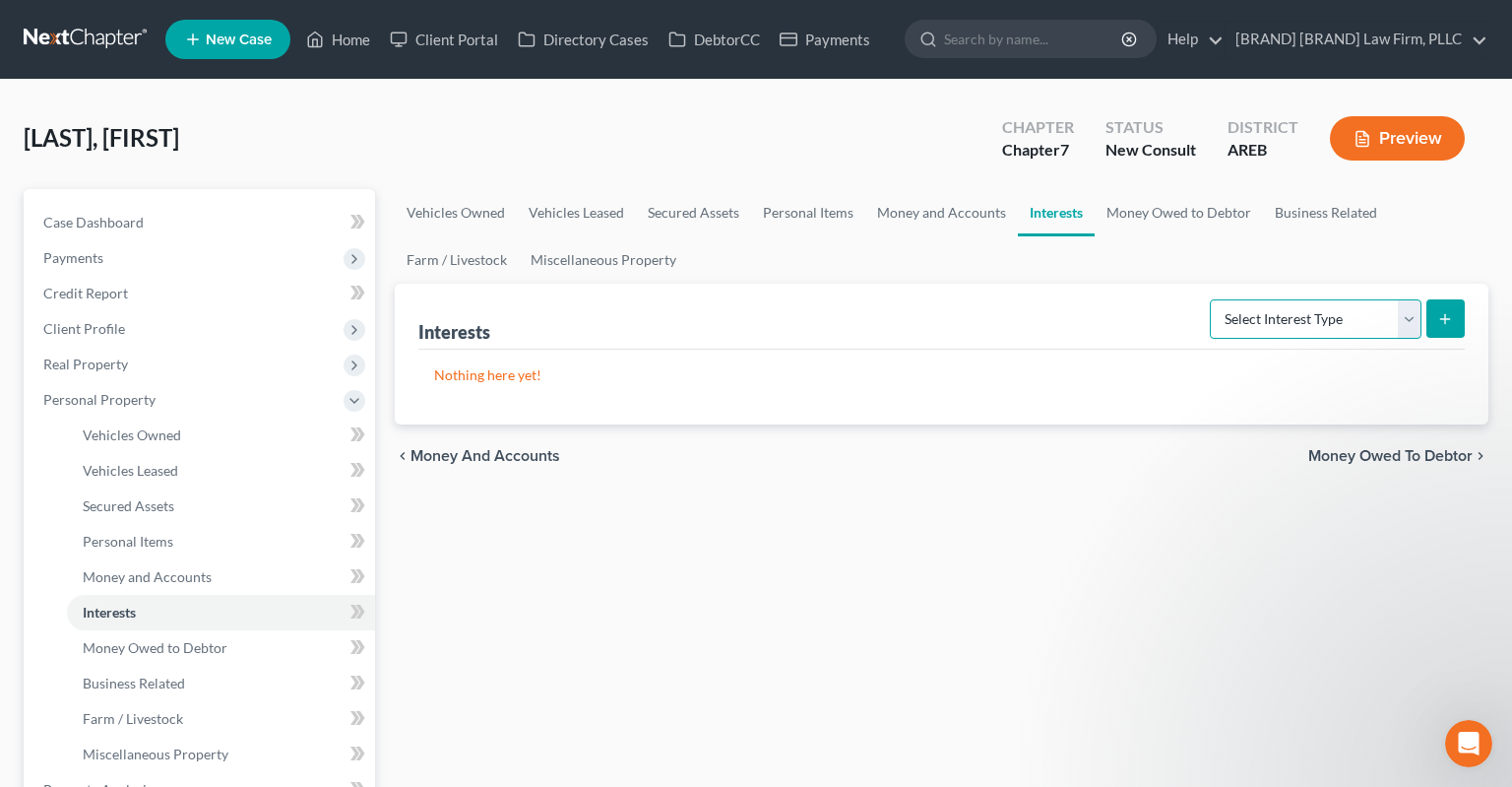 click on "Select Interest Type 401K Annuity Bond Education IRA Government Bond Government Pension Plan Incorporated Business IRA Joint Venture (Active) Joint Venture (Inactive) Keogh Mutual Fund Other Retirement Plan Partnership (Active) Partnership (Inactive) Pension Plan Stock Term Life Insurance Unincorporated Business Whole Life Insurance" at bounding box center [1315, 319] 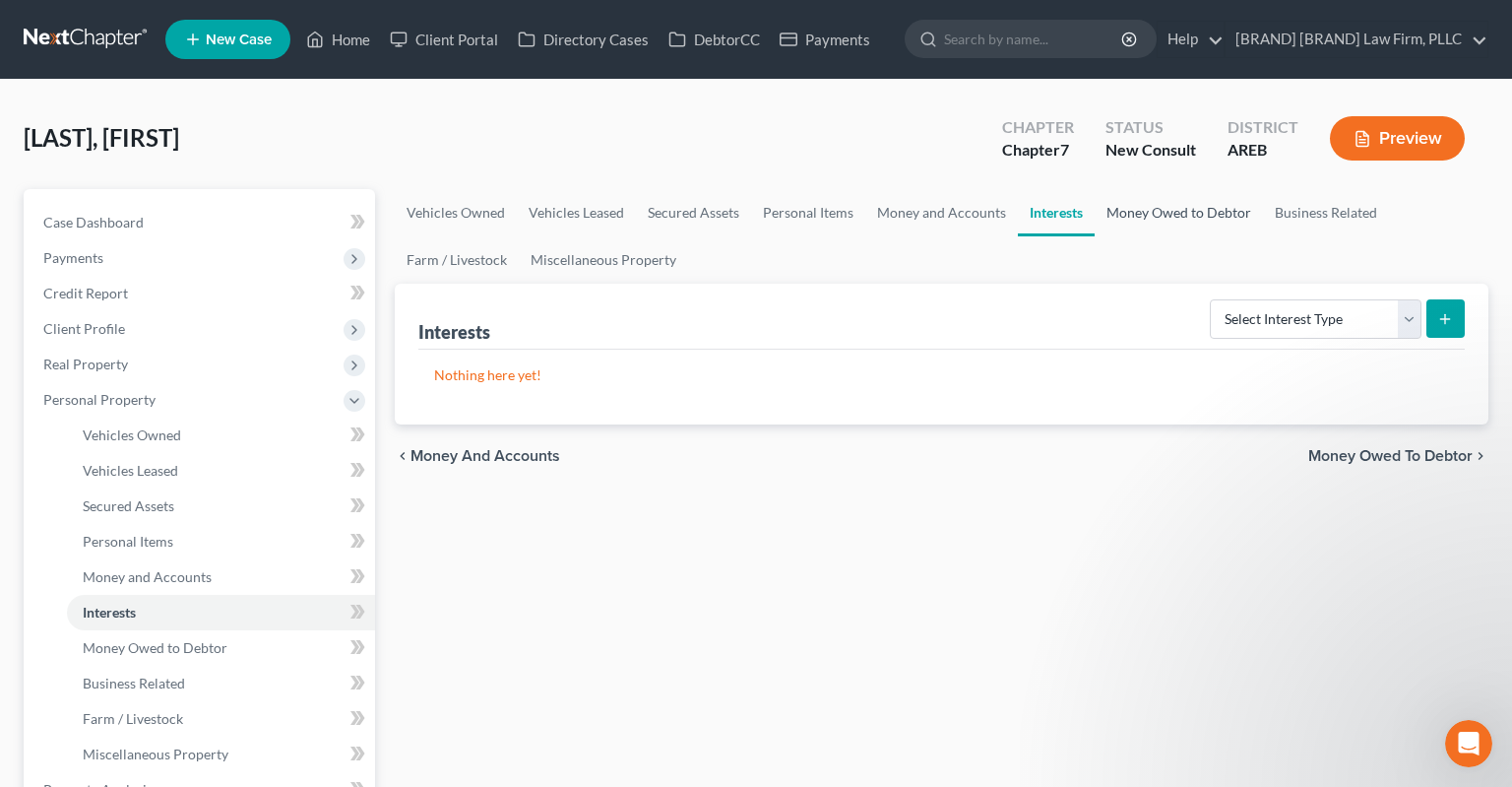 click on "Money Owed to Debtor" at bounding box center (1178, 213) 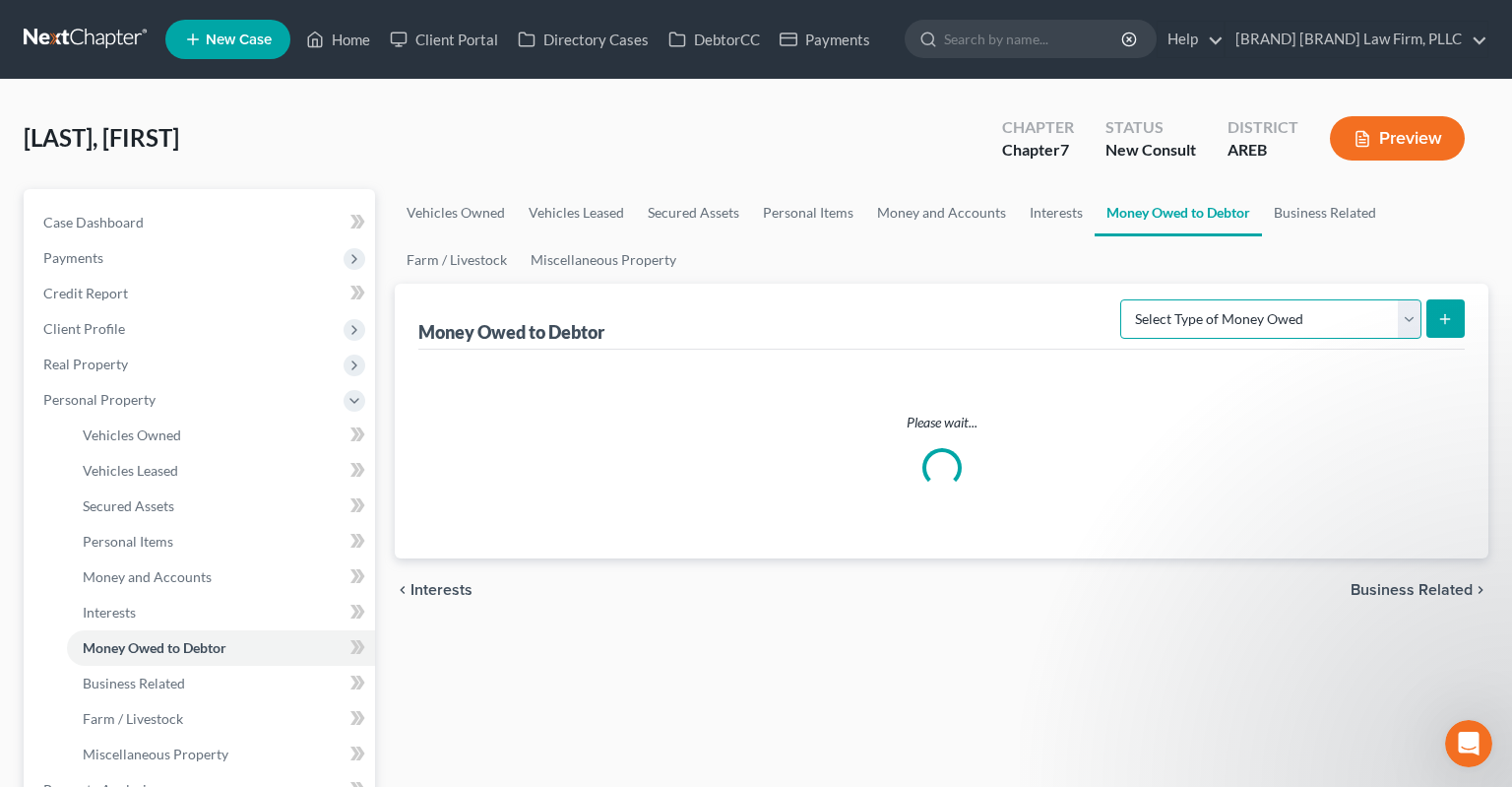 click on "Select Type of Money Owed Accounts Receivable Alimony Child Support Claims Against Third Parties Disability Benefits Disability Insurance Payments Divorce Settlements Equitable or Future Interests Expected Tax Refund and Unused NOLs Financial Assets Not Yet Listed Life Estate of Descendants Maintenance Other Contingent & Unliquidated Claims Property Settlements Sick or Vacation Pay Social Security Benefits Trusts Unpaid Loans Unpaid Wages Workers Compensation" at bounding box center (1271, 319) 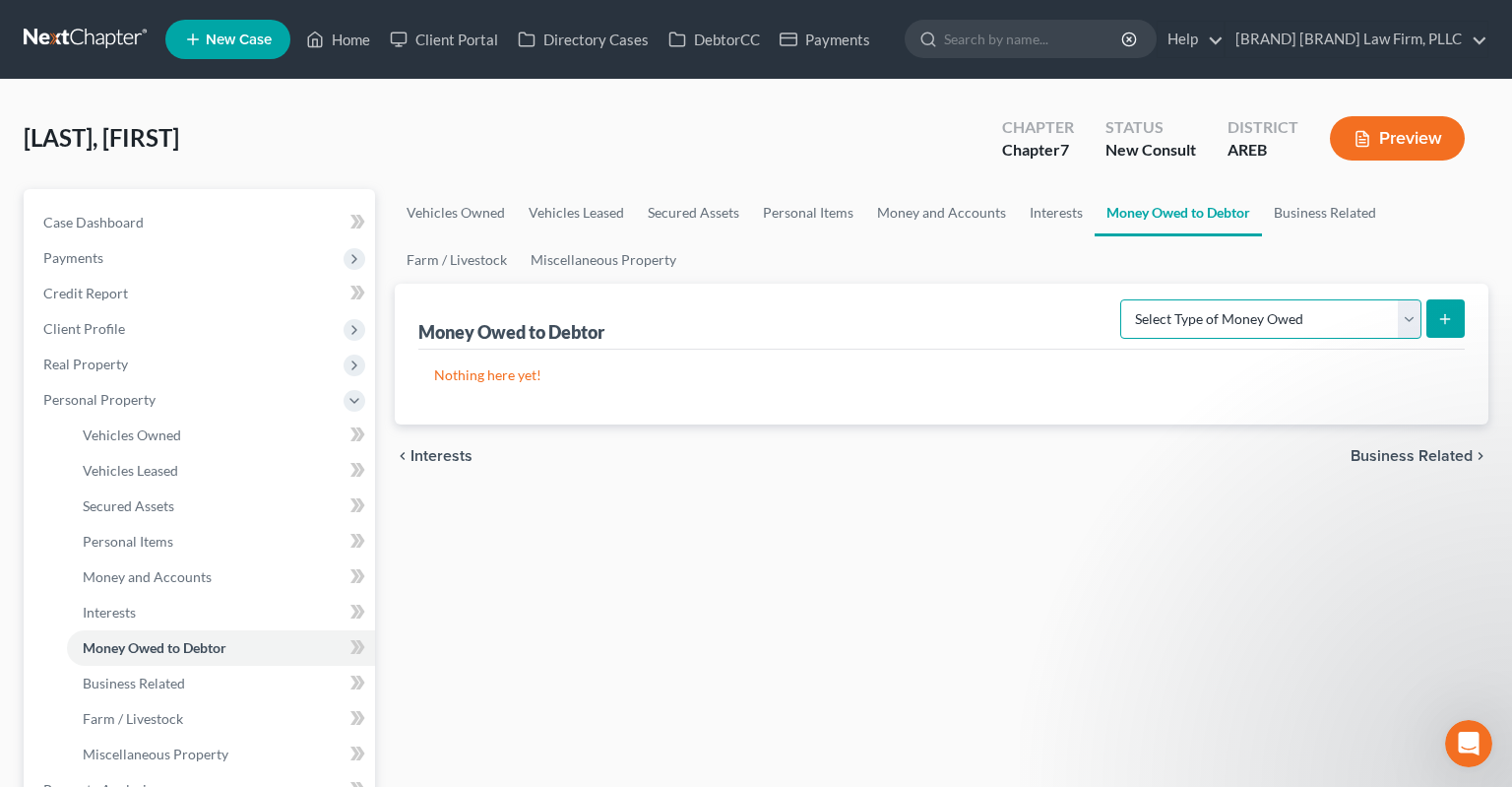 click on "Select Type of Money Owed Accounts Receivable Alimony Child Support Claims Against Third Parties Disability Benefits Disability Insurance Payments Divorce Settlements Equitable or Future Interests Expected Tax Refund and Unused NOLs Financial Assets Not Yet Listed Life Estate of Descendants Maintenance Other Contingent & Unliquidated Claims Property Settlements Sick or Vacation Pay Social Security Benefits Trusts Unpaid Loans Unpaid Wages Workers Compensation" at bounding box center (1271, 319) 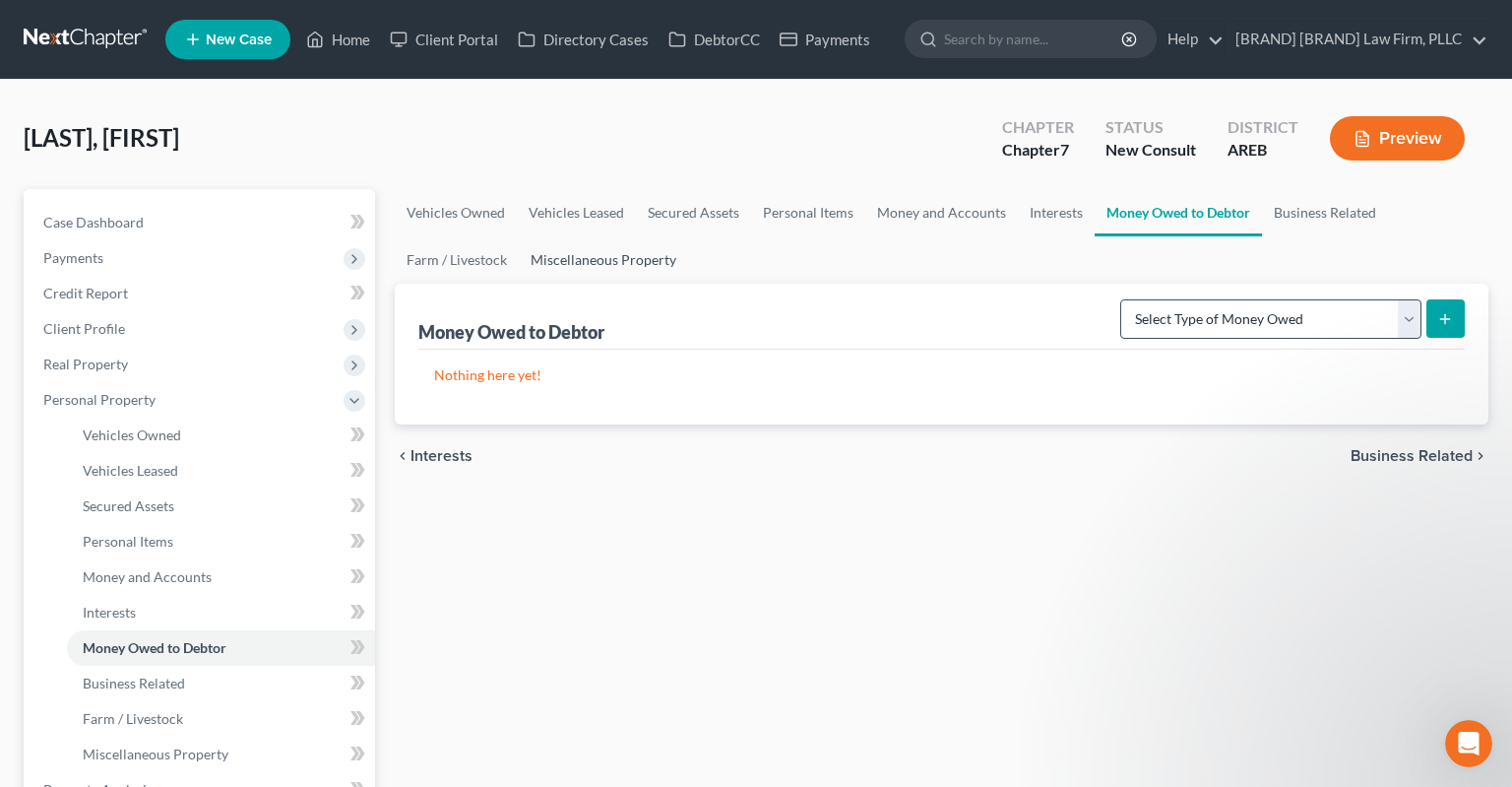 click on "Miscellaneous Property" at bounding box center (603, 260) 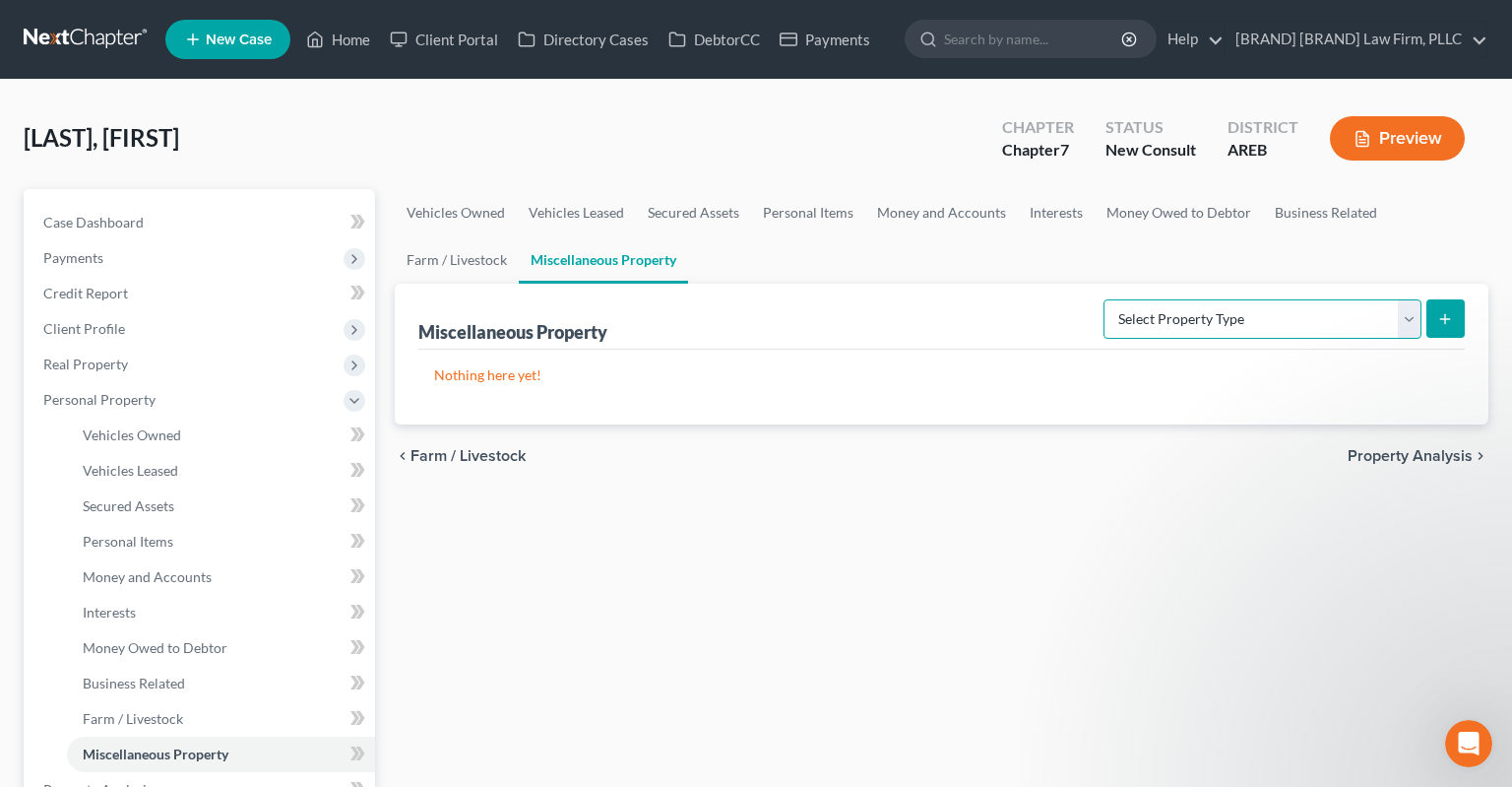 click on "Select Property Type Assigned for Creditor Benefit Within 1 Year Holding for Another Not Yet Listed Stored Within 1 Year Transferred" at bounding box center (1262, 319) 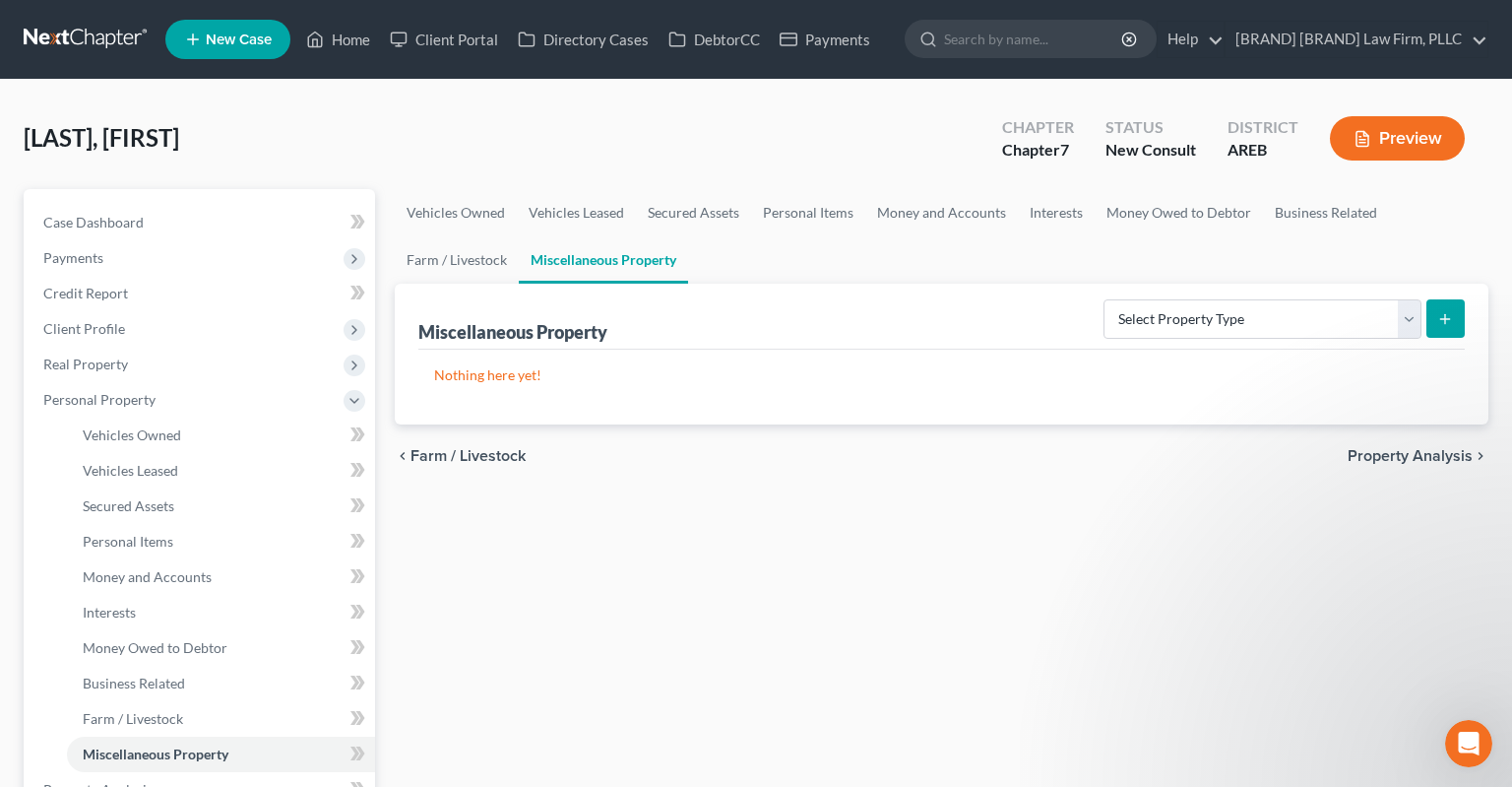 click on "Vehicles Owned
Vehicles Leased
Secured Assets
Personal Items
Money and Accounts
Interests
Money Owed to Debtor
Business Related
Farm / Livestock
Miscellaneous Property" at bounding box center (941, 236) 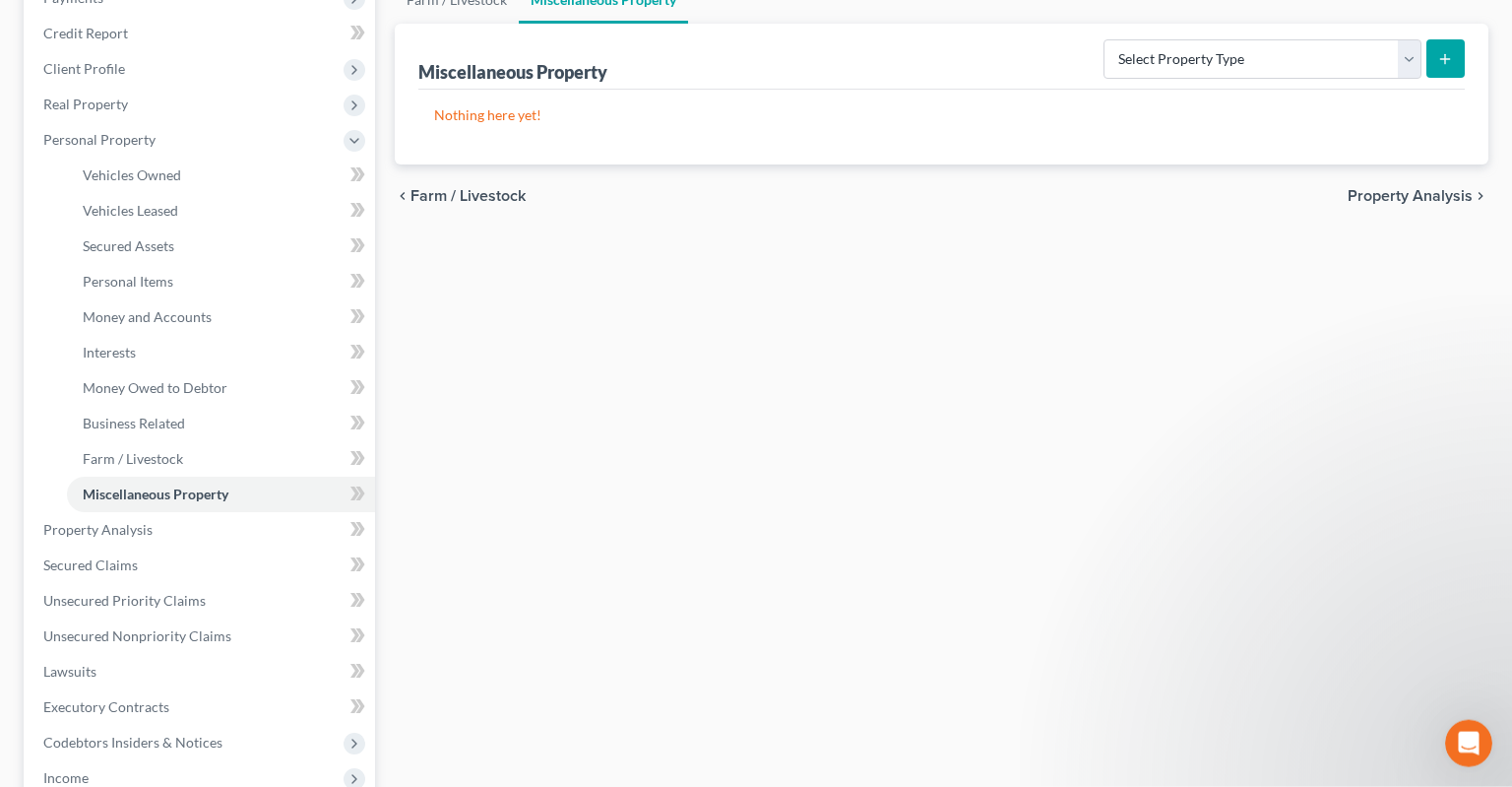 scroll, scrollTop: 416, scrollLeft: 0, axis: vertical 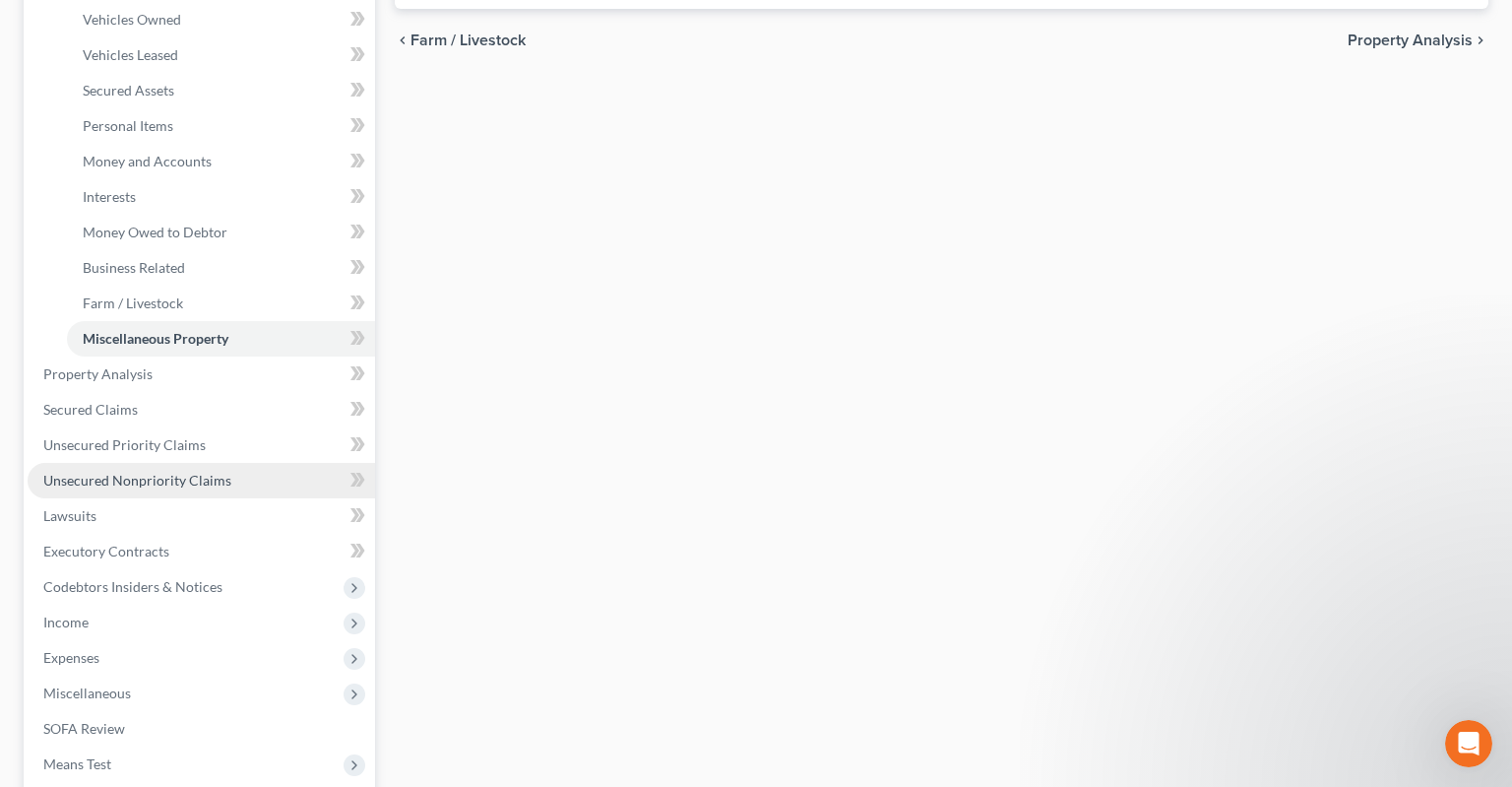 click on "Unsecured Nonpriority Claims" at bounding box center [201, 481] 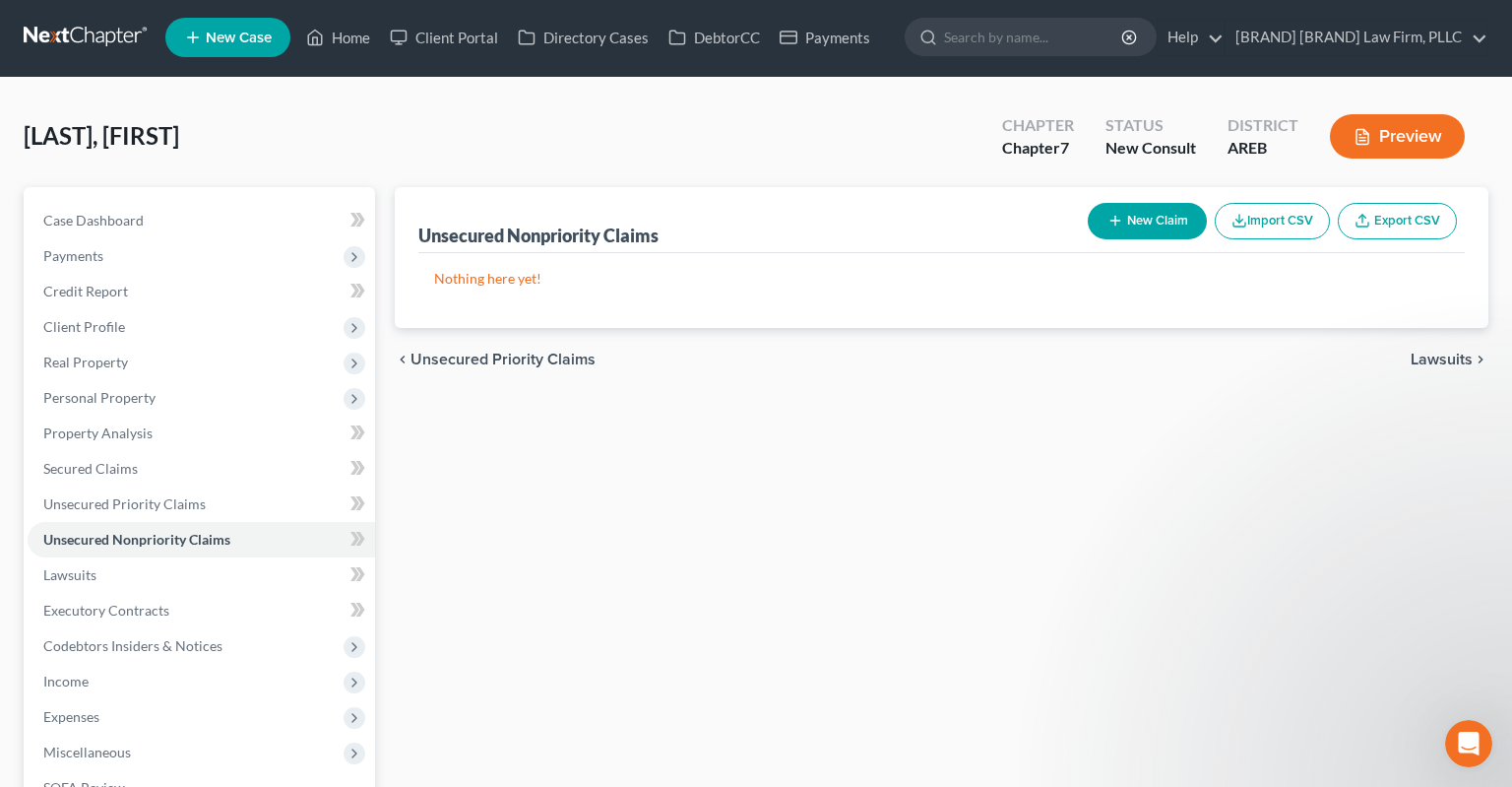scroll, scrollTop: 0, scrollLeft: 0, axis: both 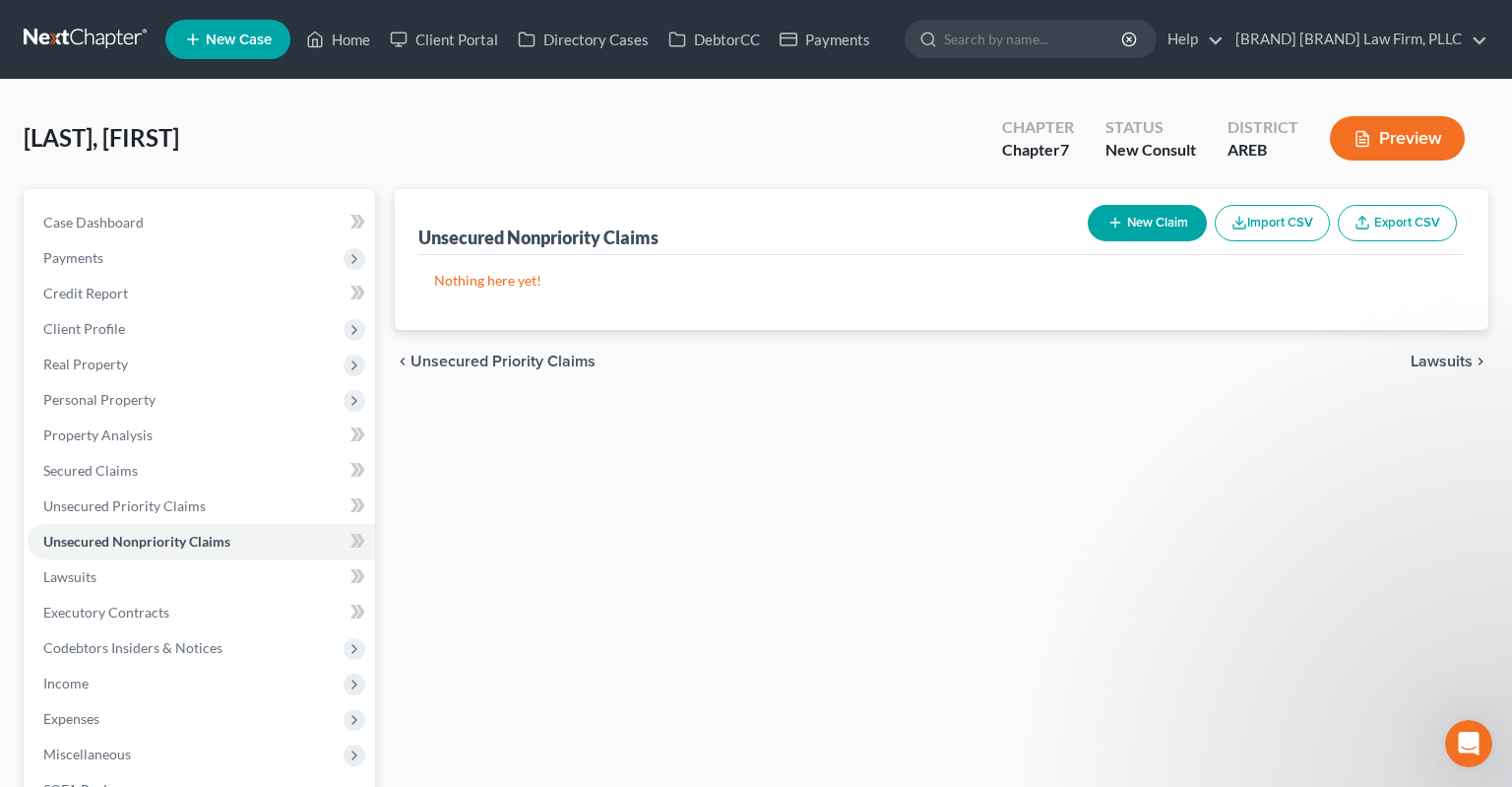 click on "Unsecured Nonpriority Claims New Claim
Import CSV
Export CSV
Nothing here yet!
Previous
1
Next
chevron_left
Unsecured Priority Claims
Lawsuits
chevron_right" at bounding box center (941, 616) 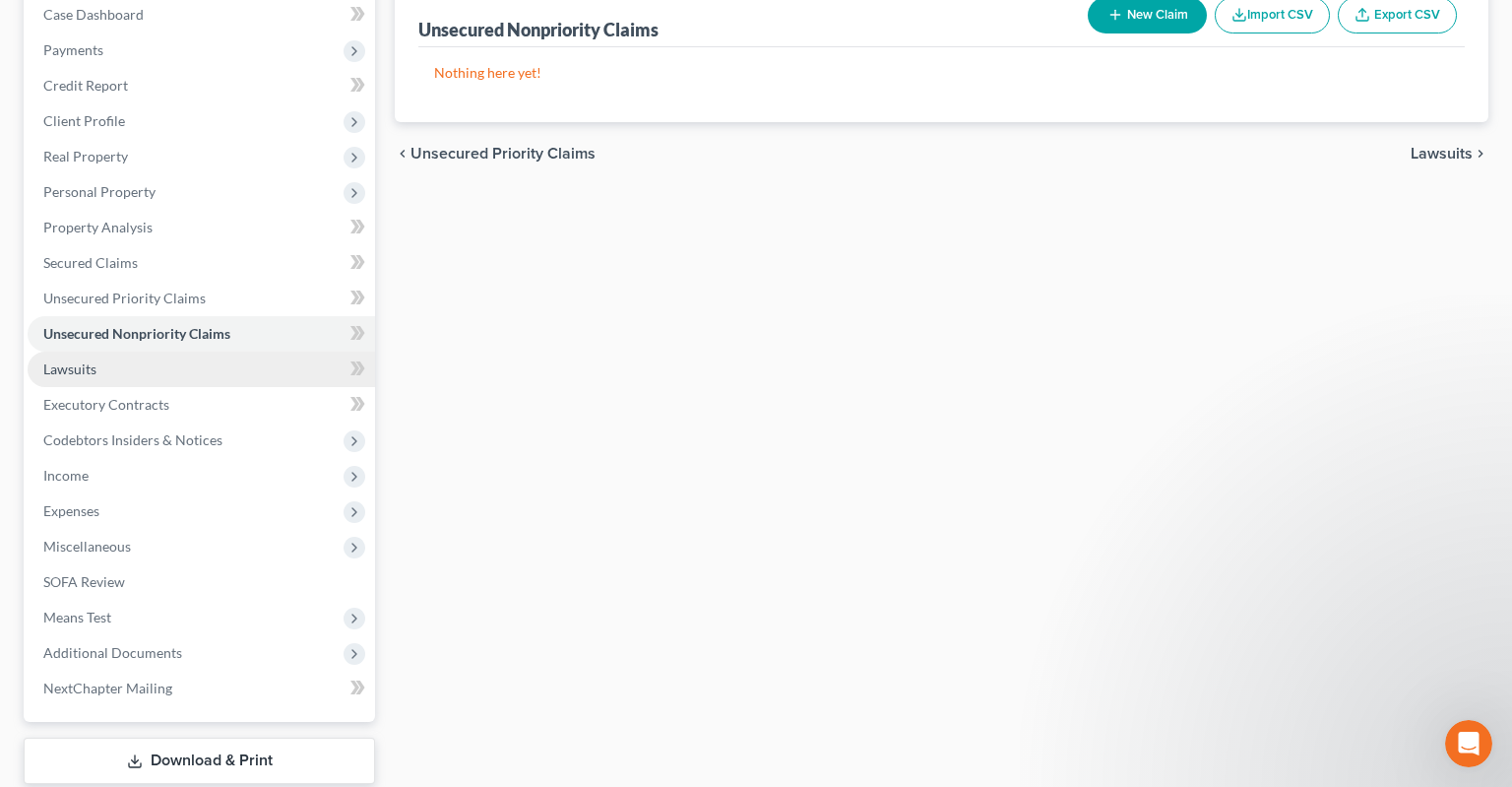 click on "Lawsuits" at bounding box center [201, 369] 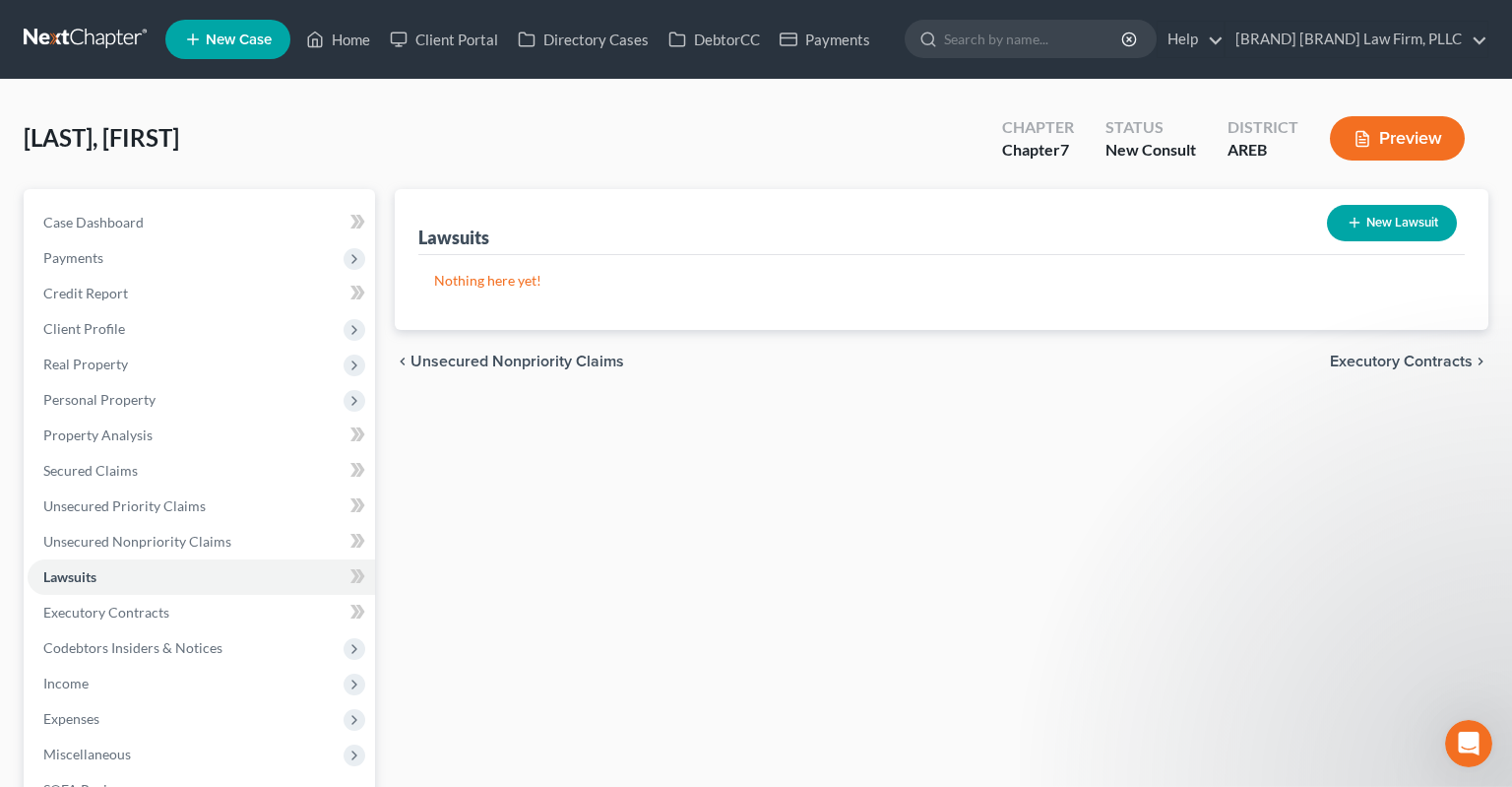 scroll, scrollTop: 0, scrollLeft: 0, axis: both 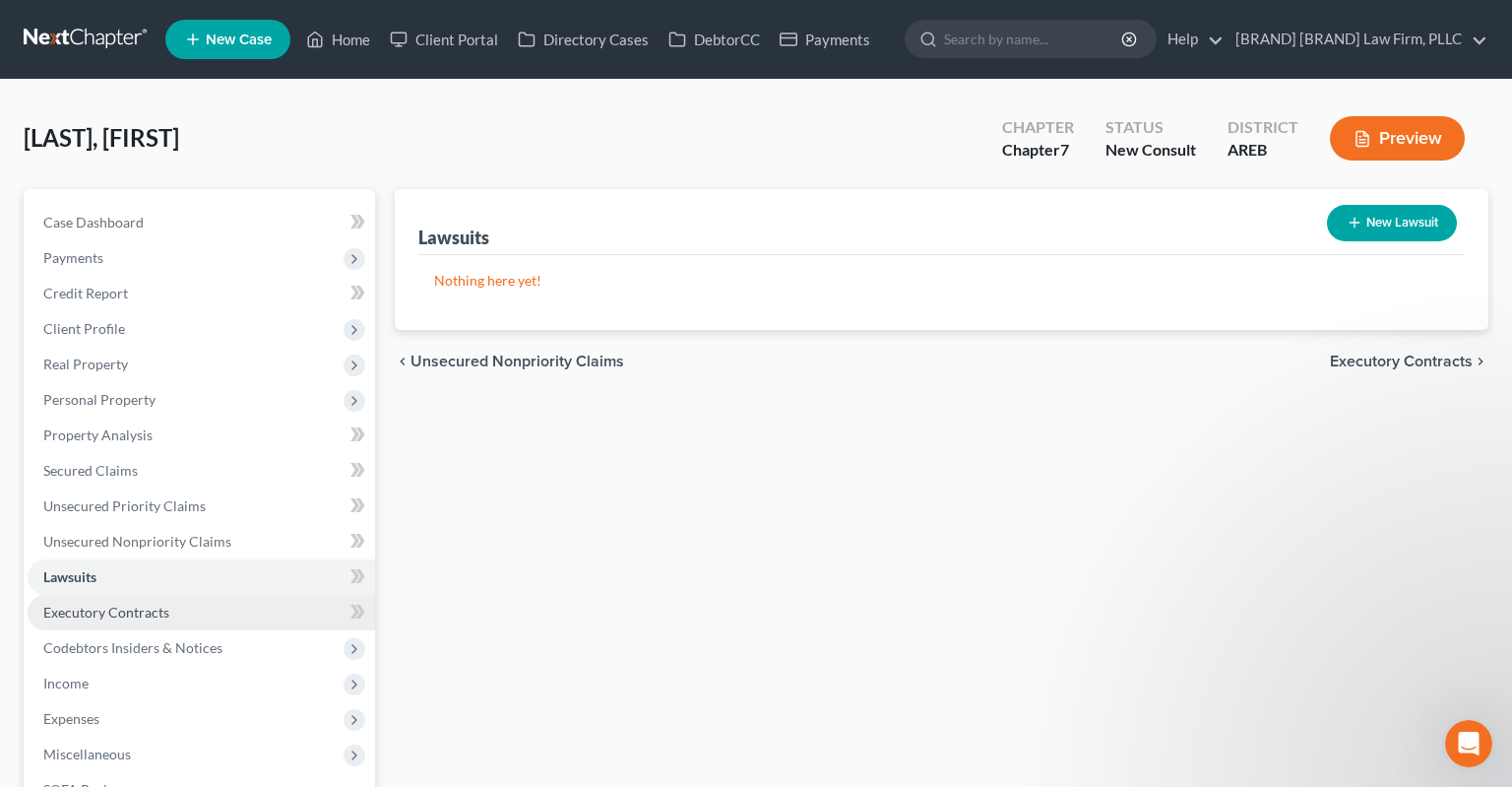 click on "Executory Contracts" at bounding box center (201, 613) 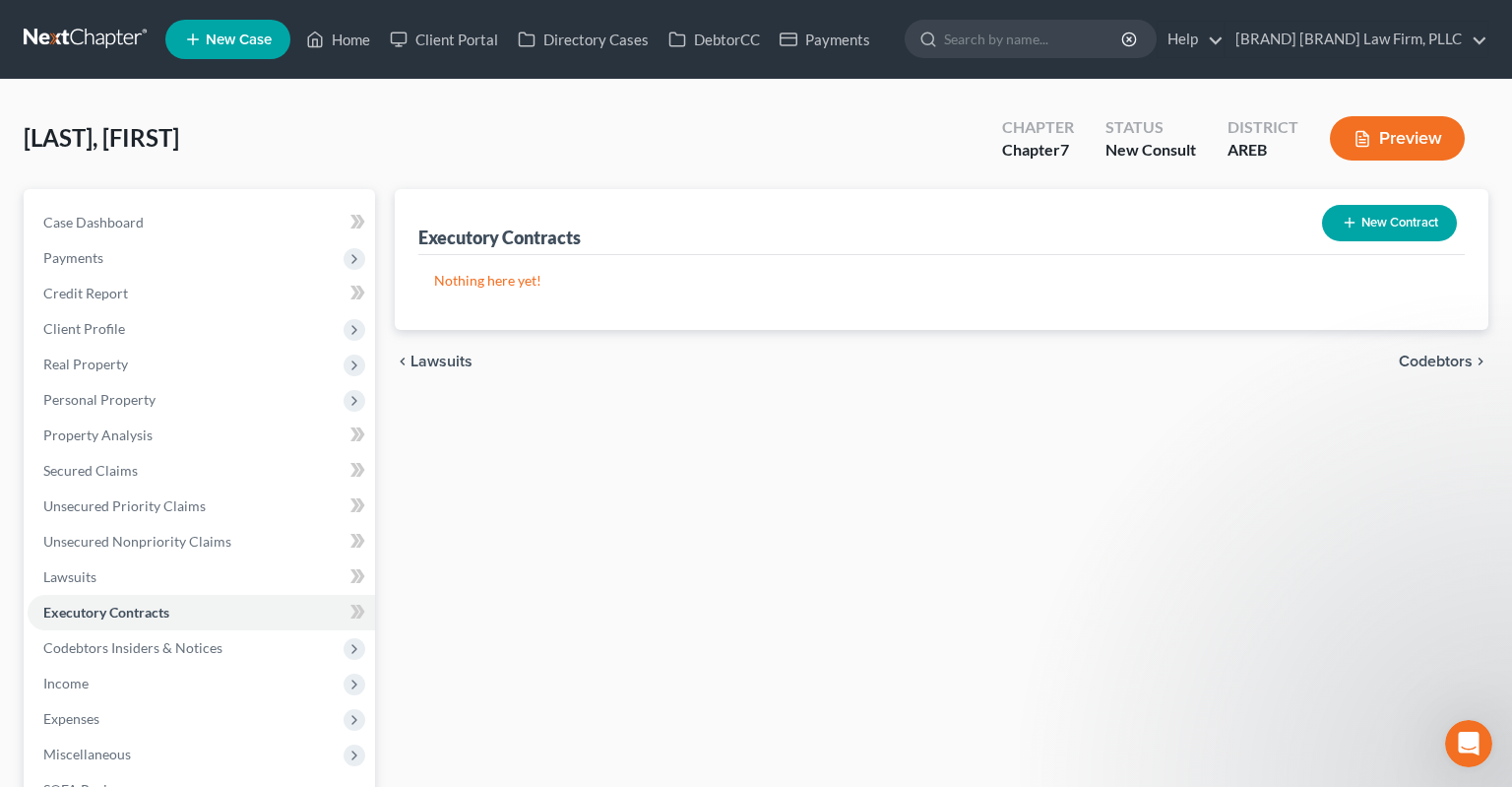 click on "New Contract" at bounding box center [1389, 223] 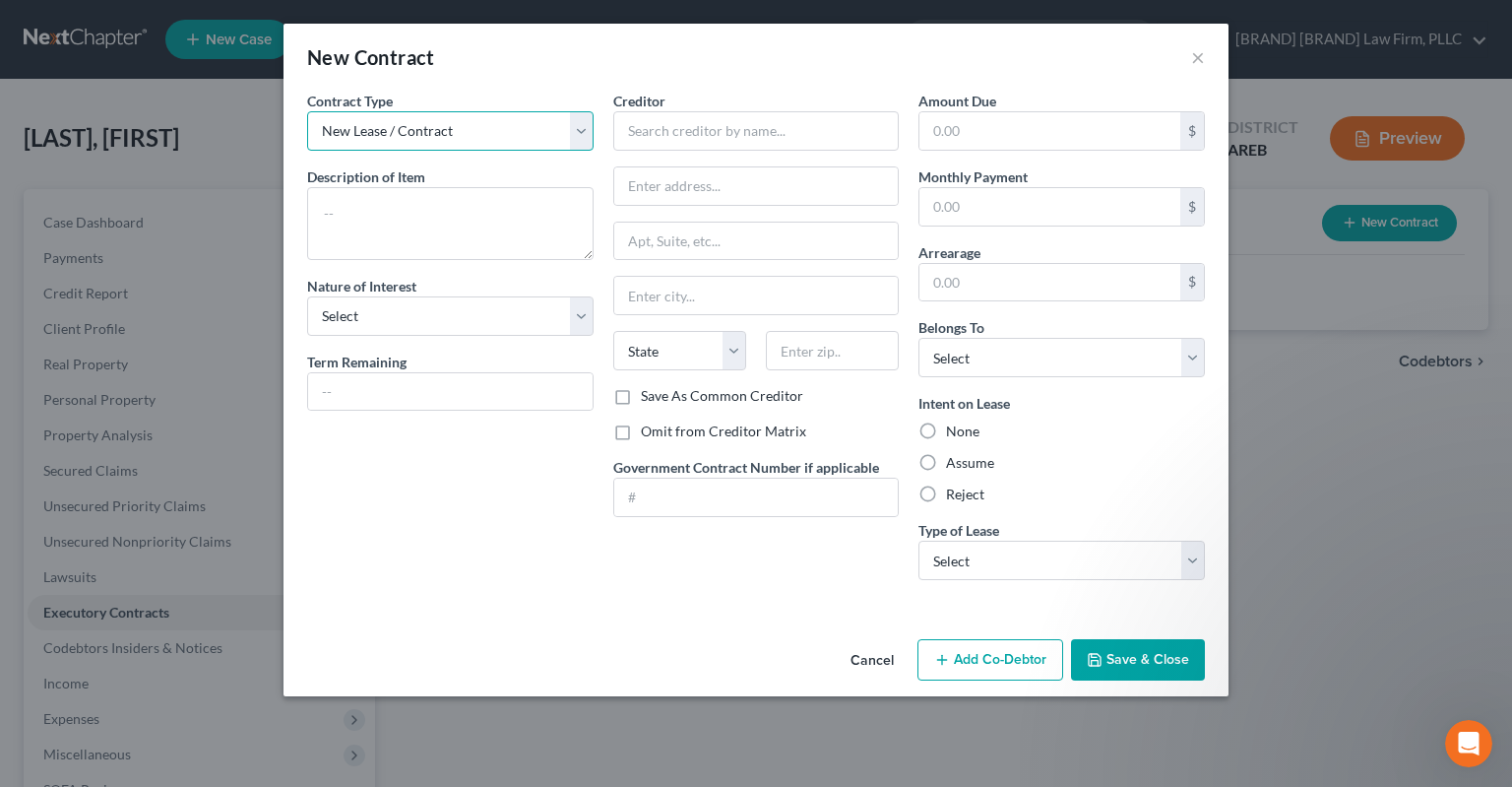 click on "New Lease / Contract New Timeshare" at bounding box center [450, 131] 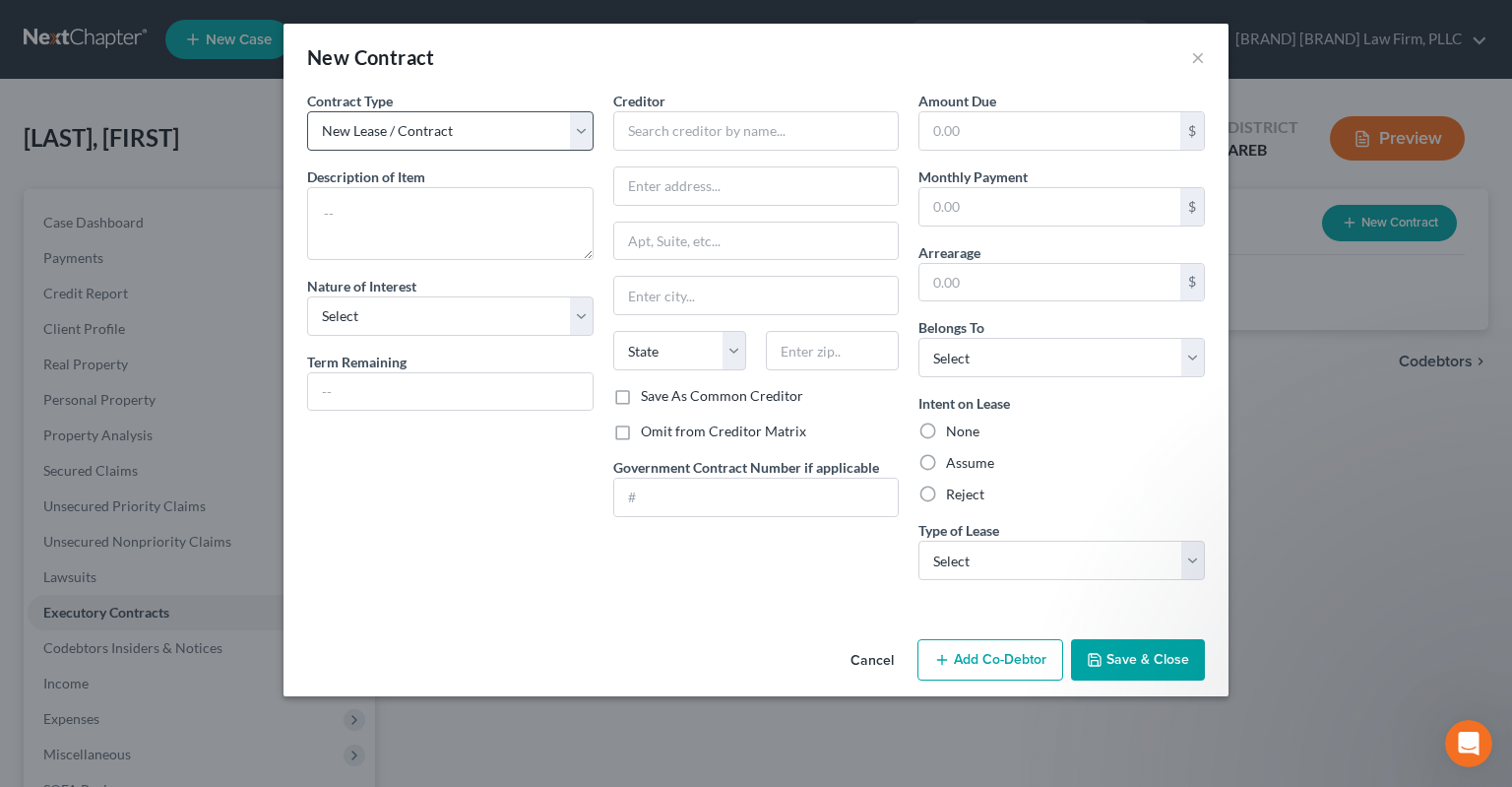 click on "New Contract ×" at bounding box center [756, 57] 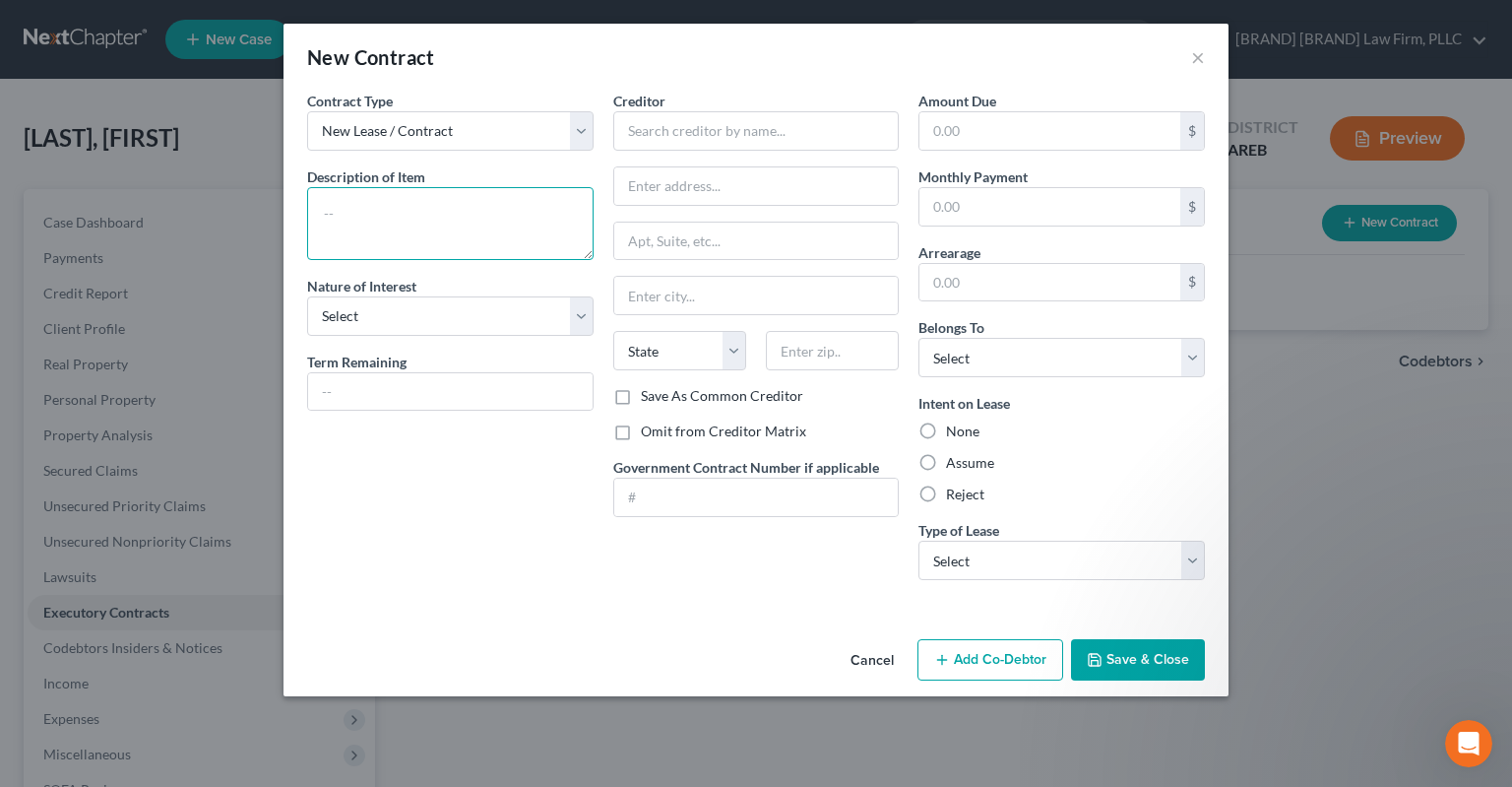 click at bounding box center [450, 224] 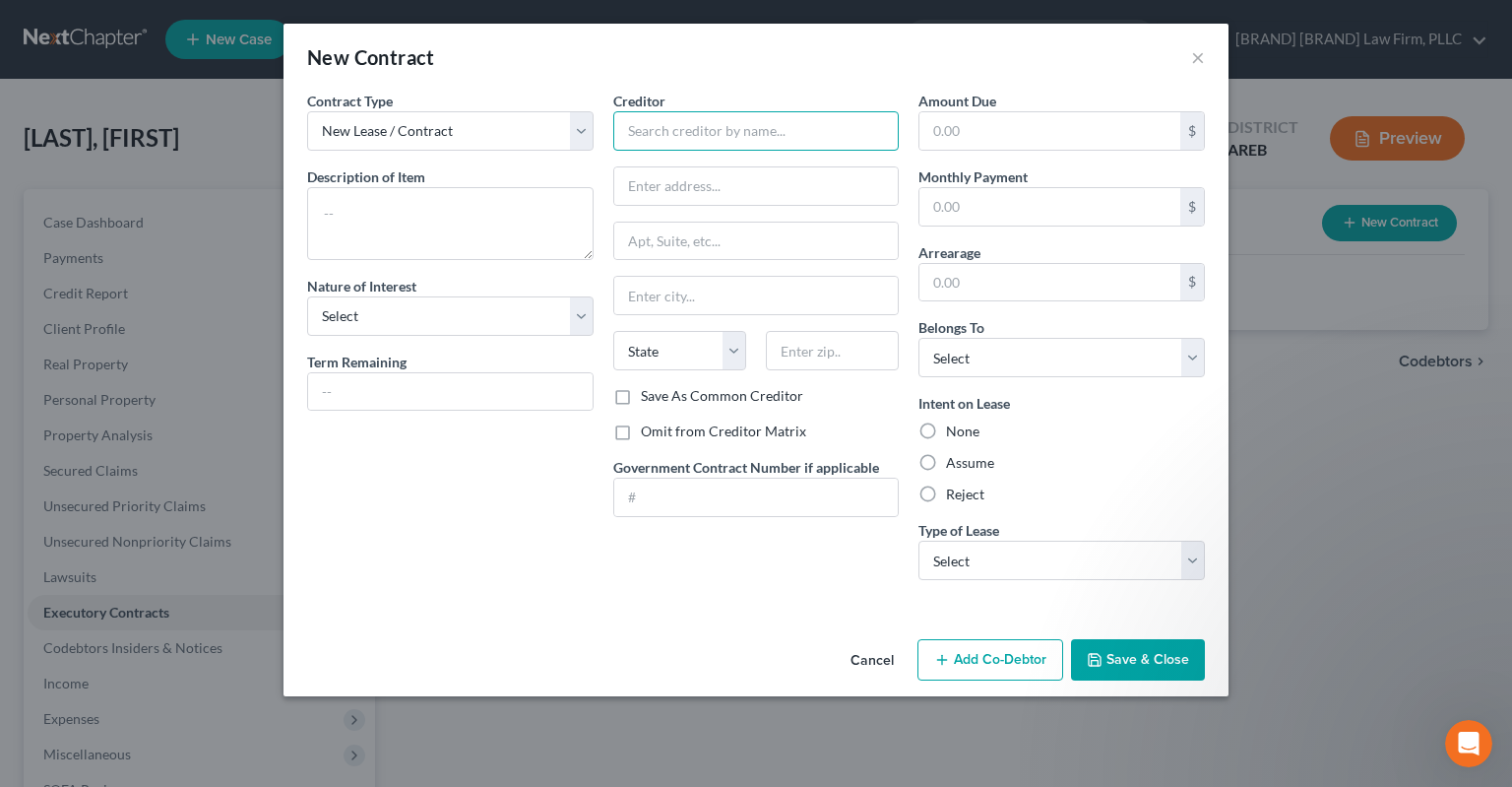 click at bounding box center (756, 131) 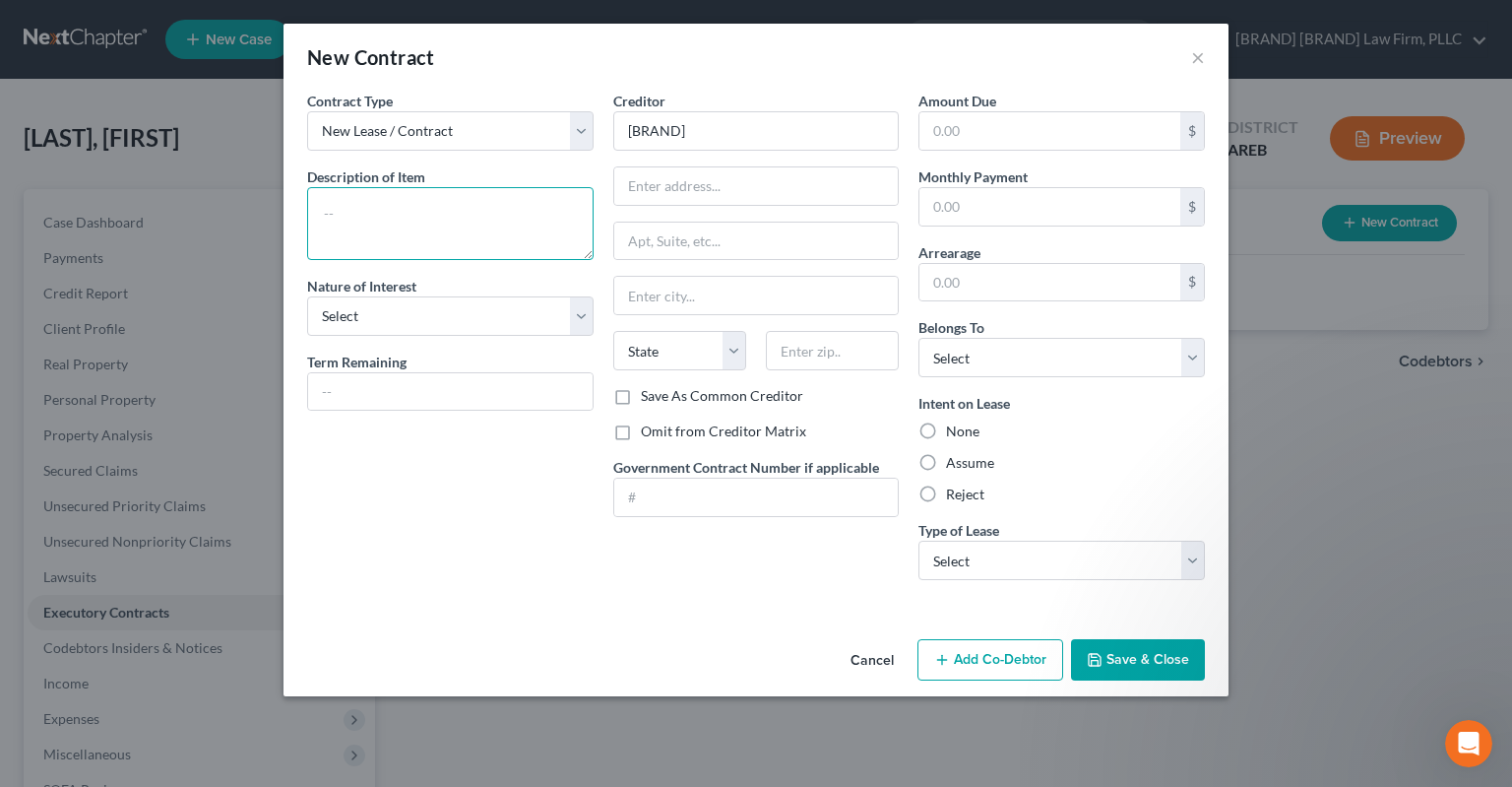 click at bounding box center [450, 224] 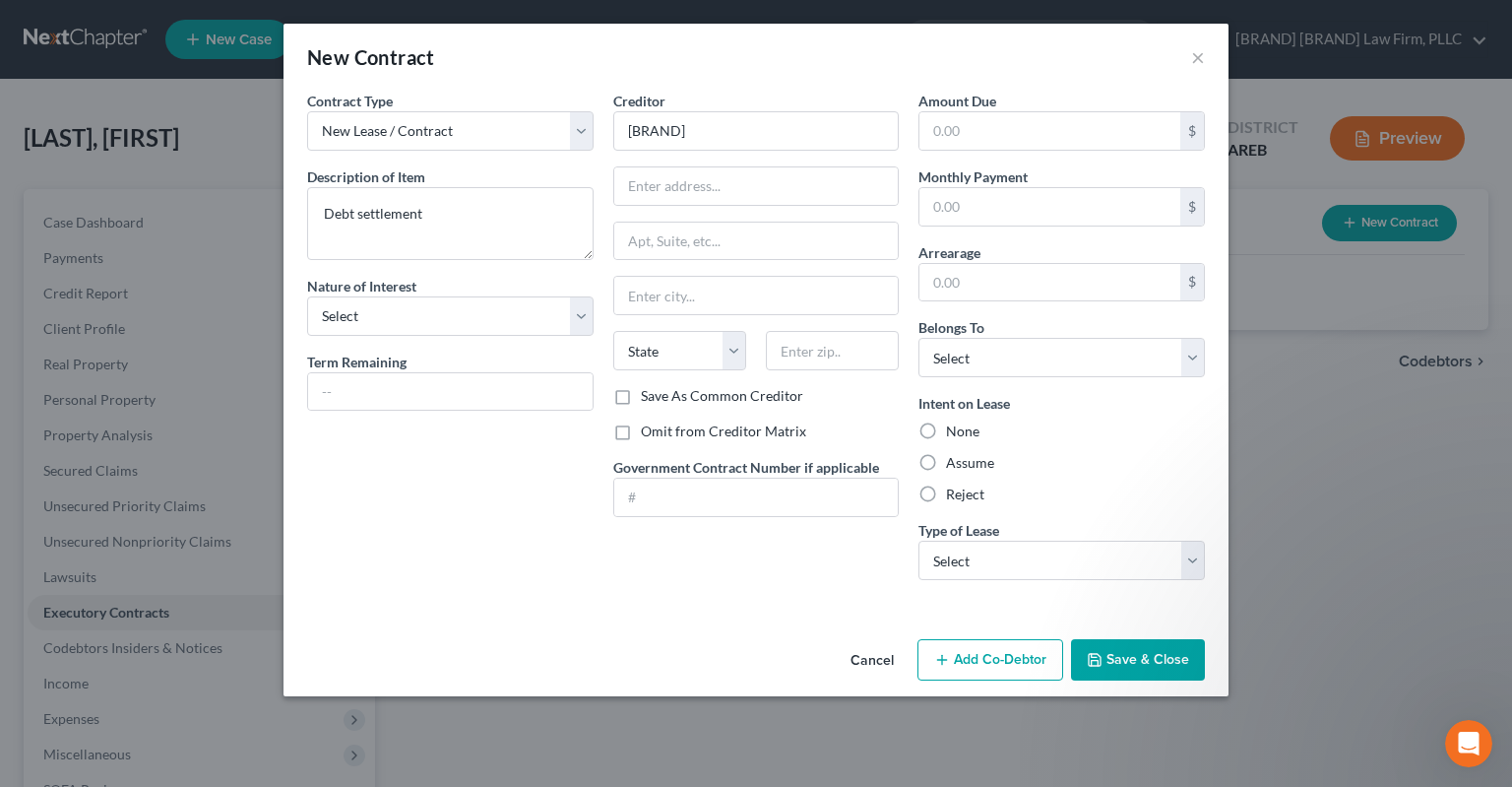 click on "Reject" at bounding box center (965, 494) 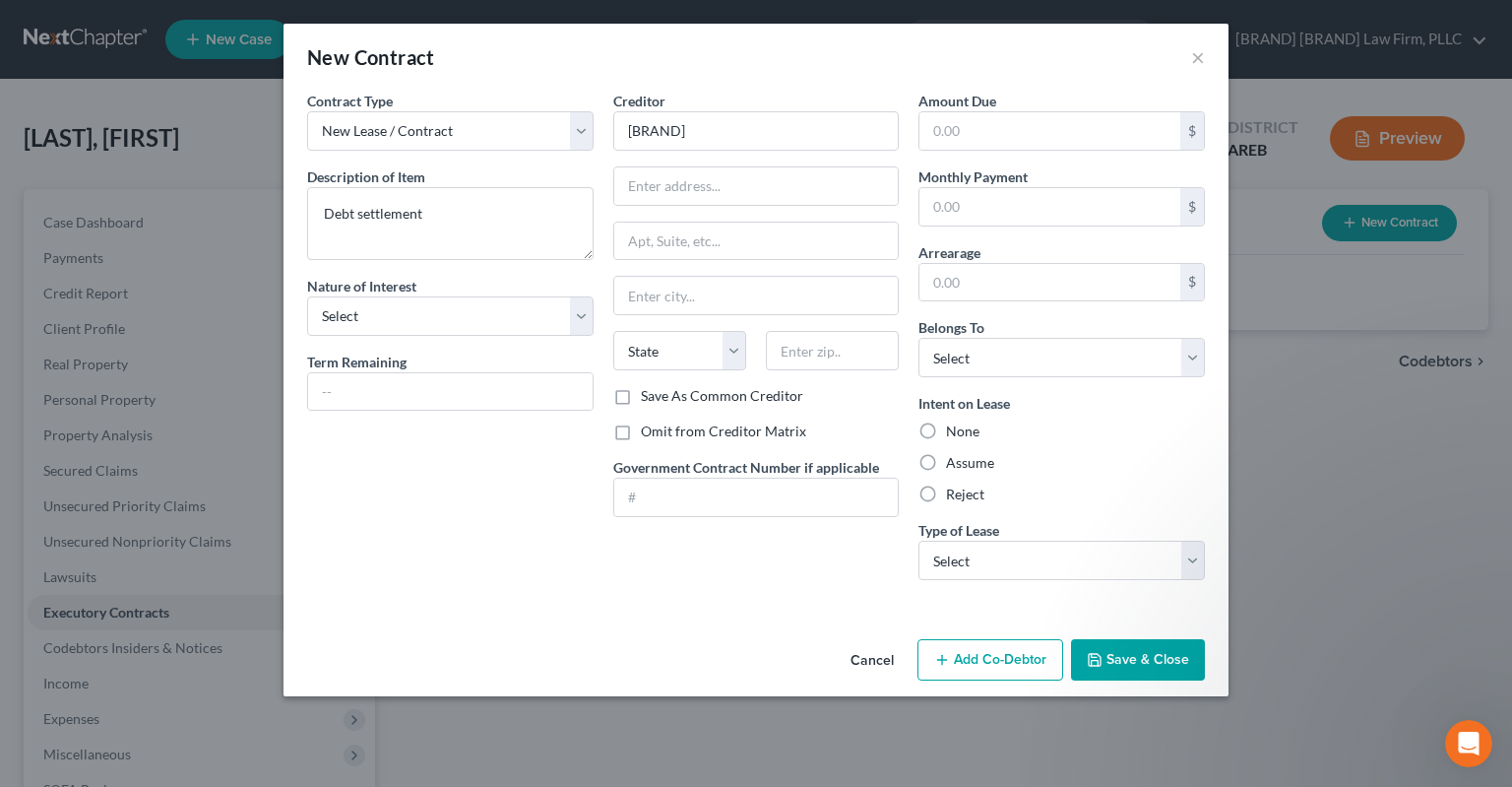 click on "Reject" at bounding box center [960, 491] 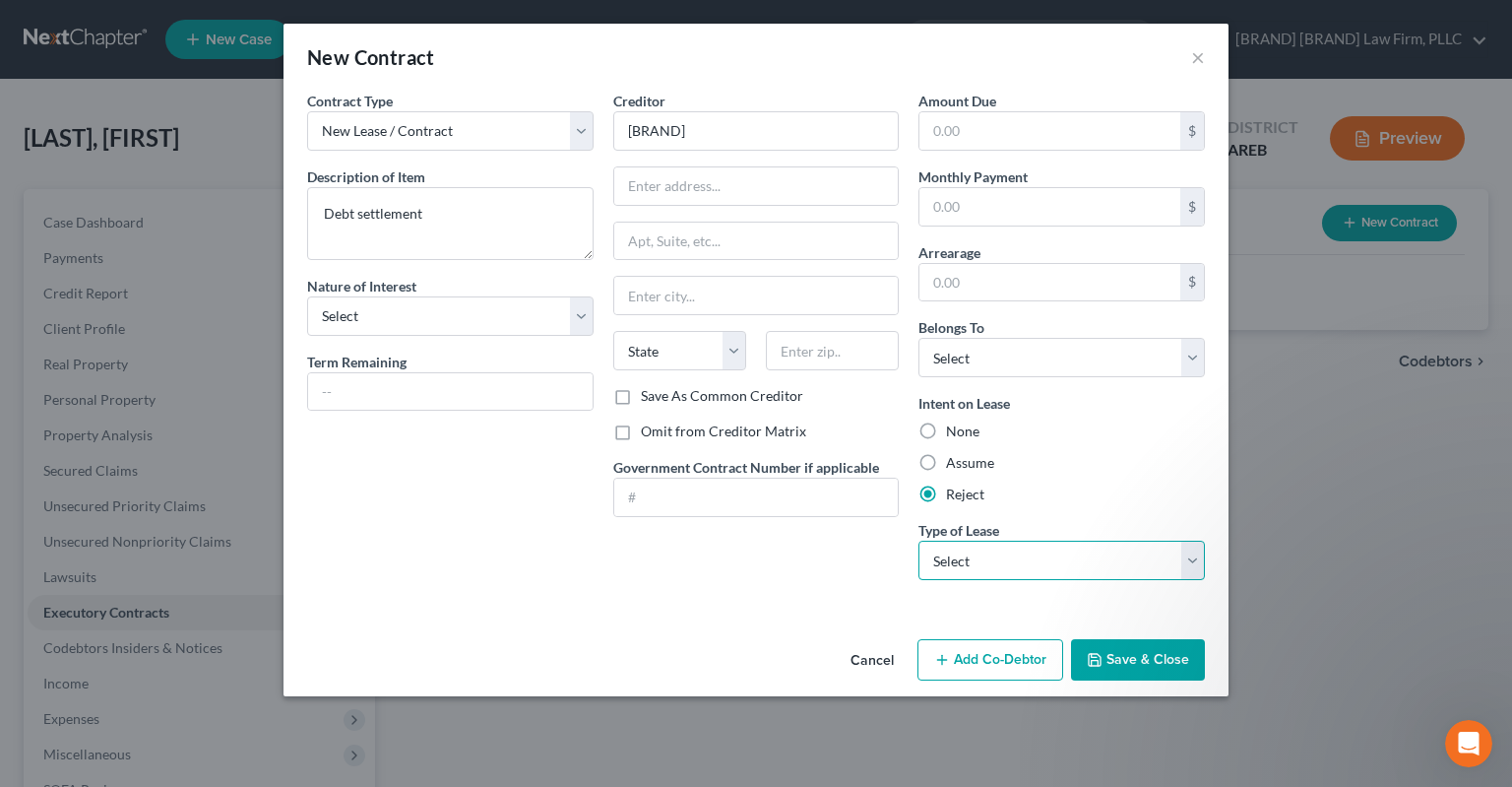 click on "Select Real Estate Car Other" at bounding box center (1061, 560) 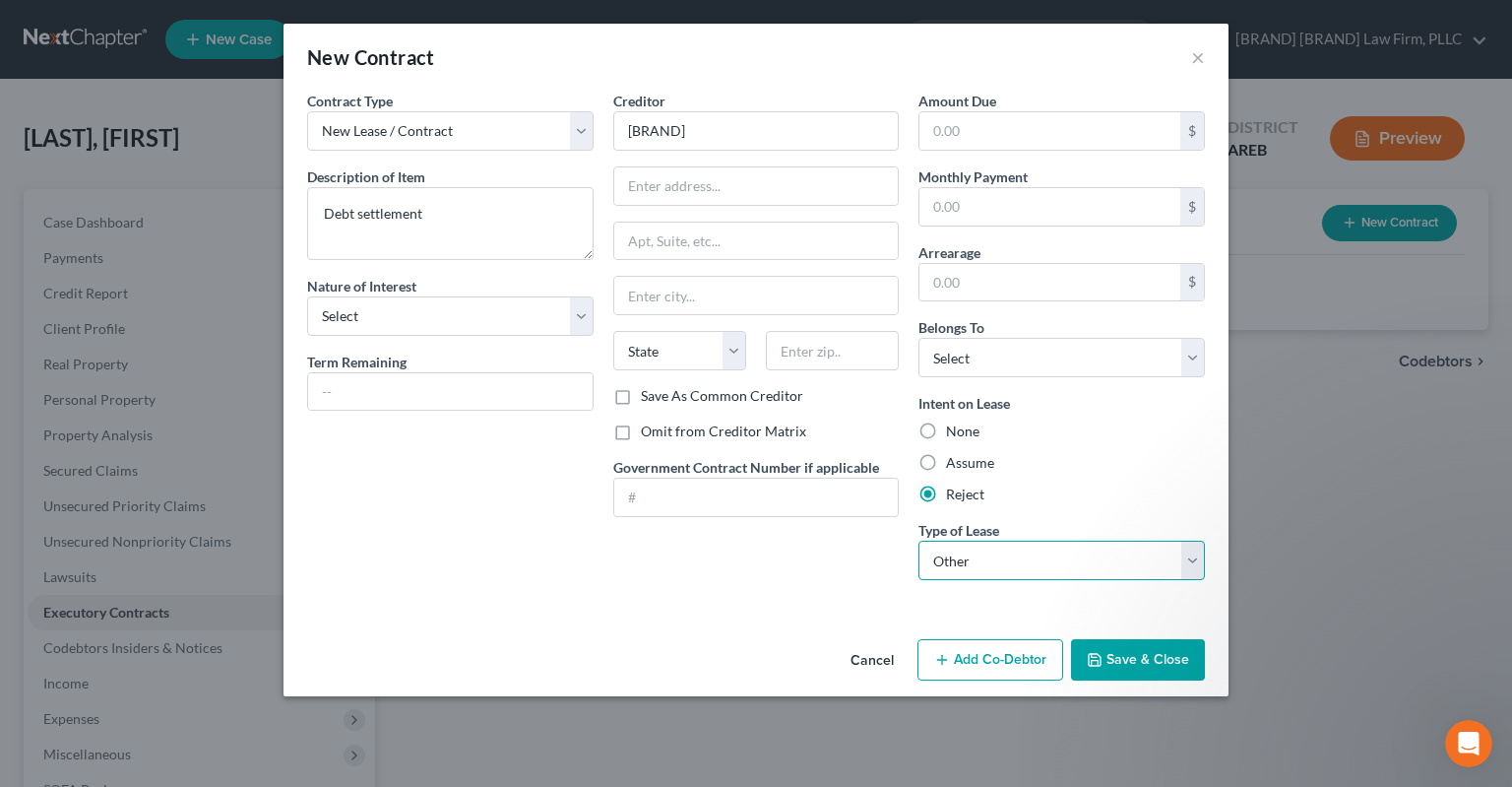 click on "Other" at bounding box center [0, 0] 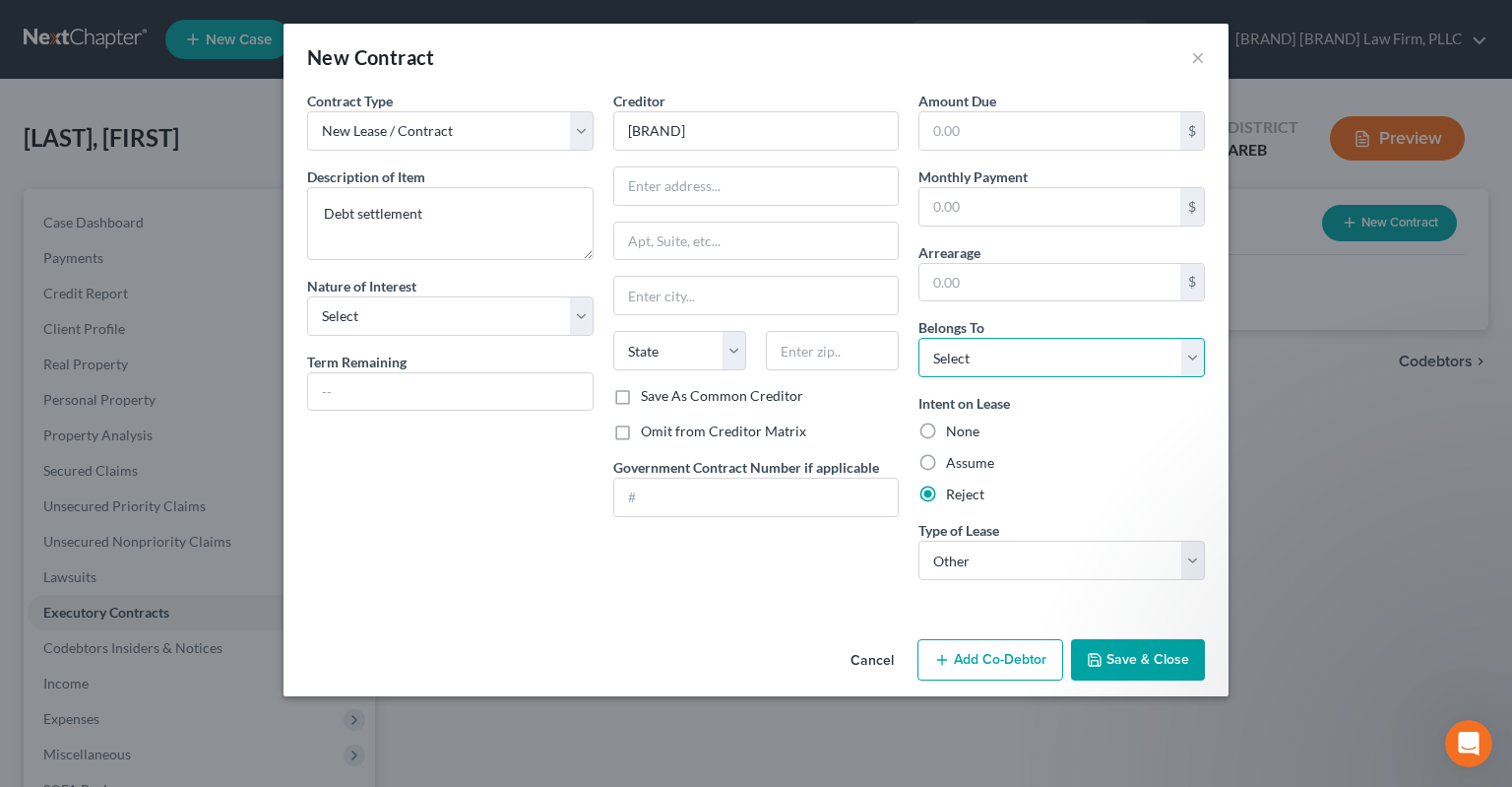 click on "Select Debtor 1 Only Debtor 2 Only Debtor 1 And Debtor 2 Only At Least One Of The Debtors And Another Community Property" at bounding box center (1061, 358) 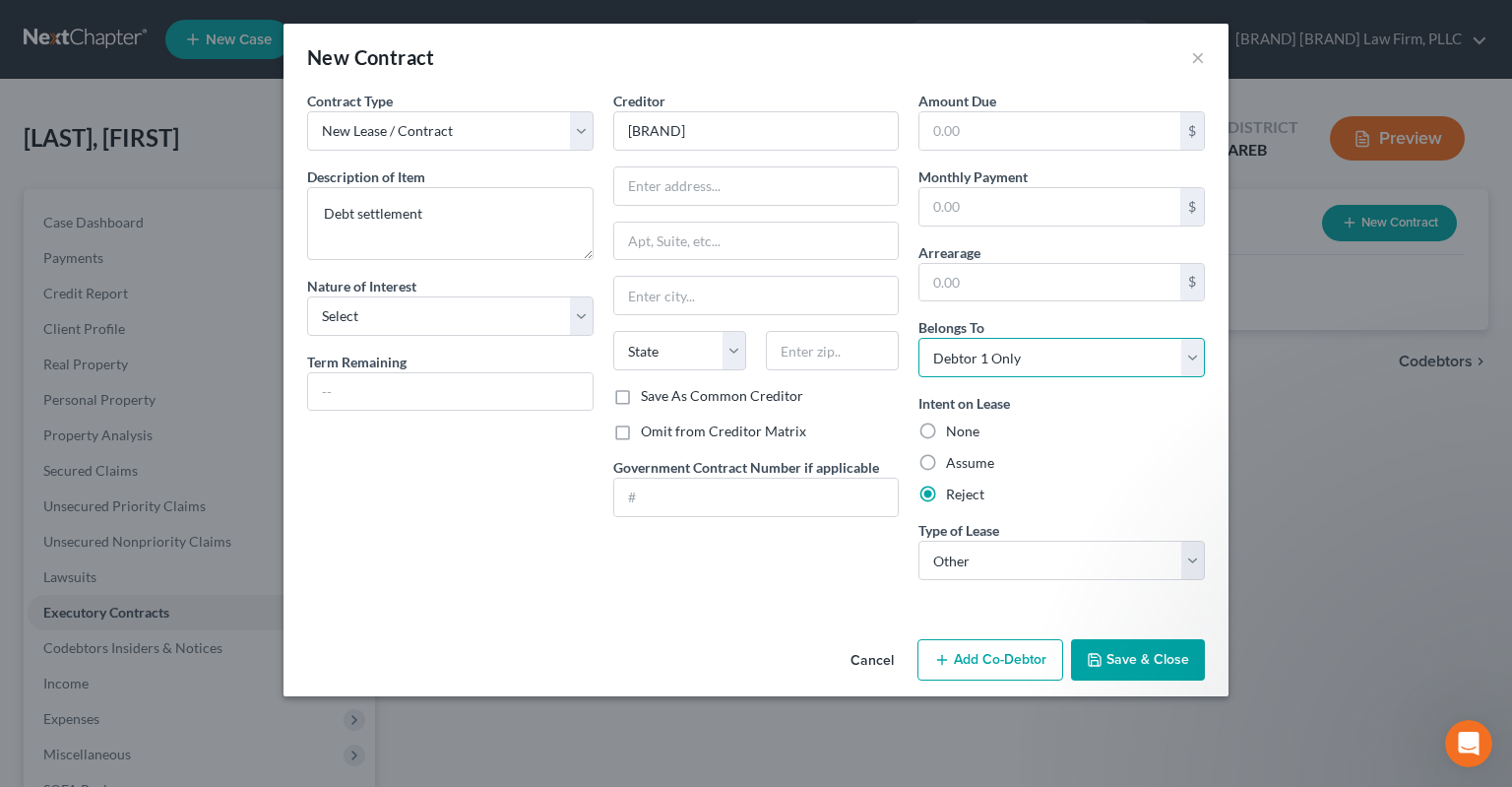 click on "Debtor 1 Only" at bounding box center [0, 0] 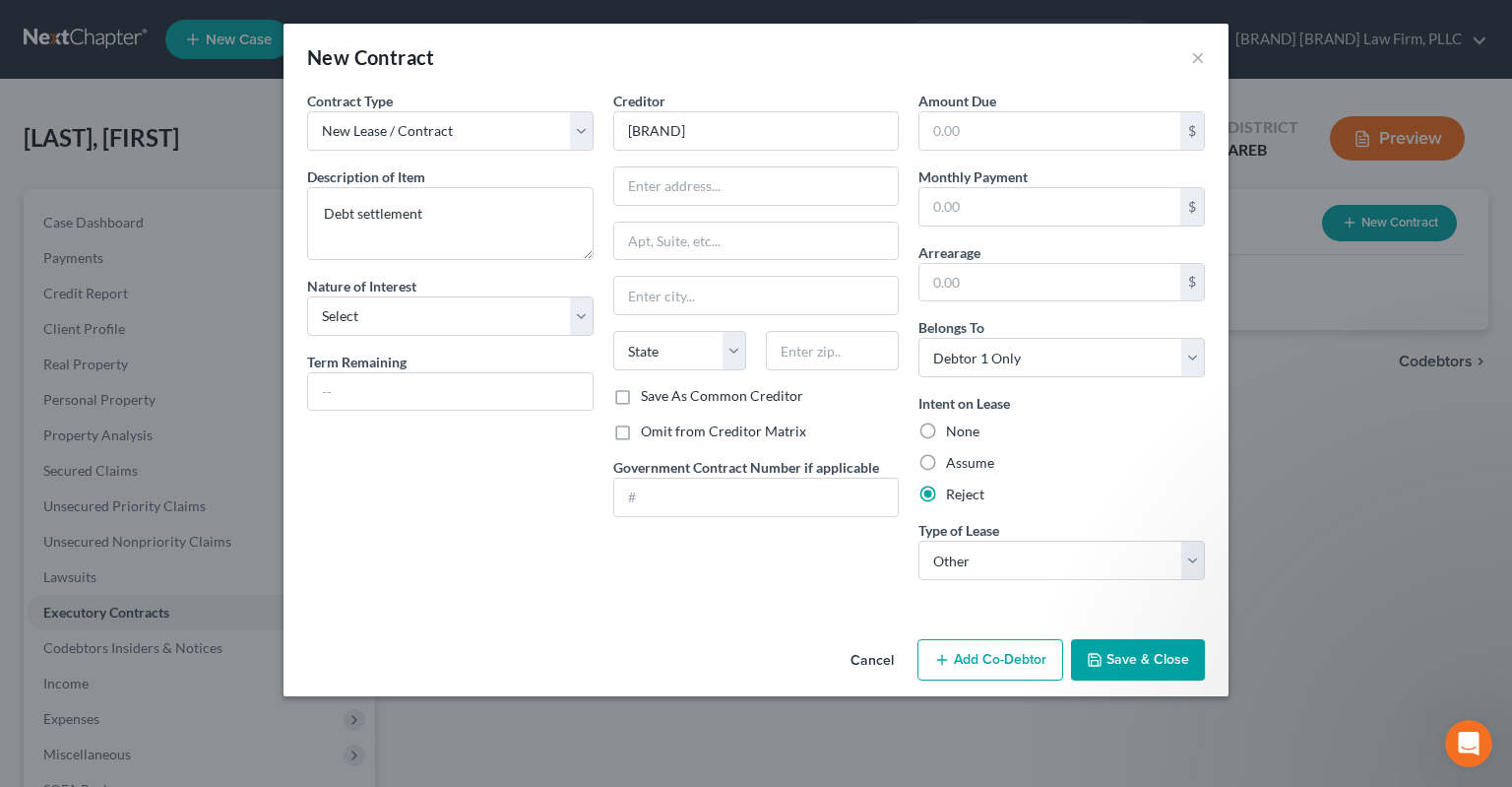 click on "Save & Close" at bounding box center (1138, 660) 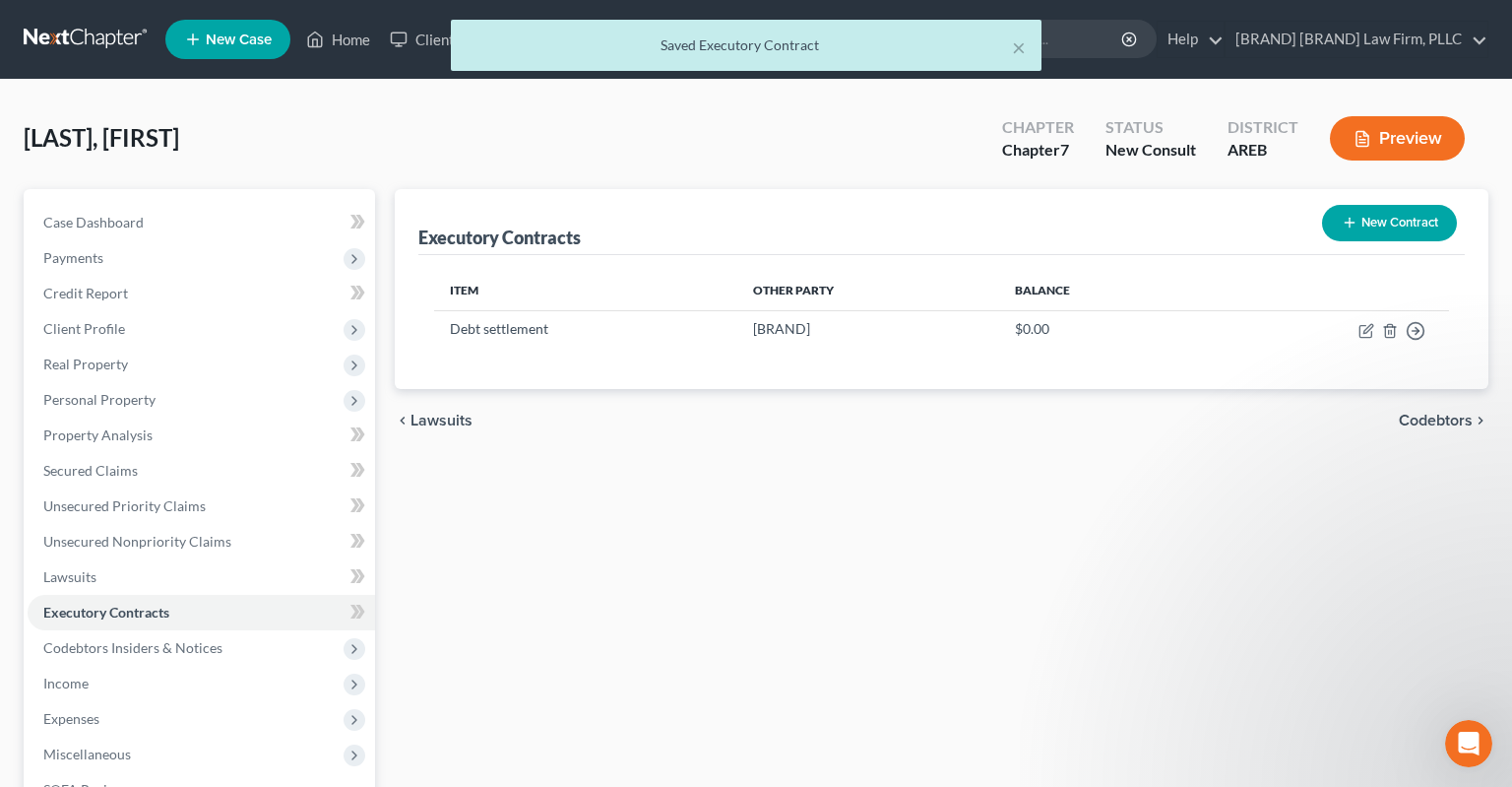 click on "Item Other Party Balance Debt settlement Beyond Finance $[NUMBER].[NUMBER] Move to D Move to E Move to F Move to Notice Only
chevron_left
Lawsuits
Codebtors
chevron_right" at bounding box center [941, 616] 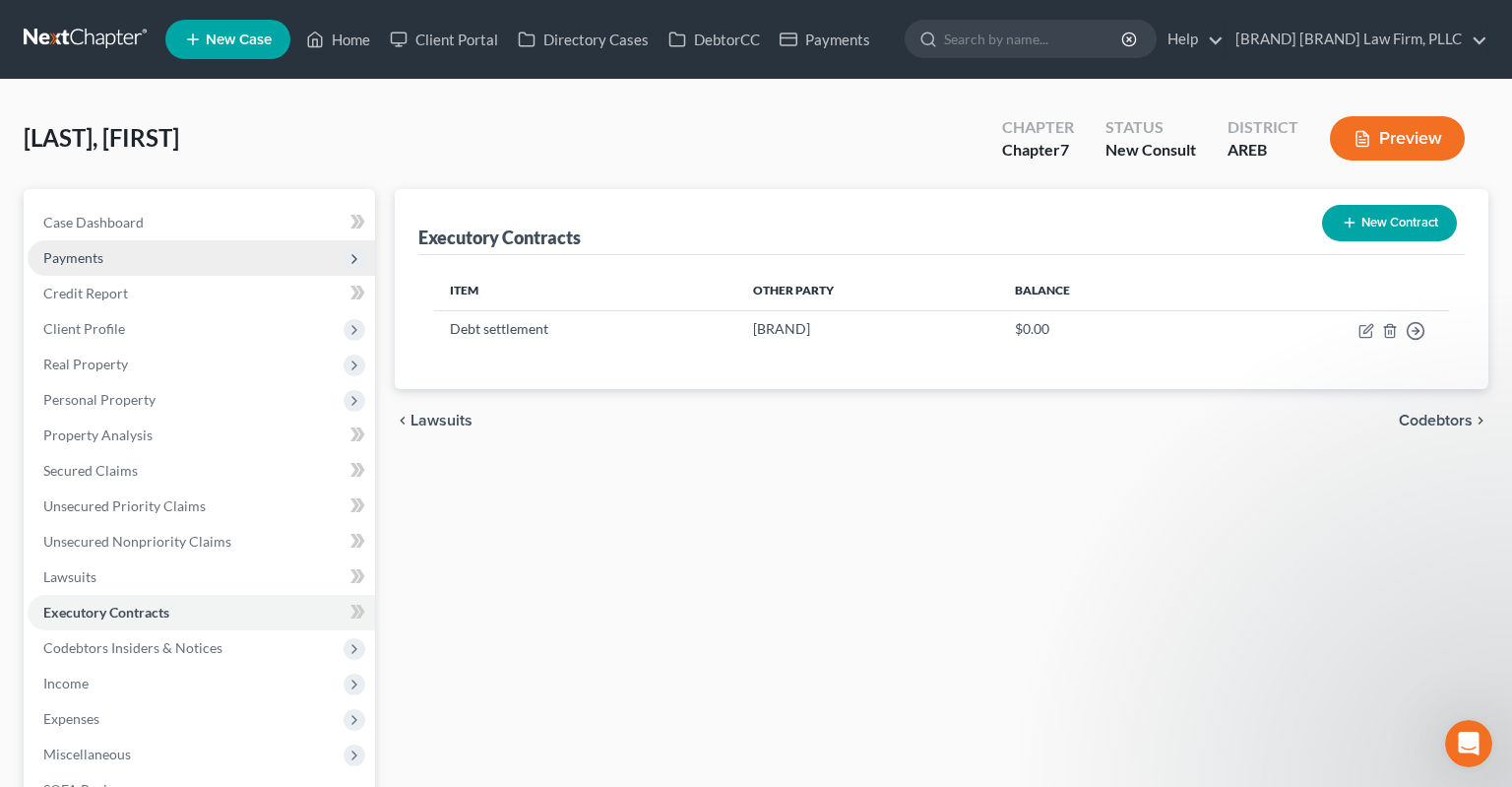 click on "Payments" at bounding box center (201, 258) 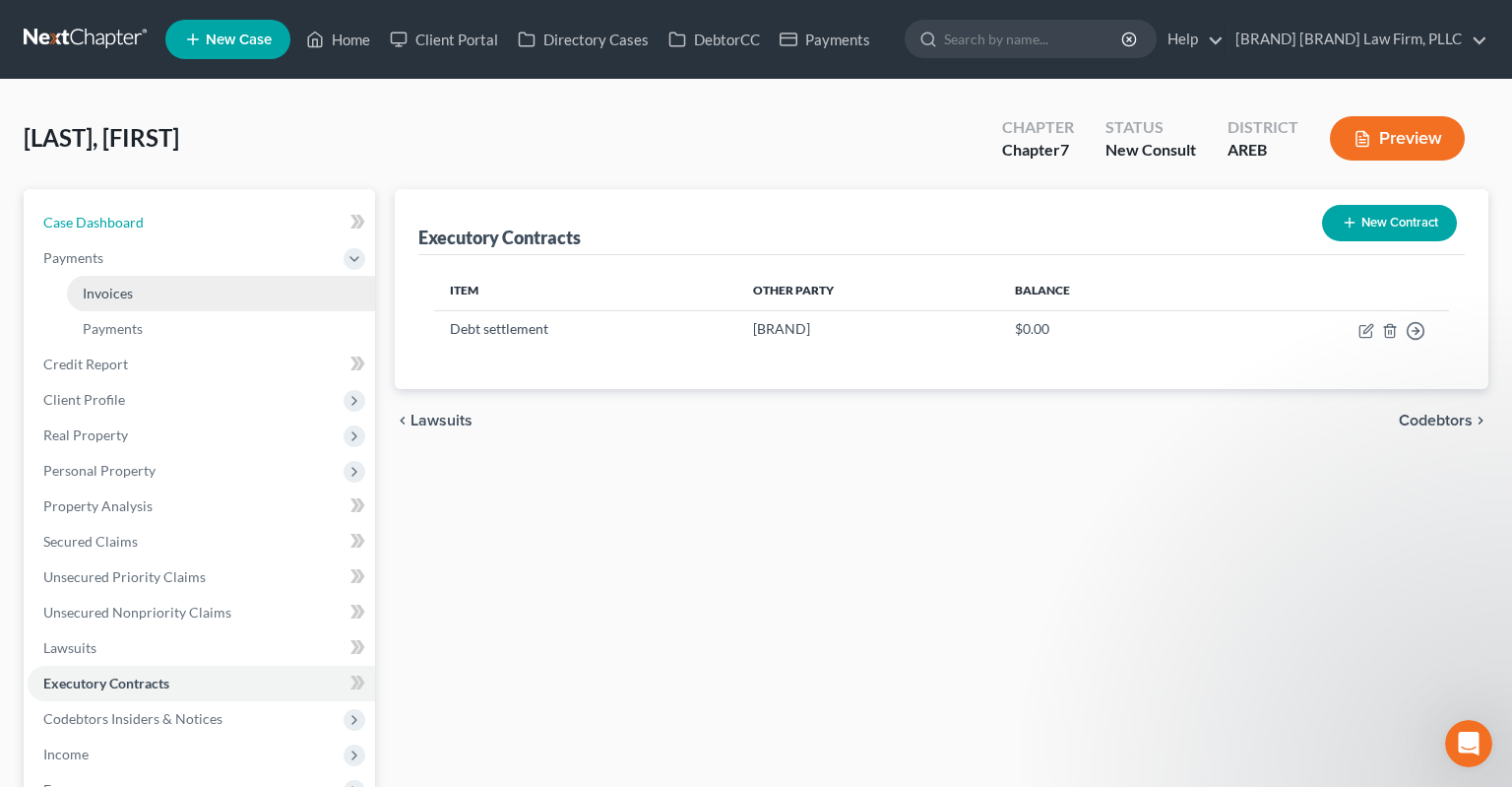 drag, startPoint x: 198, startPoint y: 210, endPoint x: 375, endPoint y: 284, distance: 192 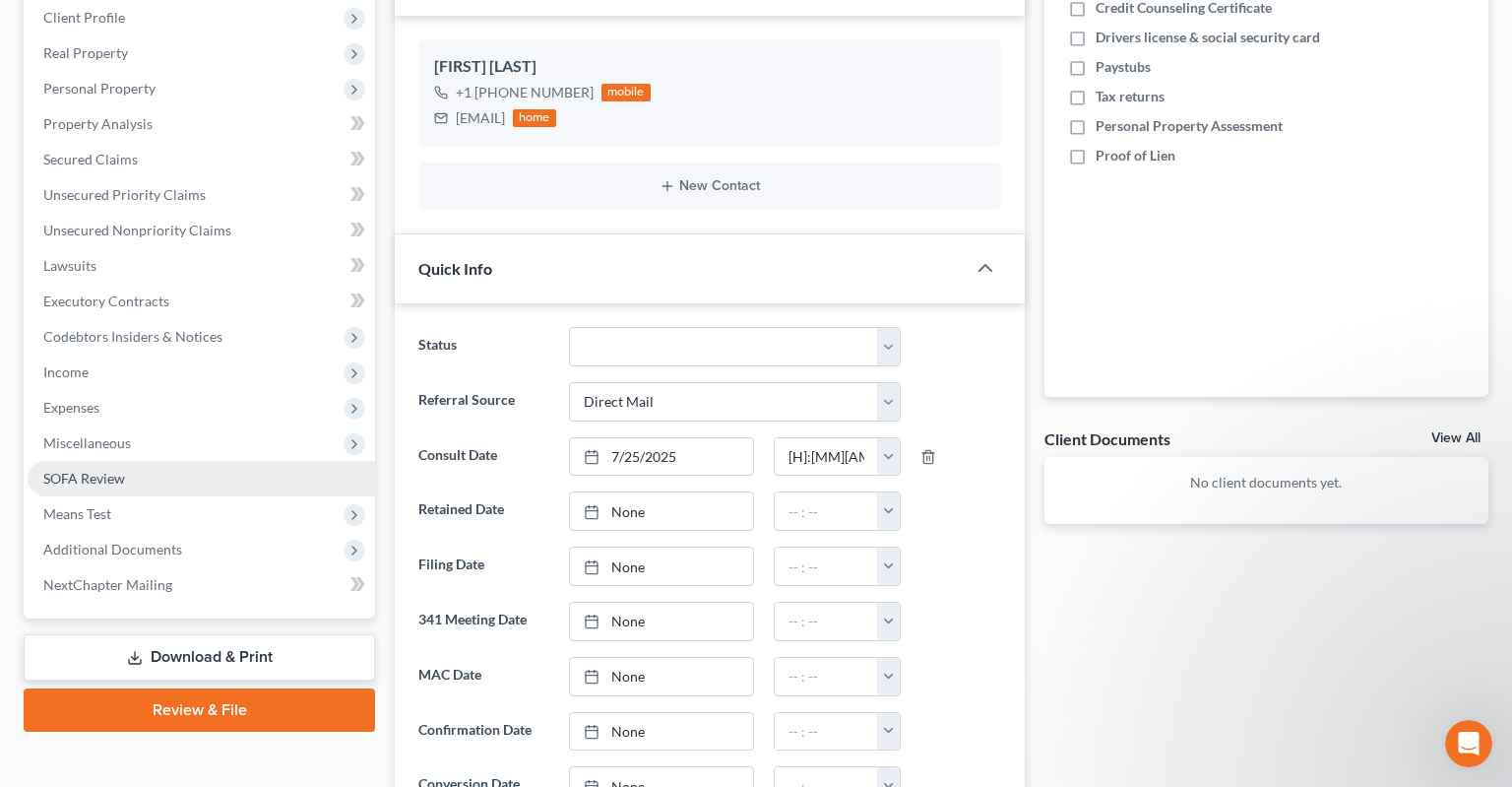 scroll, scrollTop: 0, scrollLeft: 0, axis: both 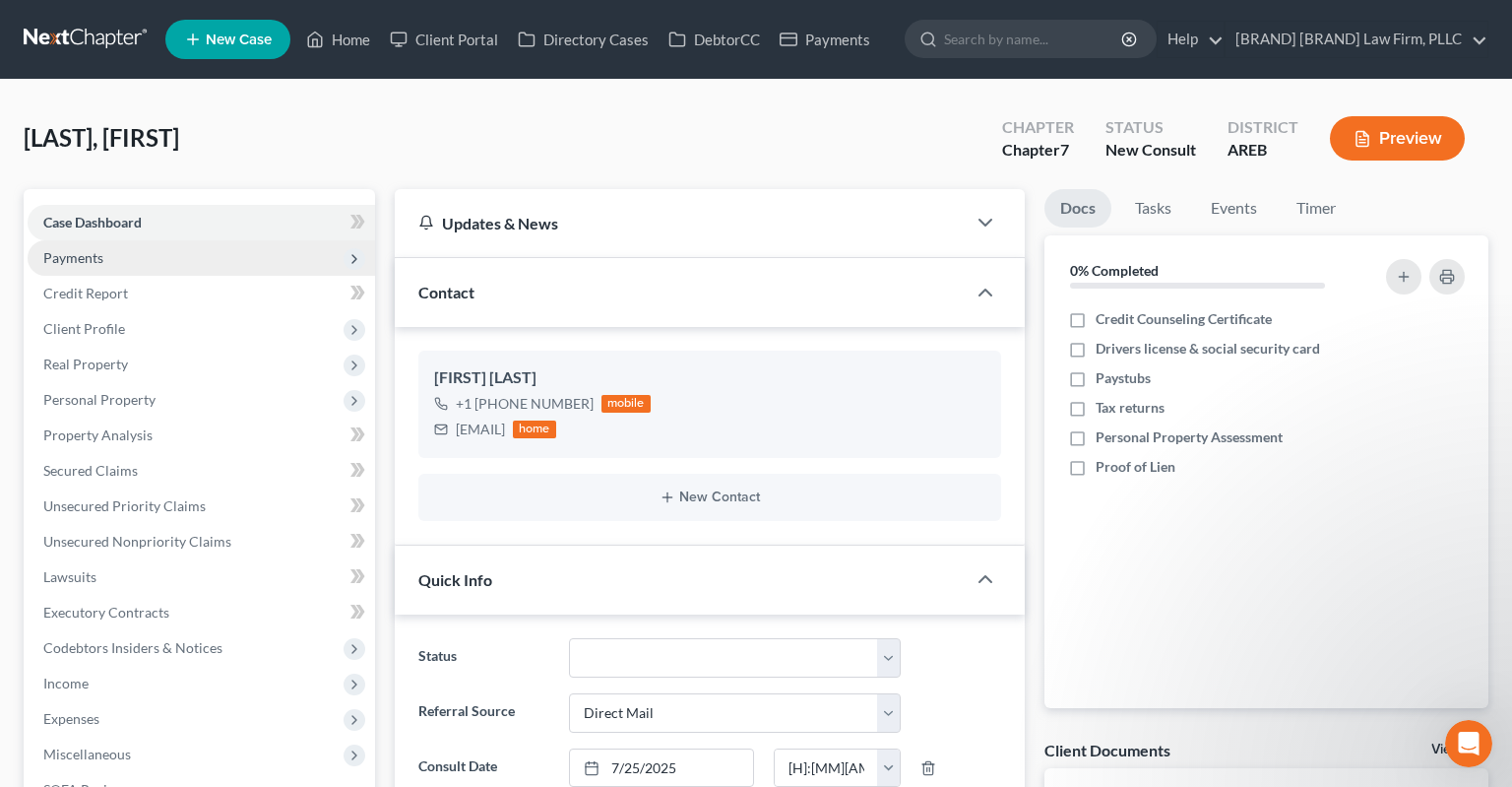 click on "Payments" at bounding box center (201, 258) 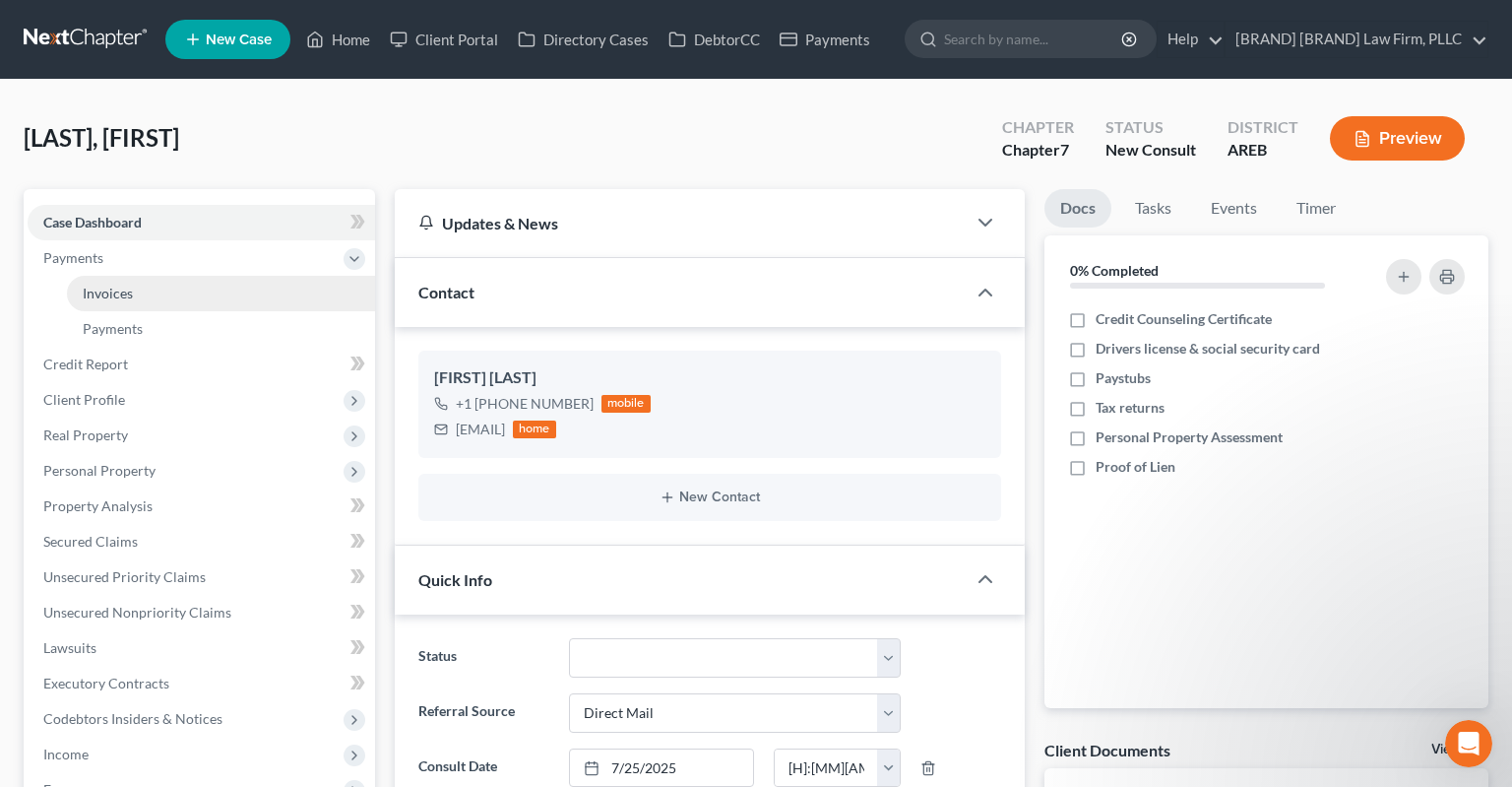 click on "Invoices" at bounding box center (220, 294) 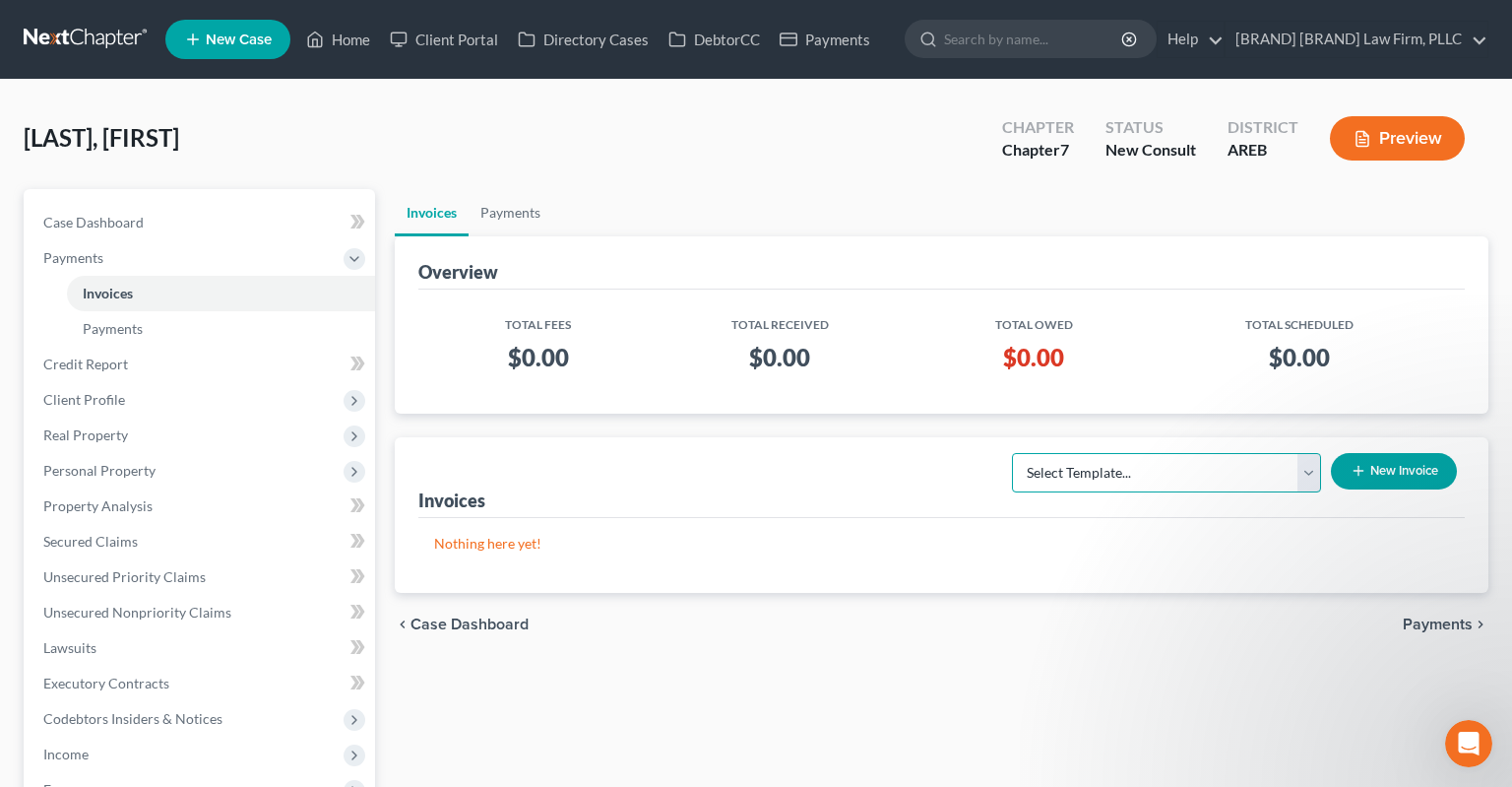 click on "Select Template... Chapter 13 Bankruptcy - Individual Chapter 13 Bankruptcy - Joint Chapter 7 Bankruptcy - Add Bills Chapter 7 Bankruptcy - $1200 - Joint Chapter 7 Bankruptcy - $1500 - Joint Chapter 7 Bankruptcy - $1500 - Individual Chapter 7 Bankruptcy - $1200 - Individual Motion to sell free and clear of liens" at bounding box center [1166, 473] 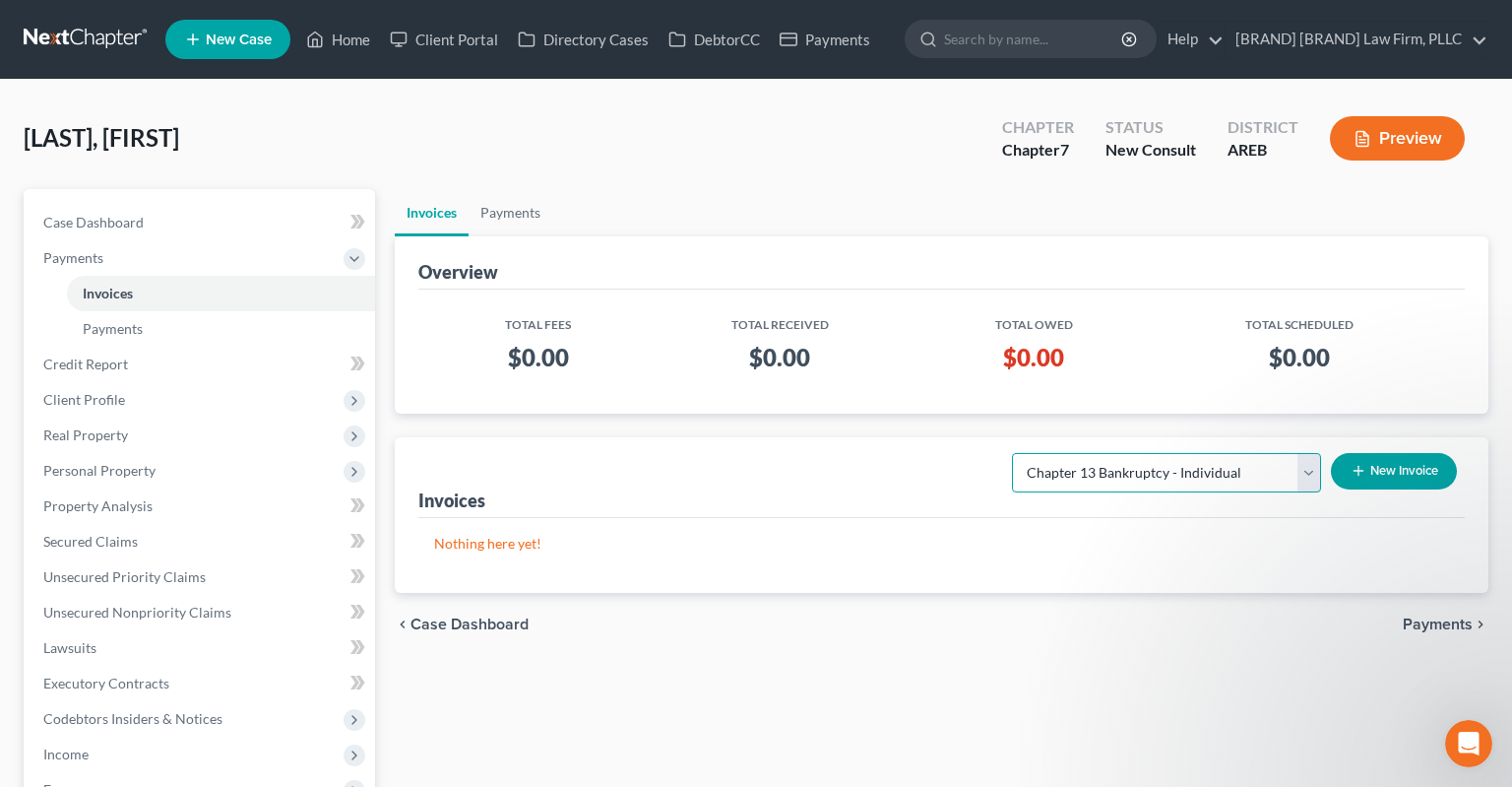 click on "Chapter 13 Bankruptcy - Individual" at bounding box center [0, 0] 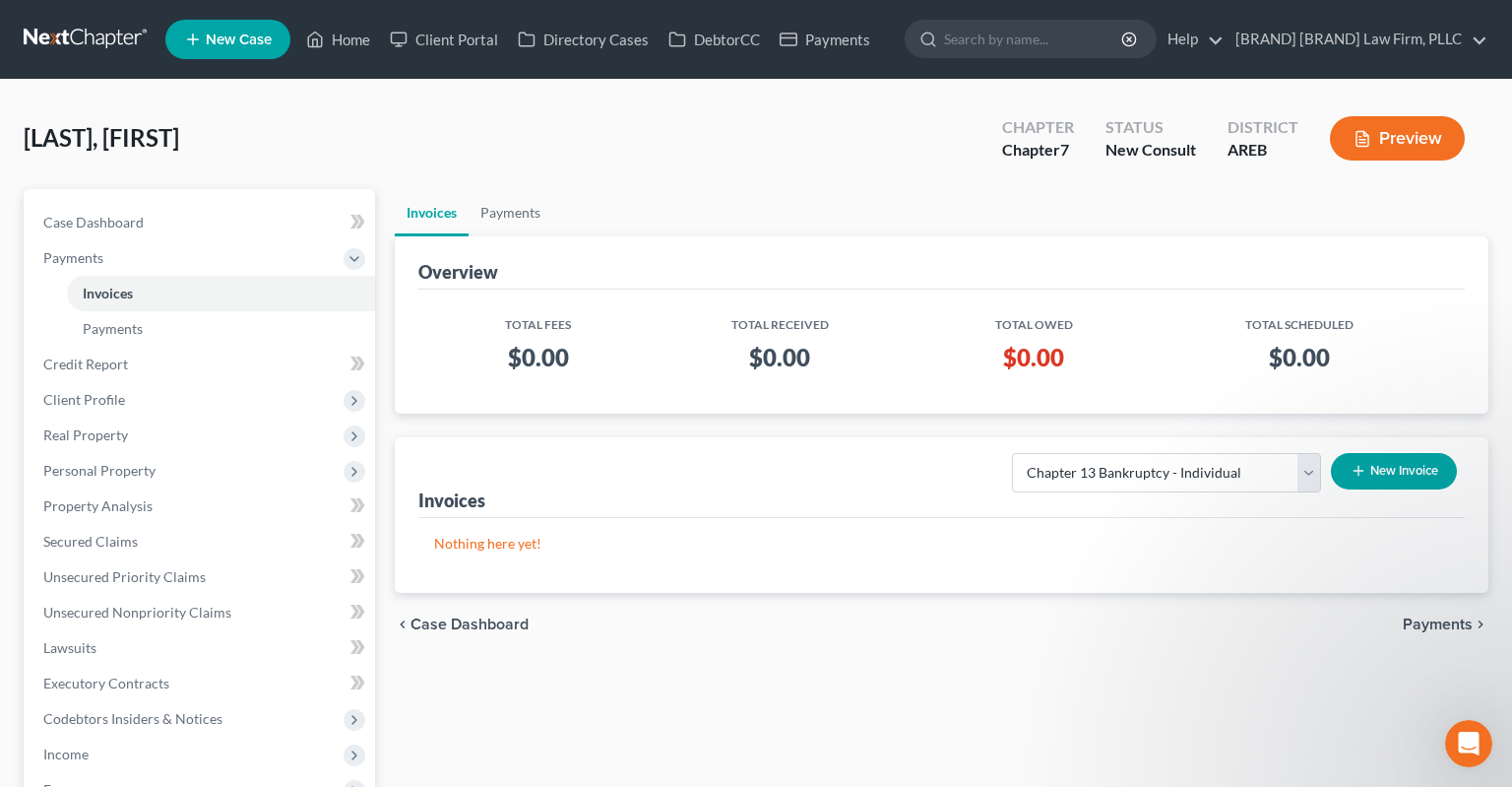 click on "New Invoice" at bounding box center (1394, 471) 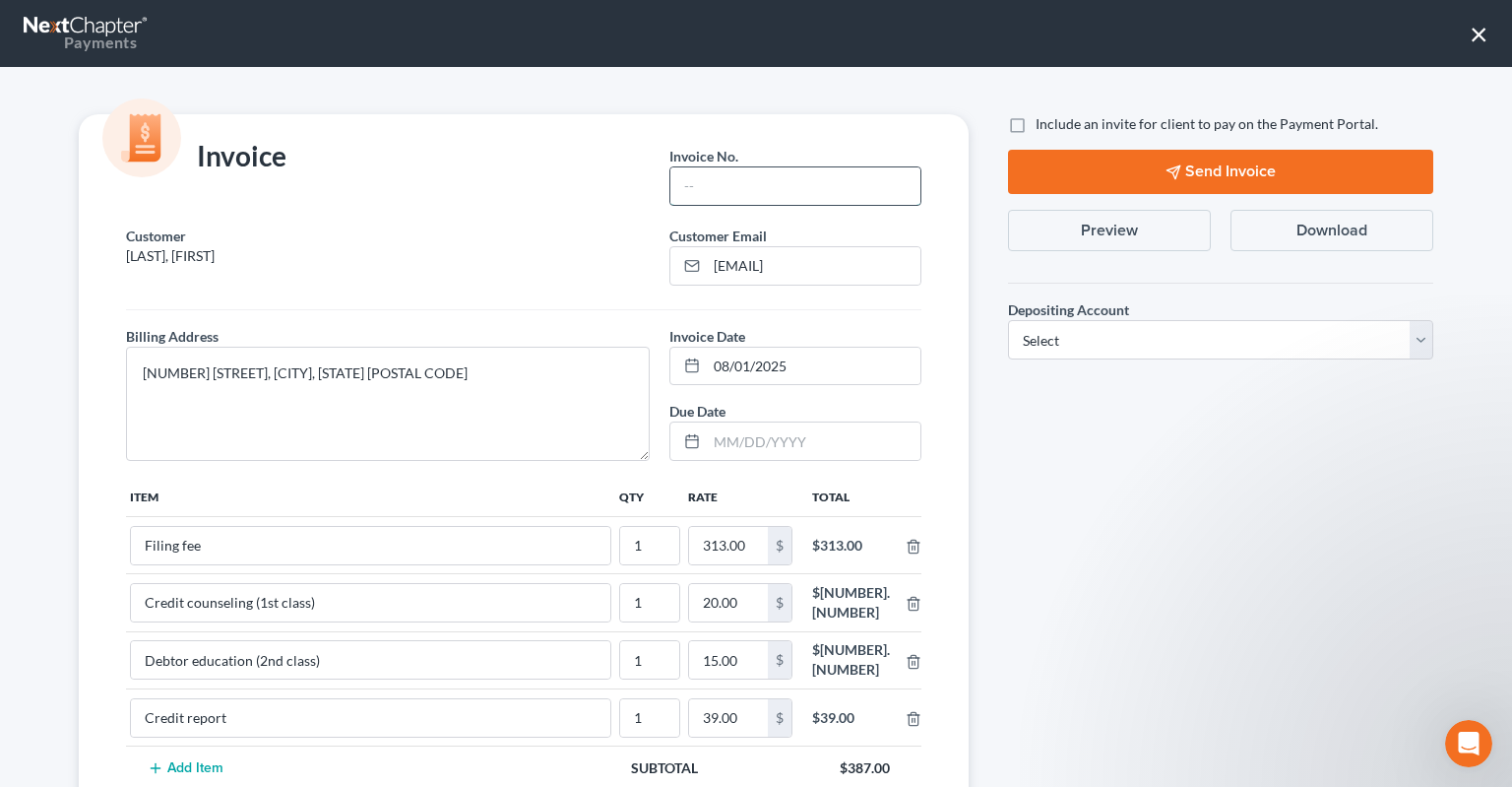 click at bounding box center [795, 186] 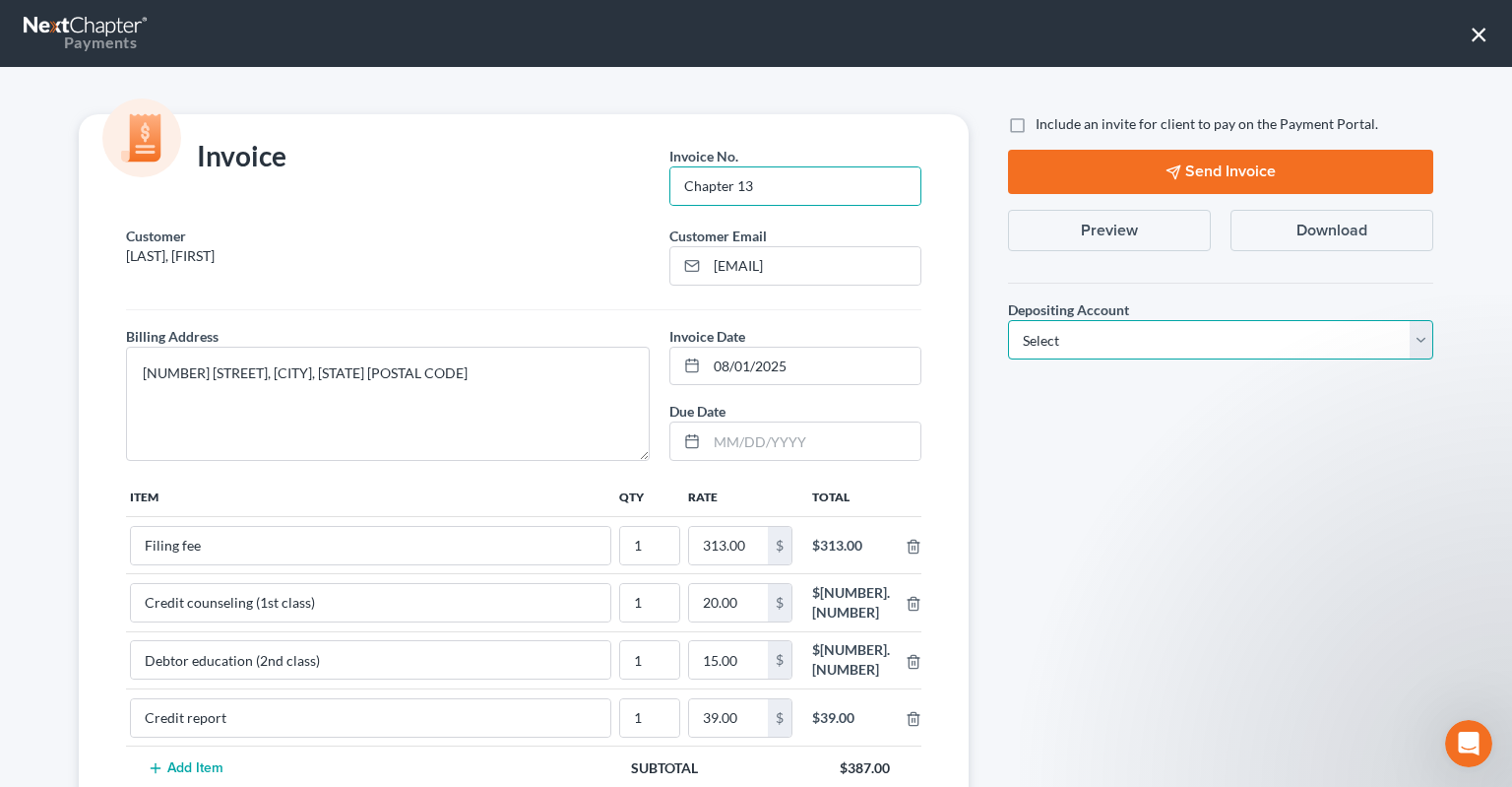 click on "Select Operation Trust" at bounding box center [1221, 340] 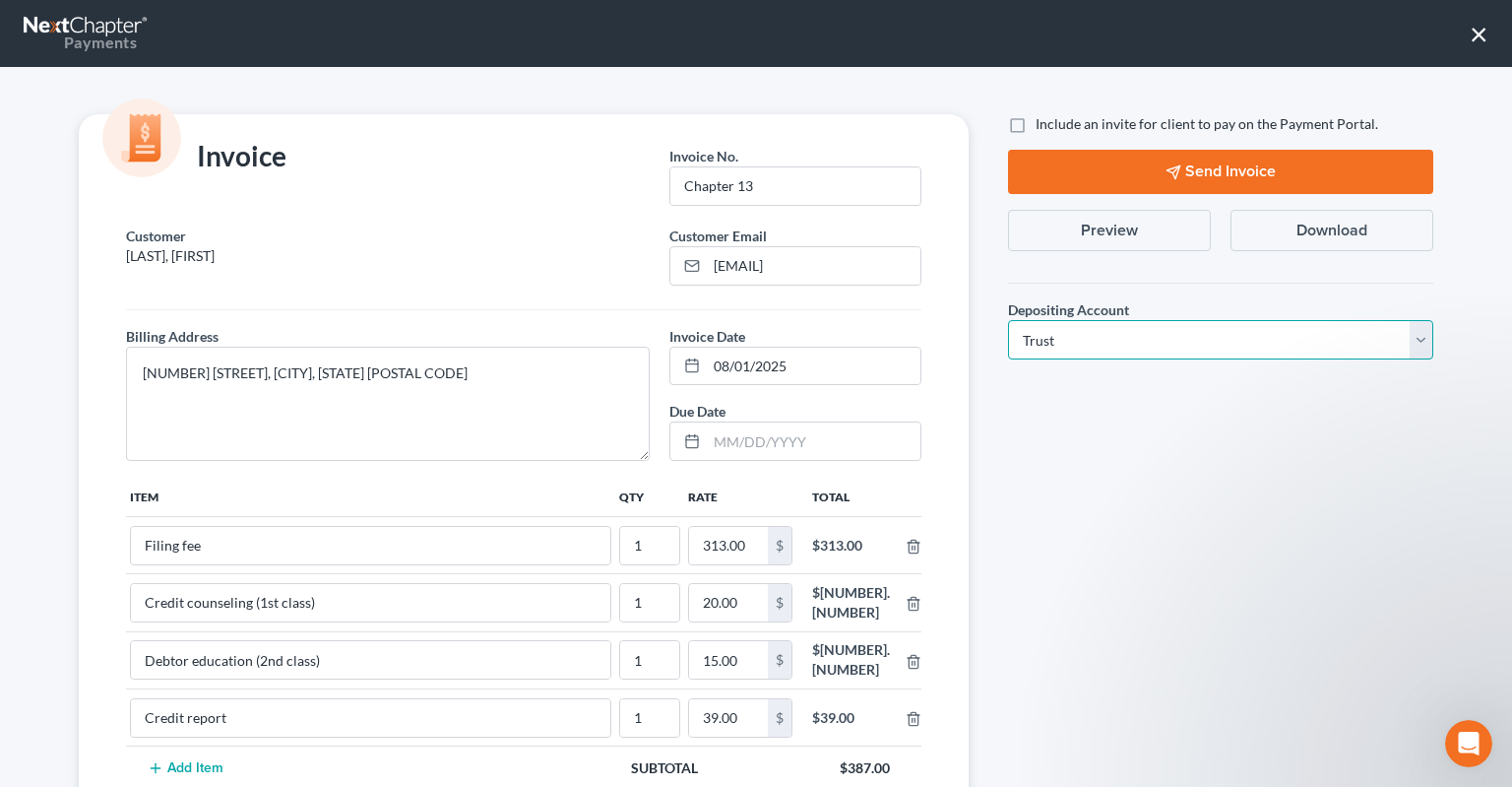 click on "Trust" at bounding box center [0, 0] 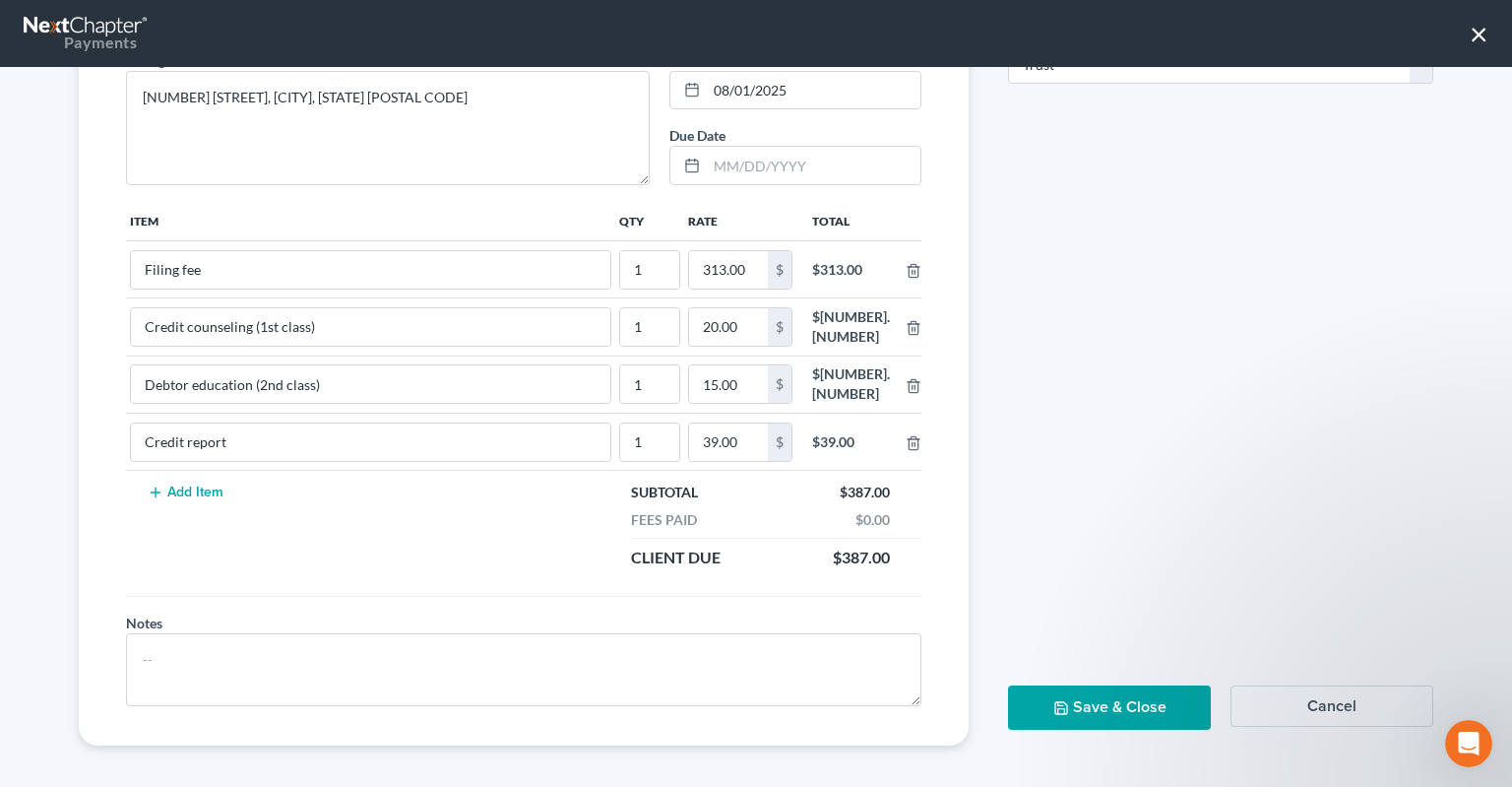 drag, startPoint x: 1156, startPoint y: 701, endPoint x: 1153, endPoint y: 654, distance: 47.09565 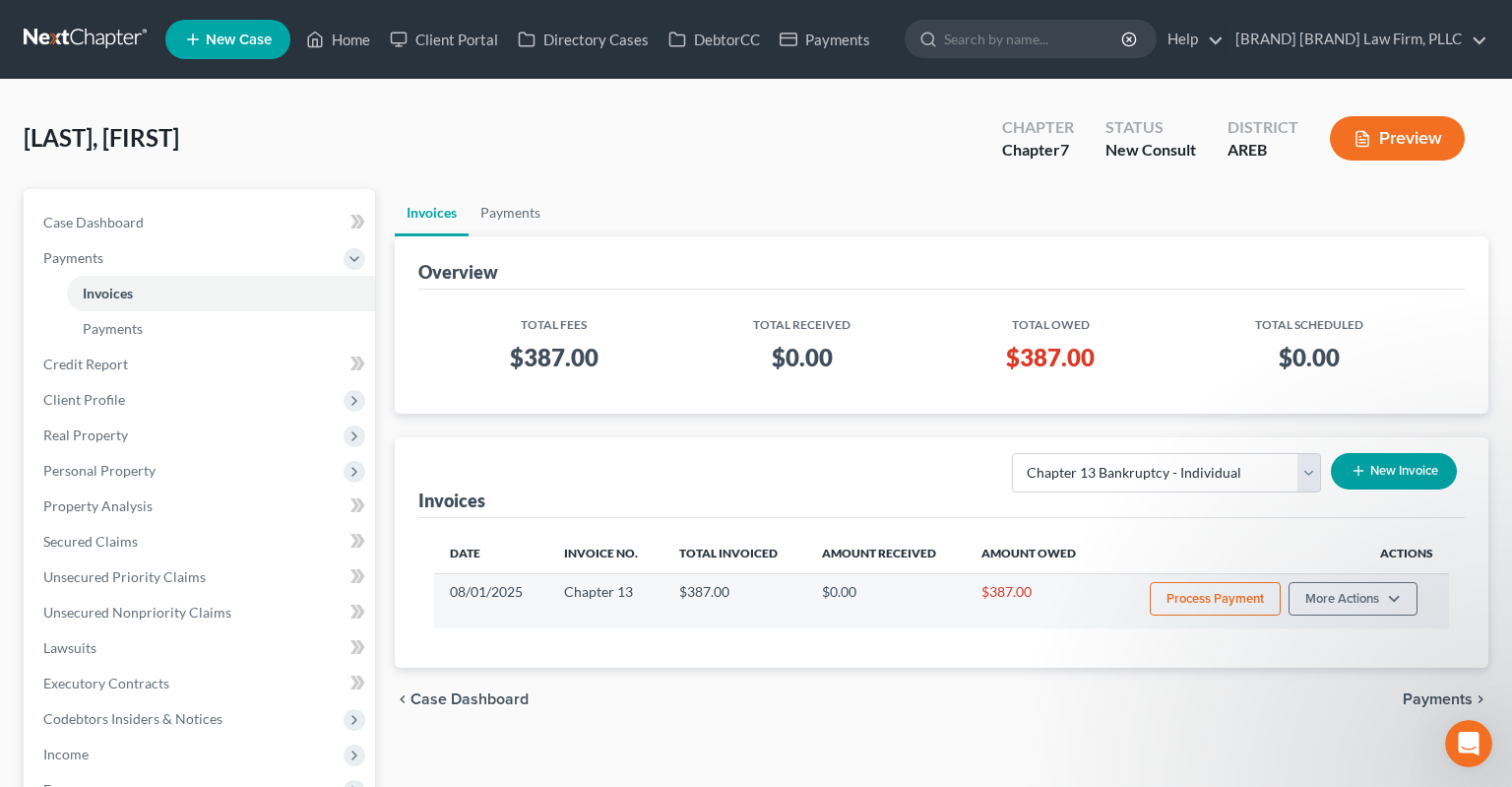 click on "Process Payment" at bounding box center (1215, 599) 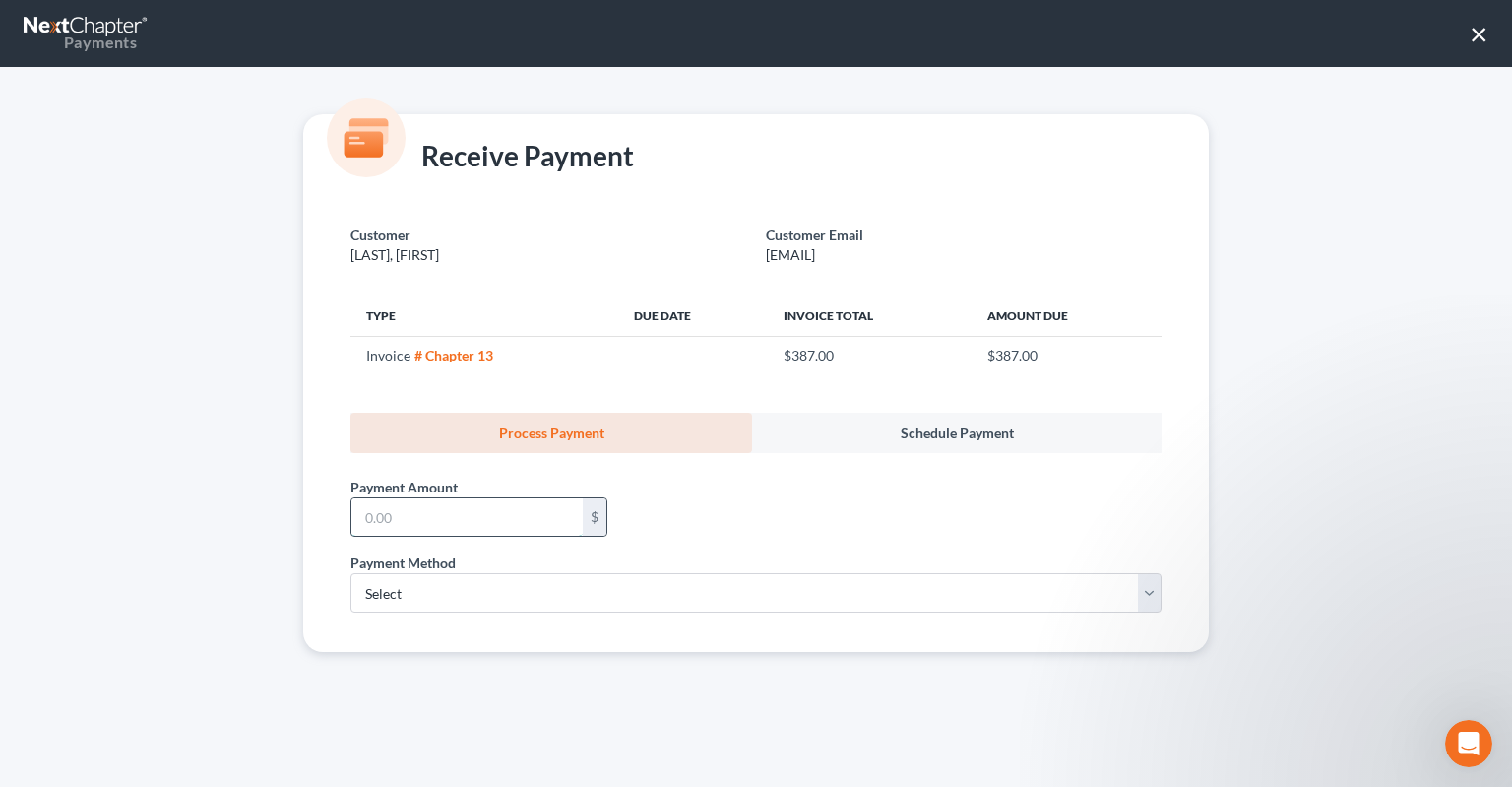 click at bounding box center [467, 517] 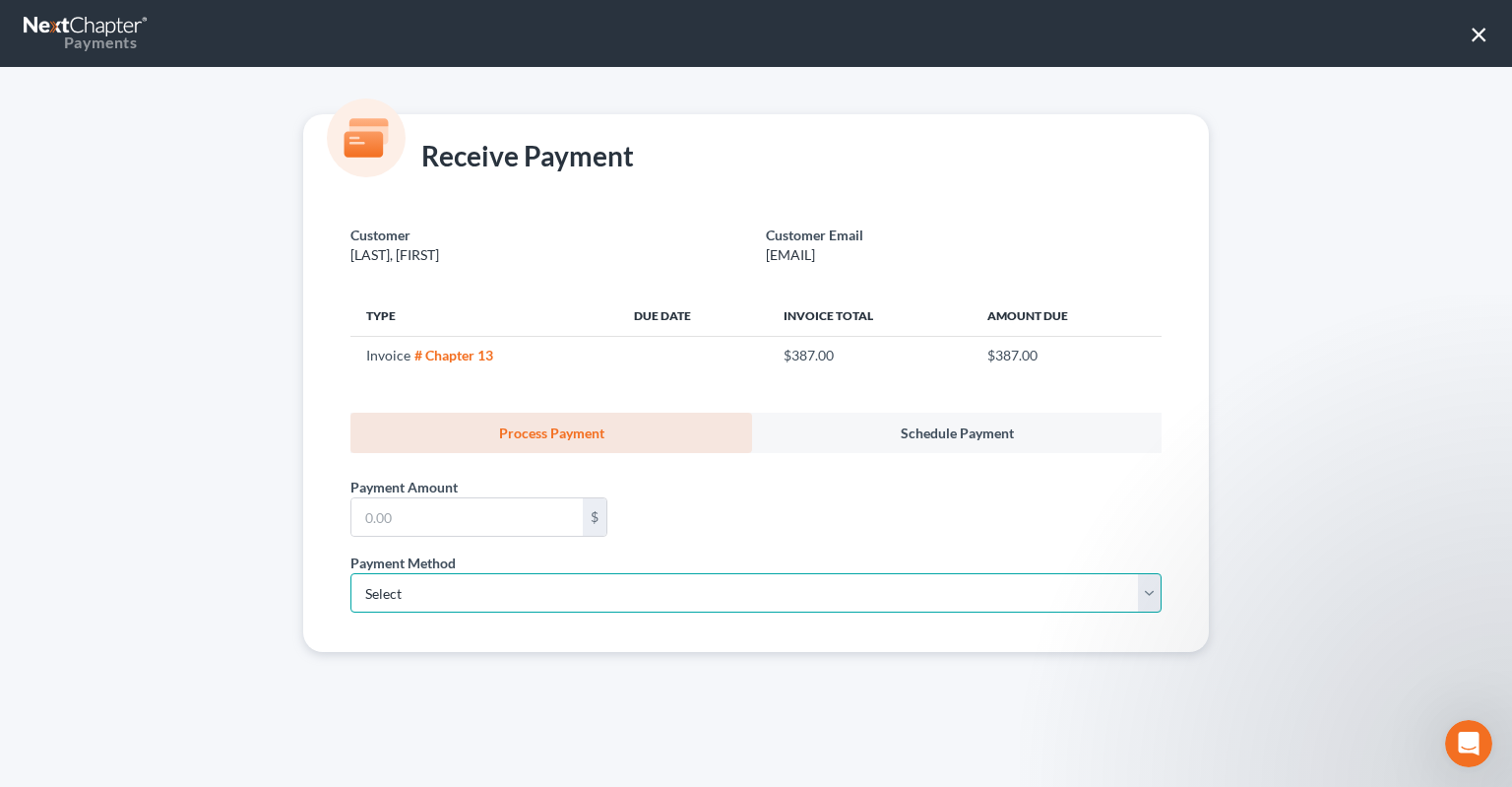 click on "Select ACH Credit Card" at bounding box center [756, 593] 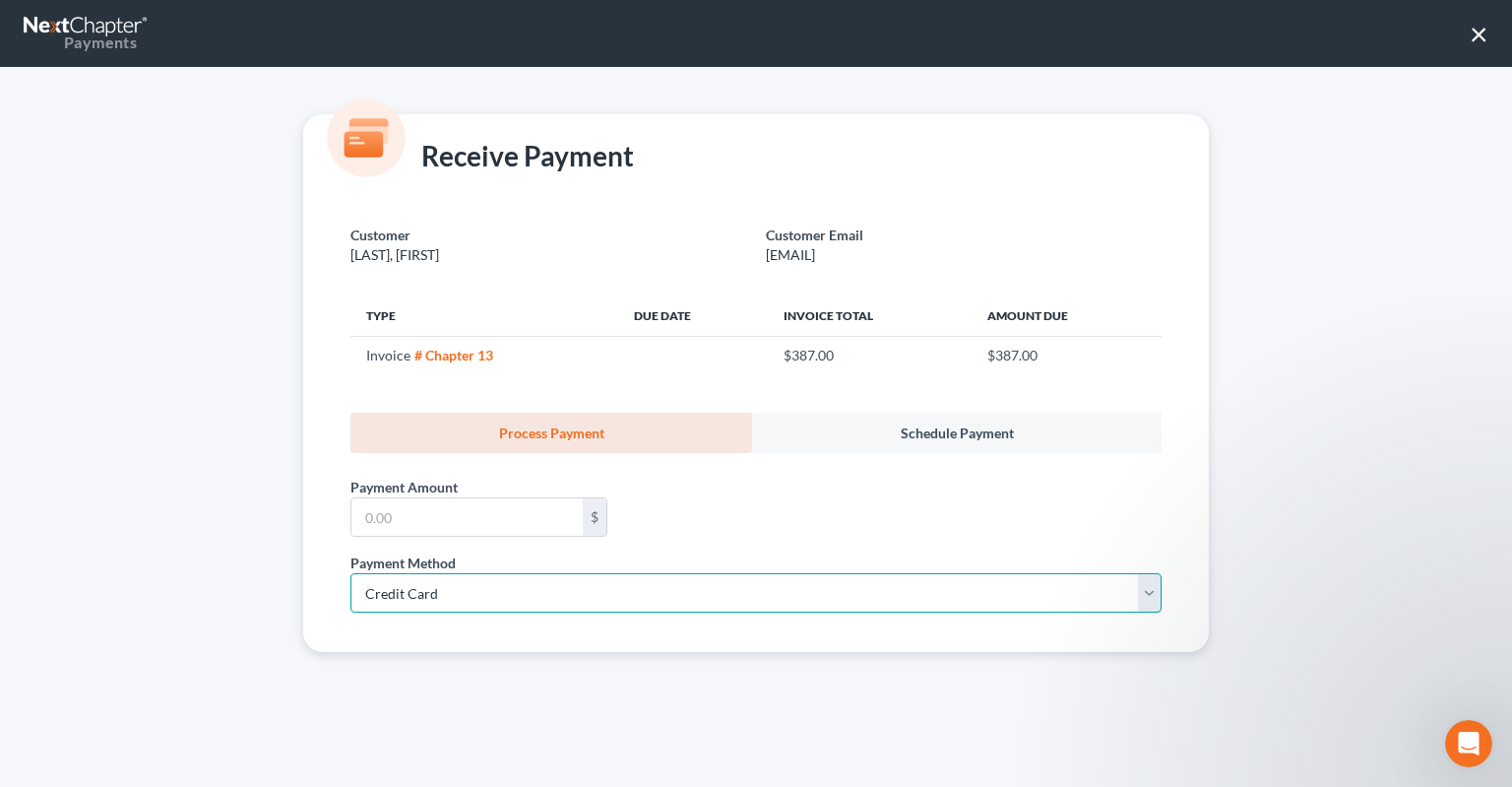 click on "Credit Card" at bounding box center (0, 0) 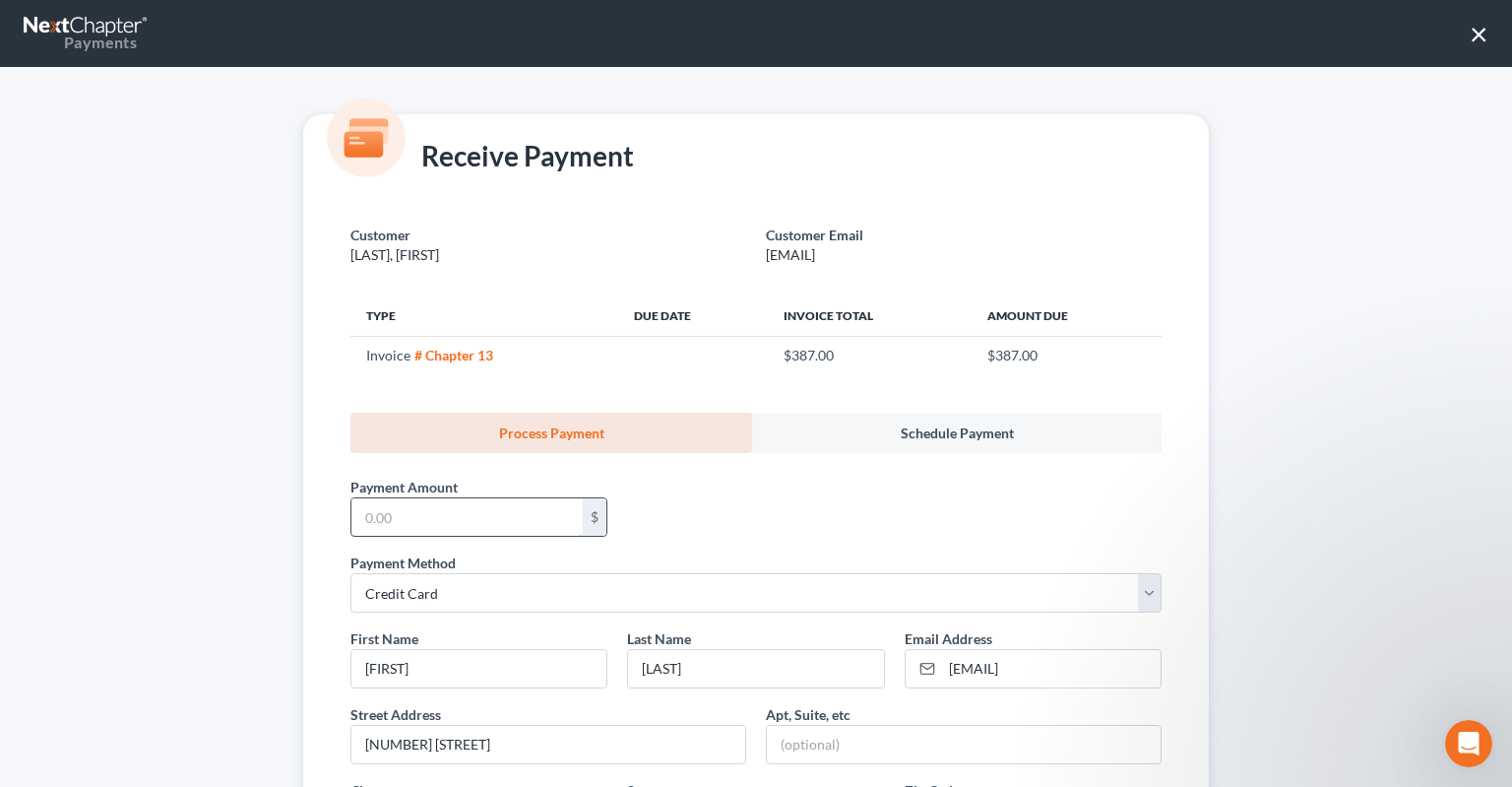drag, startPoint x: 455, startPoint y: 520, endPoint x: 459, endPoint y: 530, distance: 10.77033 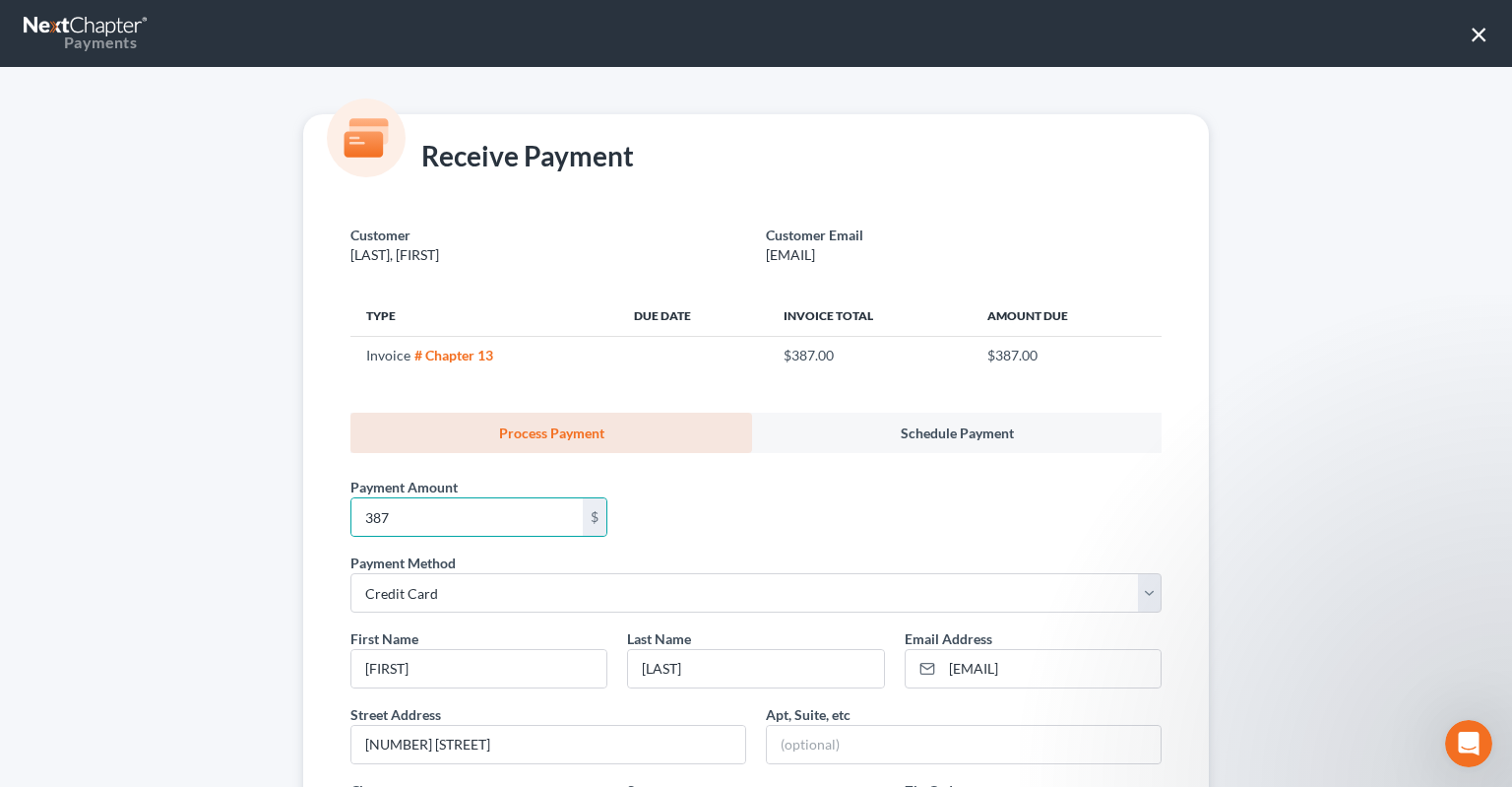 click on "Payment Amount
*
[NUMBER] $" at bounding box center (756, 502) 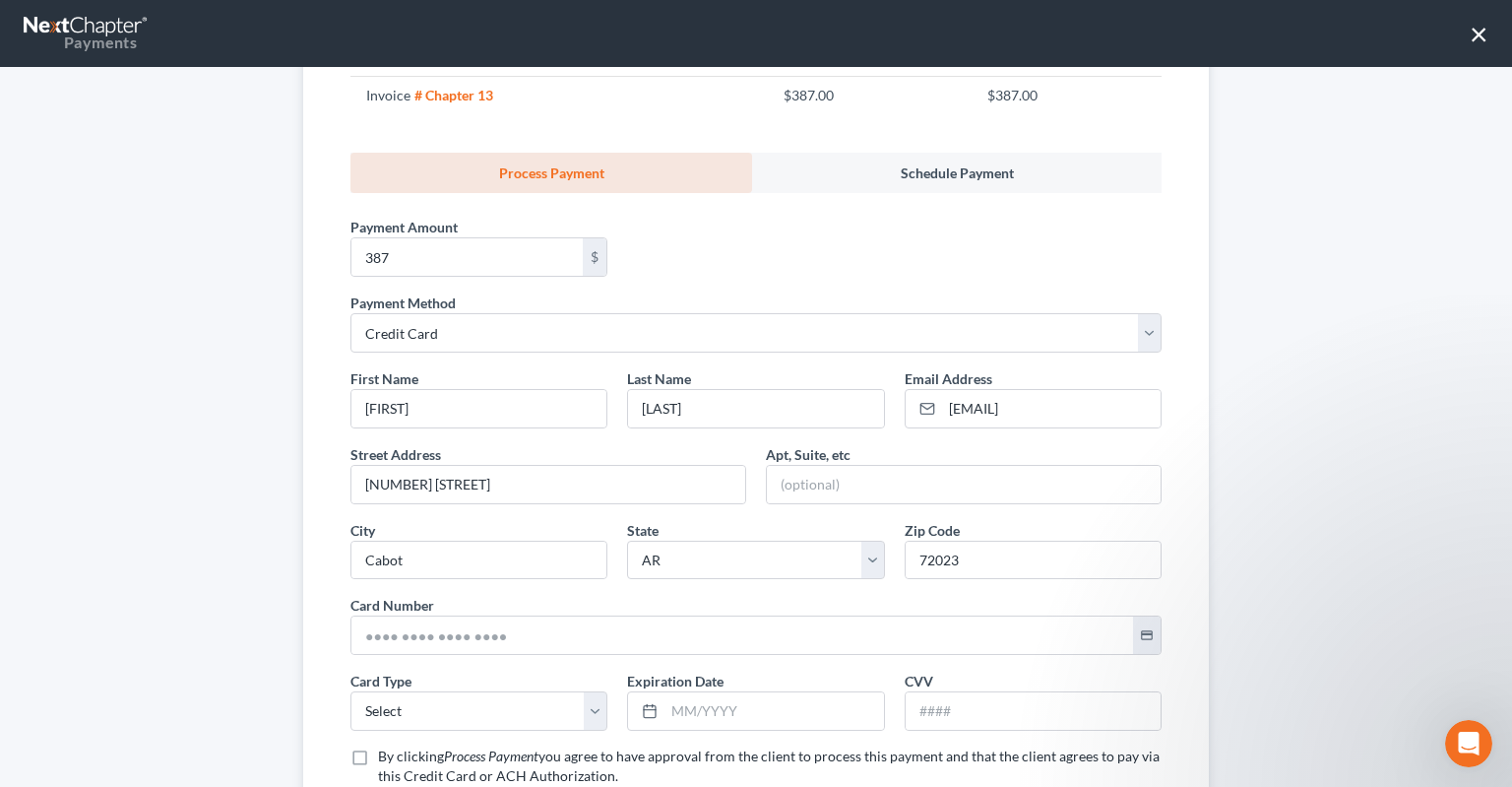 scroll, scrollTop: 297, scrollLeft: 0, axis: vertical 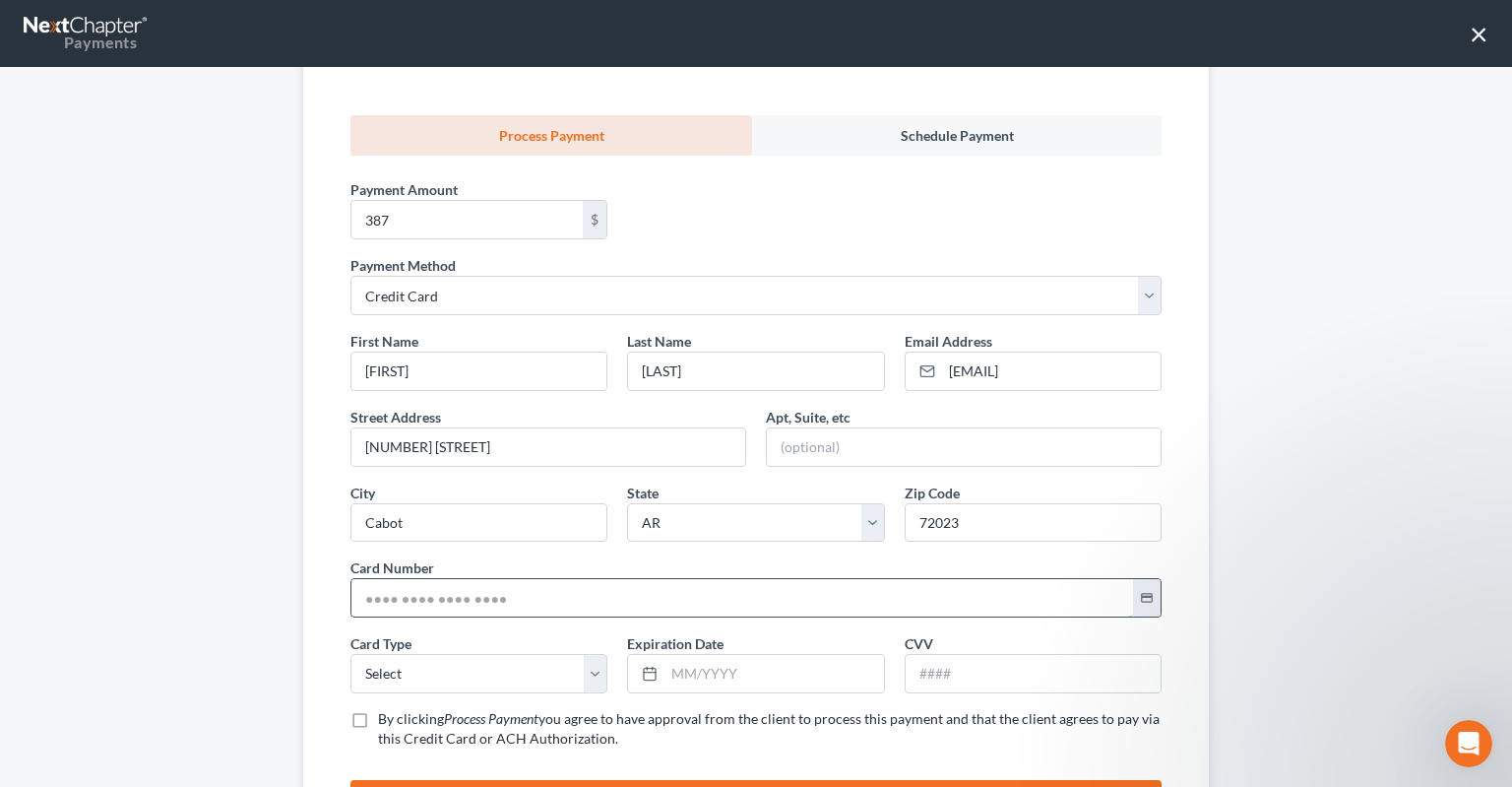 click at bounding box center (742, 598) 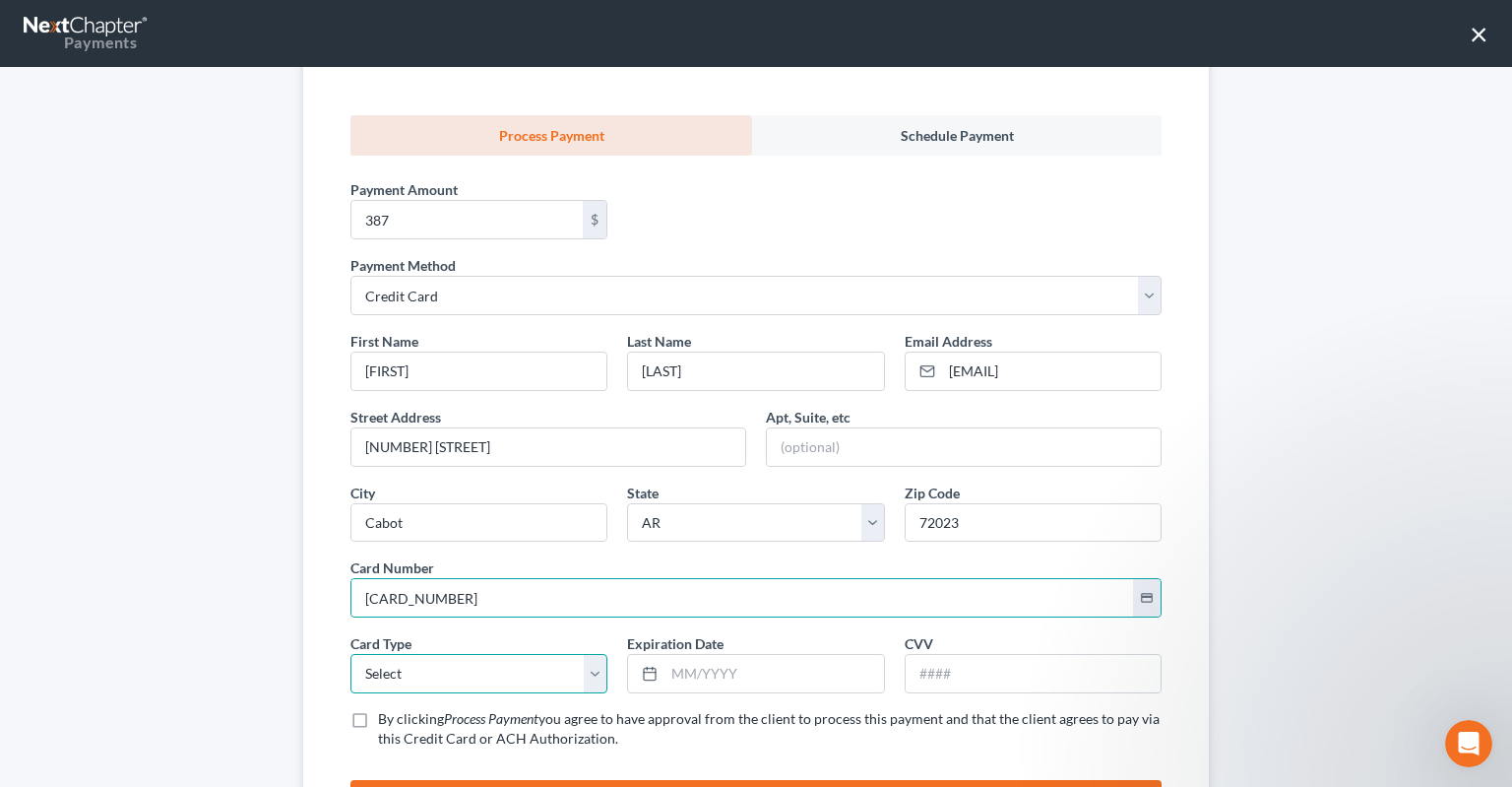 click on "Select Visa MasterCard Discover American Express" at bounding box center [478, 674] 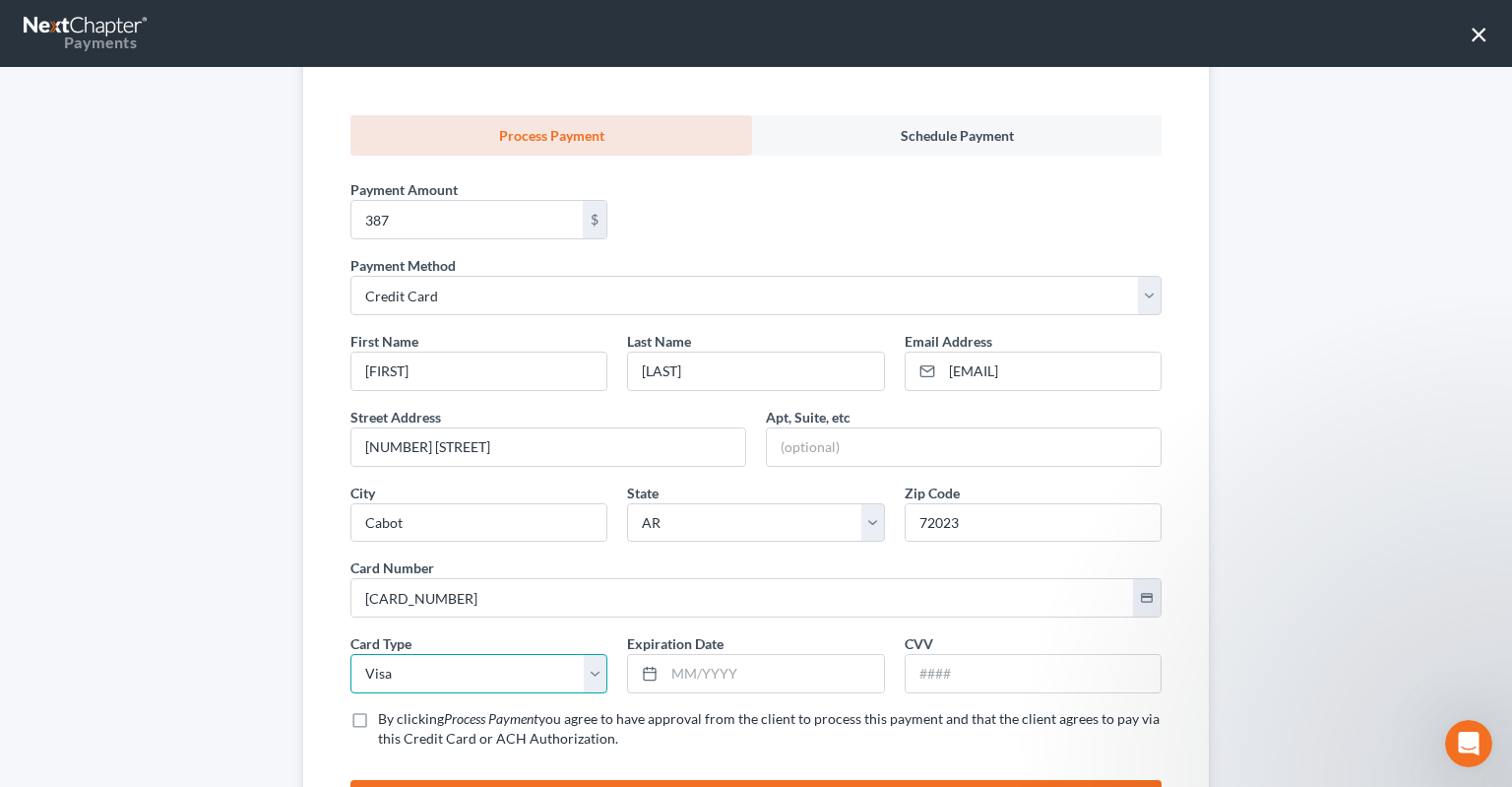 click on "Visa" at bounding box center [0, 0] 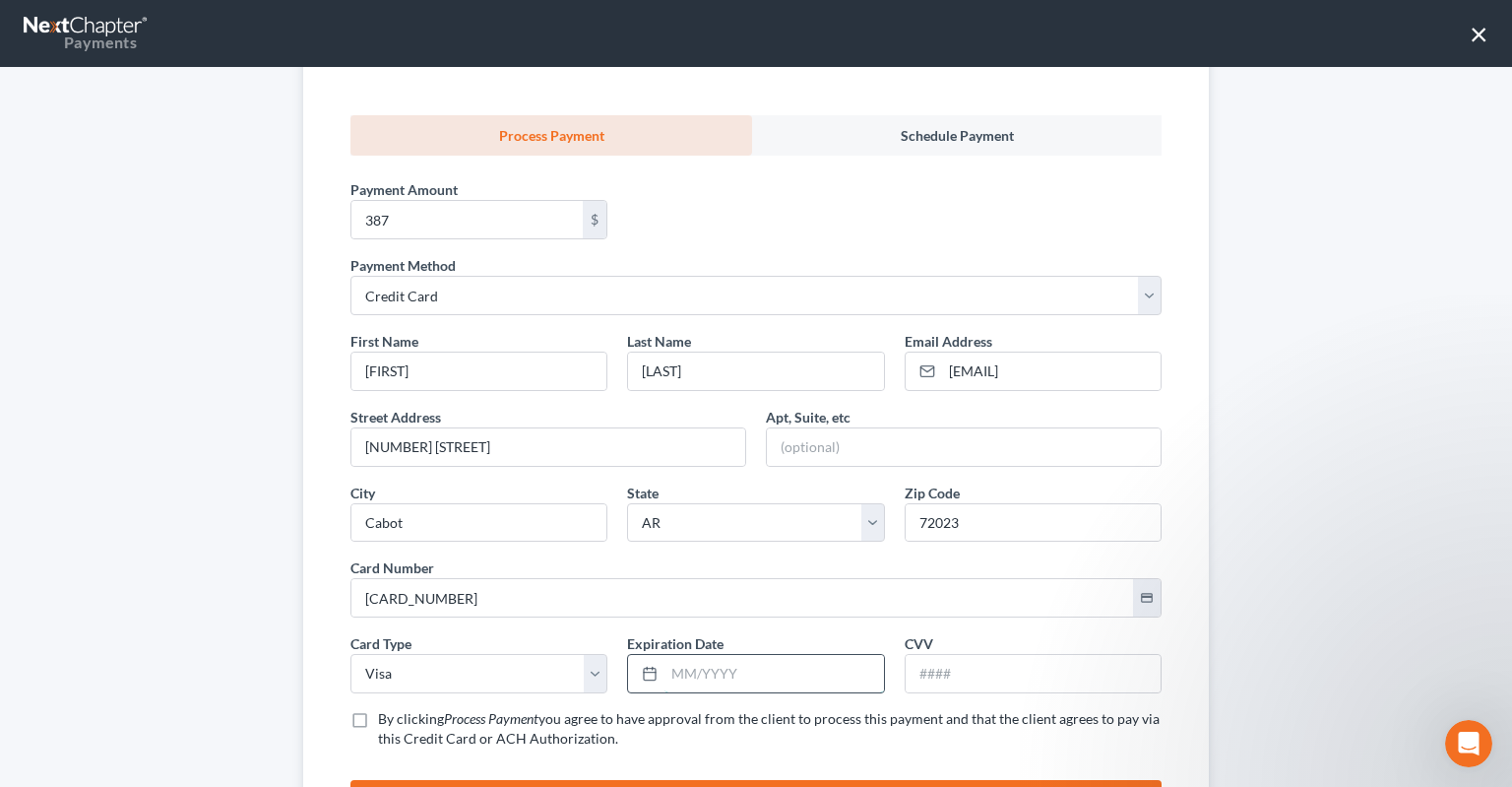 click at bounding box center (774, 674) 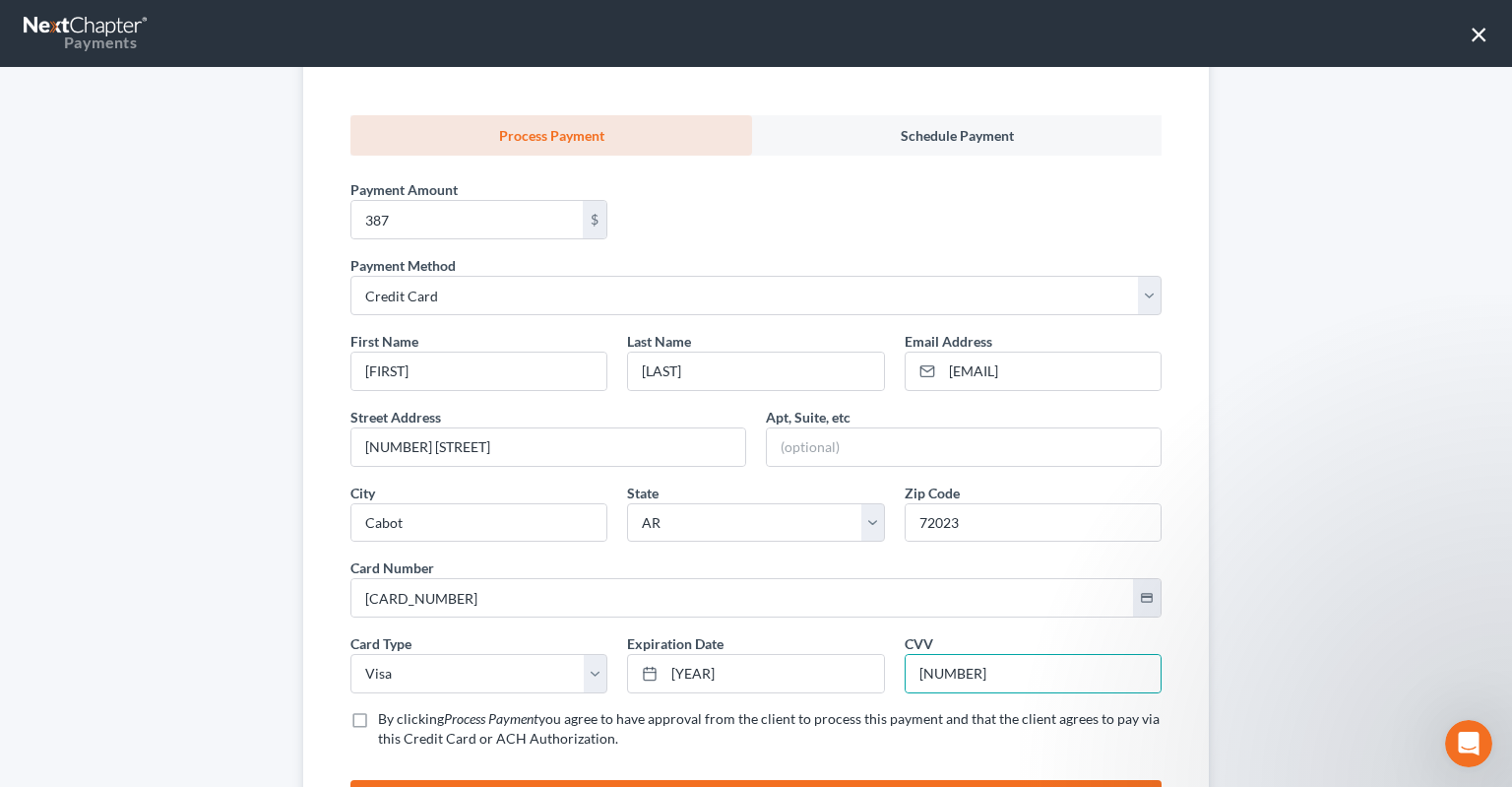 click on "Receive Payment Customer [LAST_NAME] [NAME] Customer Email cgtdat@yahoo.com Type Due Date Invoice Total Amount Due Invoice # Chapter 13 $387.00 $387.00 Process Payment Schedule Payment Payment Amount * 387 $ Payment Method * Select ACH Credit Card First Name * [NAME] Last Name * [LAST_NAME] Email Address * cgtdat@yahoo.com Street Address * 38 Jay Cir Apt, Suite, etc * City * Cabot State * State AL AK AR AZ CA CO CT DE DC FL GA GU HI ID IL IN IA KS KY LA ME MD MA MI MN MS MO MT NC ND NE NV NH NJ NM NY OH OK OR PA PR RI SC SD TN TX UT VI VA VT WA WV WI WY Zip Code * 72023 Card Number * 4306 2289 9816 1632 credit_card Card Type * Select Visa MasterCard Discover American Express Expiration Date * 02/2028 CVV * 556 By clicking Process Payment * Process Payment" at bounding box center [756, 426] 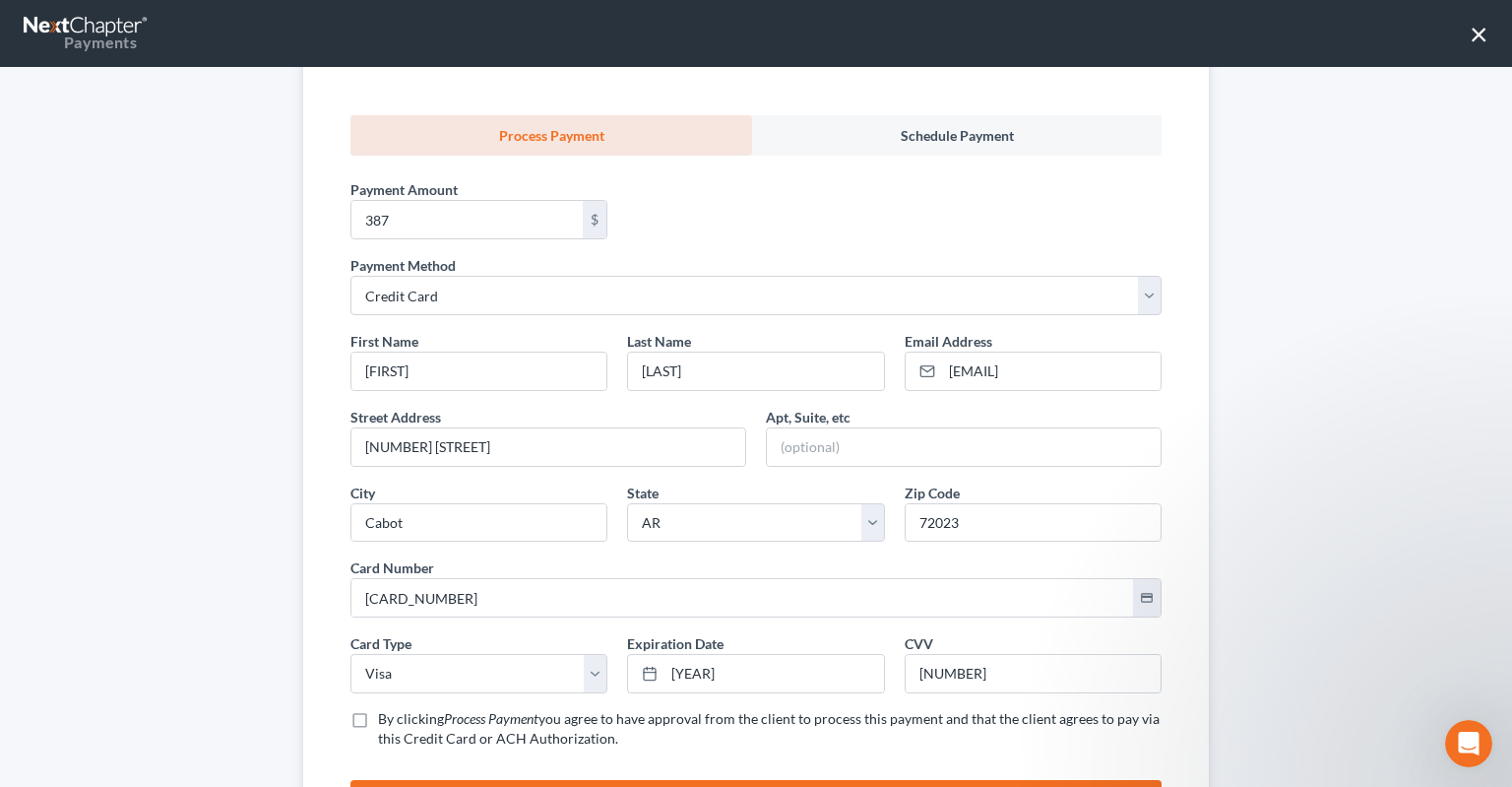 click on "By clicking  Process Payment  you agree to have approval from the client to process this payment and that the client agrees to pay via this Credit Card or ACH Authorization.
*" at bounding box center [770, 729] 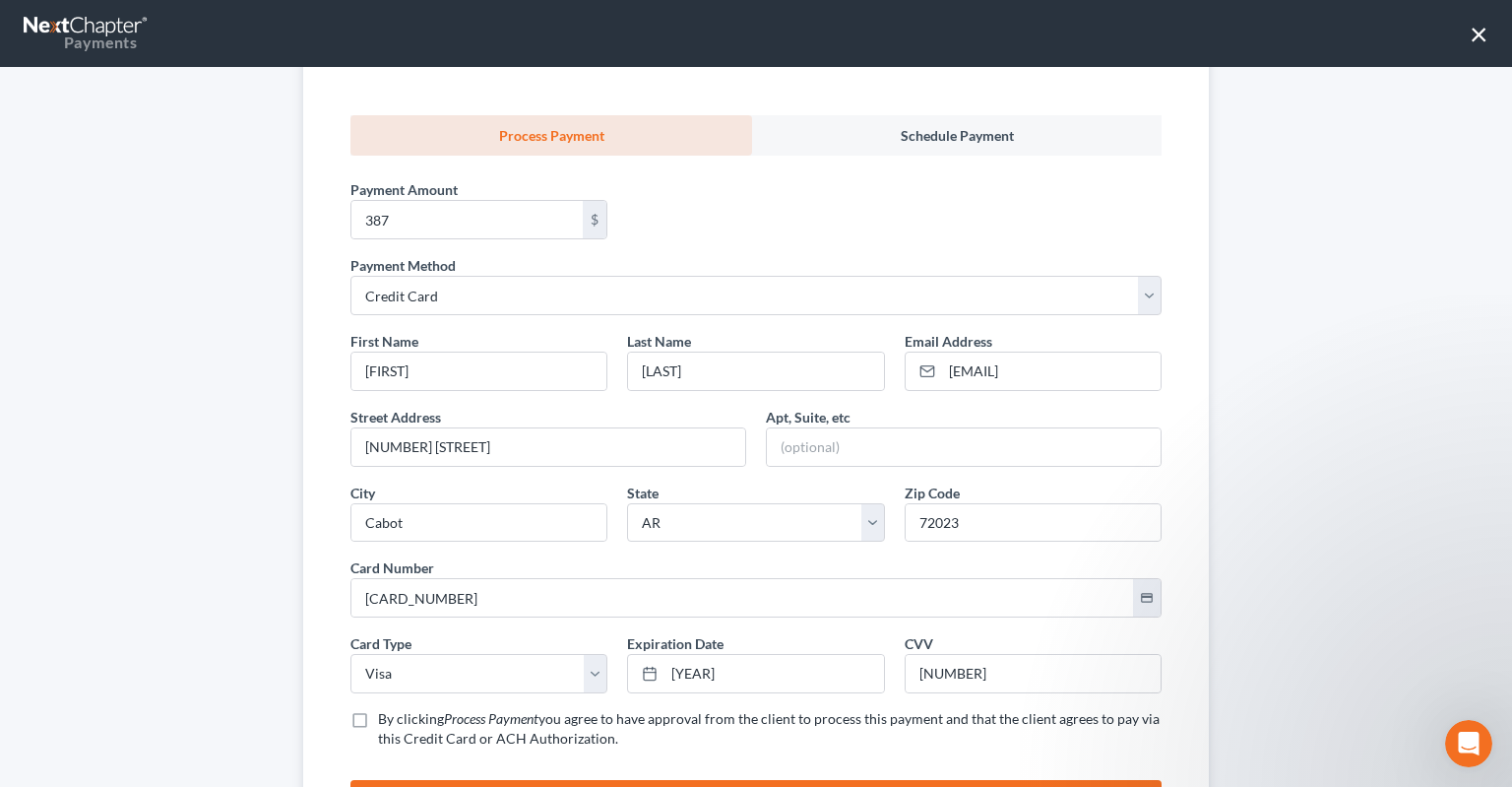 click on "By clicking  Process Payment  you agree to have approval from the client to process this payment and that the client agrees to pay via this Credit Card or ACH Authorization.
*" at bounding box center (392, 715) 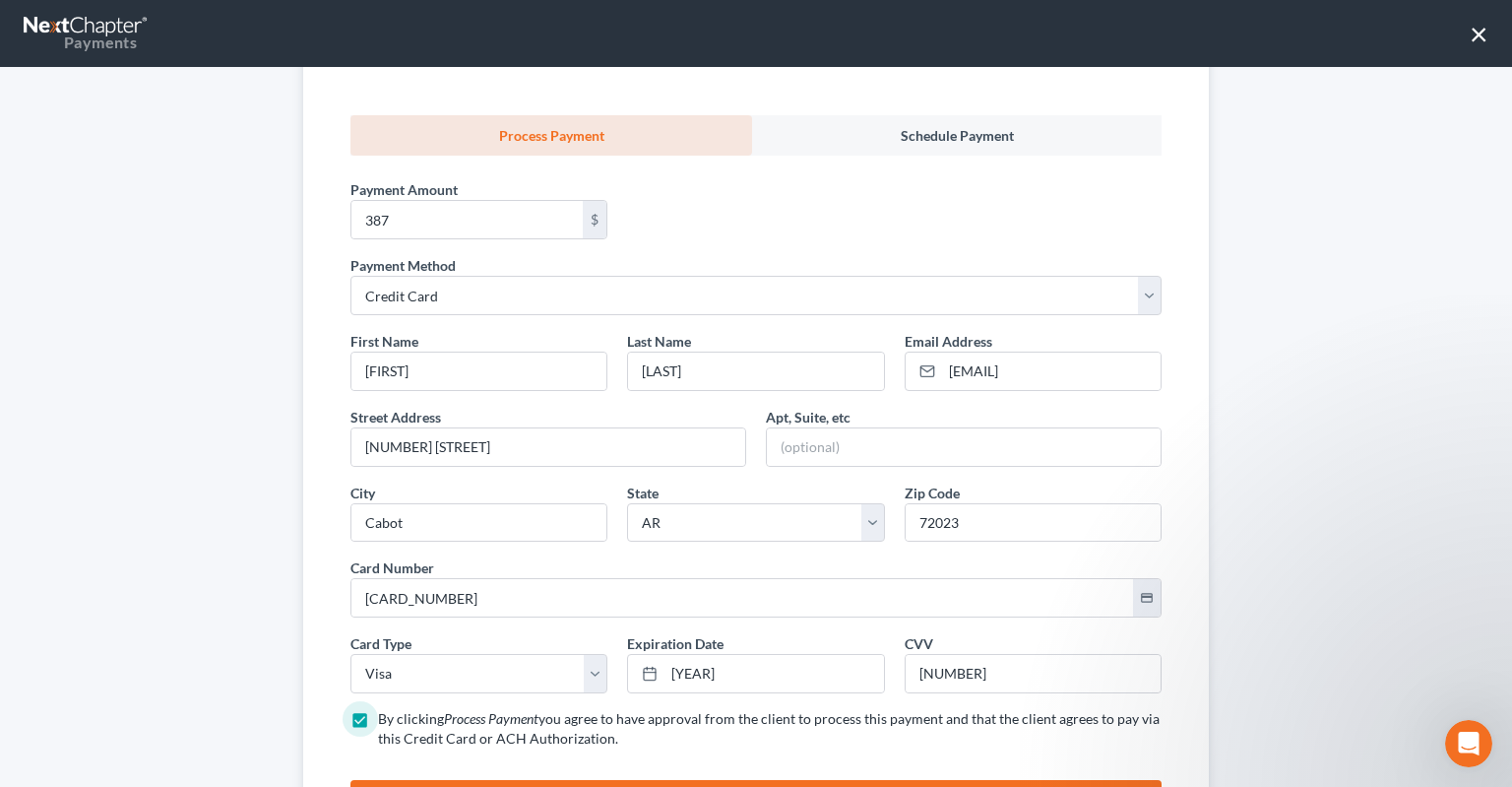 click on "Receive Payment Customer [LAST_NAME] [NAME] Customer Email cgtdat@yahoo.com Type Due Date Invoice Total Amount Due Invoice # Chapter 13 $387.00 $387.00 Process Payment Schedule Payment Payment Amount * 387 $ Payment Method * Select ACH Credit Card First Name * [NAME] Last Name * [LAST_NAME] Email Address * cgtdat@yahoo.com Street Address * 38 Jay Cir Apt, Suite, etc * City * Cabot State * State AL AK AR AZ CA CO CT DE DC FL GA GU HI ID IL IN IA KS KY LA ME MD MA MI MN MS MO MT NC ND NE NV NH NJ NM NY OH OK OR PA PR RI SC SD TN TX UT VI VA VT WA WV WI WY Zip Code * 72023 Card Number * 4306 2289 9816 1632 credit_card Card Type * Select Visa MasterCard Discover American Express Expiration Date * 02/2028 CVV * 556 By clicking Process Payment * Process Payment" at bounding box center [756, 426] 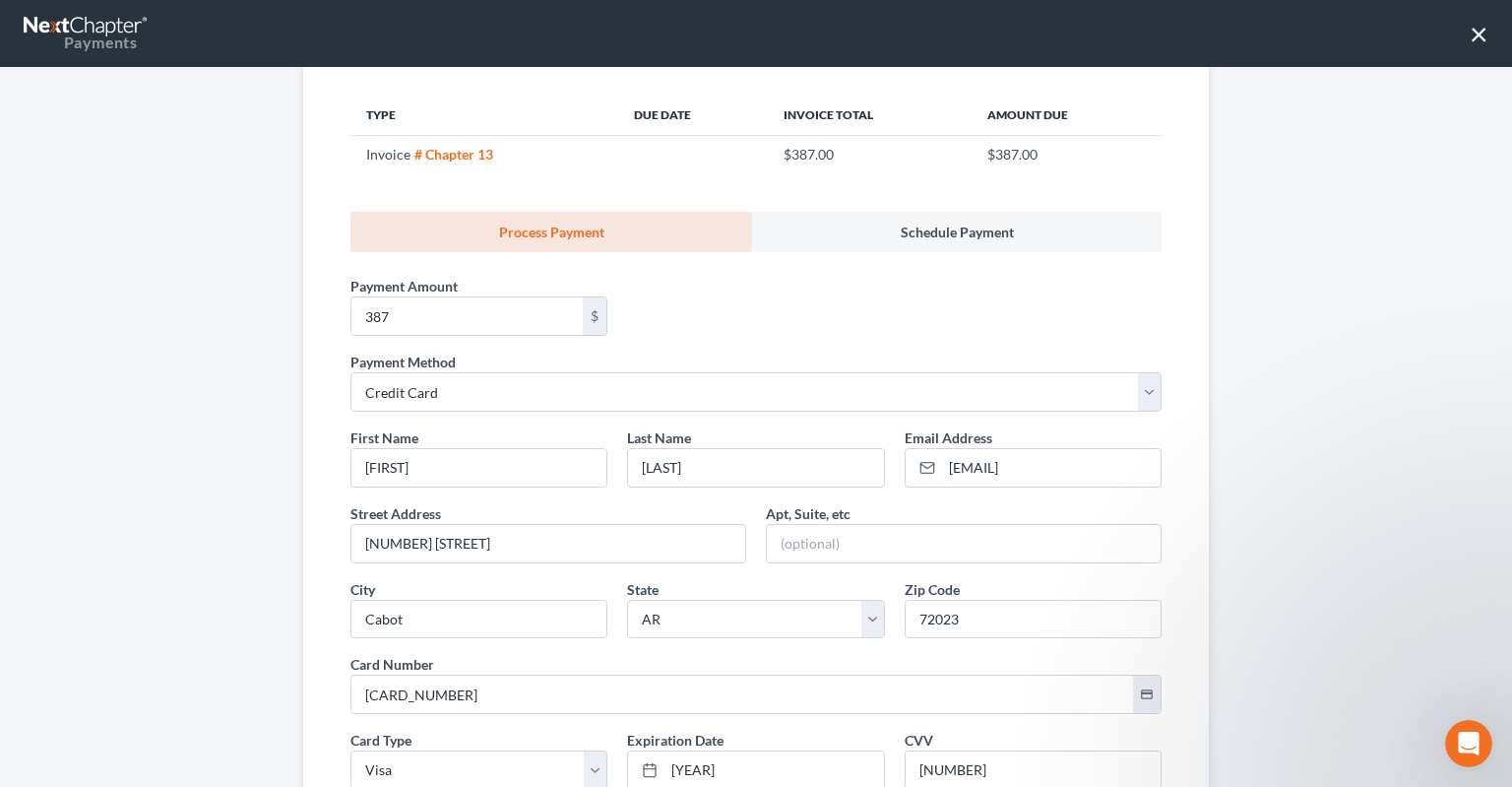 scroll, scrollTop: 402, scrollLeft: 0, axis: vertical 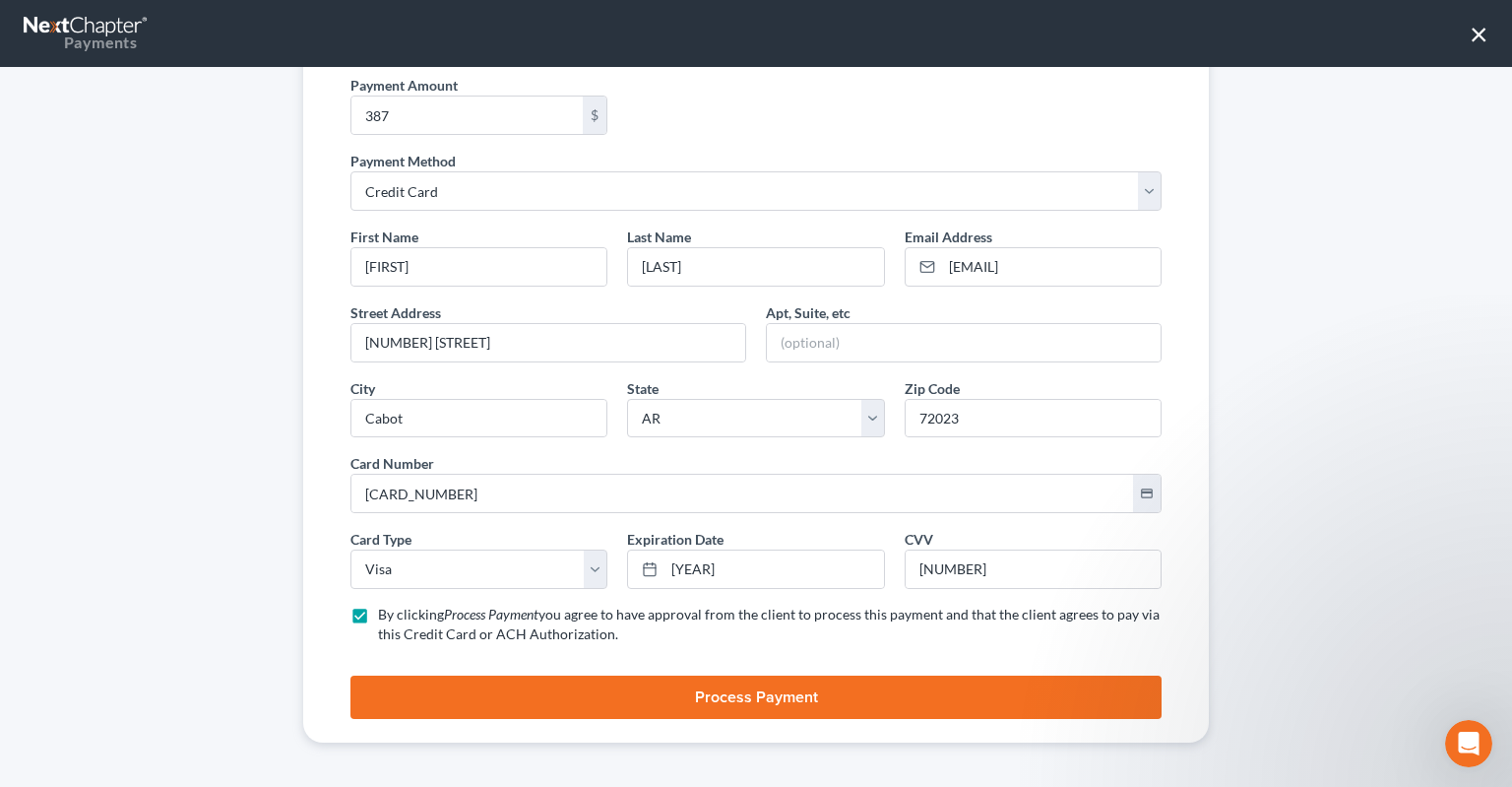 click on "Process Payment" at bounding box center [756, 697] 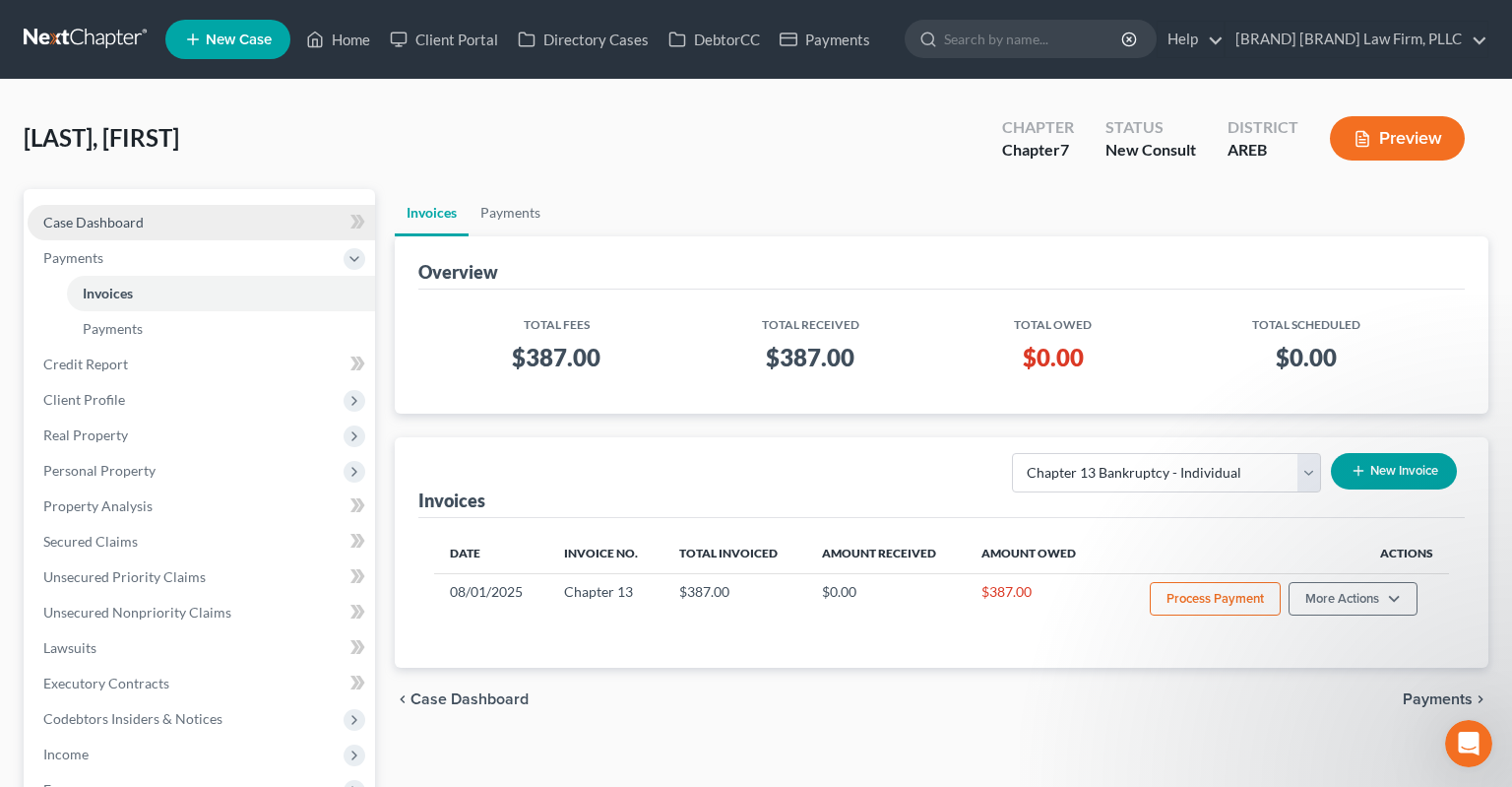 click on "Case Dashboard" at bounding box center [201, 223] 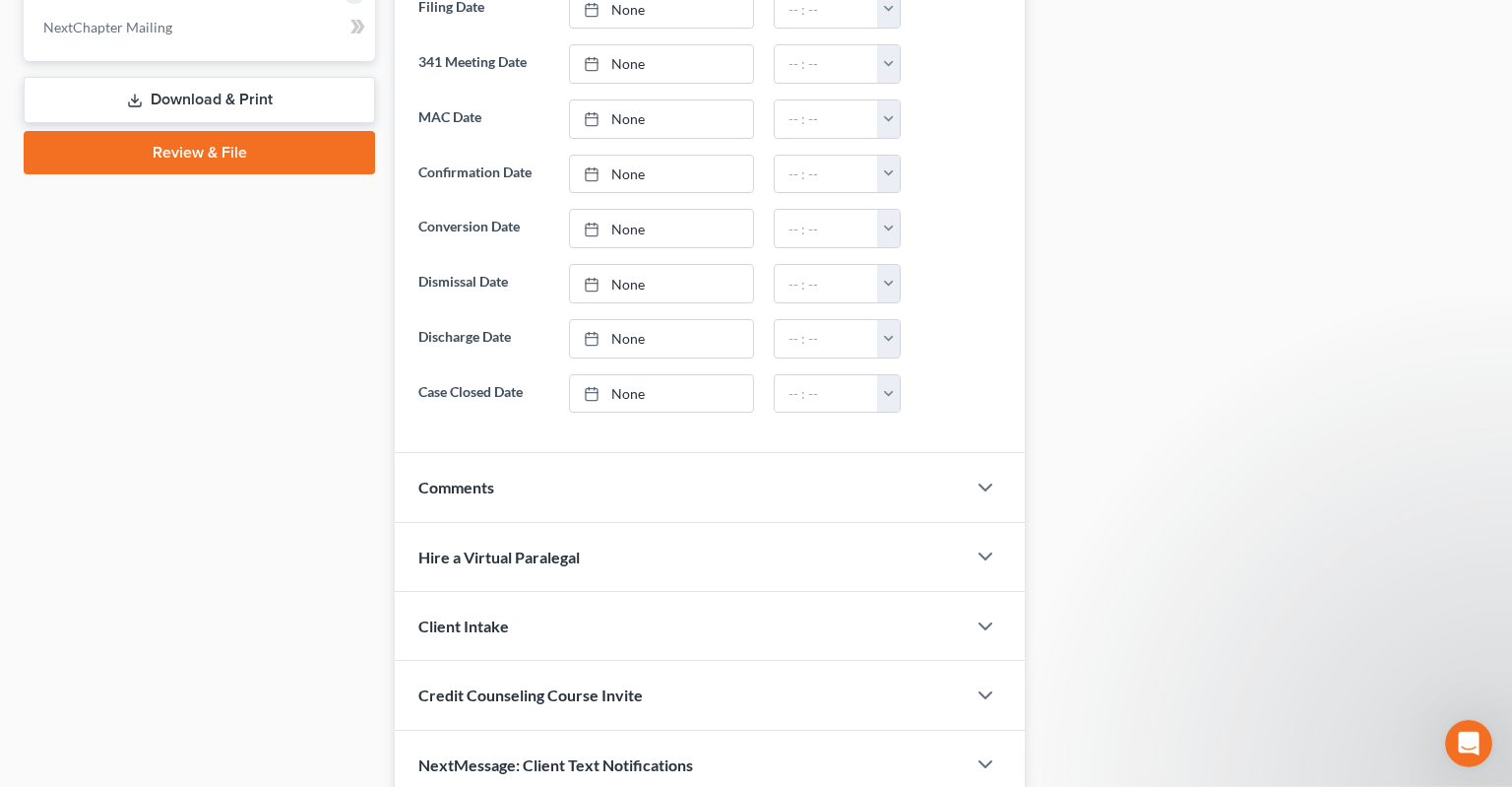scroll, scrollTop: 949, scrollLeft: 0, axis: vertical 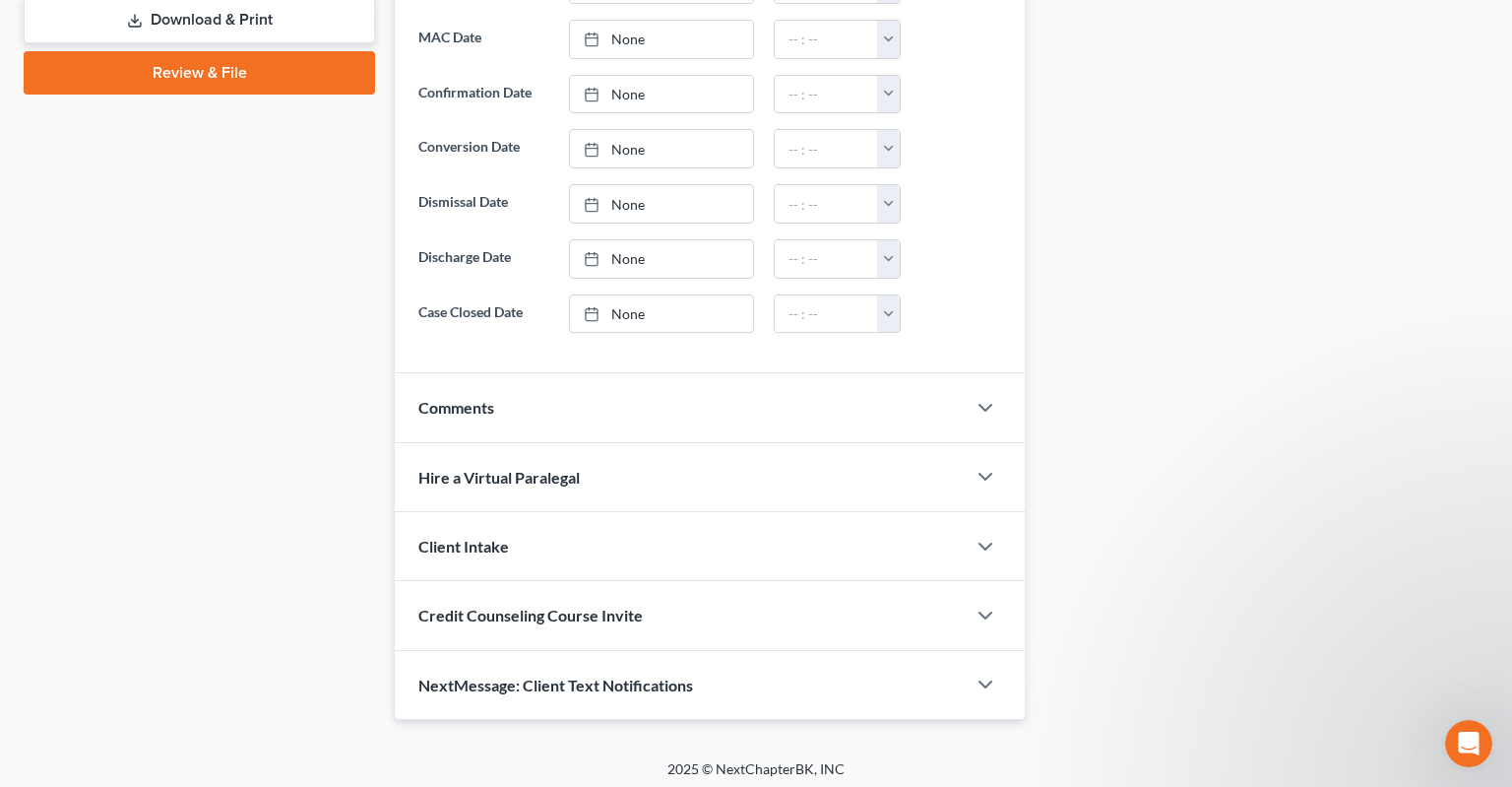 drag, startPoint x: 532, startPoint y: 388, endPoint x: 520, endPoint y: 398, distance: 15.6205 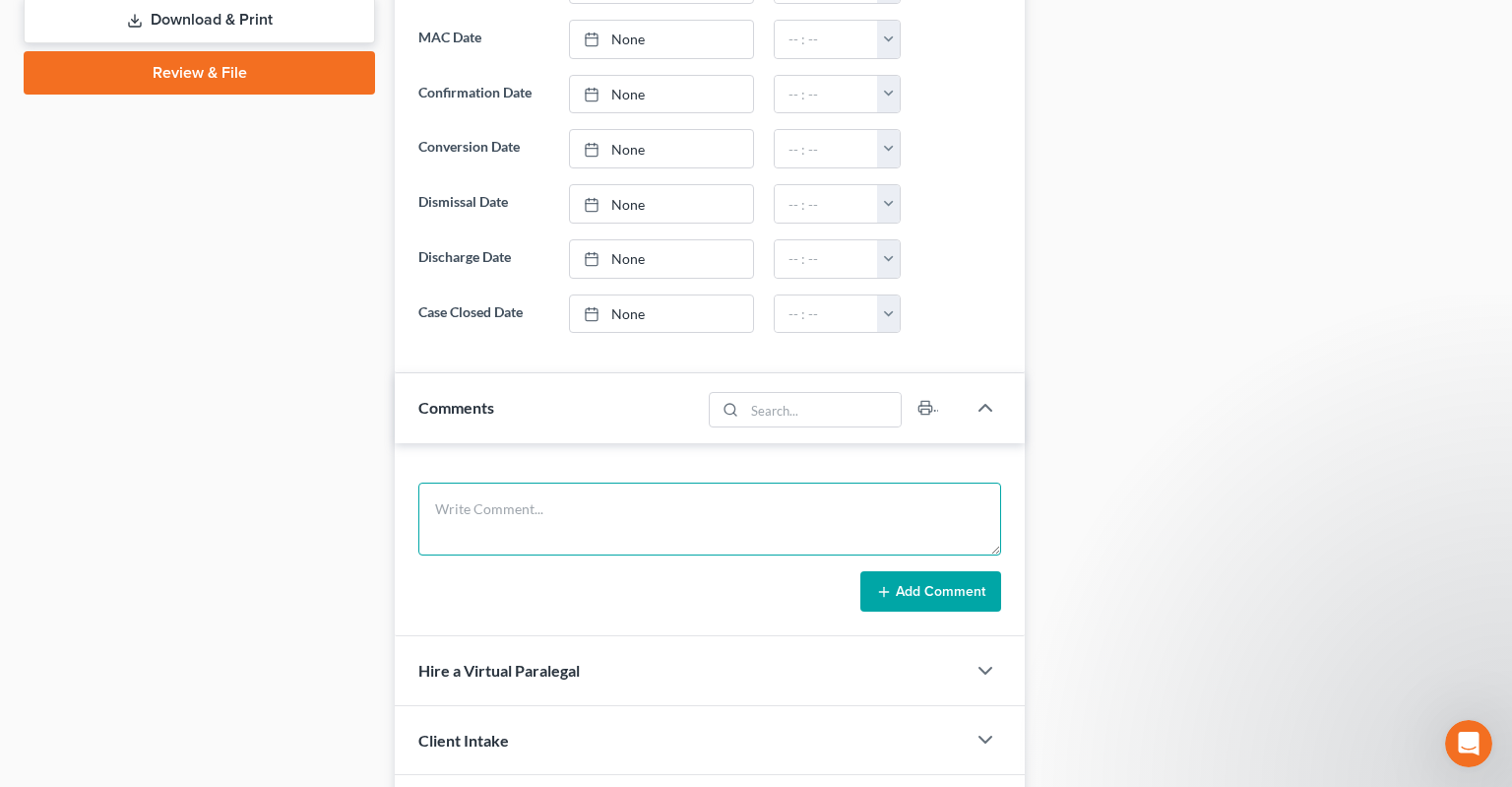 click at bounding box center [710, 519] 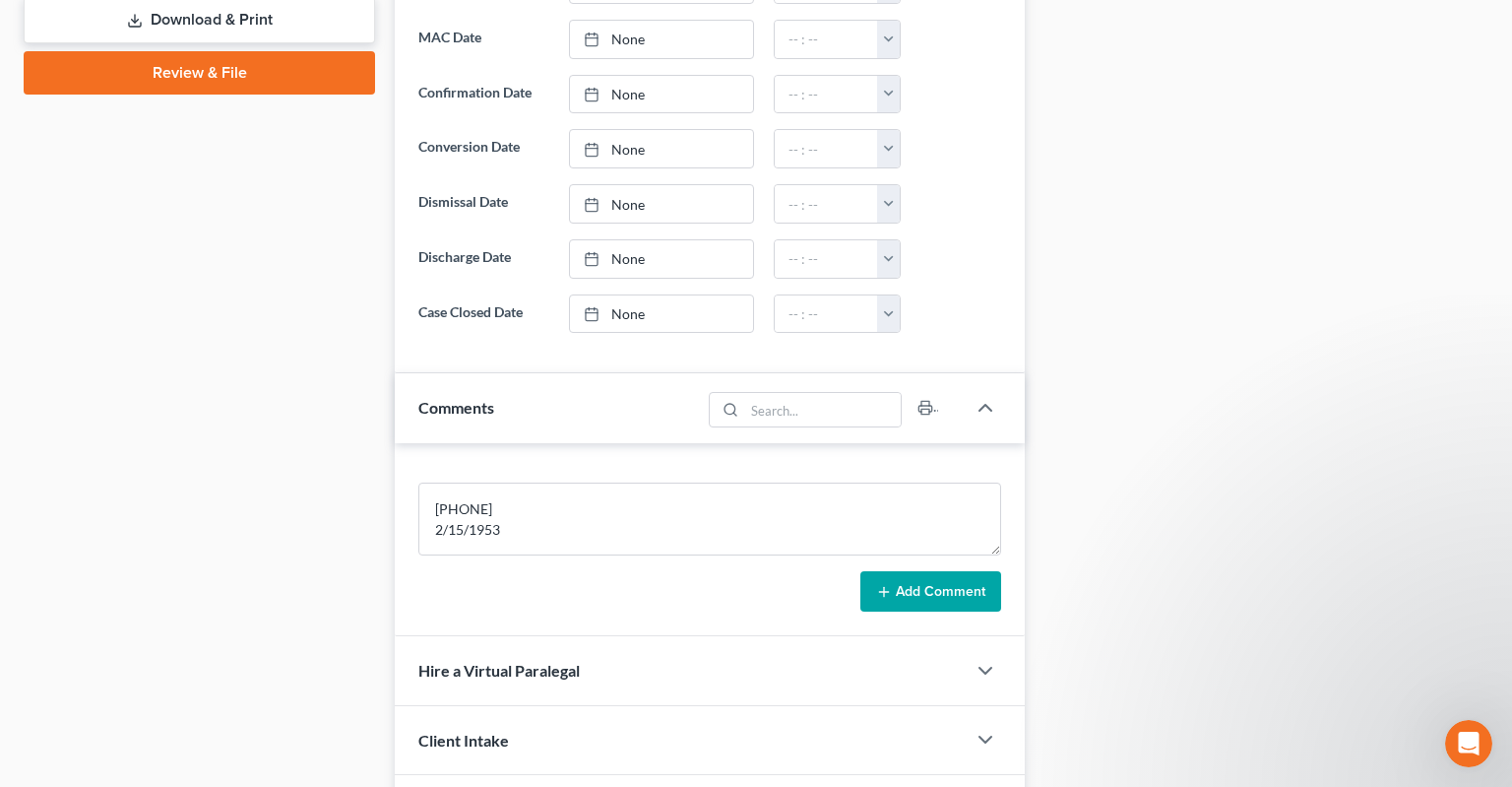 click on "Add Comment" at bounding box center (930, 592) 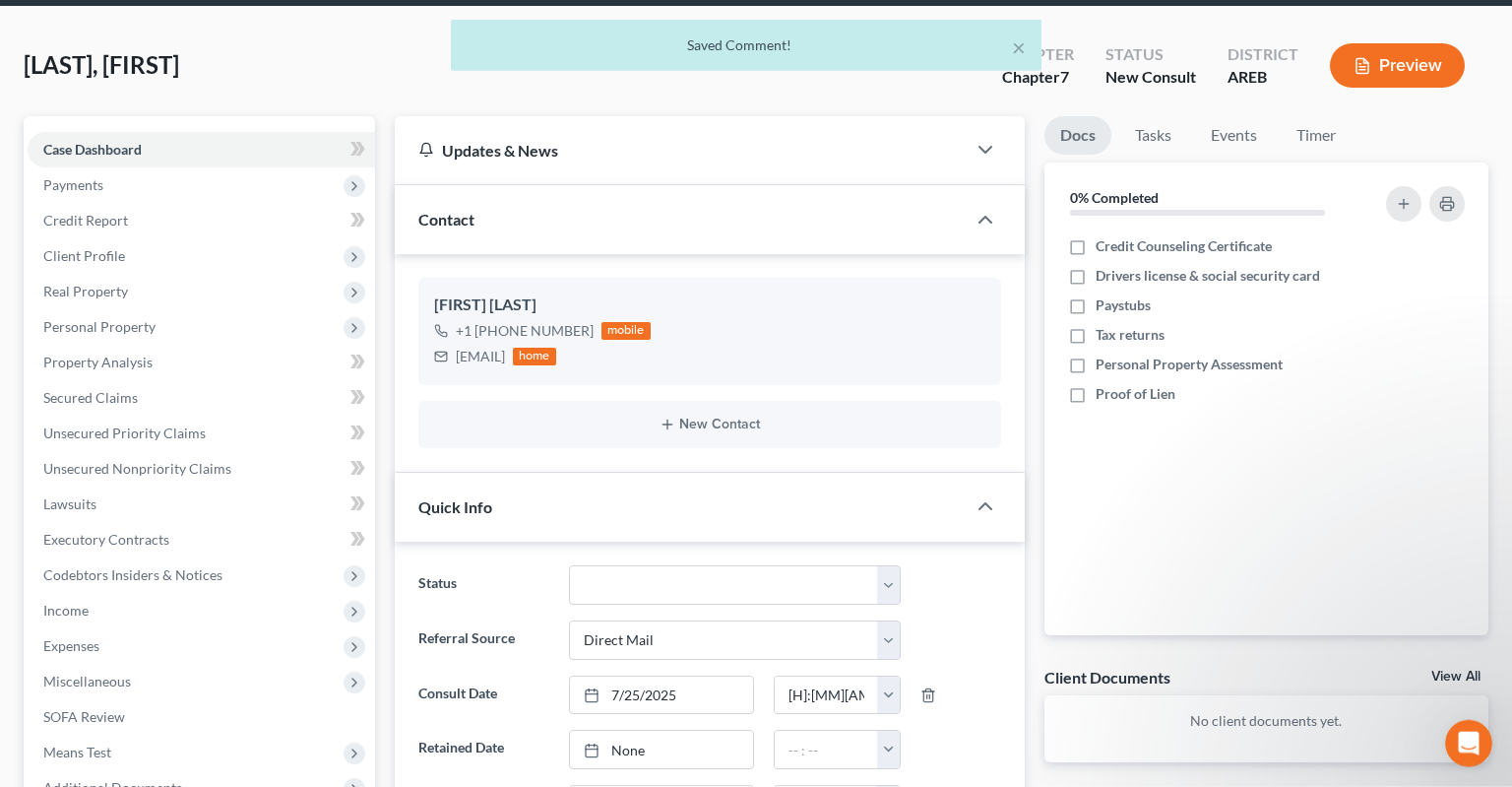 scroll, scrollTop: 12, scrollLeft: 0, axis: vertical 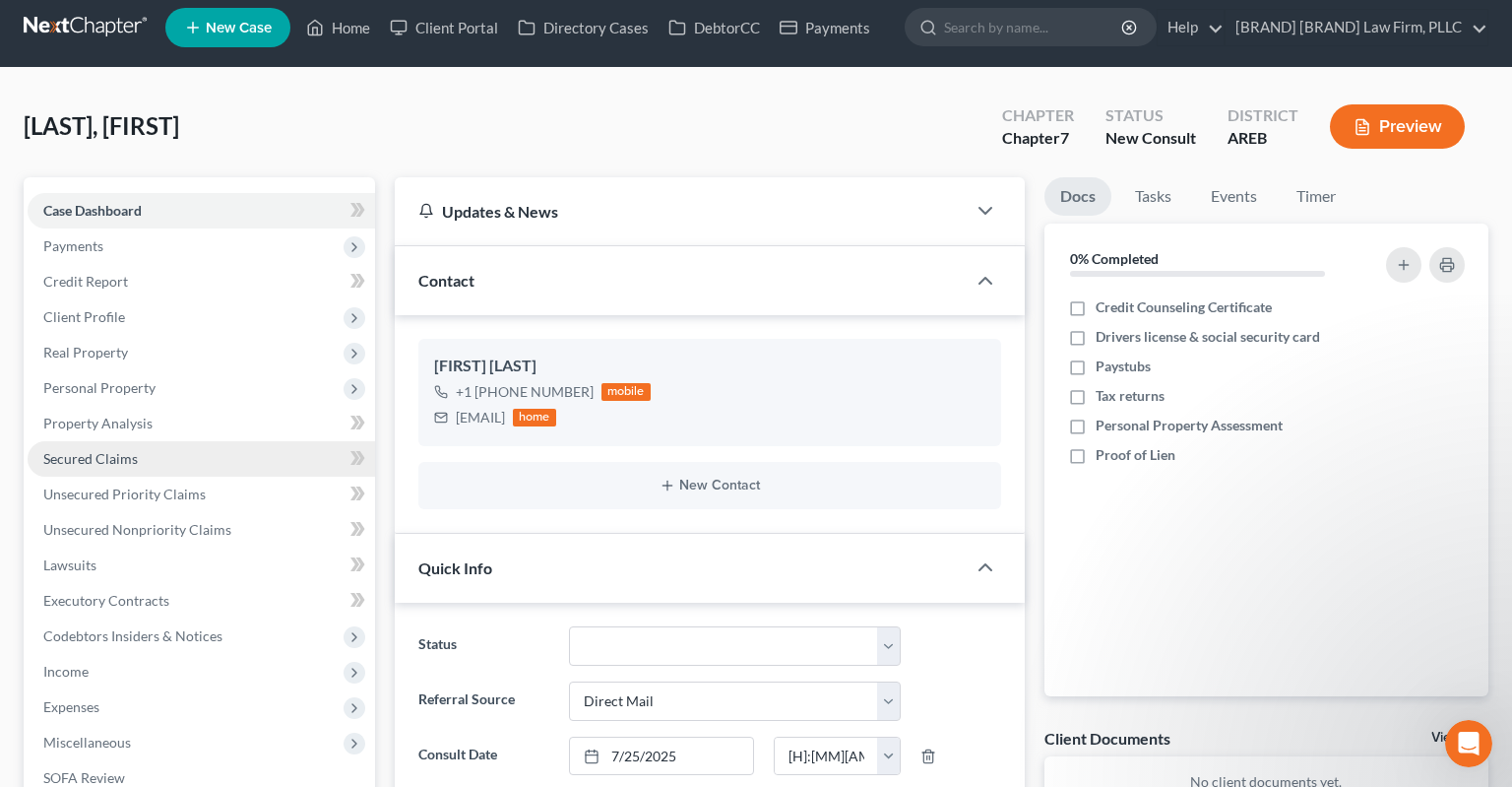click on "Secured Claims" at bounding box center (201, 459) 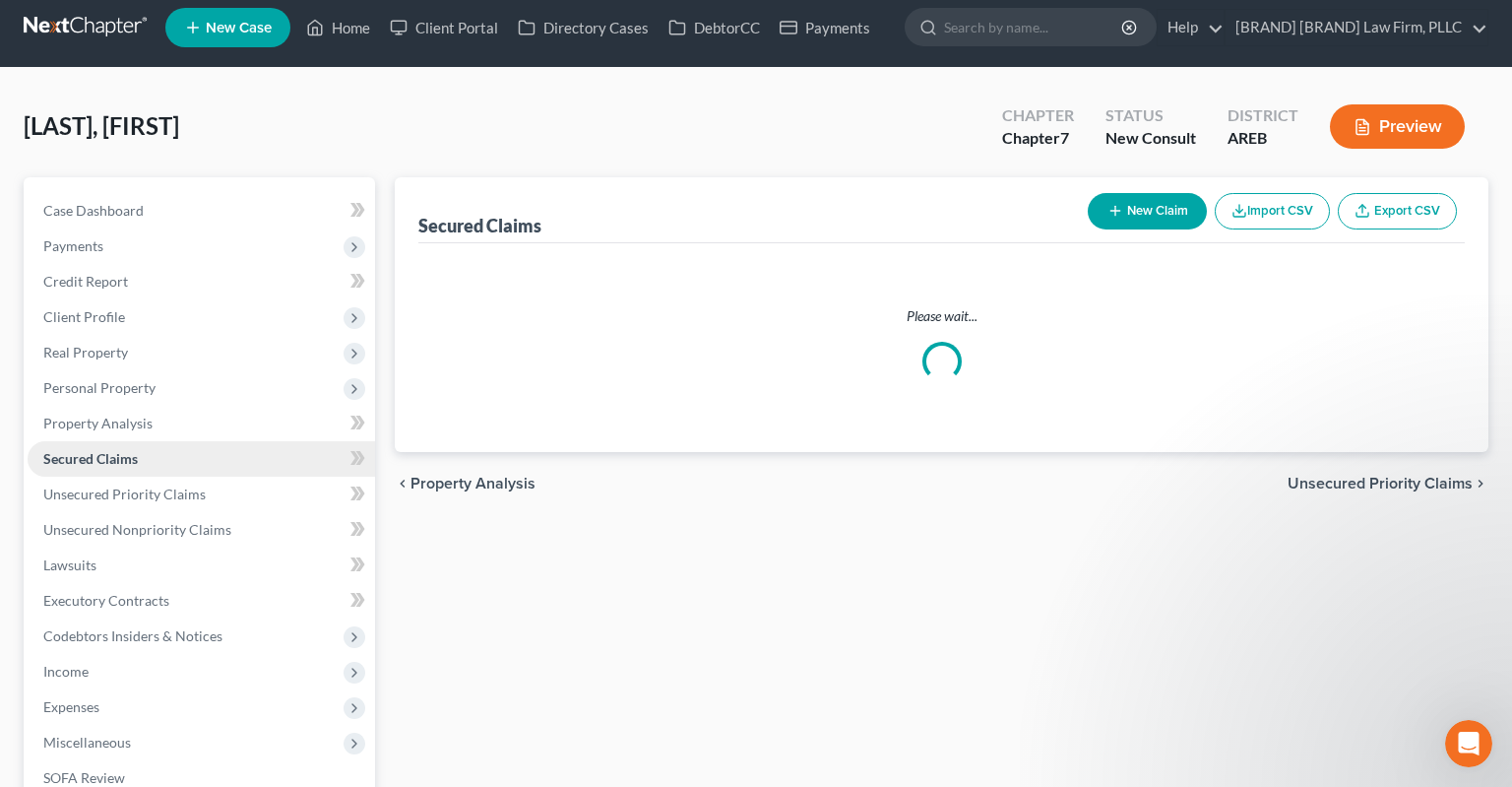 scroll, scrollTop: 5, scrollLeft: 0, axis: vertical 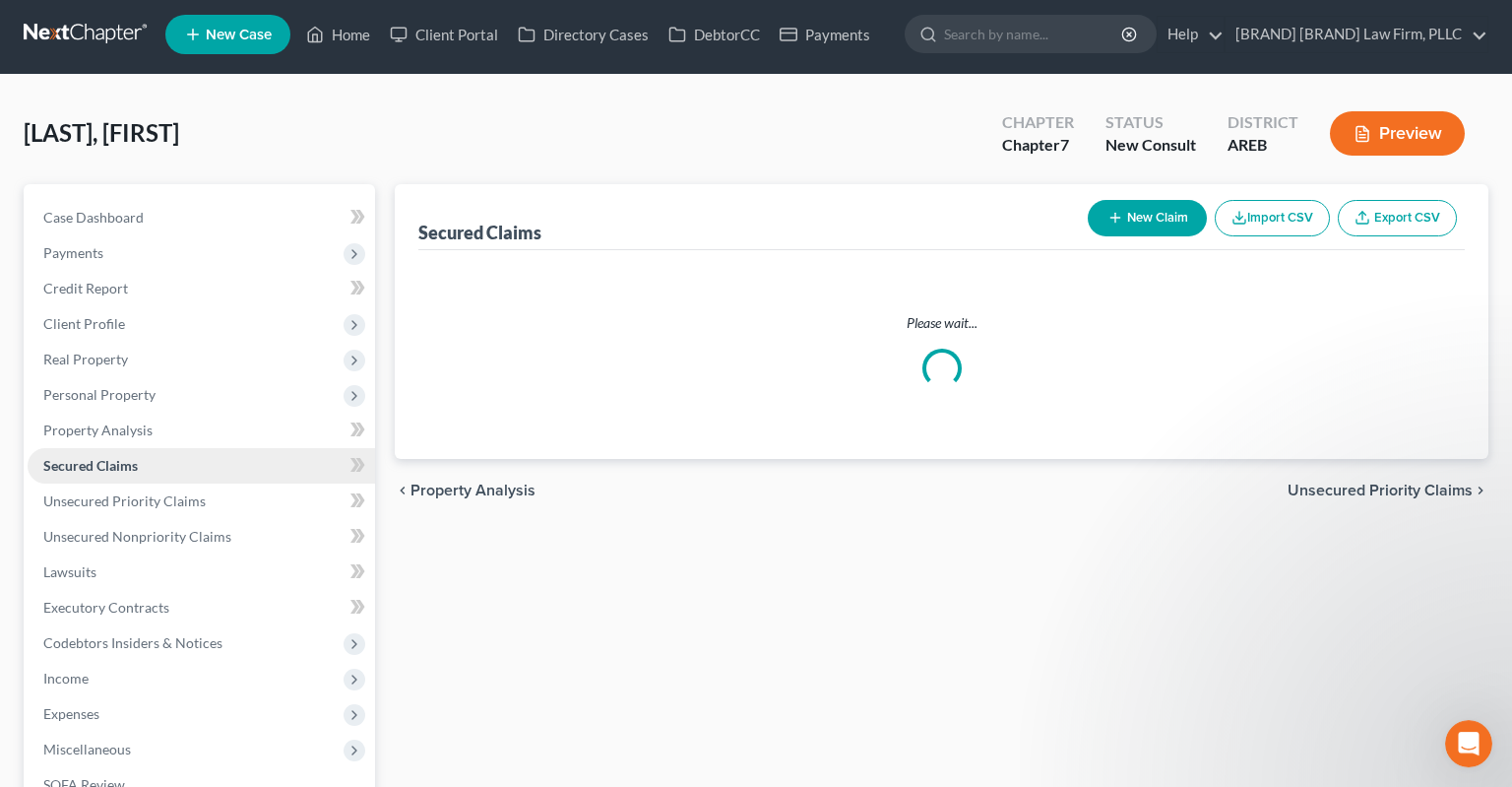 drag, startPoint x: 145, startPoint y: 459, endPoint x: 189, endPoint y: 447, distance: 45.607017 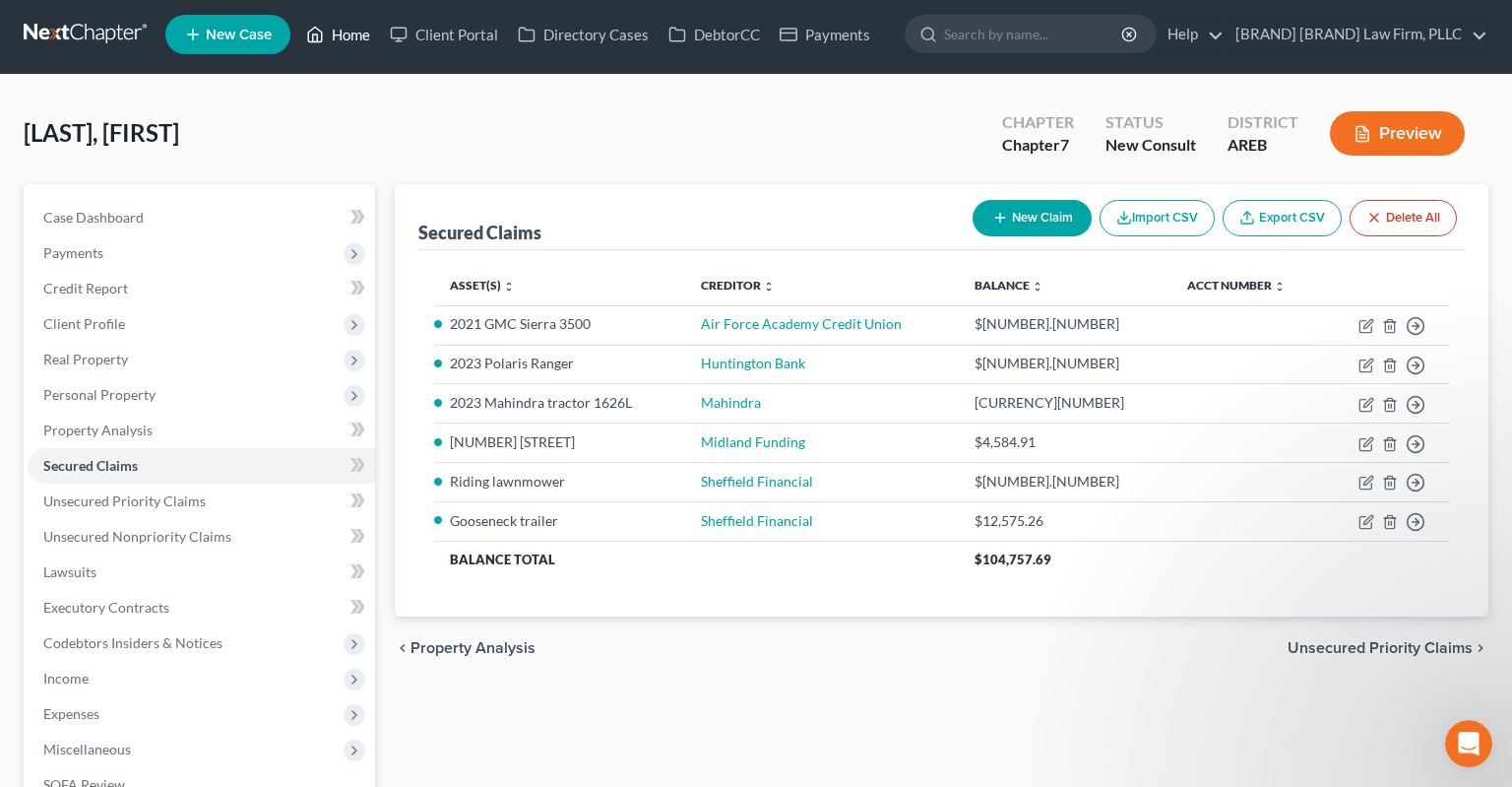 click on "Home" at bounding box center (338, 34) 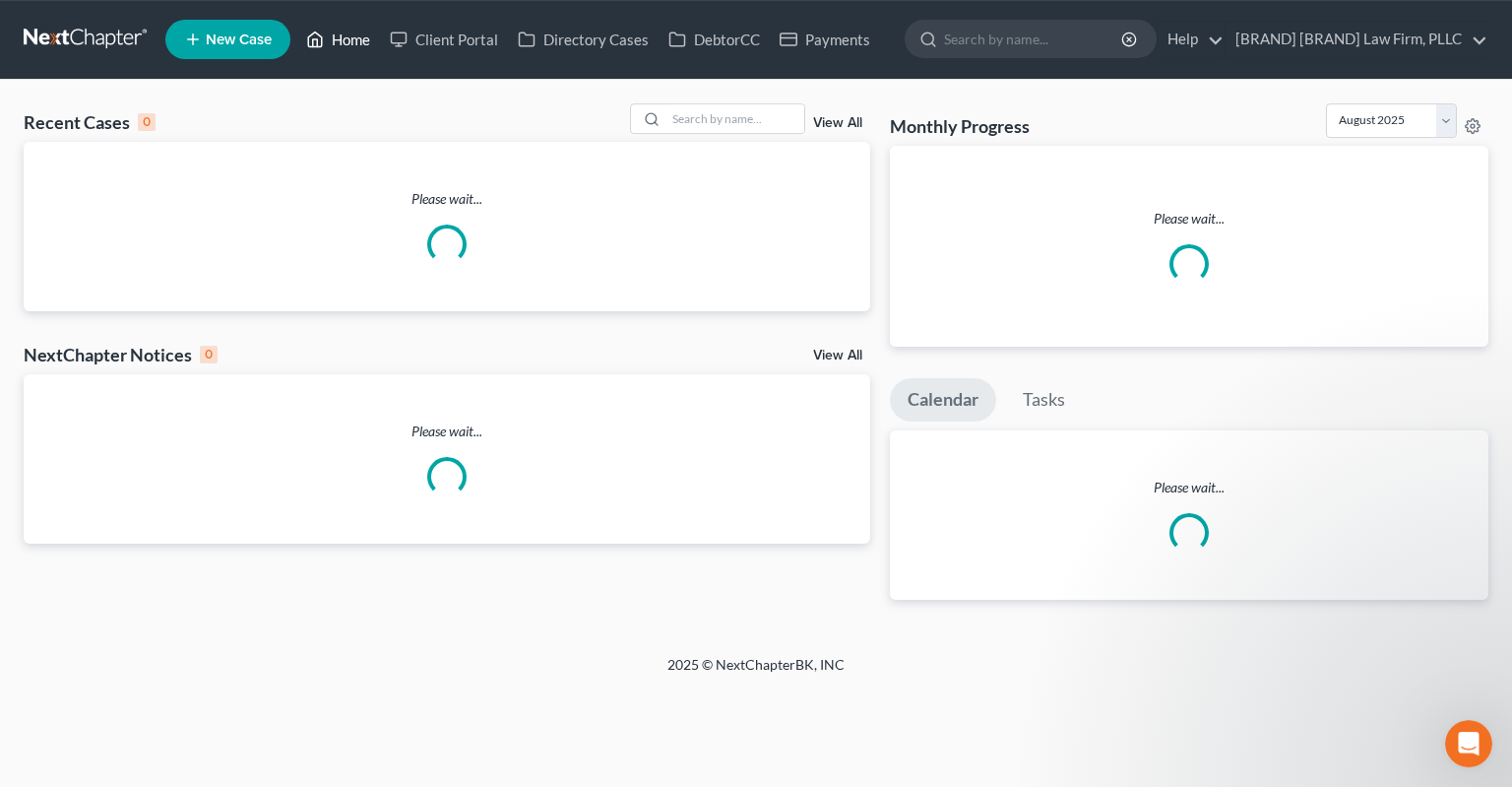 scroll, scrollTop: 0, scrollLeft: 0, axis: both 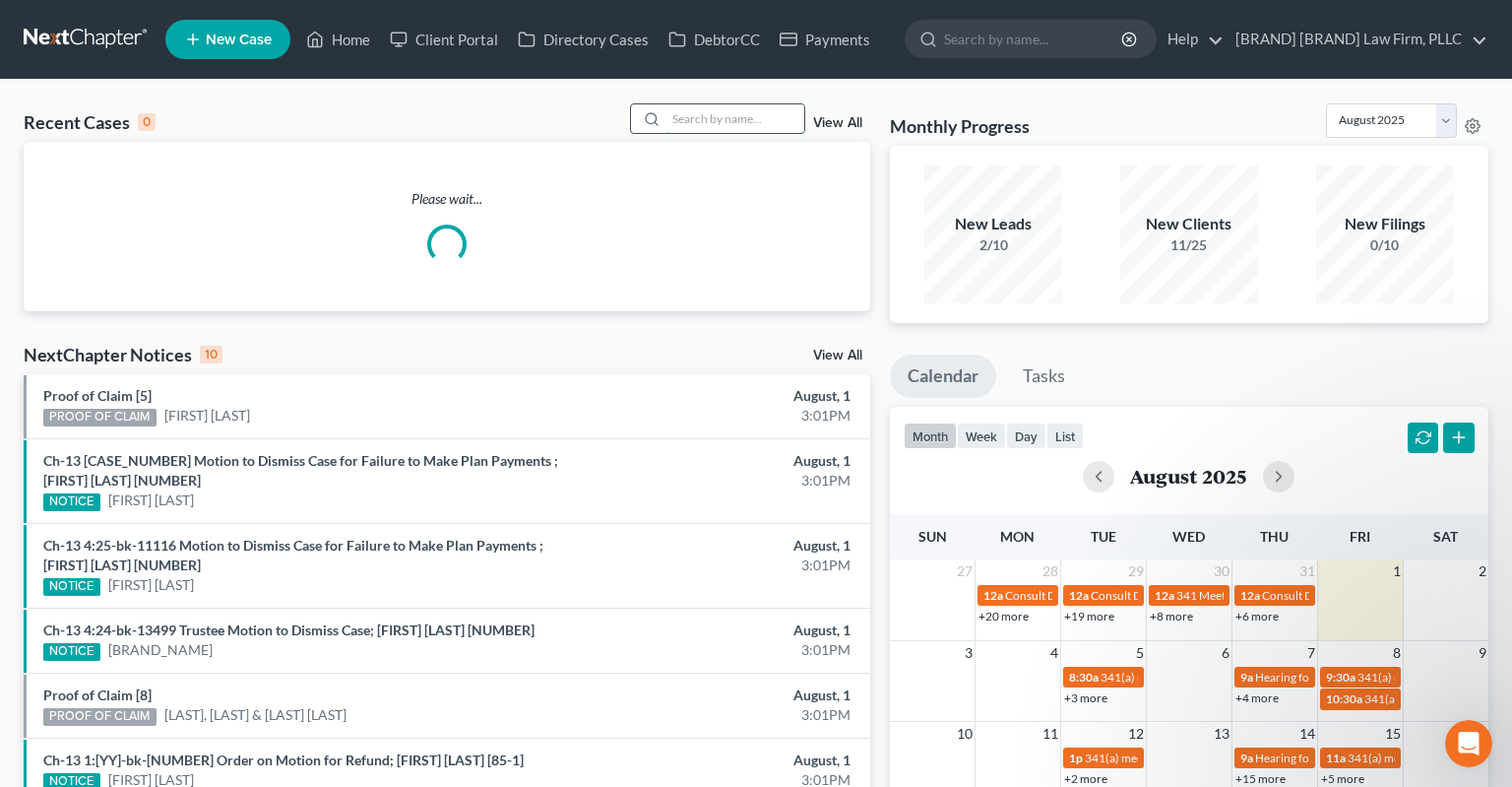 click at bounding box center [735, 118] 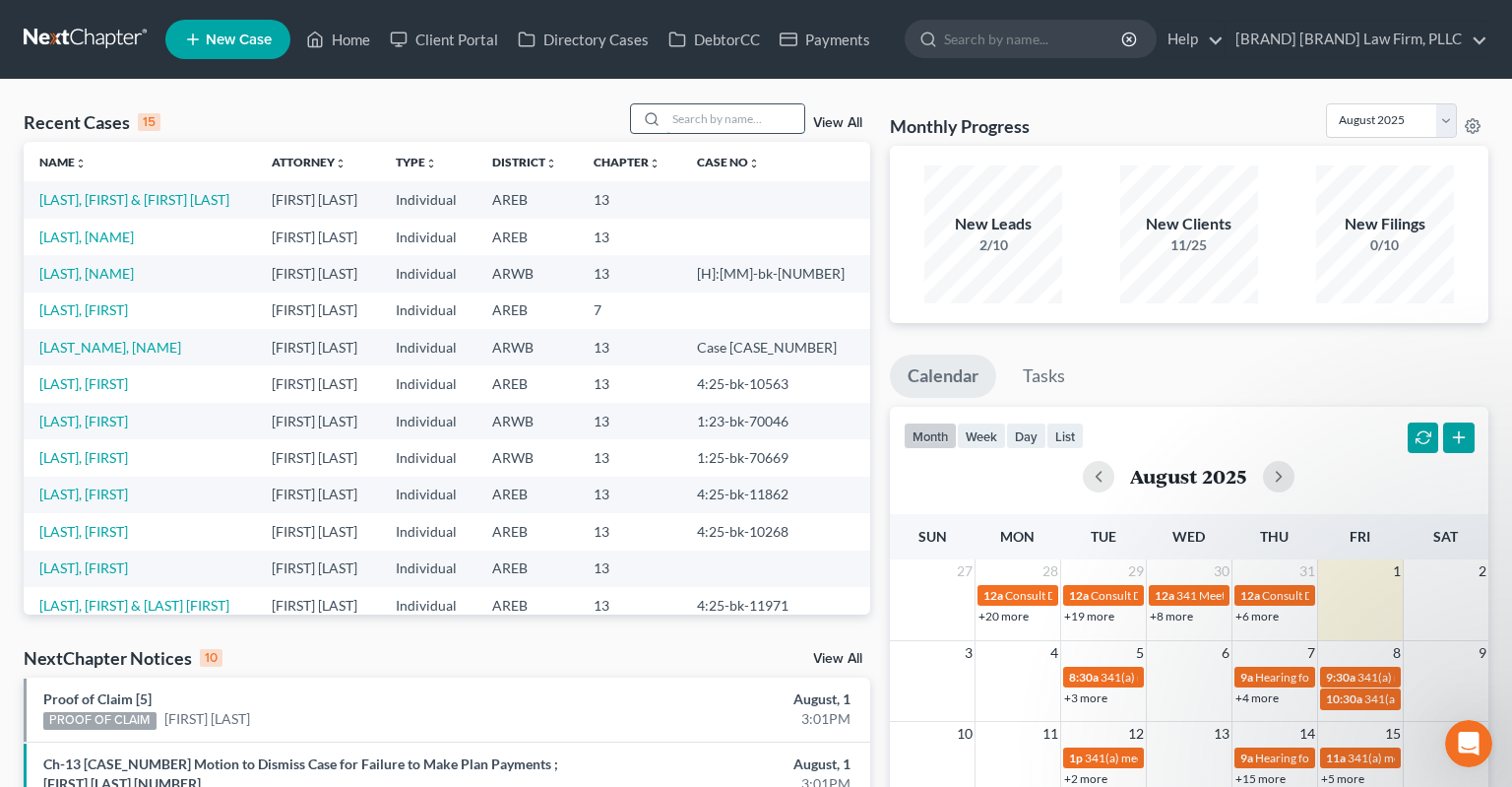 click at bounding box center [735, 118] 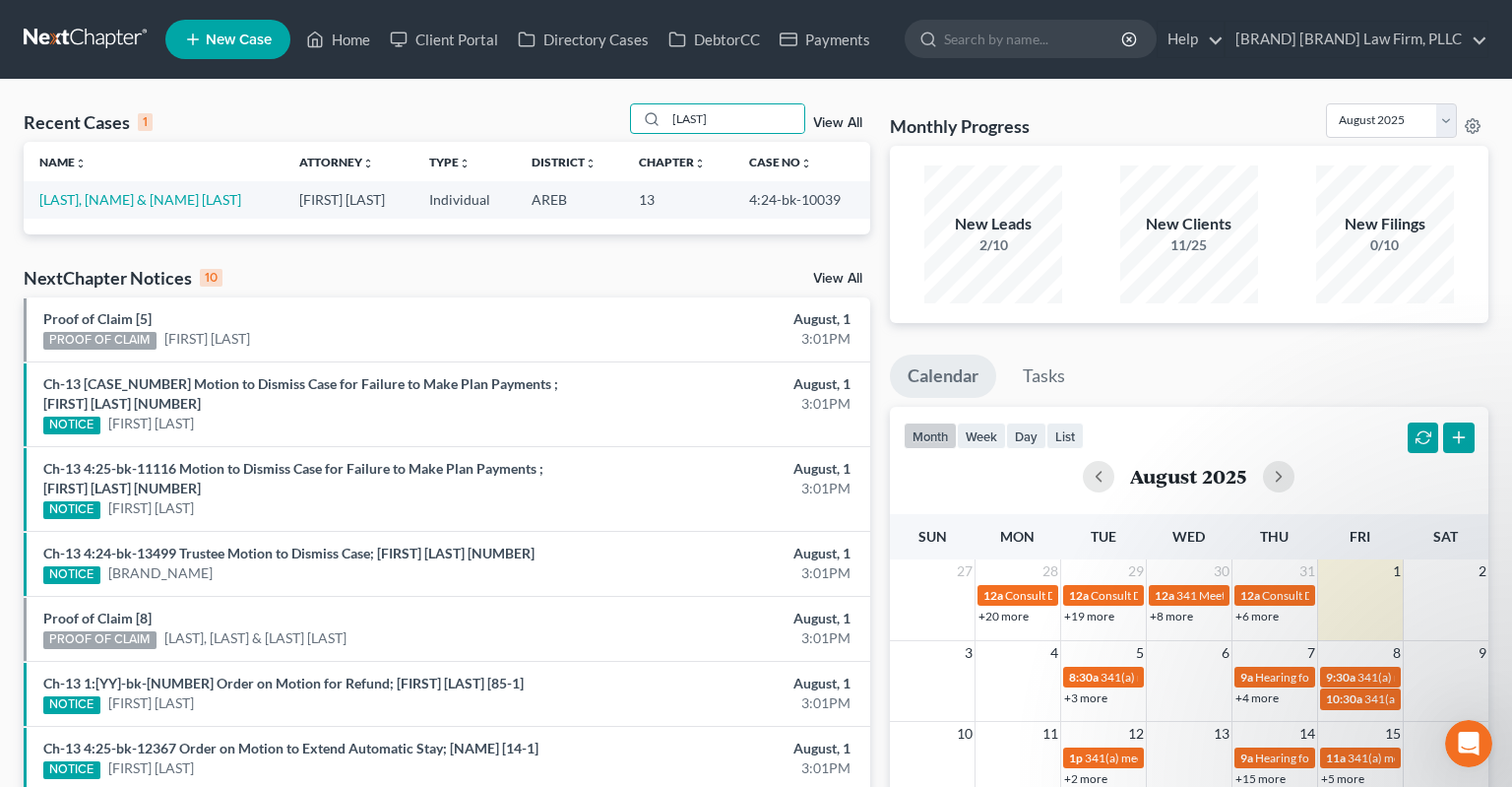 click on "4:24-bk-10039" at bounding box center (801, 199) 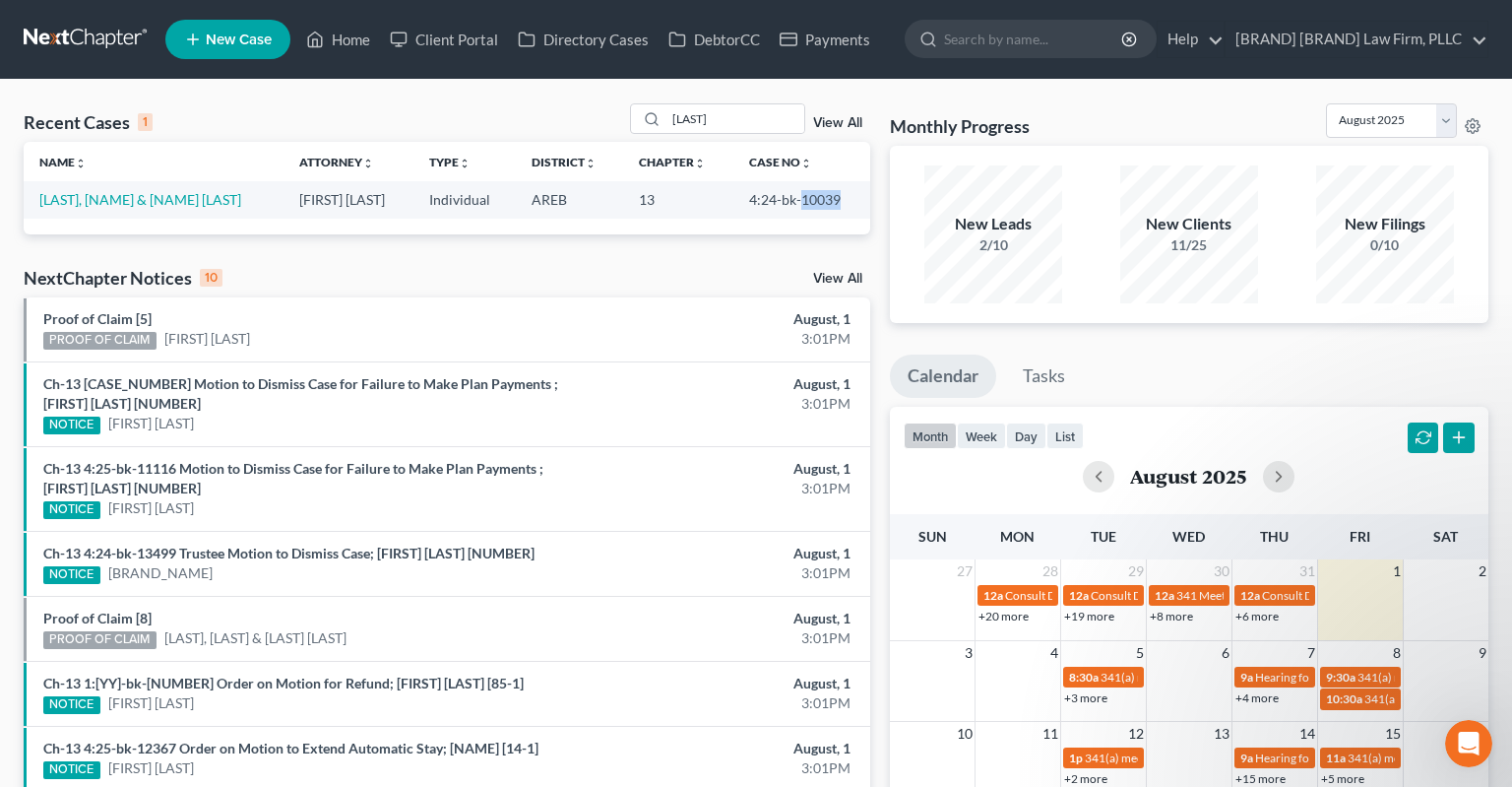 click on "4:24-bk-10039" at bounding box center (801, 199) 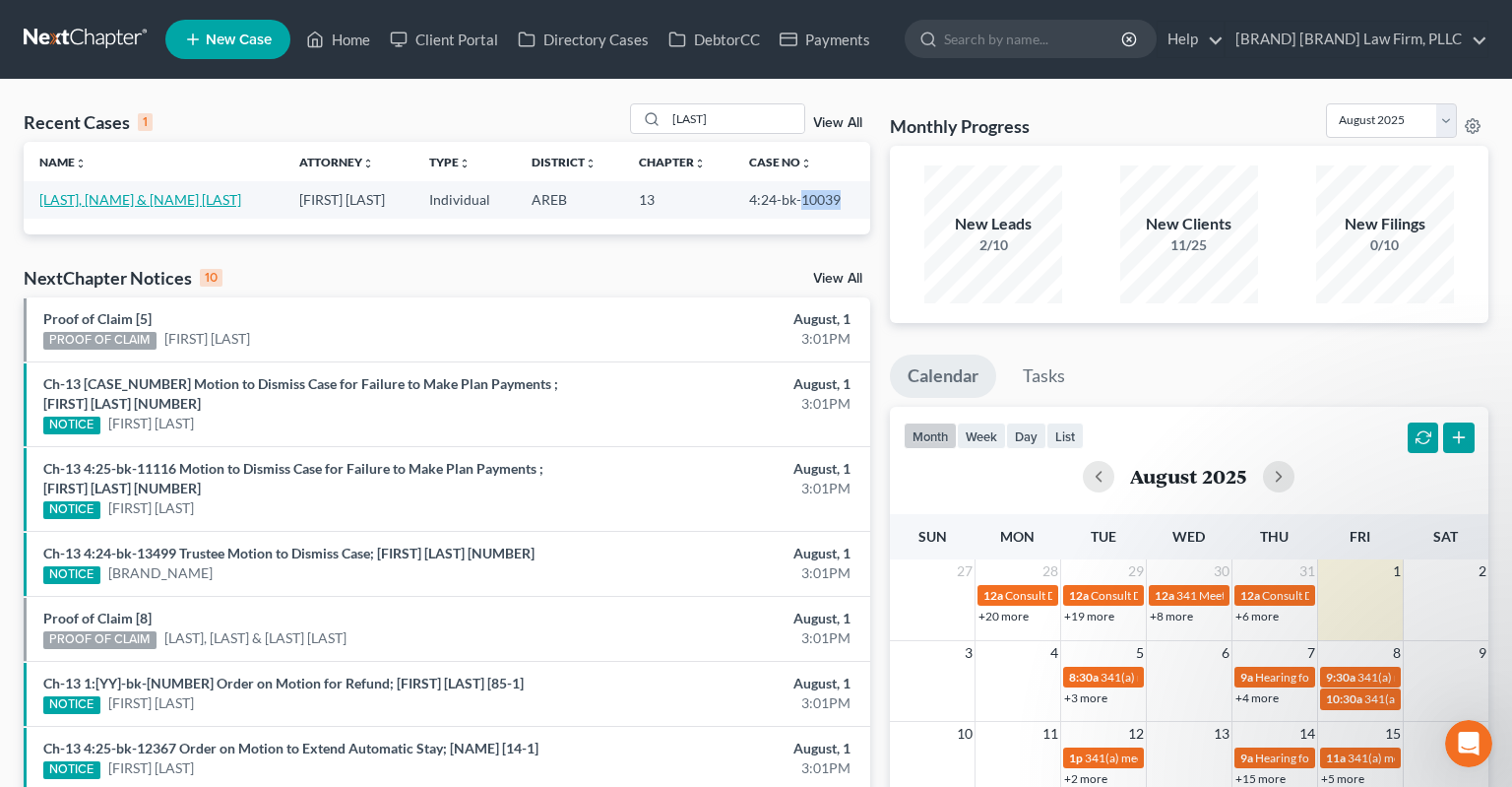 click on "[LAST], [NAME] & [NAME] [LAST]" at bounding box center [140, 199] 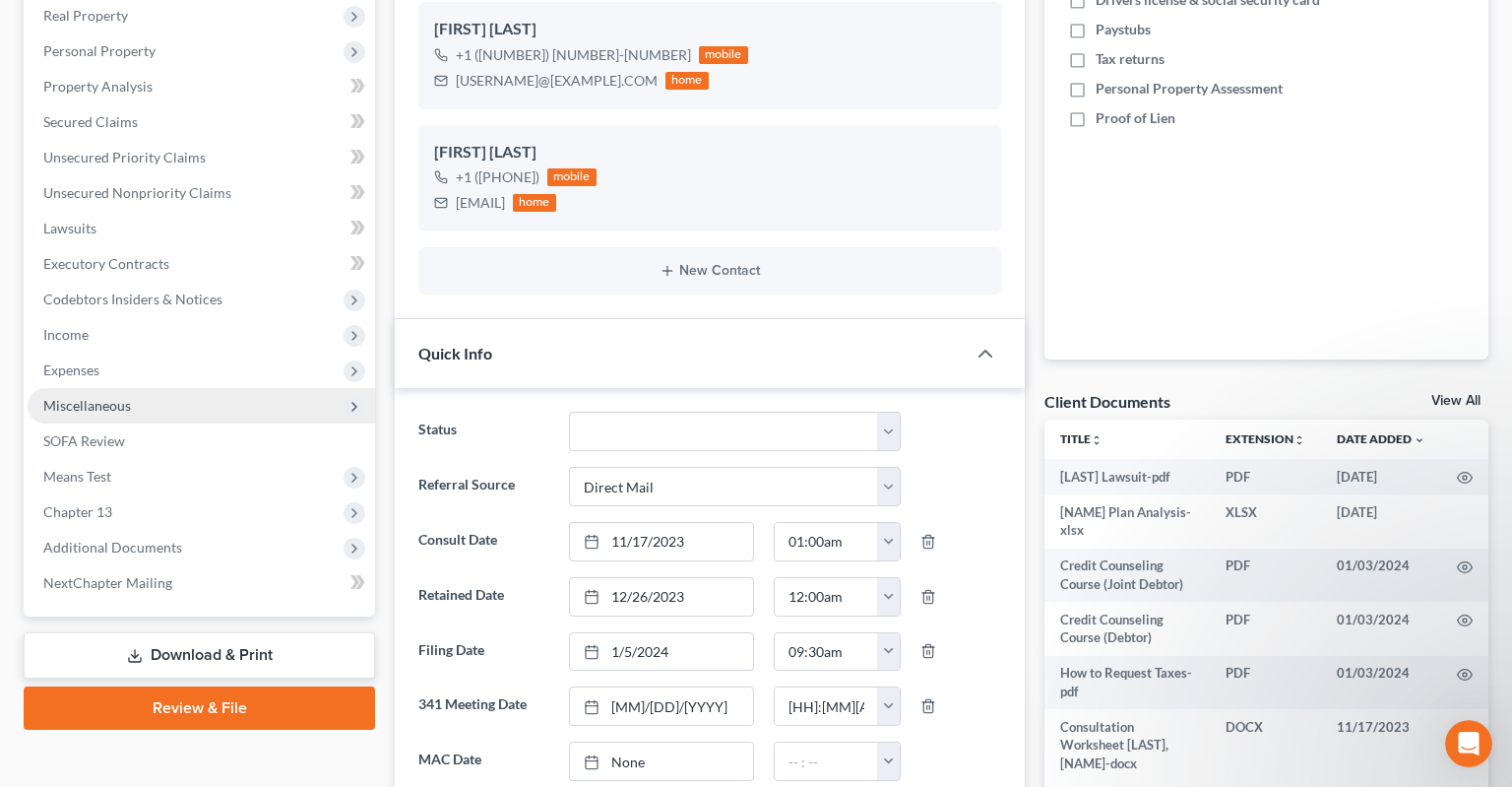 scroll, scrollTop: 416, scrollLeft: 0, axis: vertical 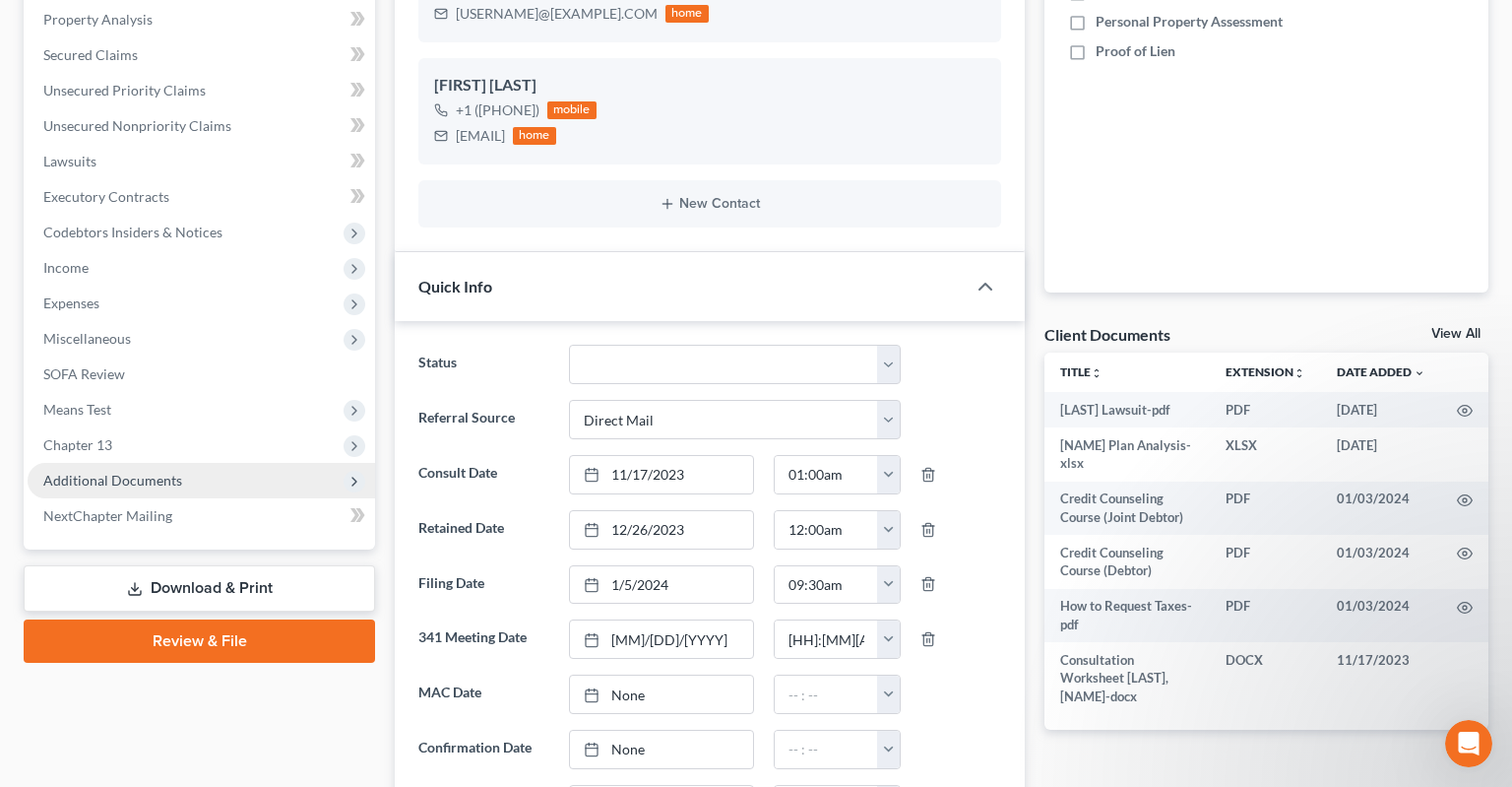 click on "Additional Documents" at bounding box center (201, 481) 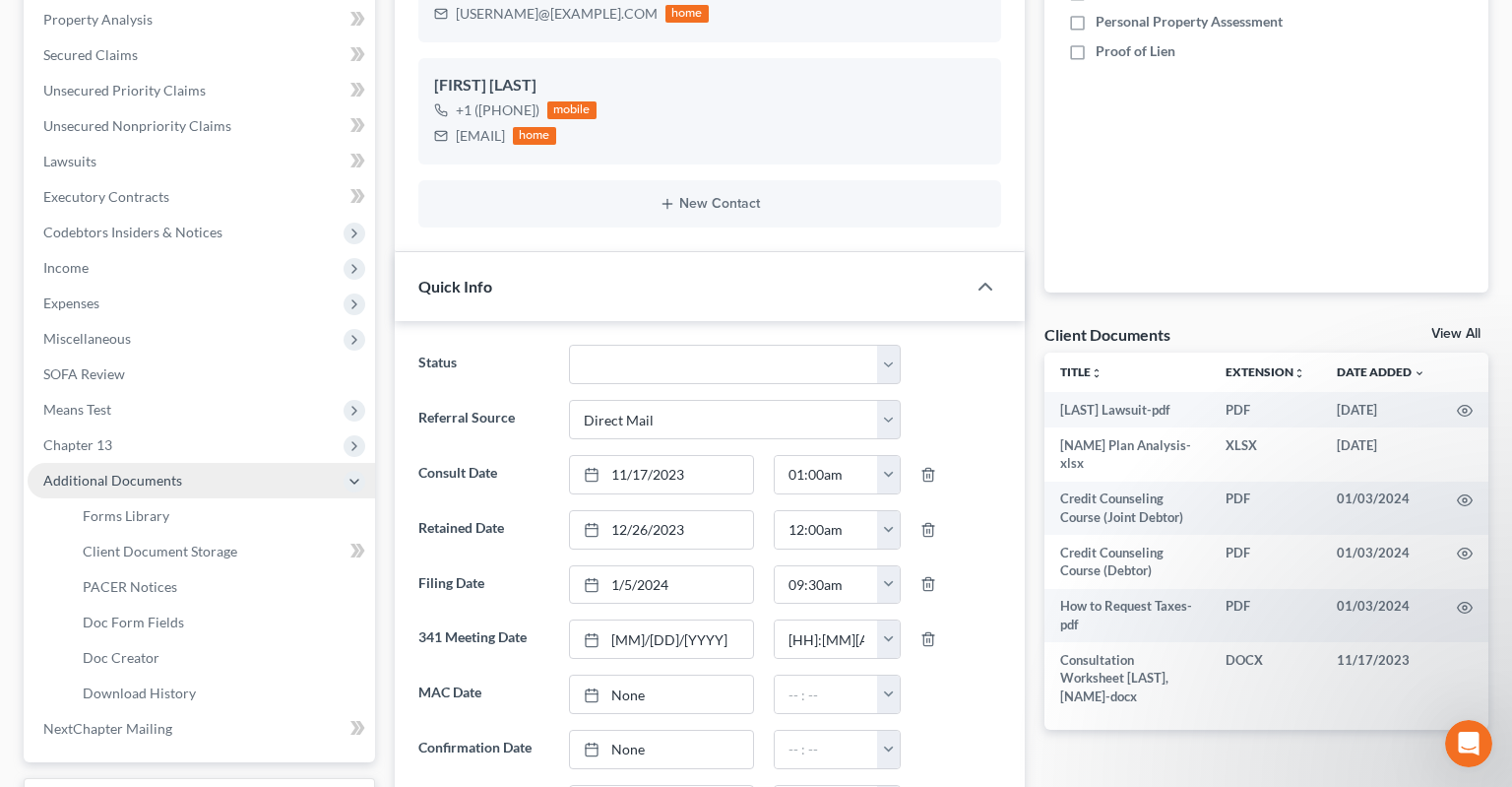 scroll, scrollTop: 623, scrollLeft: 0, axis: vertical 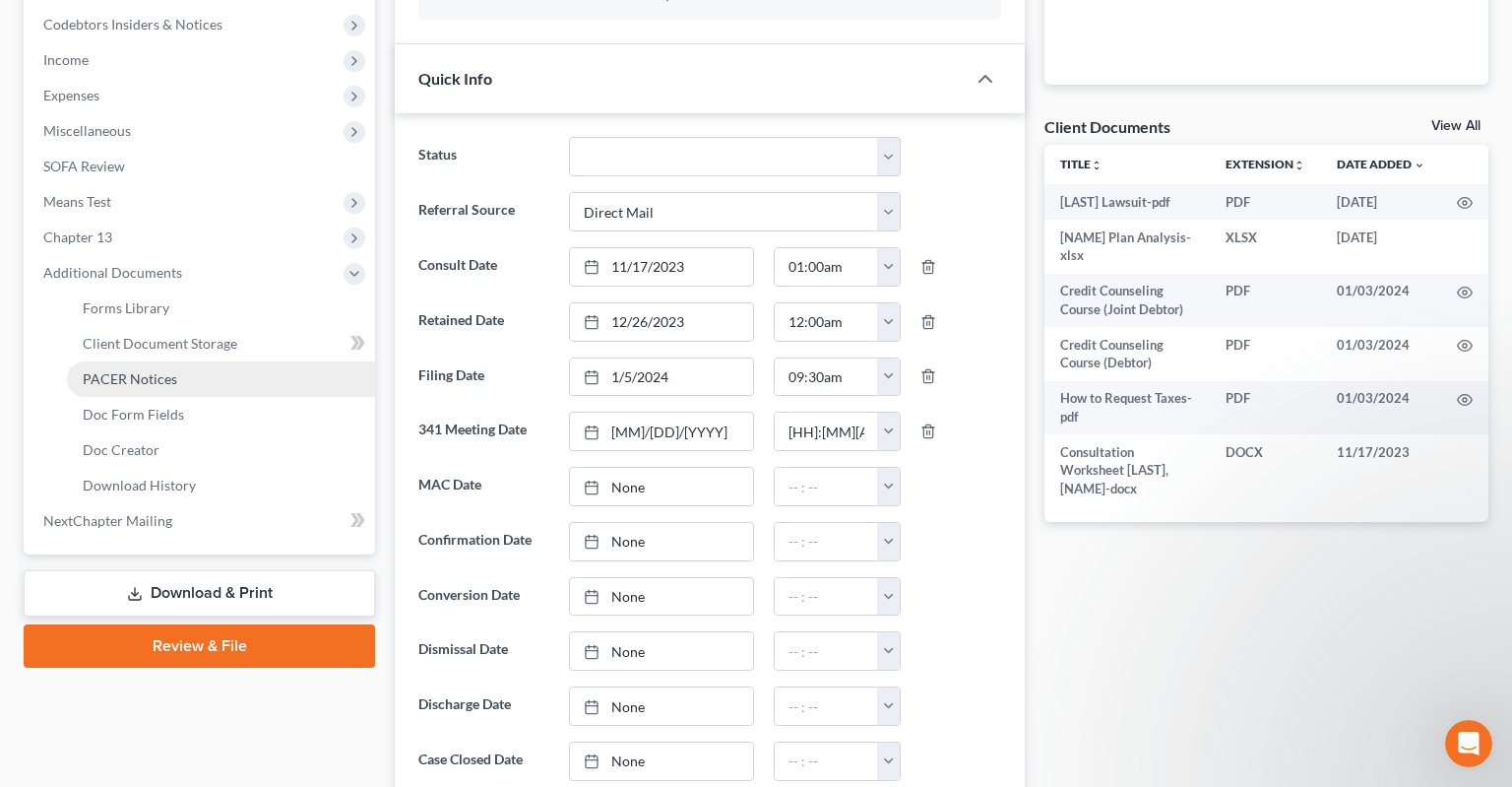 click on "PACER Notices" at bounding box center [220, 379] 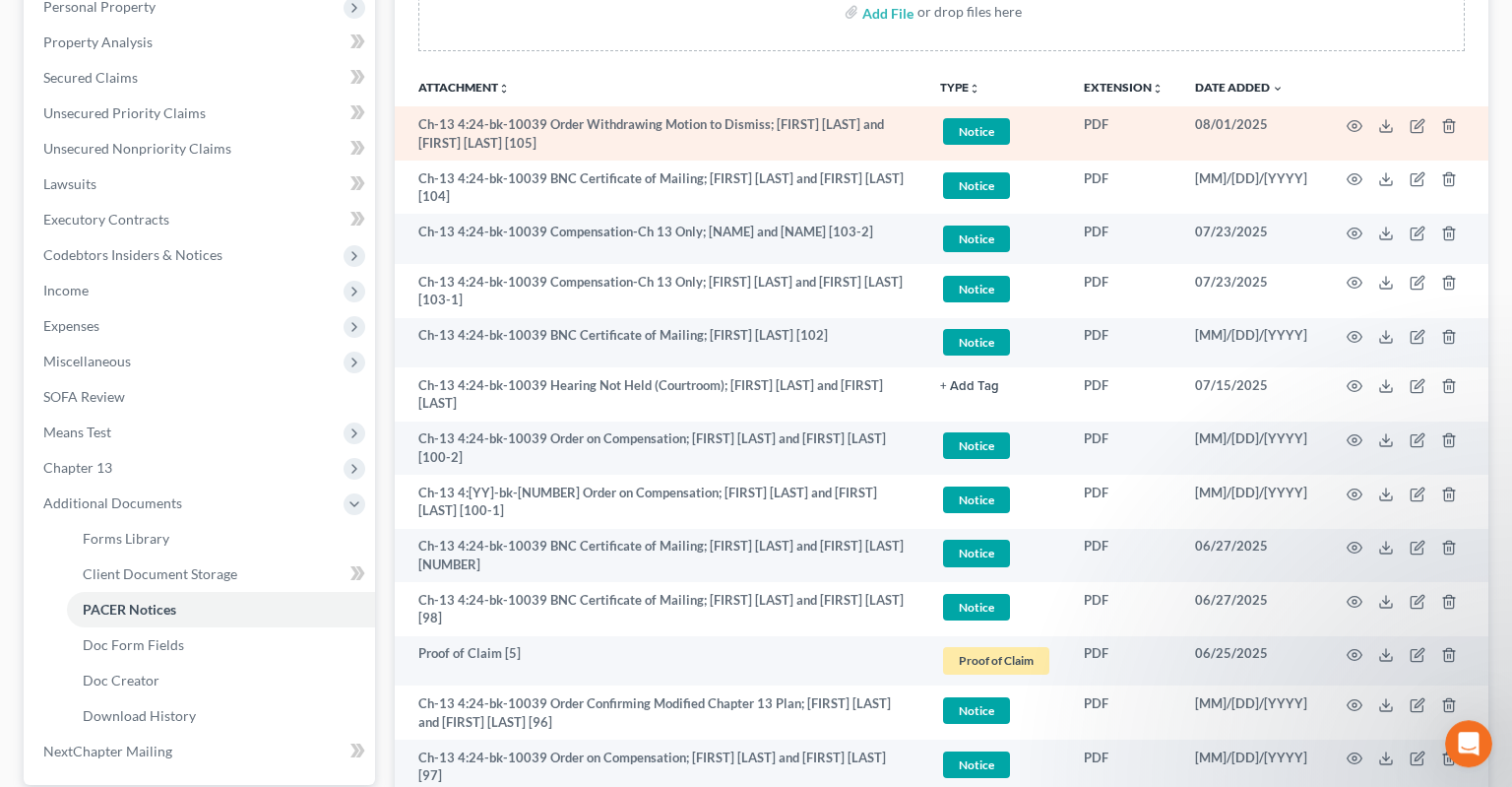 scroll, scrollTop: 264, scrollLeft: 0, axis: vertical 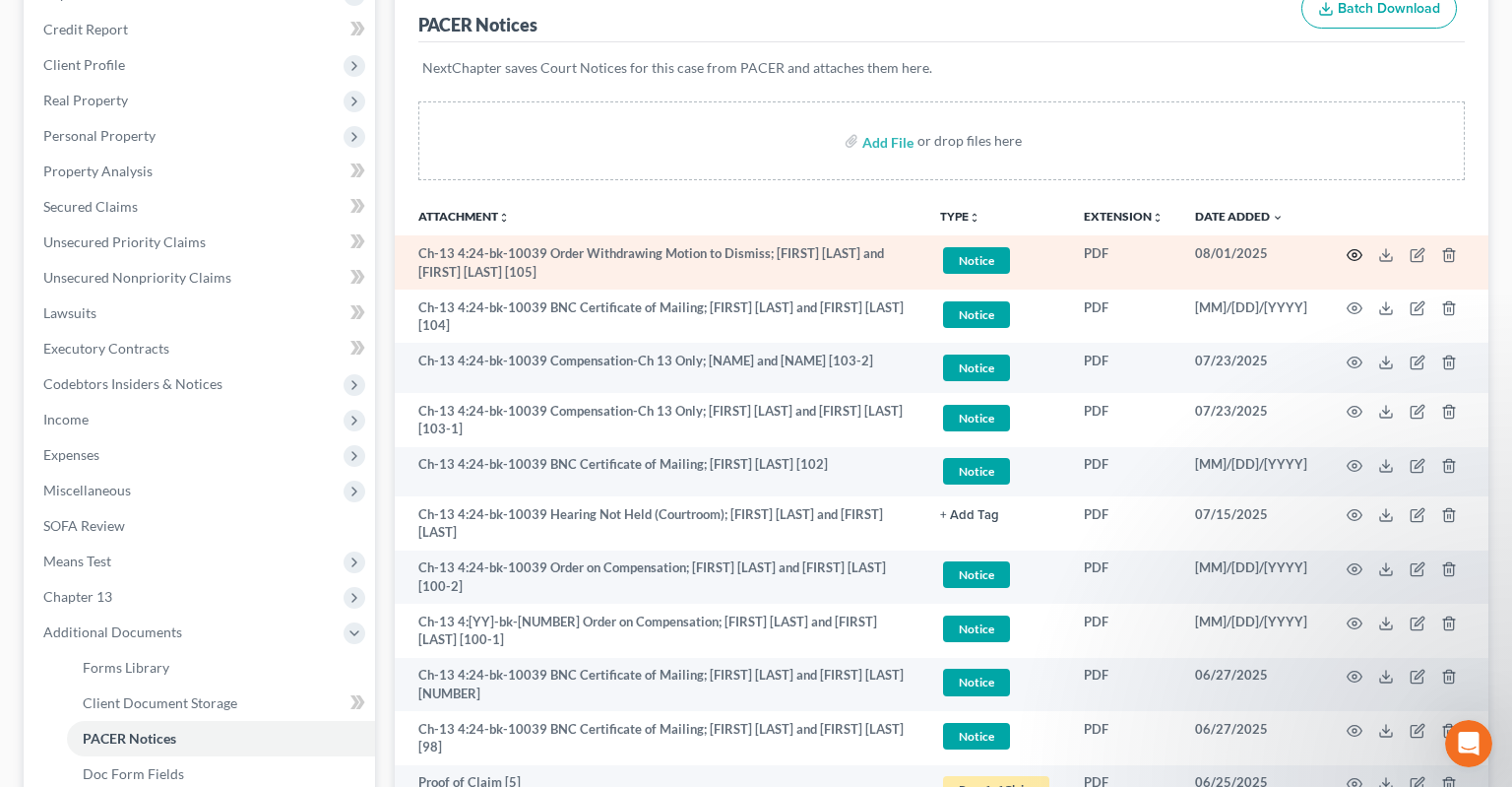 click 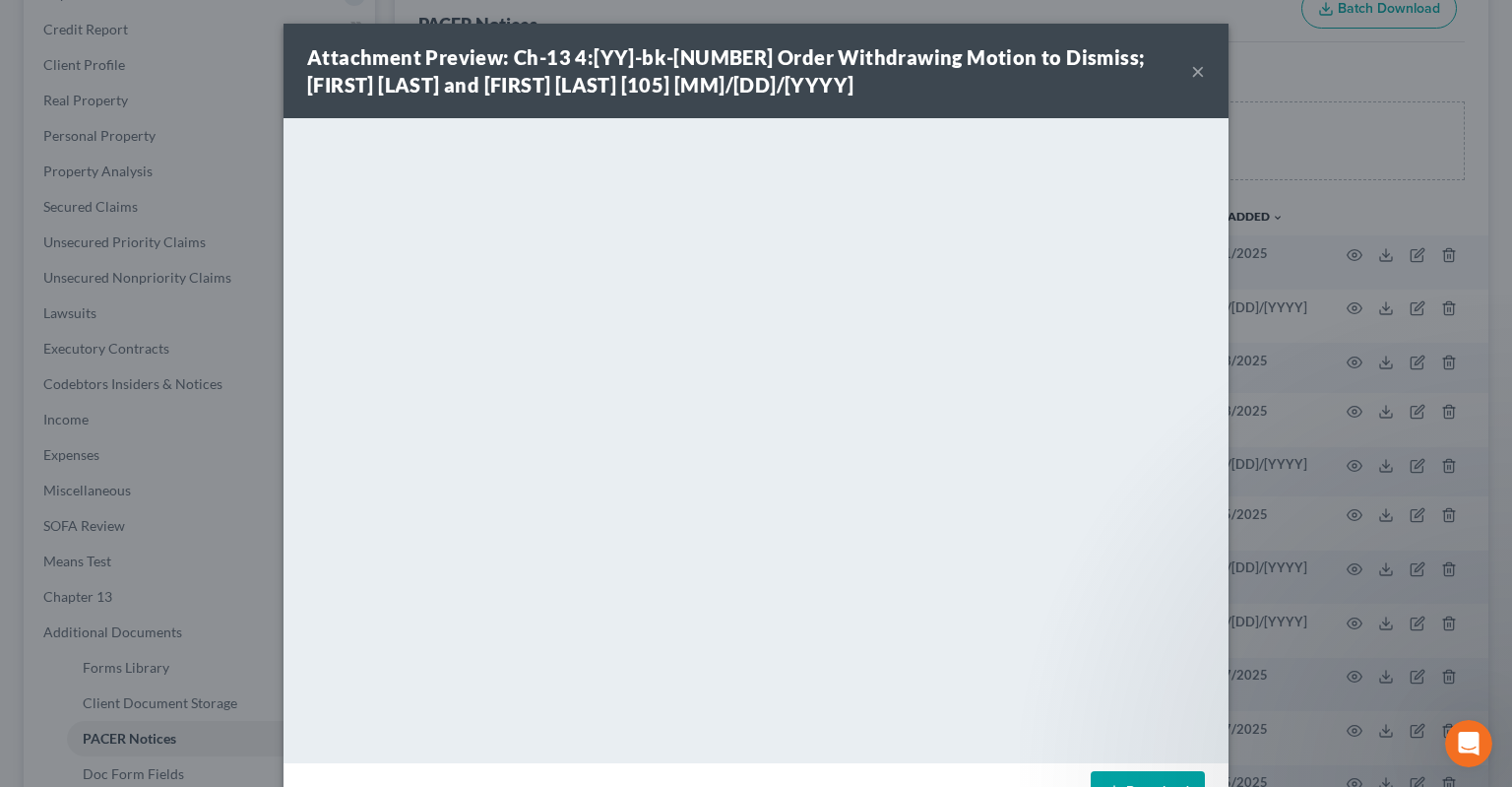 click on "×" at bounding box center [1198, 71] 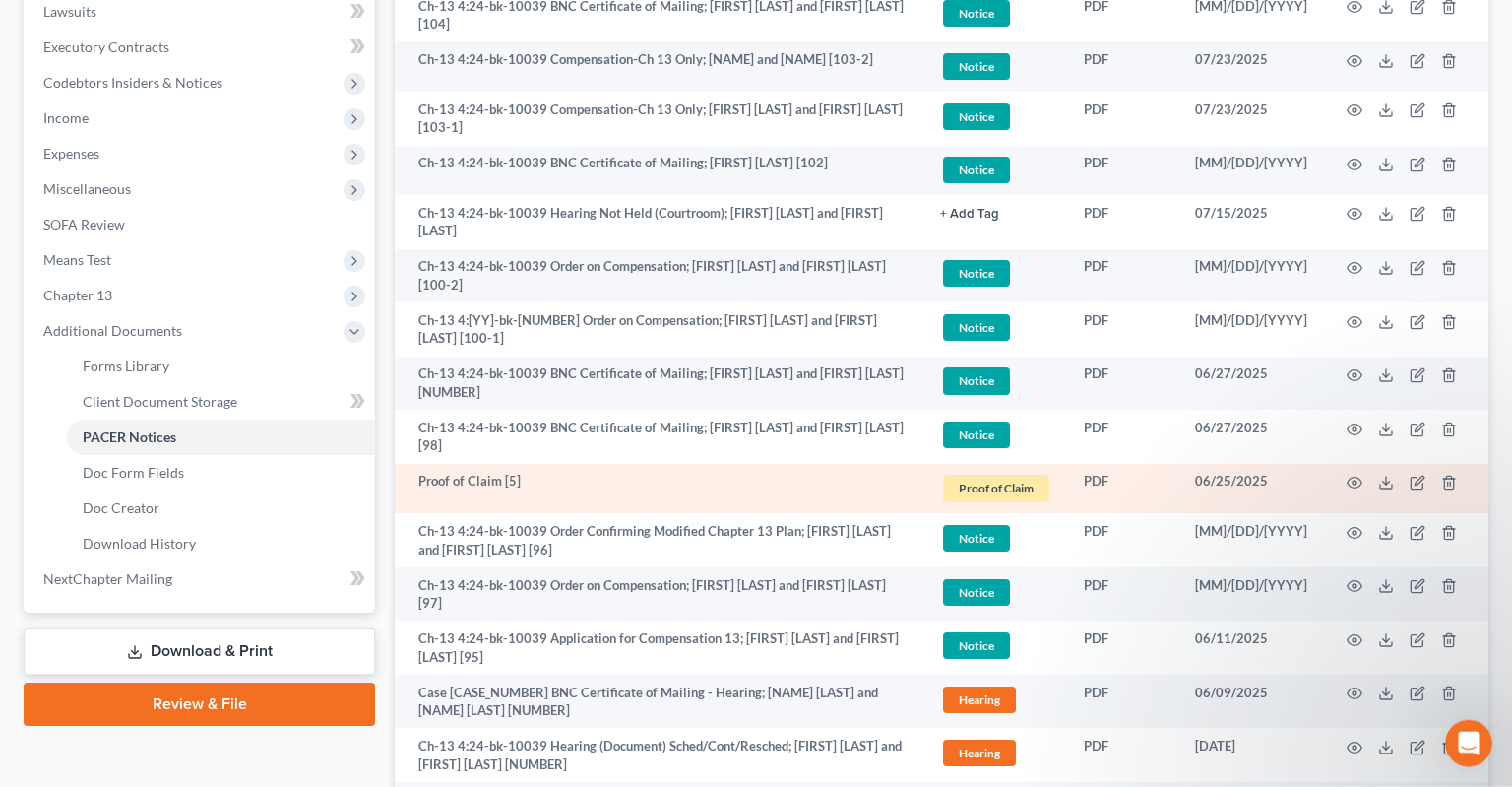 scroll, scrollTop: 576, scrollLeft: 0, axis: vertical 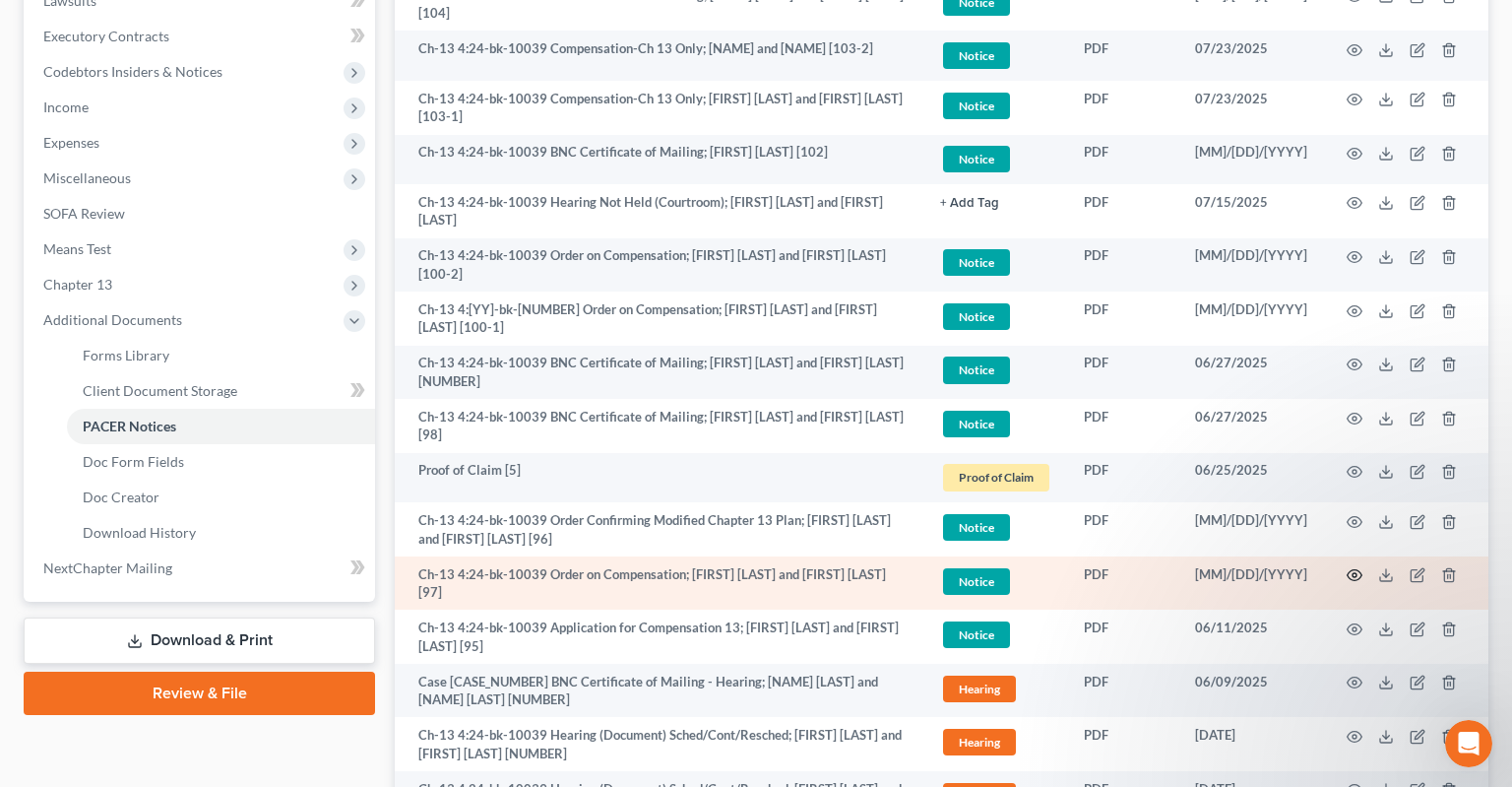 click 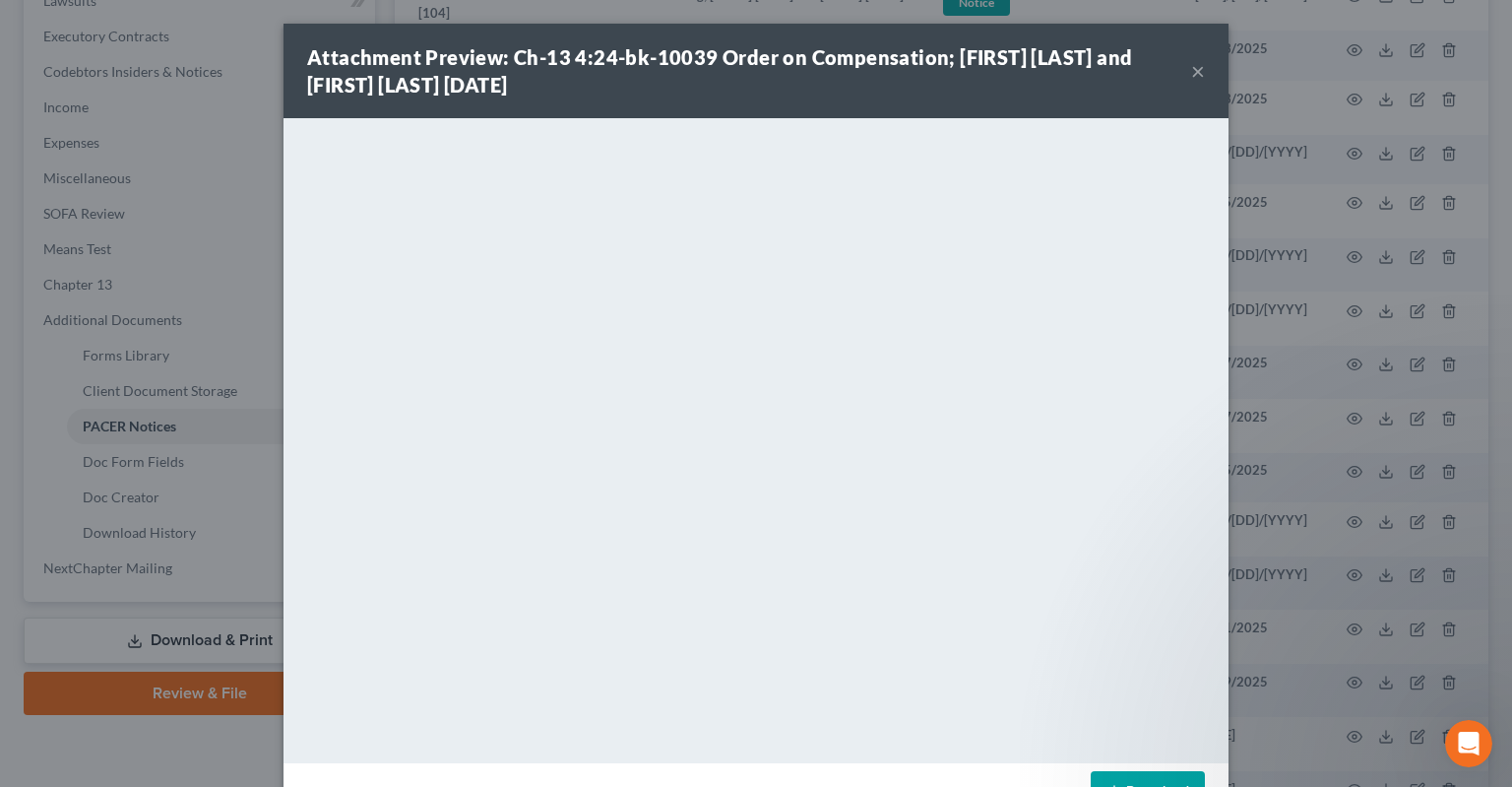 click on "×" at bounding box center (1198, 71) 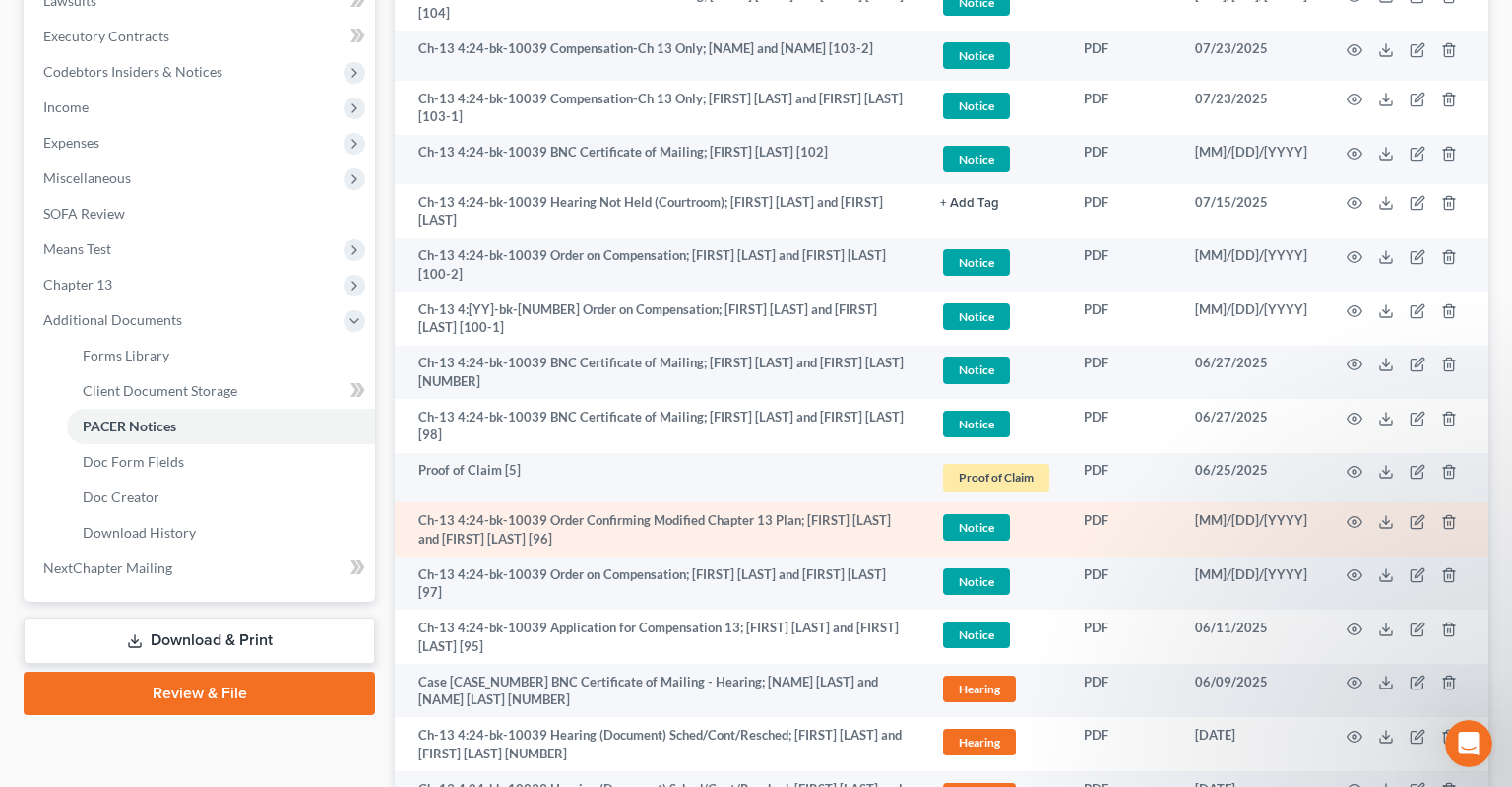 click on "Ch-13 4:24-bk-10039 Order Confirming Modified Chapter 13 Plan; [FIRST] [LAST] and [FIRST] [LAST] [96]" at bounding box center (660, 529) 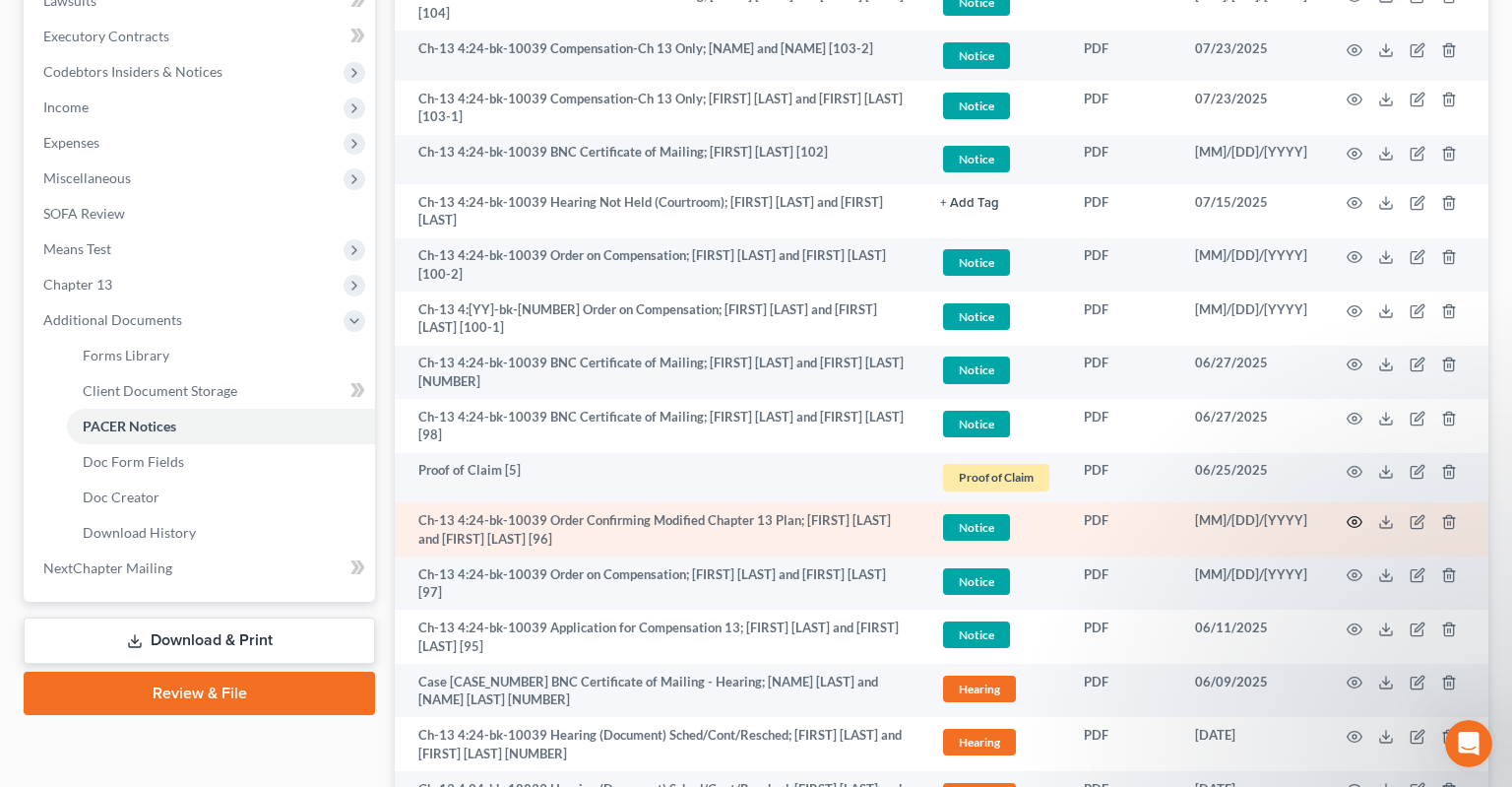 click 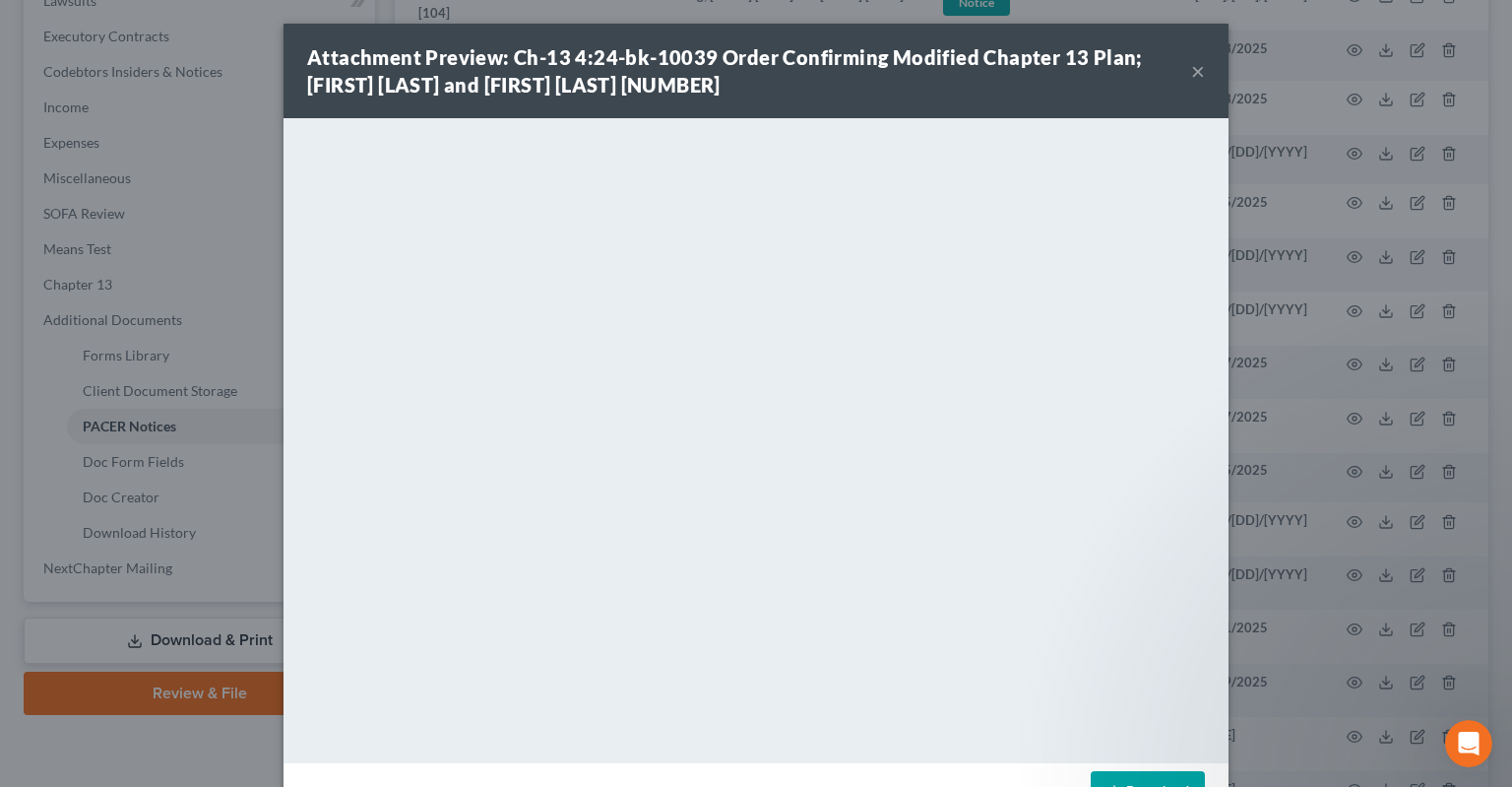 click on "×" at bounding box center (1198, 71) 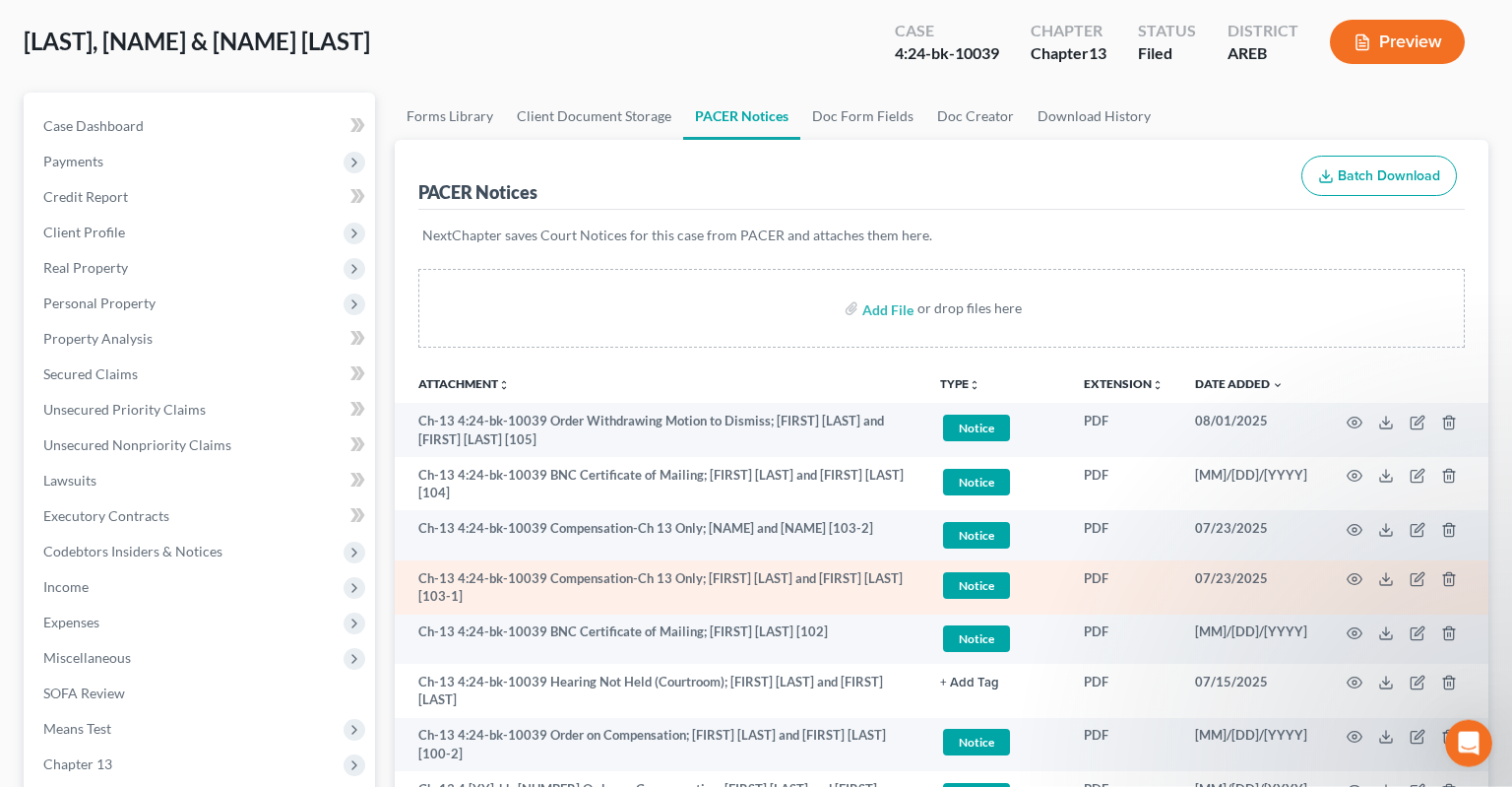 scroll, scrollTop: 0, scrollLeft: 0, axis: both 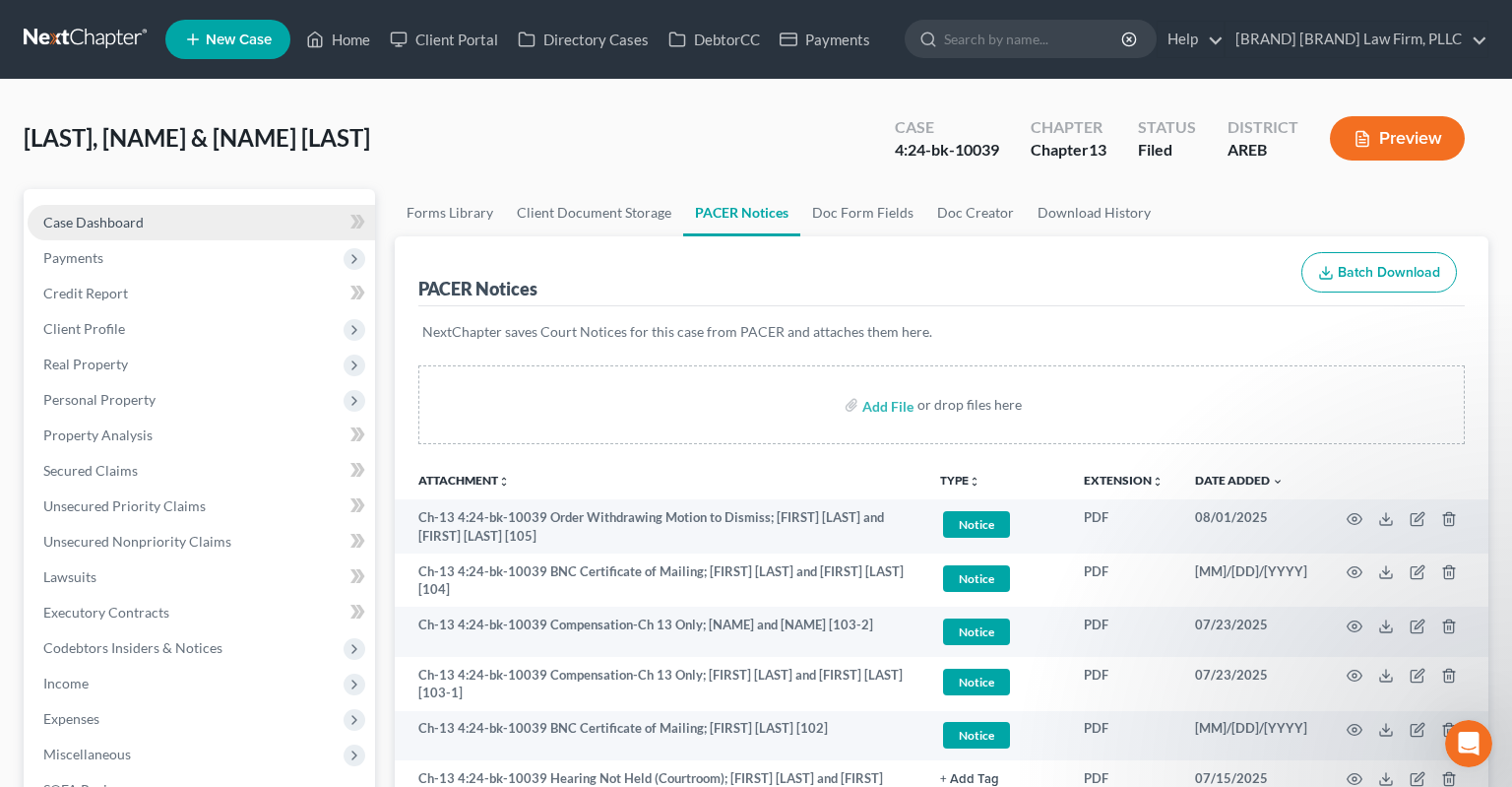 click on "Case Dashboard" at bounding box center (201, 223) 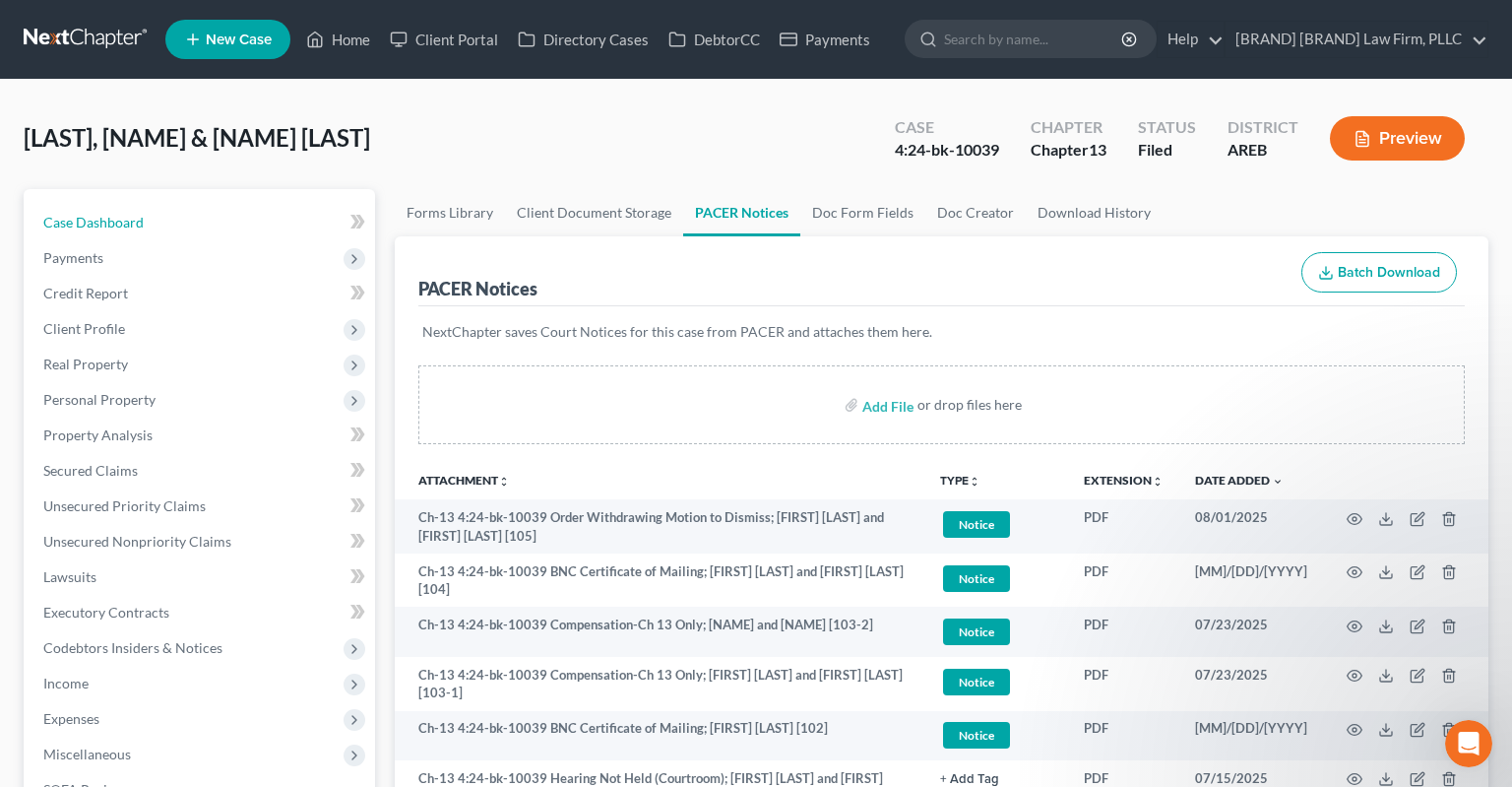 click on "Case Dashboard" at bounding box center [201, 223] 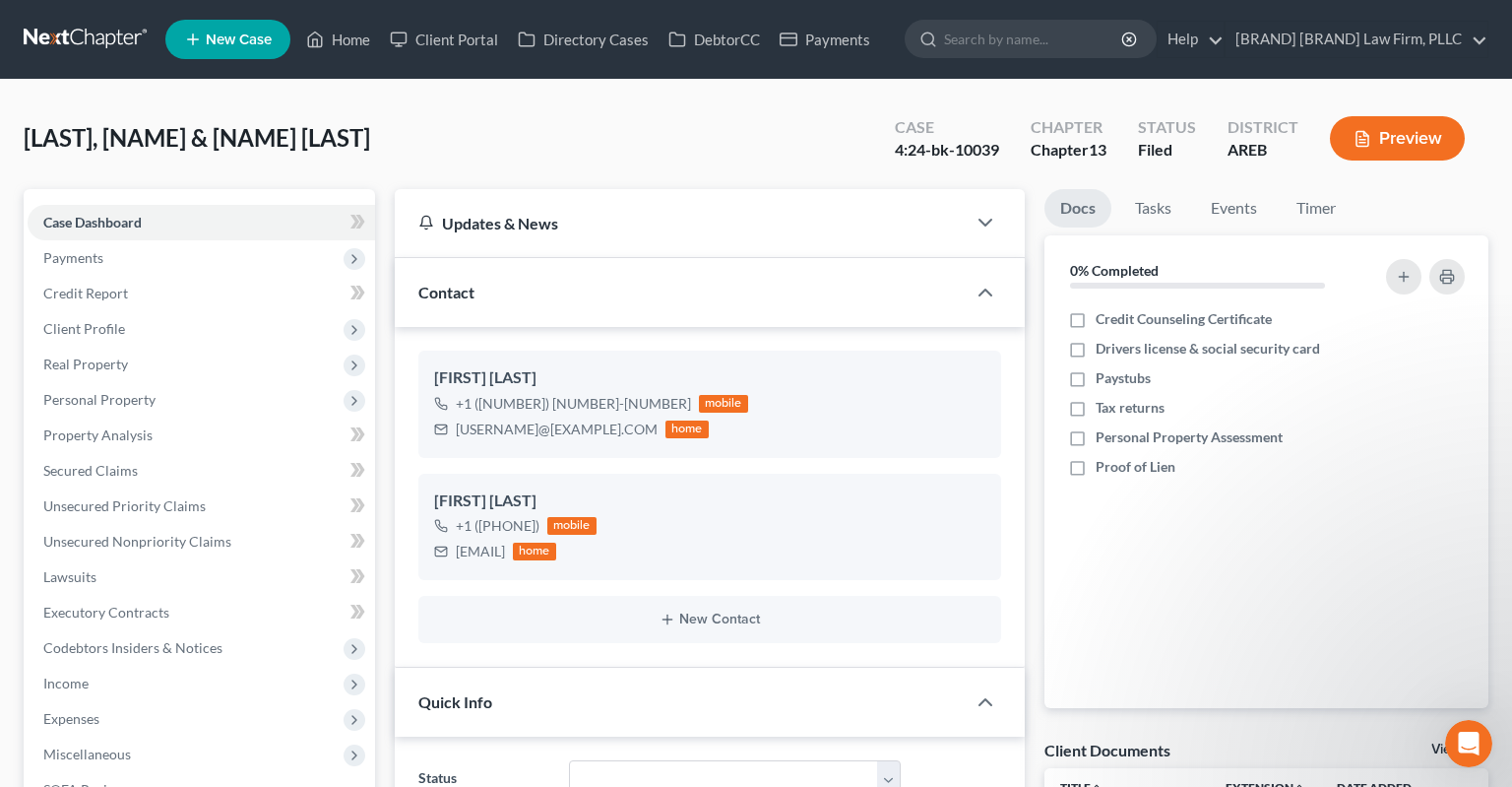 scroll, scrollTop: 416, scrollLeft: 0, axis: vertical 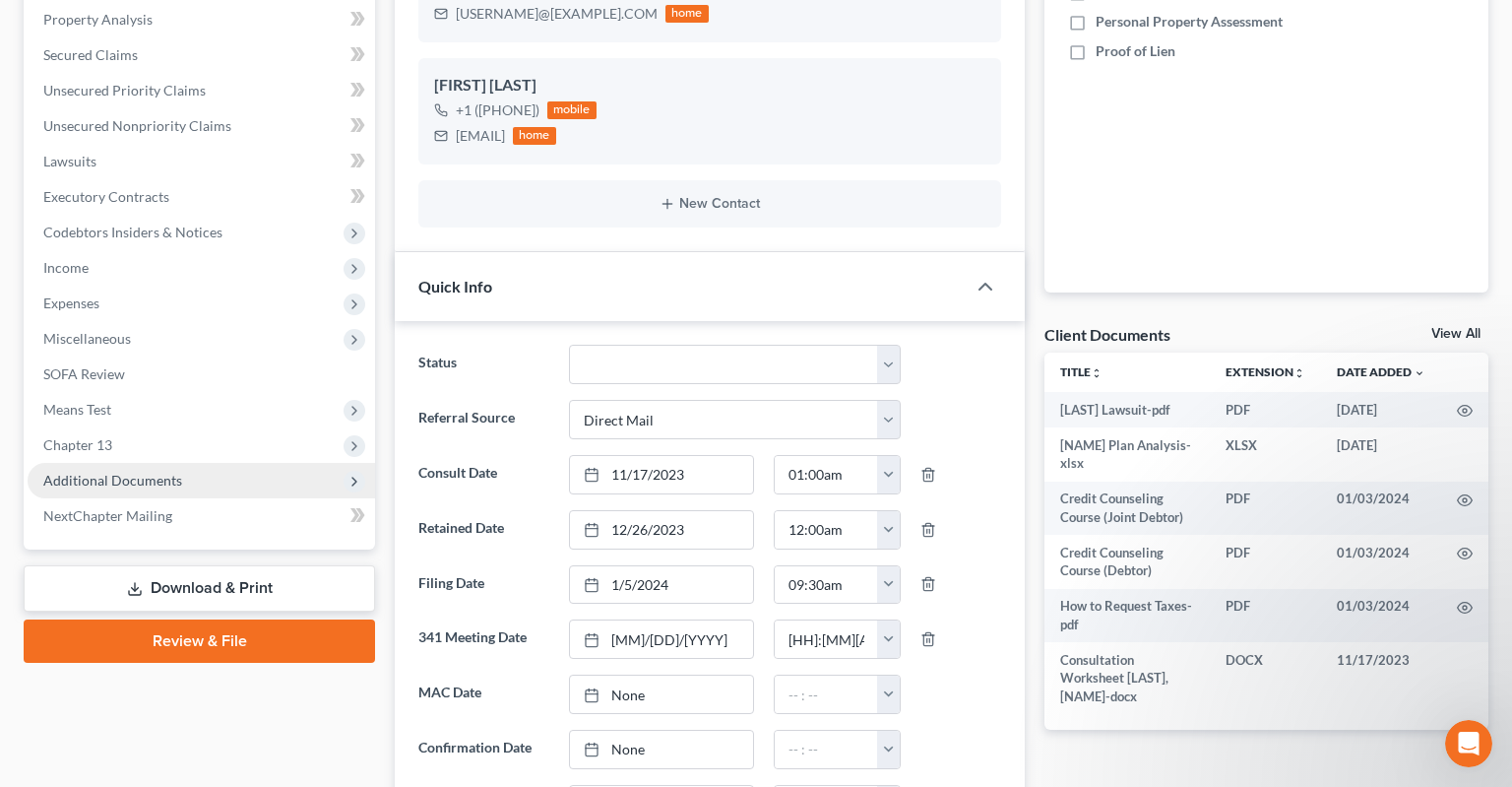 click on "Additional Documents" at bounding box center (201, 481) 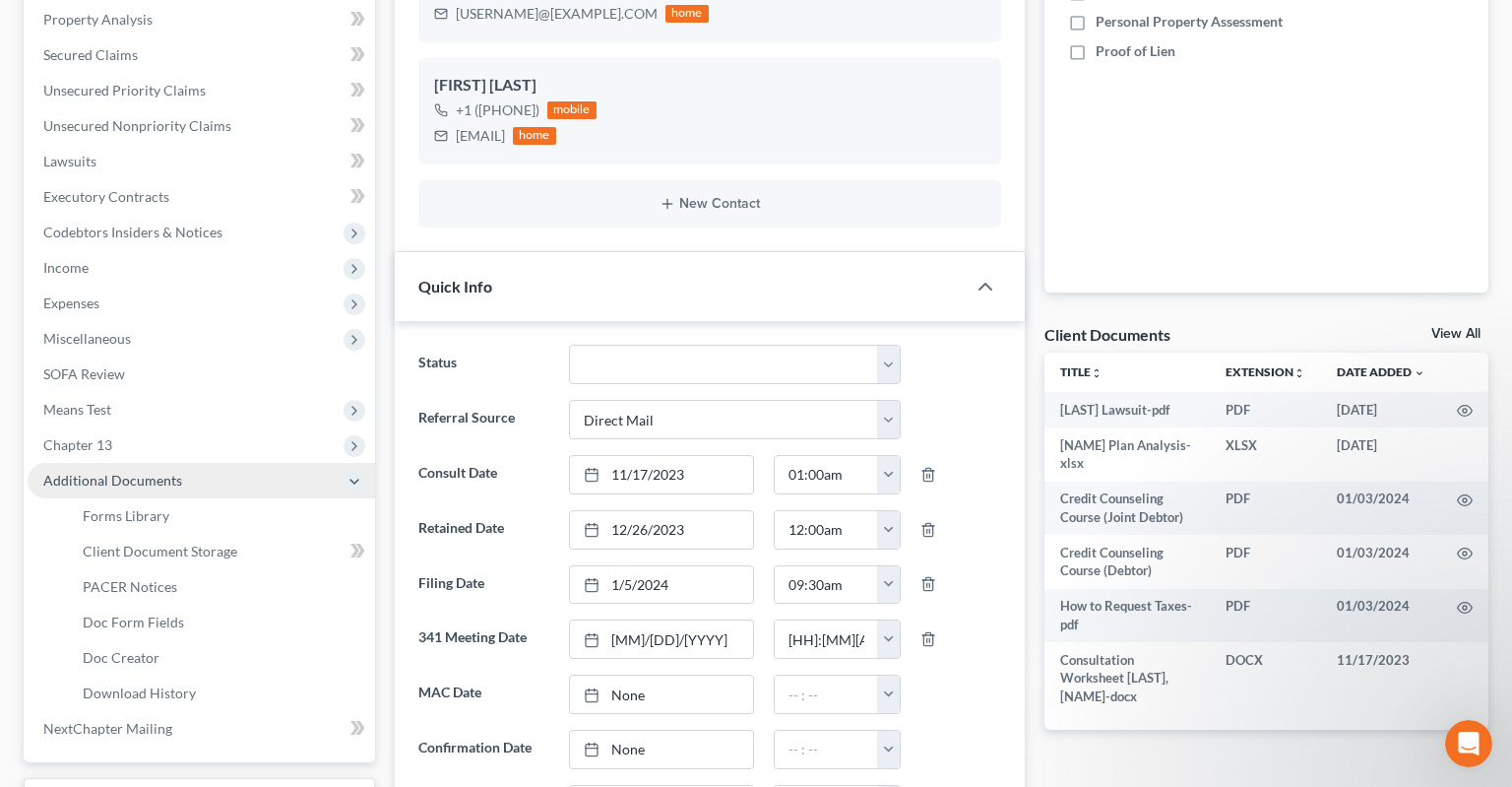 scroll, scrollTop: 623, scrollLeft: 0, axis: vertical 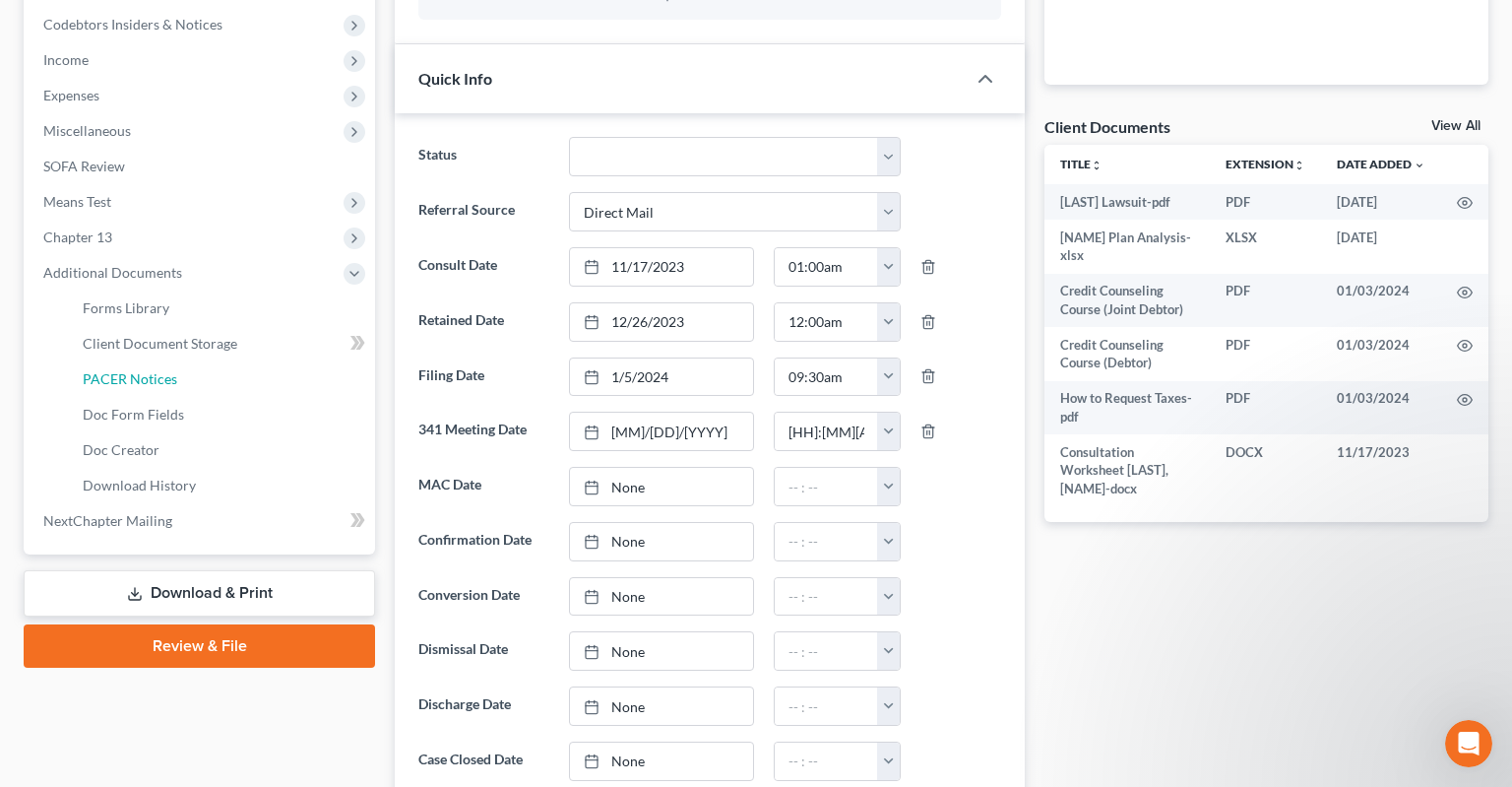 drag, startPoint x: 195, startPoint y: 382, endPoint x: 955, endPoint y: 778, distance: 856.9807 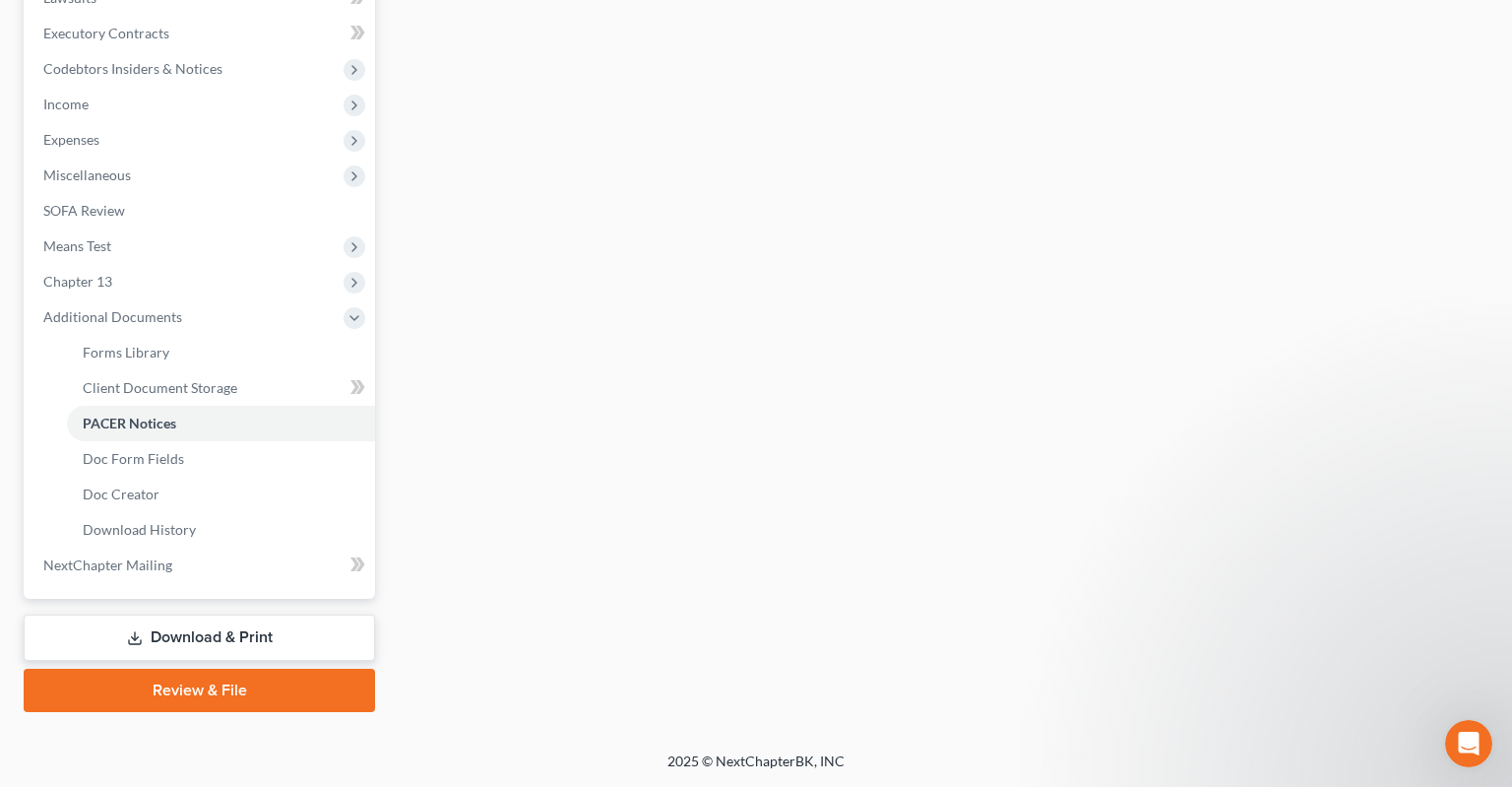 scroll, scrollTop: 576, scrollLeft: 0, axis: vertical 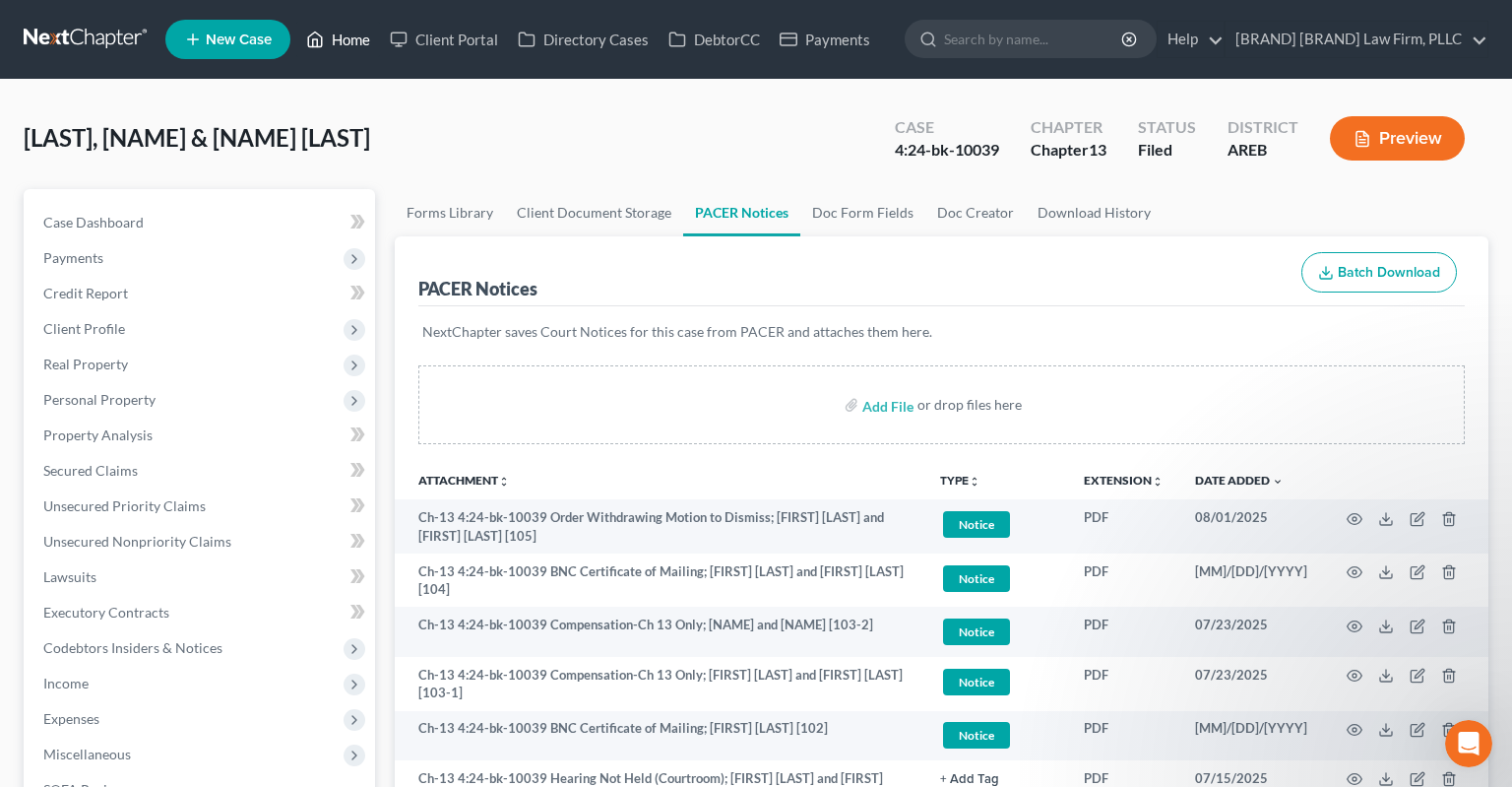 click 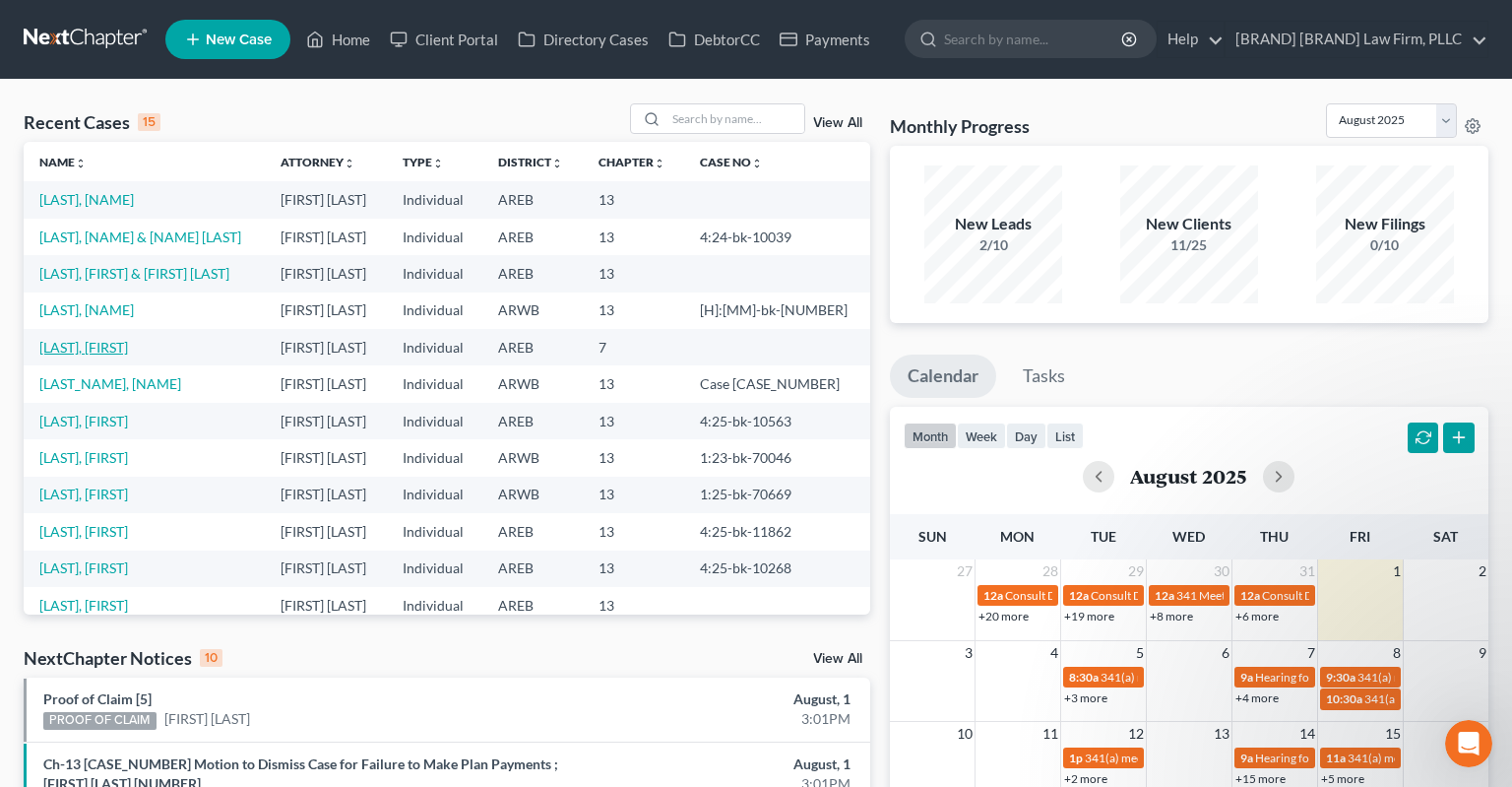 click on "[LAST], [FIRST]" at bounding box center (84, 347) 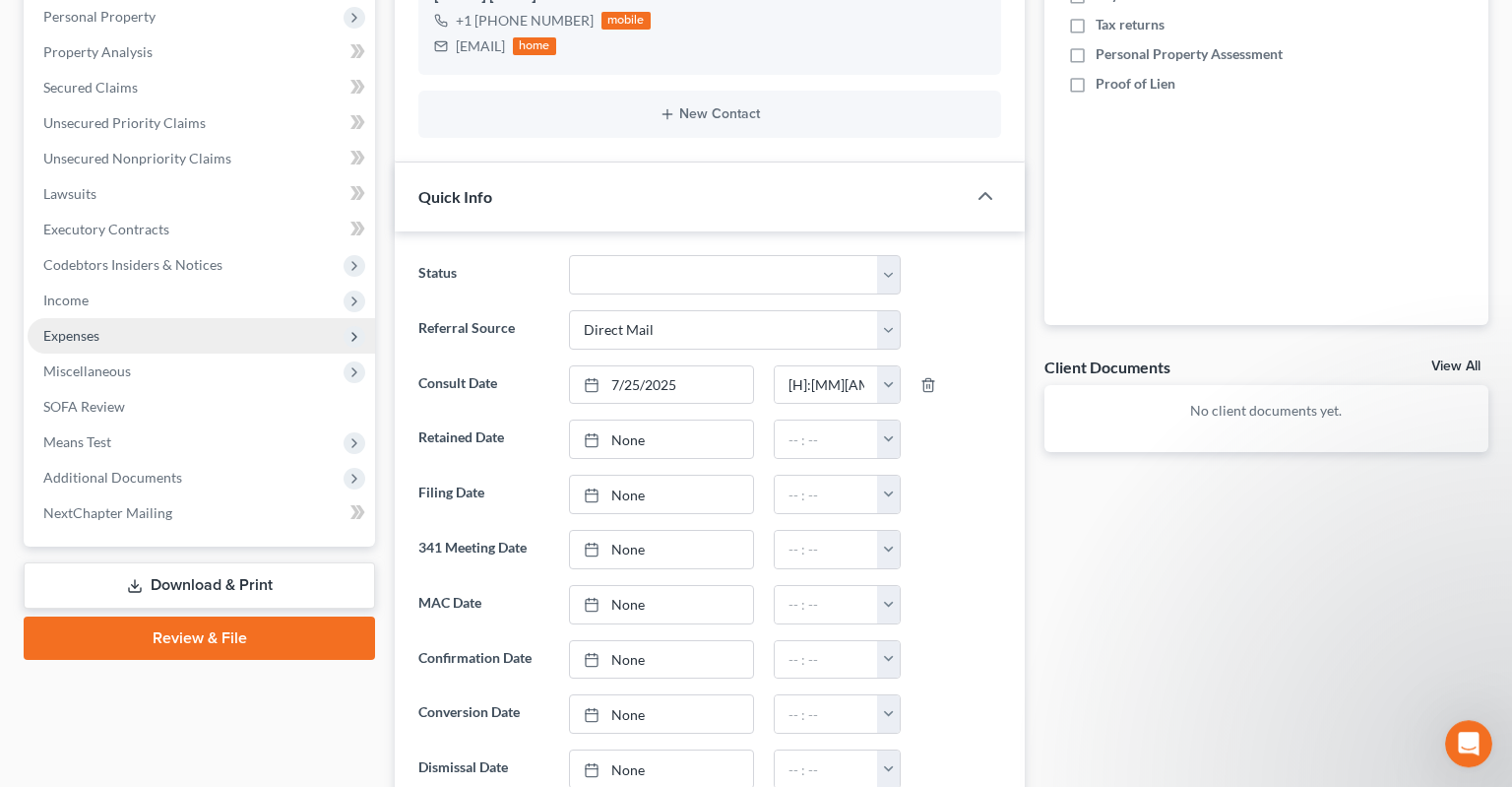 scroll, scrollTop: 416, scrollLeft: 0, axis: vertical 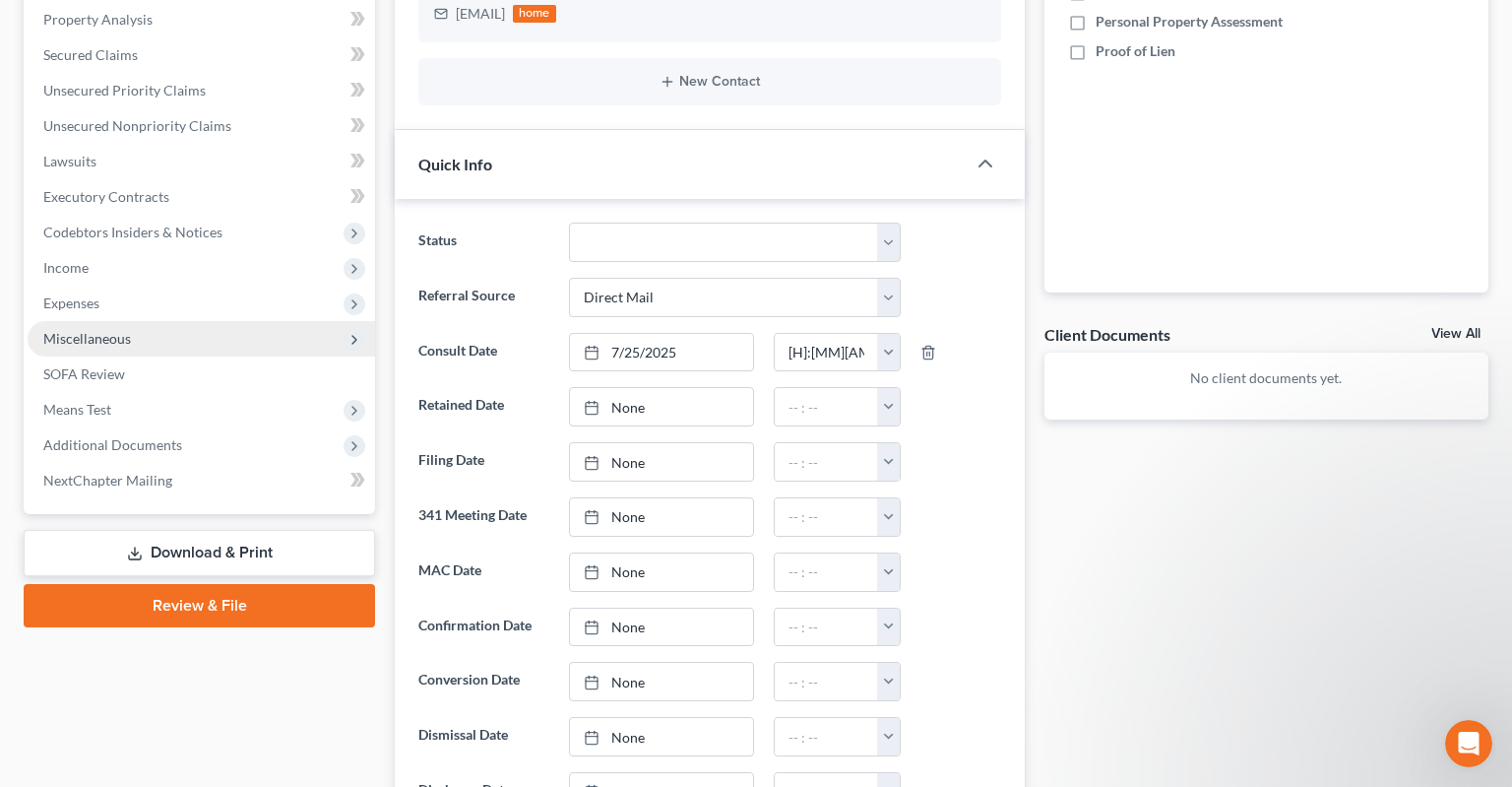 click on "Additional Documents" at bounding box center (112, 444) 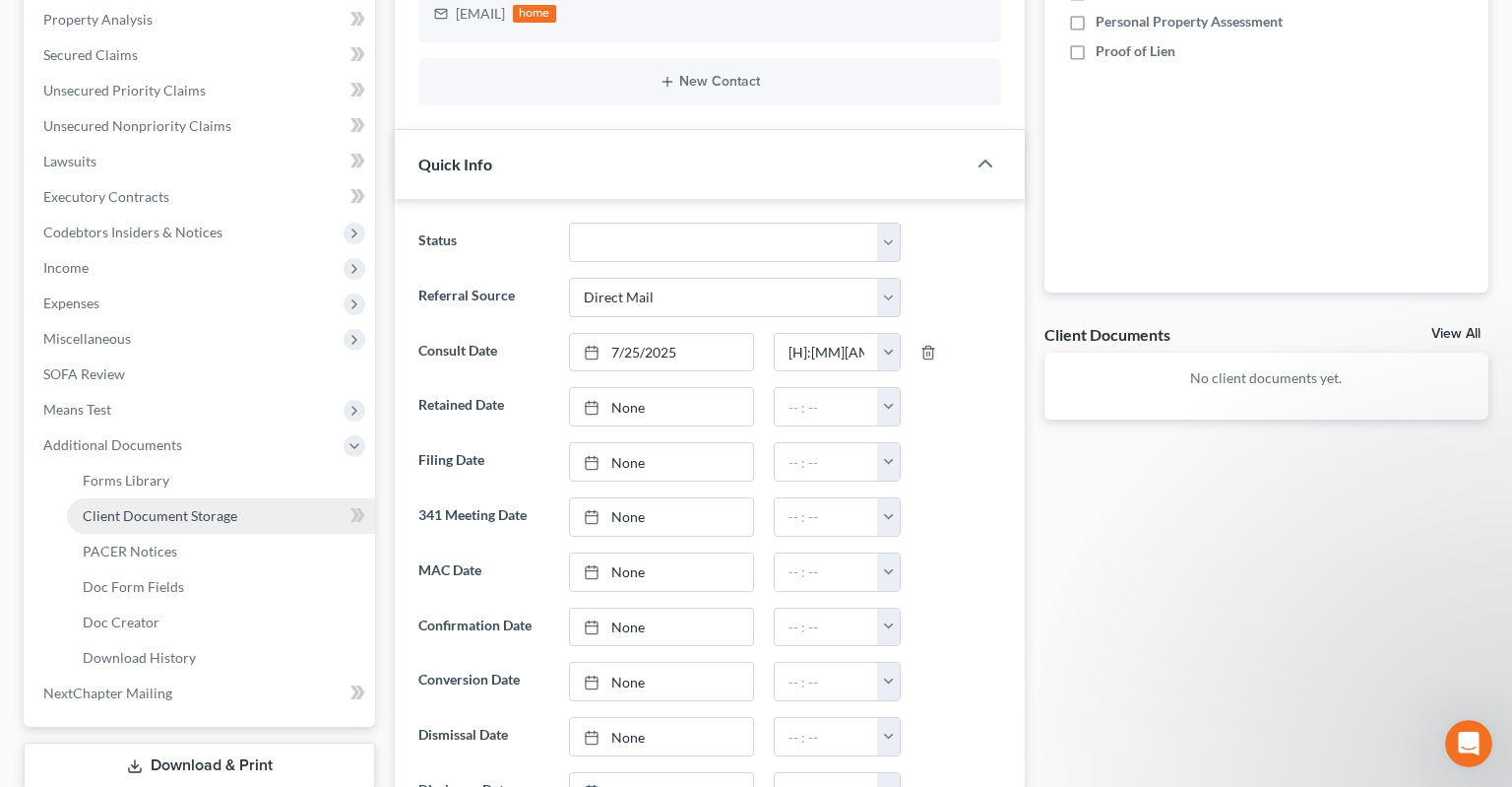 click on "Client Document Storage" at bounding box center (220, 516) 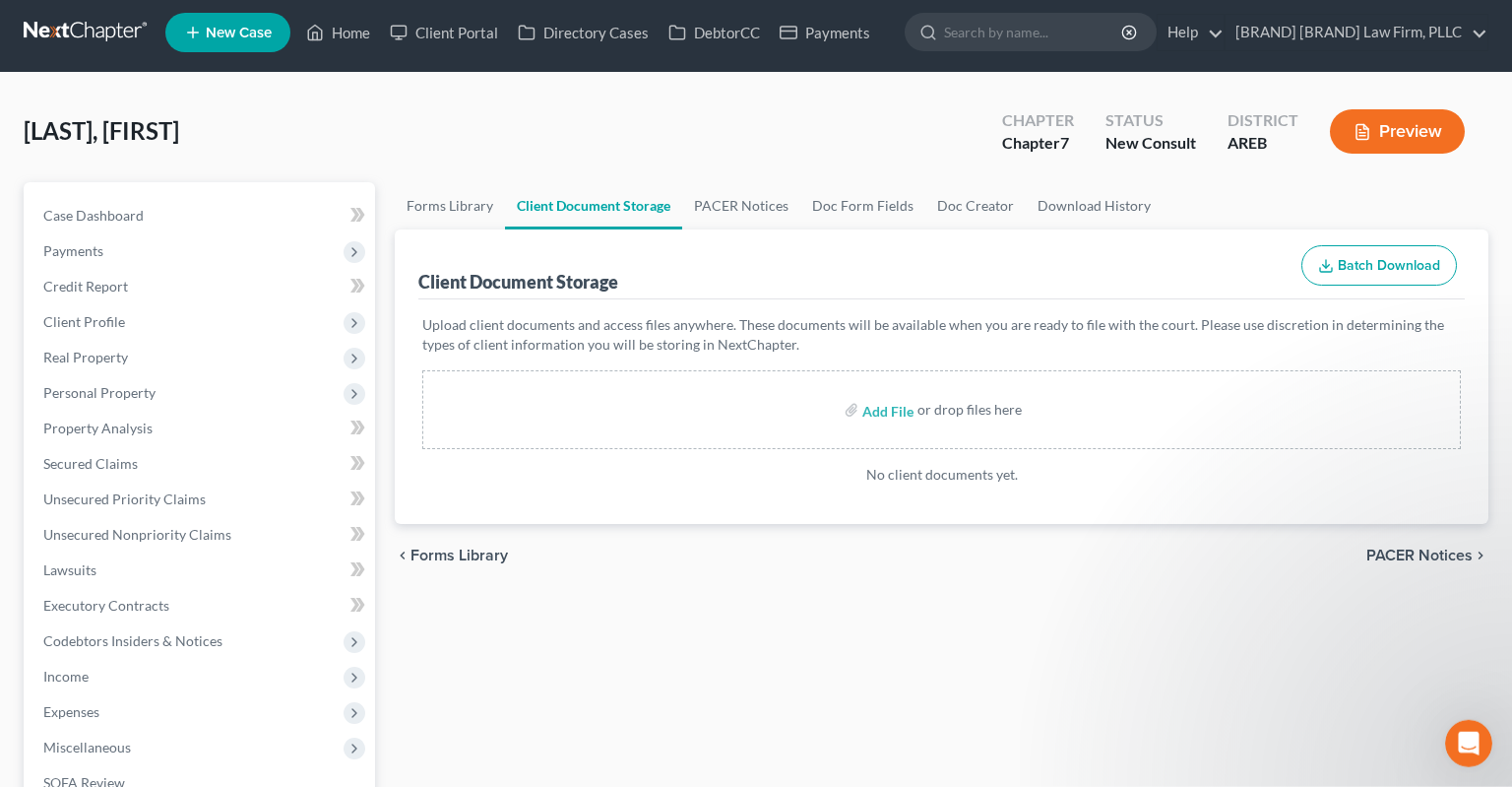 scroll, scrollTop: 0, scrollLeft: 0, axis: both 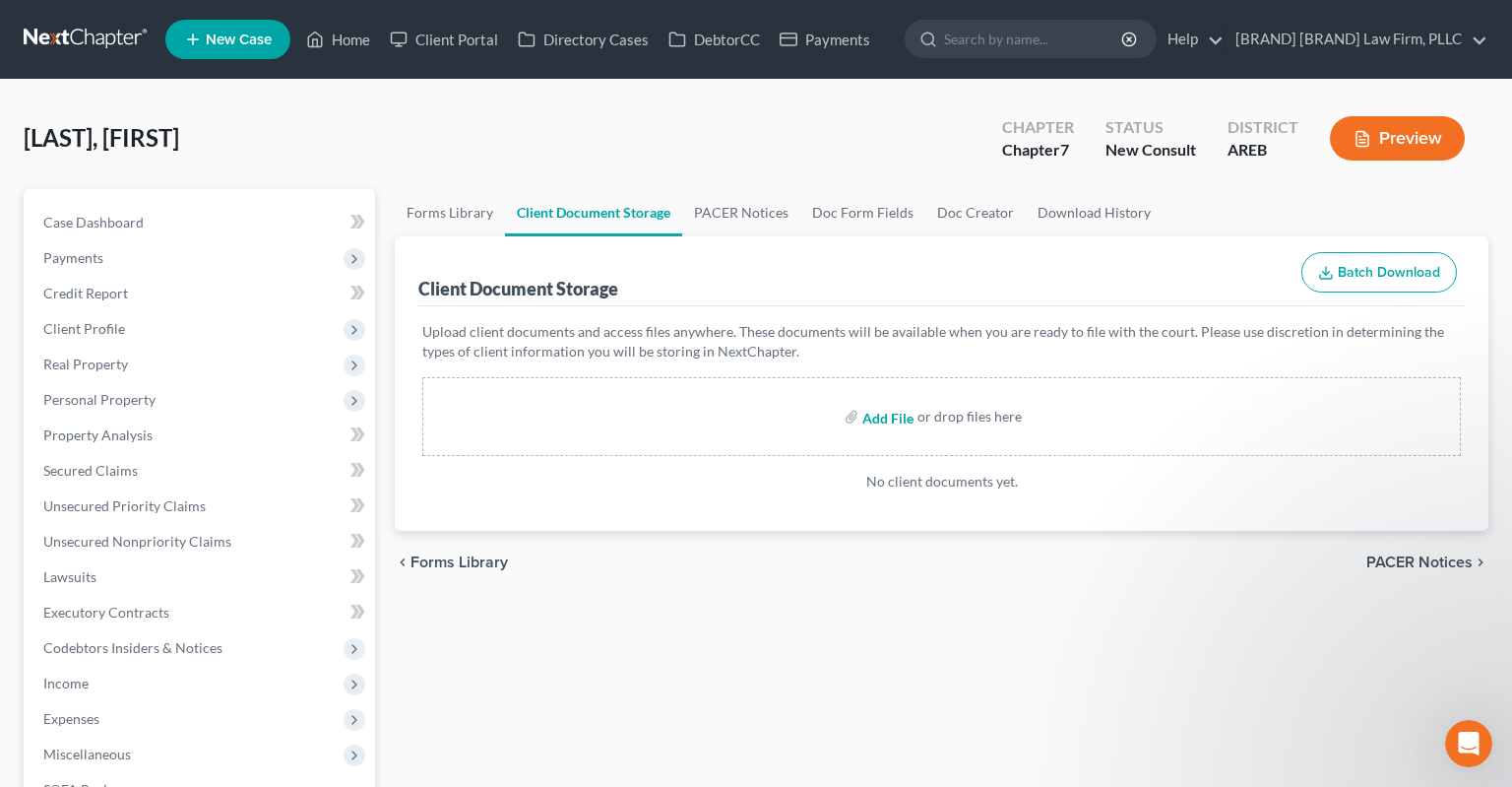 click at bounding box center (886, 417) 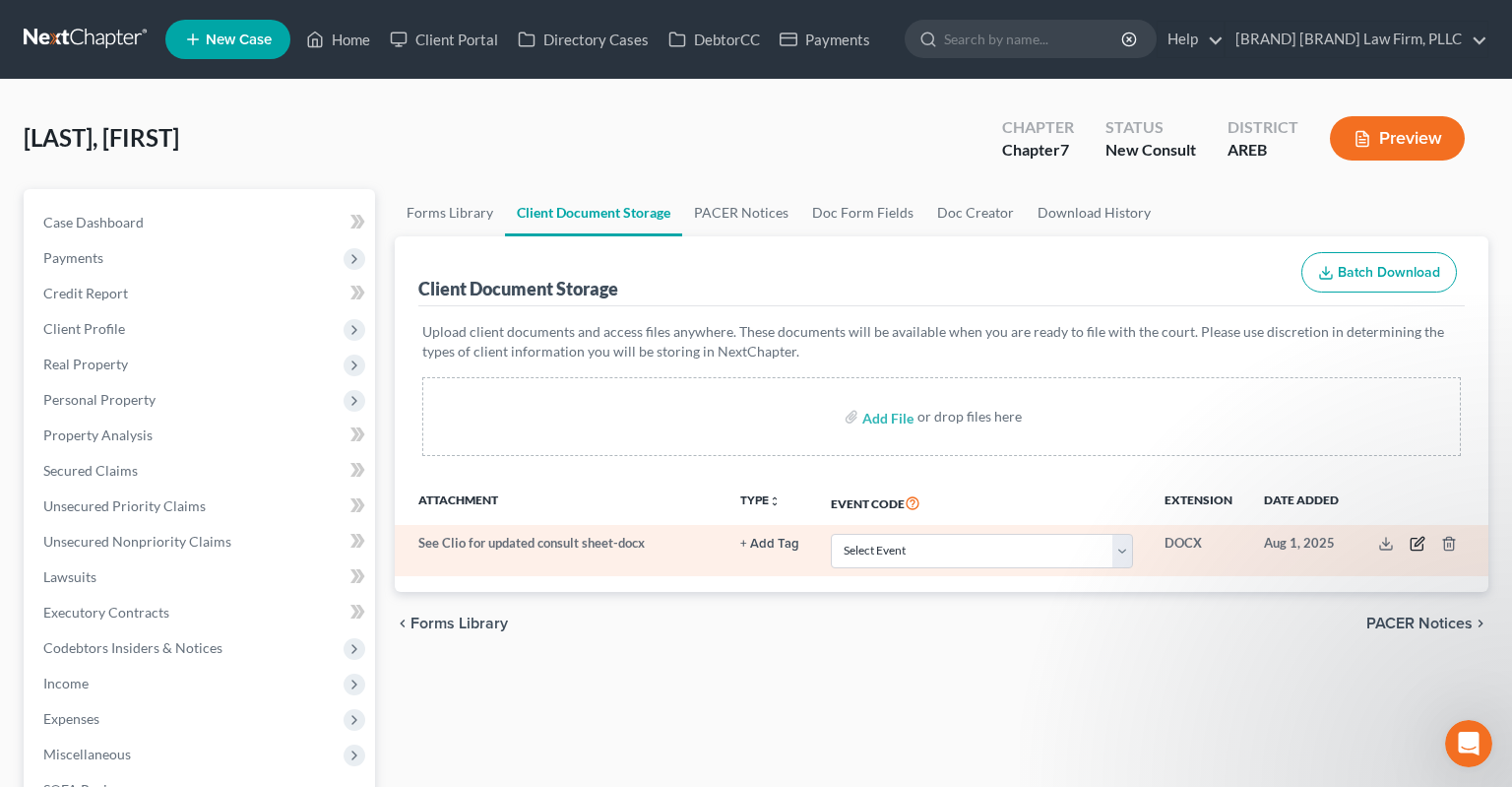 click 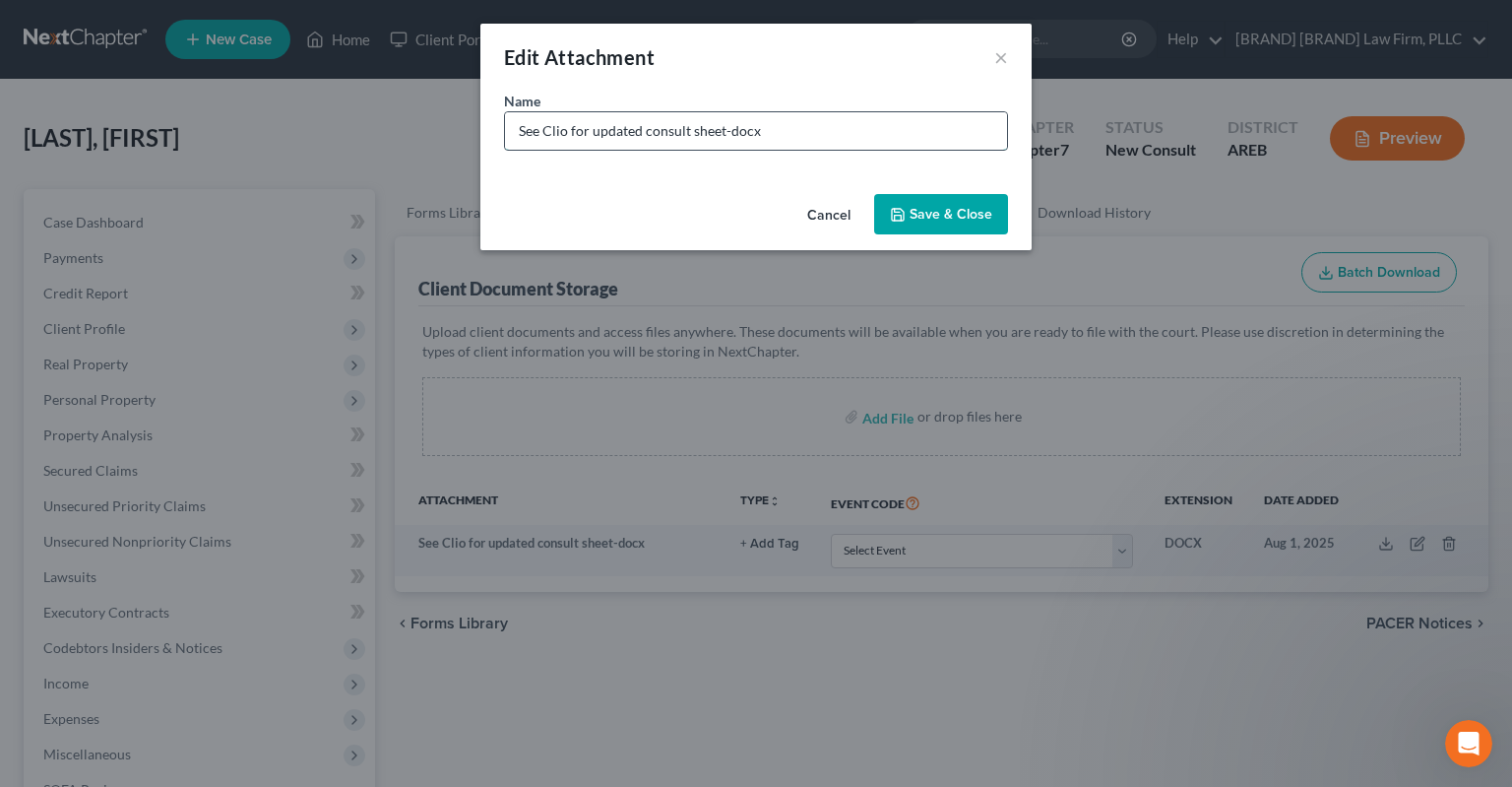 drag, startPoint x: 796, startPoint y: 129, endPoint x: 730, endPoint y: 126, distance: 66.06815 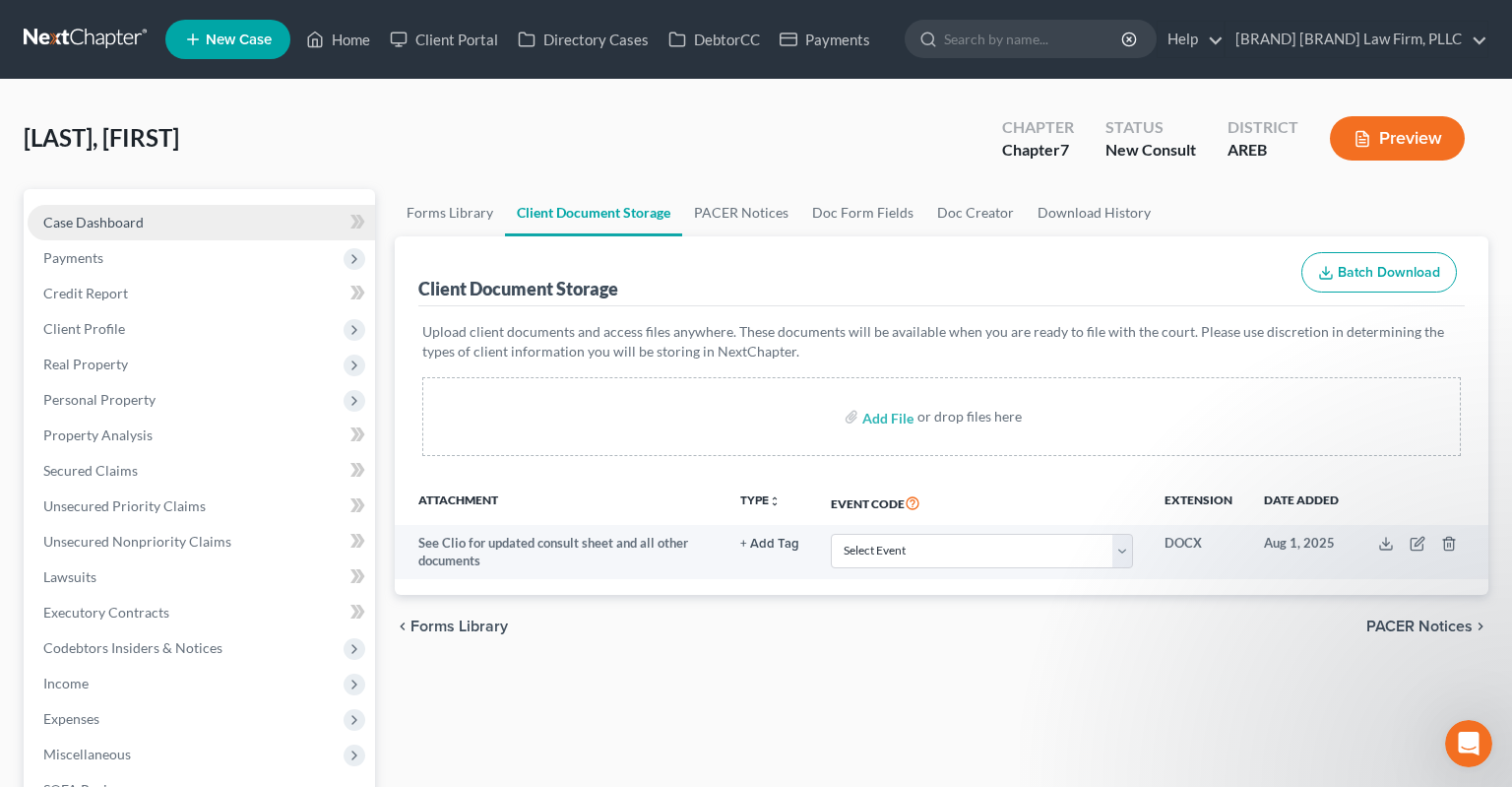 click on "Case Dashboard" at bounding box center [94, 222] 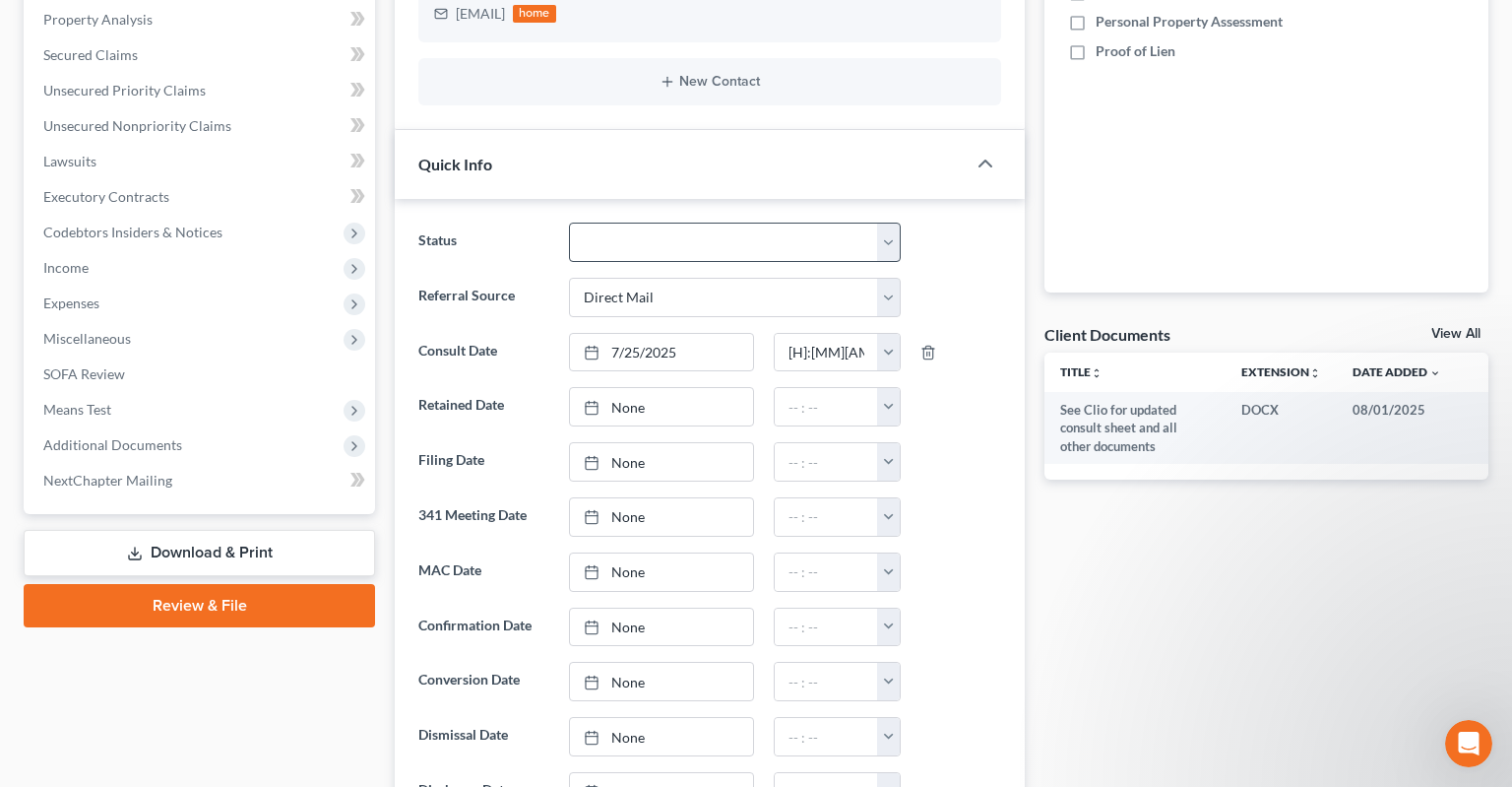 scroll, scrollTop: 103, scrollLeft: 0, axis: vertical 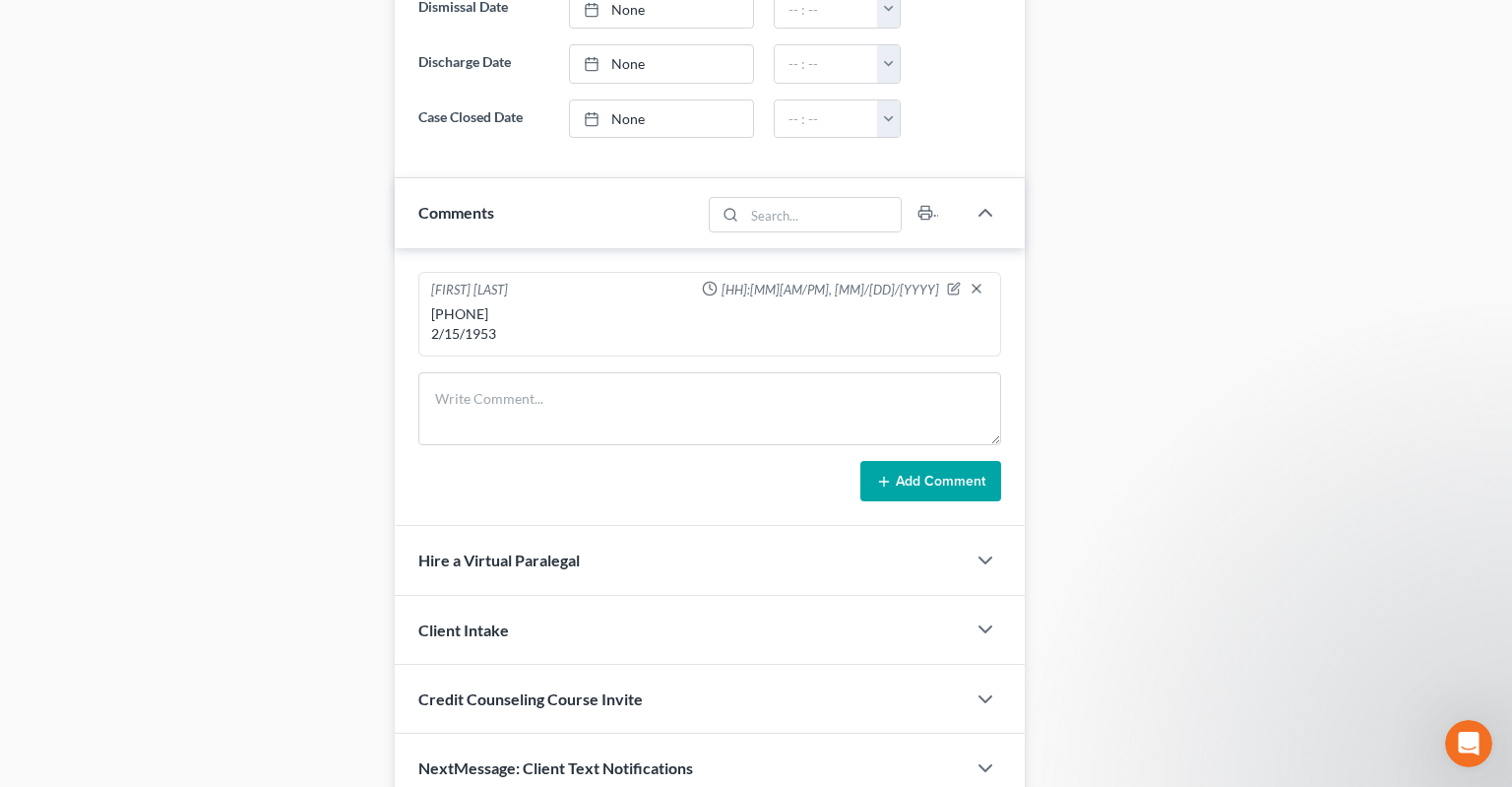 click on "[PHONE]
2/15/1953" at bounding box center [710, 324] 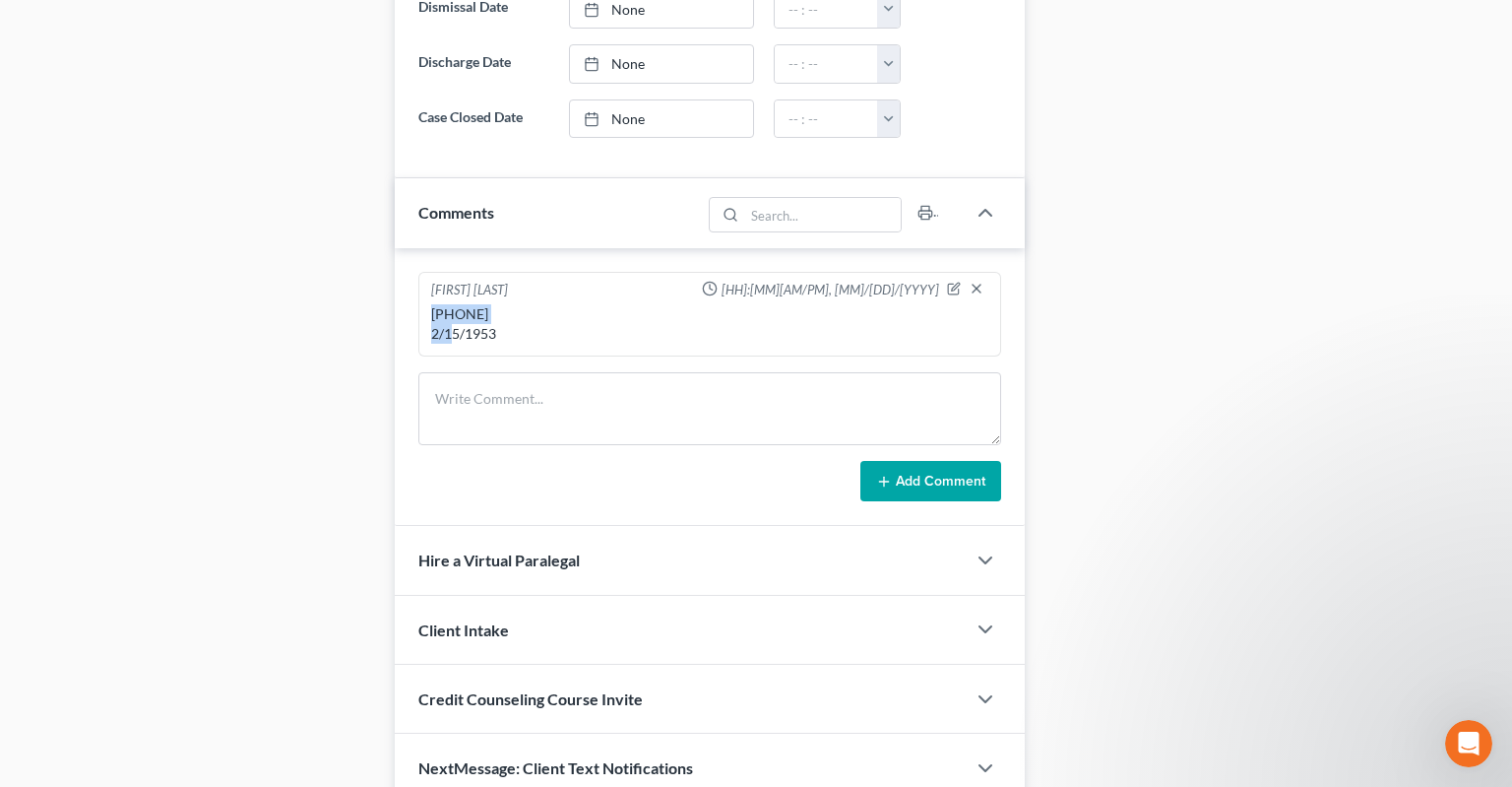 drag, startPoint x: 443, startPoint y: 306, endPoint x: 489, endPoint y: 309, distance: 46.097722 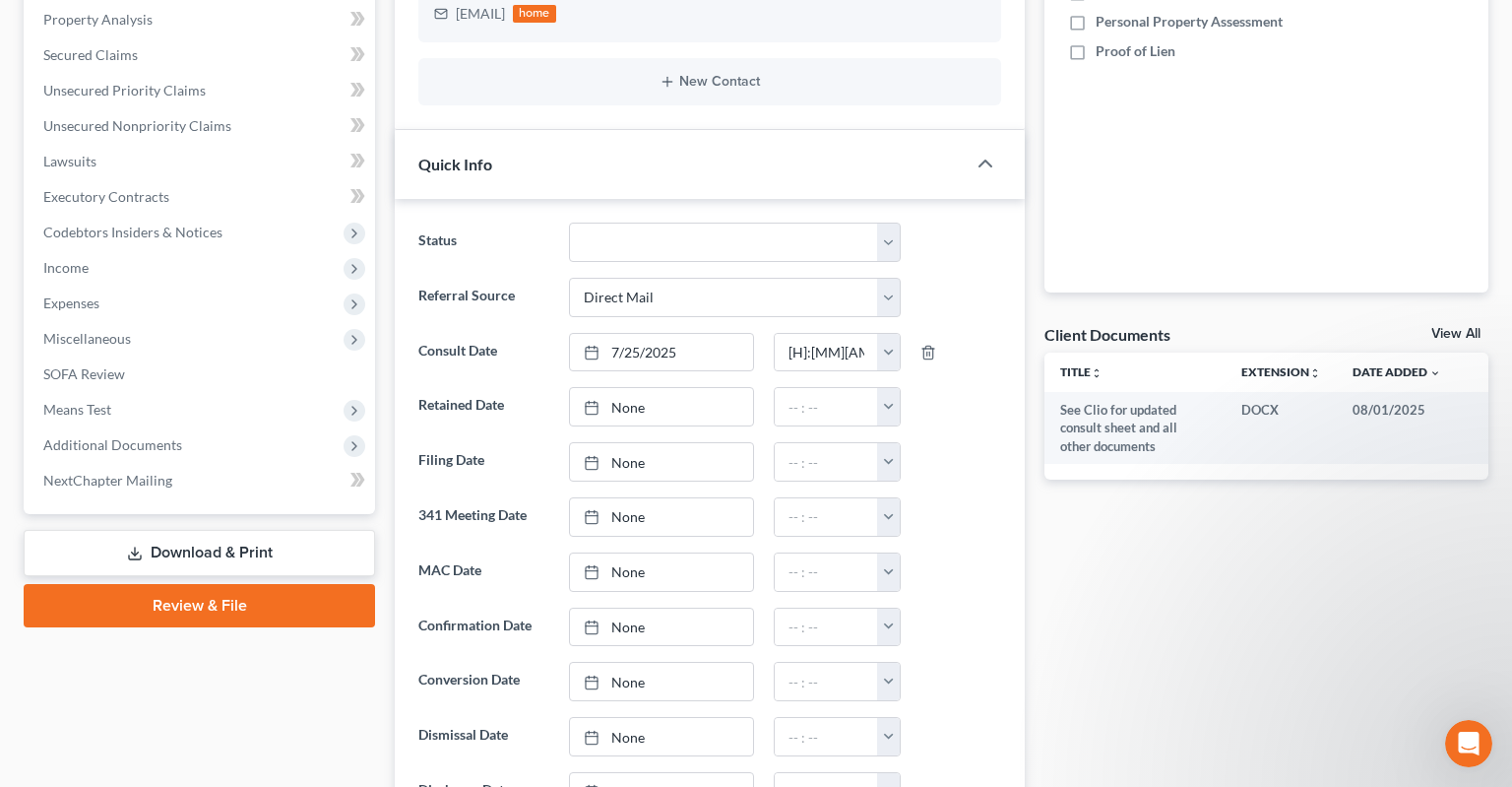 scroll, scrollTop: 103, scrollLeft: 0, axis: vertical 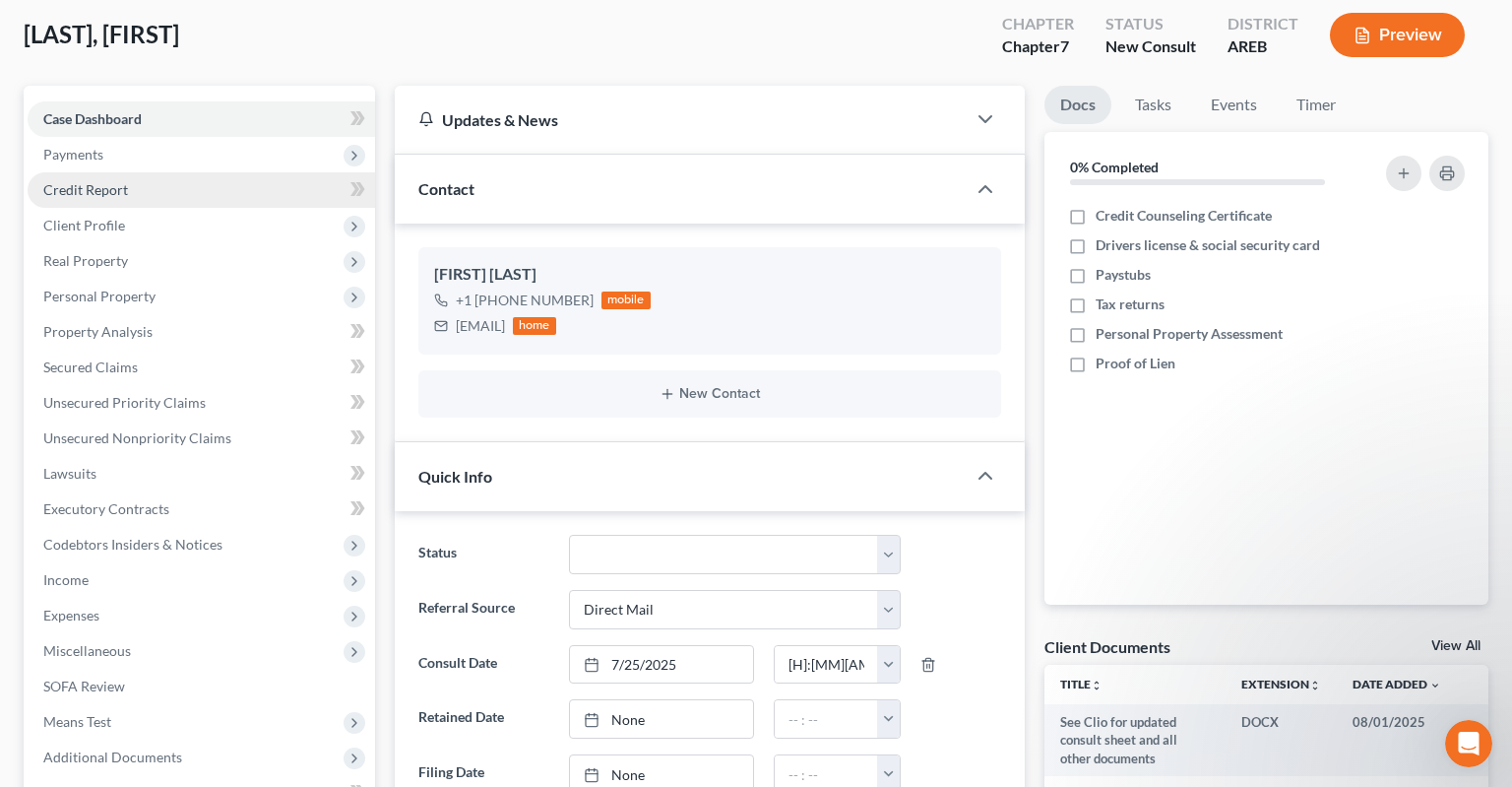 click on "Credit Report" at bounding box center (201, 190) 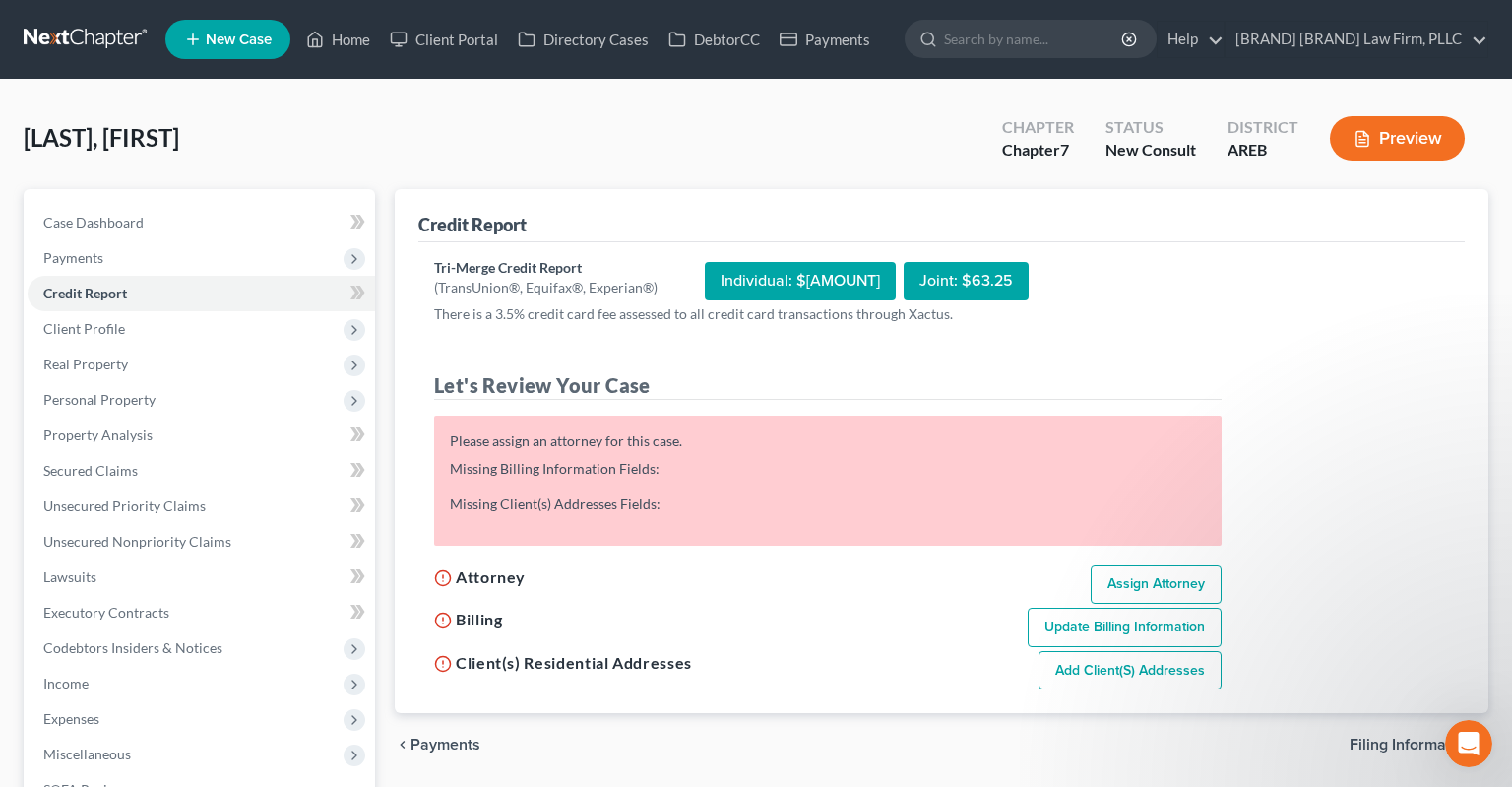 scroll, scrollTop: 0, scrollLeft: 0, axis: both 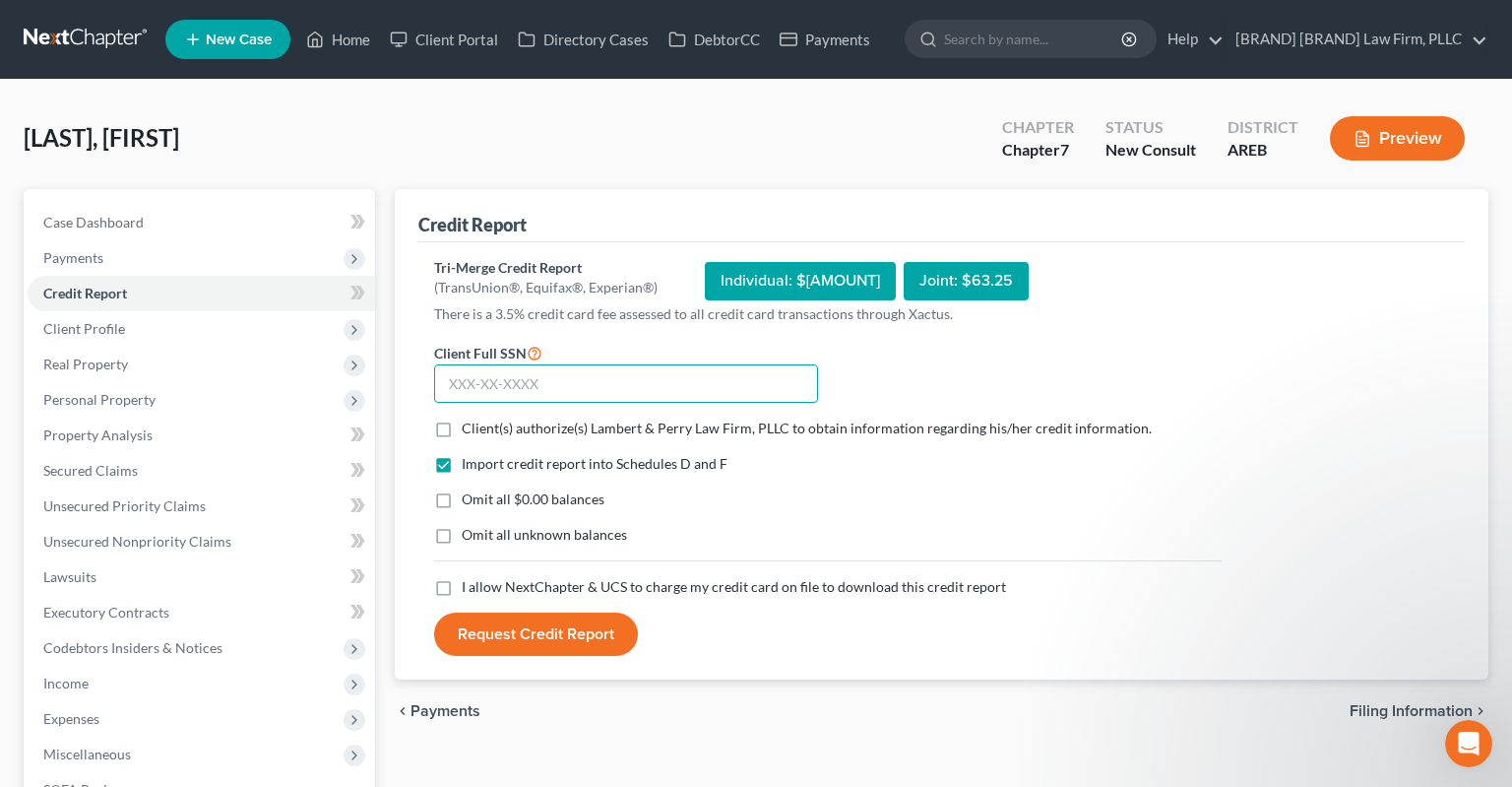 click at bounding box center [626, 384] 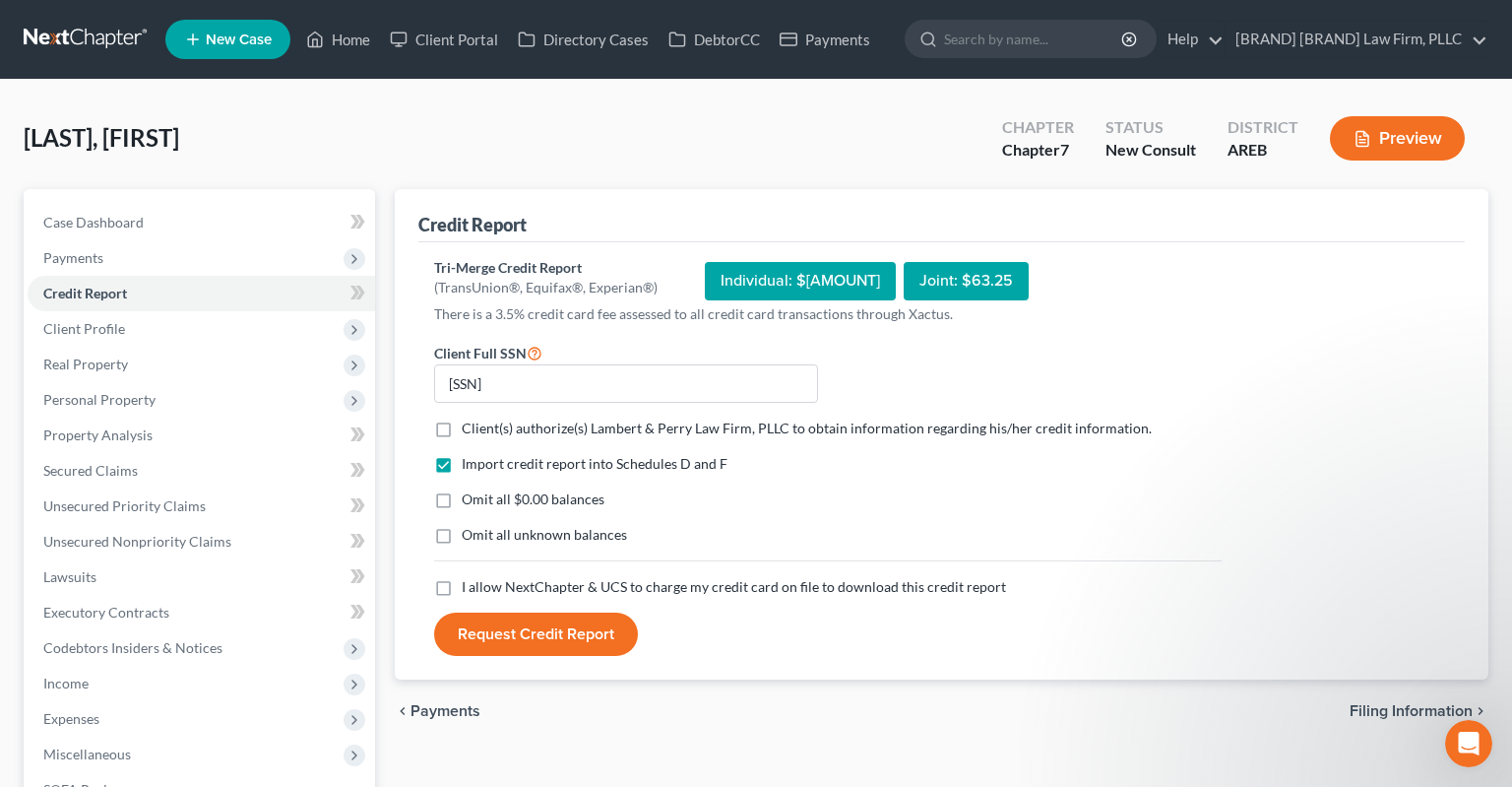 click on "Client(s) authorize(s) Lambert & Perry Law Firm, PLLC to obtain information regarding his/her credit information. *" at bounding box center [806, 428] 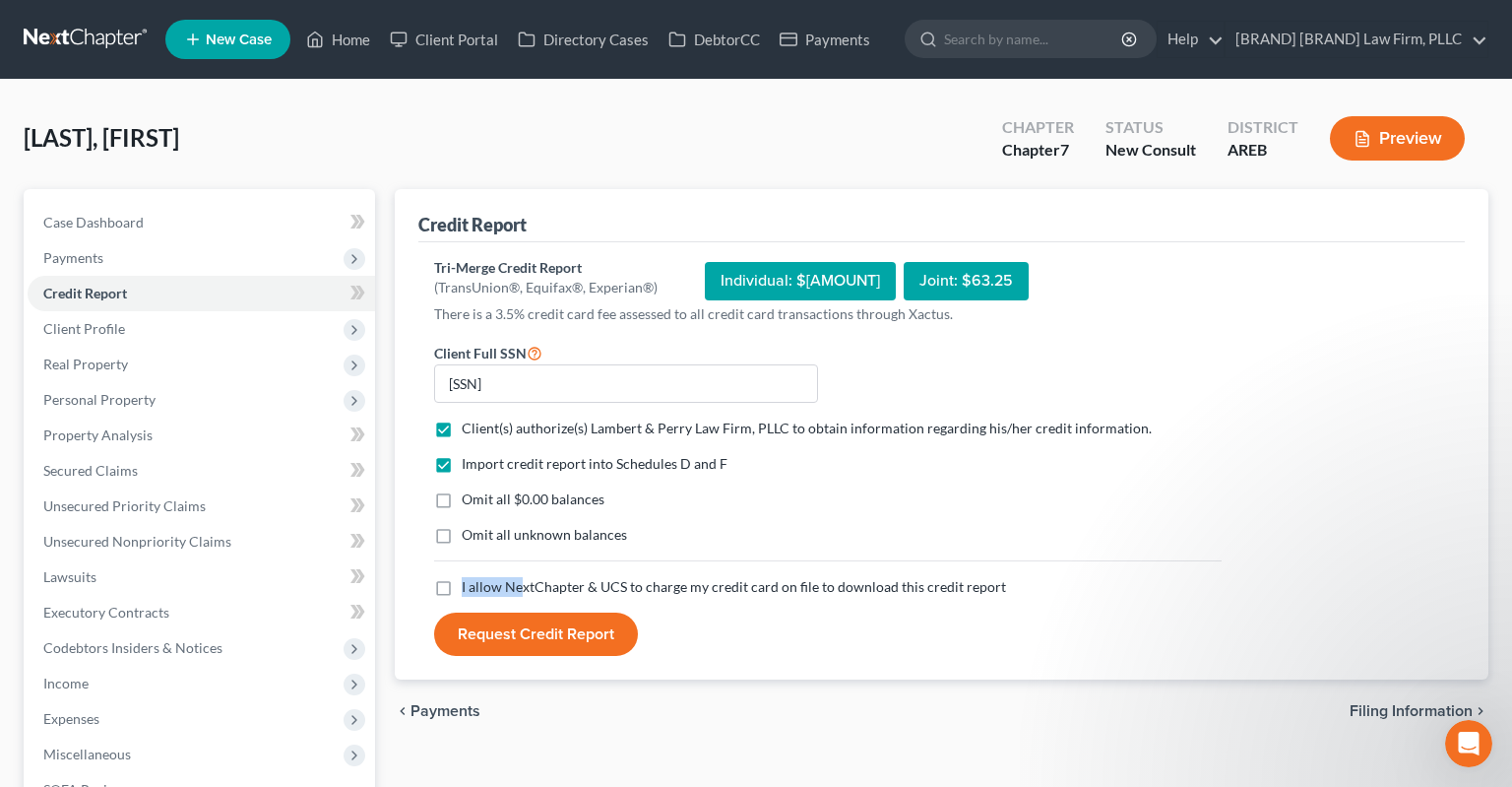 click on "Client Full SSN
*
[XXX]-[XX]-[XXXX]
Client(s) authorize(s) [BRAND] [BRAND] Law Firm, PLLC to obtain information regarding his/her credit information.
*
Import credit report into Schedules D and F Omit all $[PRICE] balances Omit all unknown balances
I allow NextChapter & UCS to charge my credit card on file to download this credit report
*
Request Credit Report" at bounding box center [828, 498] 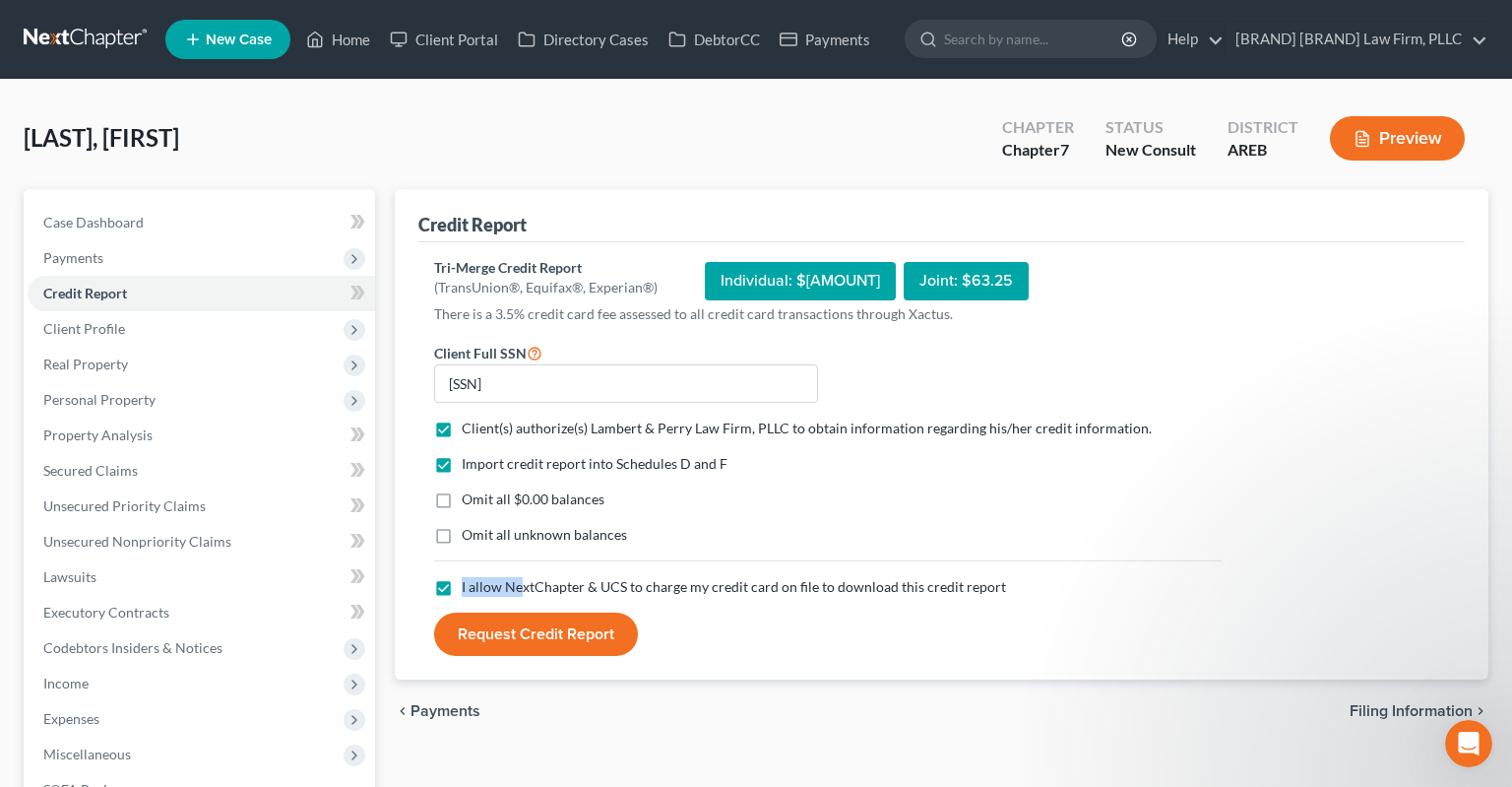 drag, startPoint x: 517, startPoint y: 636, endPoint x: 652, endPoint y: 581, distance: 145.7738 